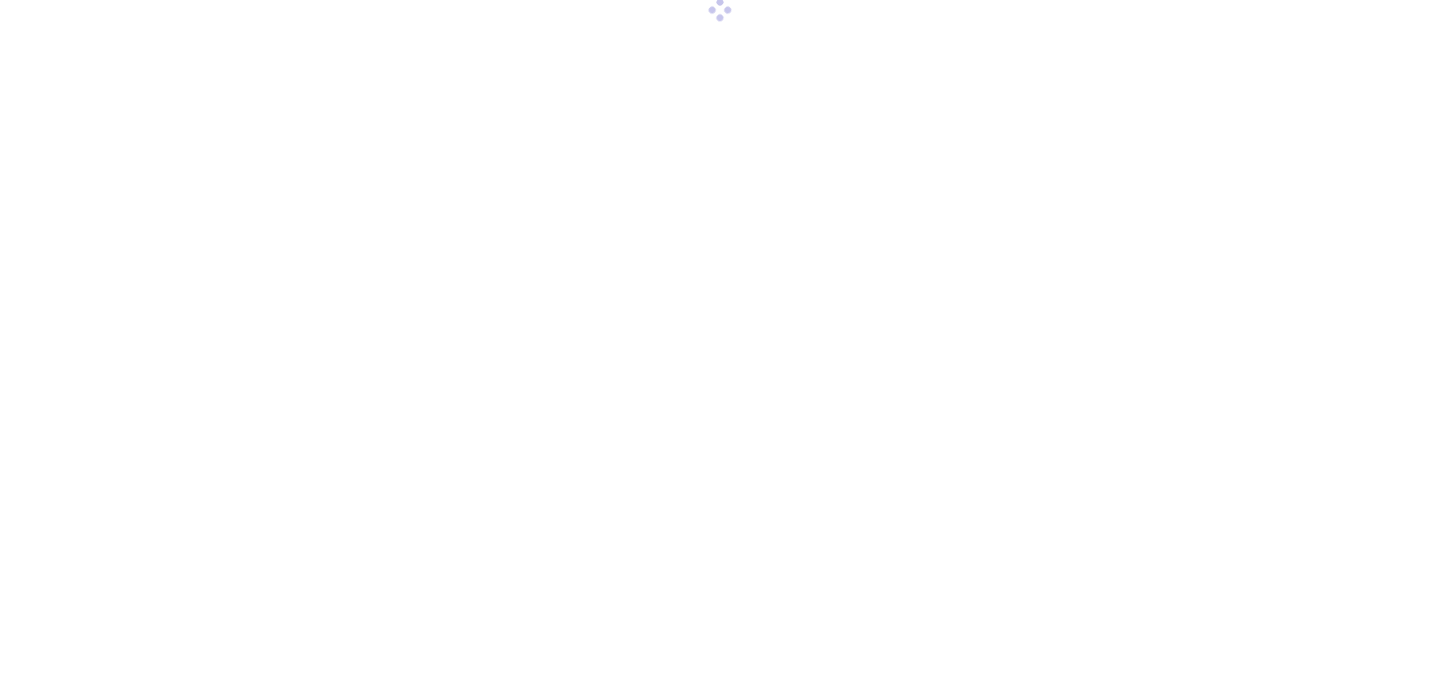 scroll, scrollTop: 0, scrollLeft: 0, axis: both 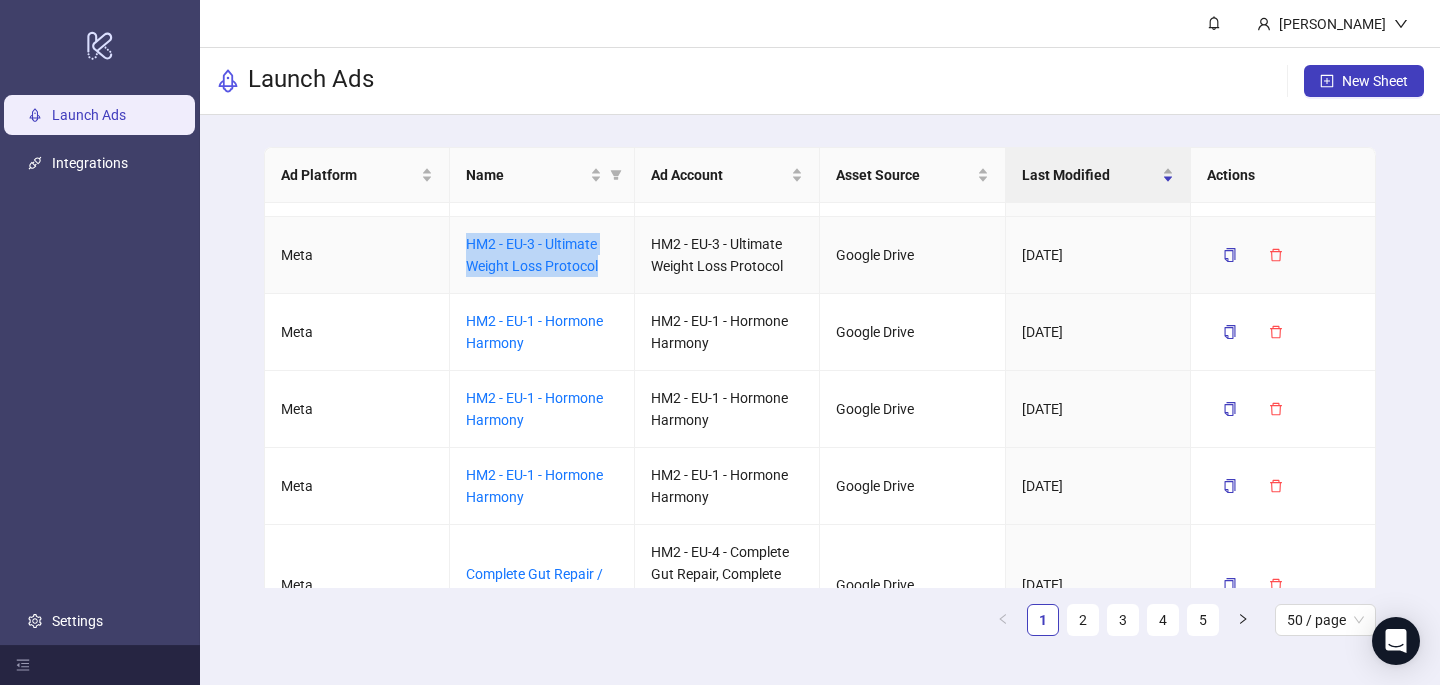 drag, startPoint x: 622, startPoint y: 265, endPoint x: 462, endPoint y: 236, distance: 162.60689 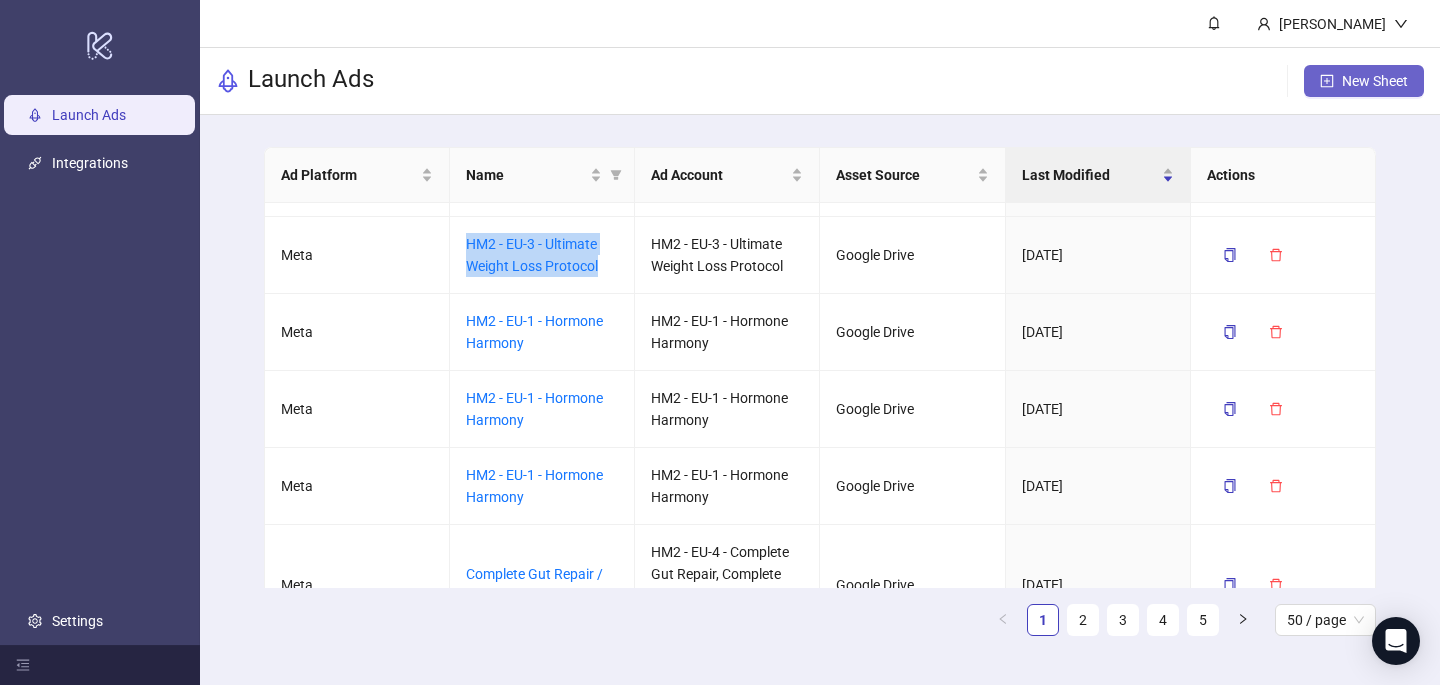click on "New Sheet" at bounding box center [1375, 81] 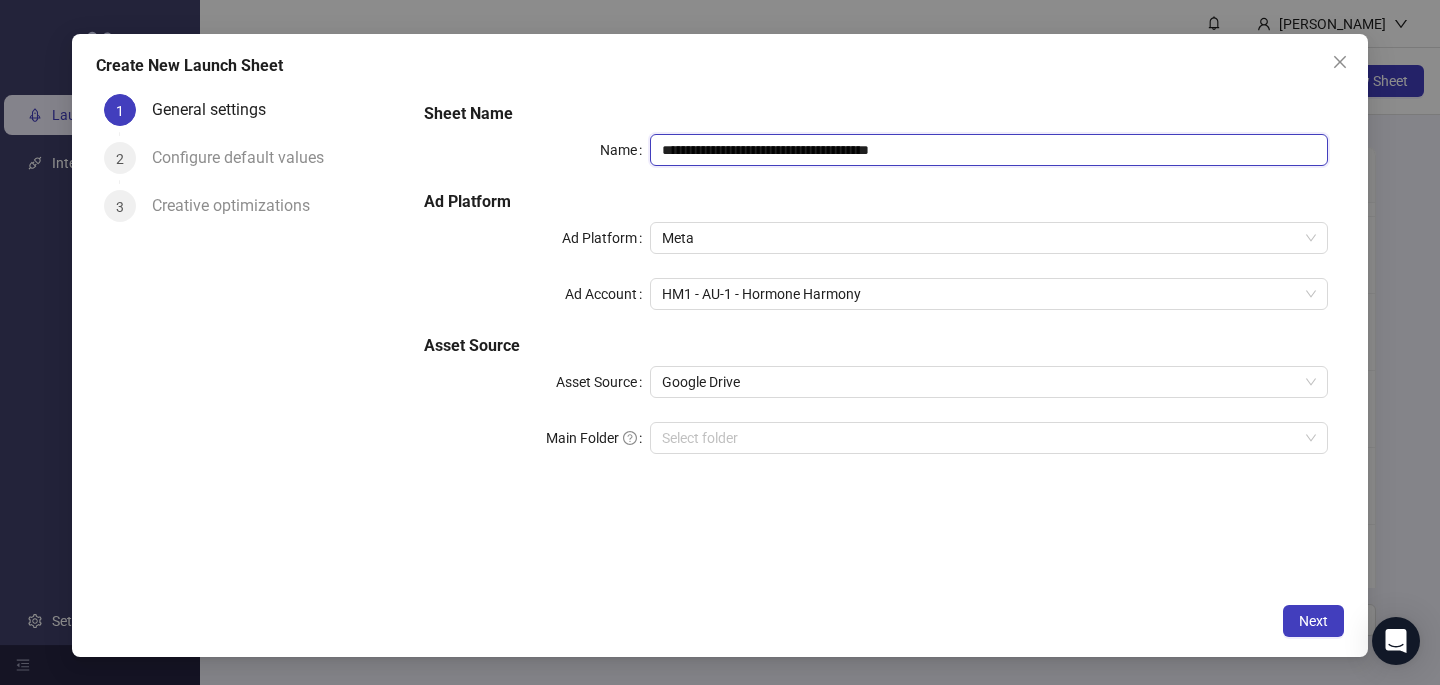 click on "**********" at bounding box center (989, 150) 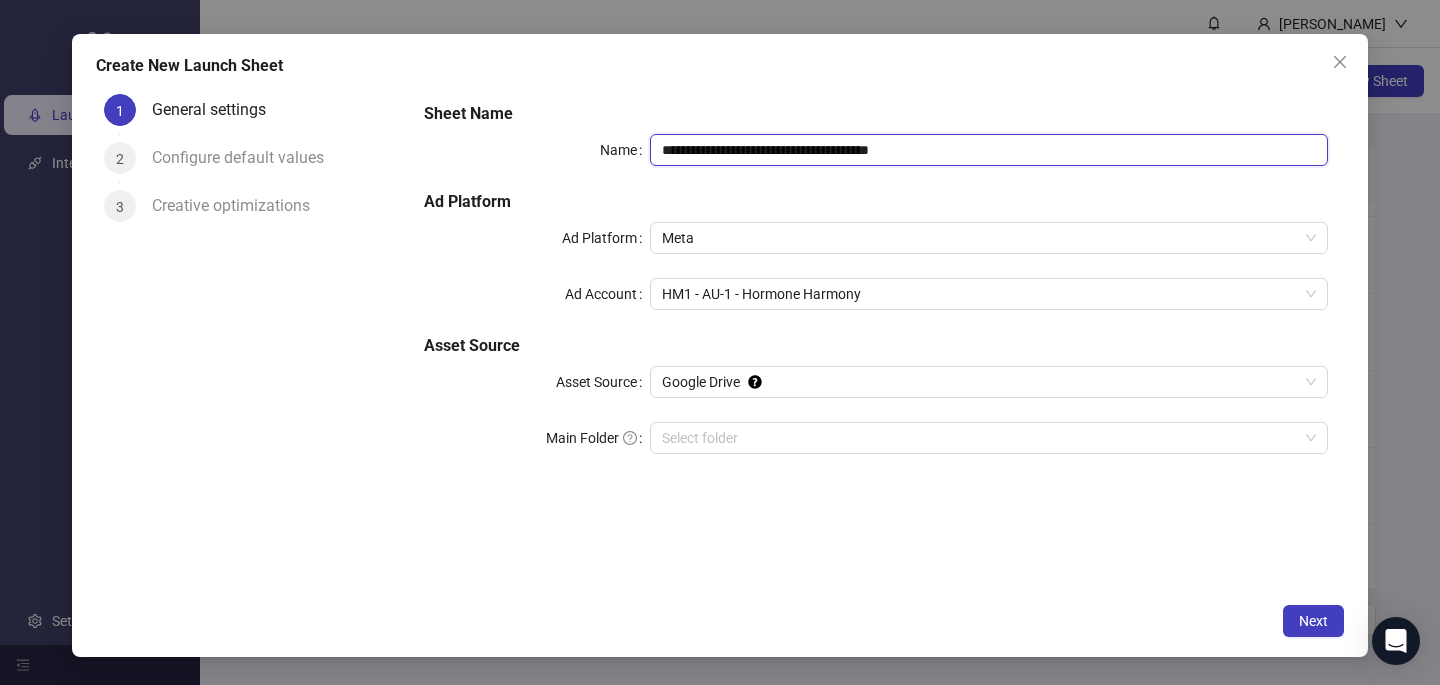 paste on "*" 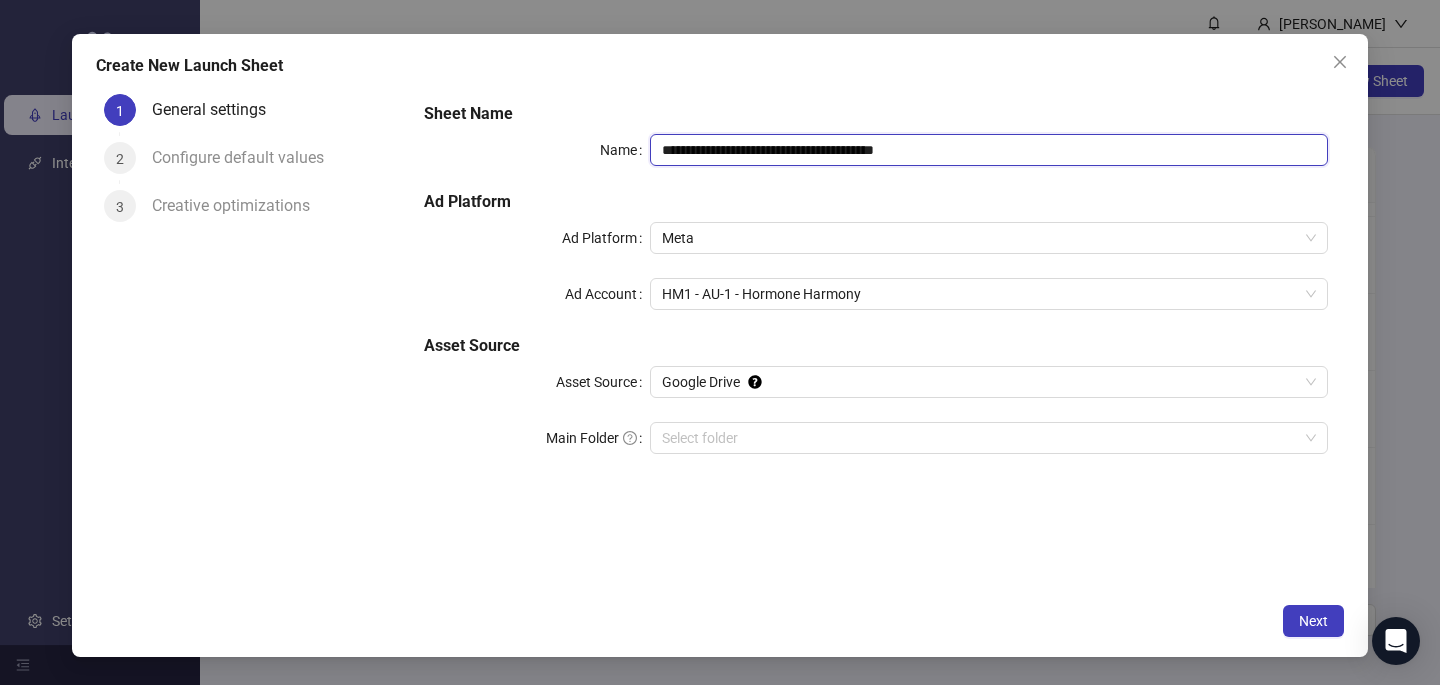 type on "**********" 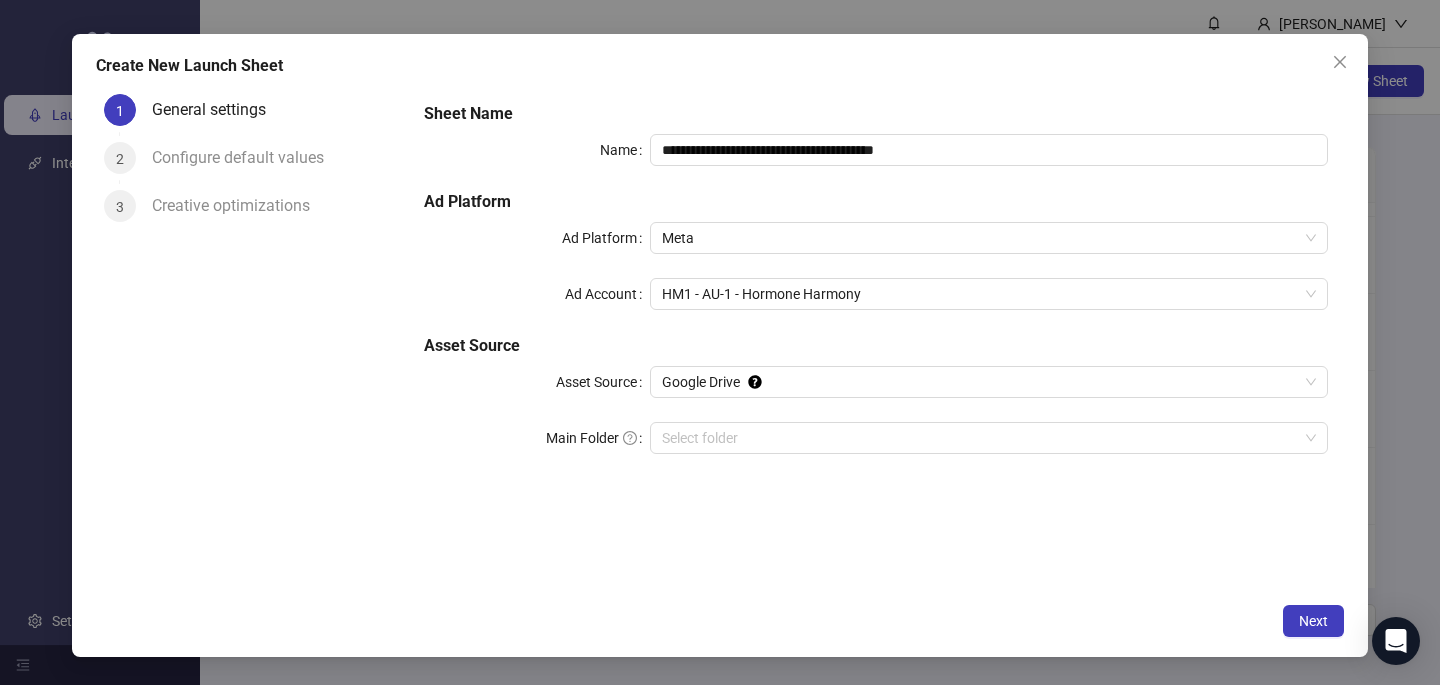 click on "**********" at bounding box center [876, 290] 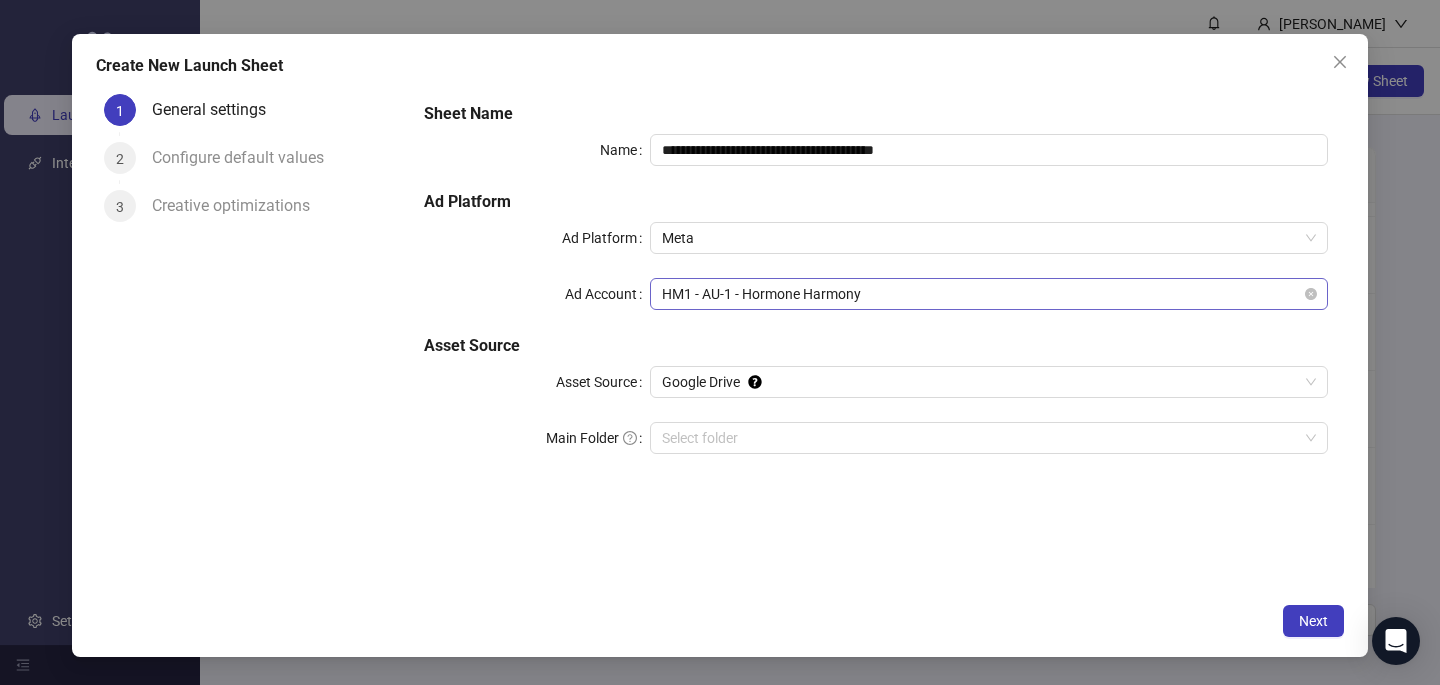 click on "HM1 - AU-1 - Hormone Harmony" at bounding box center [989, 294] 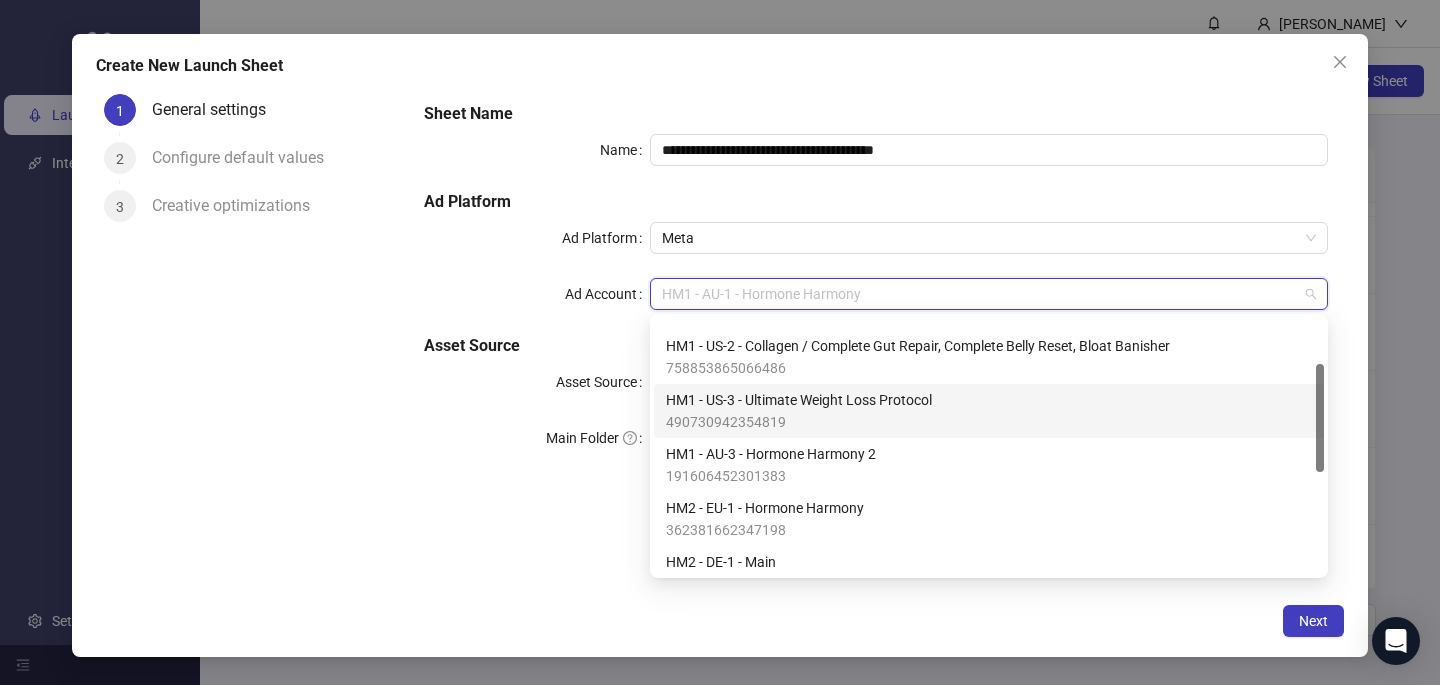 scroll, scrollTop: 111, scrollLeft: 0, axis: vertical 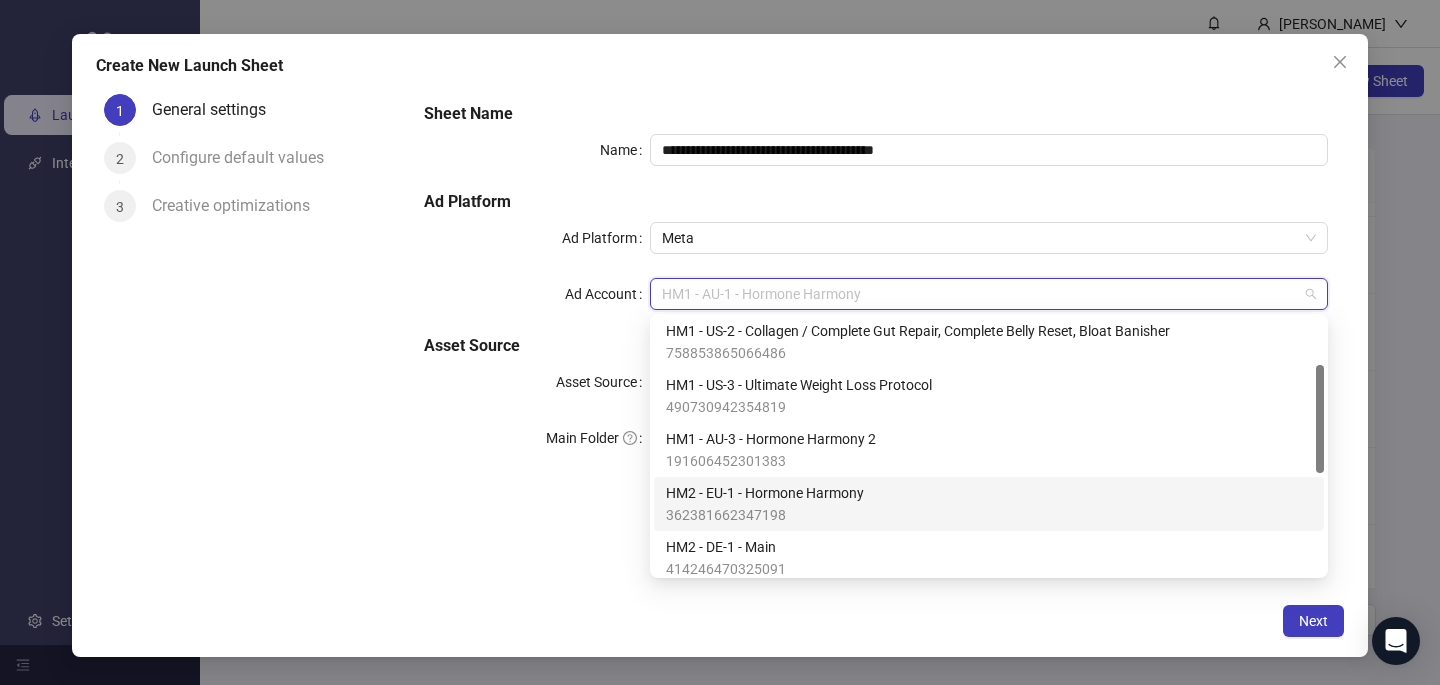 click on "362381662347198" at bounding box center (765, 515) 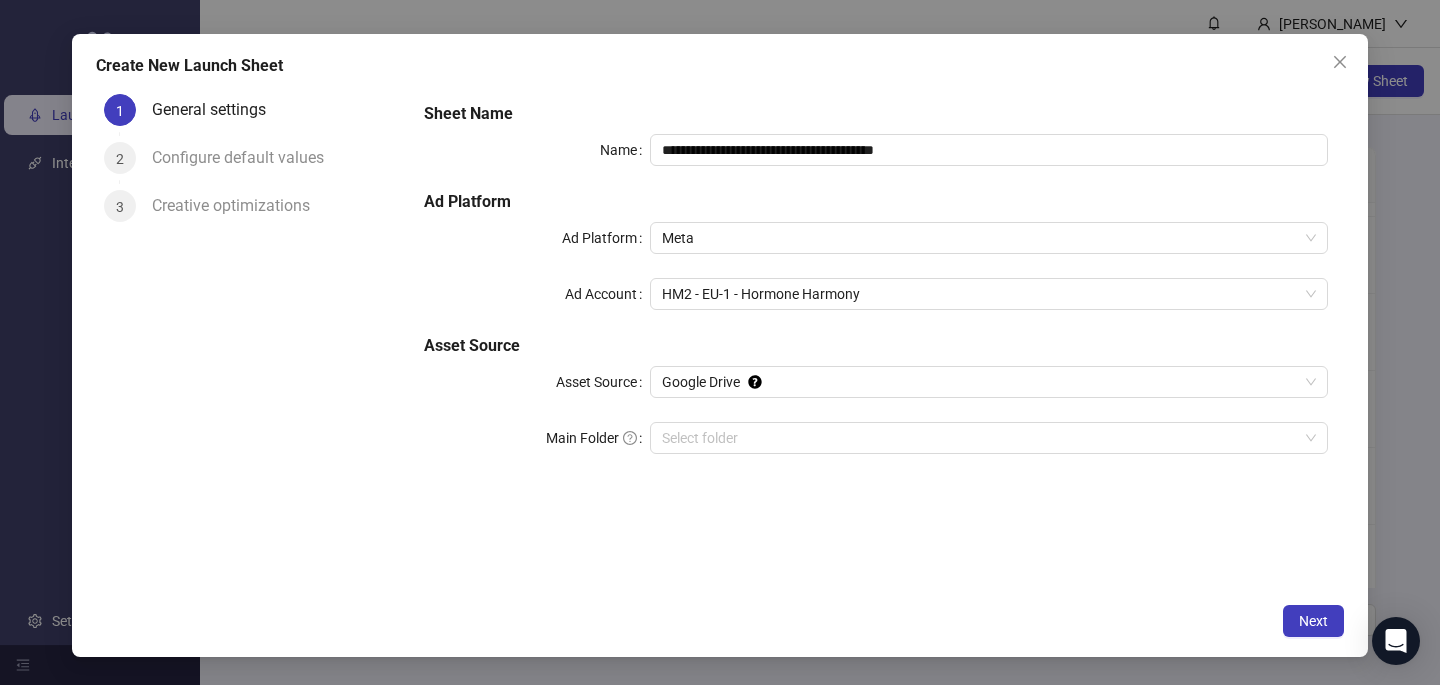 click on "**********" at bounding box center (876, 339) 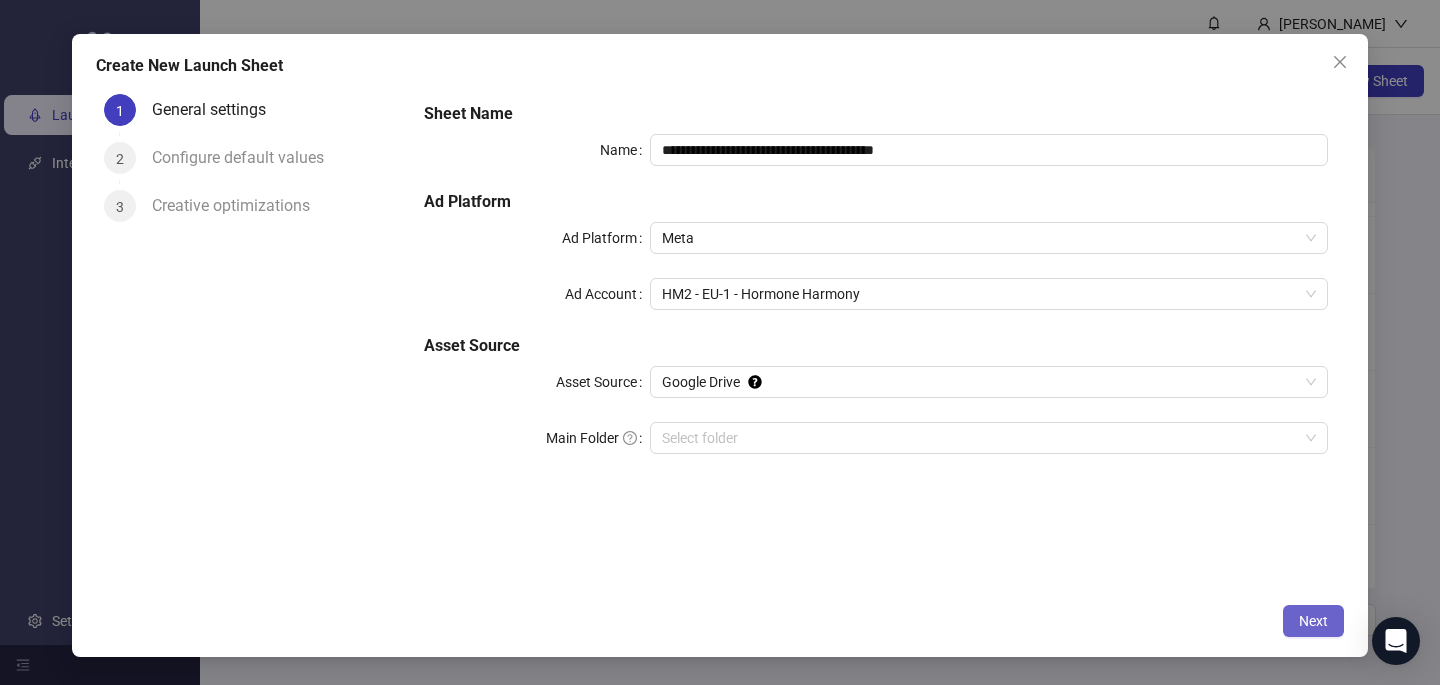 click on "Next" at bounding box center [1313, 621] 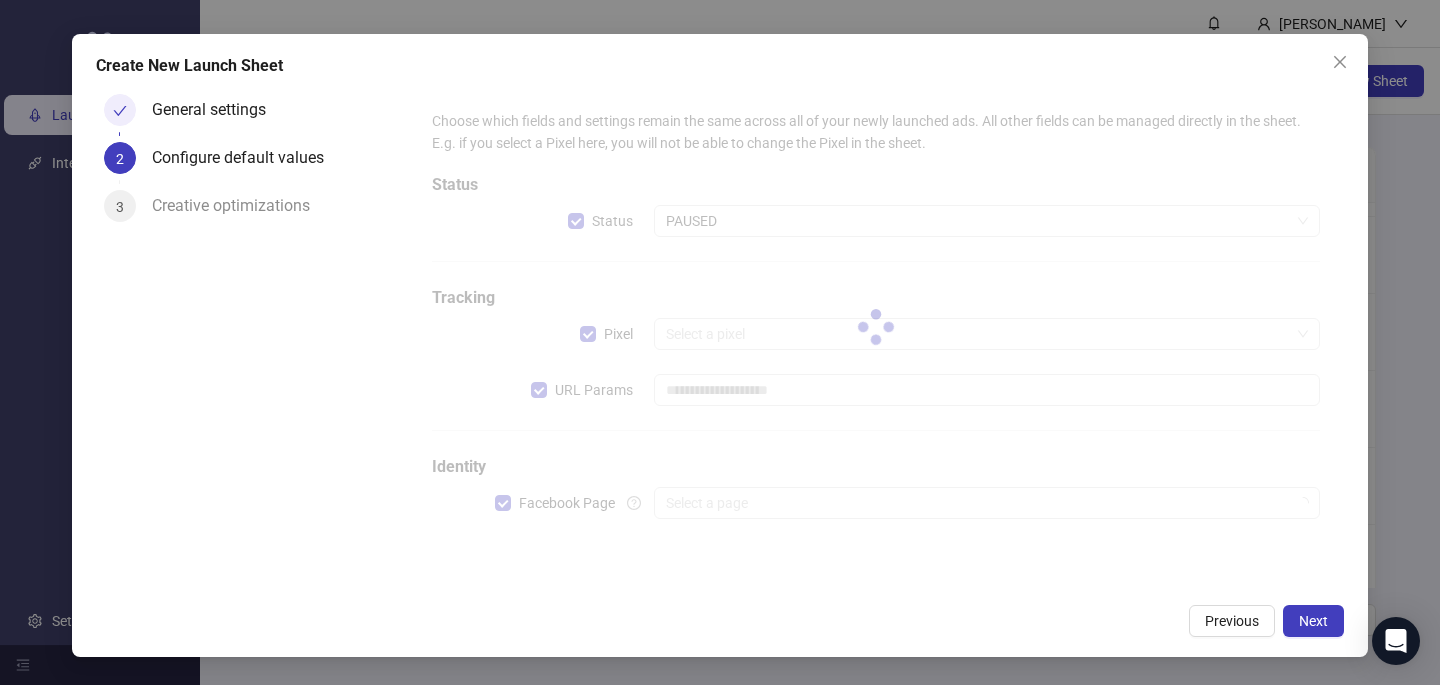 type on "**********" 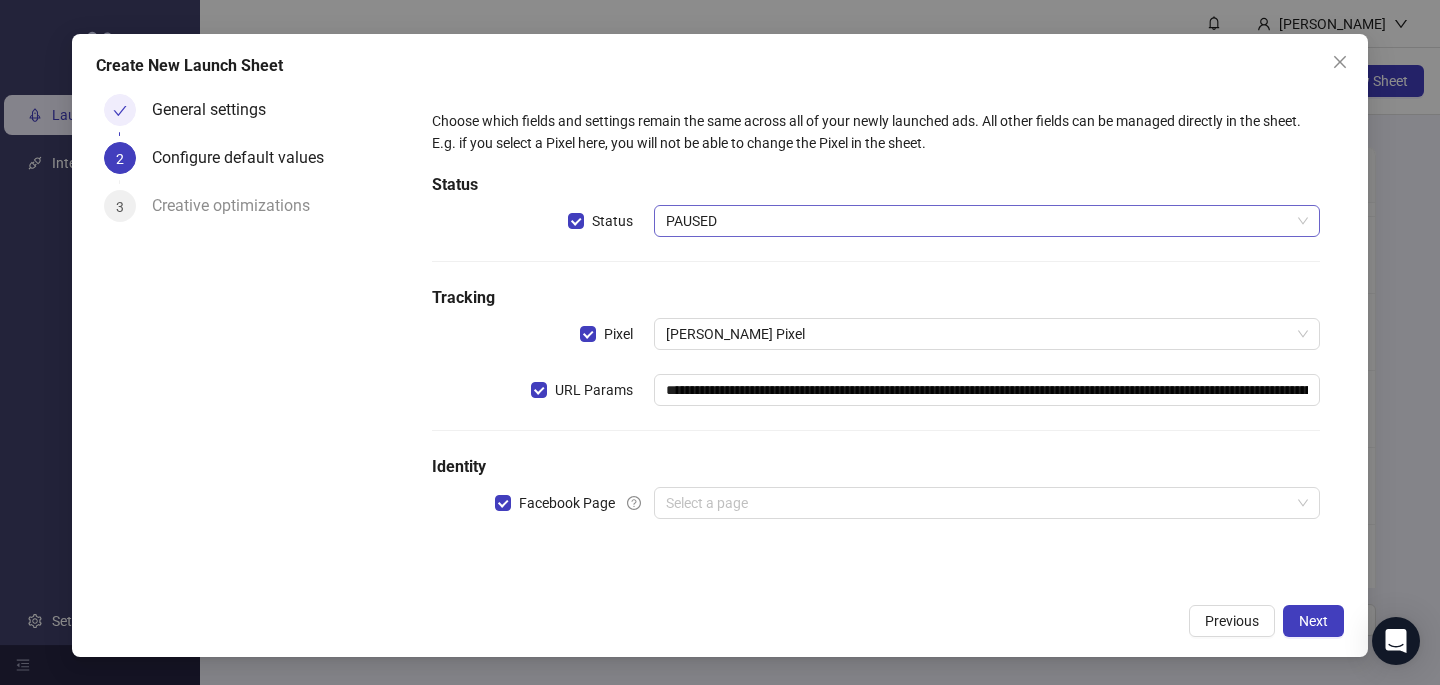 click on "PAUSED" at bounding box center (987, 221) 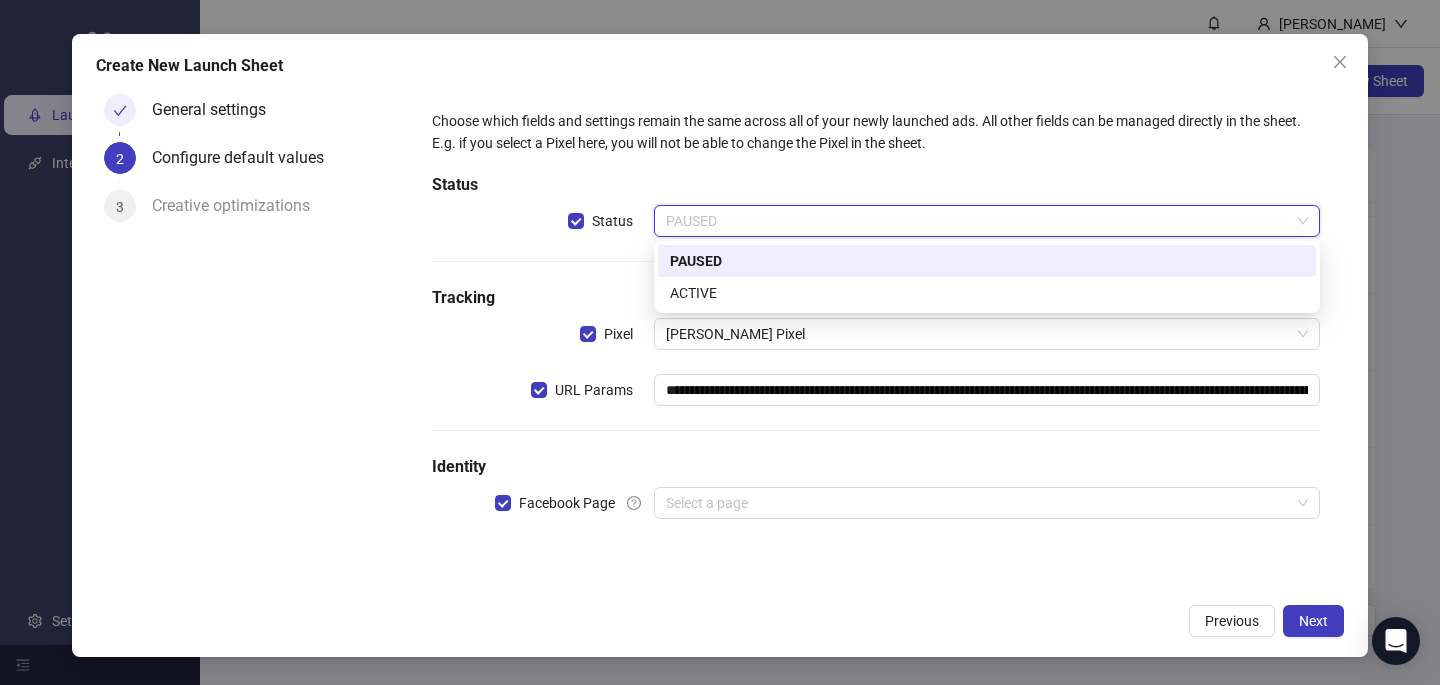 click on "ACTIVE" at bounding box center (987, 293) 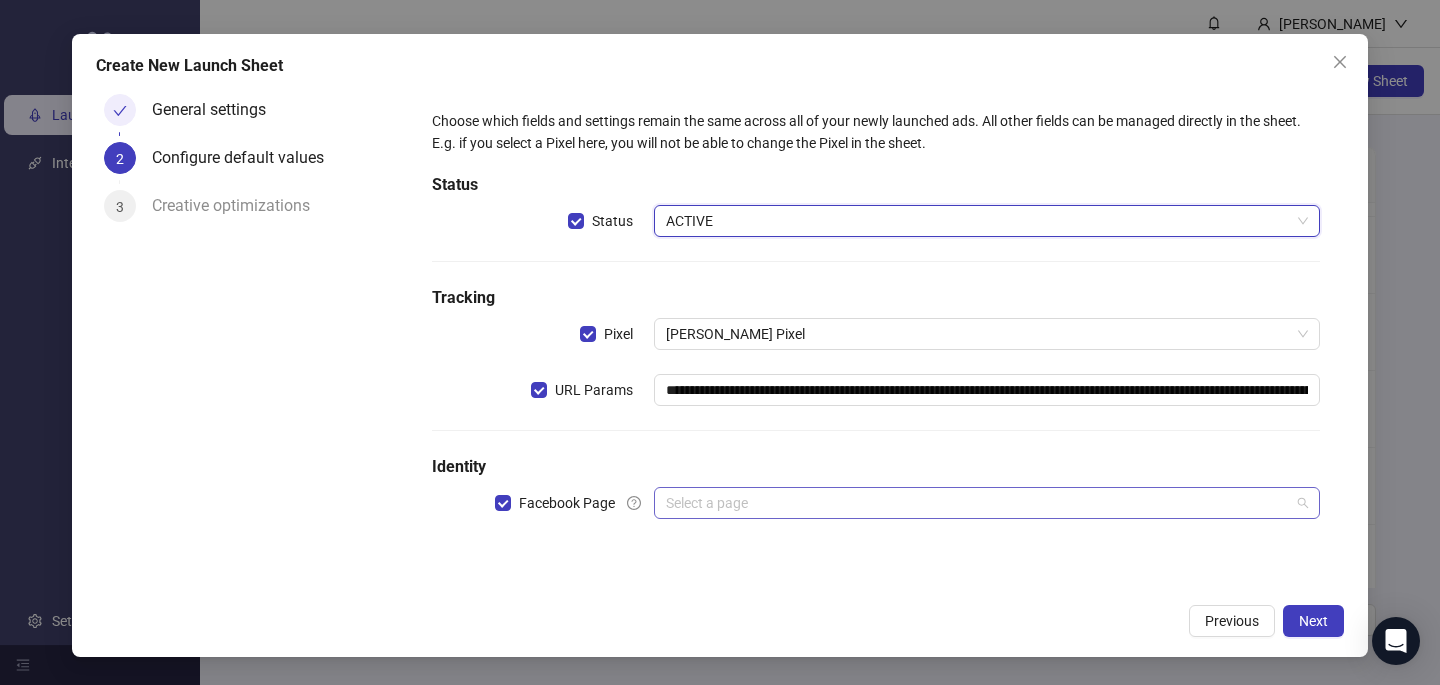 click at bounding box center [978, 503] 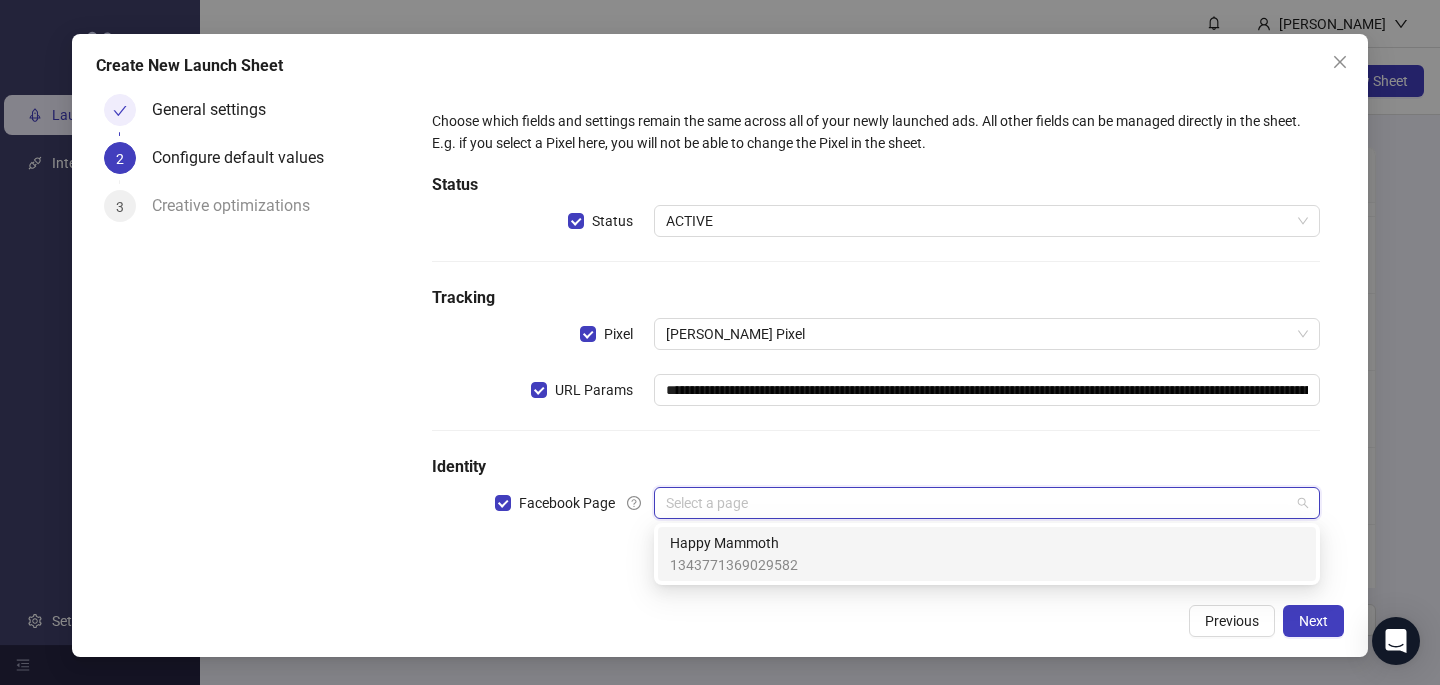 click on "1343771369029582" at bounding box center (734, 565) 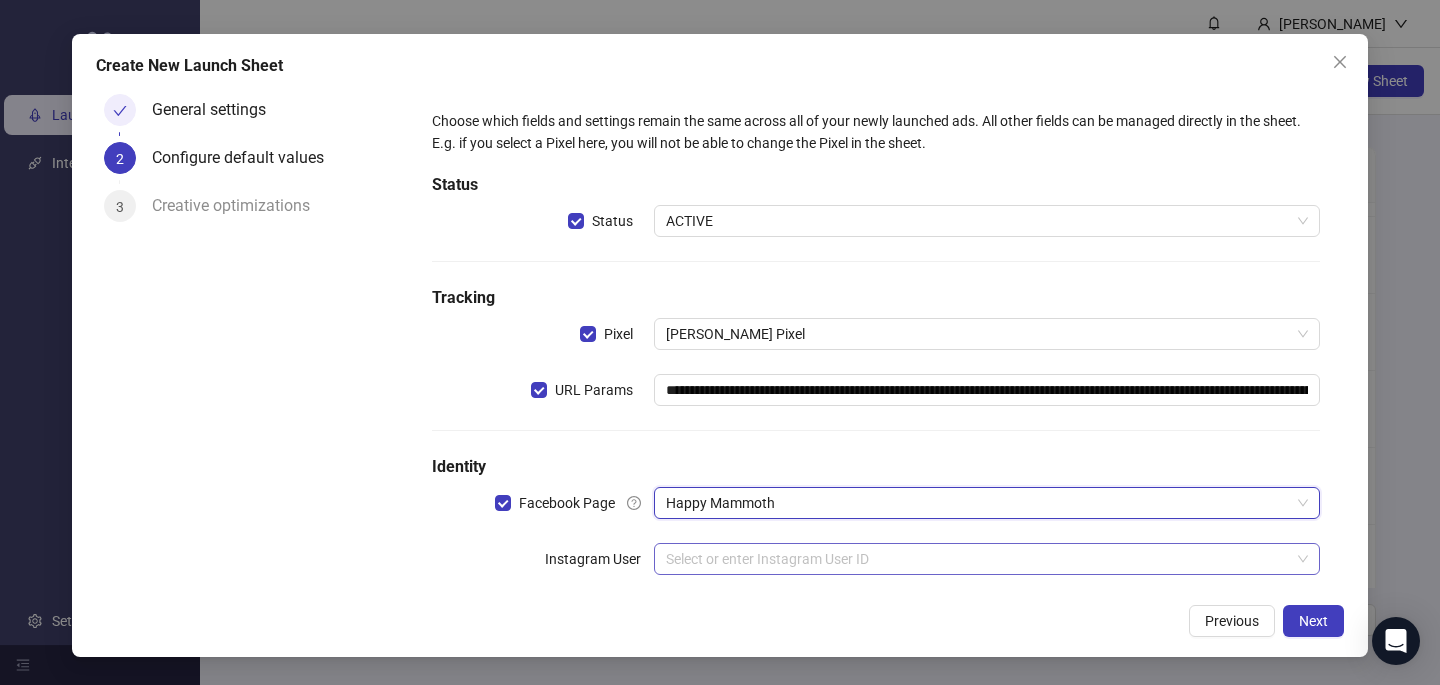 click at bounding box center (978, 559) 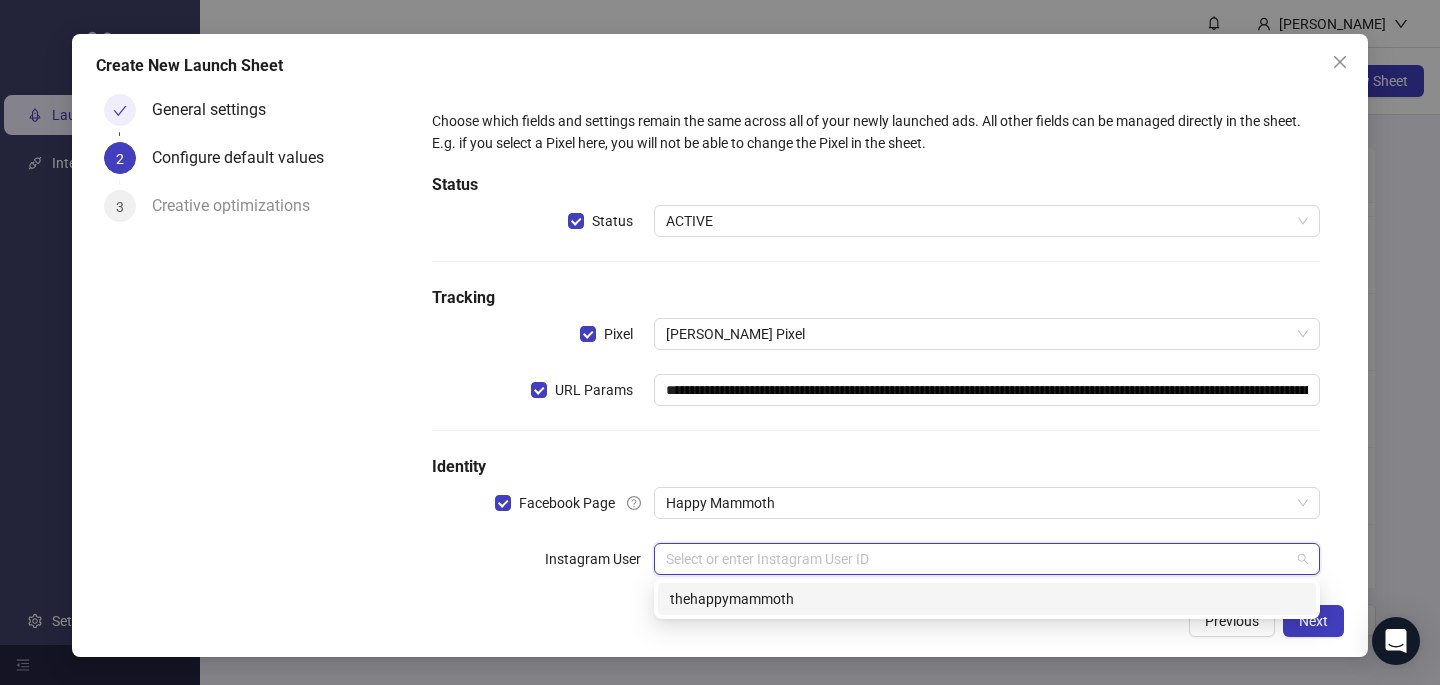 click on "thehappymammoth" at bounding box center (987, 599) 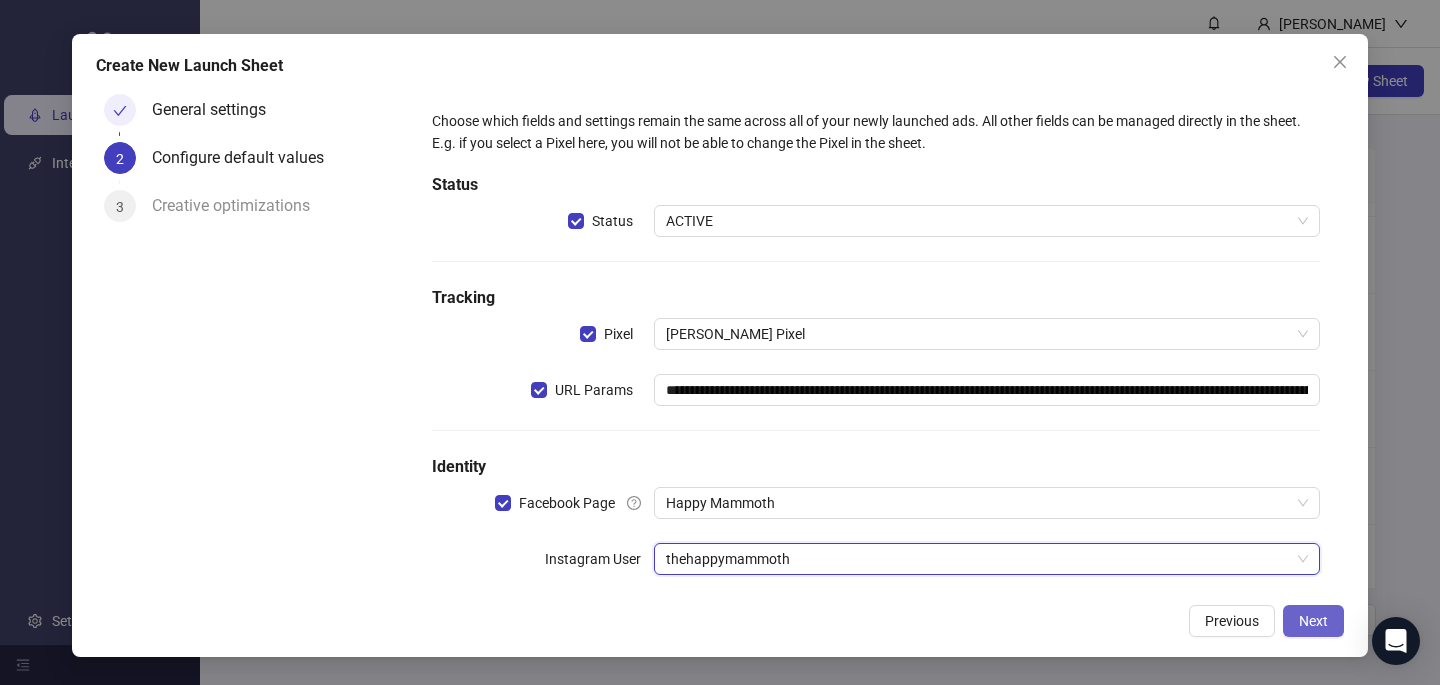 click on "Next" at bounding box center (1313, 621) 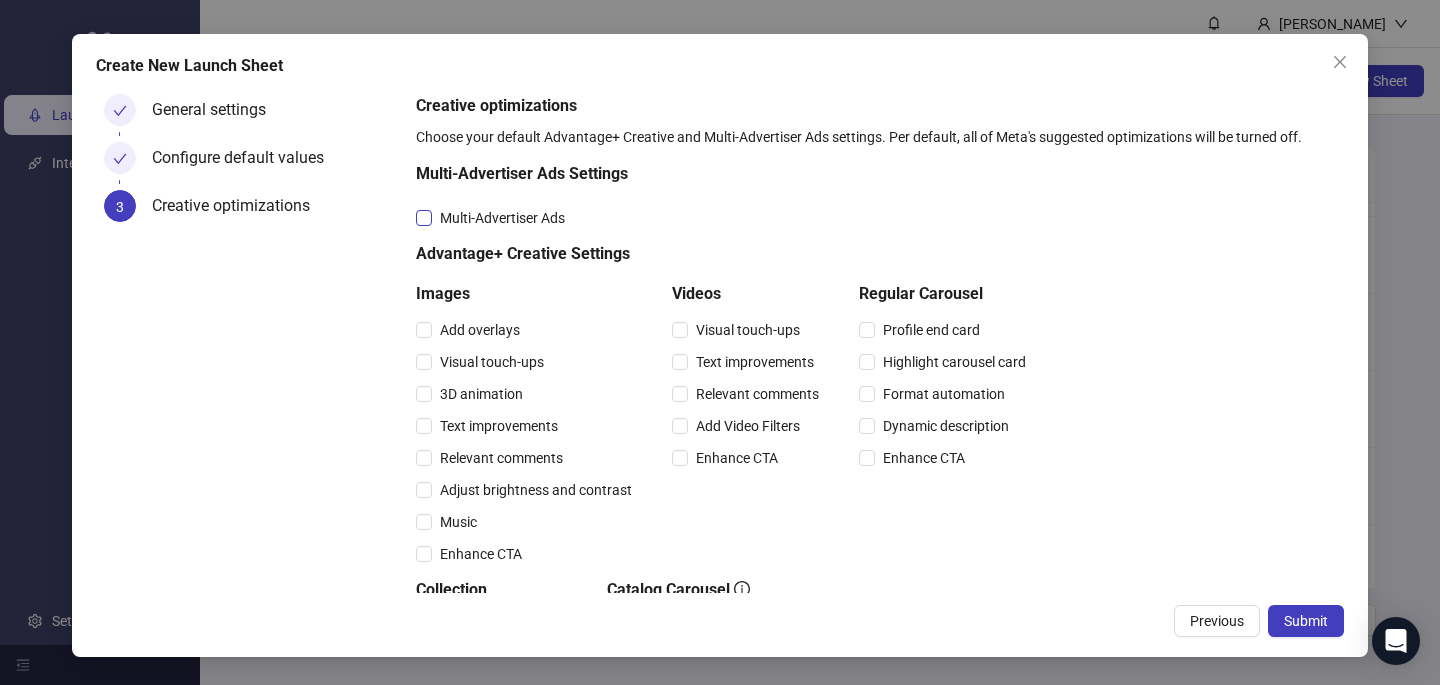 click on "Multi-Advertiser Ads" at bounding box center (502, 218) 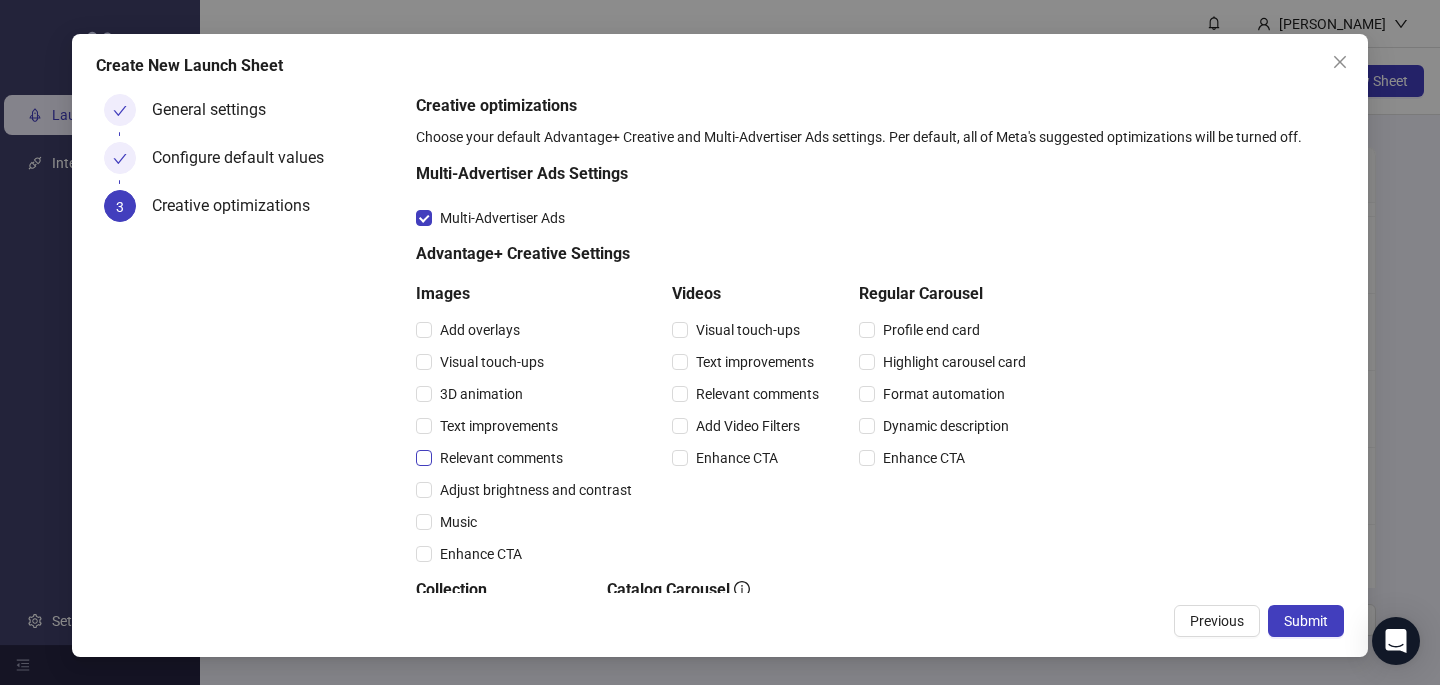 click on "Relevant comments" at bounding box center (501, 458) 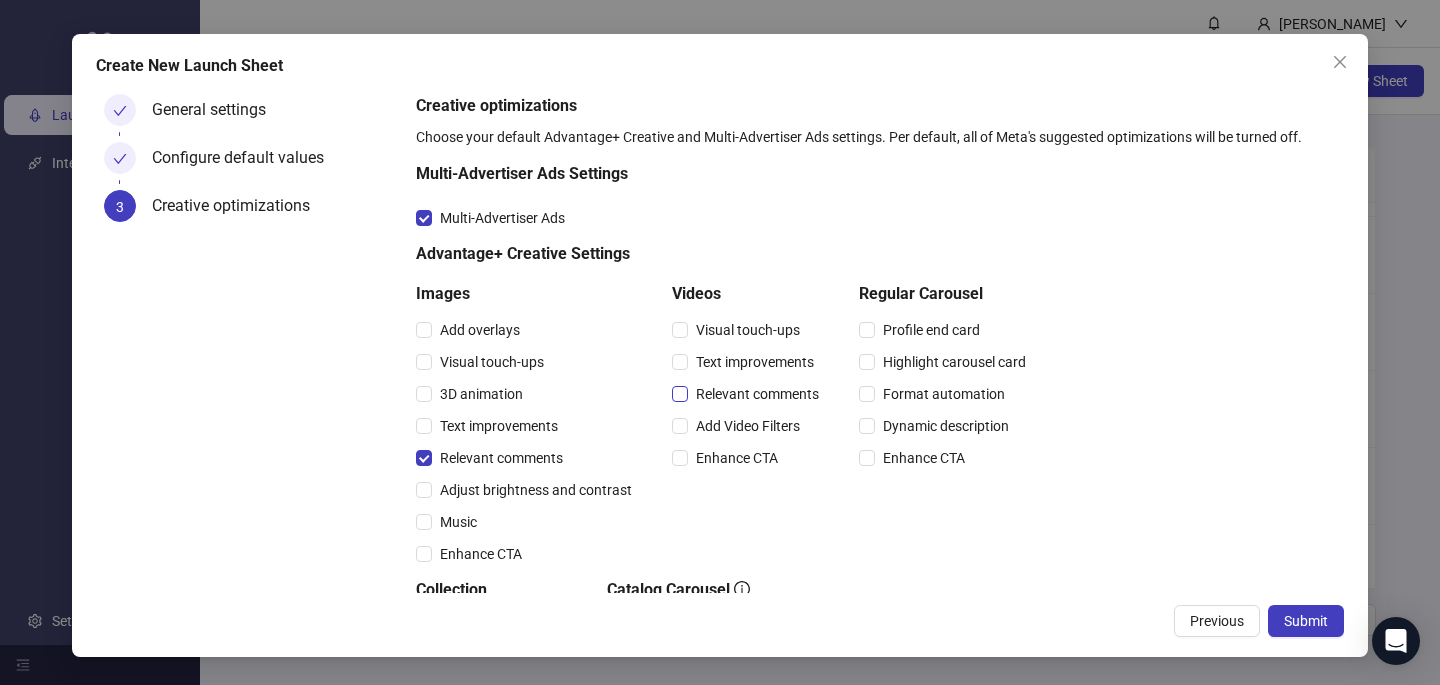 click on "Relevant comments" at bounding box center (757, 394) 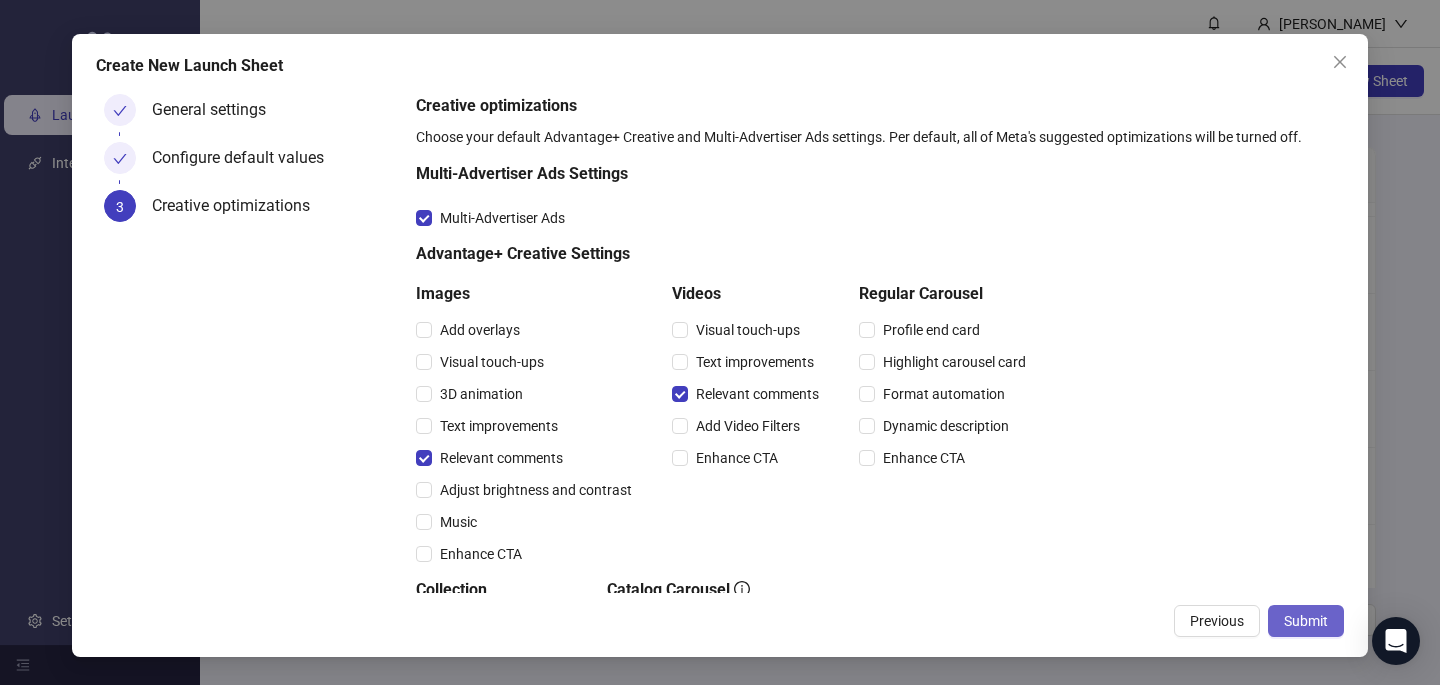 click on "Submit" at bounding box center (1306, 621) 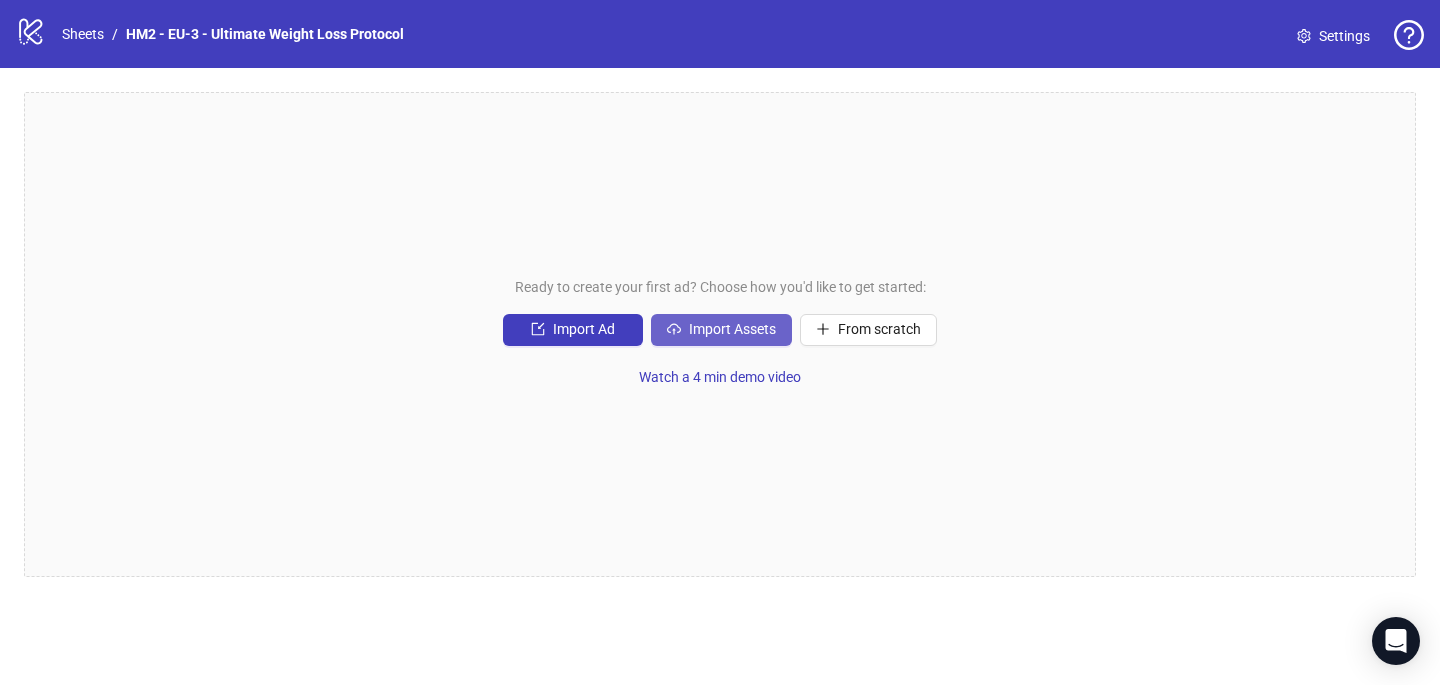 click on "Import Assets" at bounding box center (721, 330) 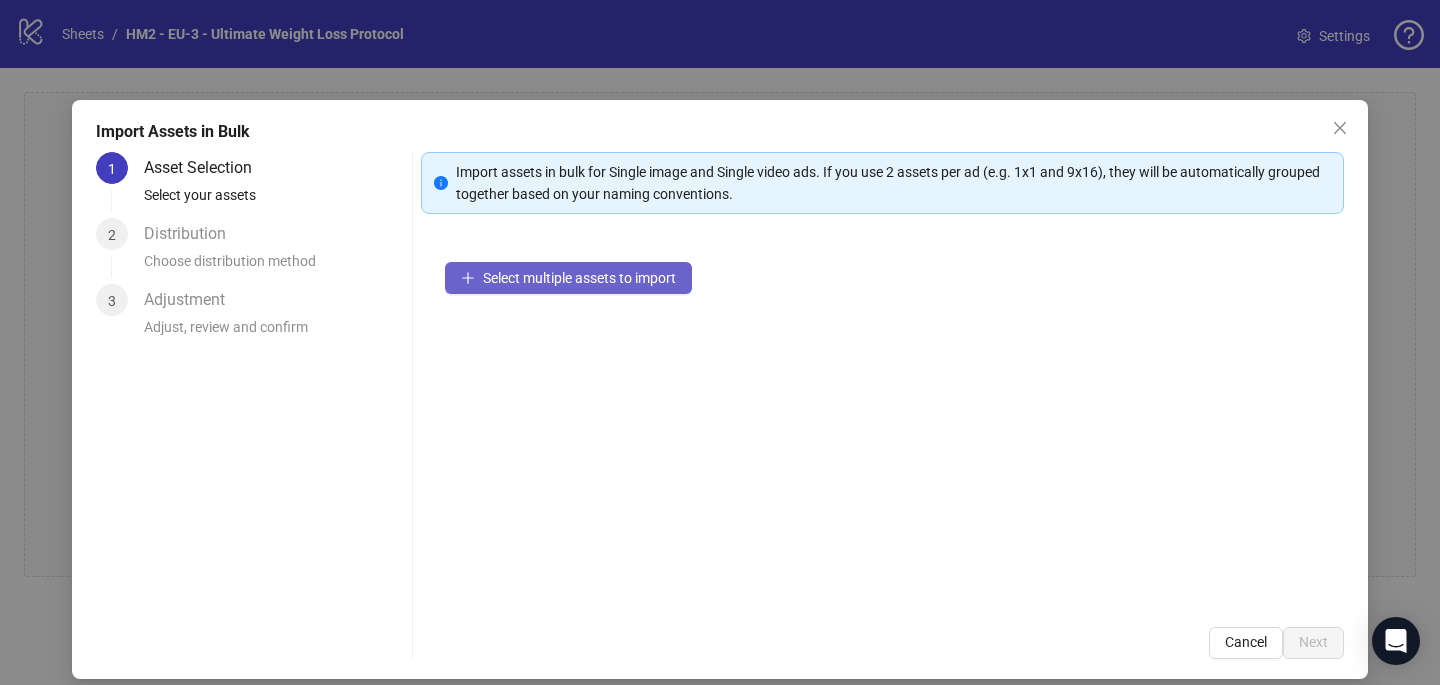 click on "Select multiple assets to import" at bounding box center (579, 278) 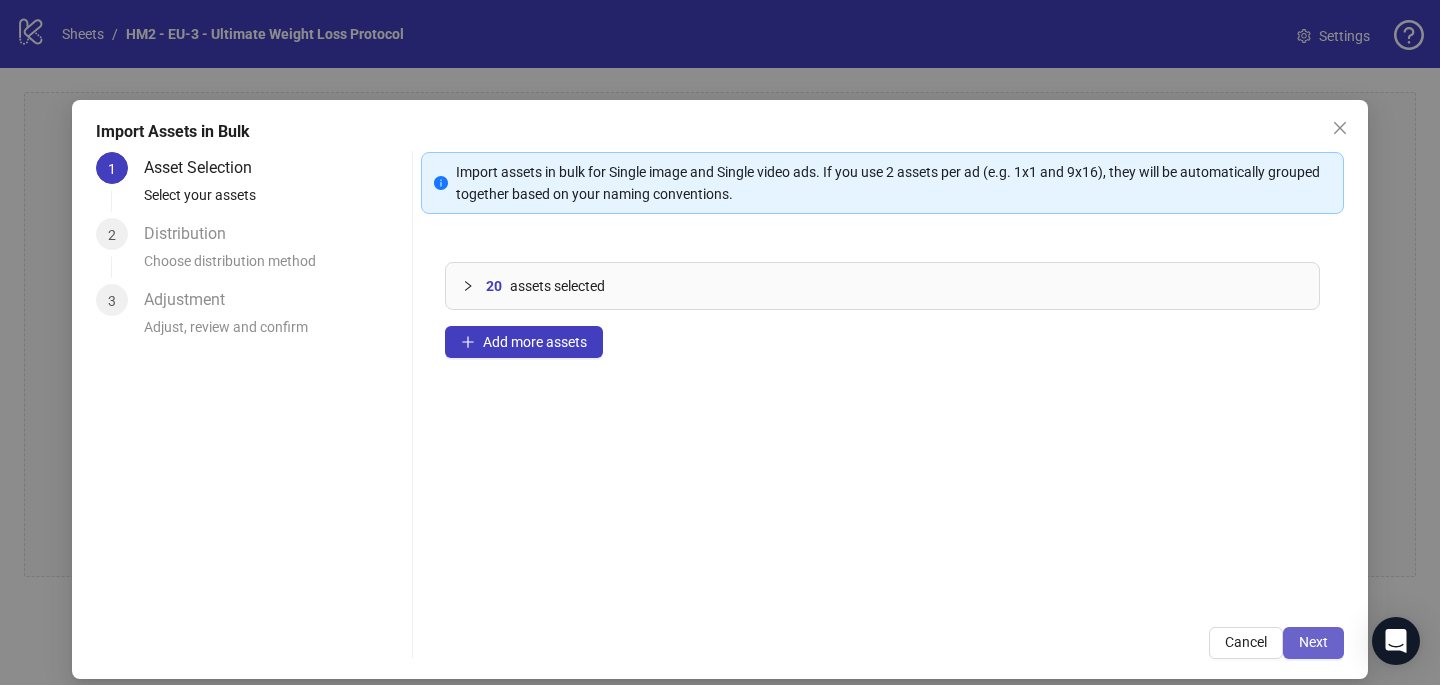 click on "Next" at bounding box center [1313, 642] 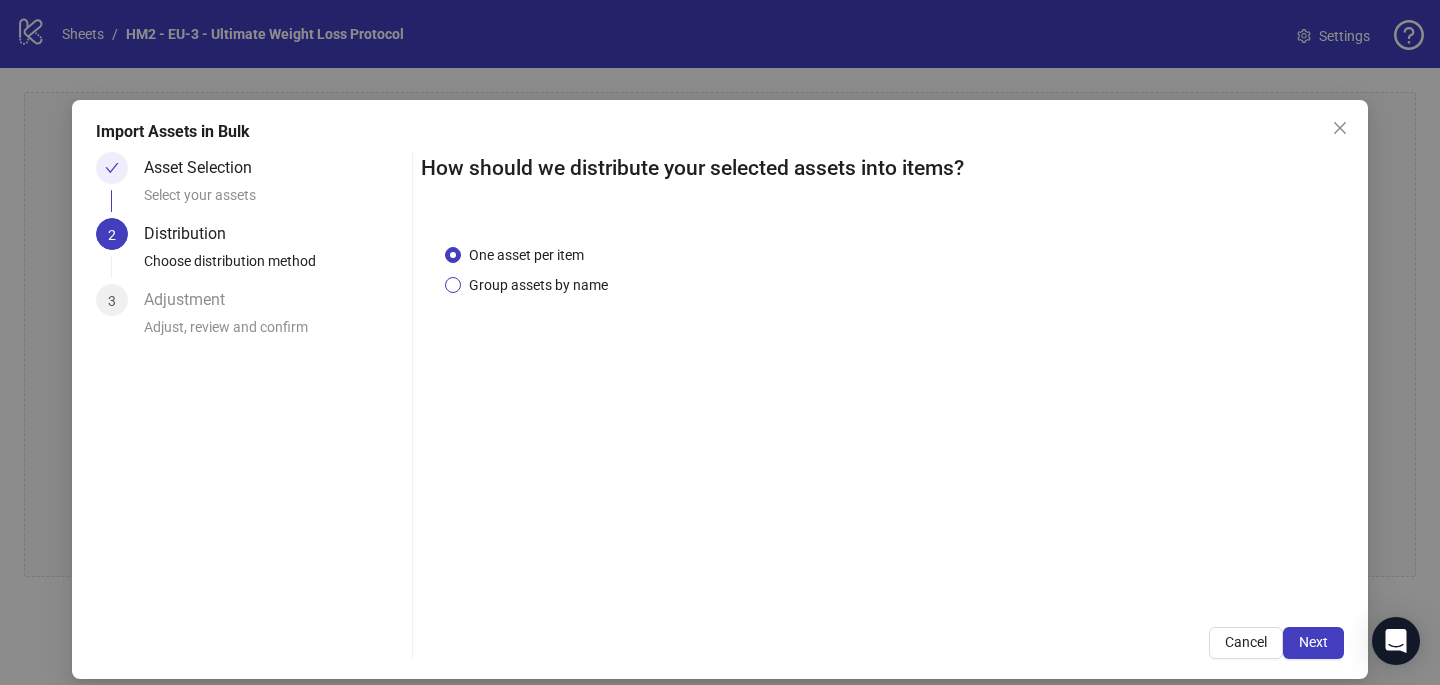 click on "Group assets by name" at bounding box center [538, 285] 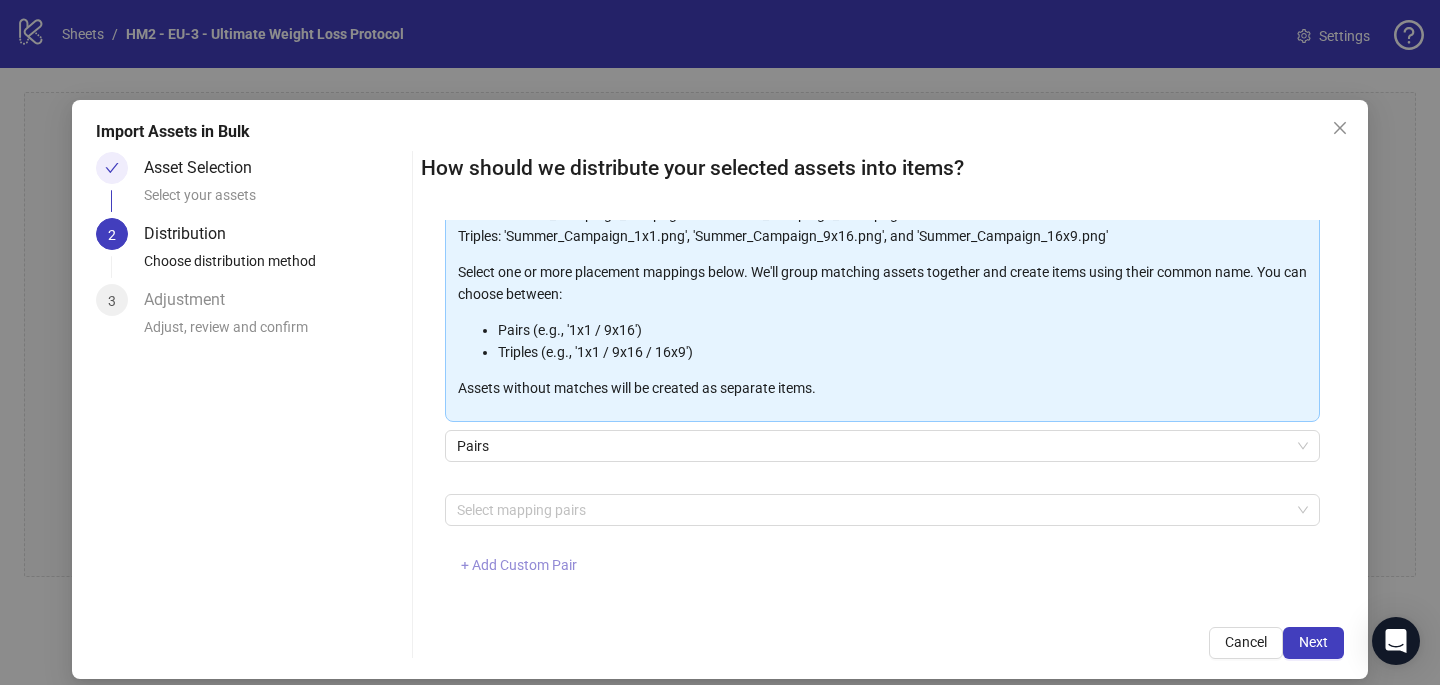 scroll, scrollTop: 203, scrollLeft: 0, axis: vertical 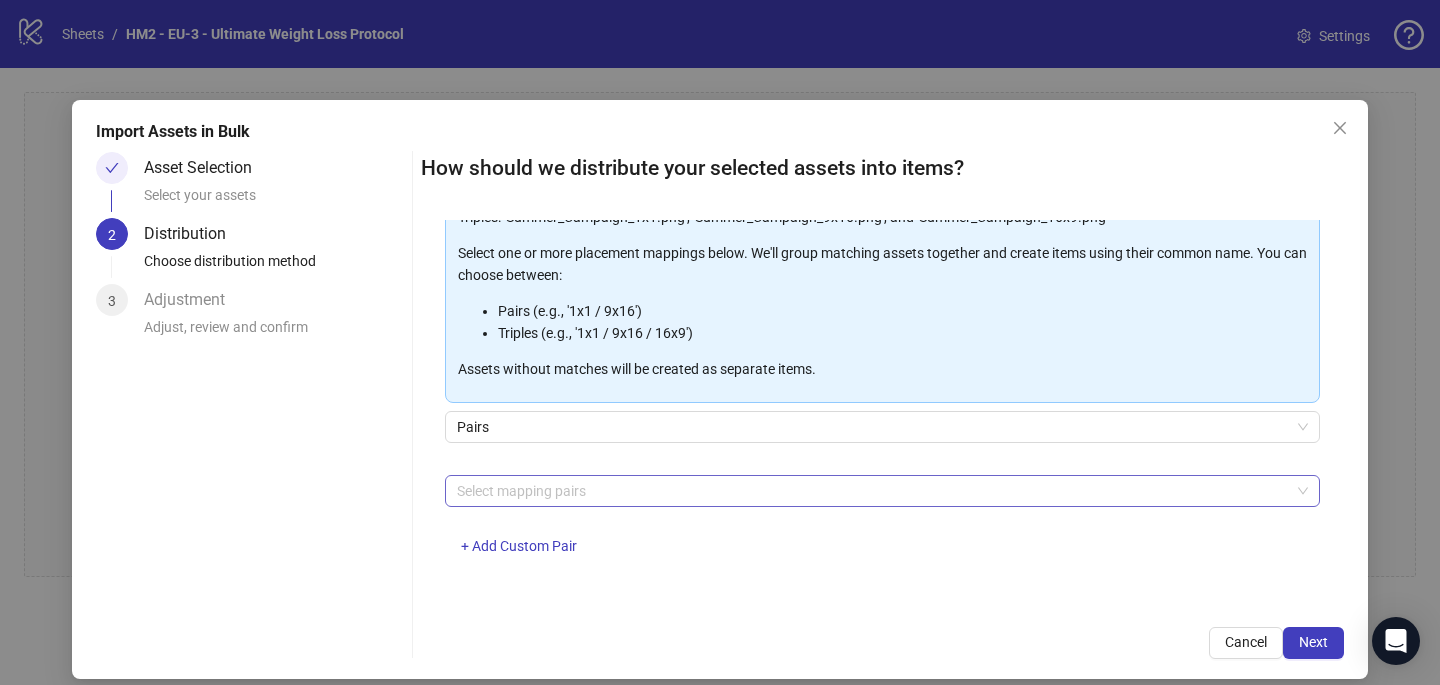 click at bounding box center [872, 491] 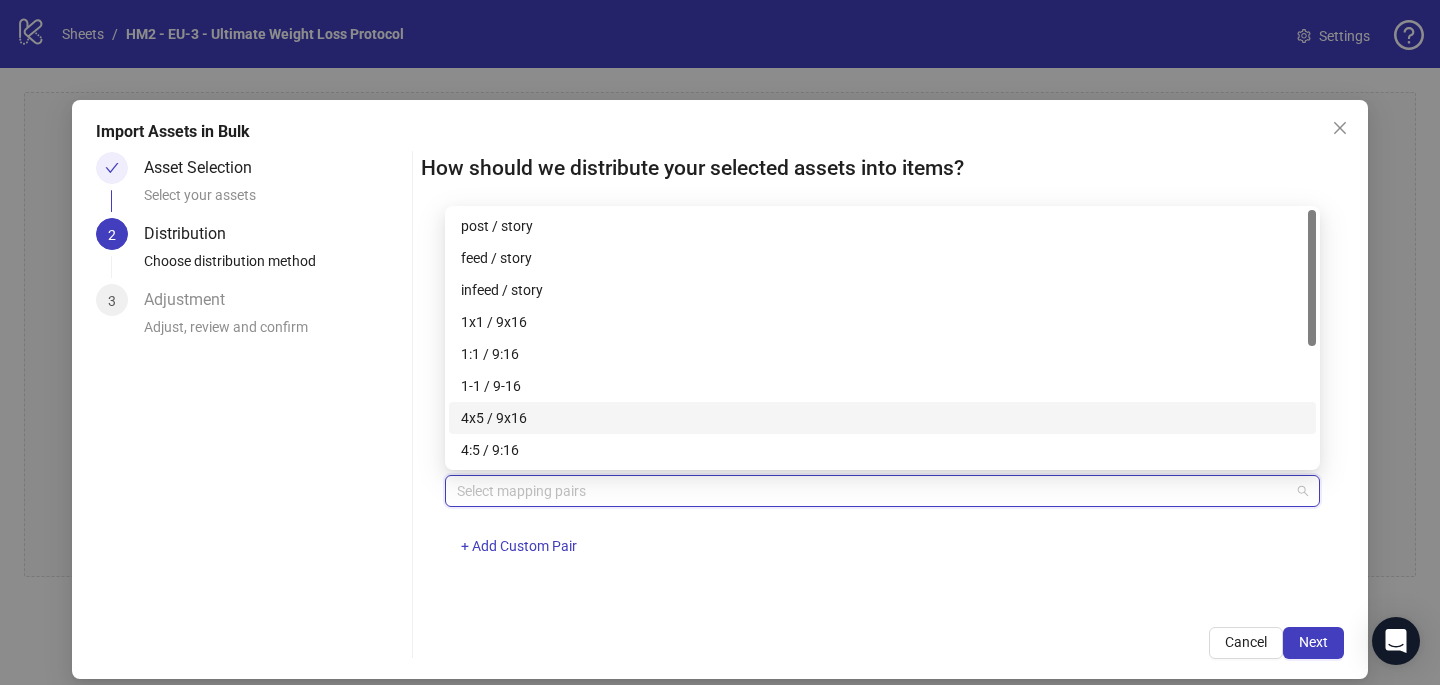 click on "4x5 / 9x16" at bounding box center (882, 418) 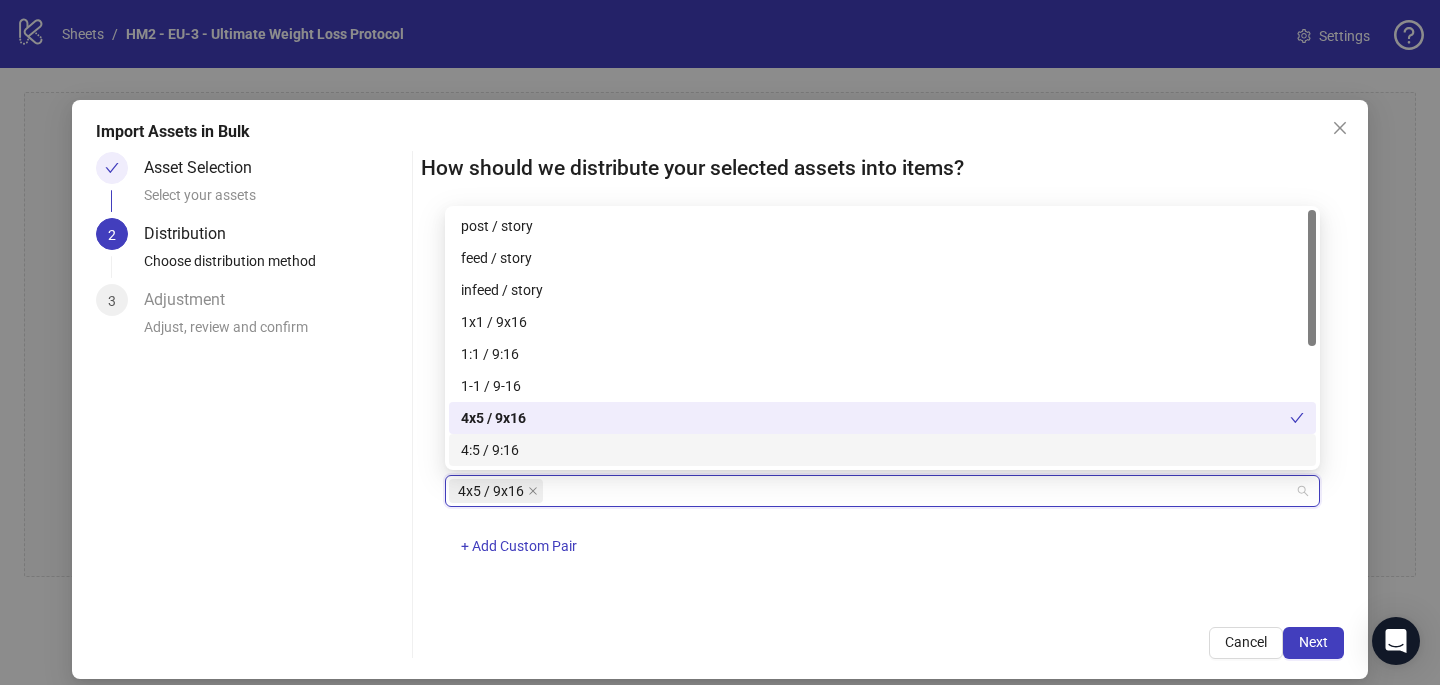 click on "One asset per item Group assets by name Assets must follow a consistent naming pattern to use this feature. Examples: Pairs: 'Summer_Campaign_1x1.png' and 'Summer_Campaign_9x16.png' Triples: 'Summer_Campaign_1x1.png', 'Summer_Campaign_9x16.png', and 'Summer_Campaign_16x9.png' Select one or more placement mappings below. We'll group matching assets together and create items using their common name. You can choose between: Pairs (e.g., '1x1 / 9x16') Triples (e.g., '1x1 / 9x16 / 16x9') Assets without matches will be created as separate items. Pairs 4x5 / 9x16   + Add Custom Pair" at bounding box center [882, 411] 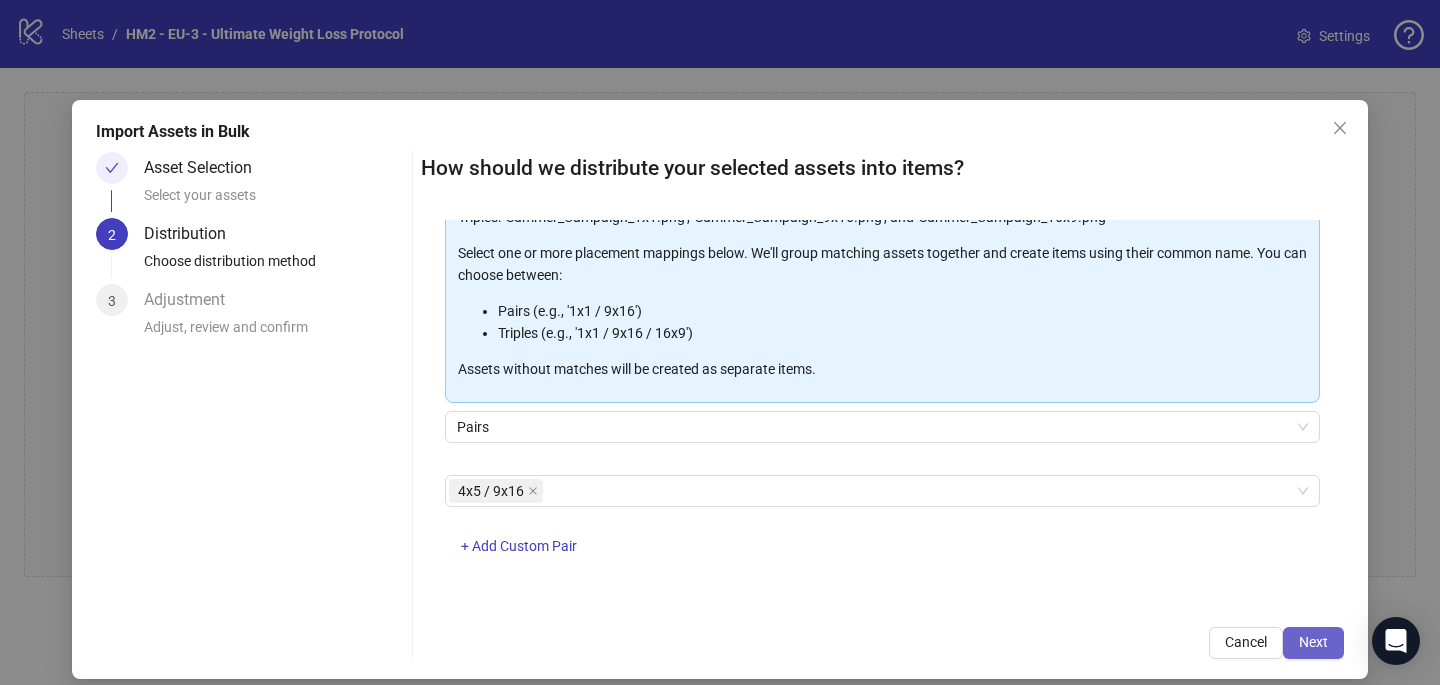 click on "Next" at bounding box center (1313, 642) 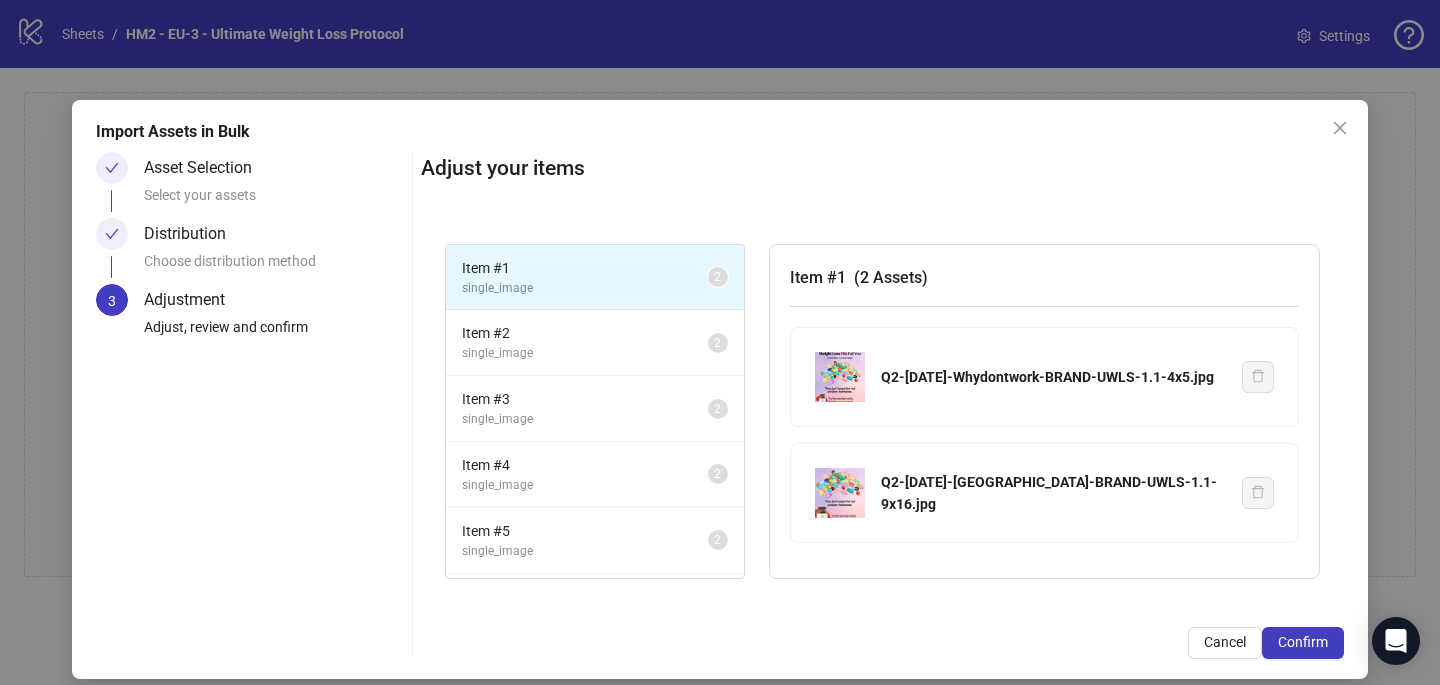 click on "Confirm" at bounding box center (1303, 642) 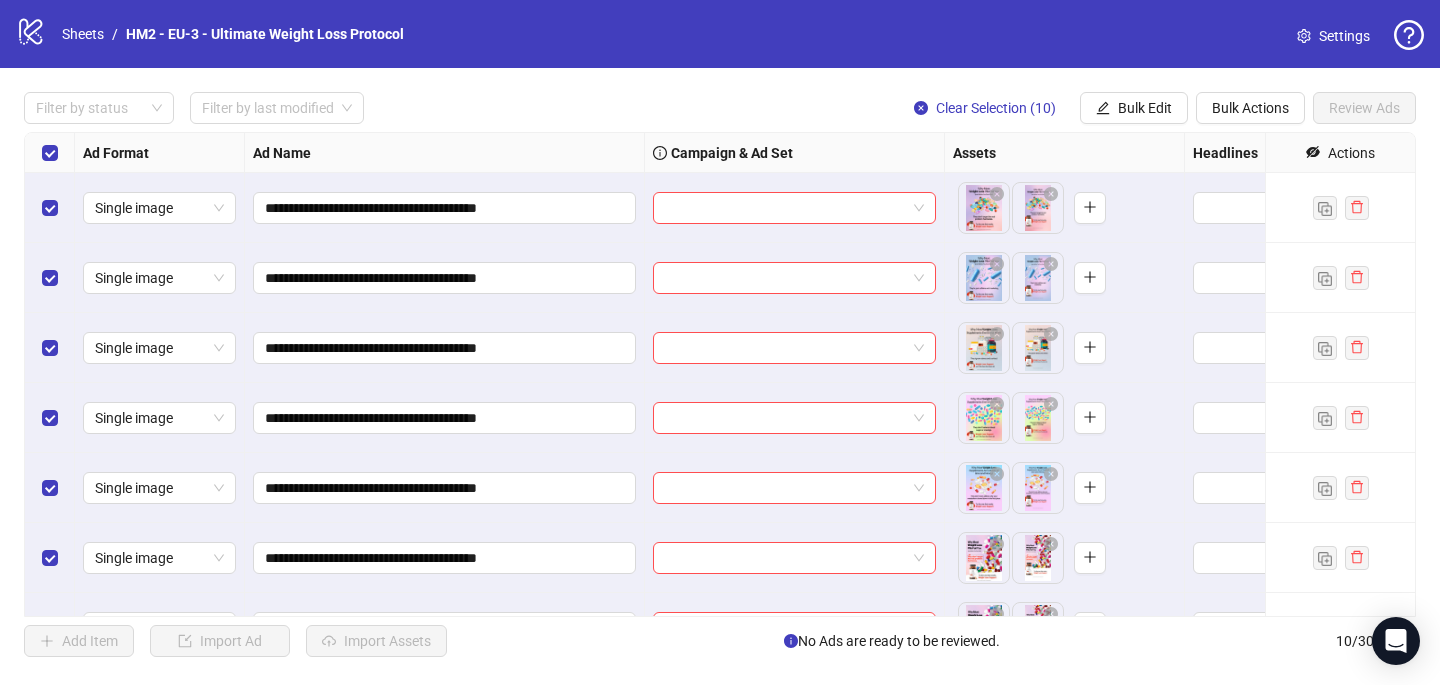 click at bounding box center [795, 208] 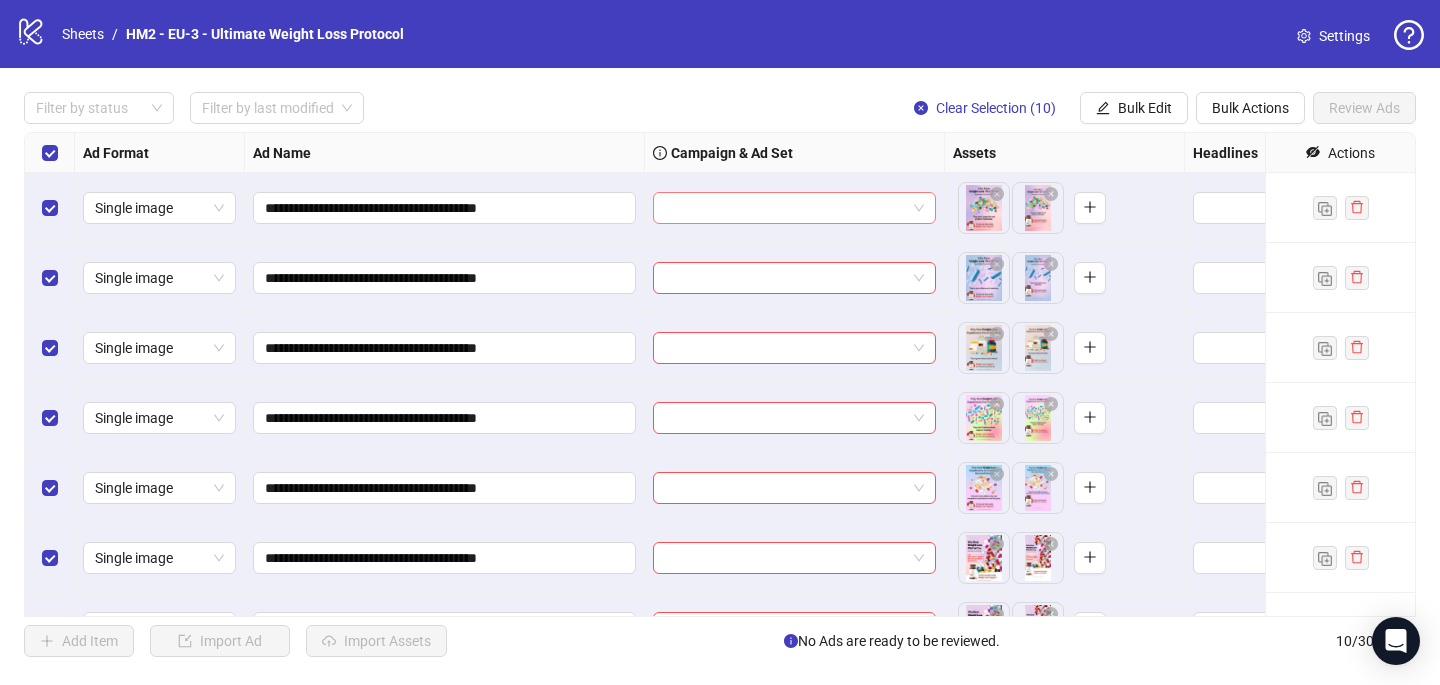 click at bounding box center (785, 208) 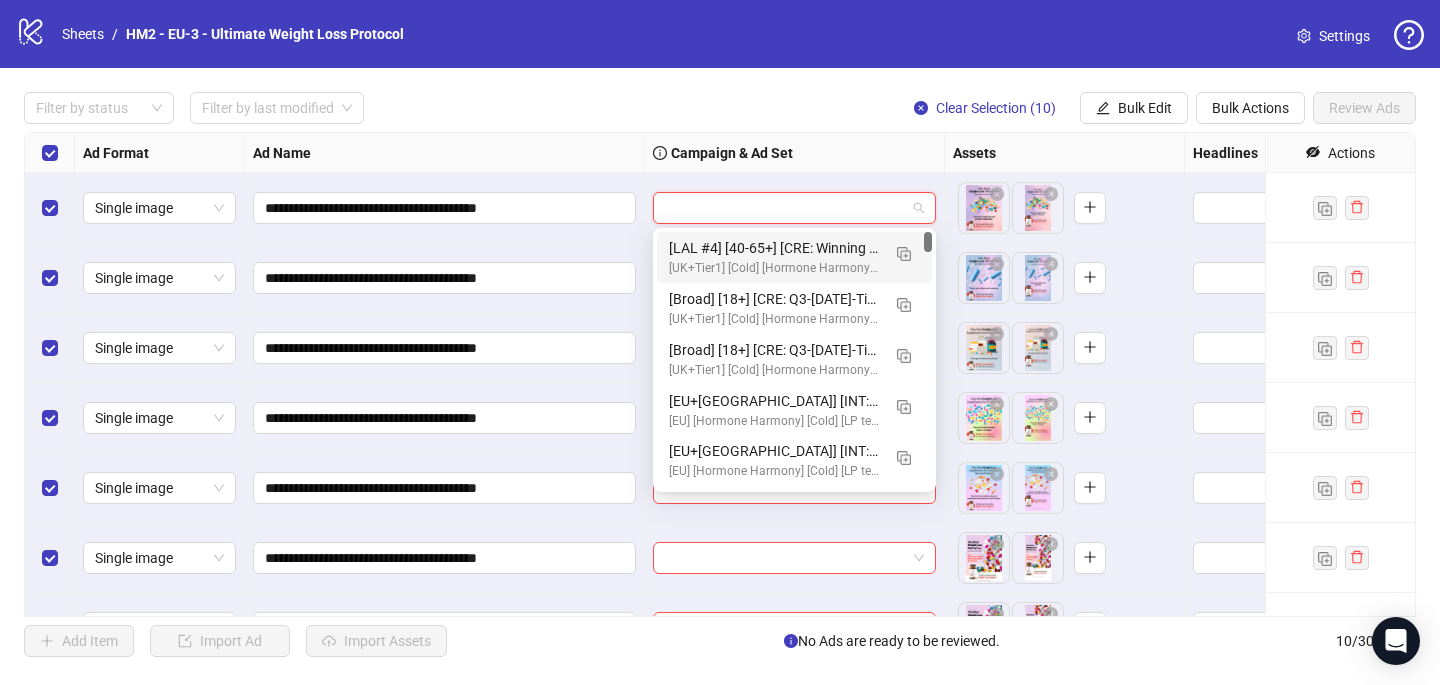 paste on "**********" 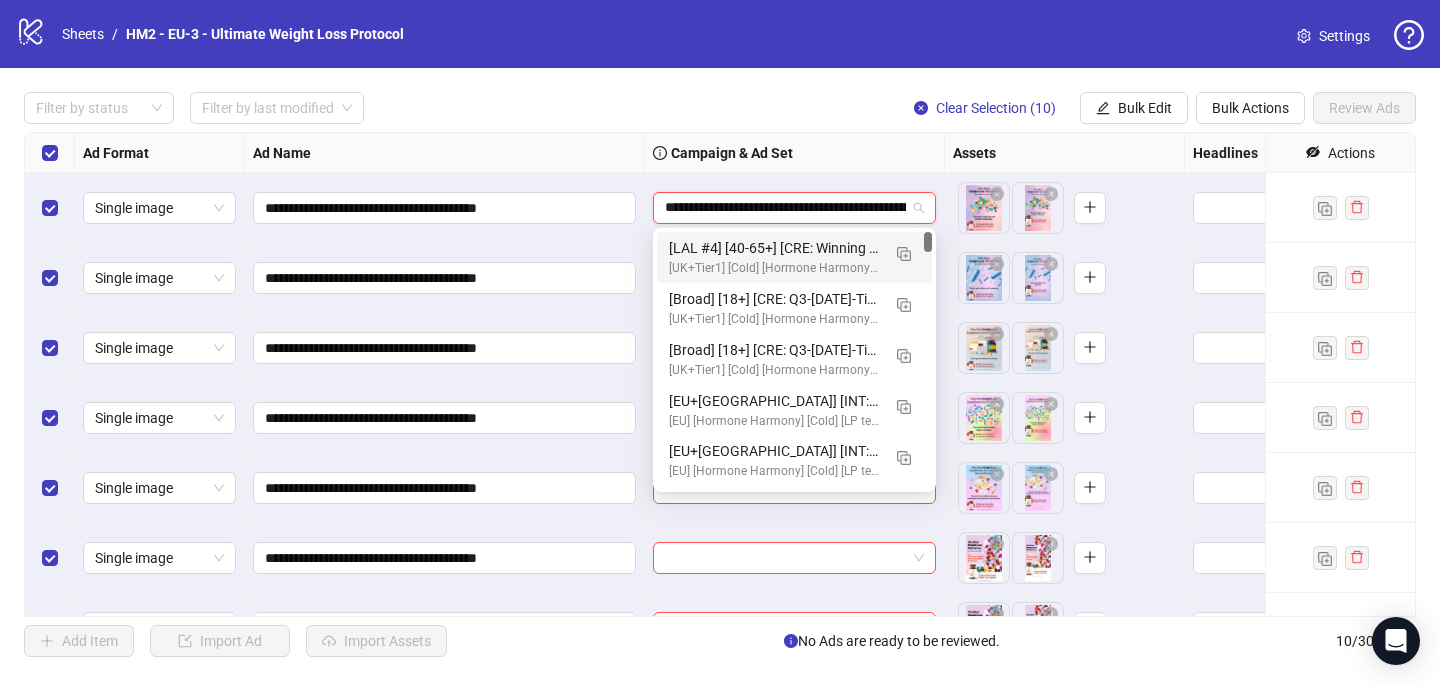 scroll, scrollTop: 0, scrollLeft: 198, axis: horizontal 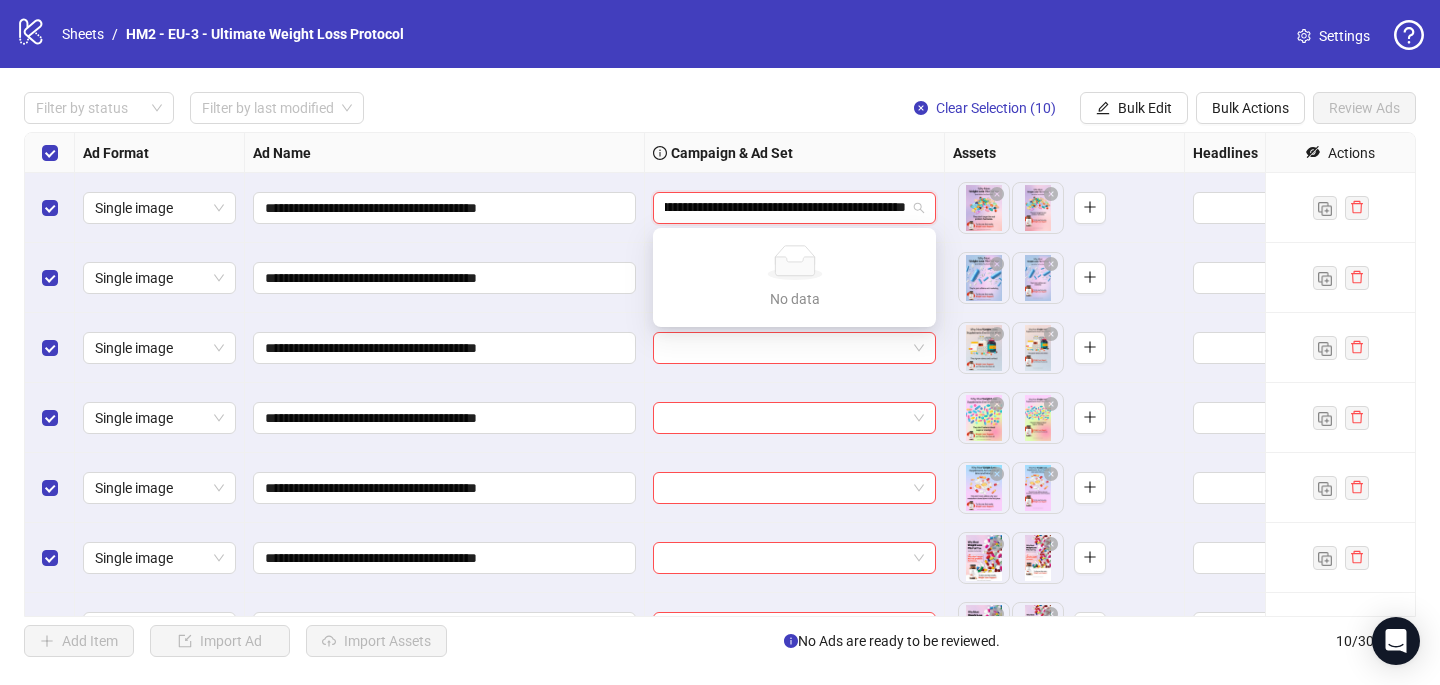 type on "**********" 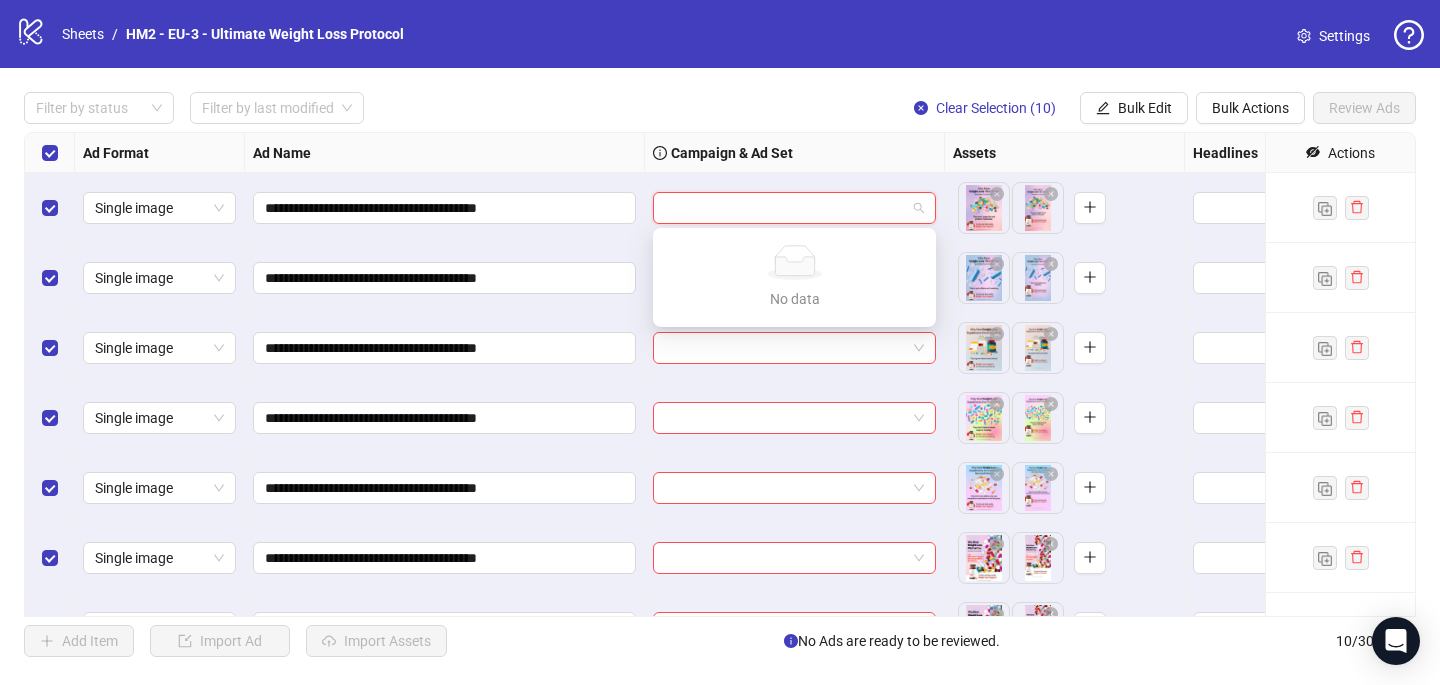 scroll, scrollTop: 0, scrollLeft: 0, axis: both 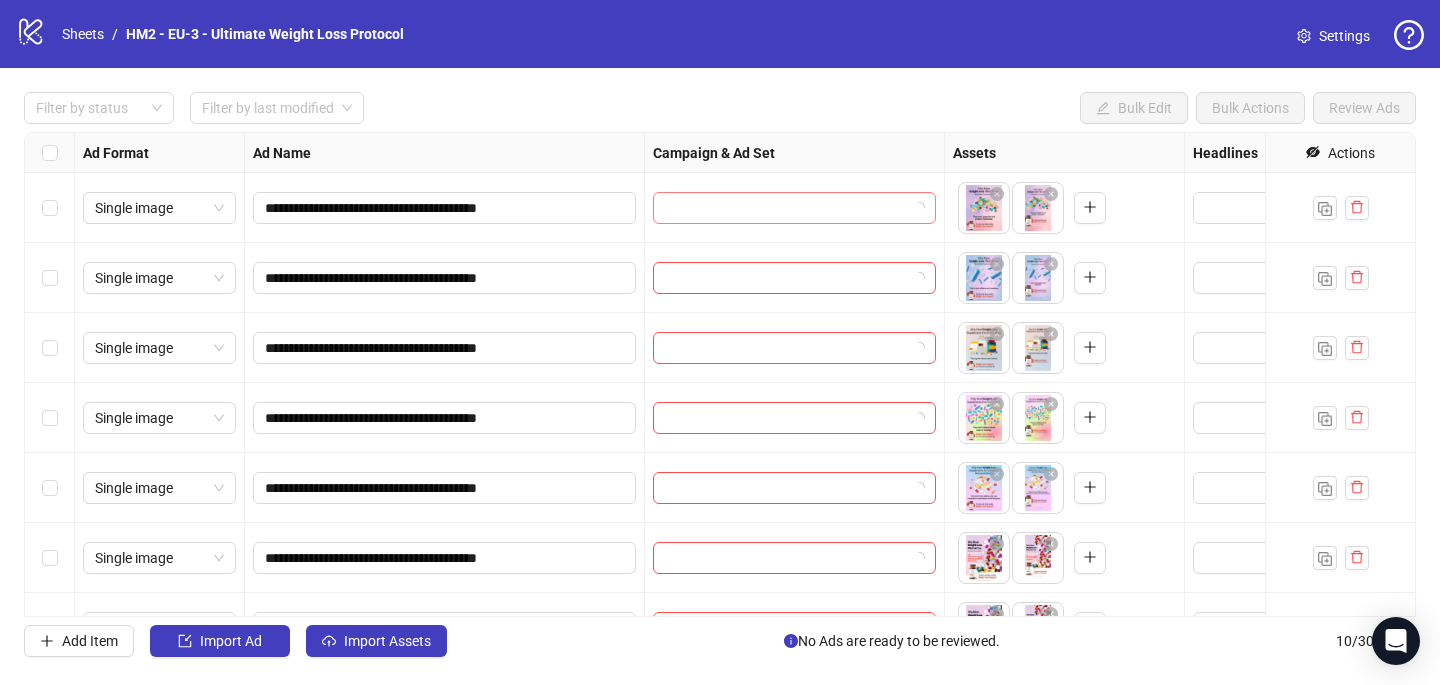 click at bounding box center (785, 208) 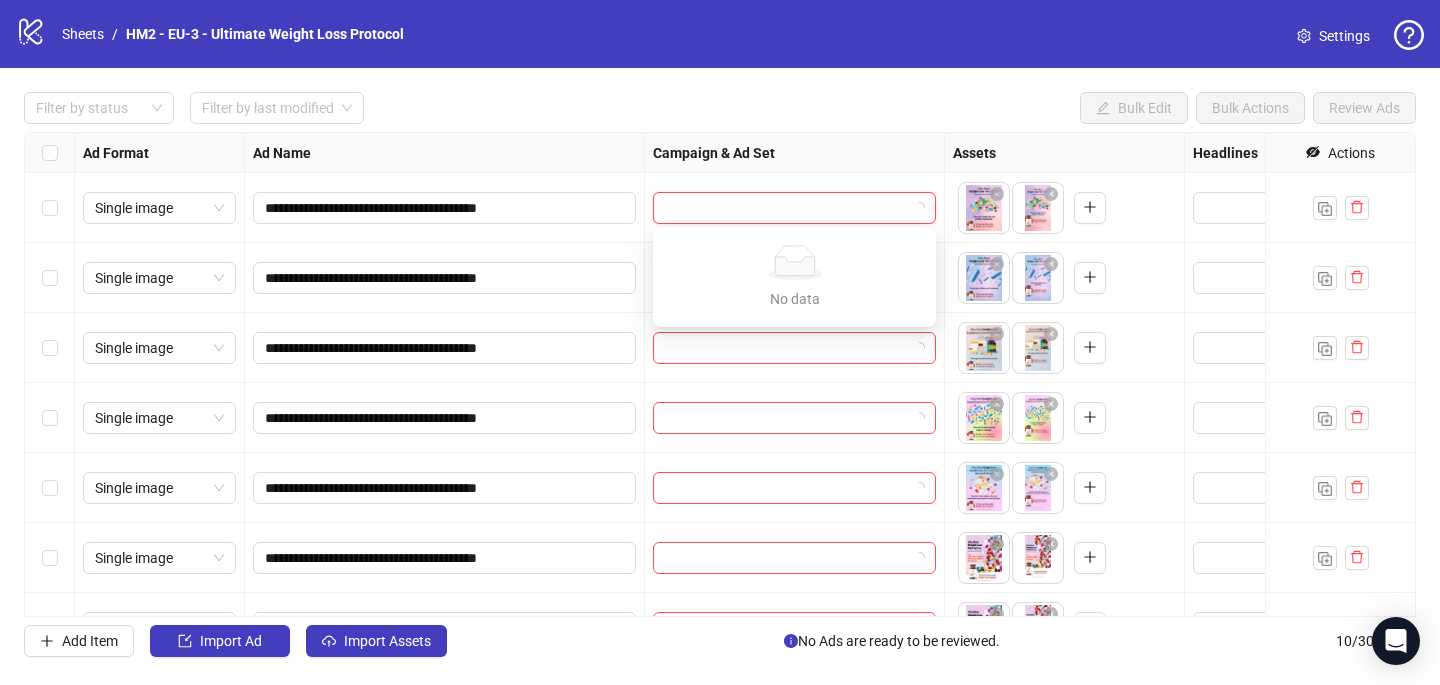 paste on "**********" 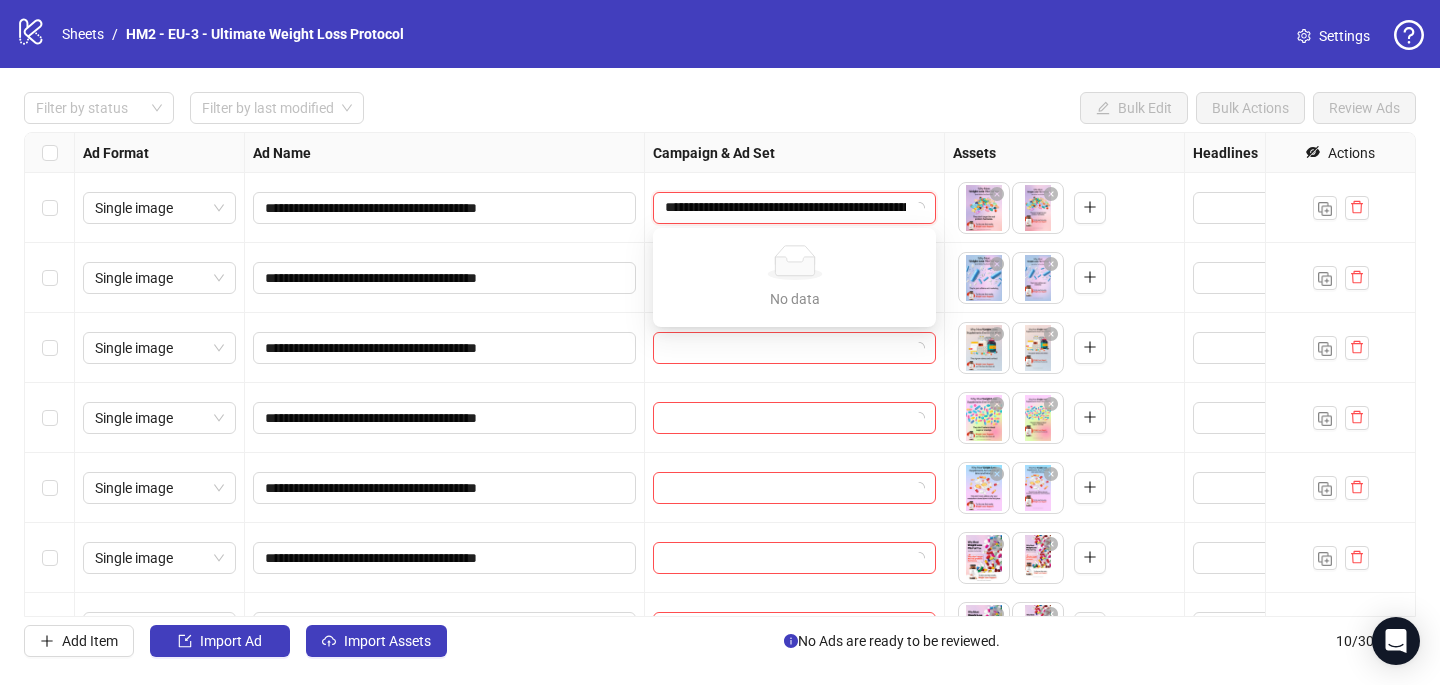 scroll, scrollTop: 0, scrollLeft: 198, axis: horizontal 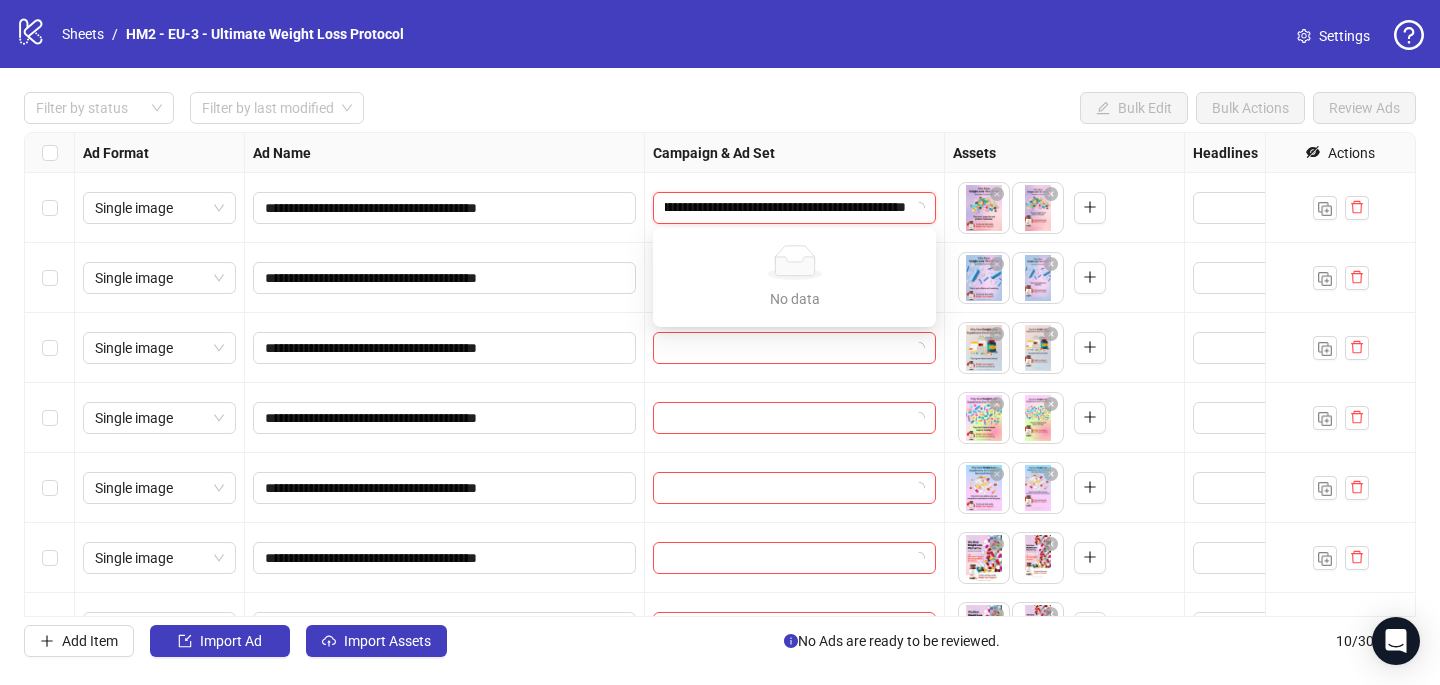 type on "**********" 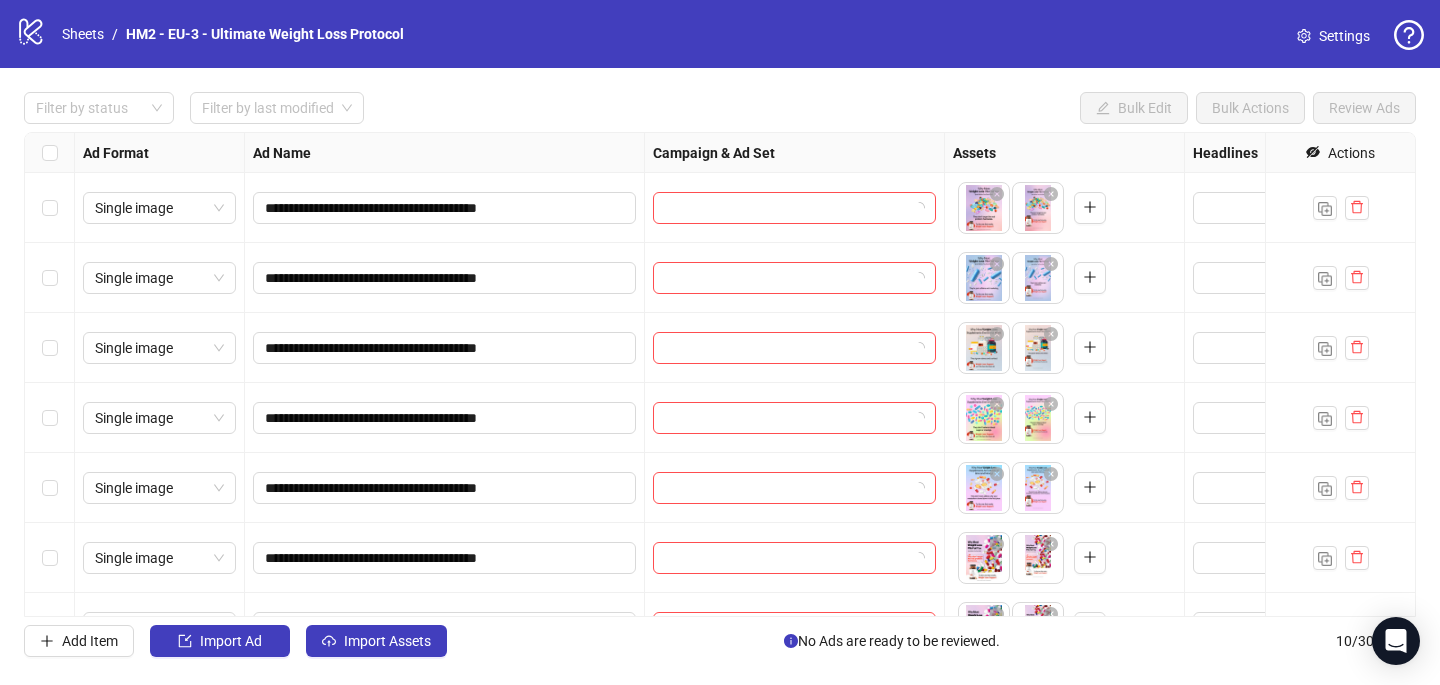 scroll, scrollTop: 0, scrollLeft: 0, axis: both 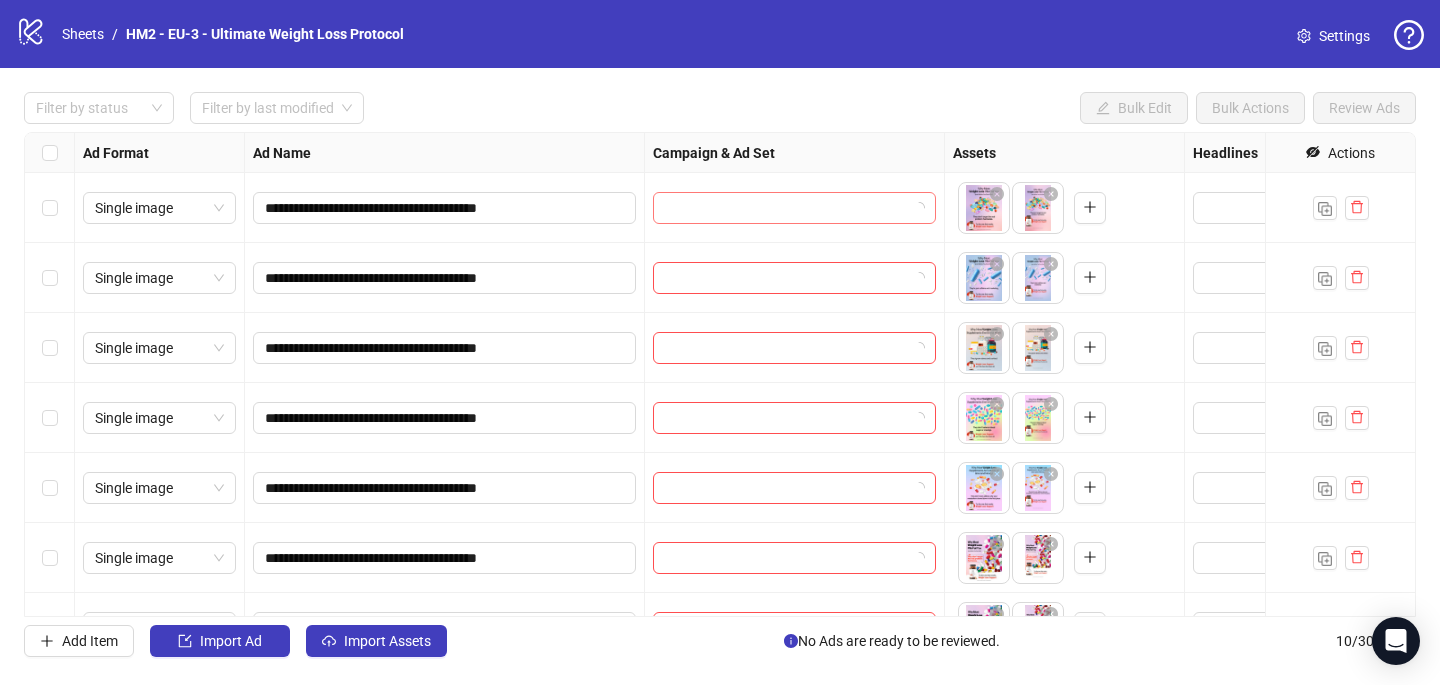 click at bounding box center [785, 208] 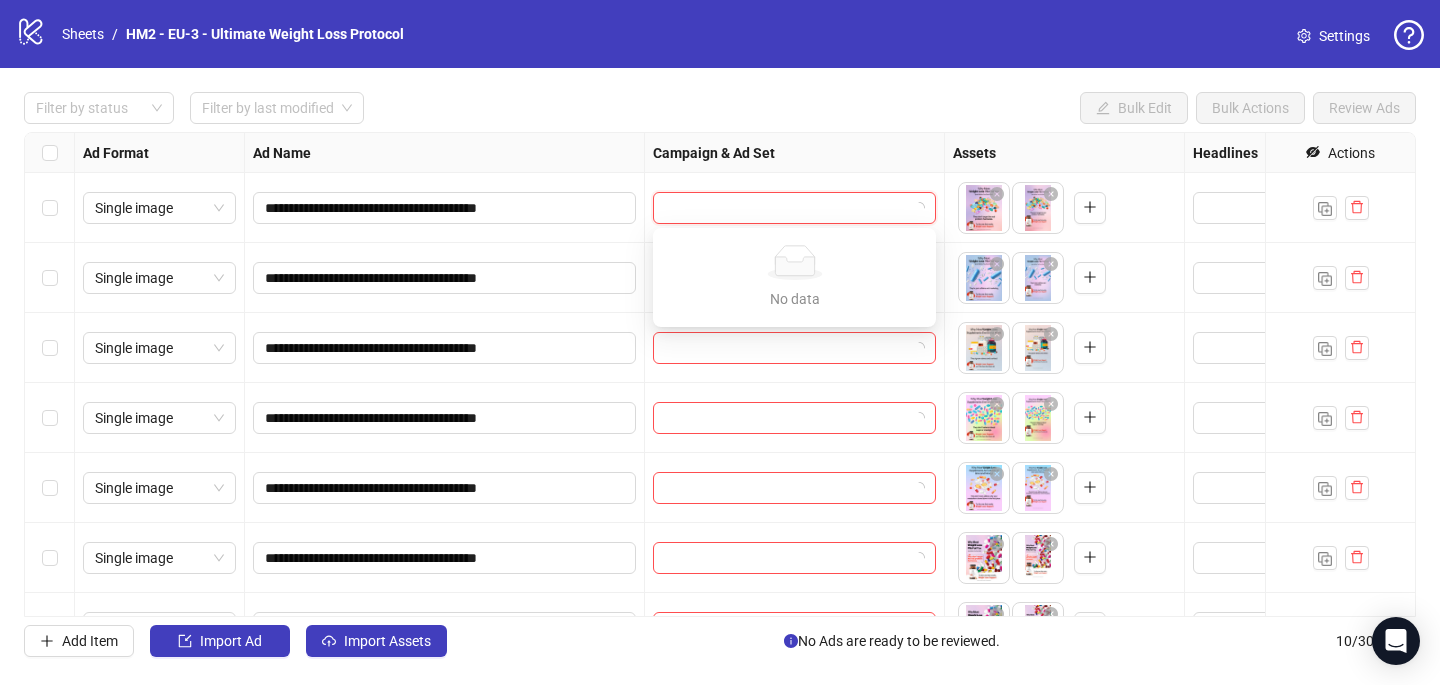 paste on "**********" 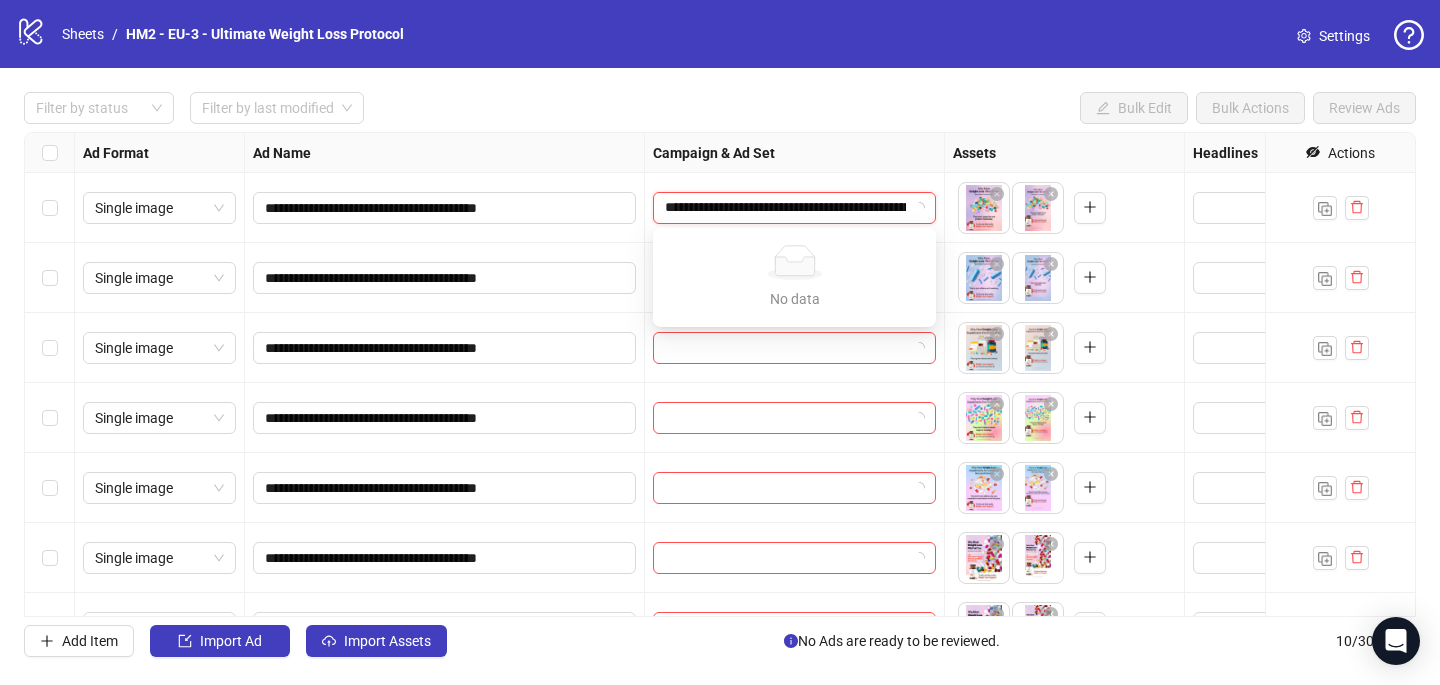 scroll, scrollTop: 0, scrollLeft: 198, axis: horizontal 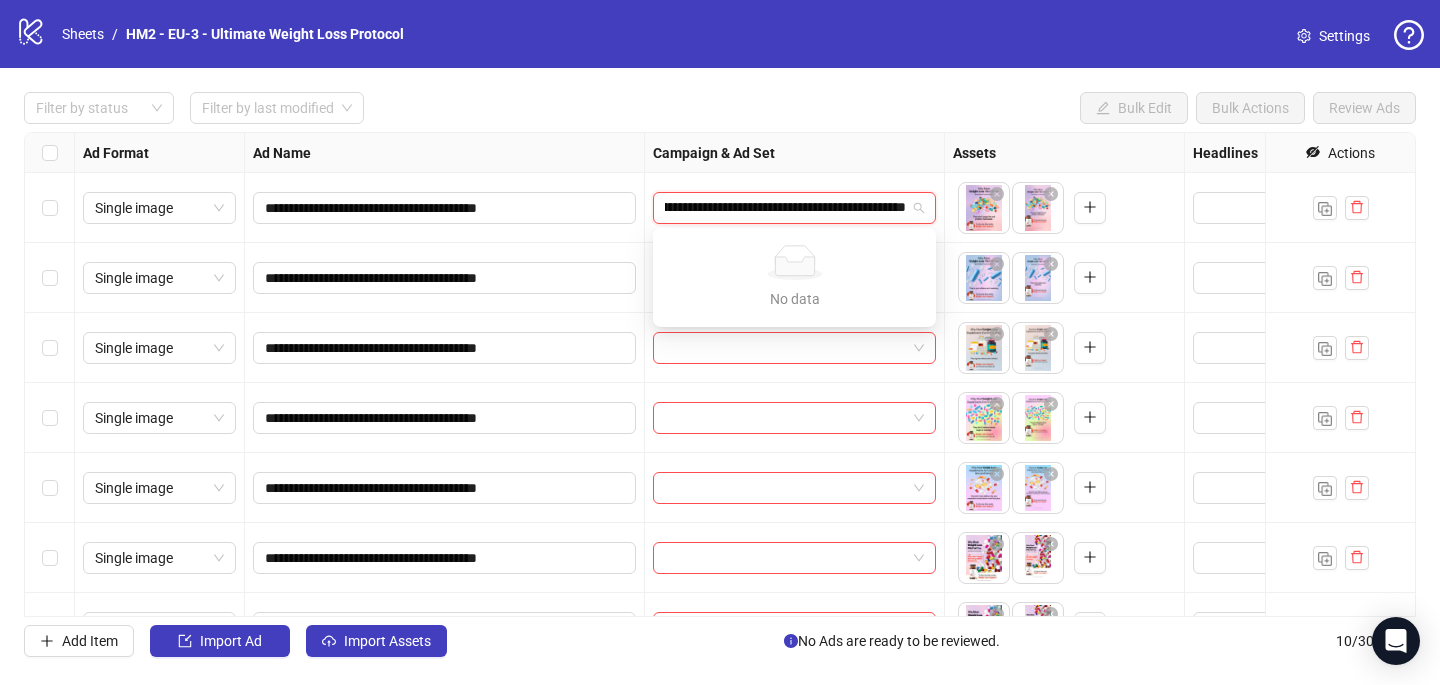 click on "**********" at bounding box center (785, 208) 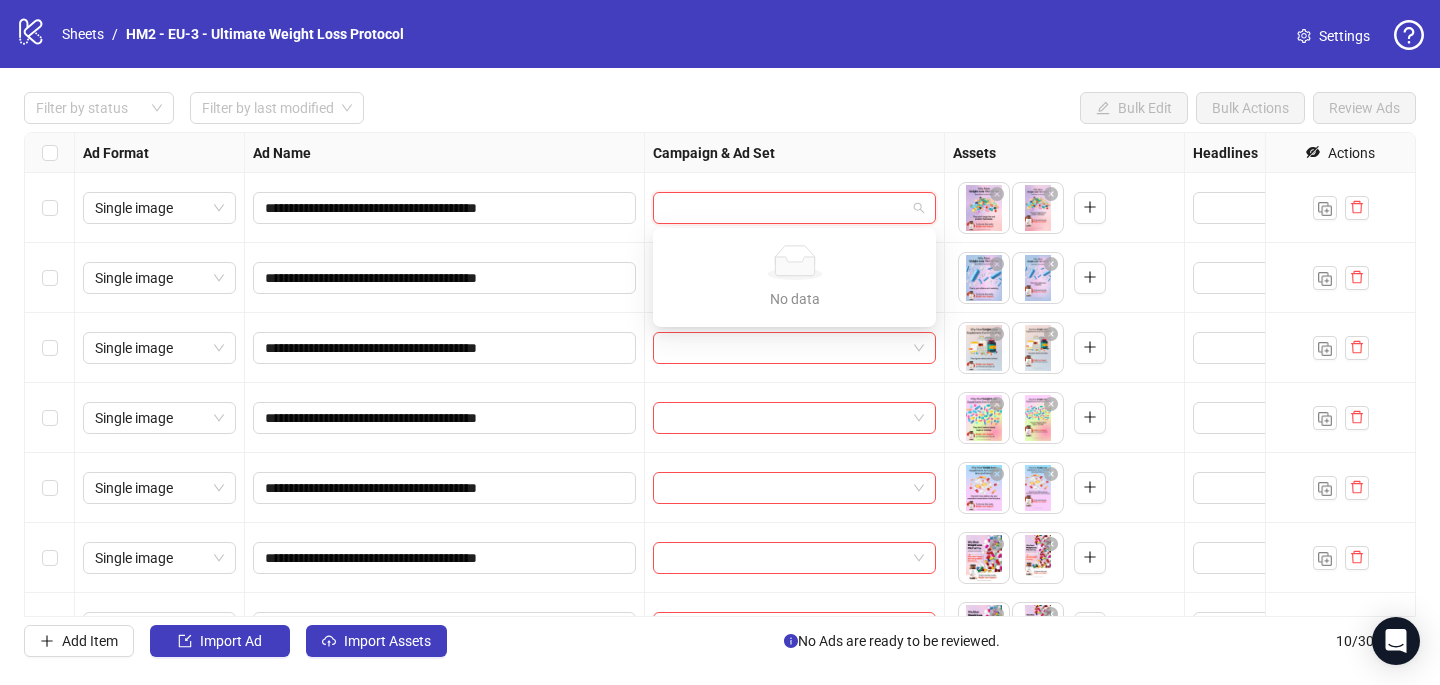scroll, scrollTop: 0, scrollLeft: 0, axis: both 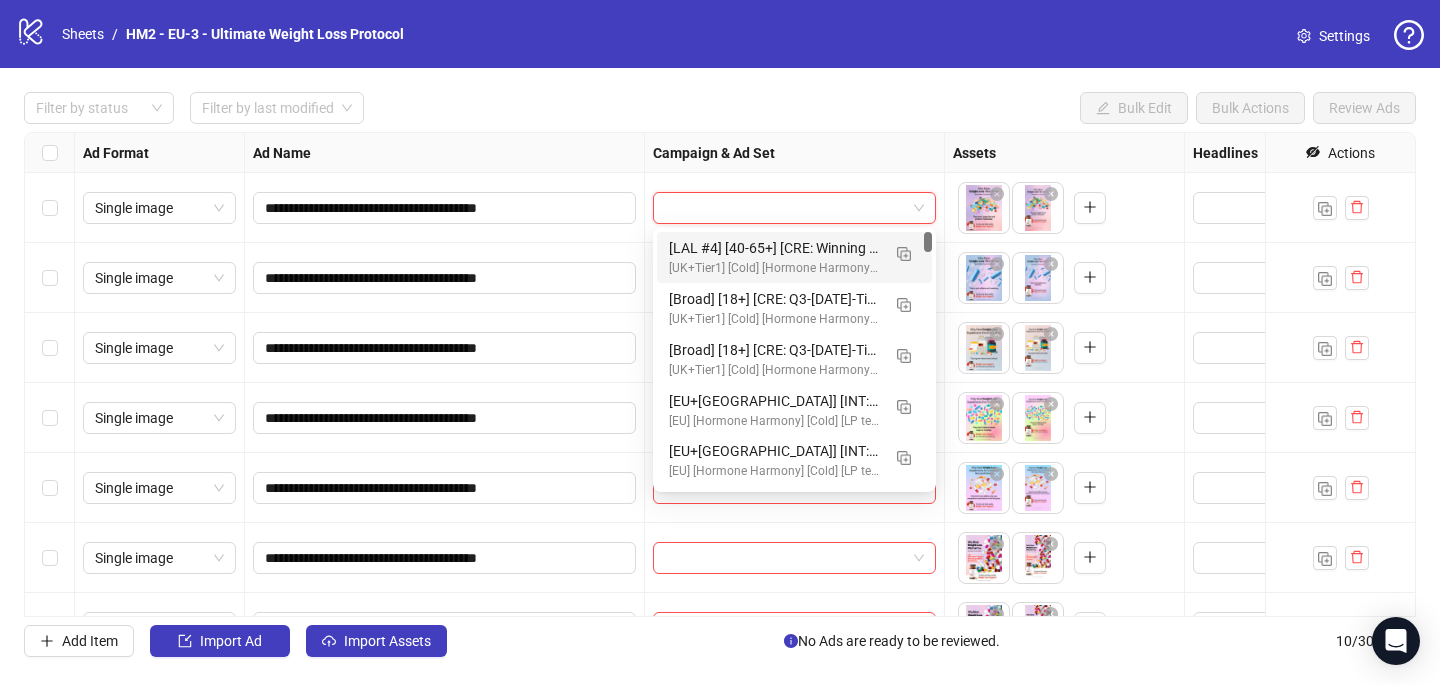 click on "**********" at bounding box center [720, 374] 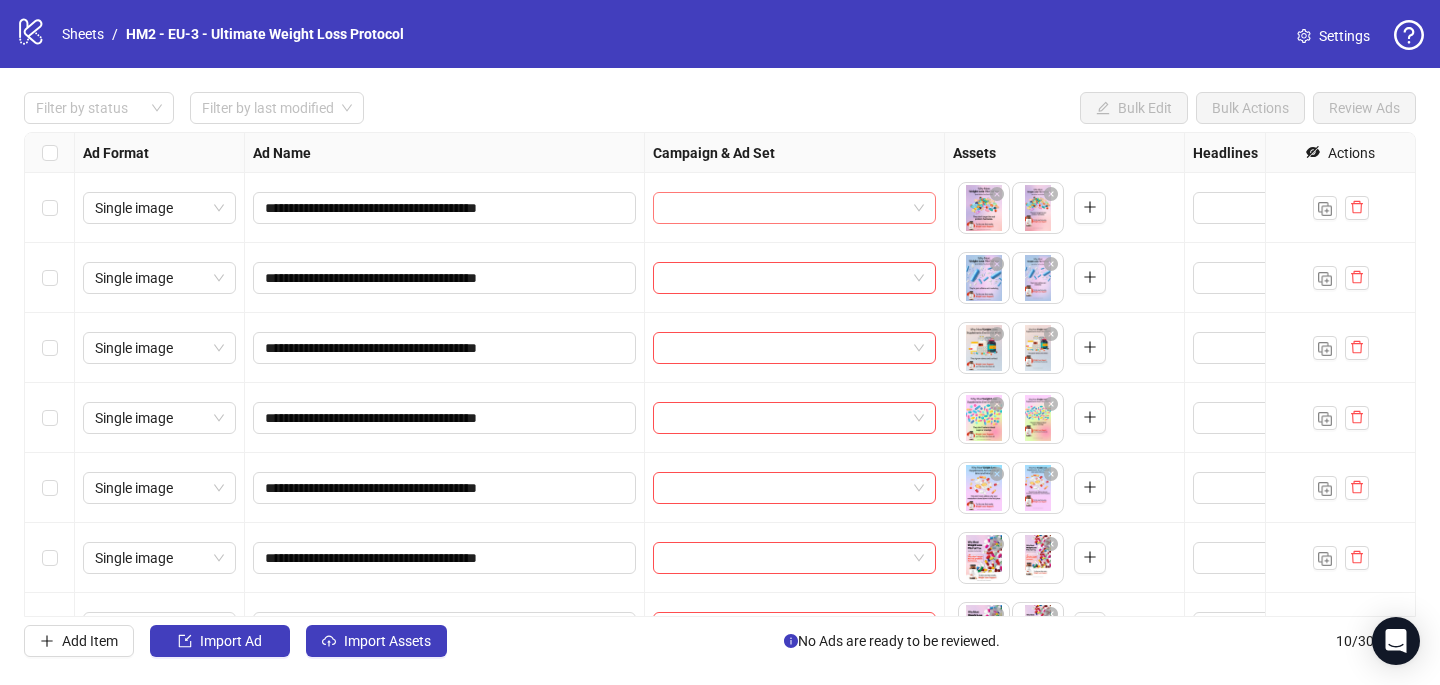 click at bounding box center (785, 208) 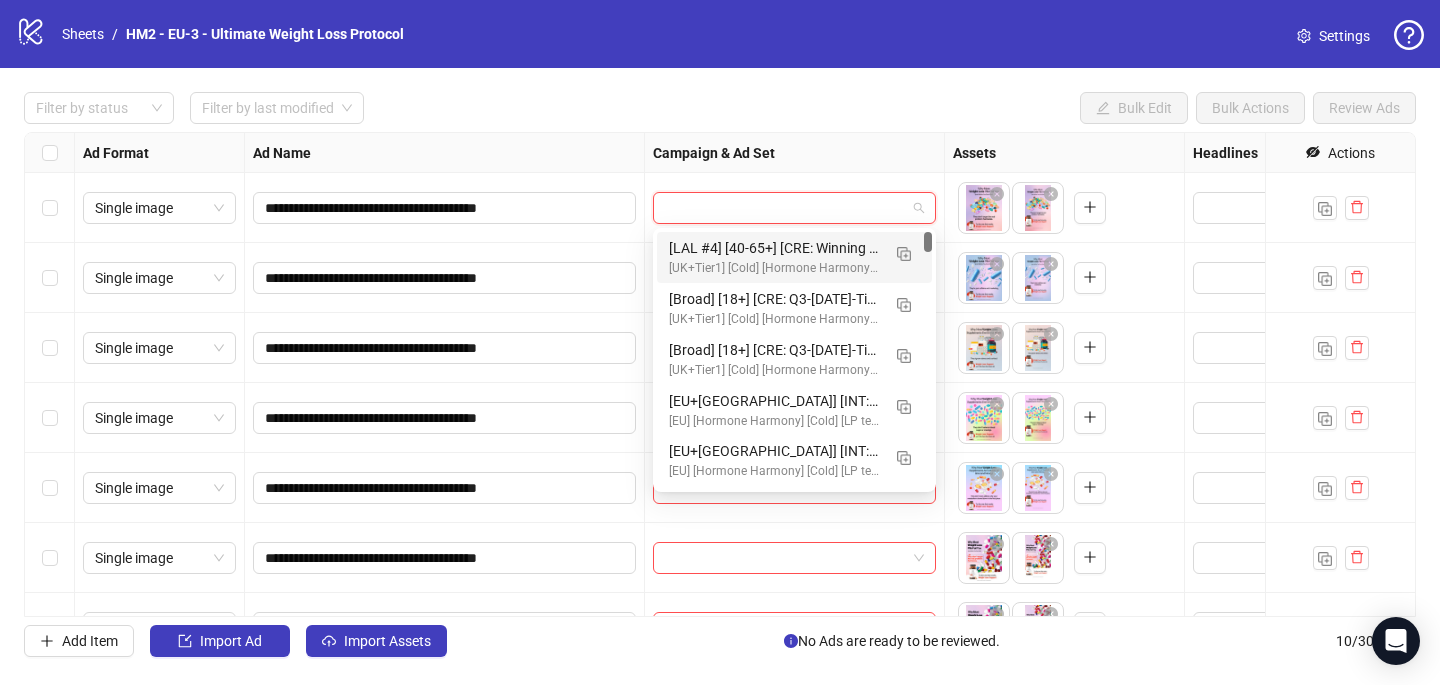 paste on "**********" 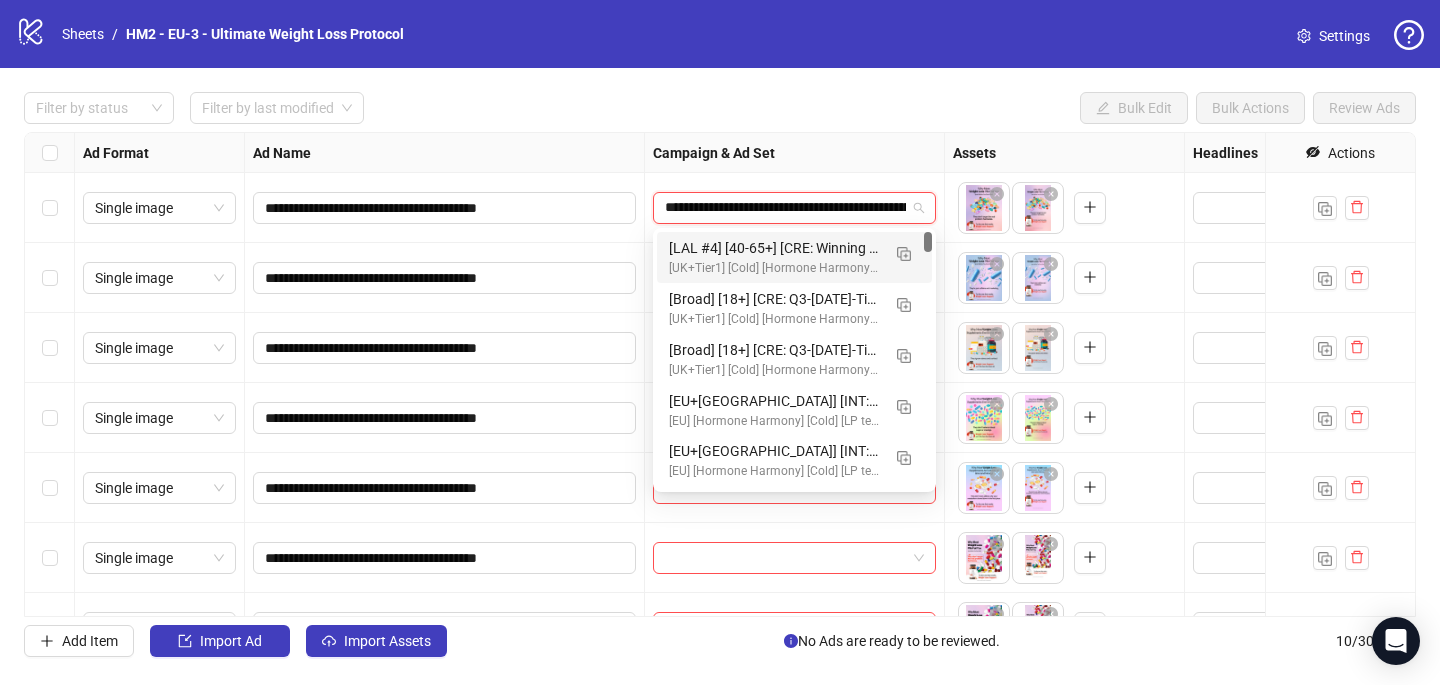 scroll, scrollTop: 0, scrollLeft: 198, axis: horizontal 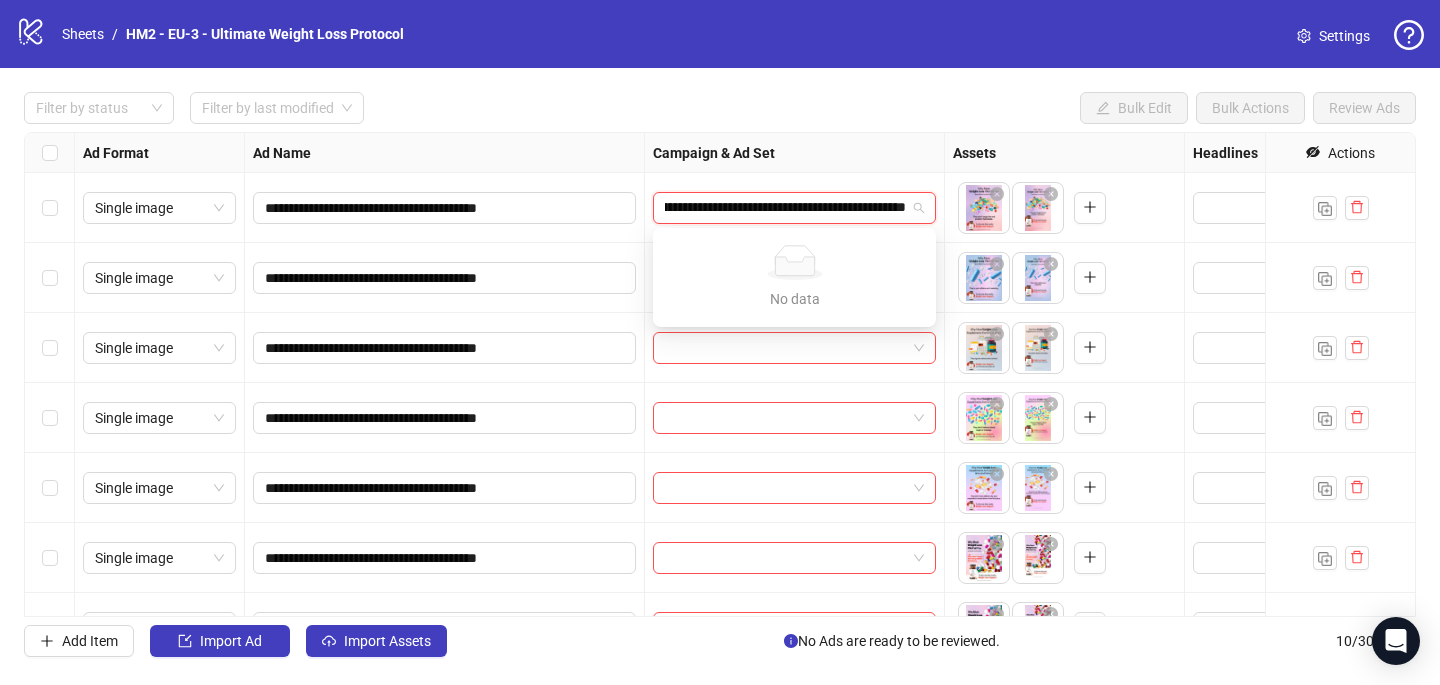 type on "**********" 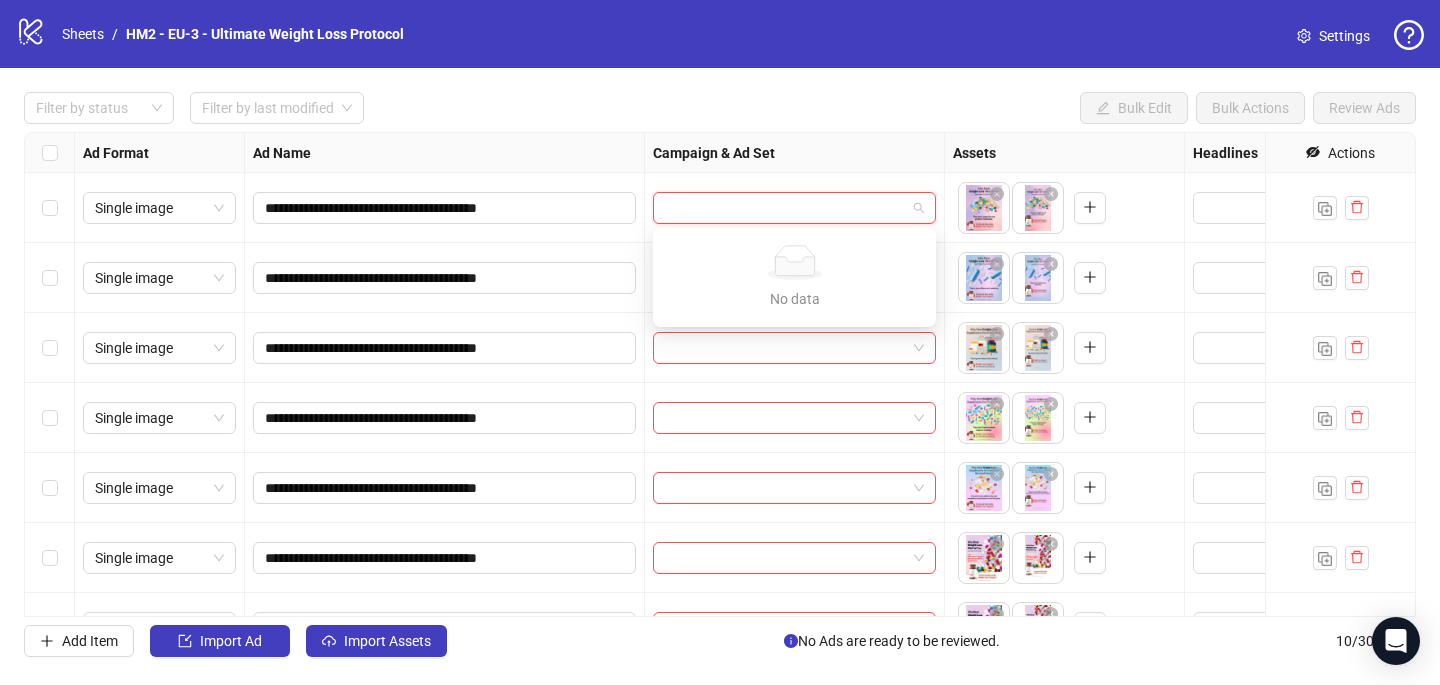 click on "**********" at bounding box center [720, 374] 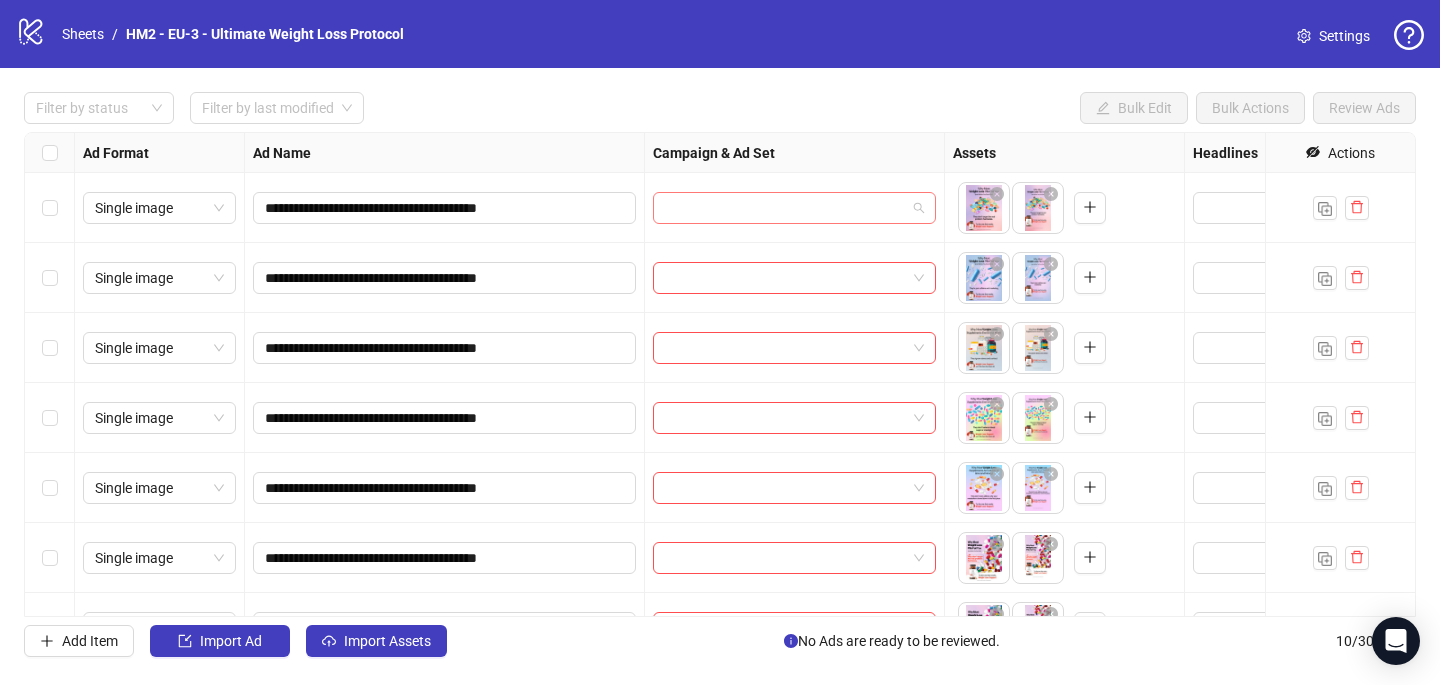 click at bounding box center (785, 208) 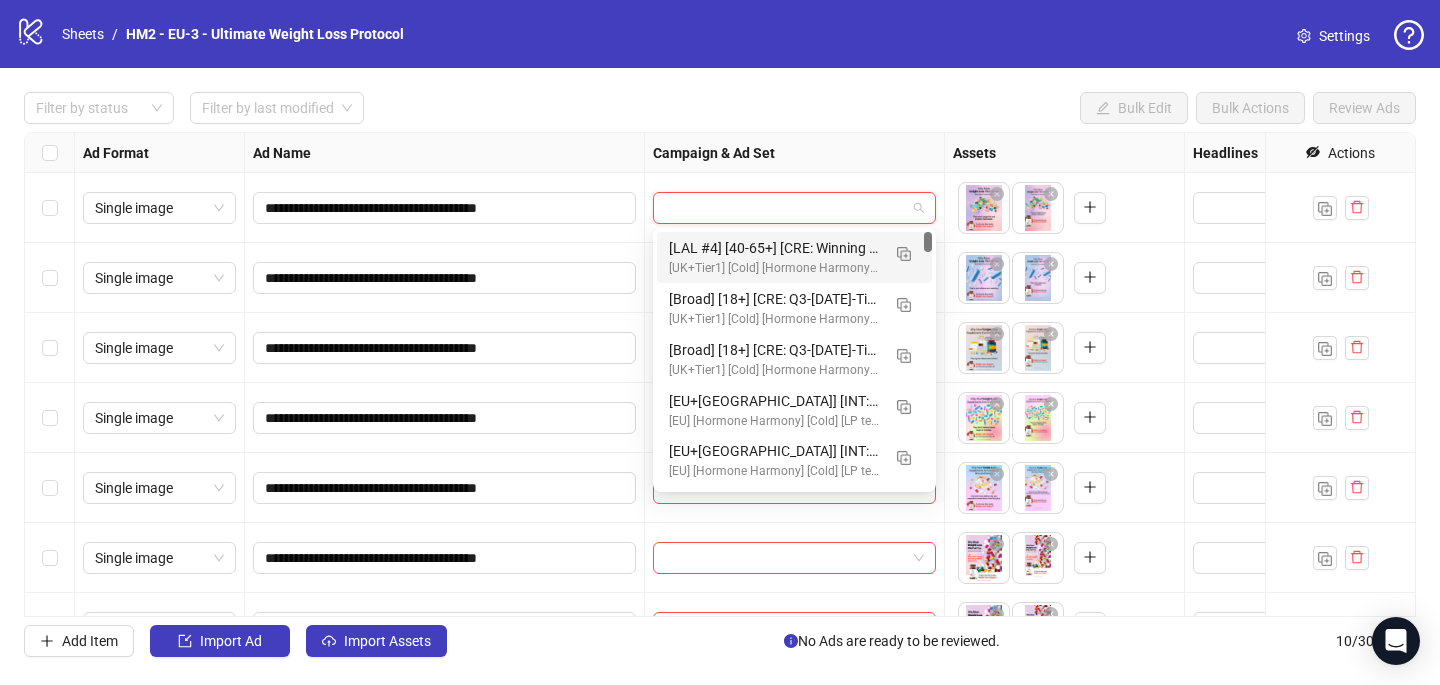 paste on "**********" 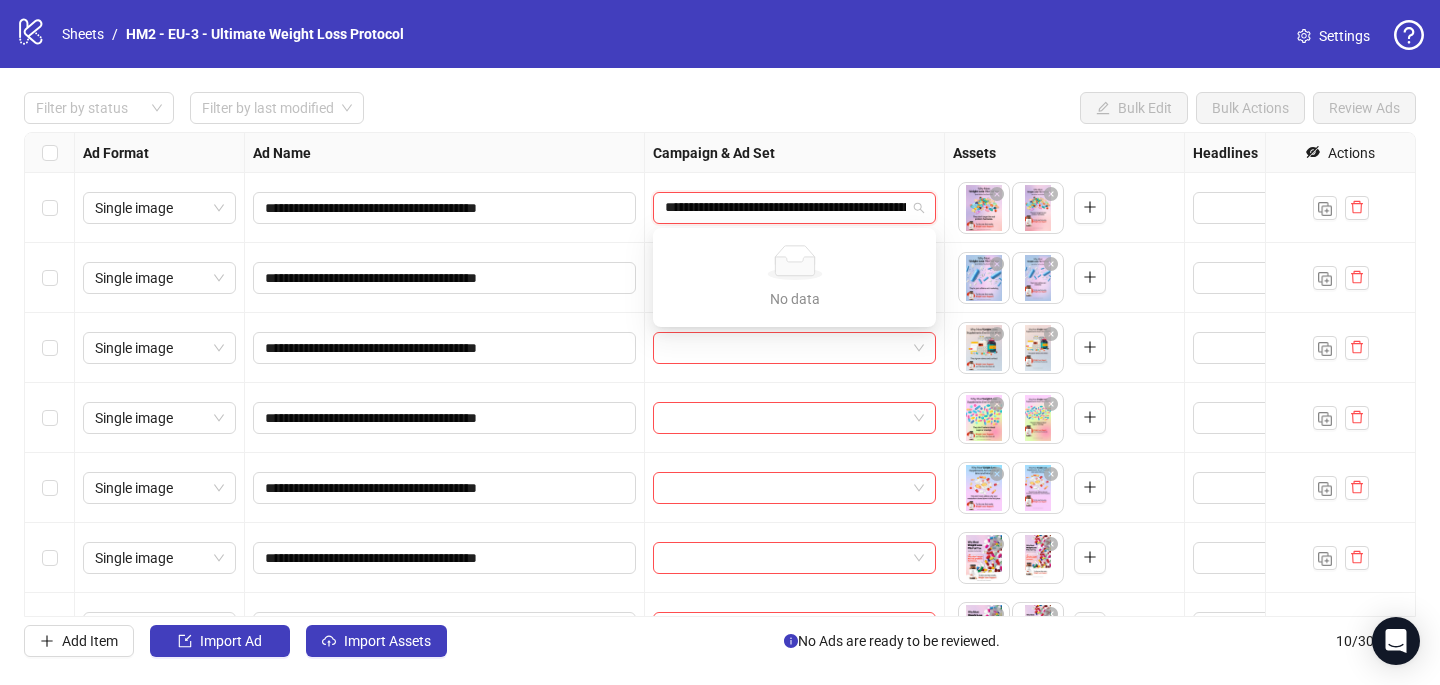 scroll, scrollTop: 0, scrollLeft: 198, axis: horizontal 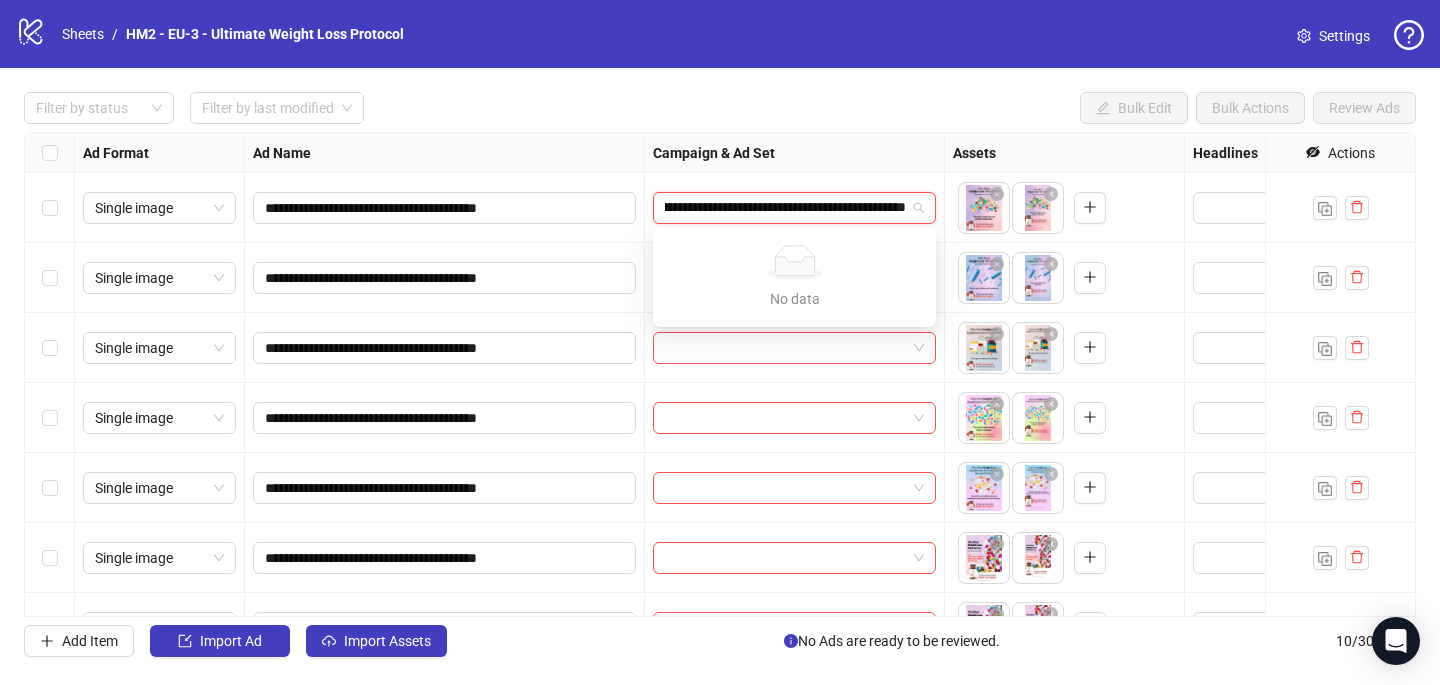 type on "**********" 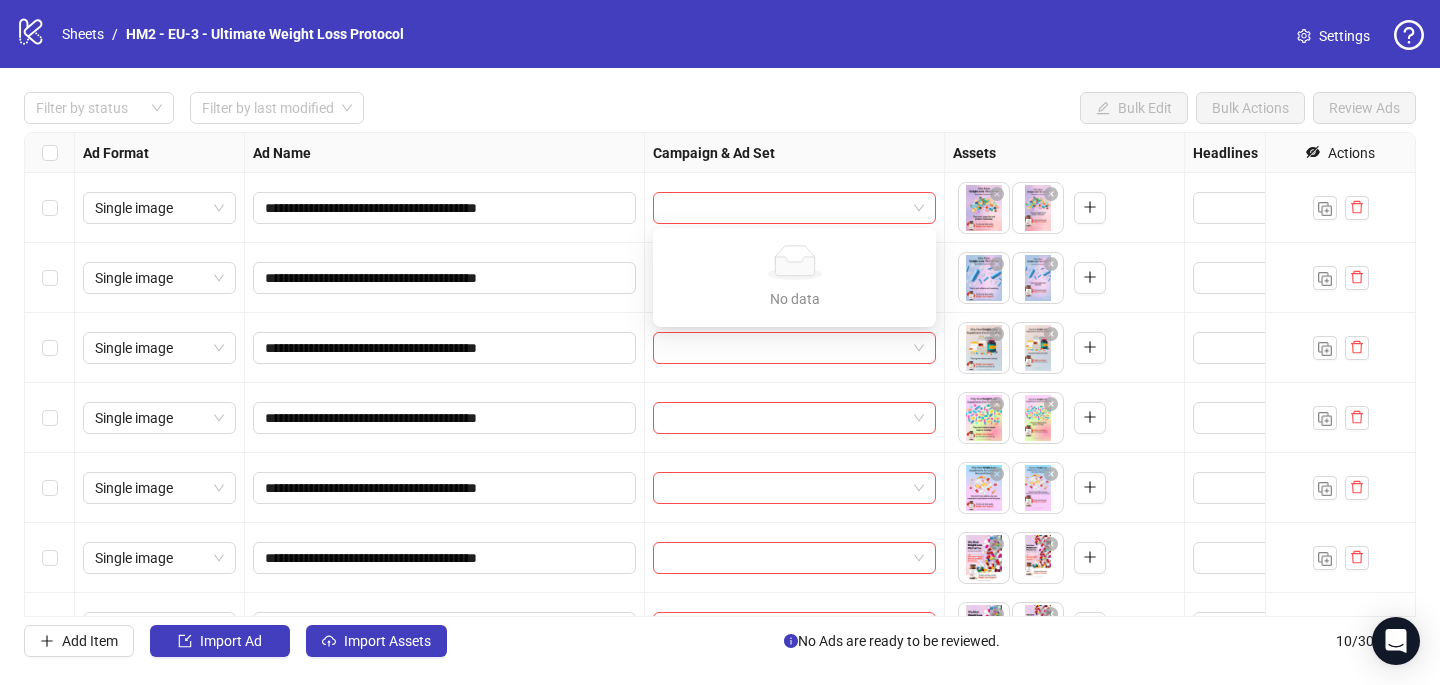 scroll, scrollTop: 0, scrollLeft: 0, axis: both 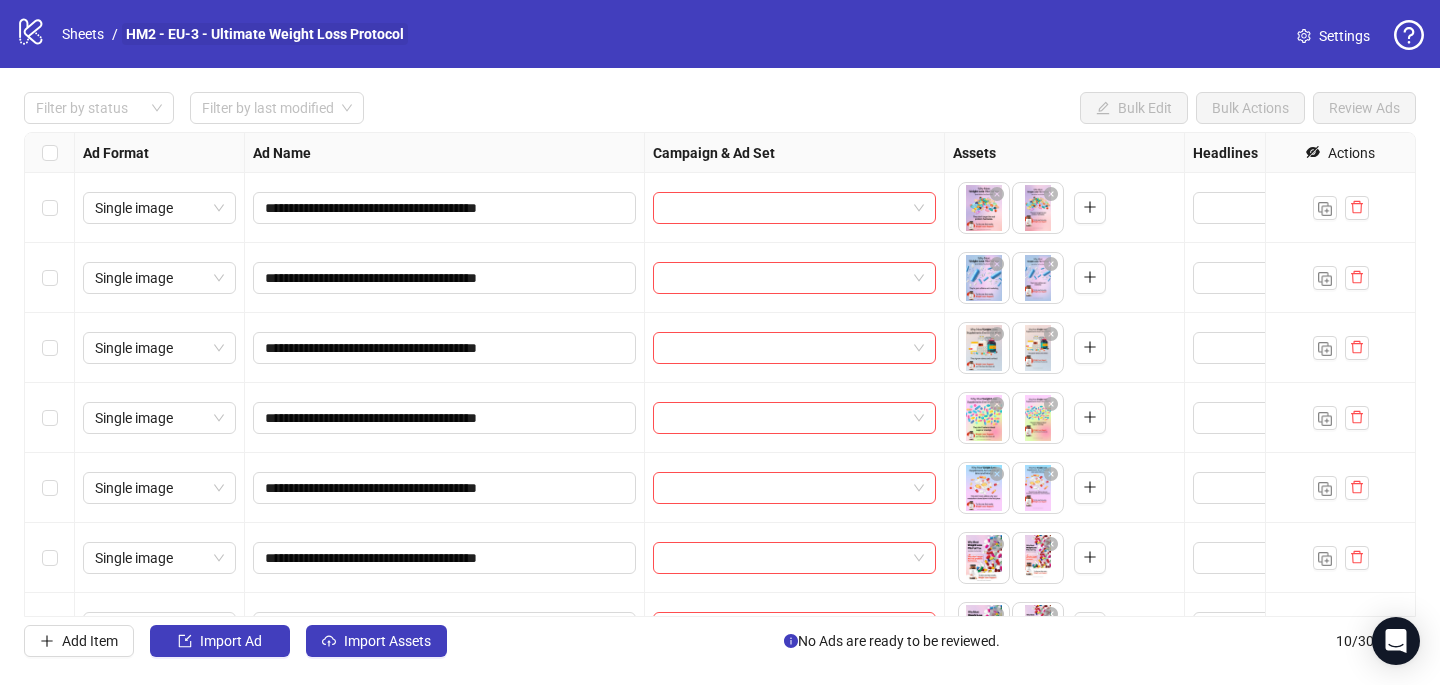 click on "HM2 - EU-3 - Ultimate Weight Loss Protocol" at bounding box center [265, 34] 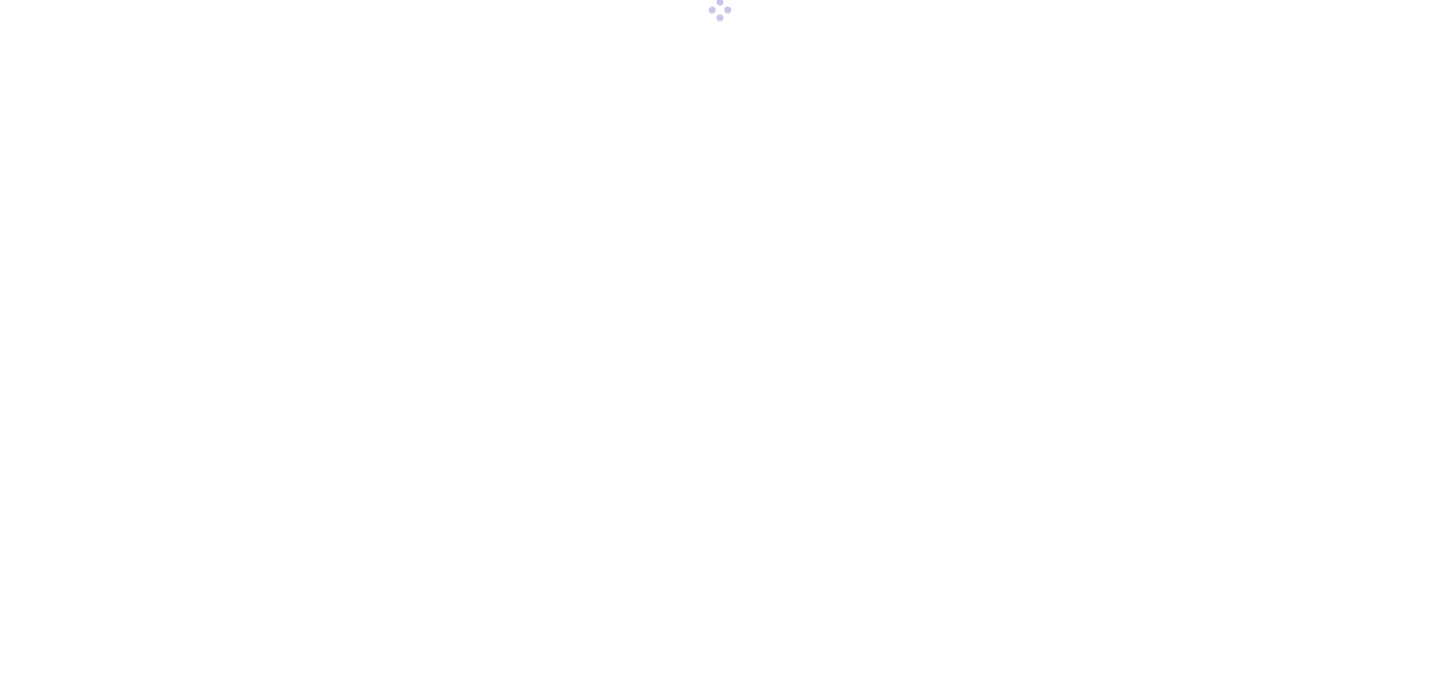 scroll, scrollTop: 0, scrollLeft: 0, axis: both 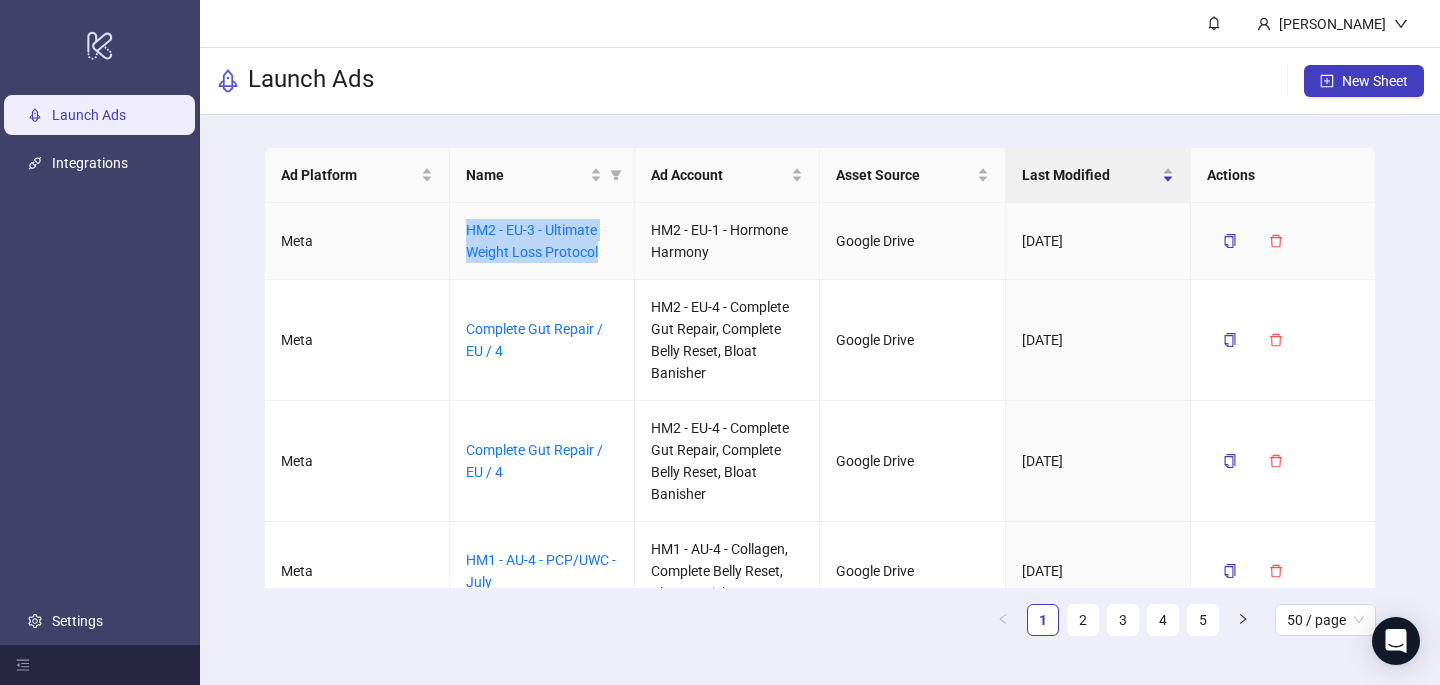 drag, startPoint x: 605, startPoint y: 249, endPoint x: 454, endPoint y: 231, distance: 152.06906 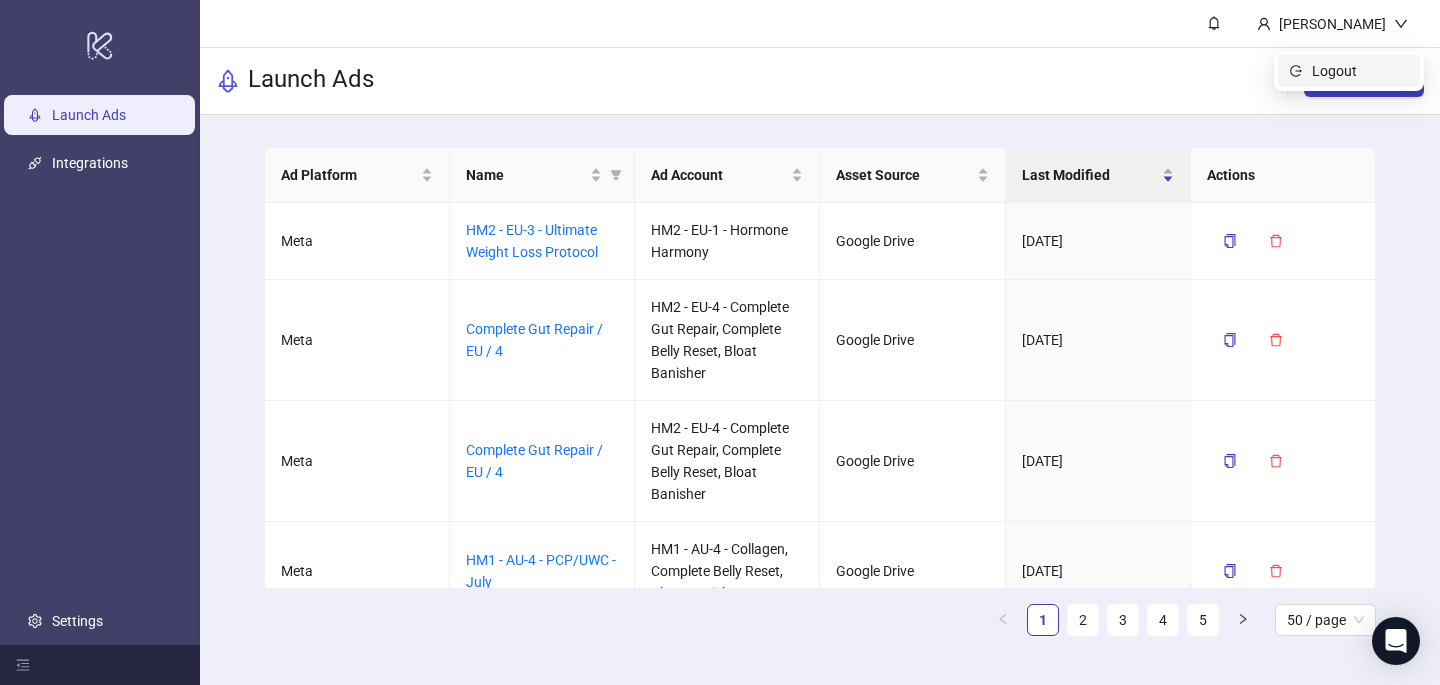click on "Logout" at bounding box center [1360, 71] 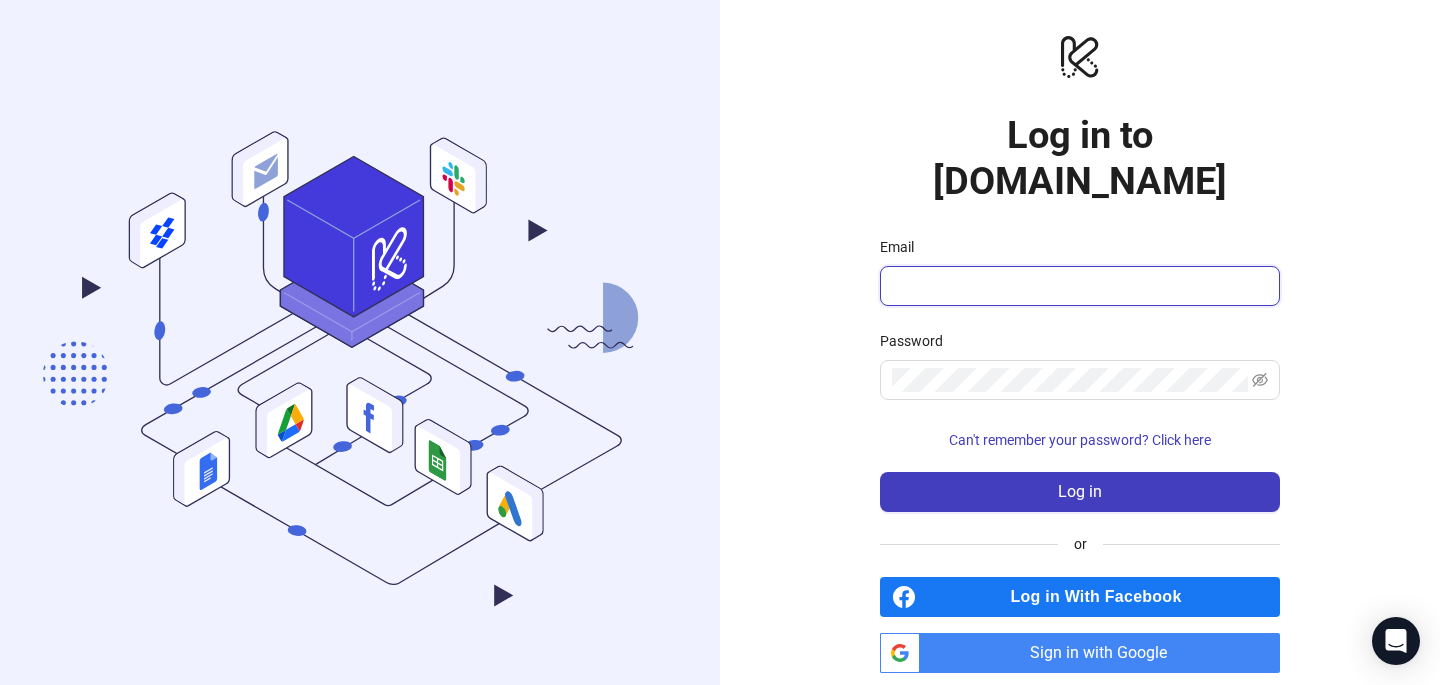 type on "**********" 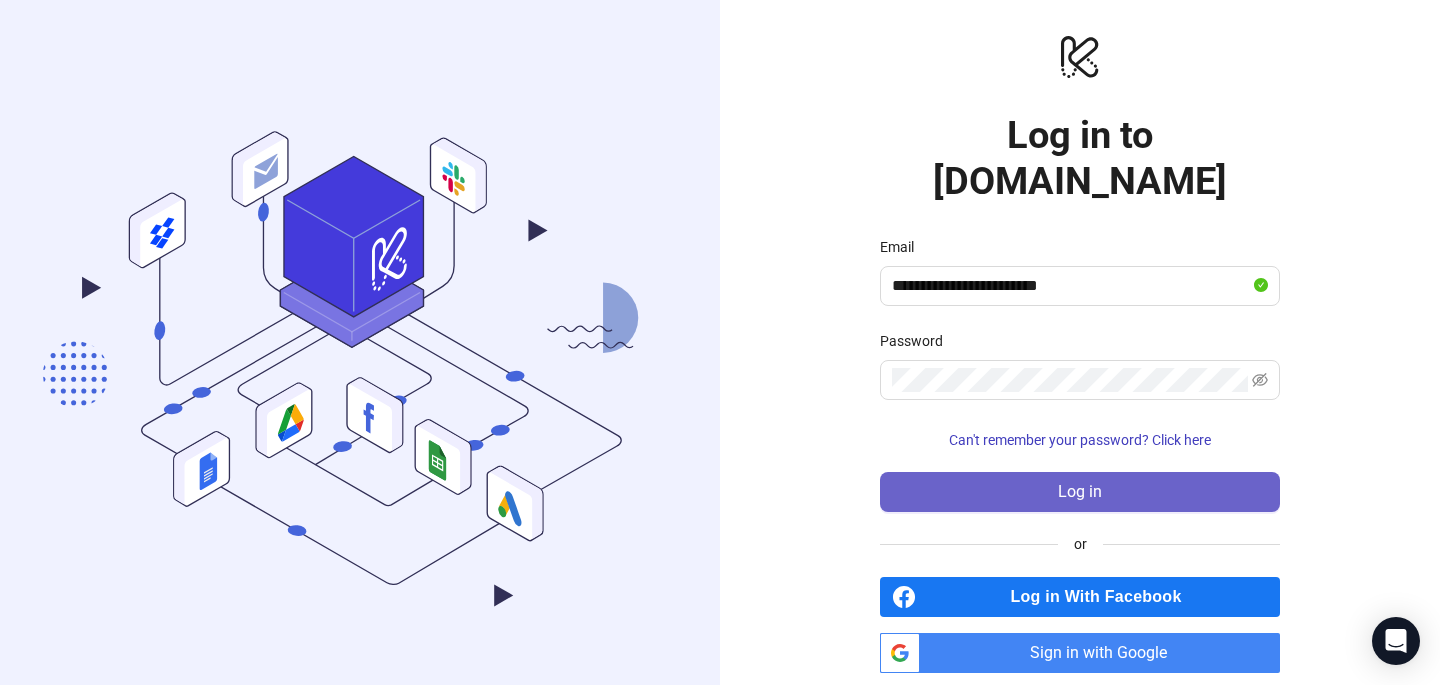 click on "Log in" at bounding box center [1080, 492] 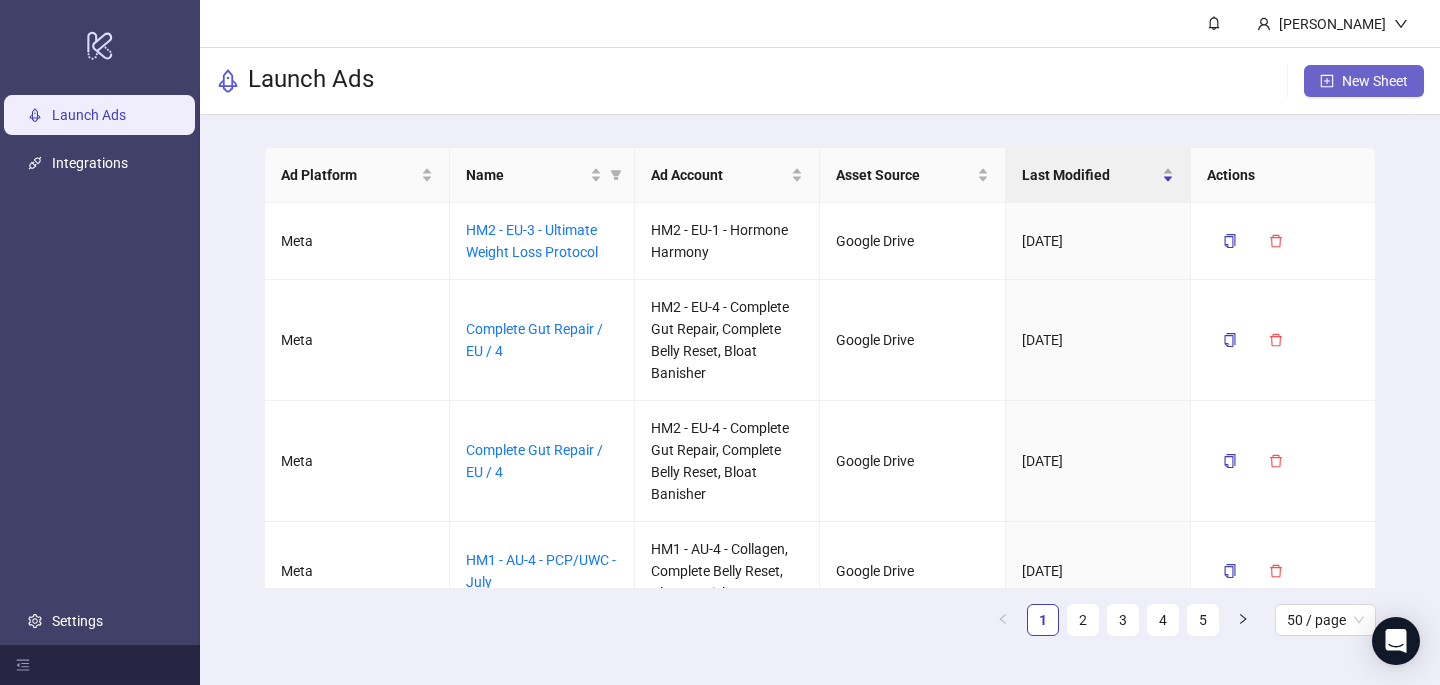 click on "New Sheet" at bounding box center [1375, 81] 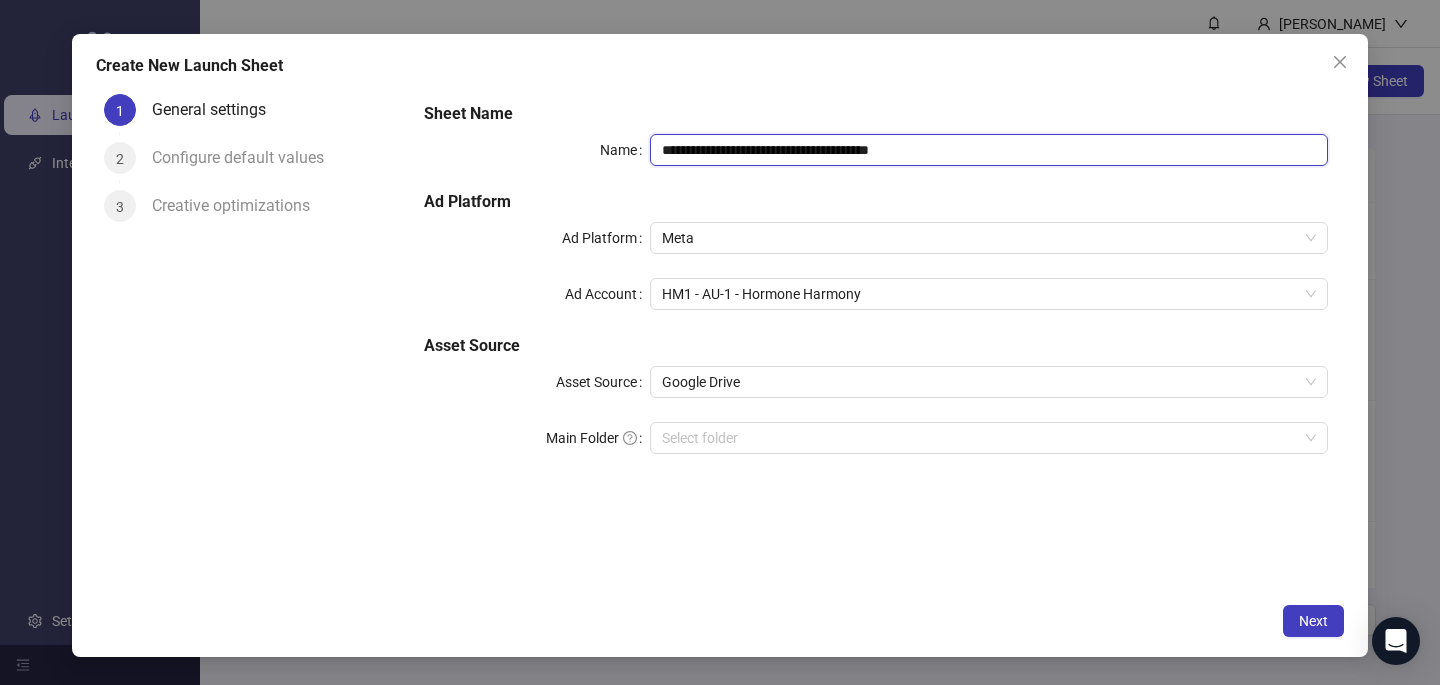 click on "**********" at bounding box center (989, 150) 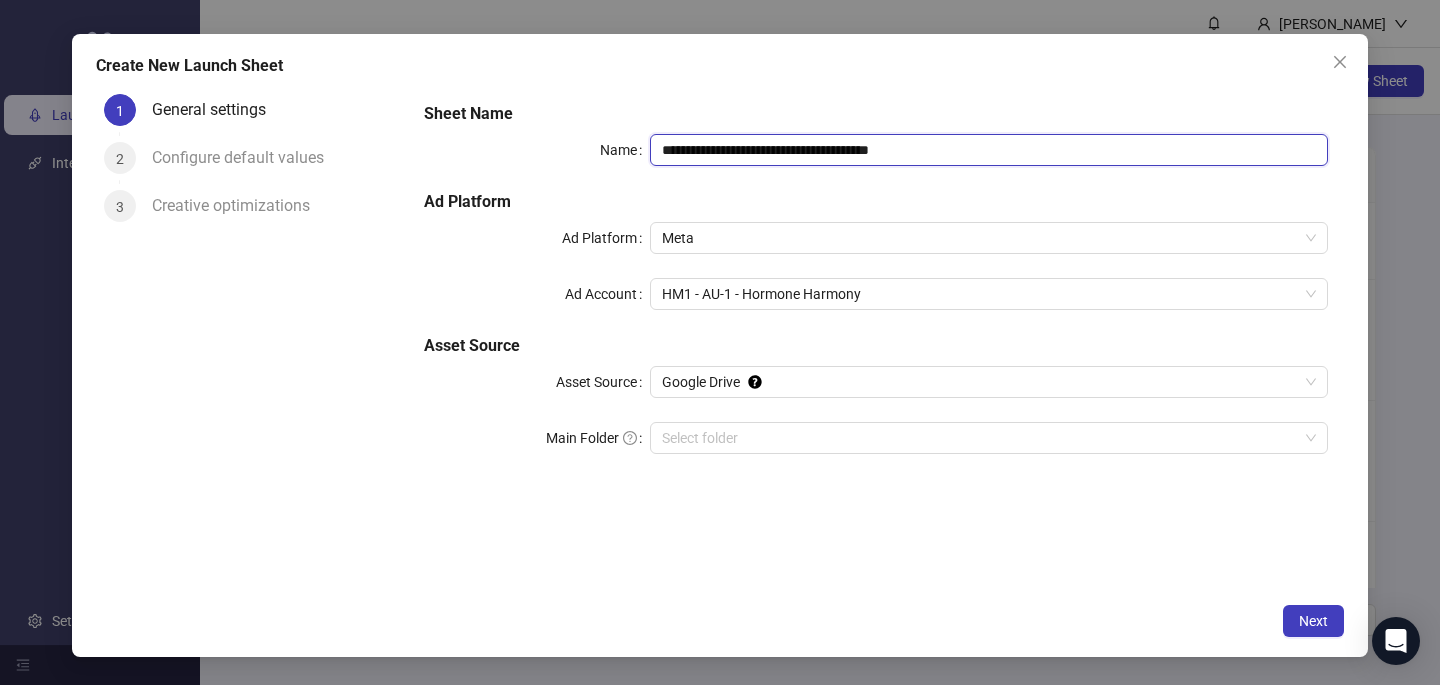 paste on "*" 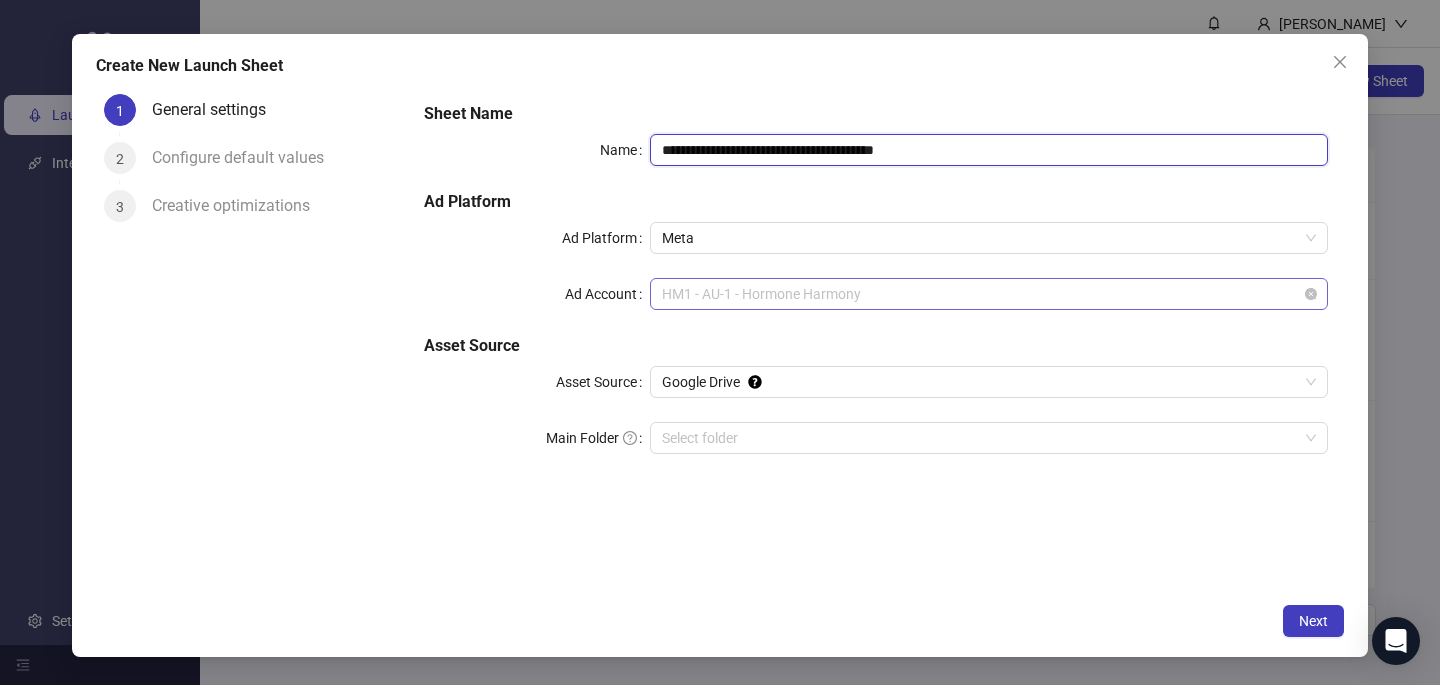 click on "HM1 - AU-1 - Hormone Harmony" at bounding box center (989, 294) 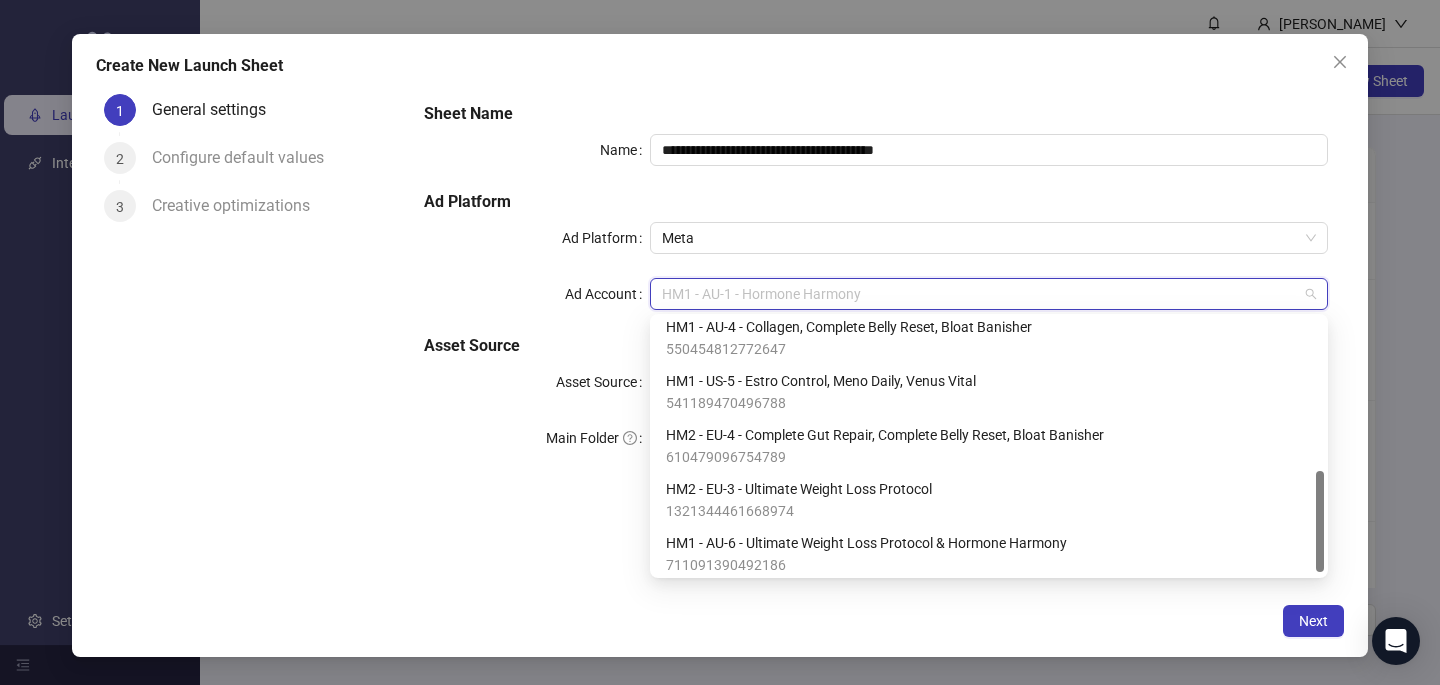 scroll, scrollTop: 386, scrollLeft: 0, axis: vertical 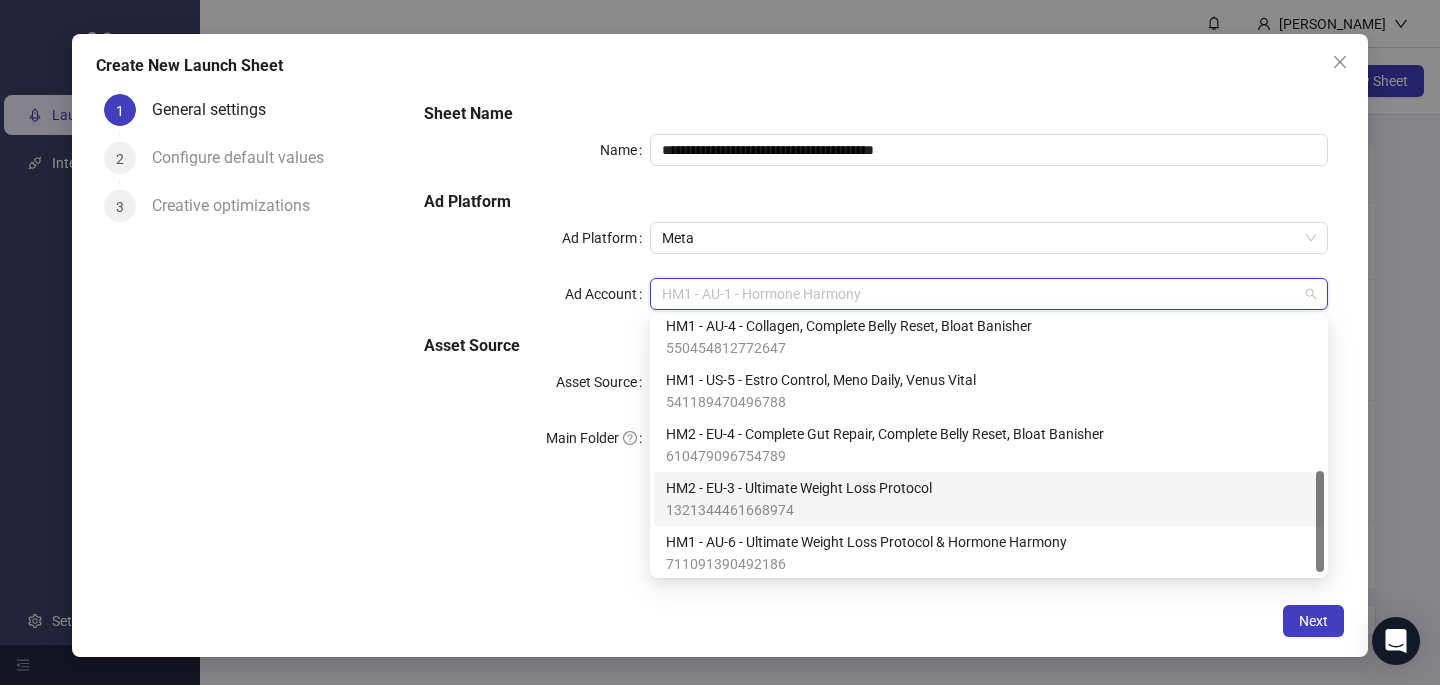 click on "HM2 - EU-3 - Ultimate Weight Loss Protocol" at bounding box center [799, 488] 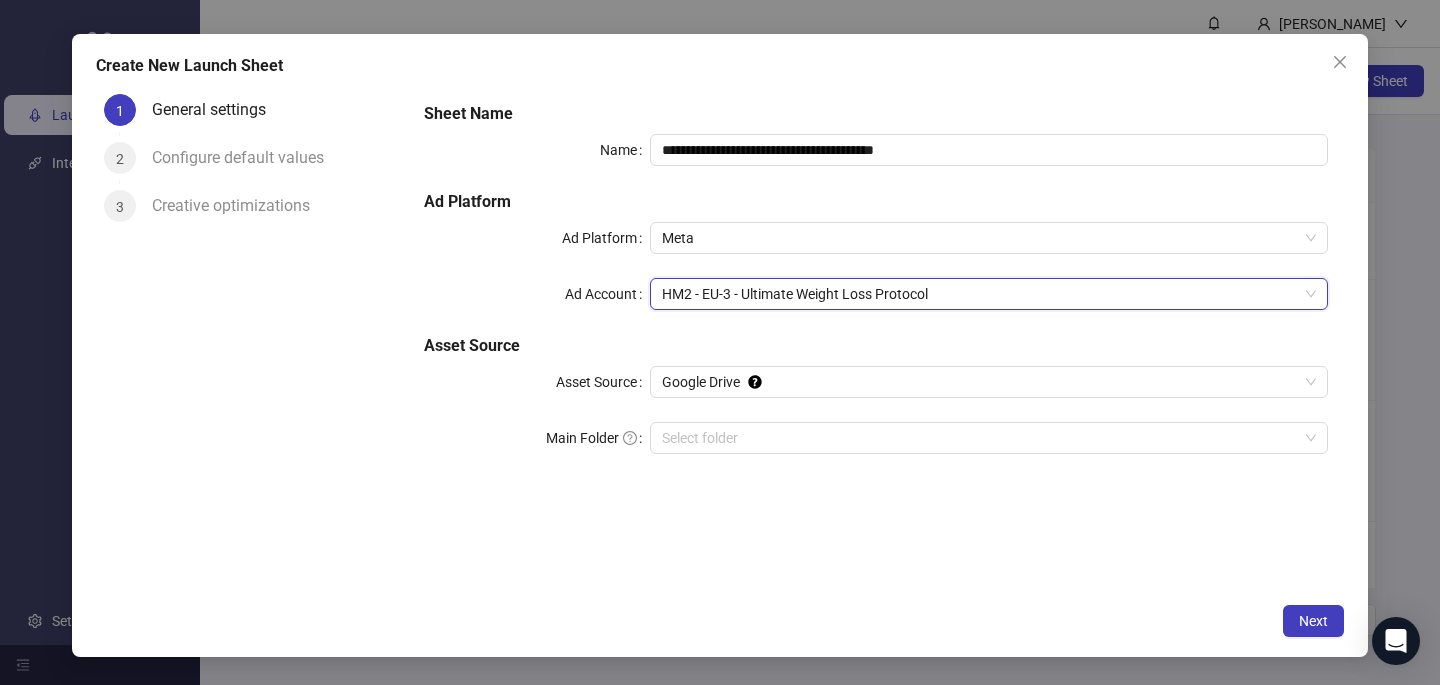click on "**********" at bounding box center [876, 339] 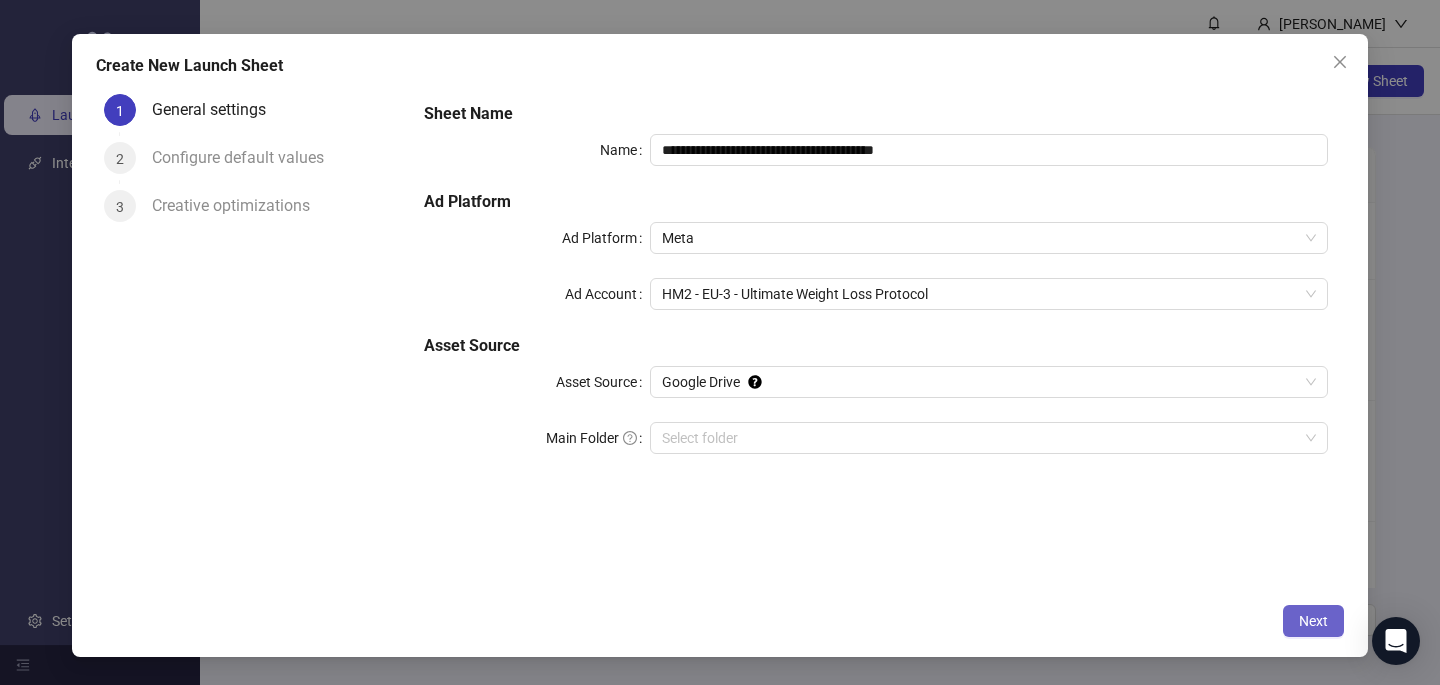 click on "Next" at bounding box center [1313, 621] 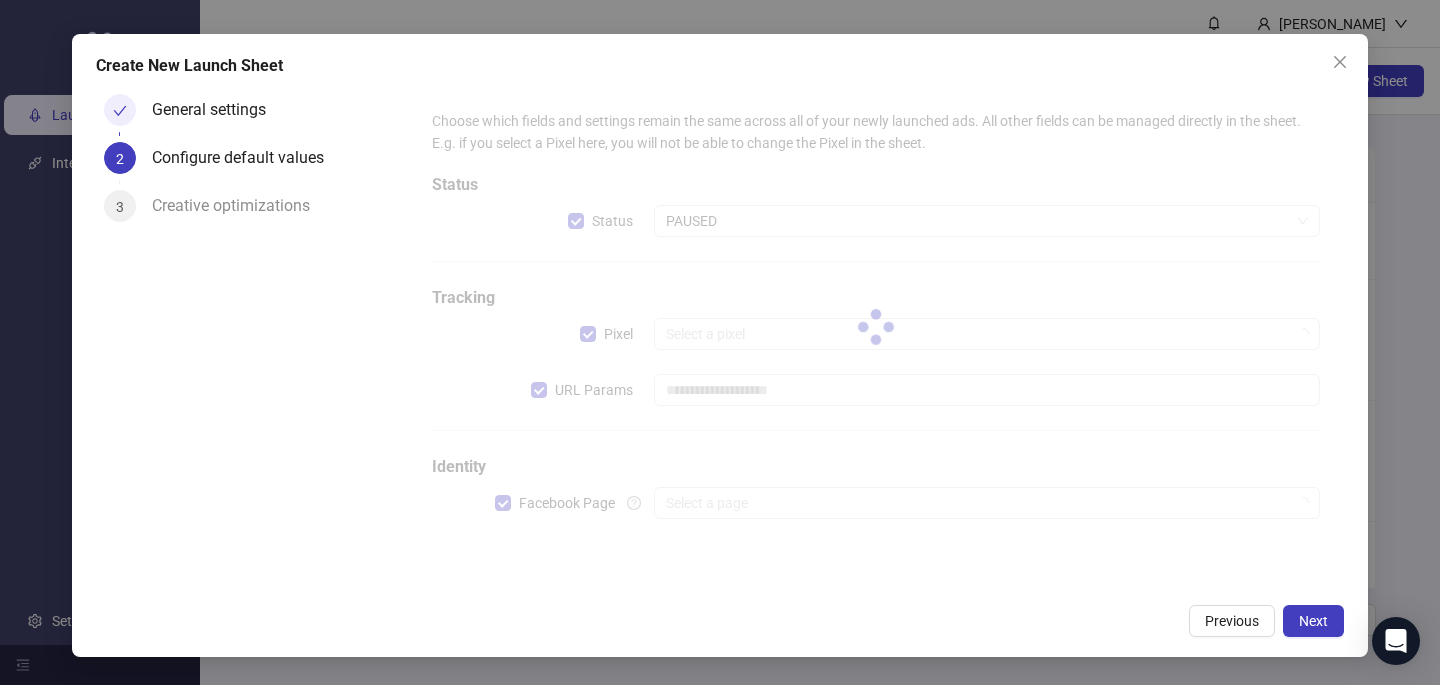 type on "**********" 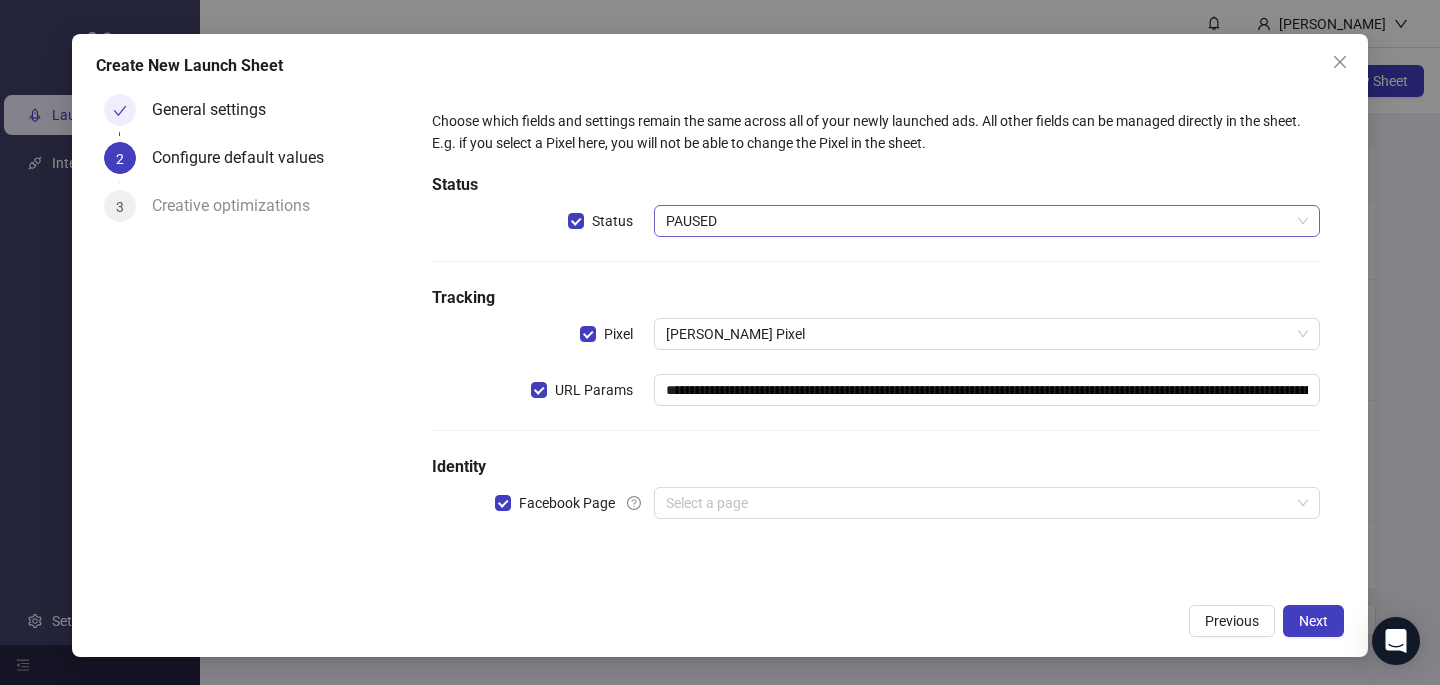 click on "PAUSED" at bounding box center (987, 221) 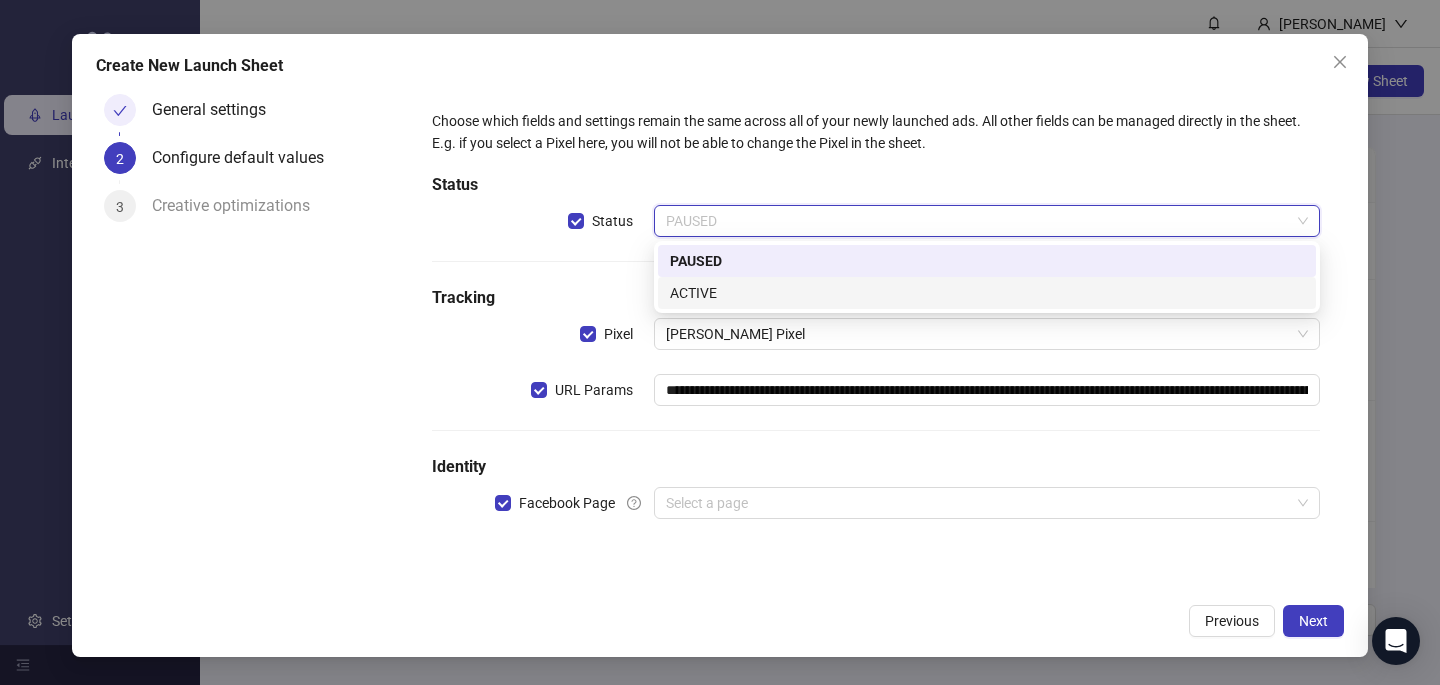 click on "ACTIVE" at bounding box center [987, 293] 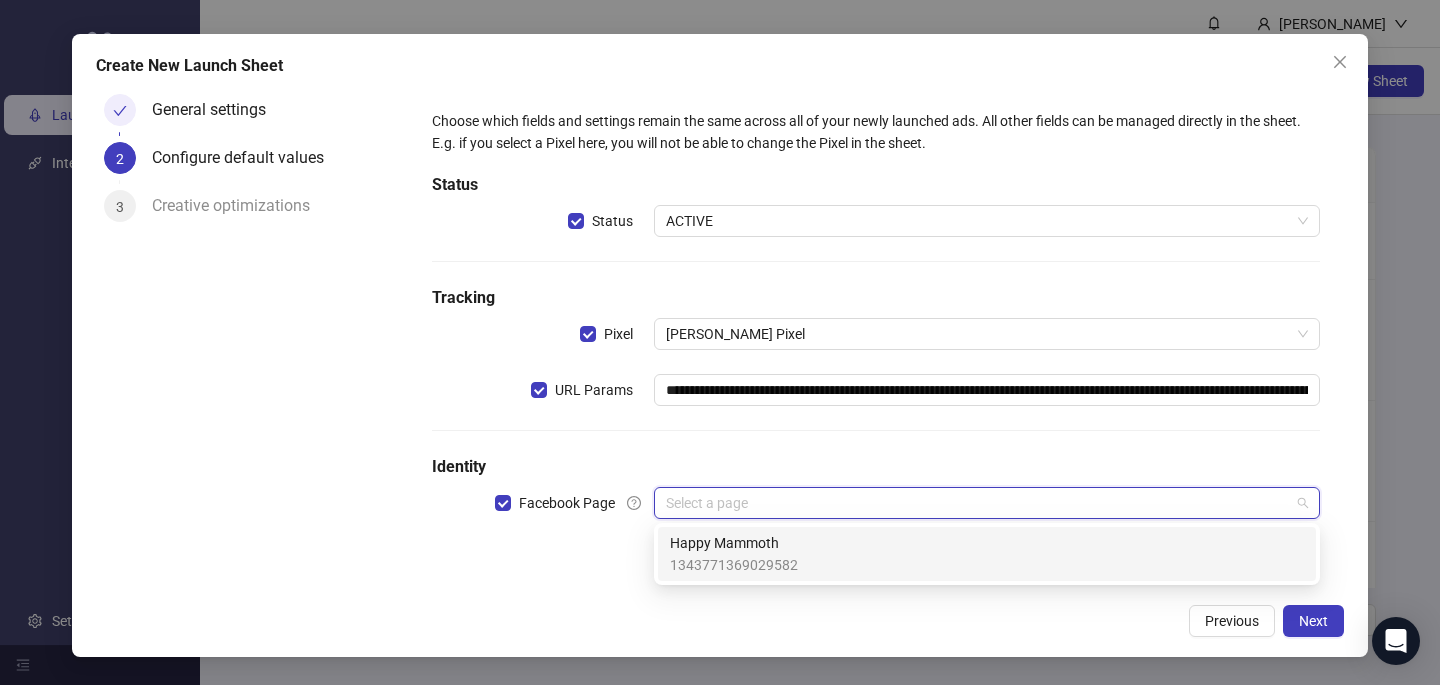 click at bounding box center (978, 503) 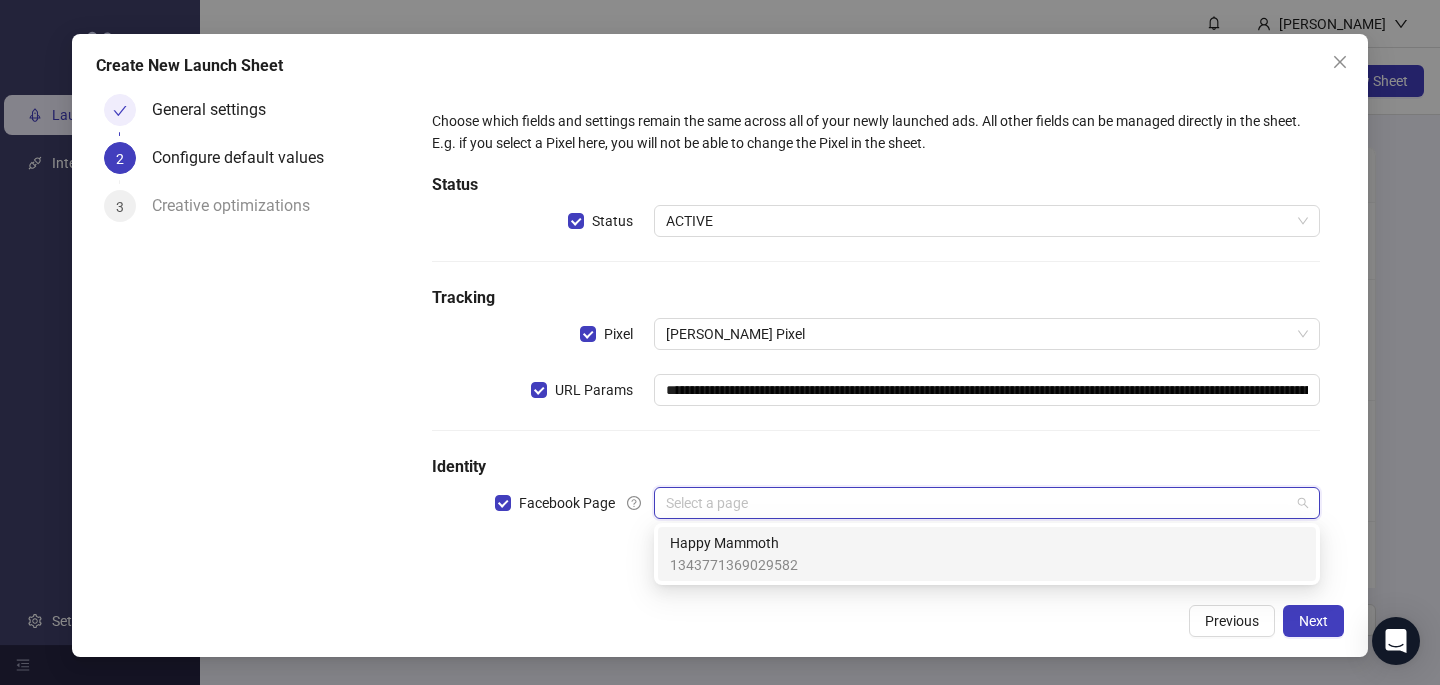 click on "Happy Mammoth" at bounding box center [734, 543] 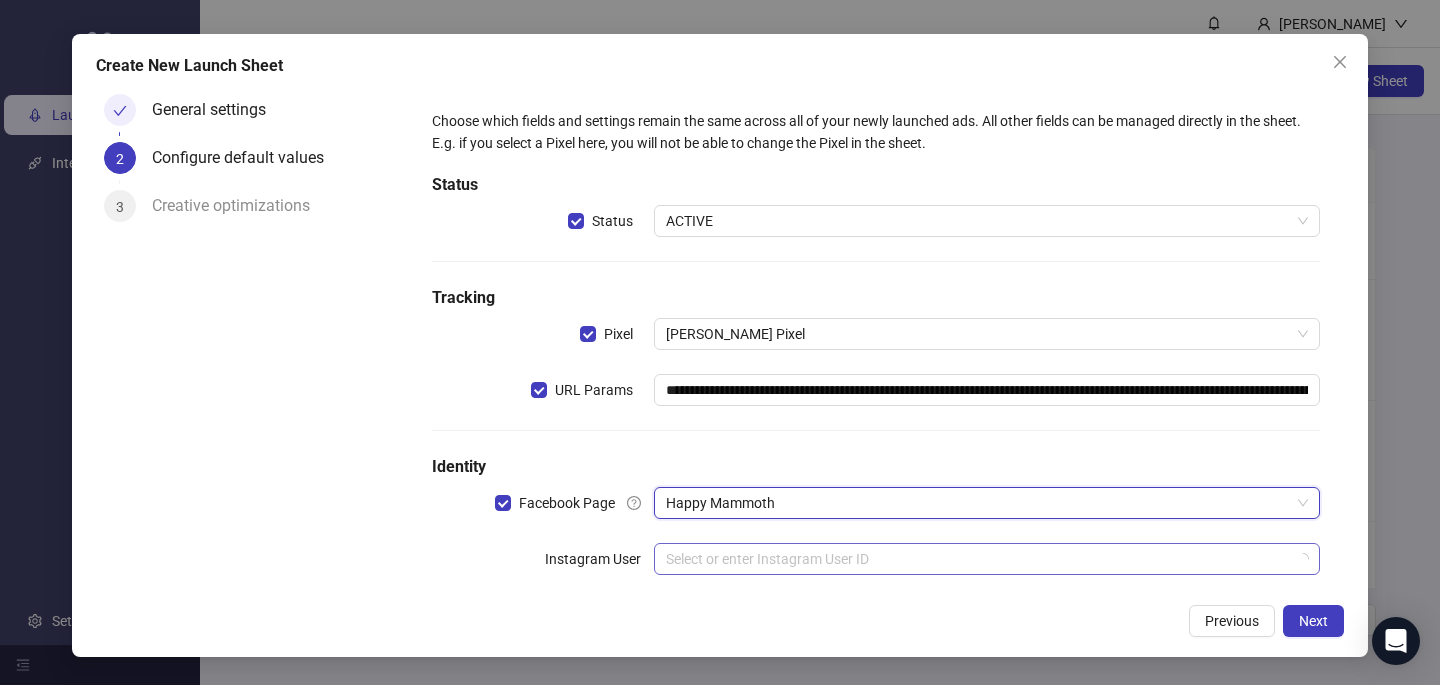click at bounding box center (978, 559) 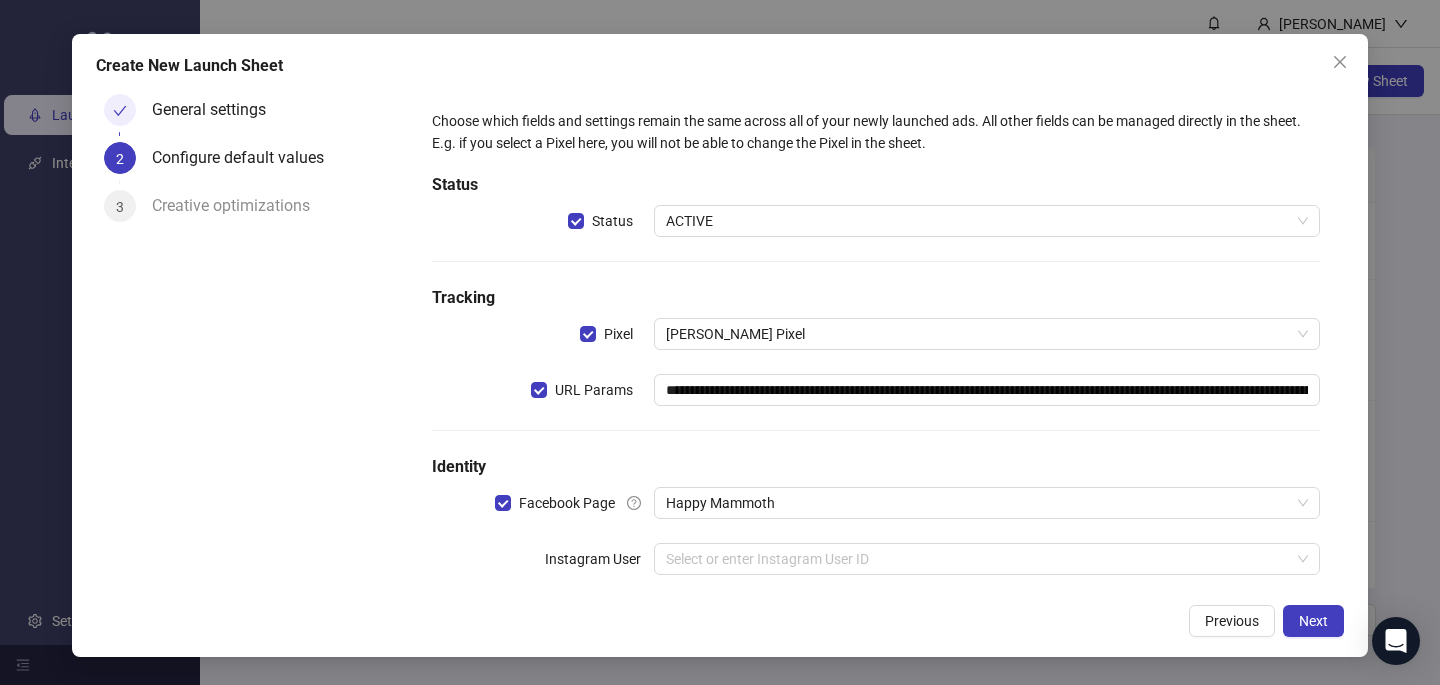 click on "Previous Next" at bounding box center (720, 621) 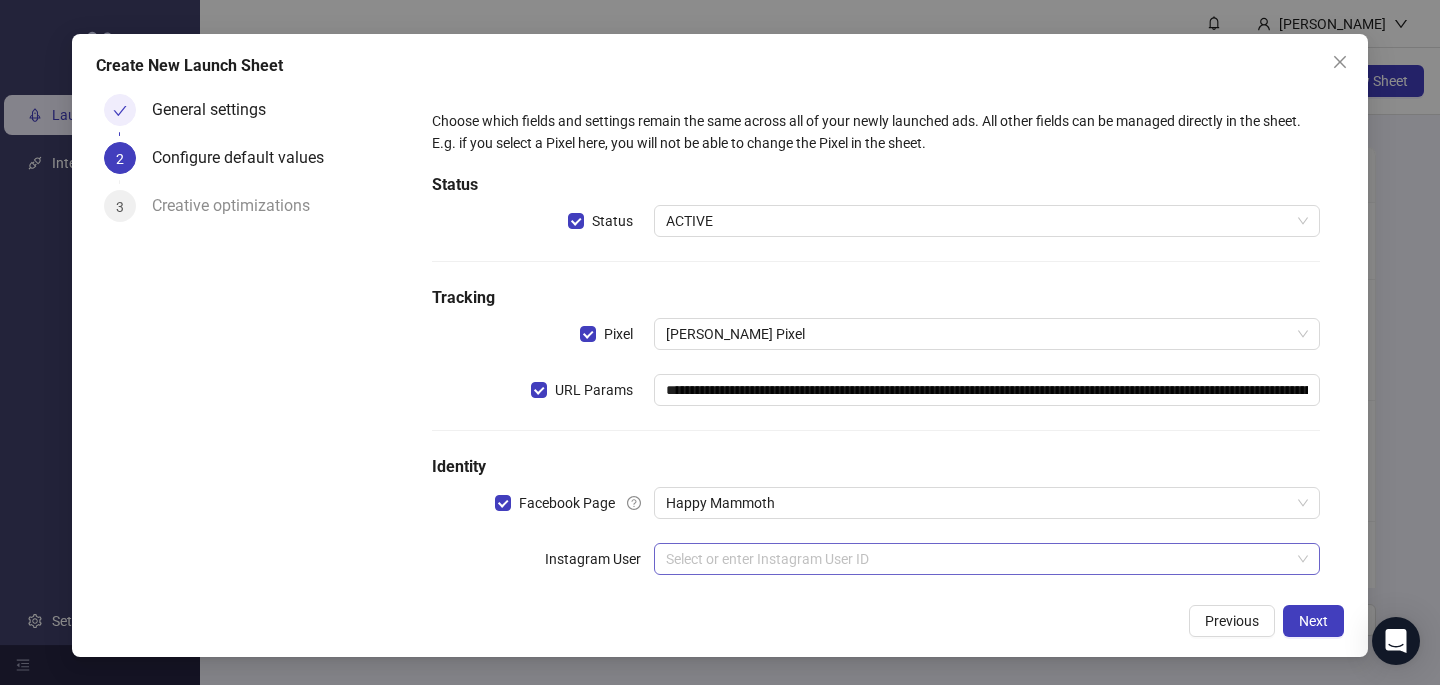 click at bounding box center [978, 559] 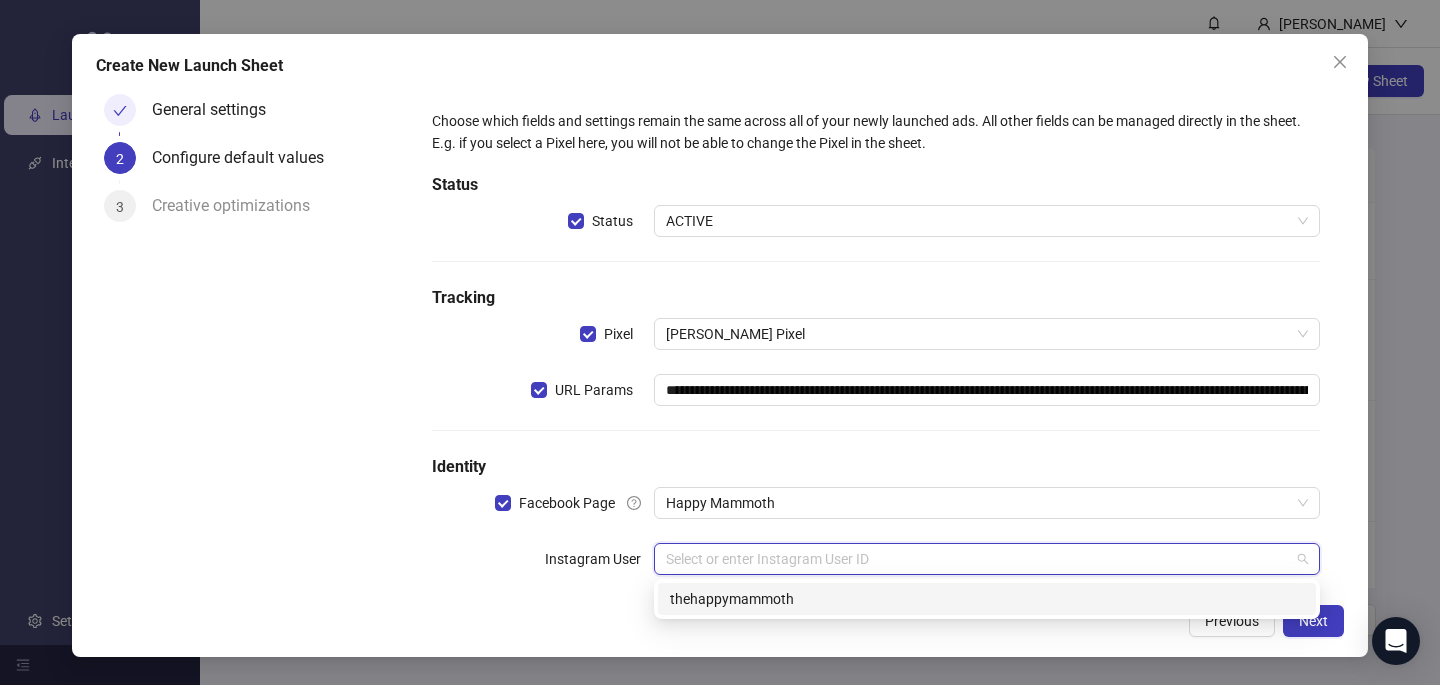 click on "thehappymammoth" at bounding box center (987, 599) 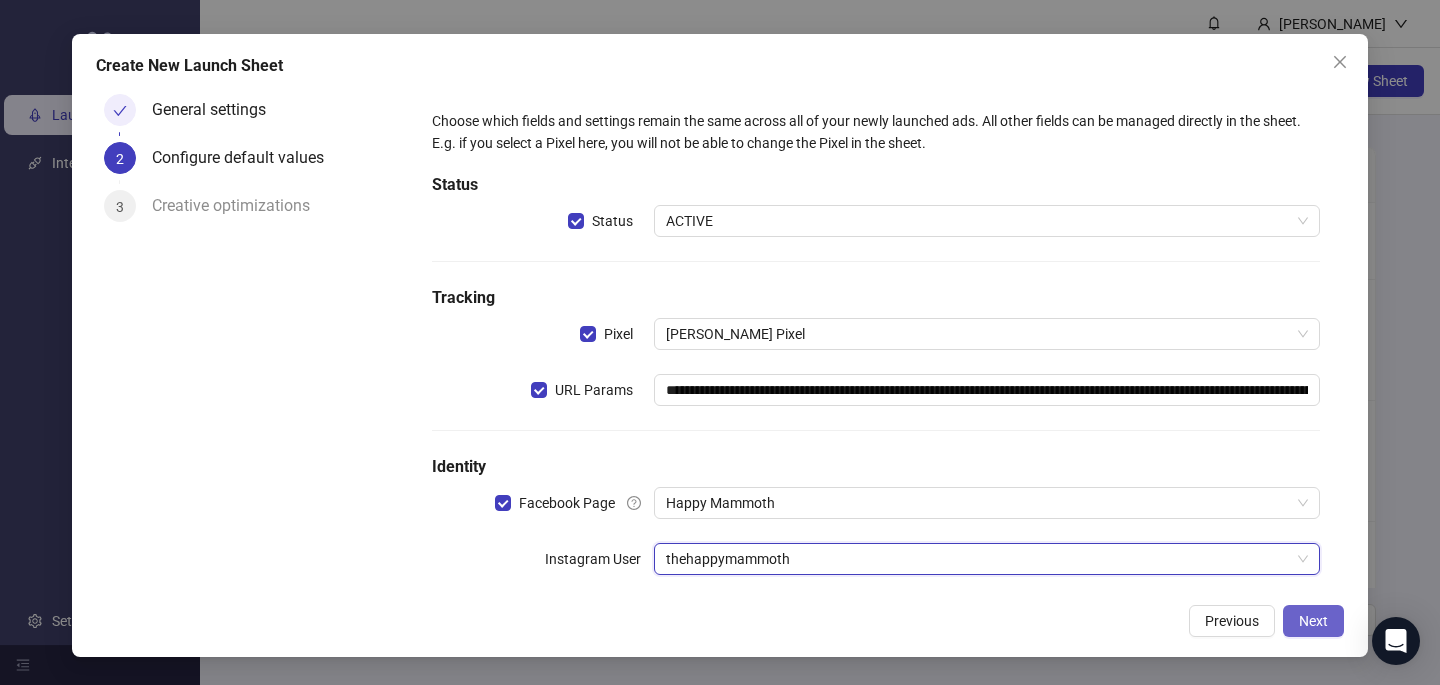 click on "Next" at bounding box center [1313, 621] 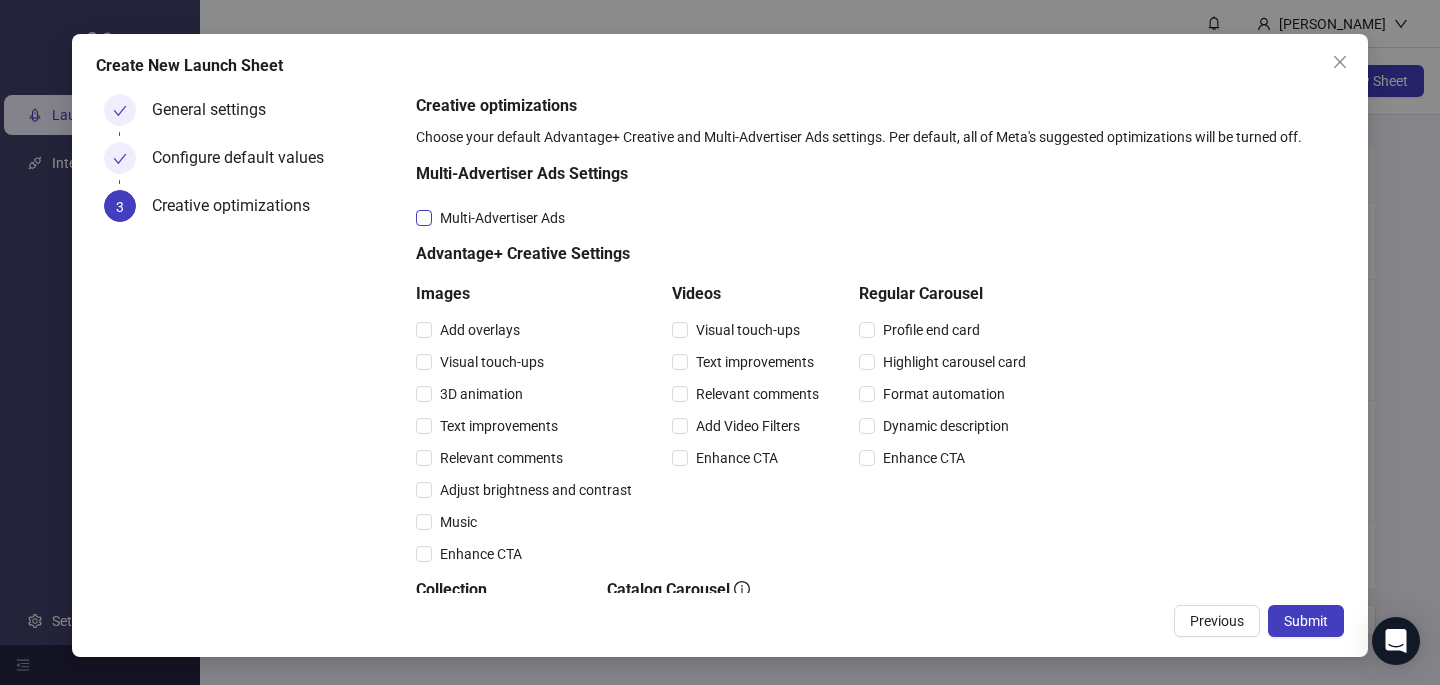 click on "Multi-Advertiser Ads" at bounding box center (502, 218) 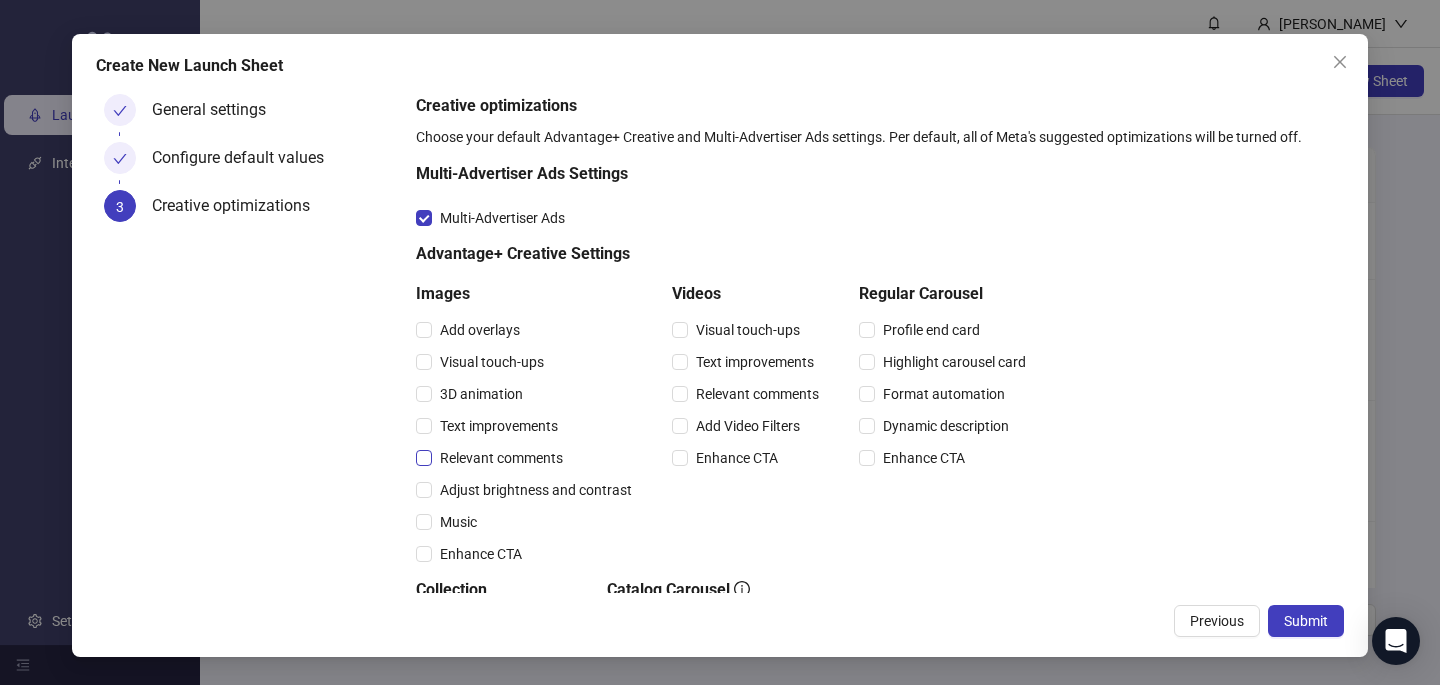 click on "Relevant comments" at bounding box center [501, 458] 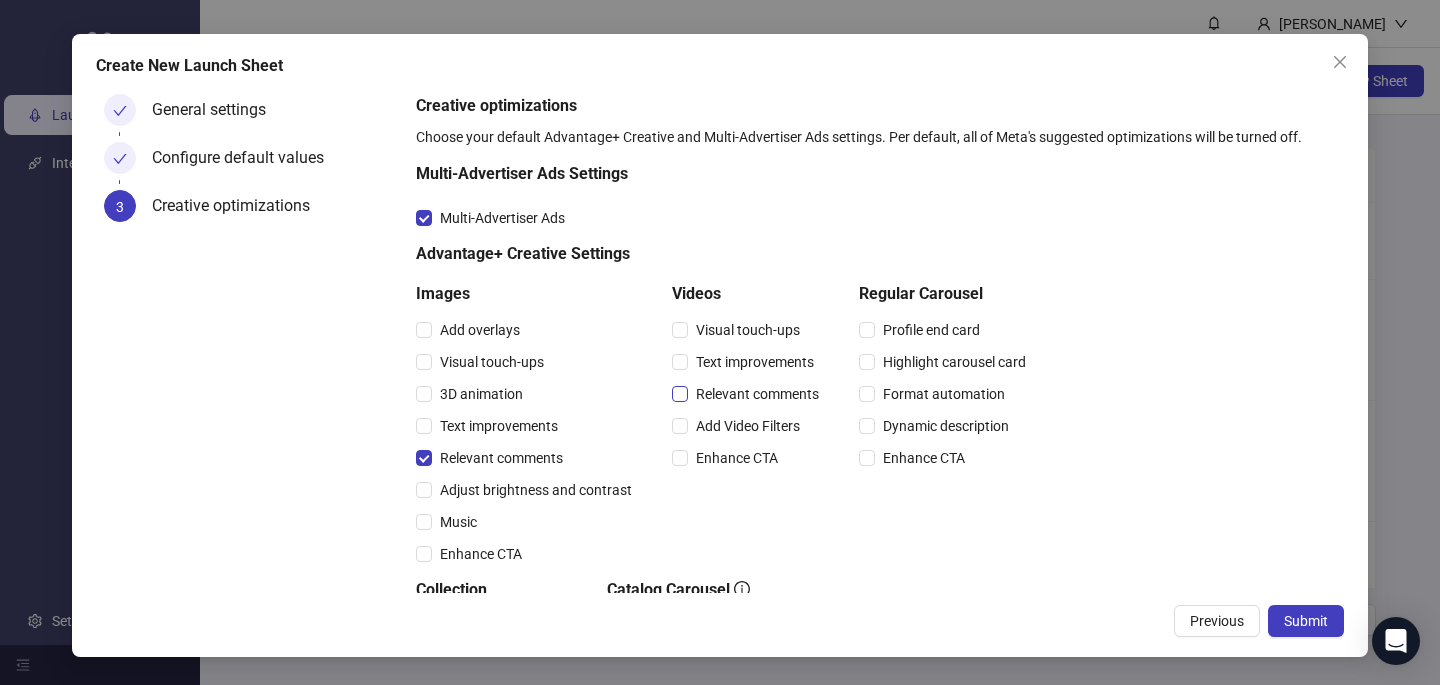 click on "Relevant comments" at bounding box center [757, 394] 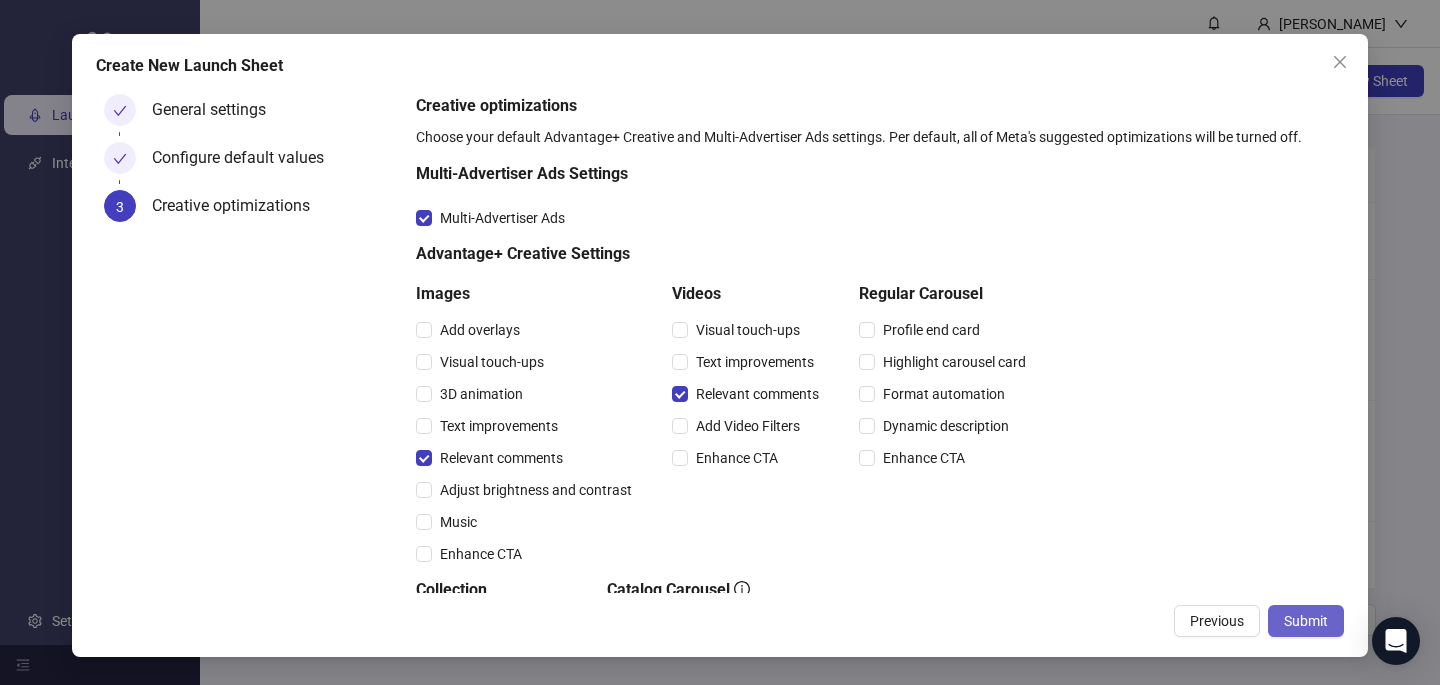 click on "Submit" at bounding box center (1306, 621) 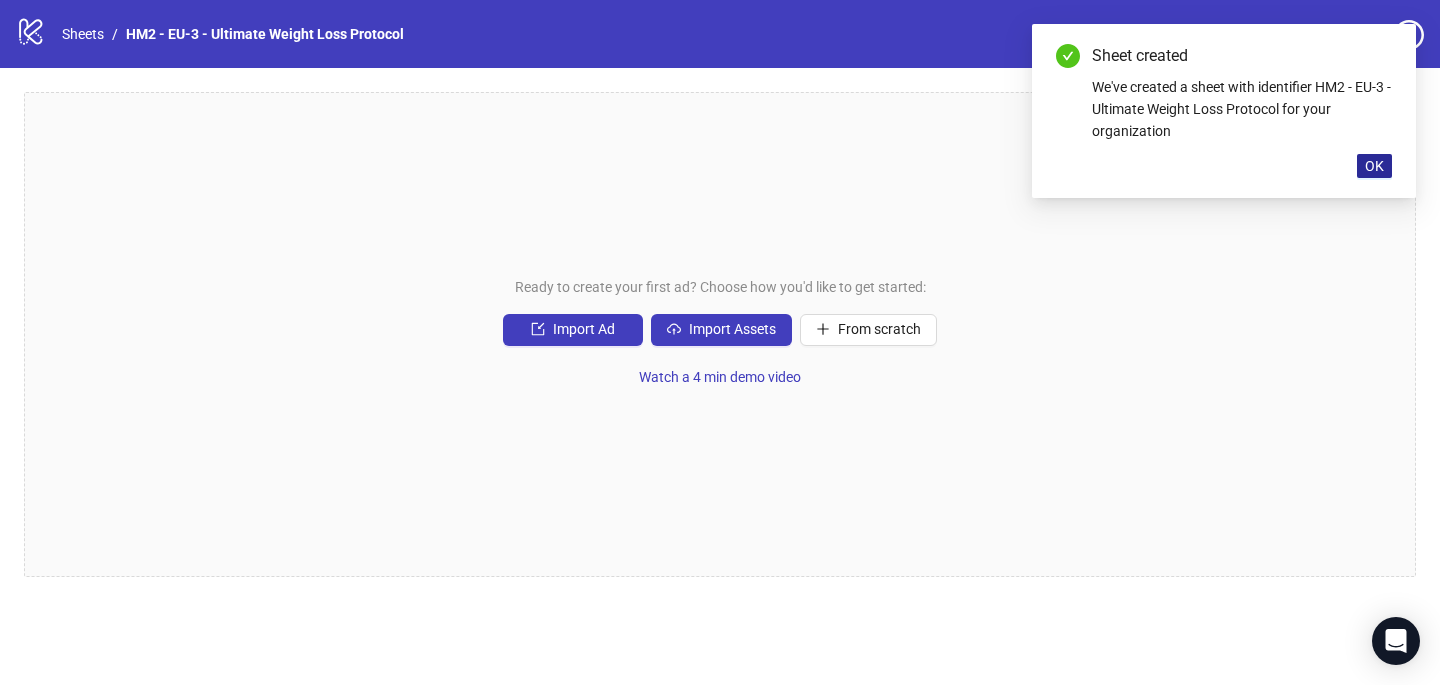 click on "OK" at bounding box center (1374, 166) 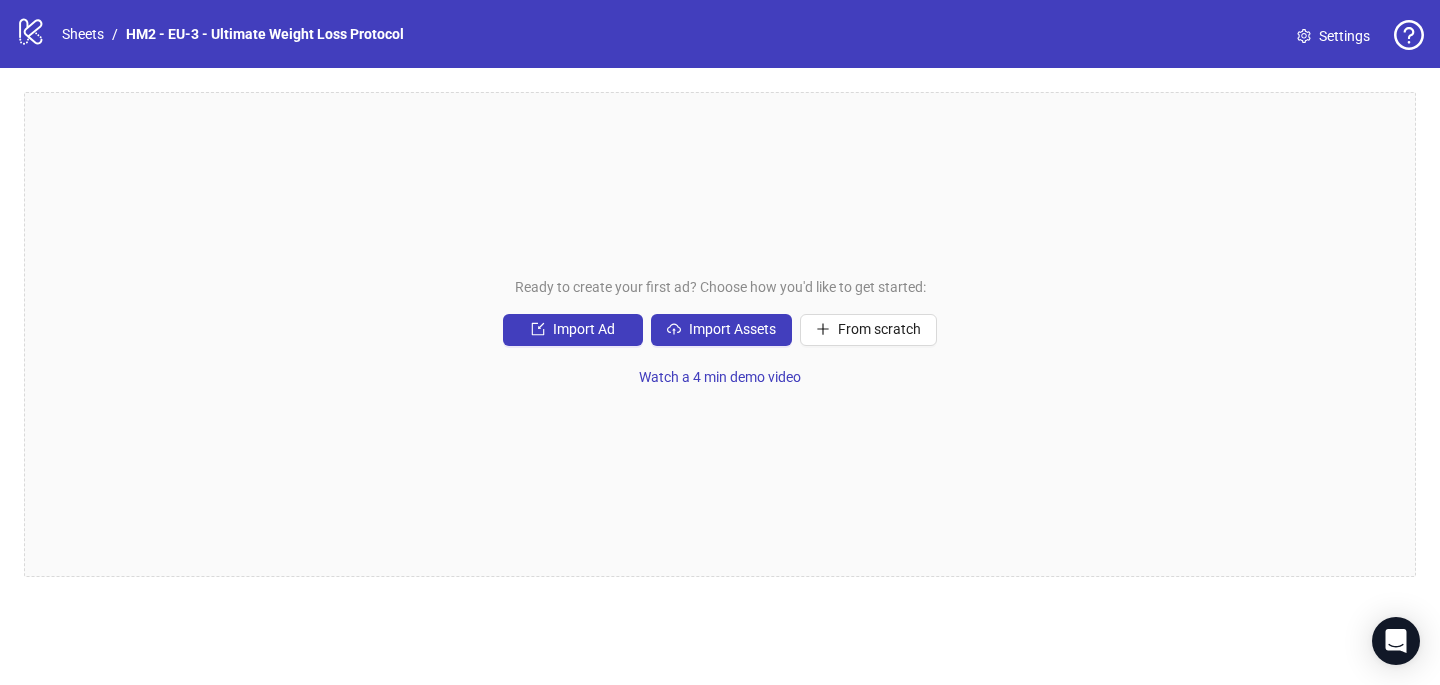click on "Import Ad Import Assets From scratch" at bounding box center [720, 330] 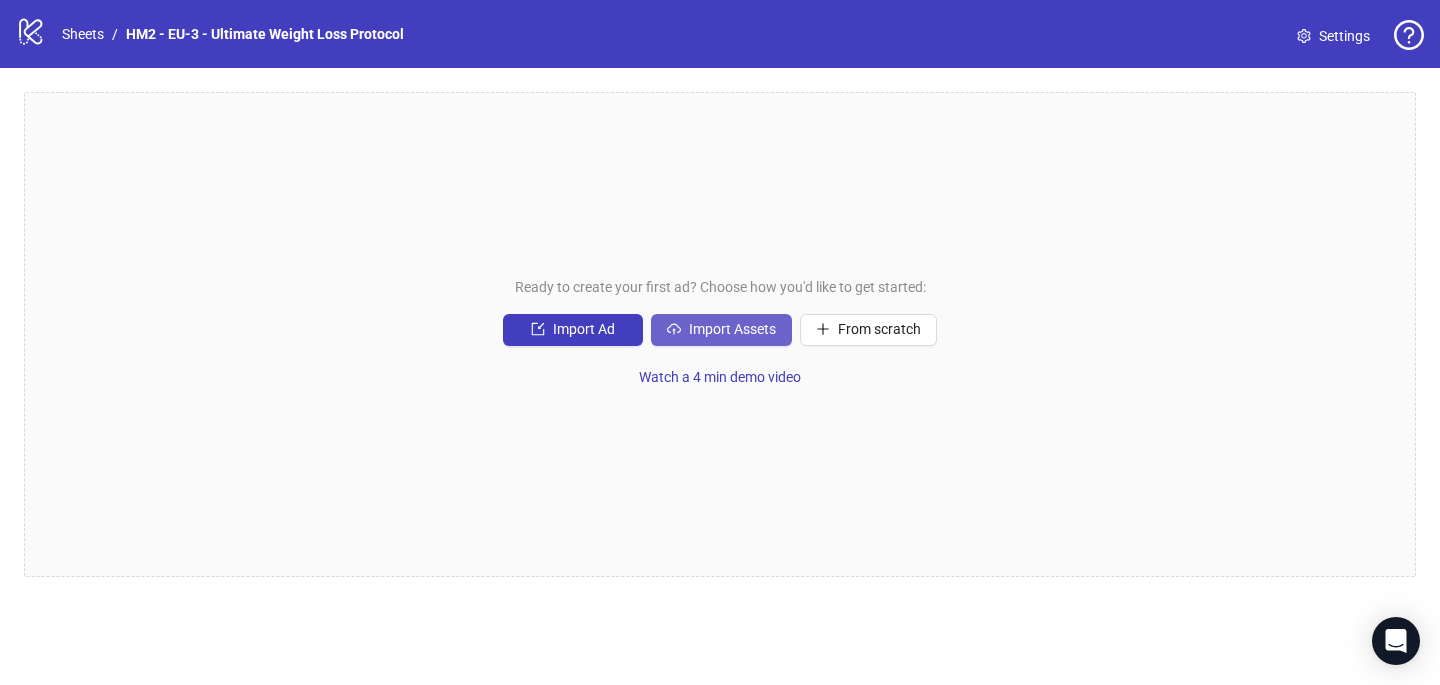 click on "Import Assets" at bounding box center (732, 329) 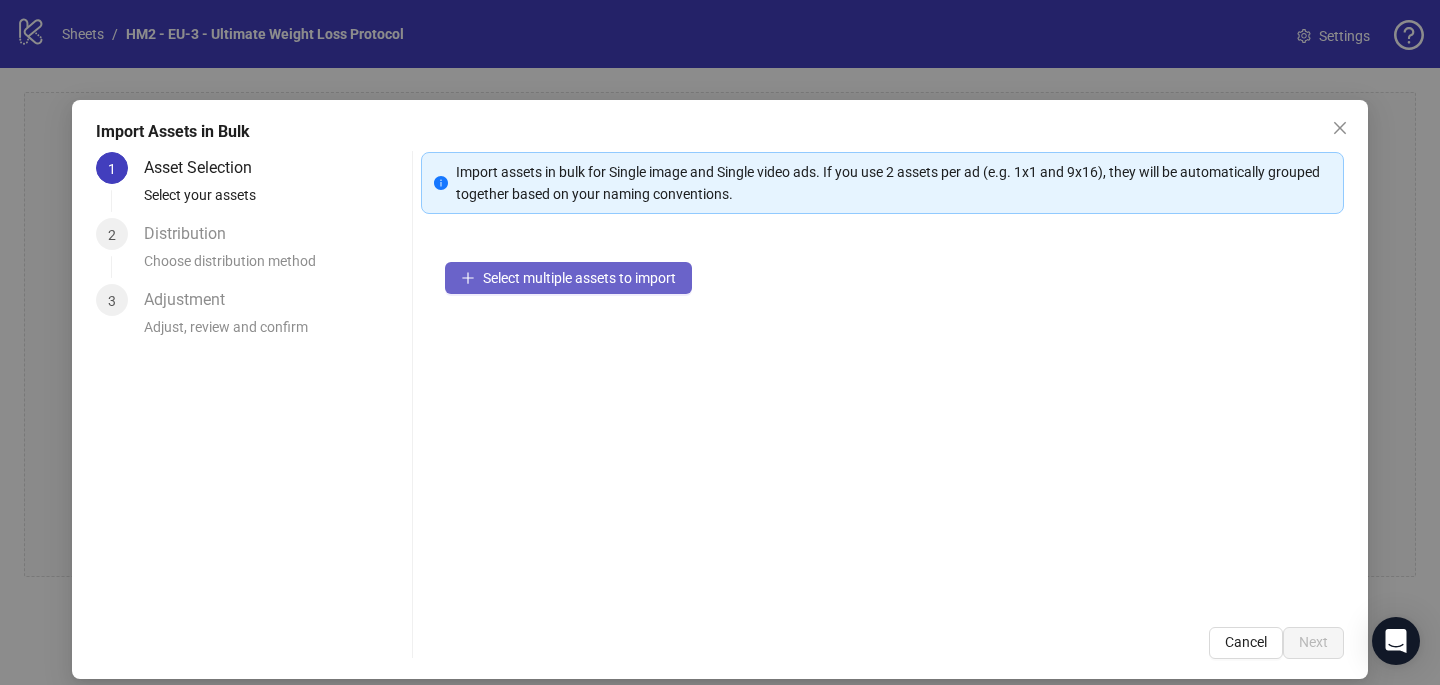 click on "Select multiple assets to import" at bounding box center [579, 278] 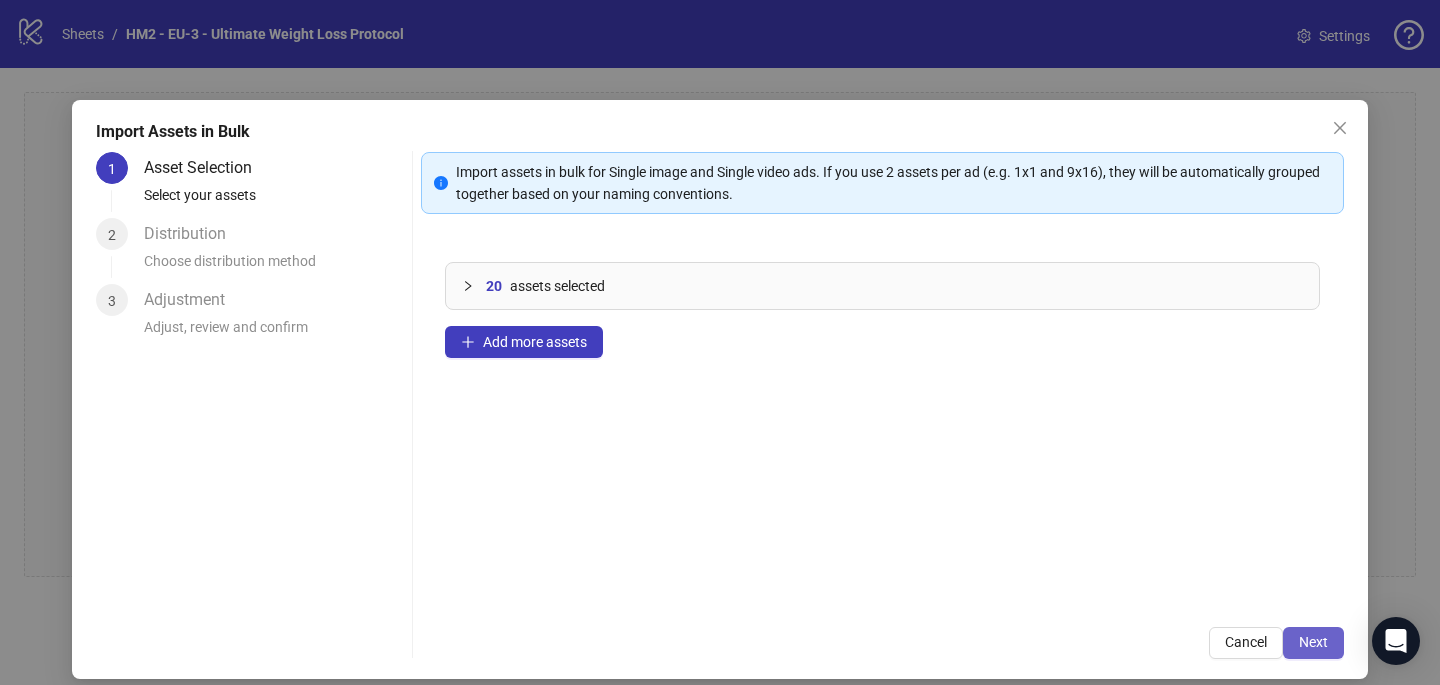 click on "Next" at bounding box center (1313, 642) 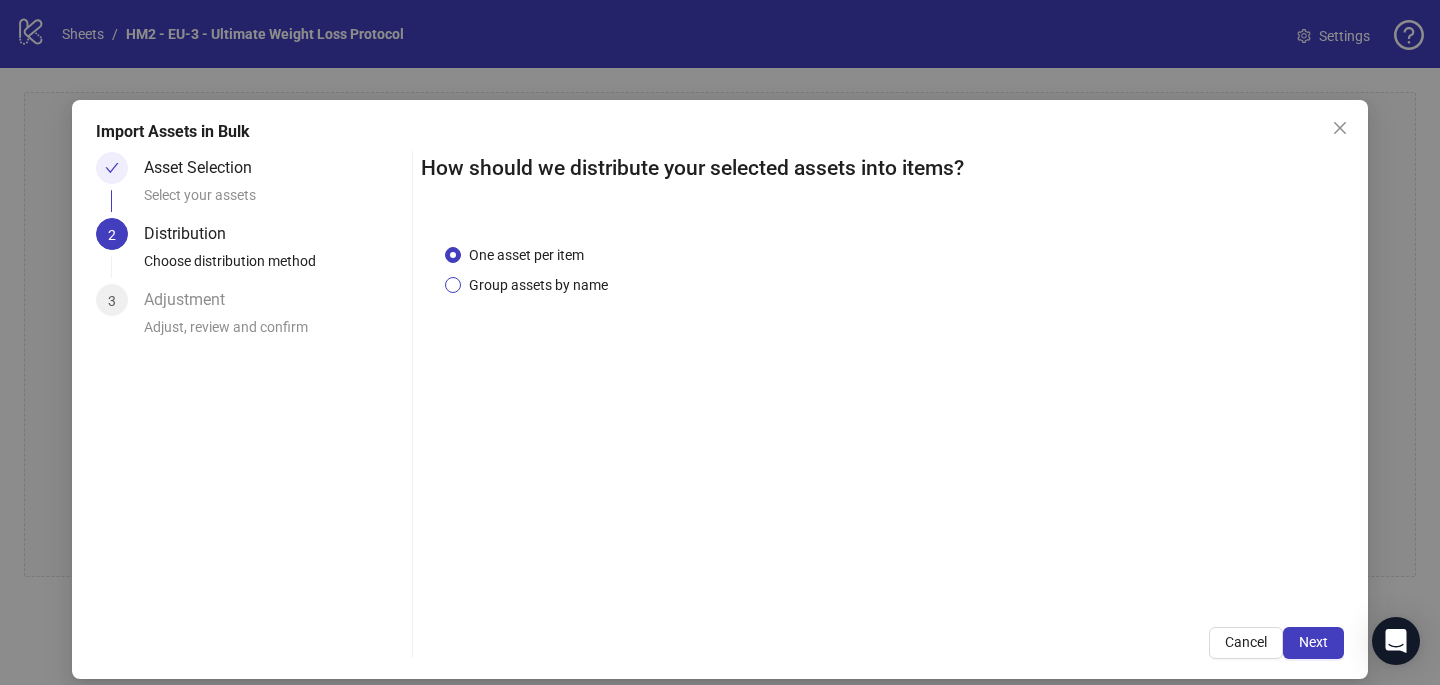 click on "Group assets by name" at bounding box center [538, 285] 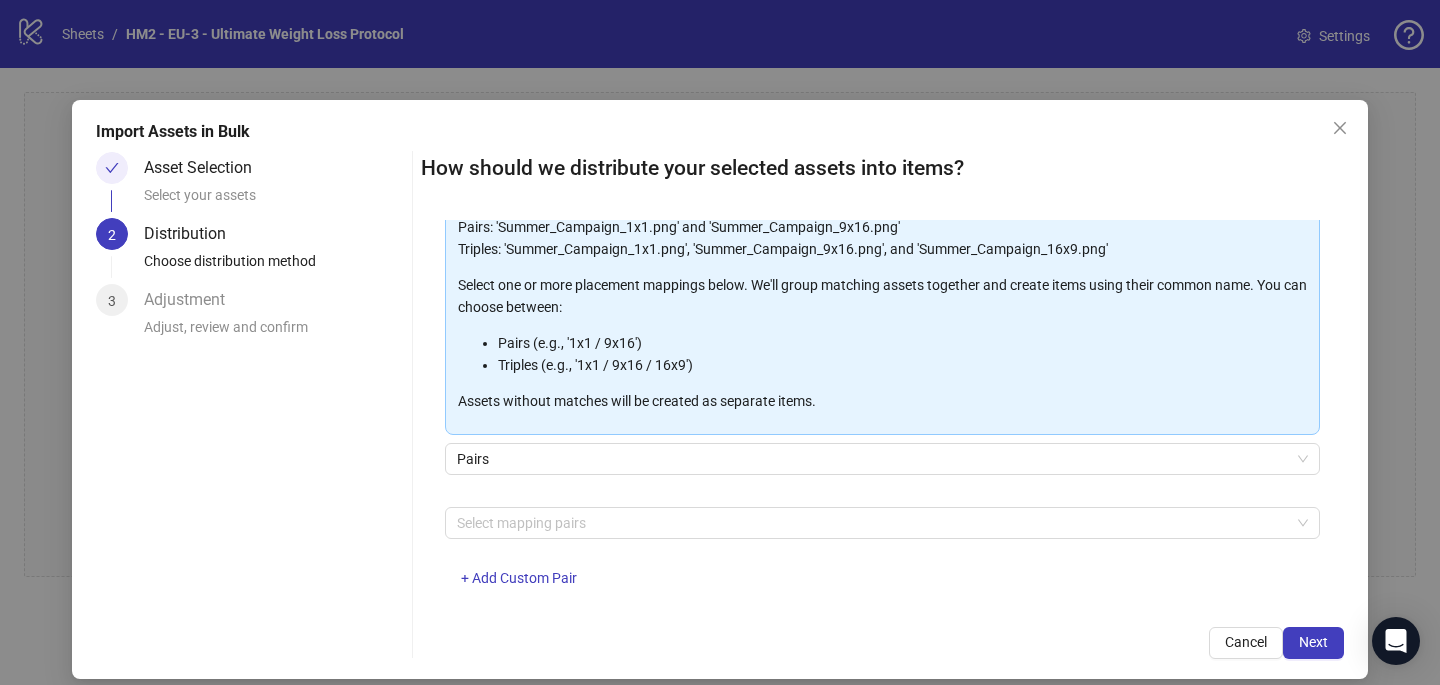 scroll, scrollTop: 203, scrollLeft: 0, axis: vertical 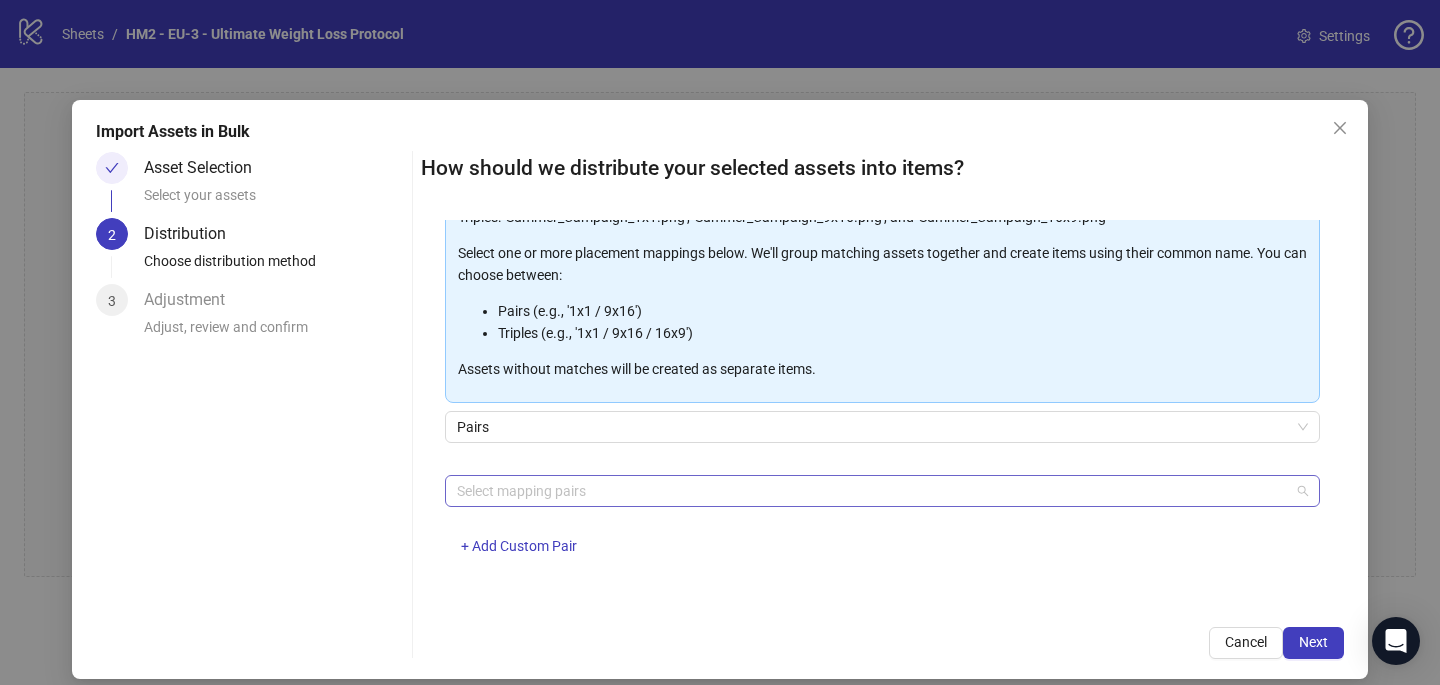 click on "Select mapping pairs" at bounding box center [882, 491] 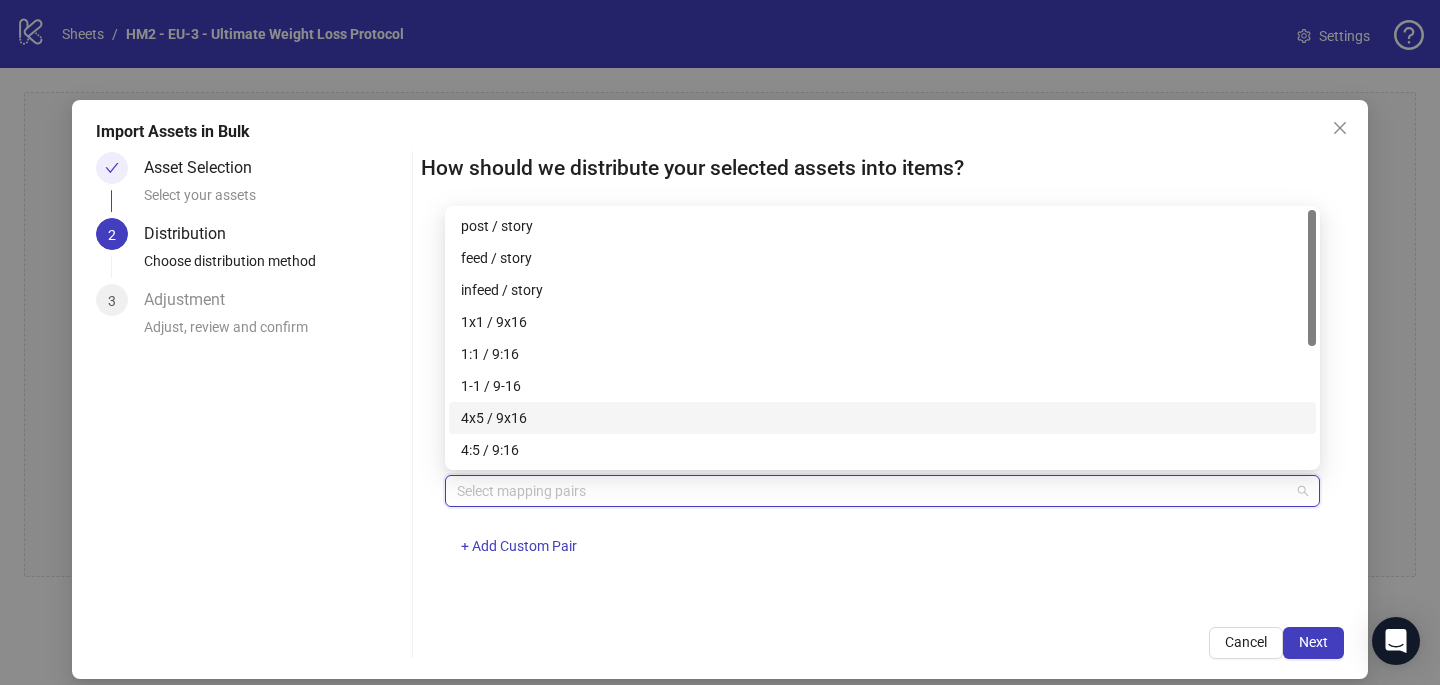 click on "4x5 / 9x16" at bounding box center [882, 418] 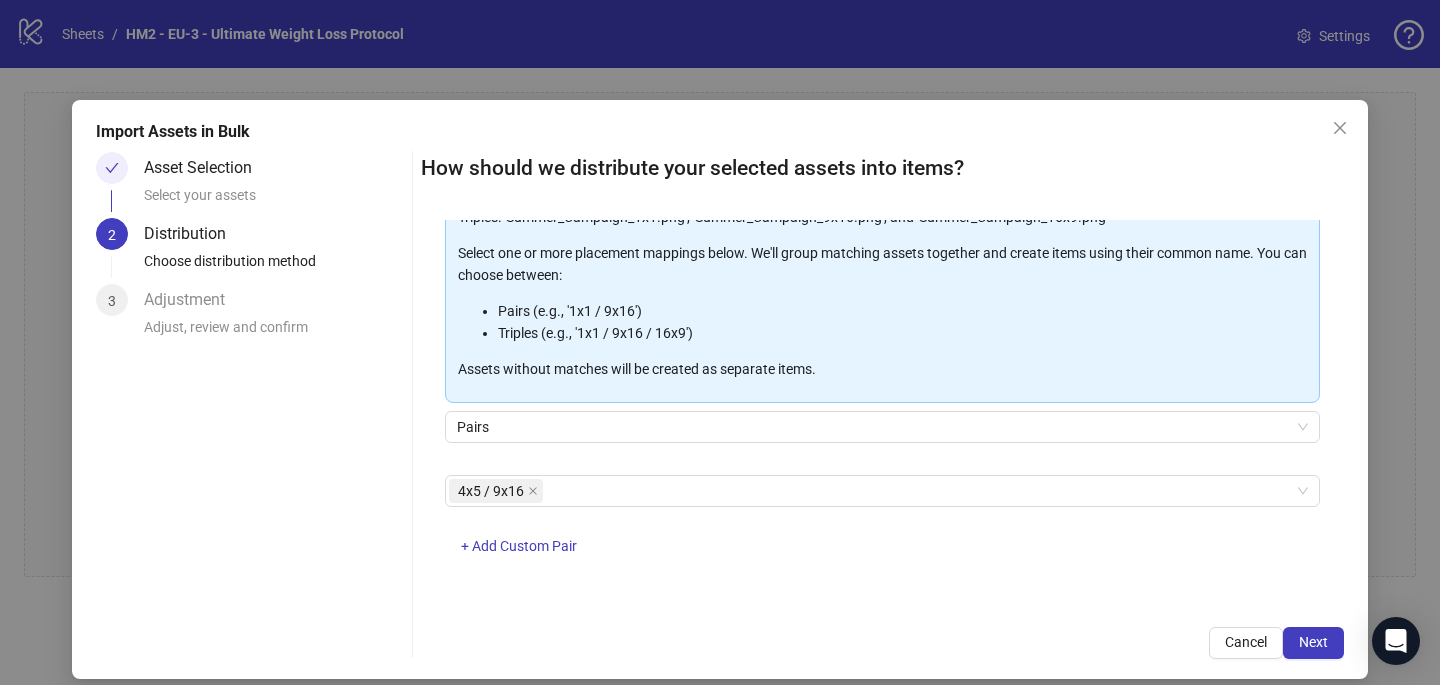 click on "4x5 / 9x16   + Add Custom Pair" at bounding box center (882, 527) 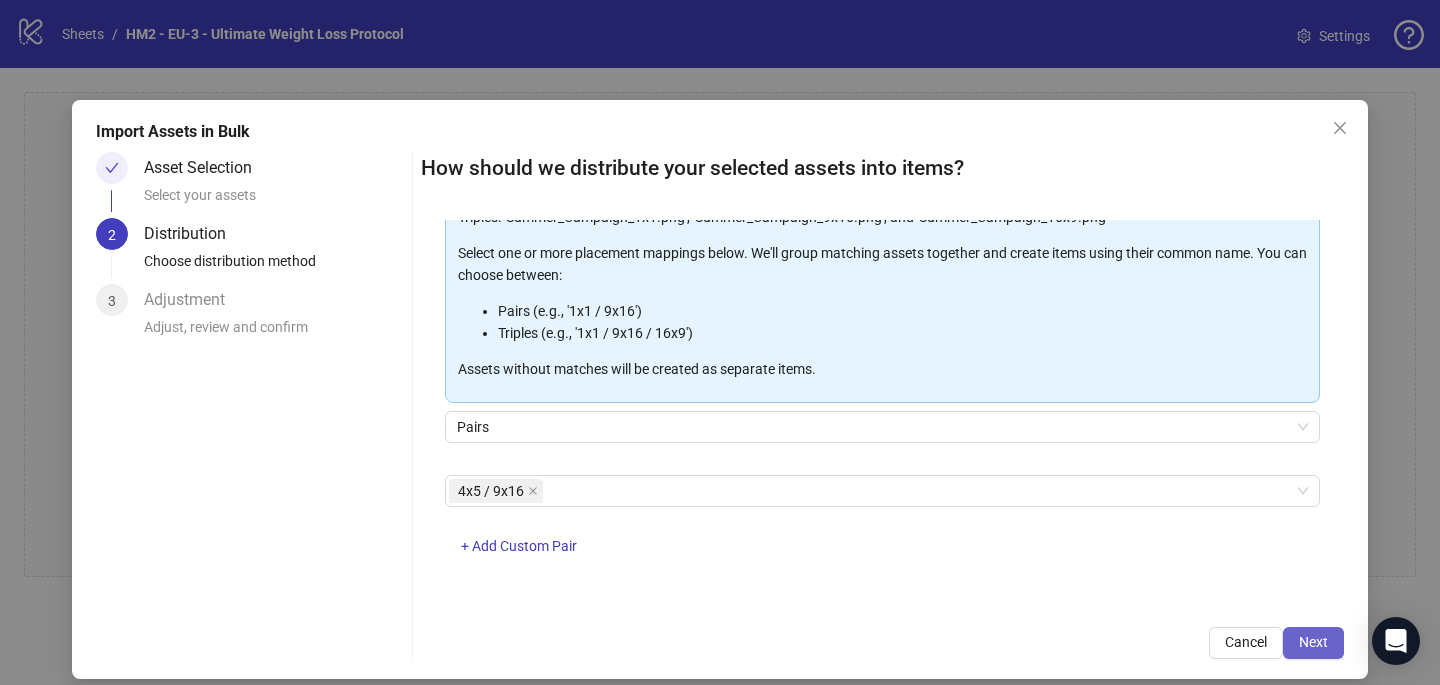 click on "Next" at bounding box center (1313, 643) 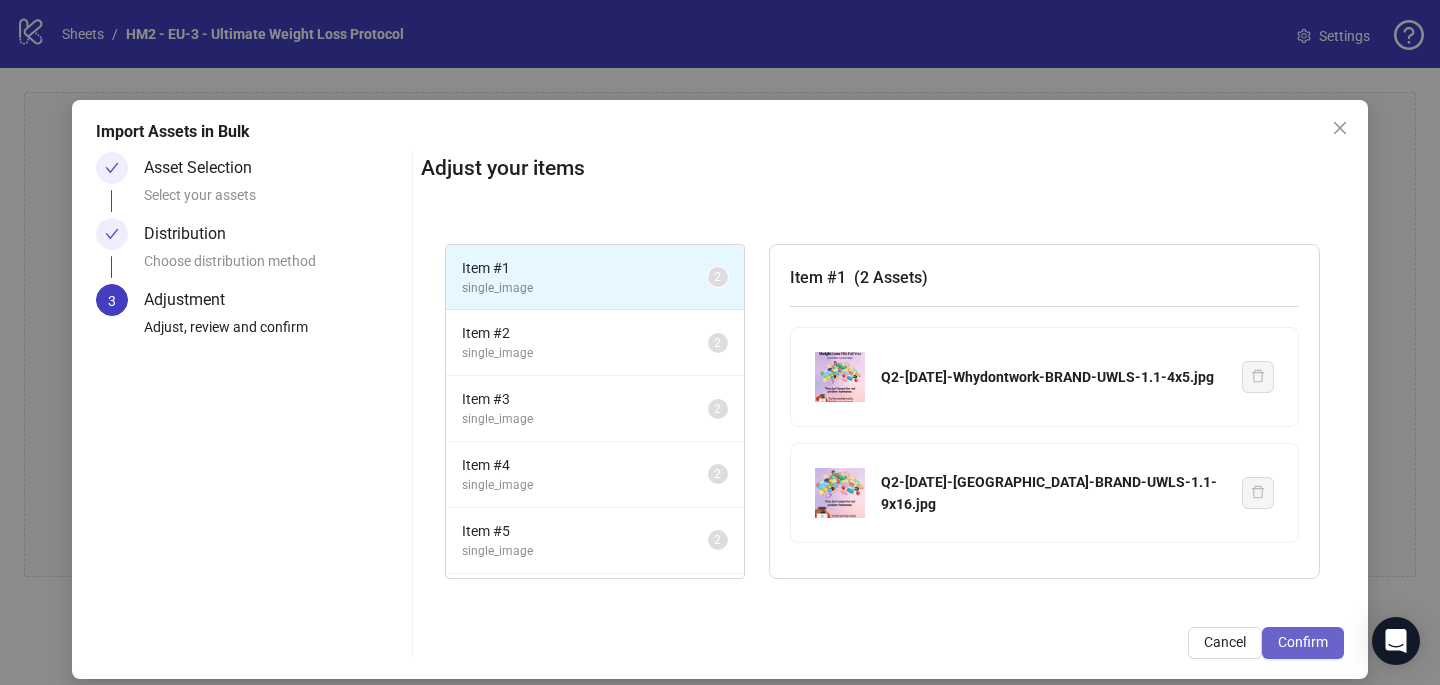 click on "Confirm" at bounding box center (1303, 642) 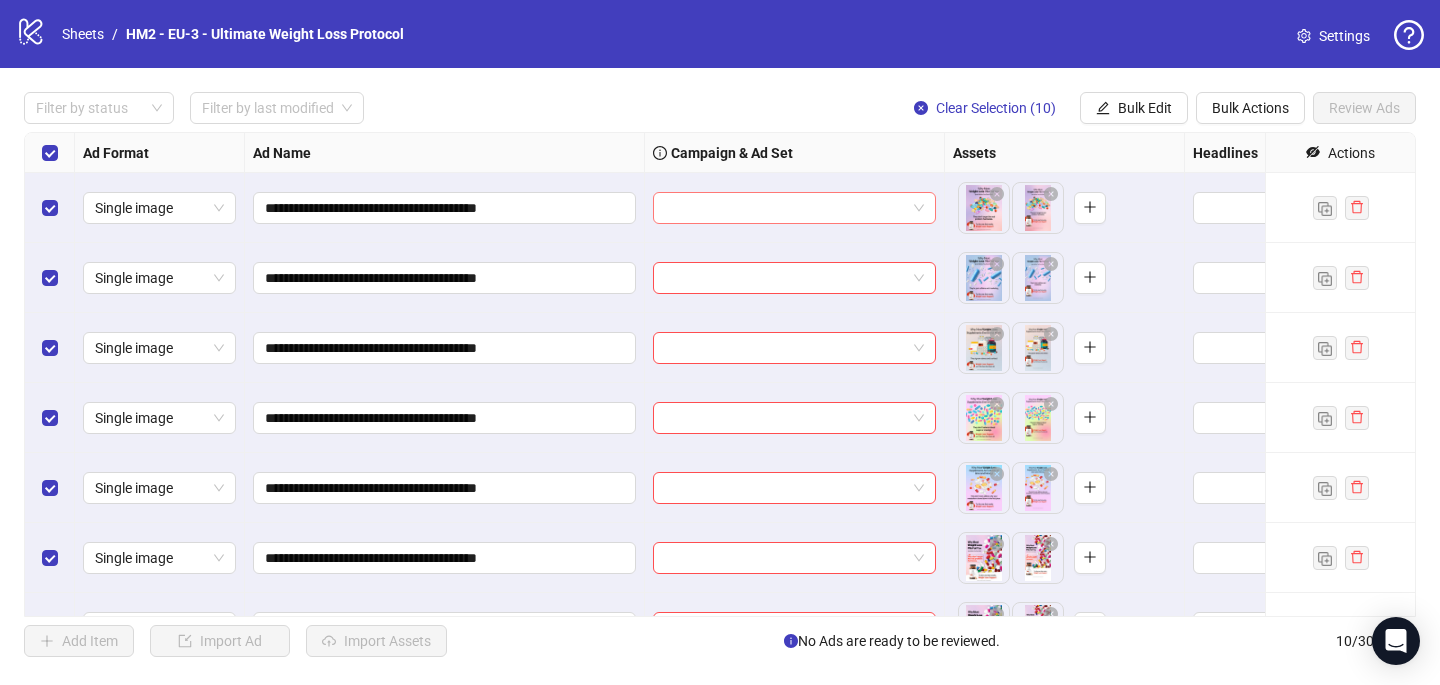 click at bounding box center (785, 208) 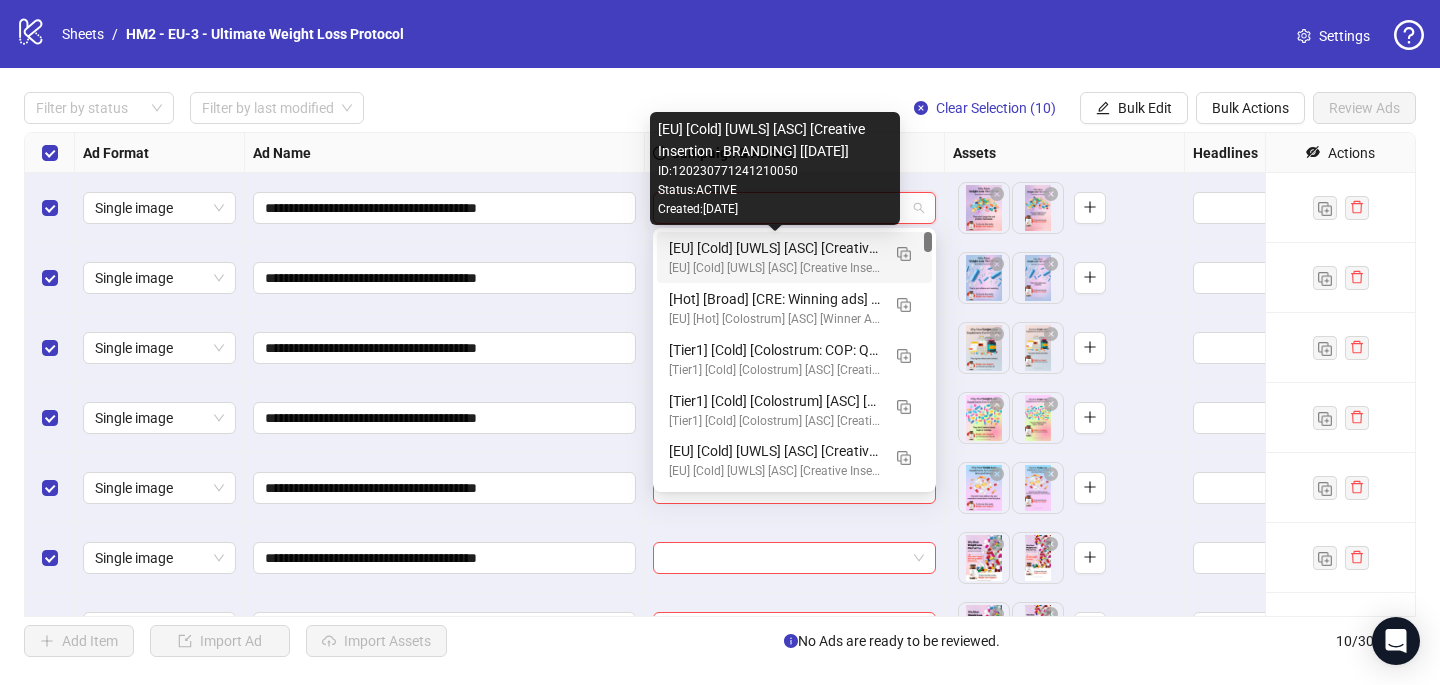 click on "[EU] [Cold] [UWLS] [ASC] [Creative Insertion - BRANDING] [[DATE]]" at bounding box center (774, 248) 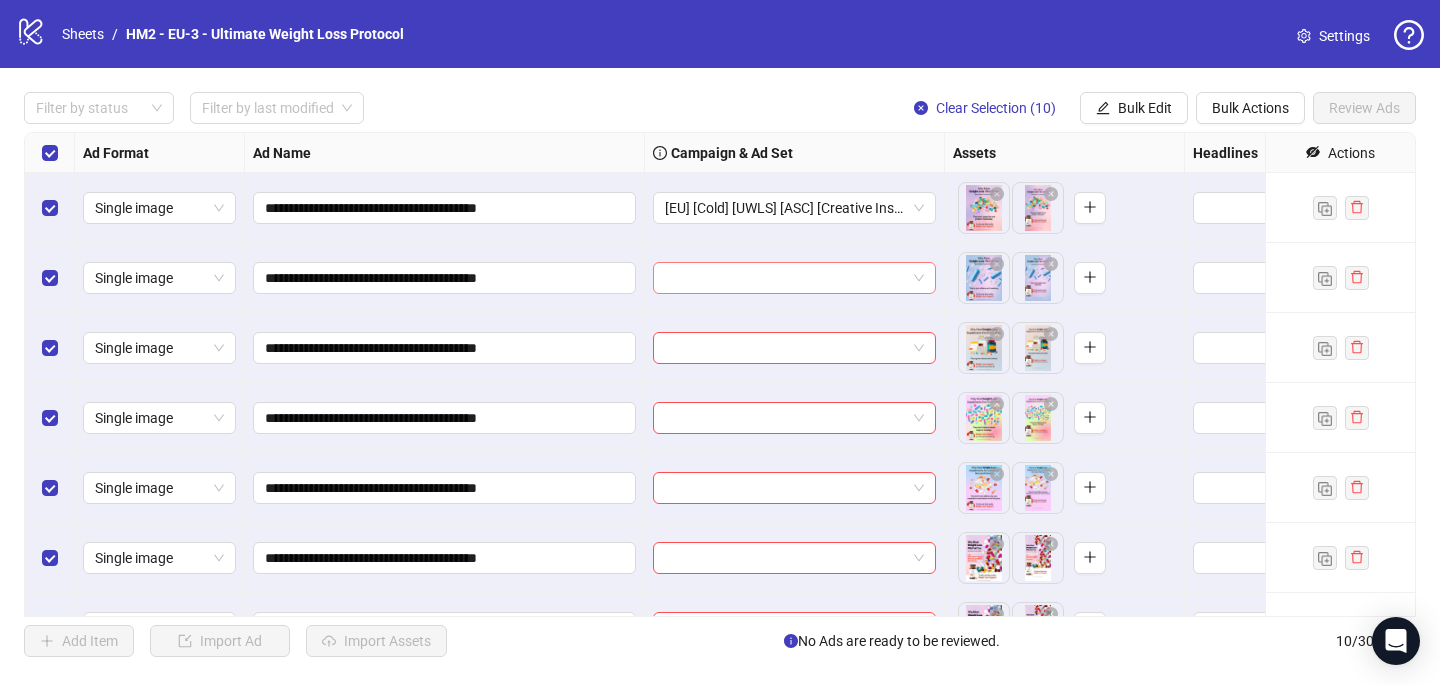 click at bounding box center [785, 278] 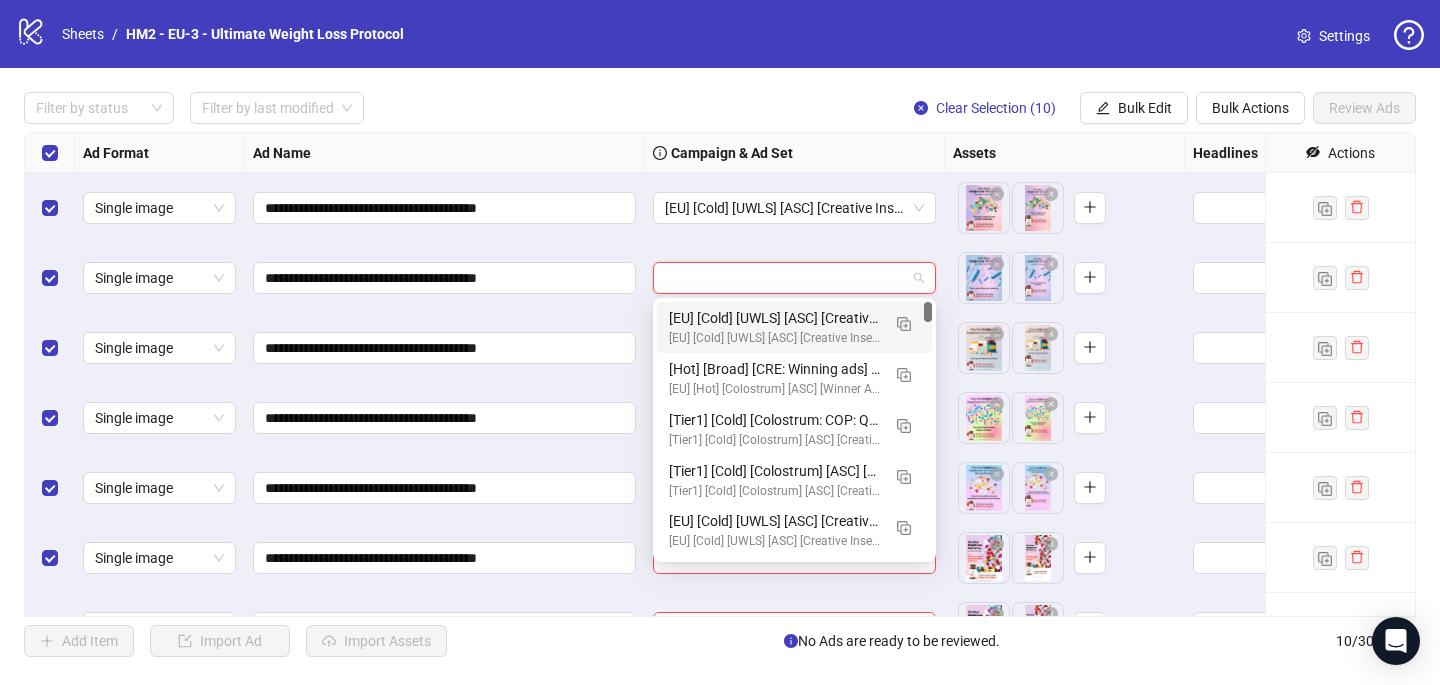 click on "[EU] [Cold] [UWLS] [ASC] [Creative Insertion - BRANDING] [[DATE]]" at bounding box center [774, 318] 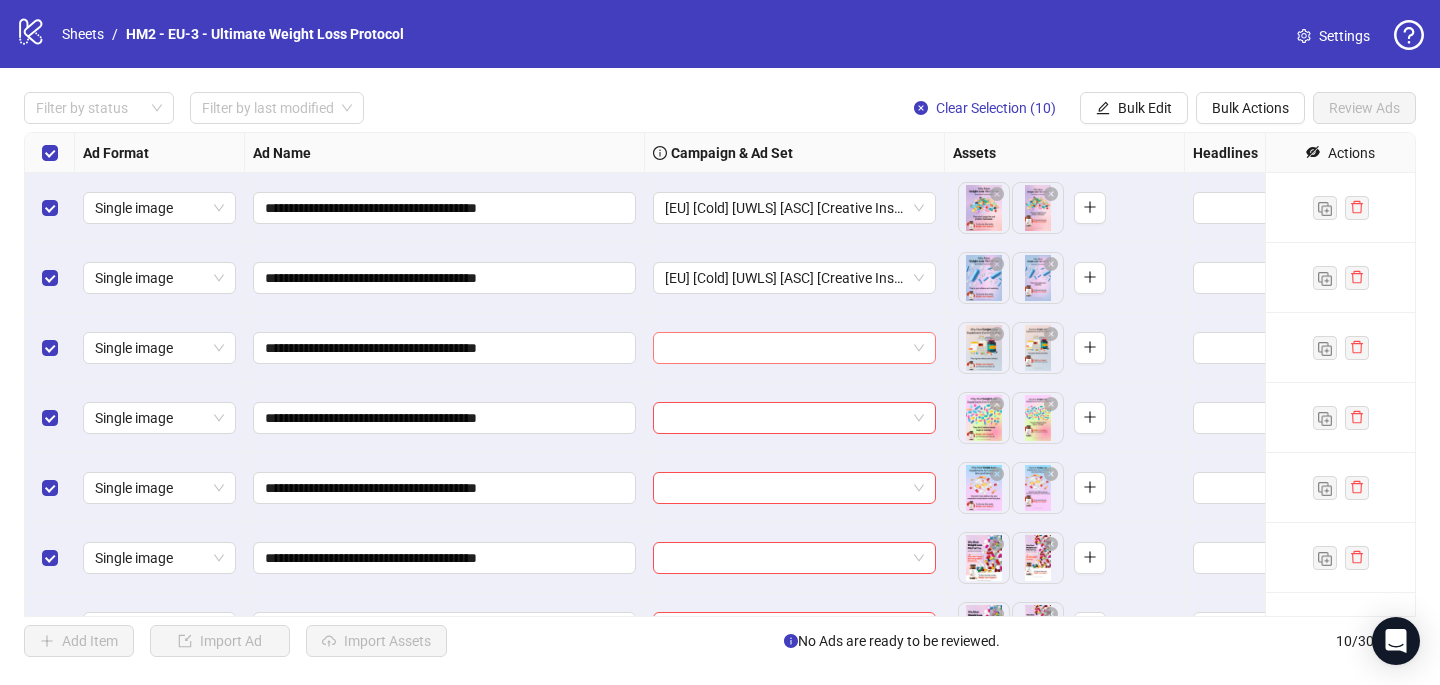 click at bounding box center (785, 348) 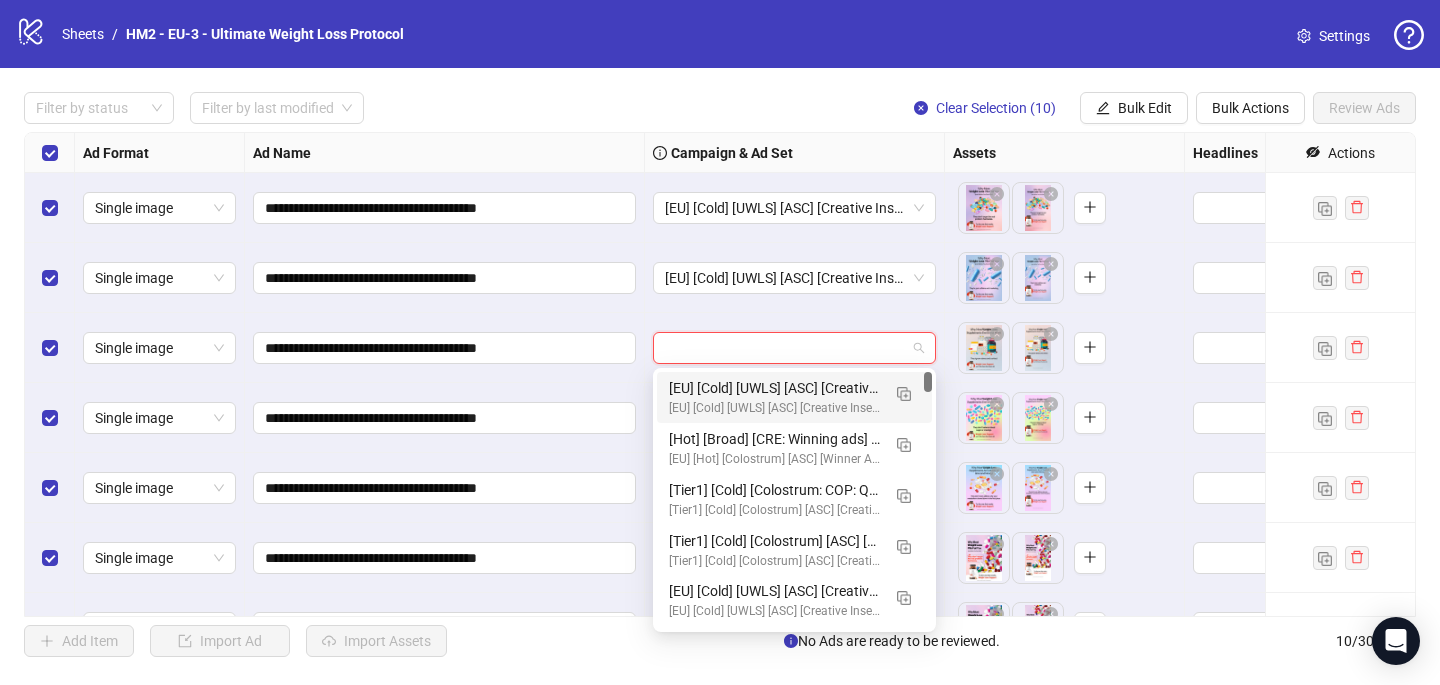 click on "[EU] [Cold] [UWLS] [ASC] [Creative Insertion - BRANDING] [[DATE]]" at bounding box center (774, 408) 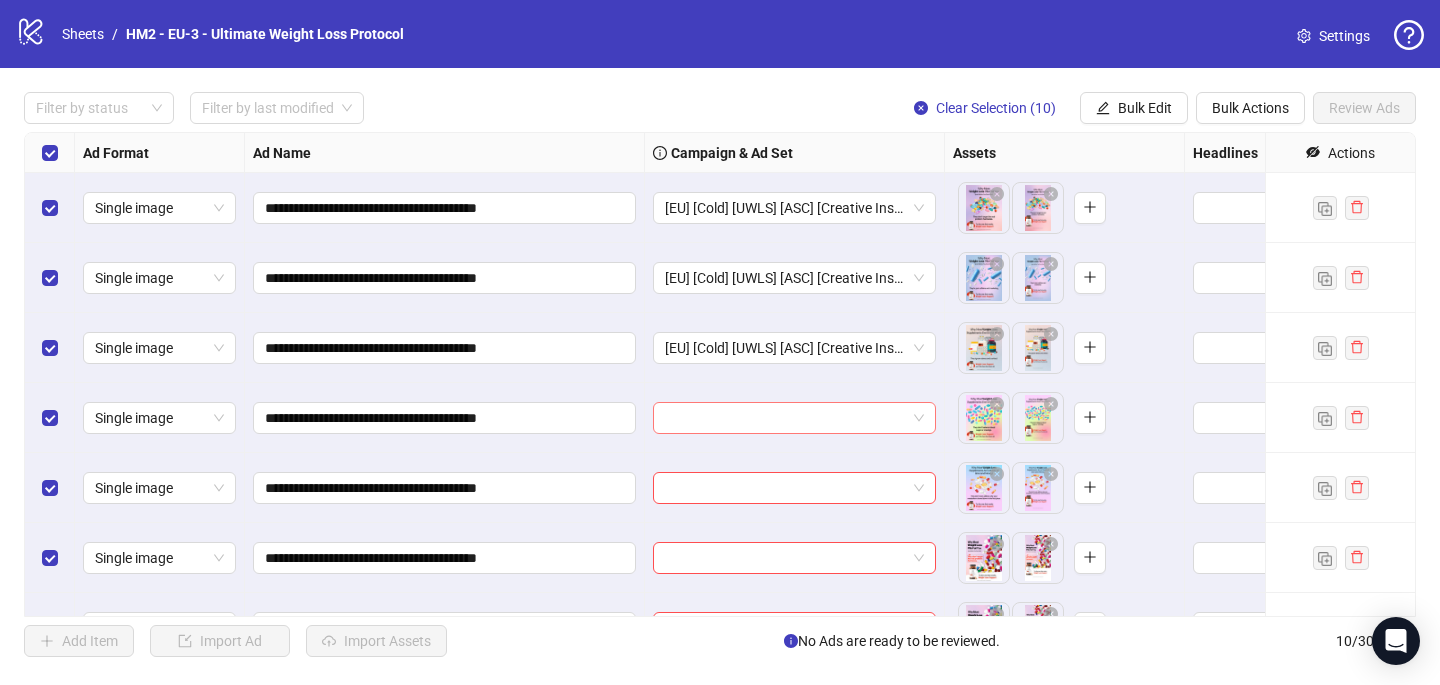 click at bounding box center (785, 418) 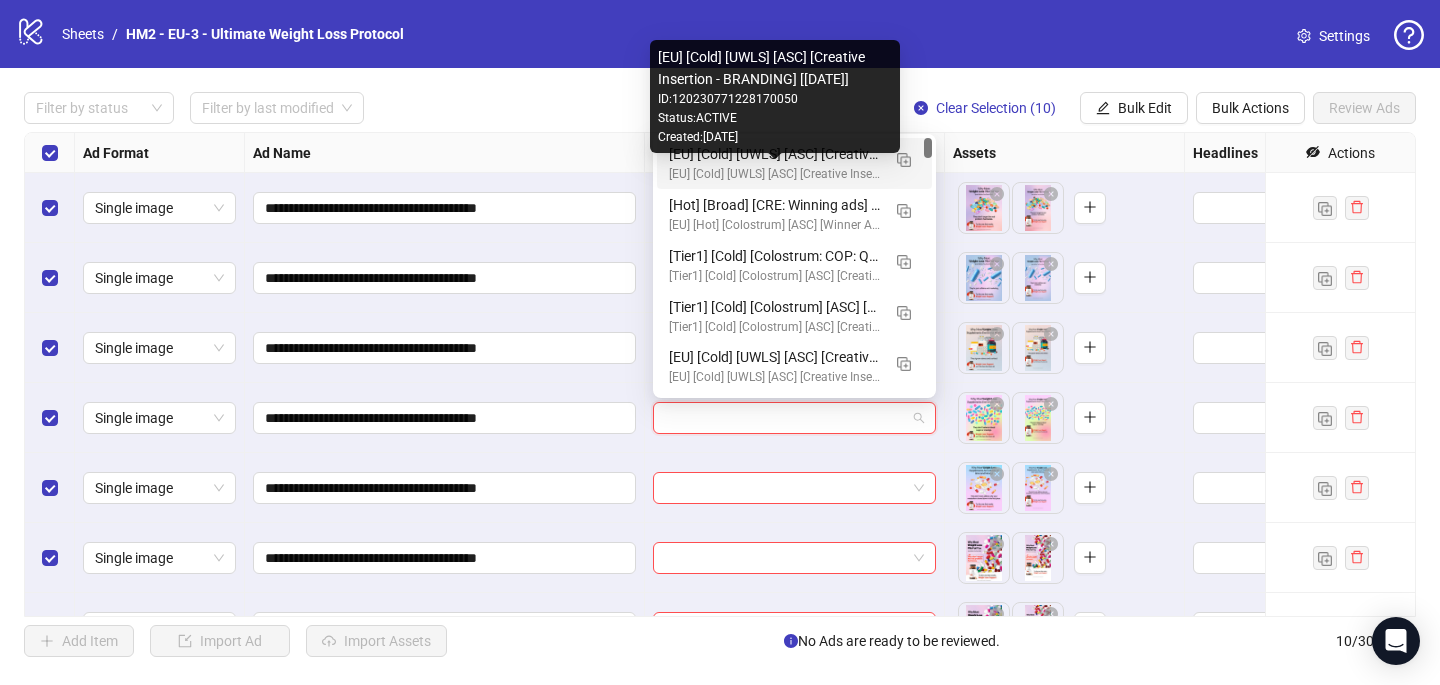click on "[EU] [Cold] [UWLS] [ASC] [Creative Insertion - BRANDING] [[DATE]]" at bounding box center [774, 174] 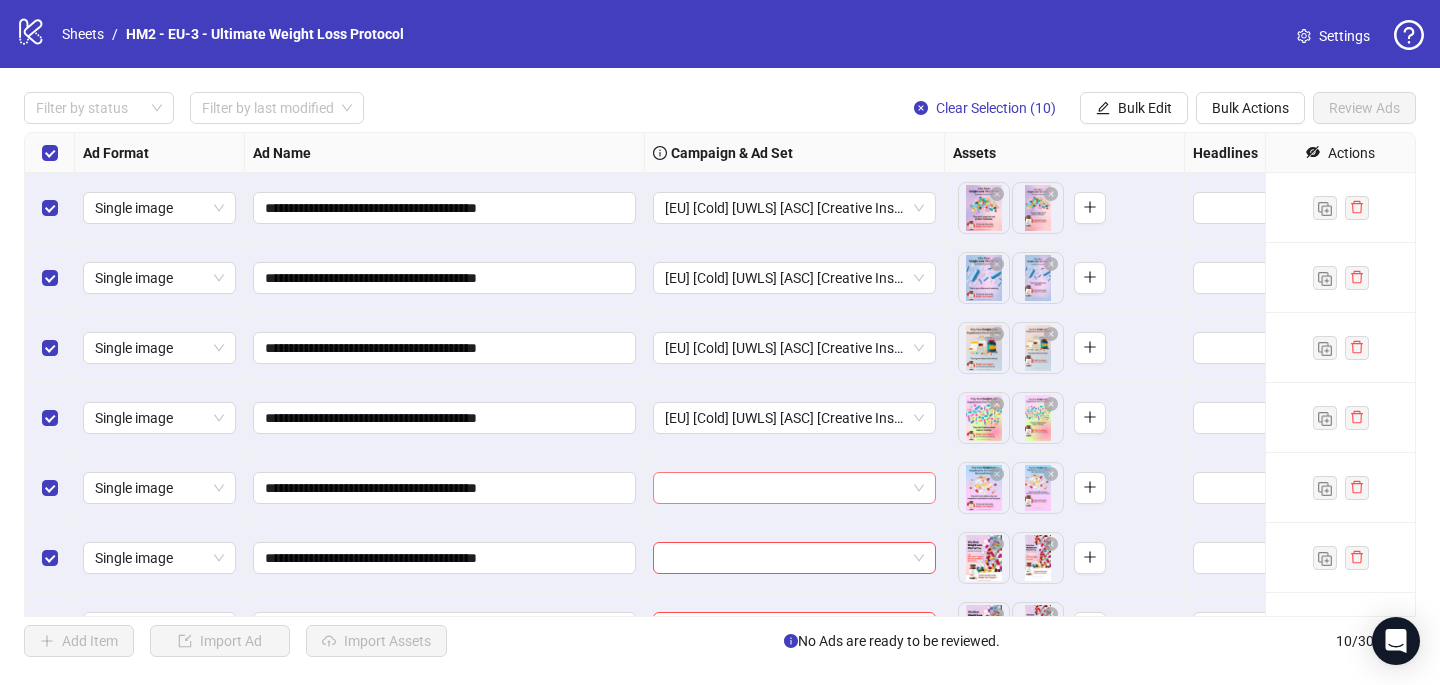 click at bounding box center [785, 488] 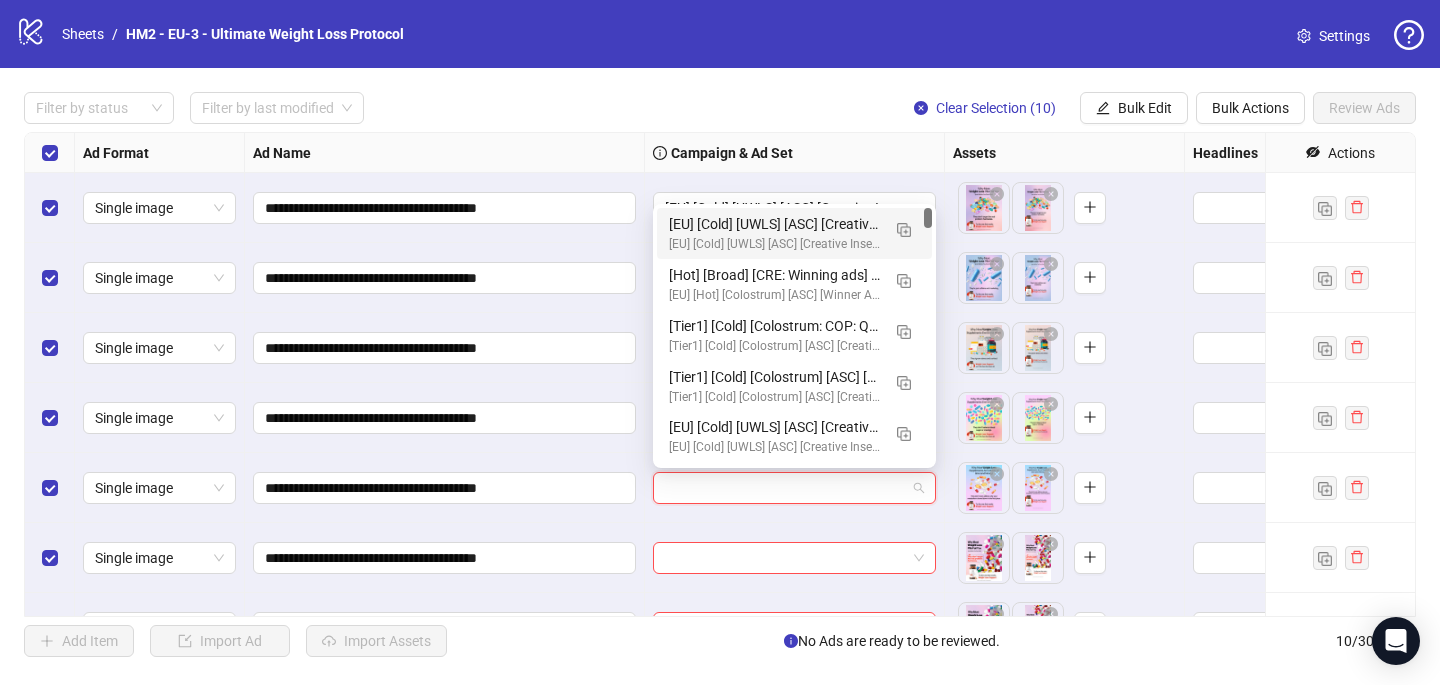 click on "[EU] [Cold] [UWLS] [ASC] [Creative Insertion - BRANDING] [[DATE]]" at bounding box center (774, 224) 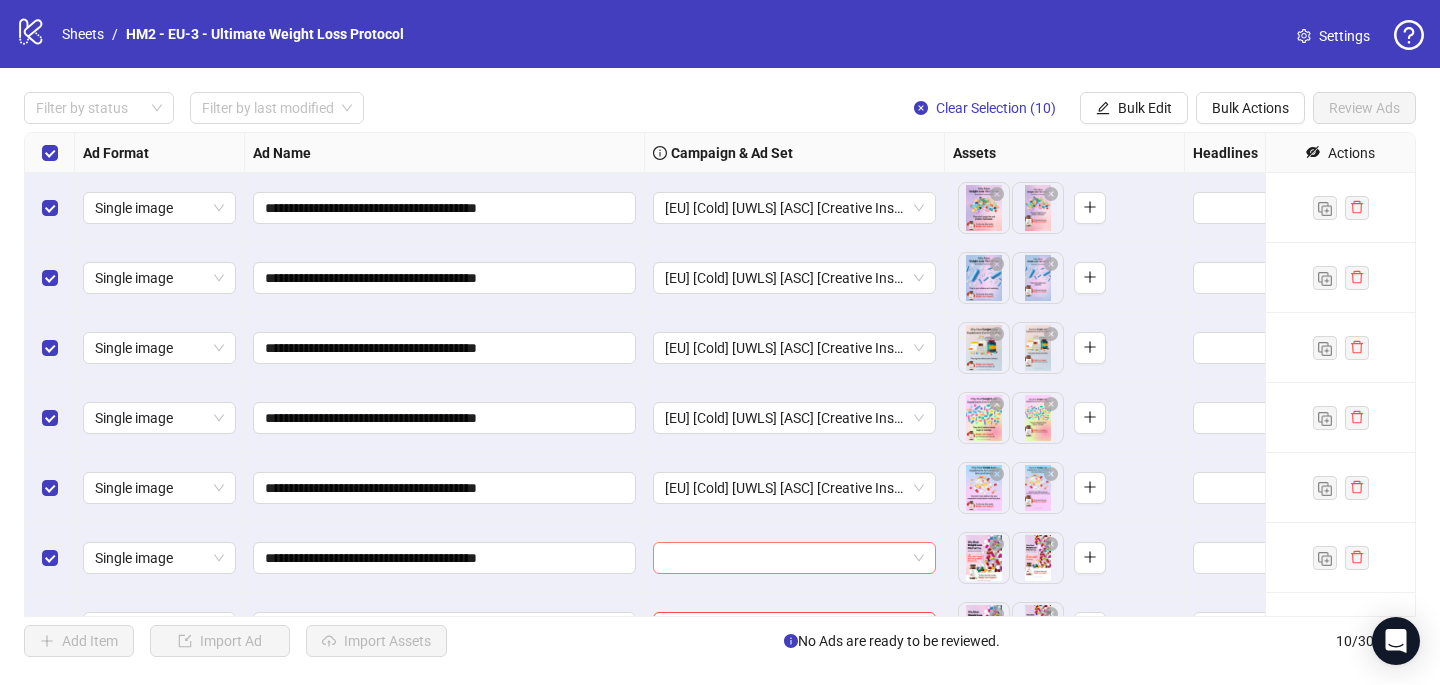 click at bounding box center [785, 558] 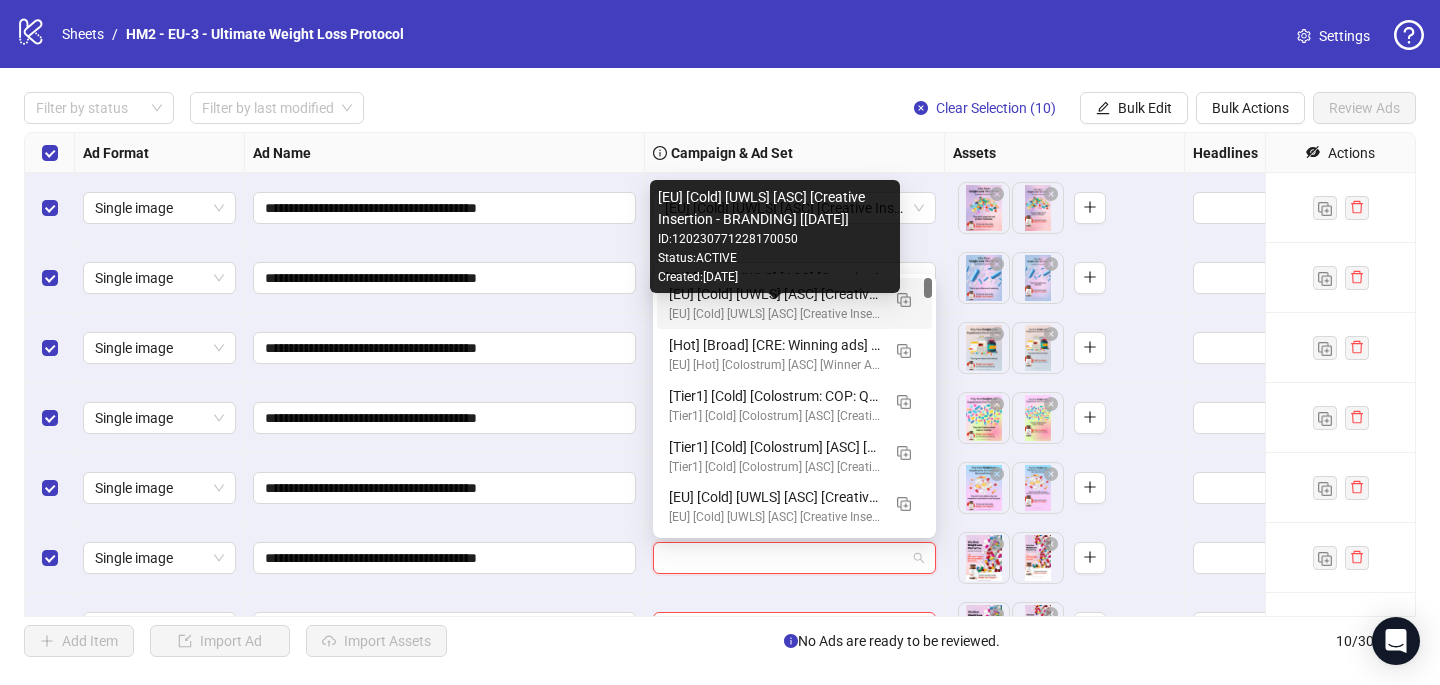 click on "[EU] [Cold] [UWLS] [ASC] [Creative Insertion - BRANDING] [[DATE]]" at bounding box center (774, 314) 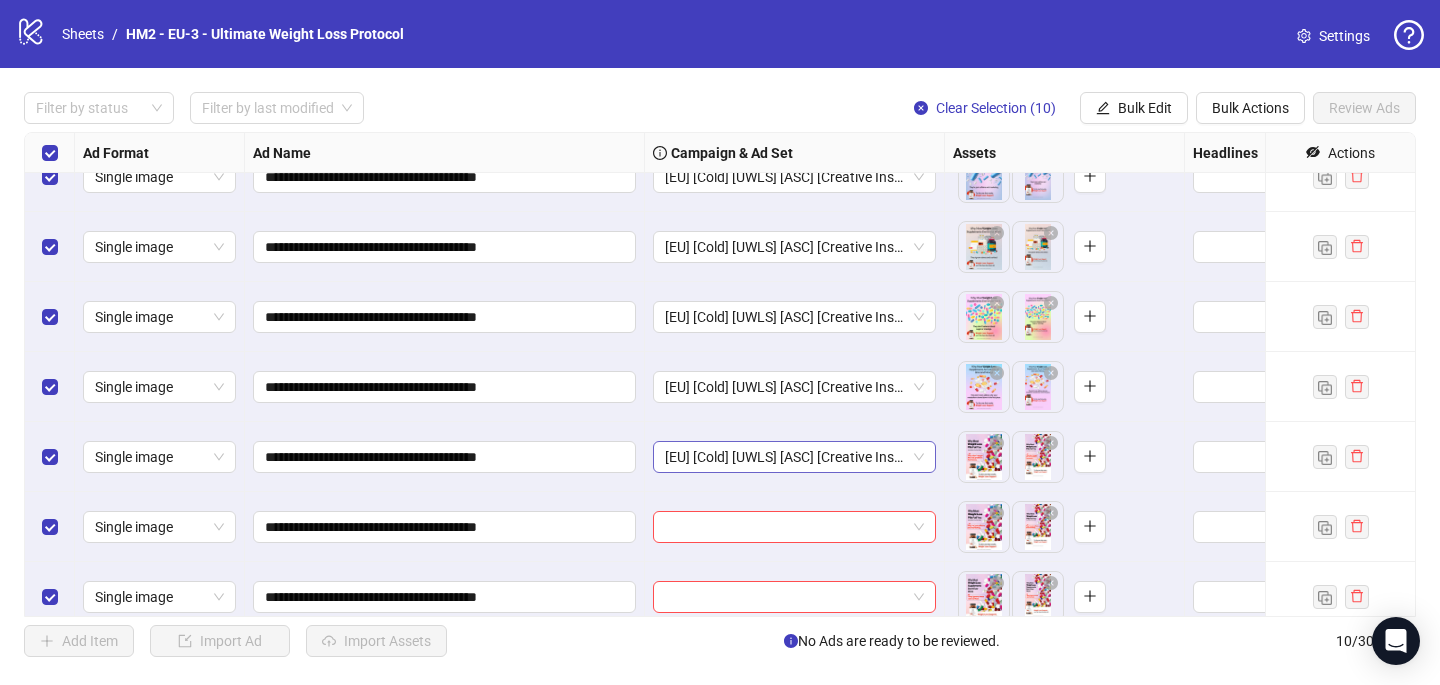 scroll, scrollTop: 109, scrollLeft: 0, axis: vertical 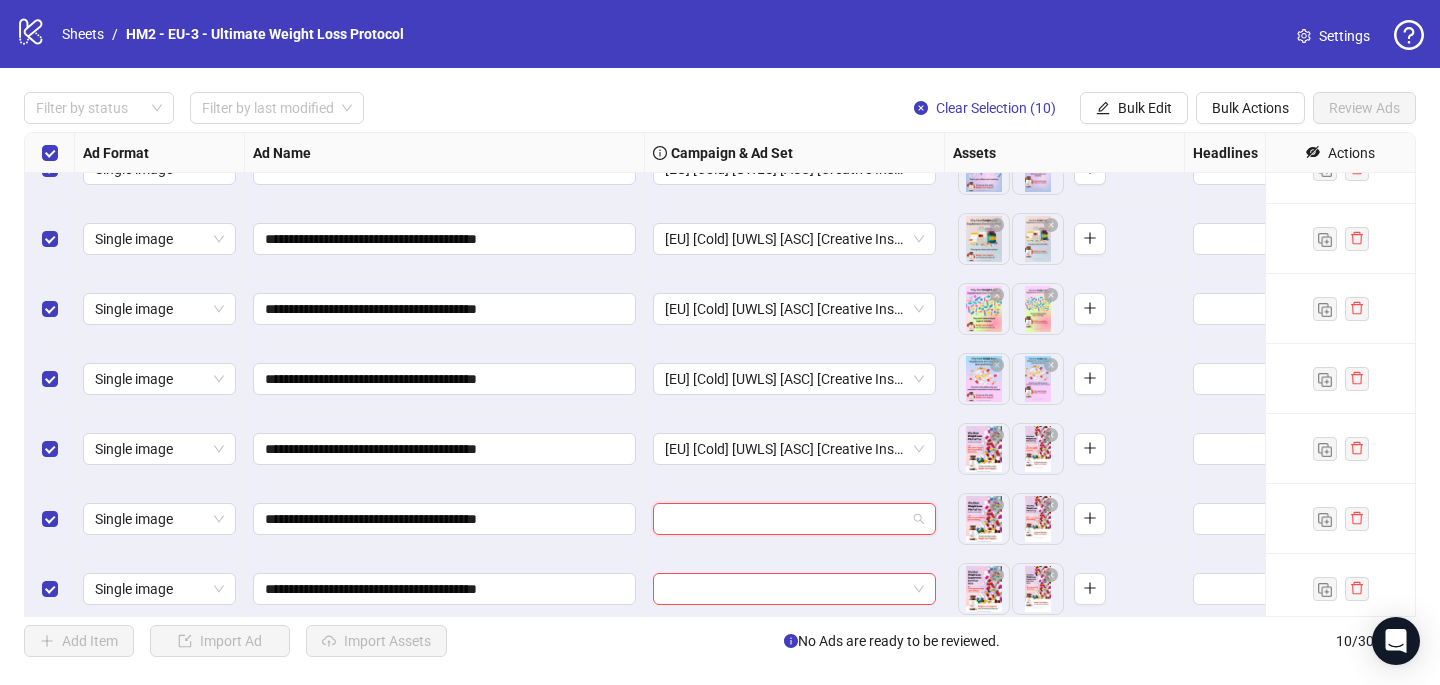 click at bounding box center [785, 519] 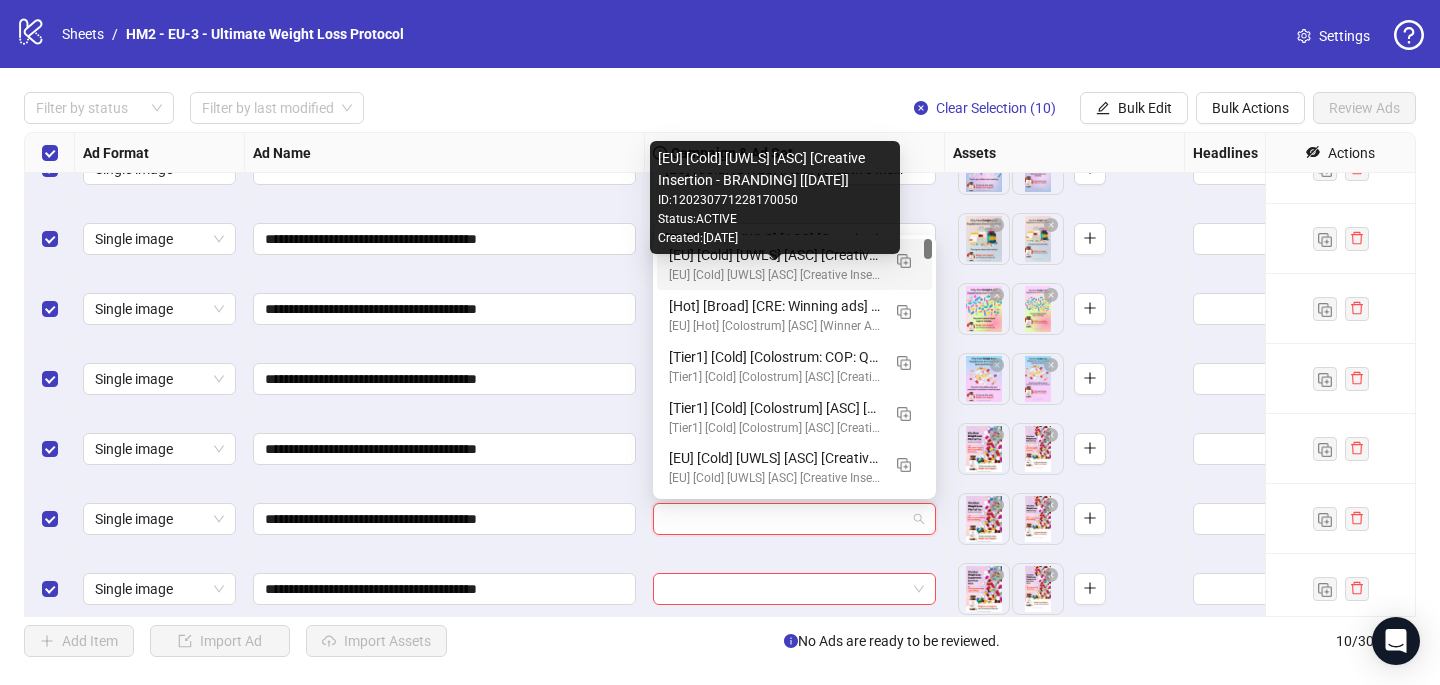 click on "[EU] [Cold] [UWLS] [ASC] [Creative Insertion - BRANDING] [[DATE]]" at bounding box center (774, 255) 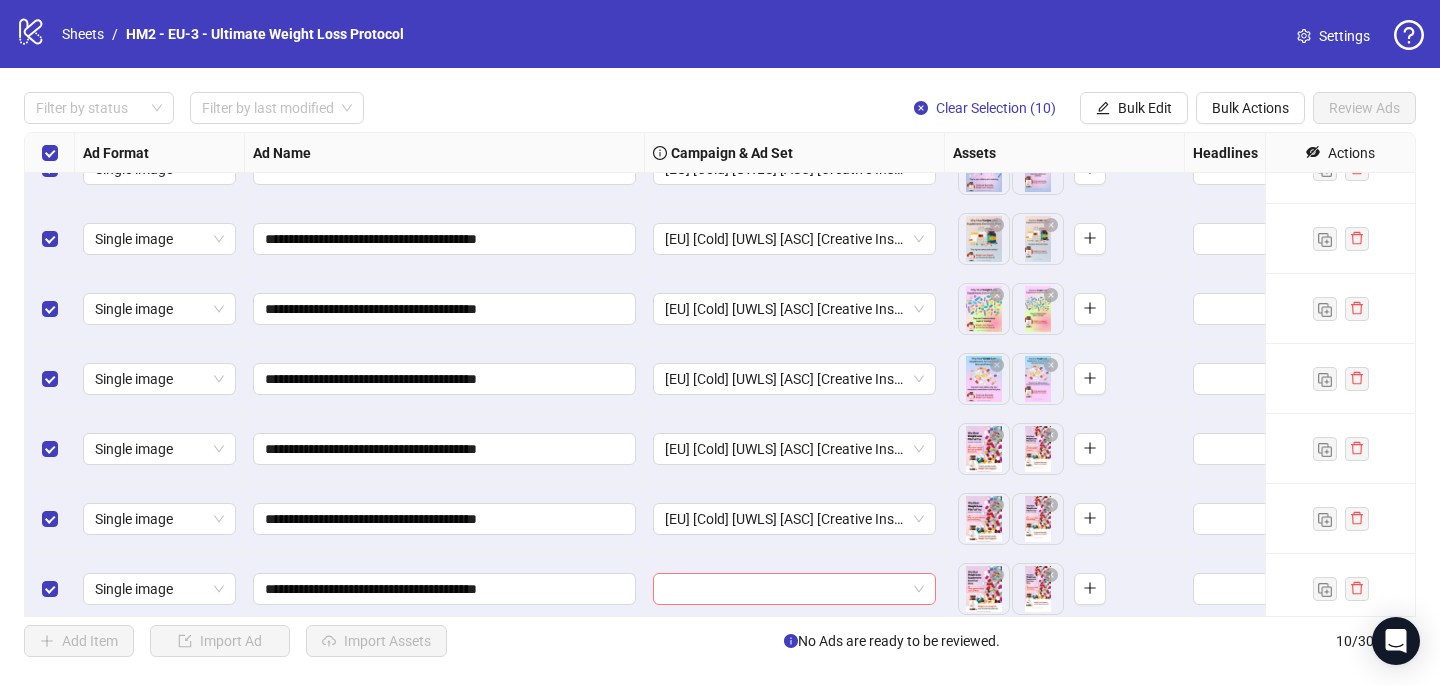 click at bounding box center [785, 589] 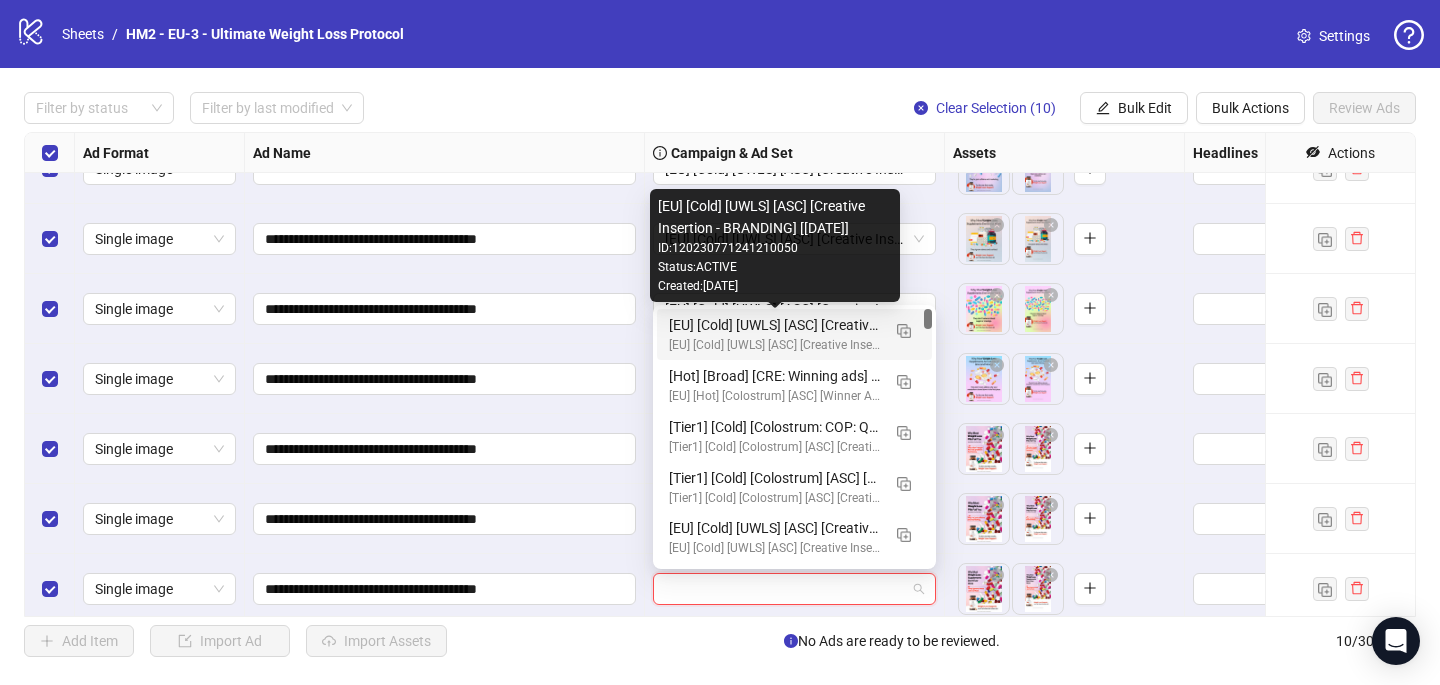 click on "[EU] [Cold] [UWLS] [ASC] [Creative Insertion - BRANDING] [[DATE]]" at bounding box center (774, 325) 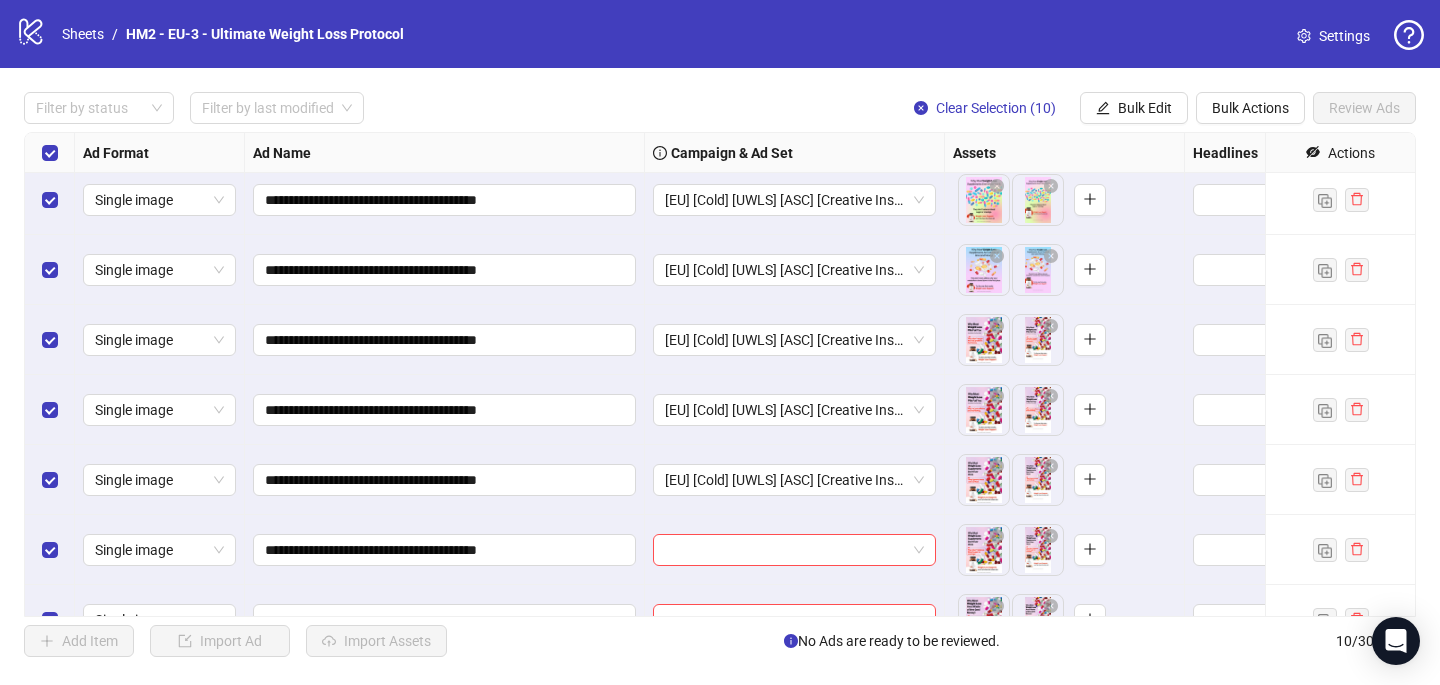 scroll, scrollTop: 238, scrollLeft: 0, axis: vertical 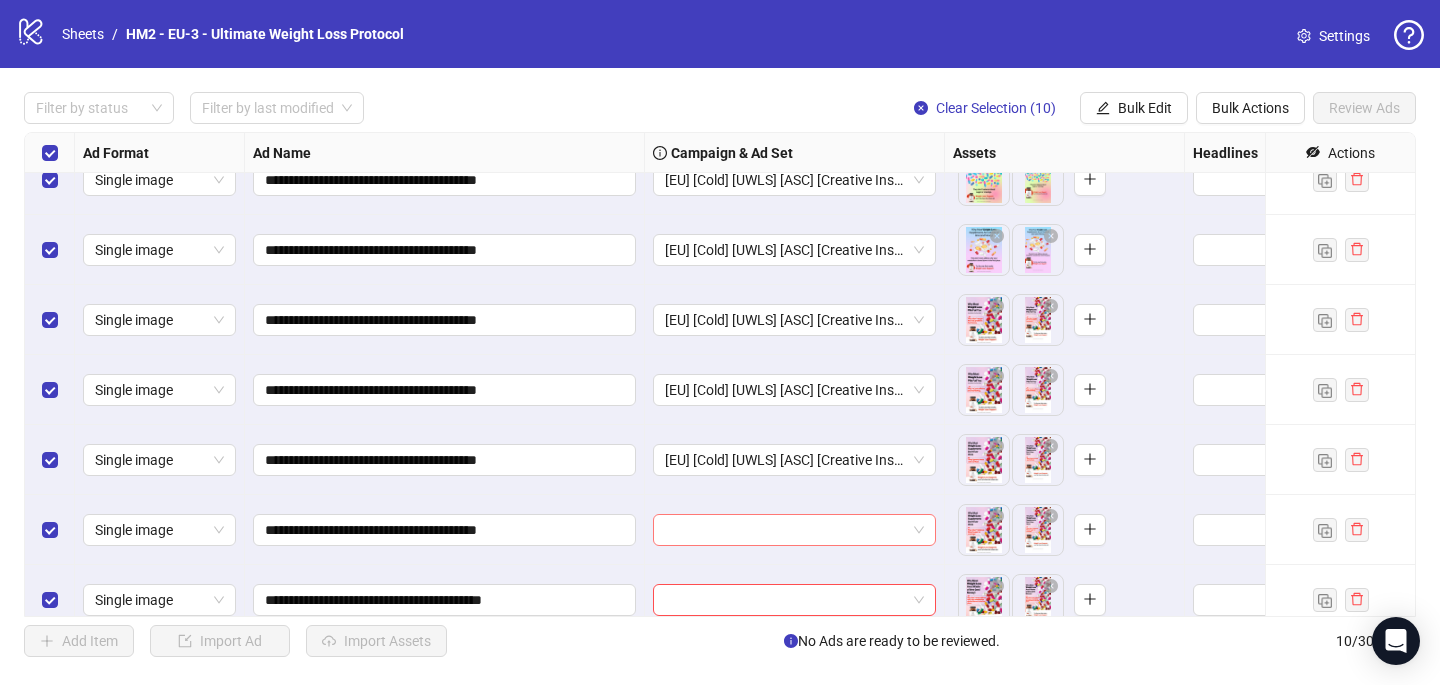 click at bounding box center (785, 530) 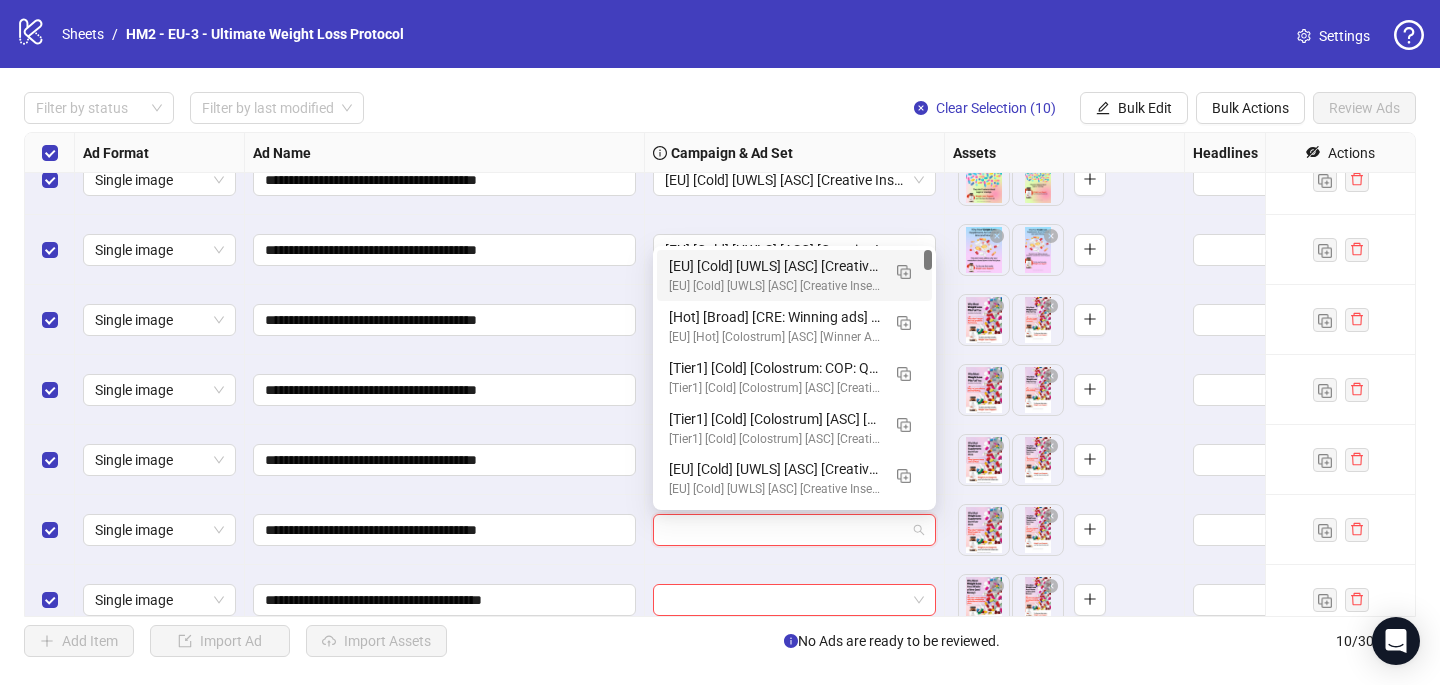 click on "[EU] [Cold] [UWLS] [ASC] [Creative Insertion - BRANDING] [[DATE]]" at bounding box center (774, 266) 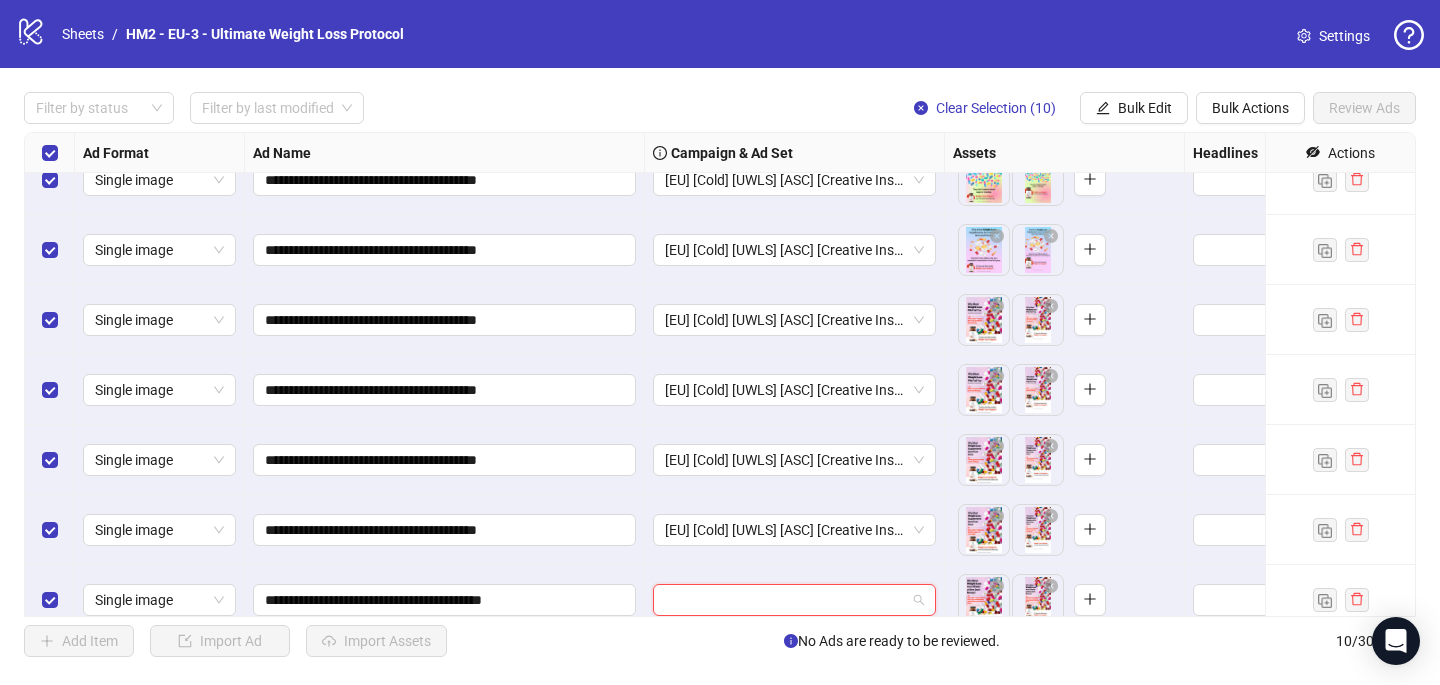 click at bounding box center (785, 600) 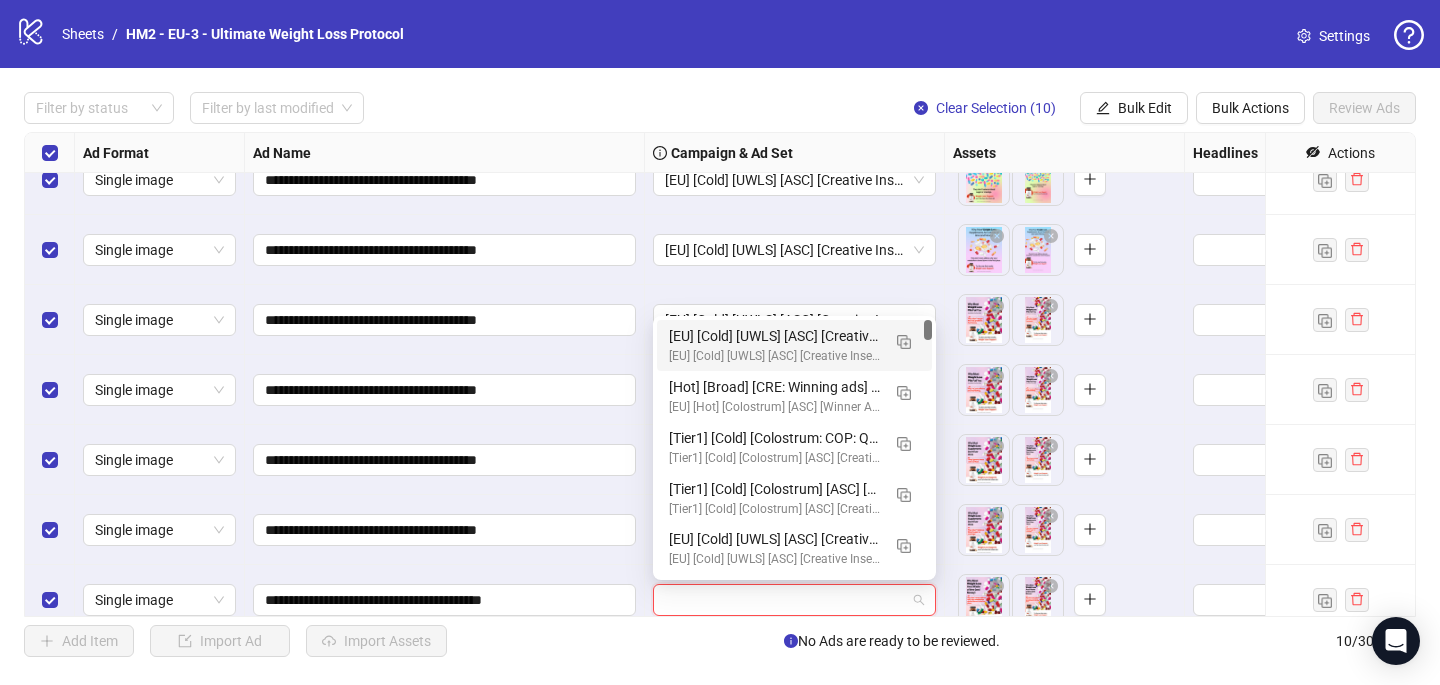 click on "[EU] [Cold] [UWLS] [ASC] [Creative Insertion - BRANDING] [[DATE]]" at bounding box center [774, 336] 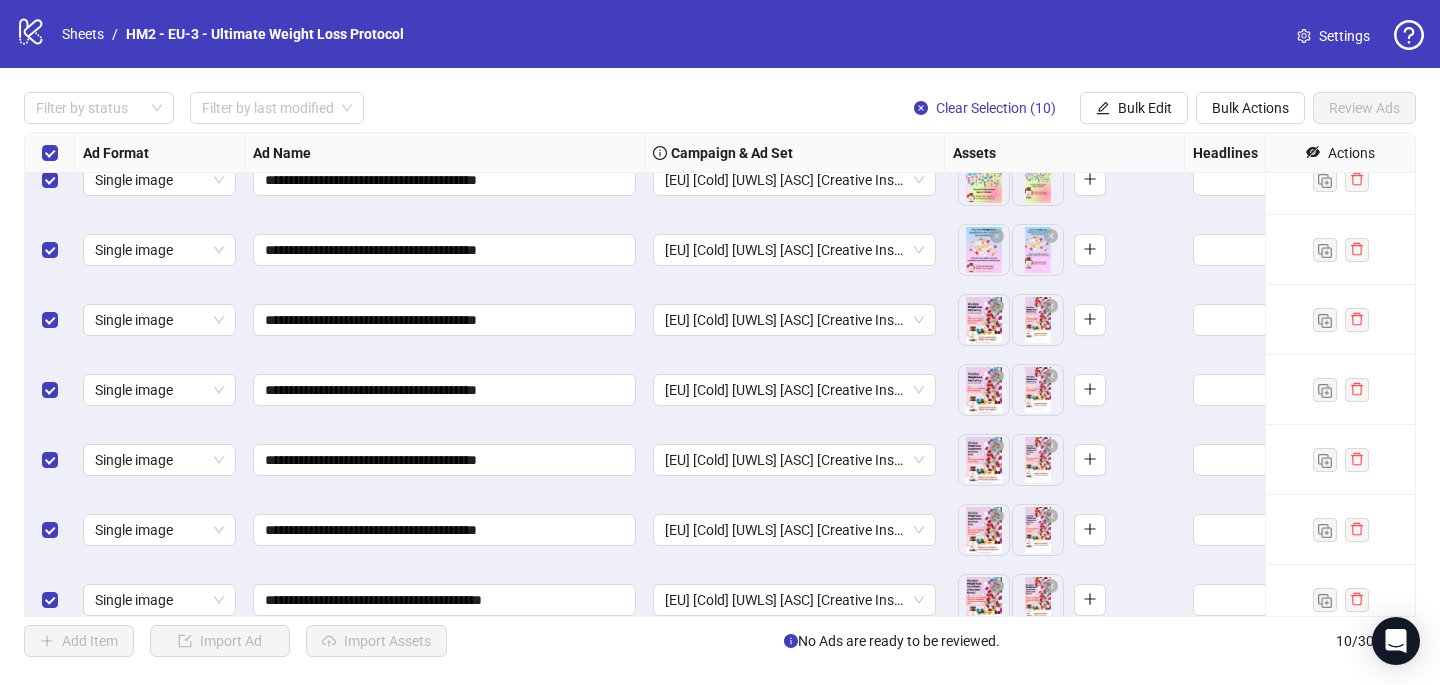 scroll, scrollTop: 257, scrollLeft: 0, axis: vertical 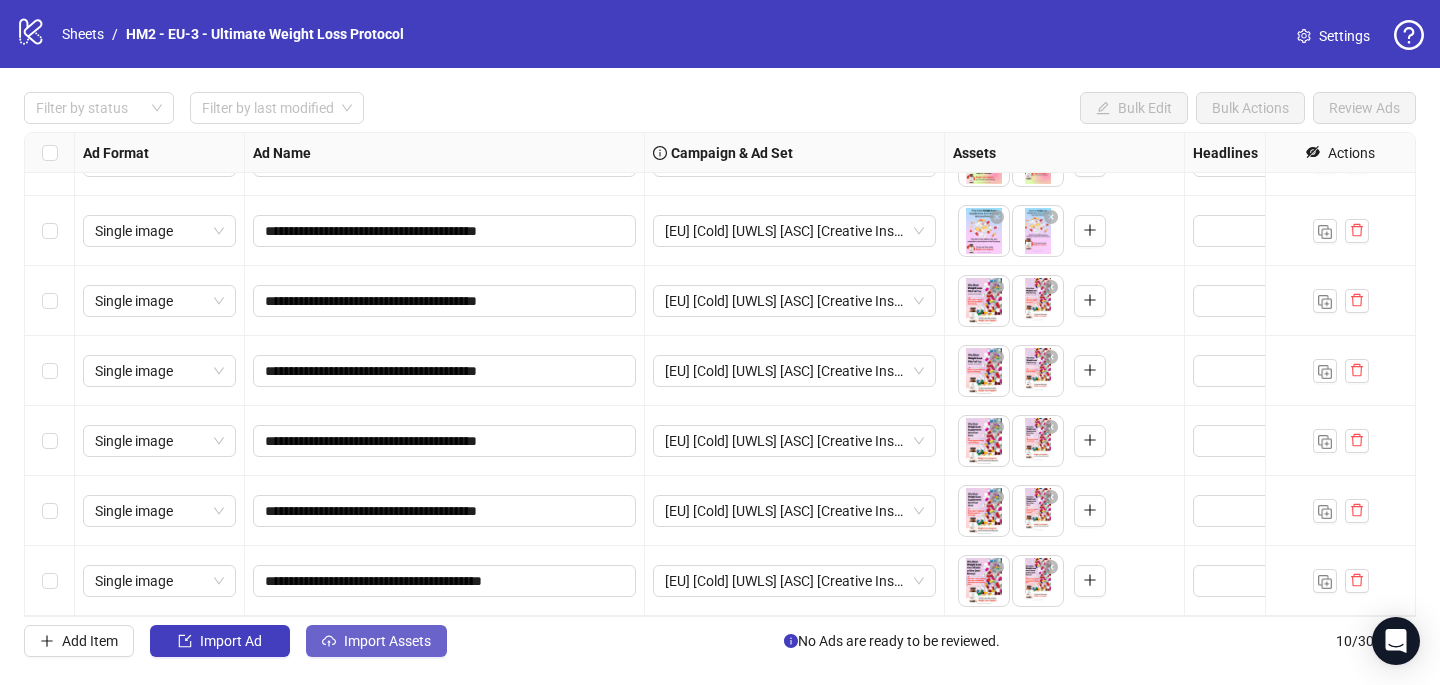 click 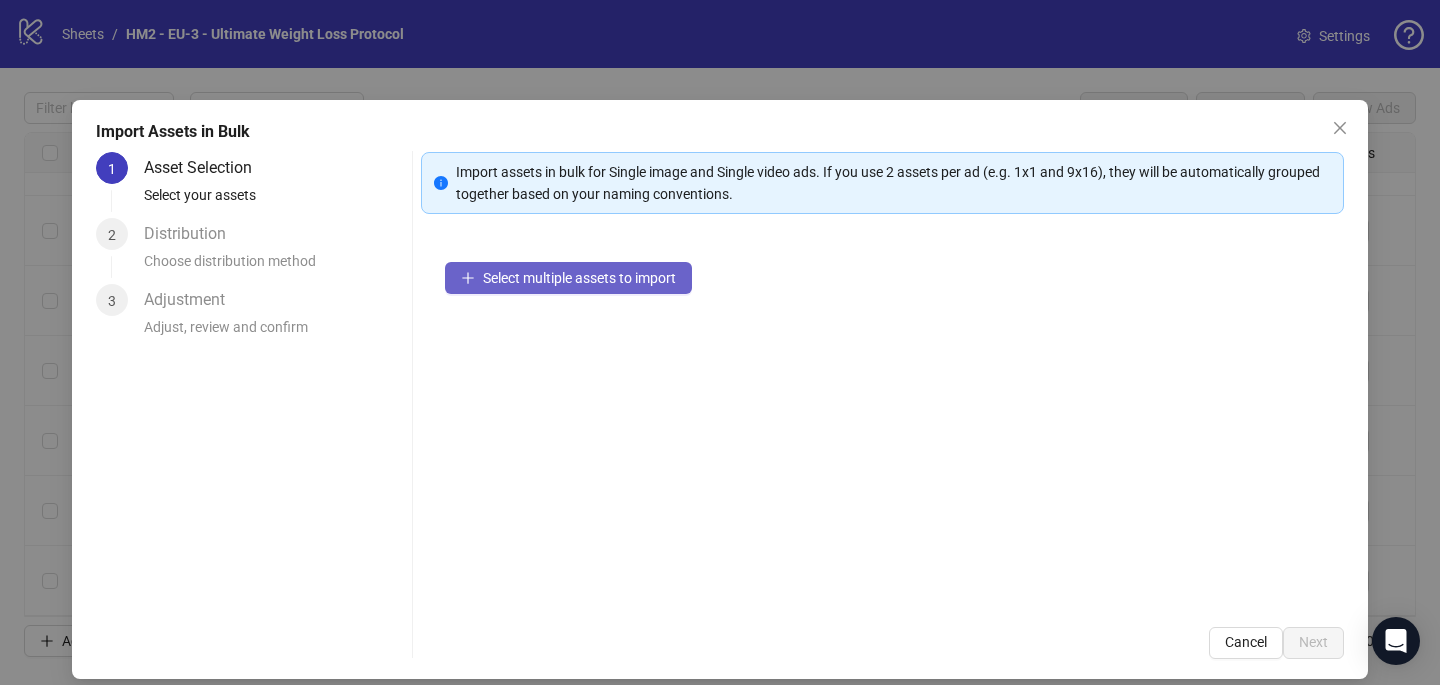 click on "Select multiple assets to import" at bounding box center (568, 278) 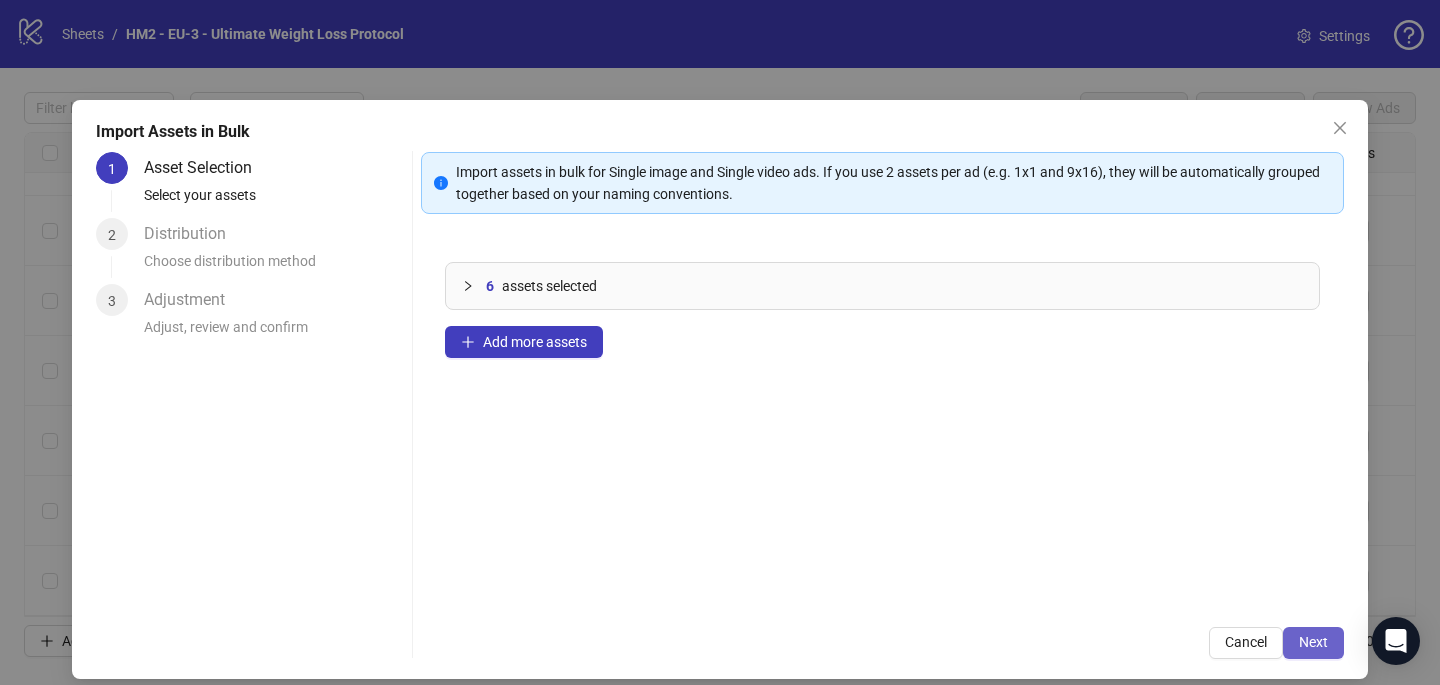 click on "Next" at bounding box center [1313, 642] 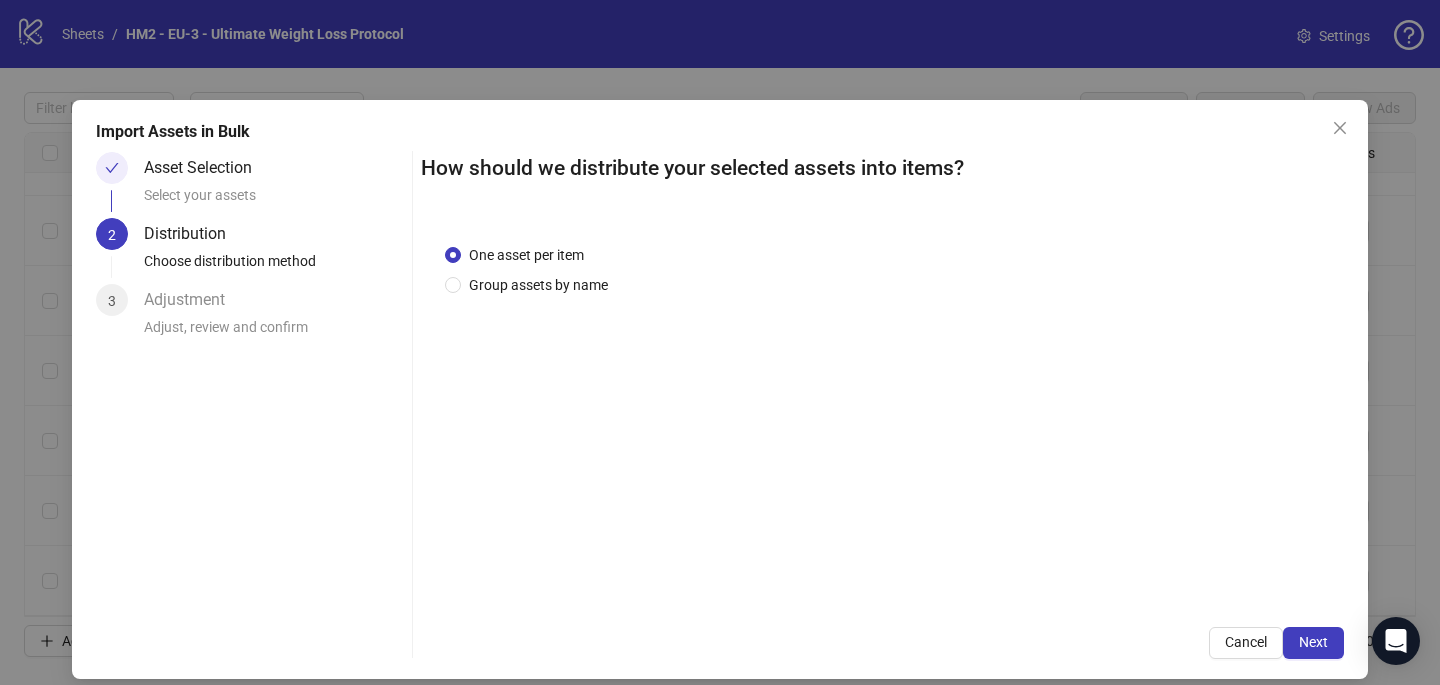 click on "One asset per item Group assets by name" at bounding box center (882, 411) 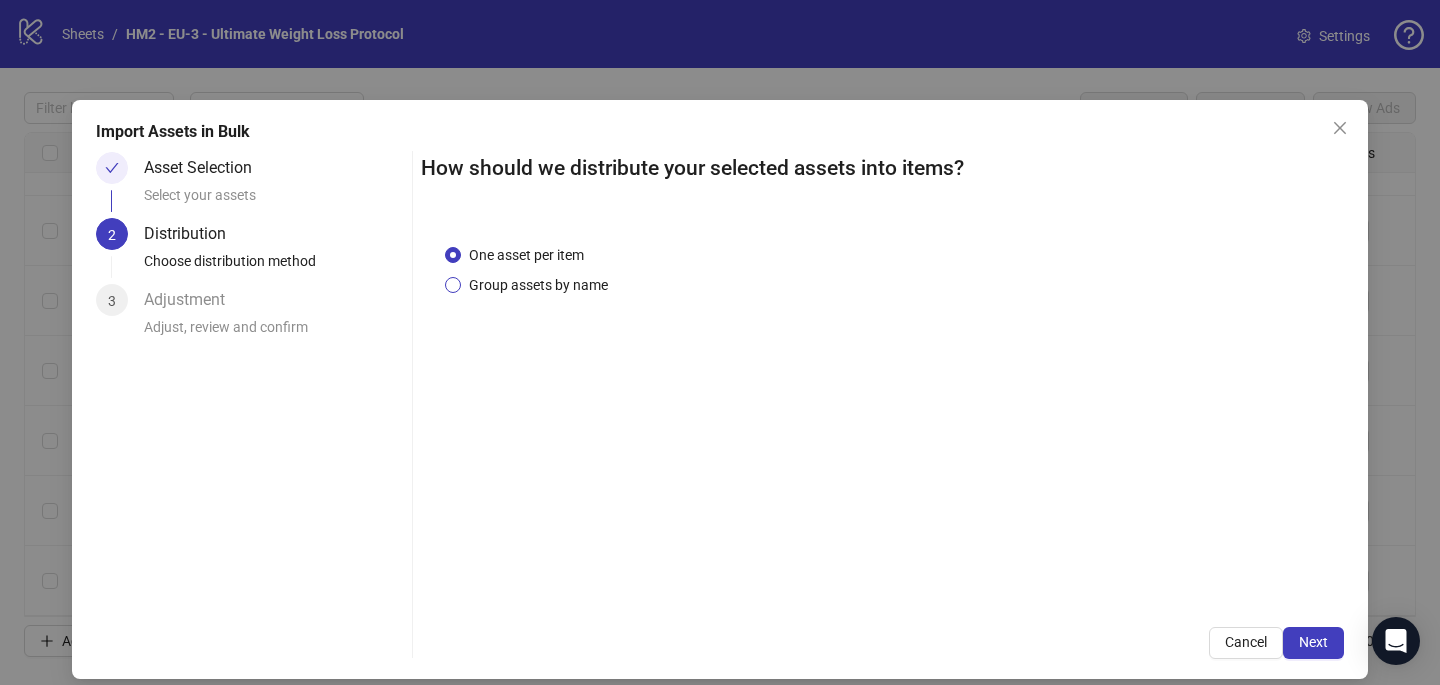 click on "Group assets by name" at bounding box center [538, 285] 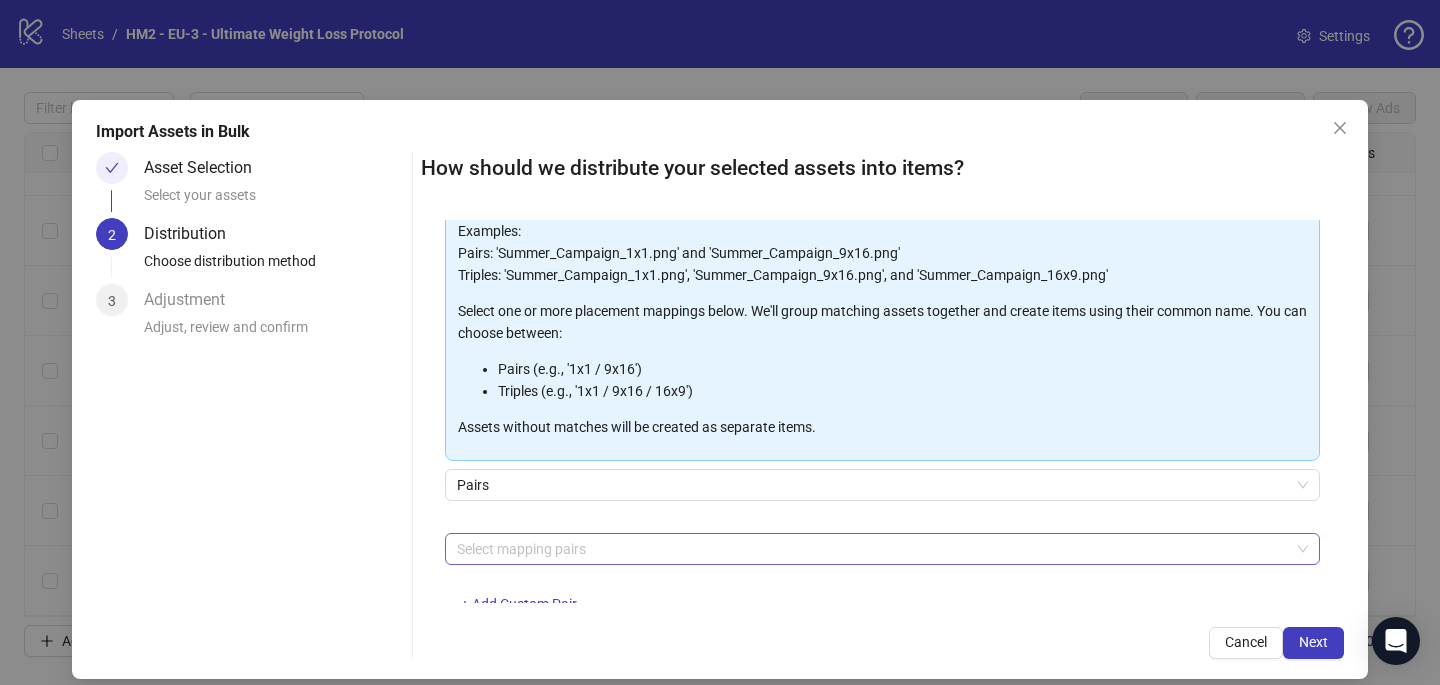 scroll, scrollTop: 149, scrollLeft: 0, axis: vertical 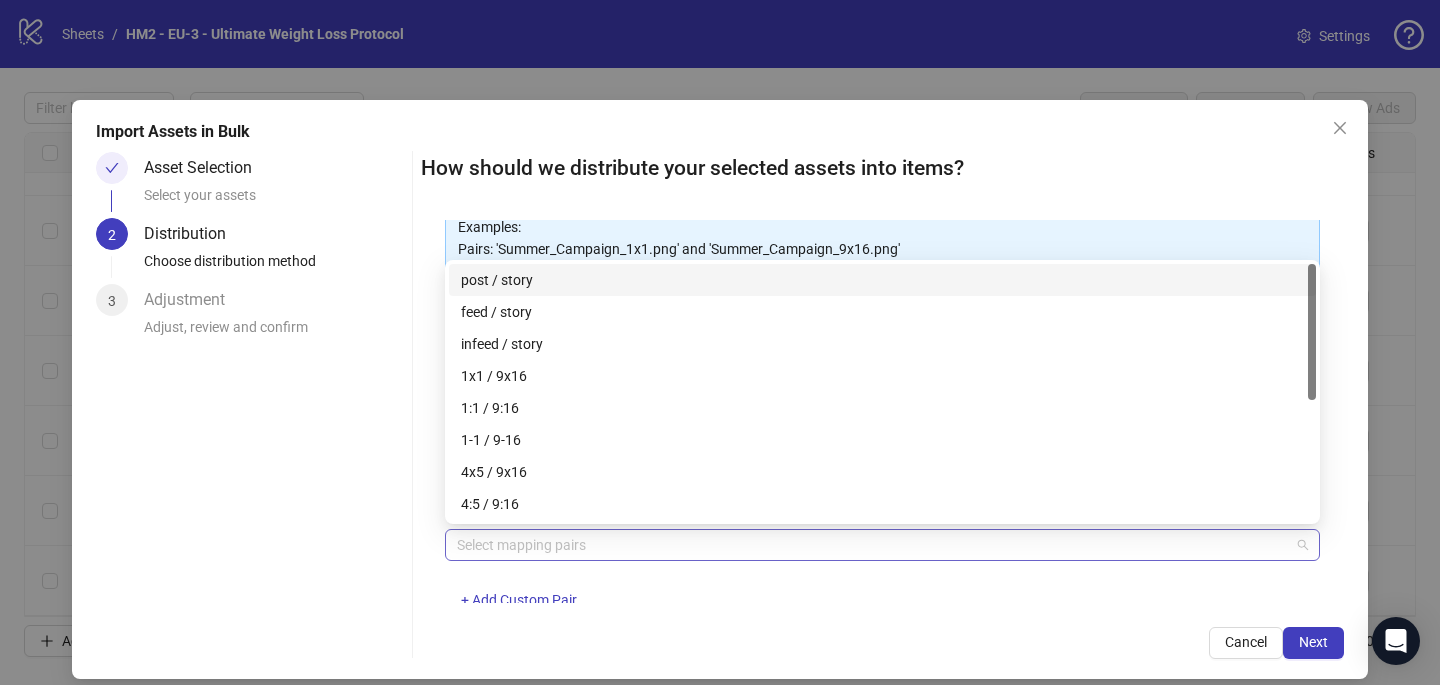 click on "Select mapping pairs" at bounding box center (882, 545) 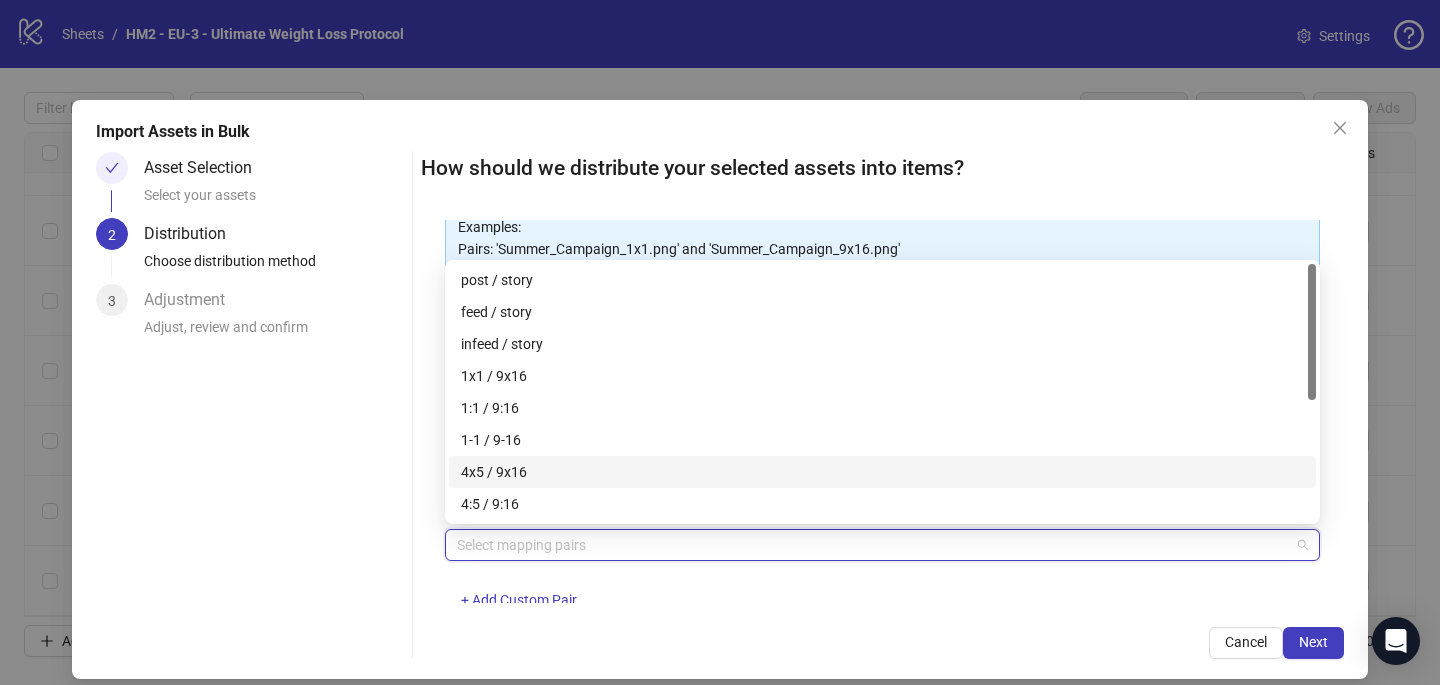 click on "4x5 / 9x16" at bounding box center [882, 472] 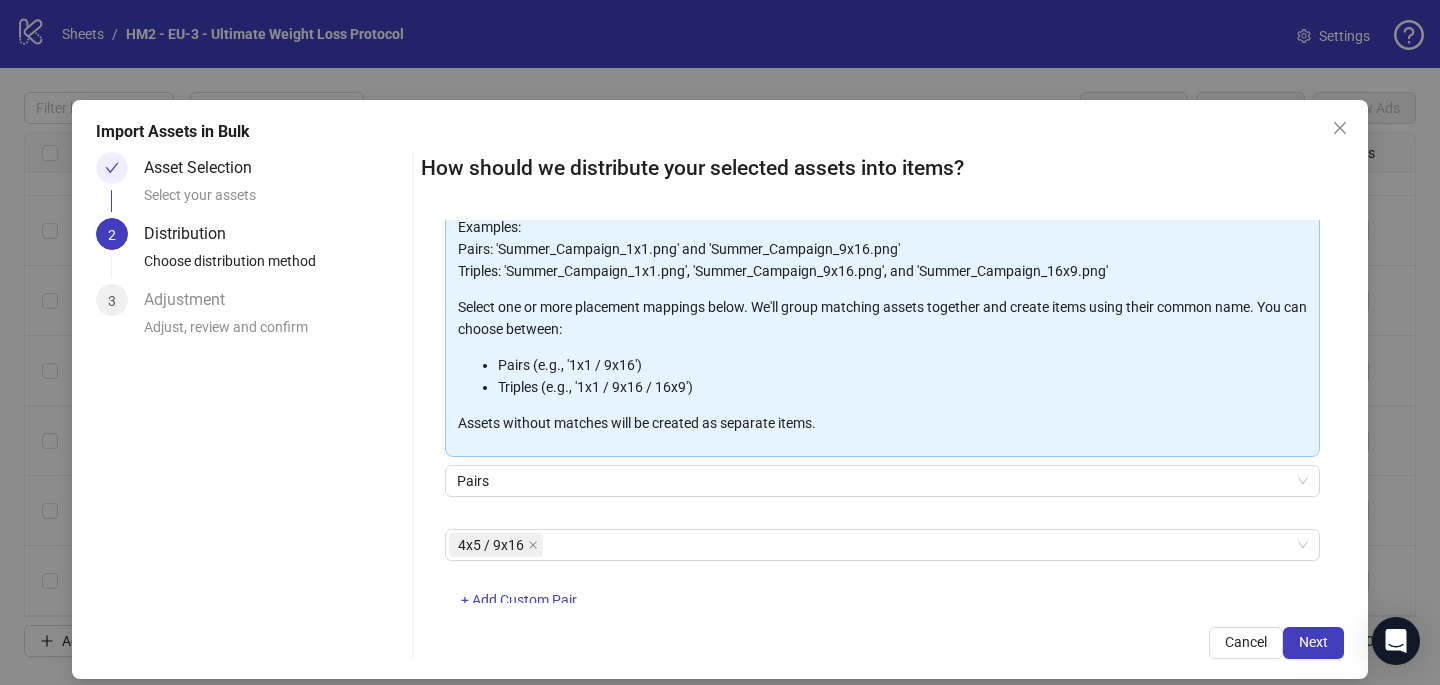 click on "How should we distribute your selected assets into items? One asset per item Group assets by name Assets must follow a consistent naming pattern to use this feature. Examples: Pairs: 'Summer_Campaign_1x1.png' and 'Summer_Campaign_9x16.png' Triples: 'Summer_Campaign_1x1.png', 'Summer_Campaign_9x16.png', and 'Summer_Campaign_16x9.png' Select one or more placement mappings below. We'll group matching assets together and create items using their common name. You can choose between: Pairs (e.g., '1x1 / 9x16') Triples (e.g., '1x1 / 9x16 / 16x9') Assets without matches will be created as separate items. Pairs 4x5 / 9x16   + Add Custom Pair Cancel Next" at bounding box center (882, 405) 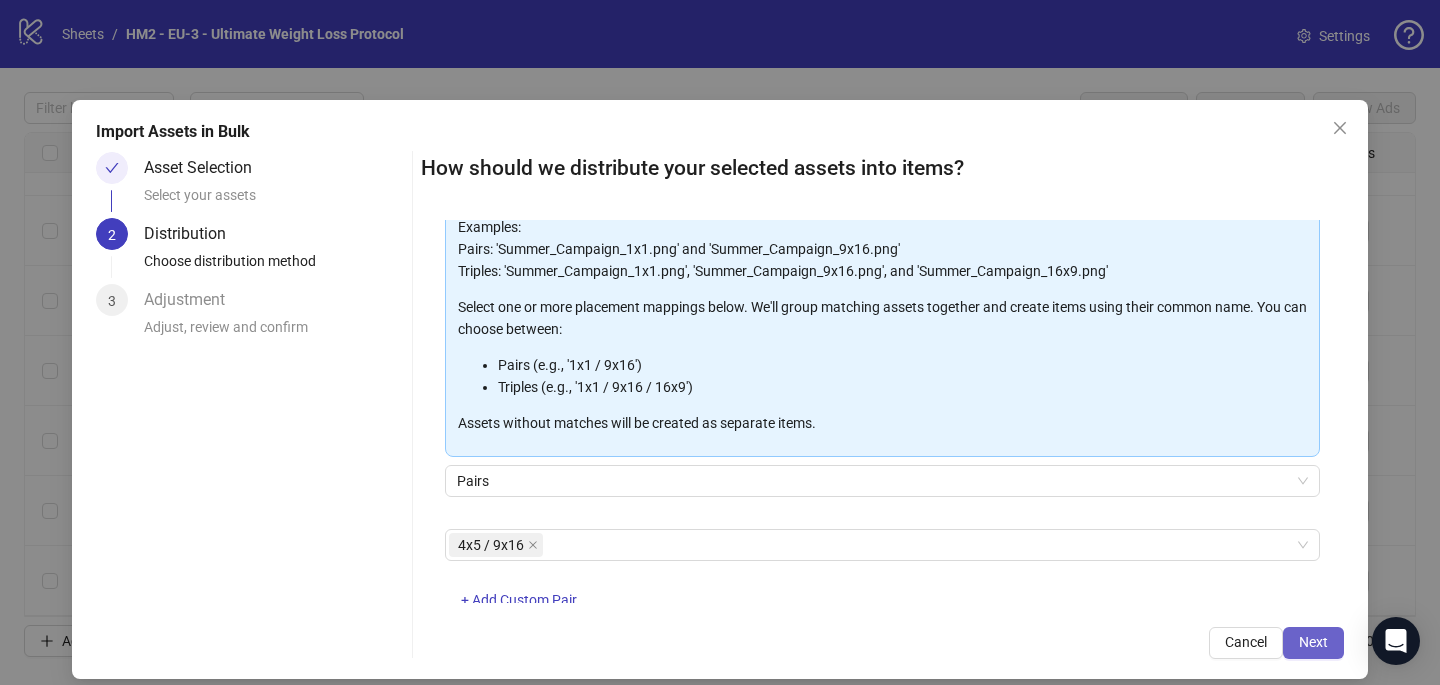 click on "Next" at bounding box center [1313, 642] 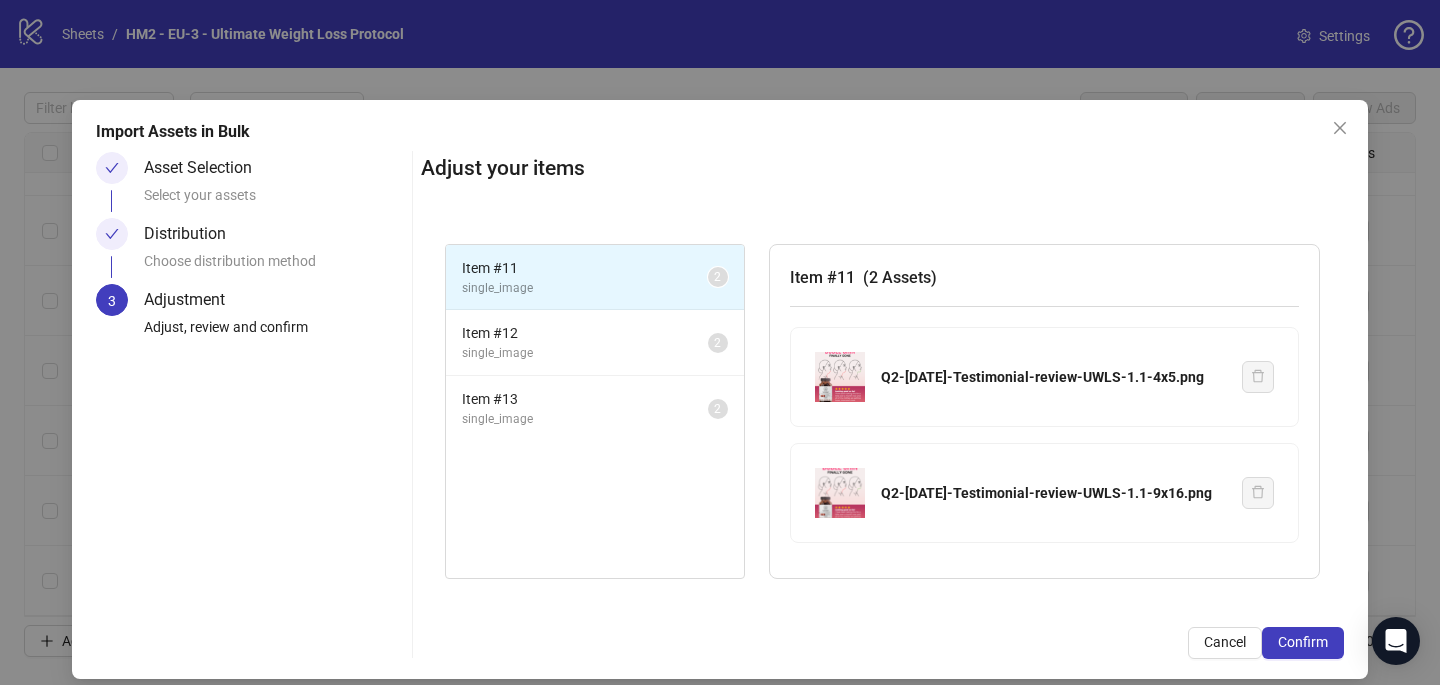 click on "Confirm" at bounding box center [1303, 642] 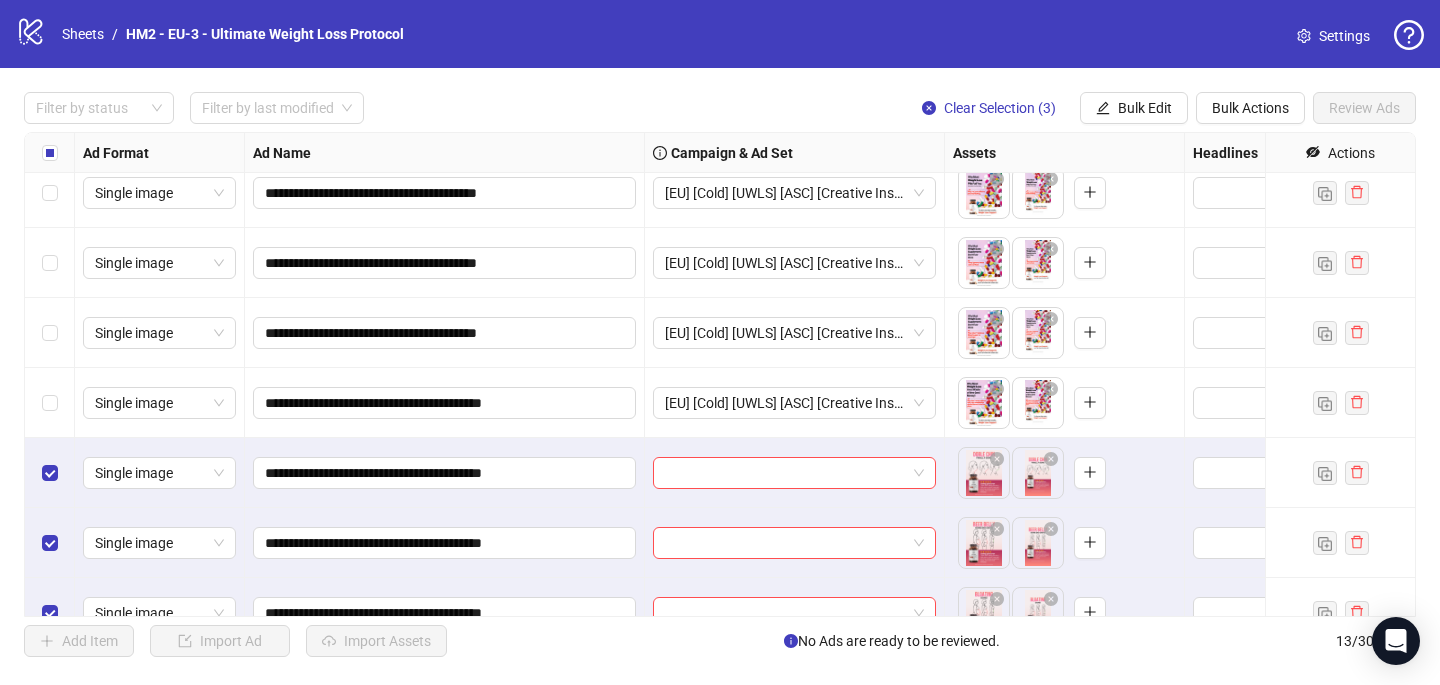 scroll, scrollTop: 467, scrollLeft: 0, axis: vertical 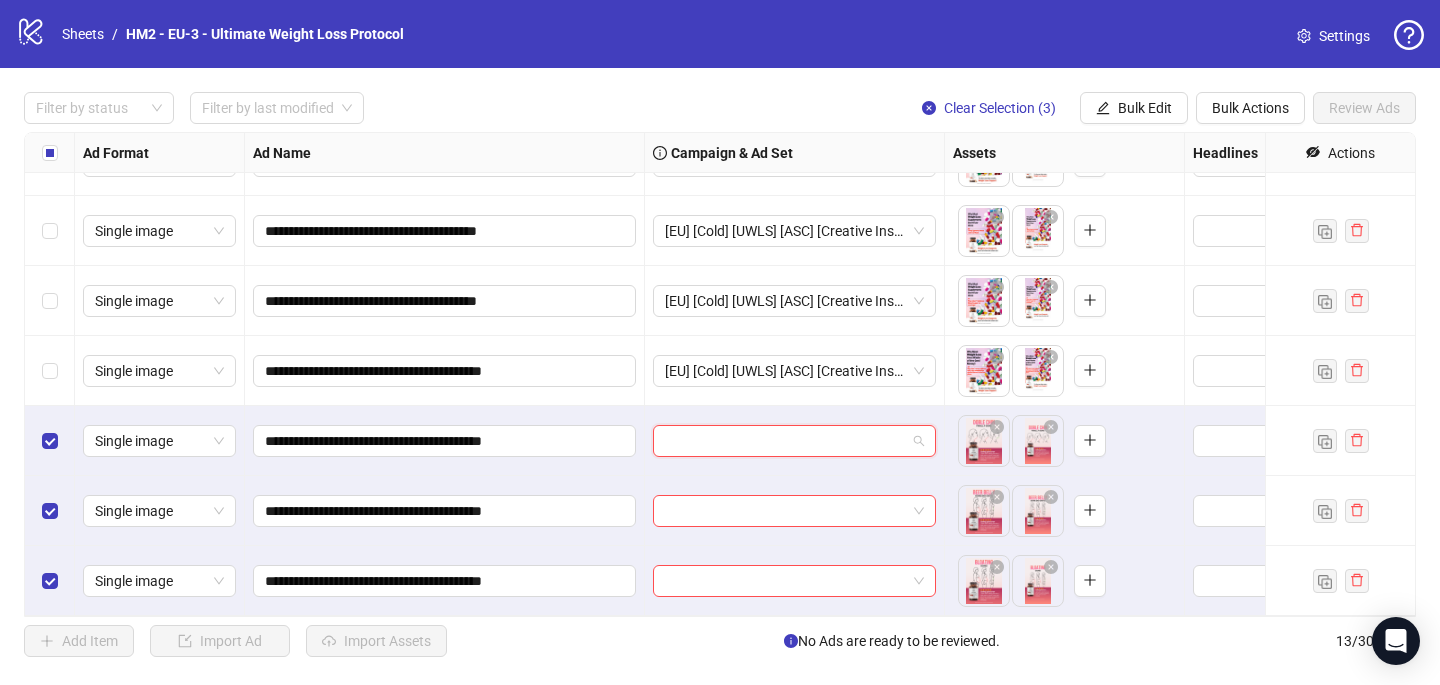 click at bounding box center [785, 441] 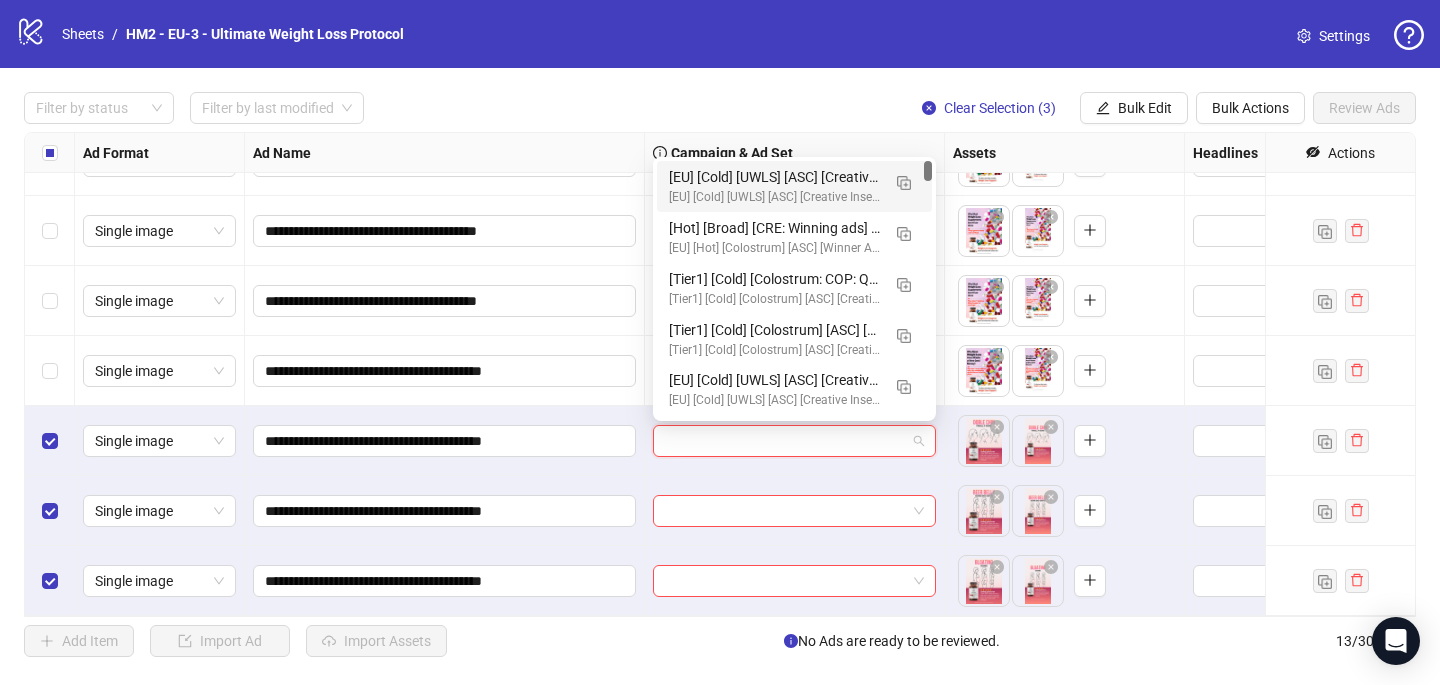paste on "**********" 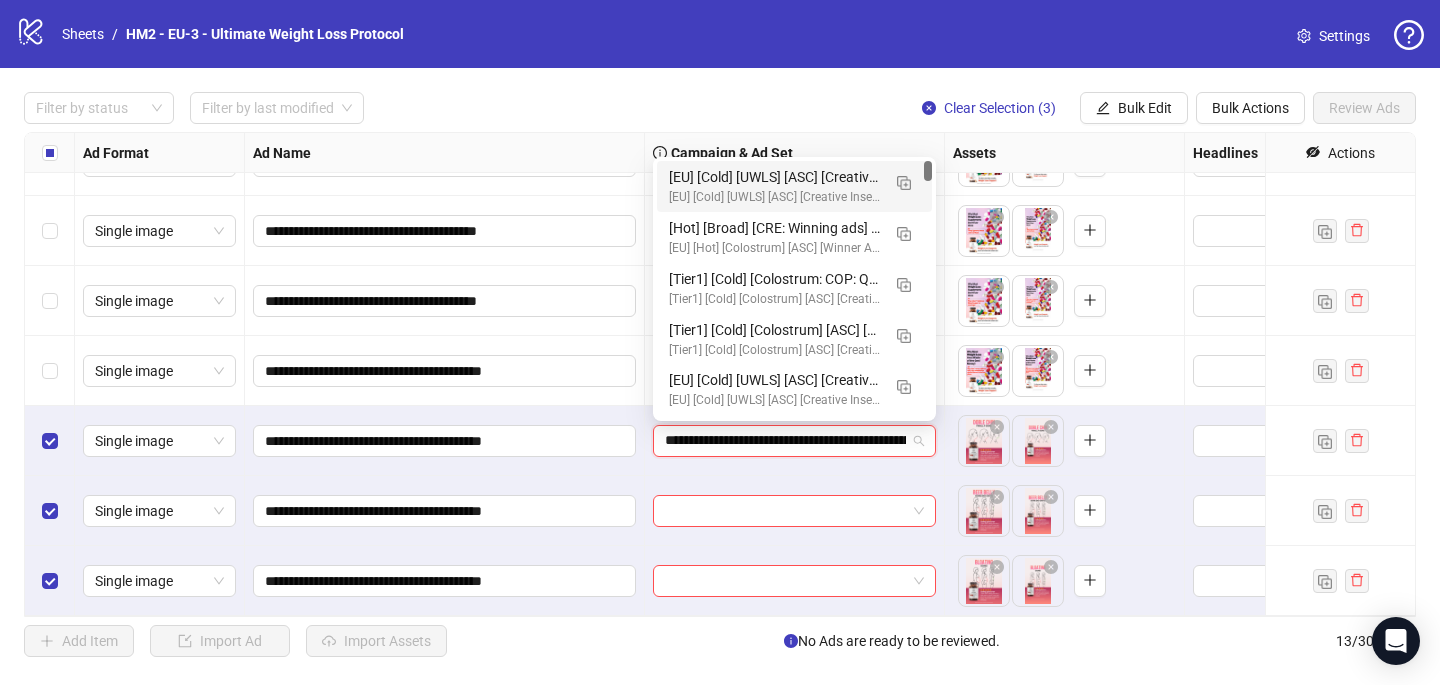 scroll, scrollTop: 0, scrollLeft: 198, axis: horizontal 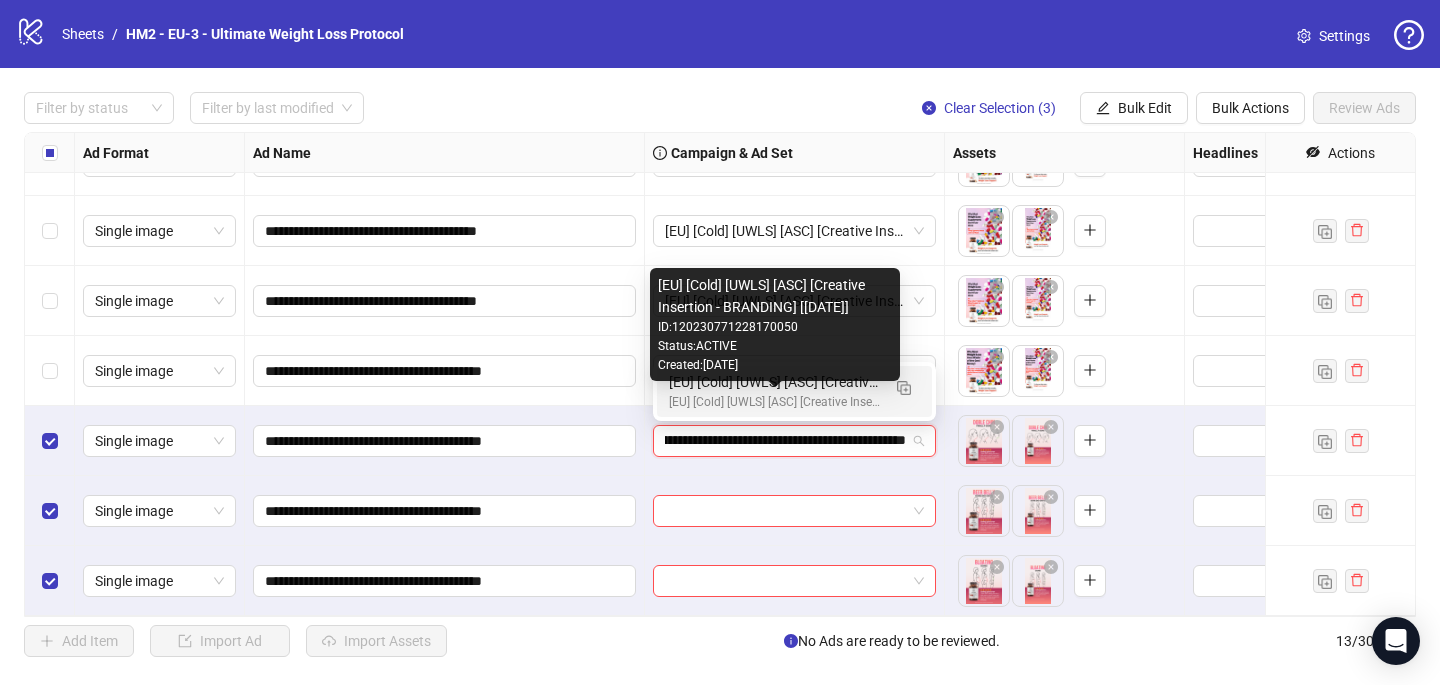 click on "[EU] [Cold] [UWLS] [ASC] [Creative Insertion - BRANDING] [[DATE]]" at bounding box center [774, 402] 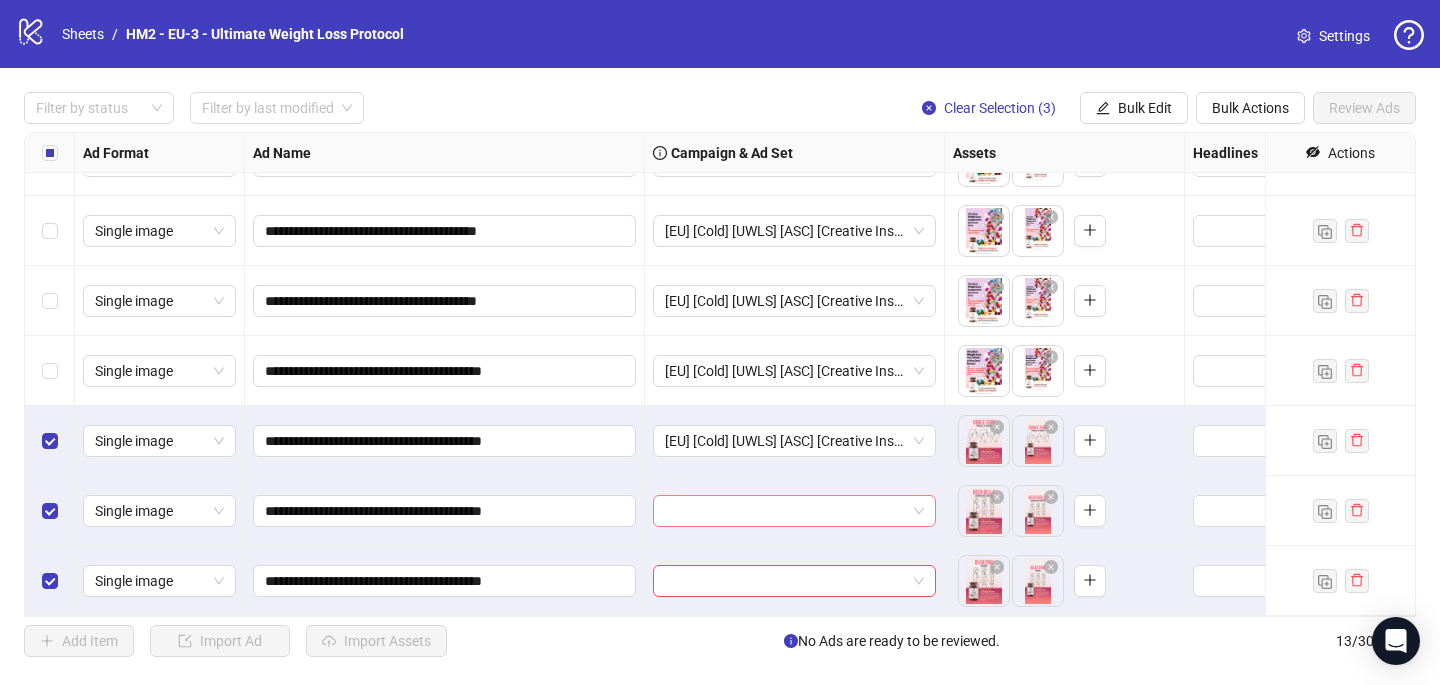 click at bounding box center (785, 511) 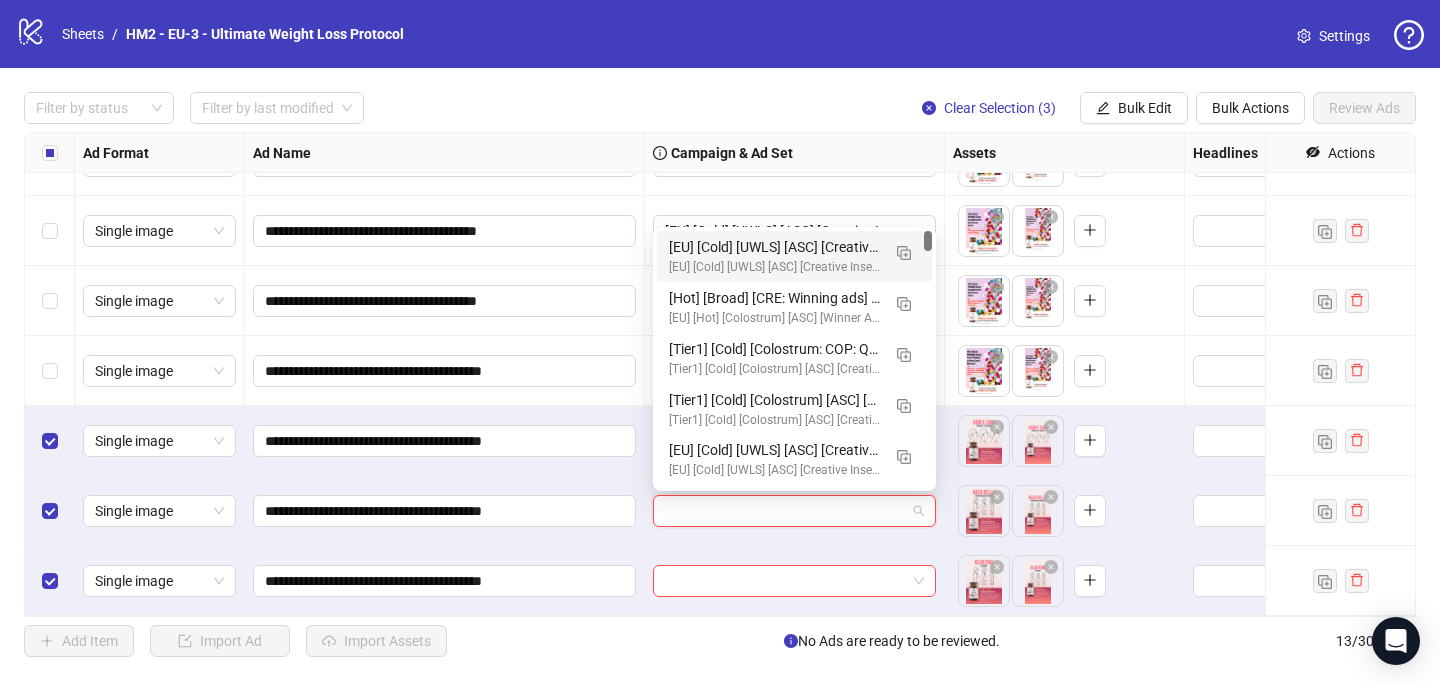 paste on "**********" 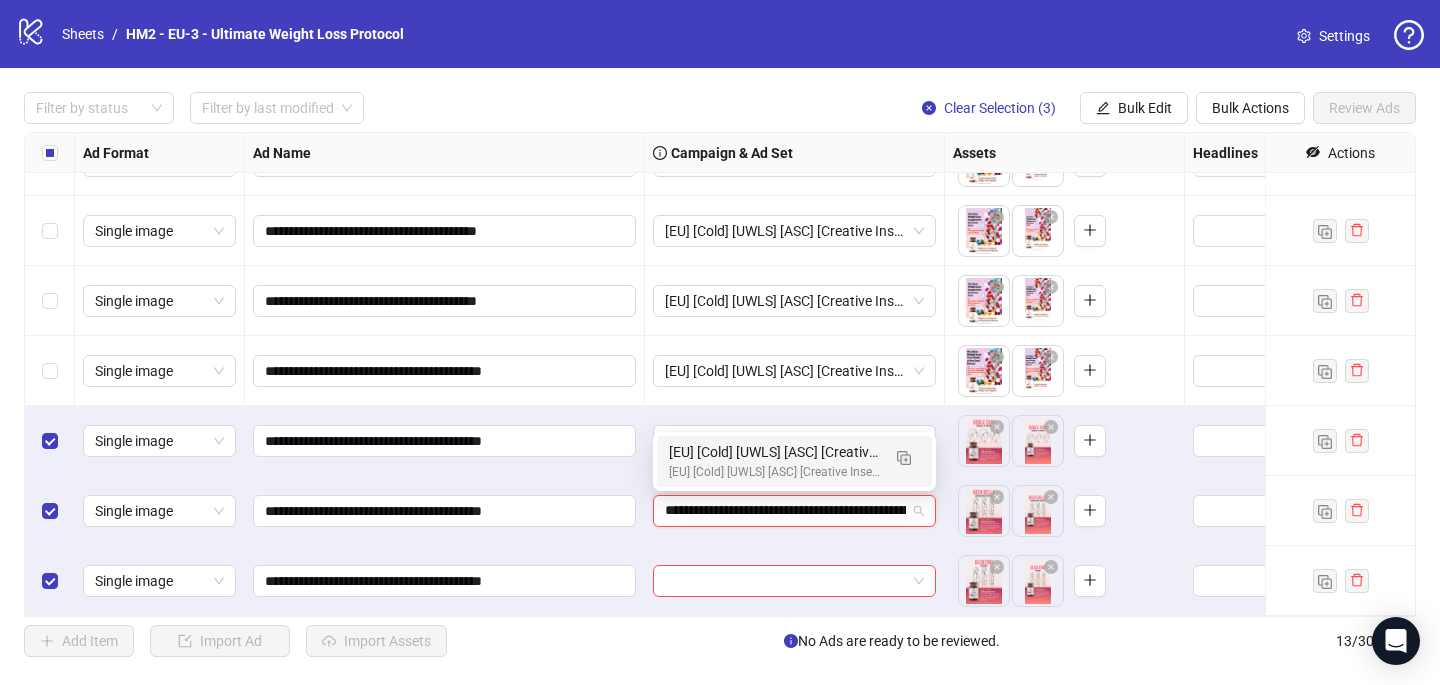 scroll, scrollTop: 0, scrollLeft: 198, axis: horizontal 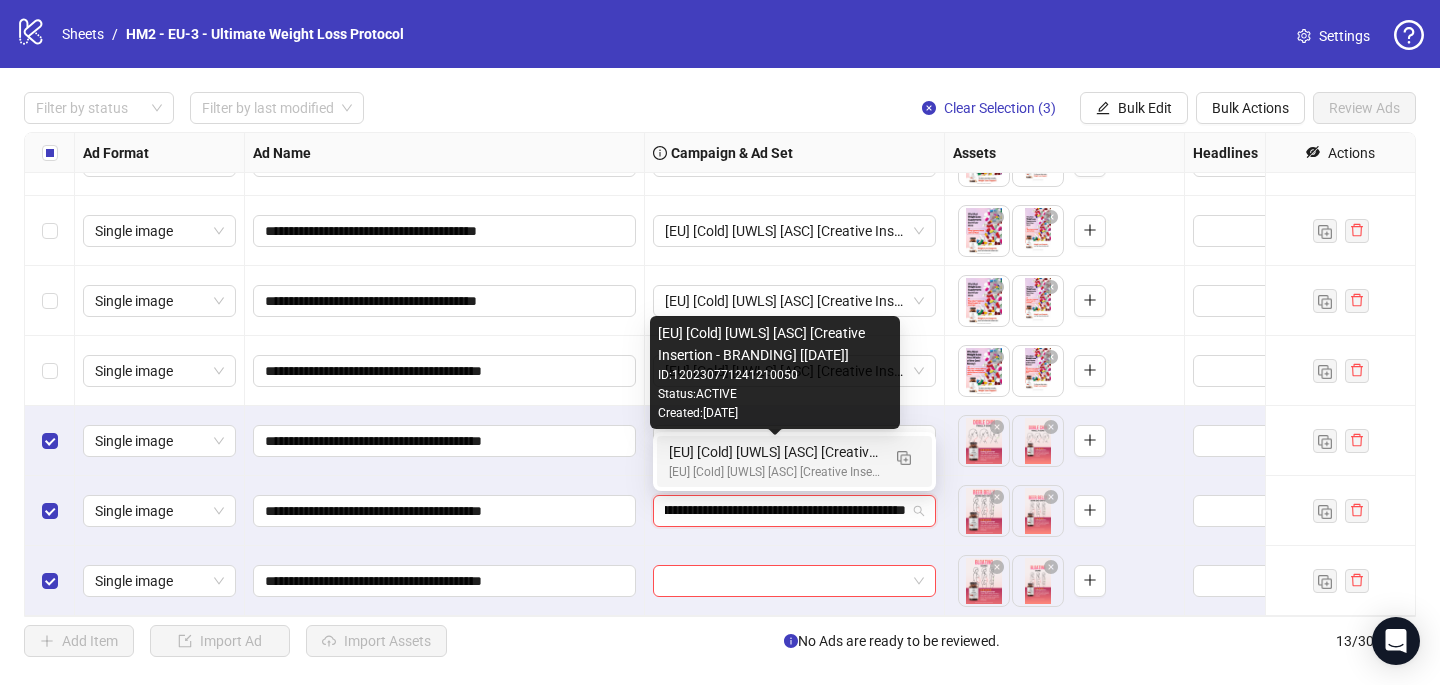 click on "[EU] [Cold] [UWLS] [ASC] [Creative Insertion - BRANDING] [[DATE]]" at bounding box center (774, 452) 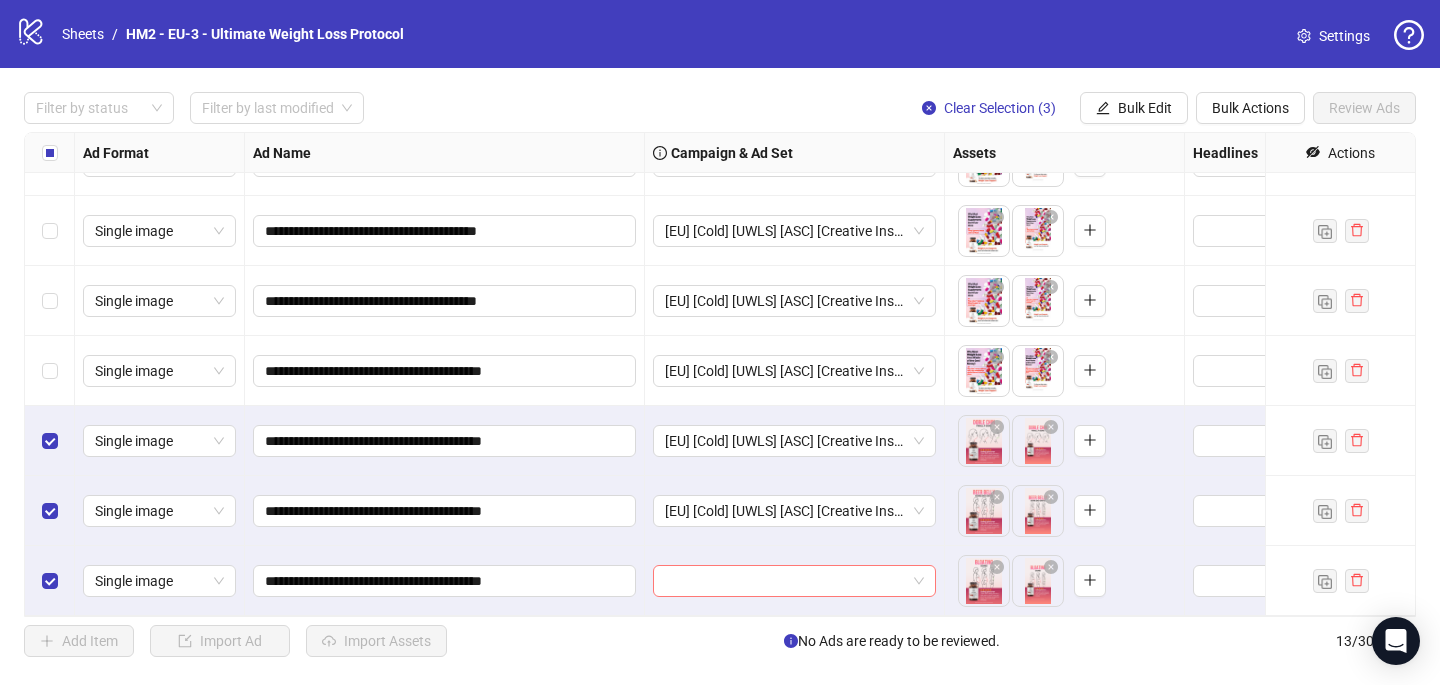 click at bounding box center (785, 581) 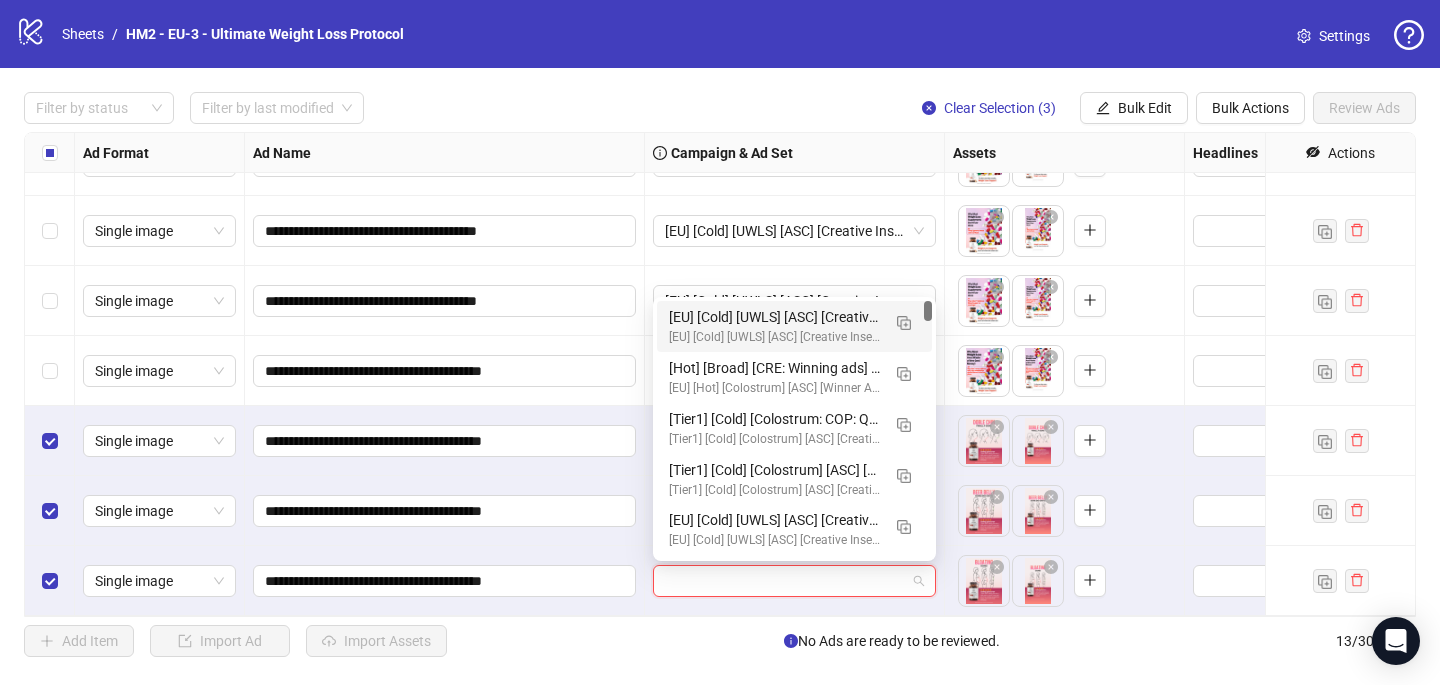 paste on "**********" 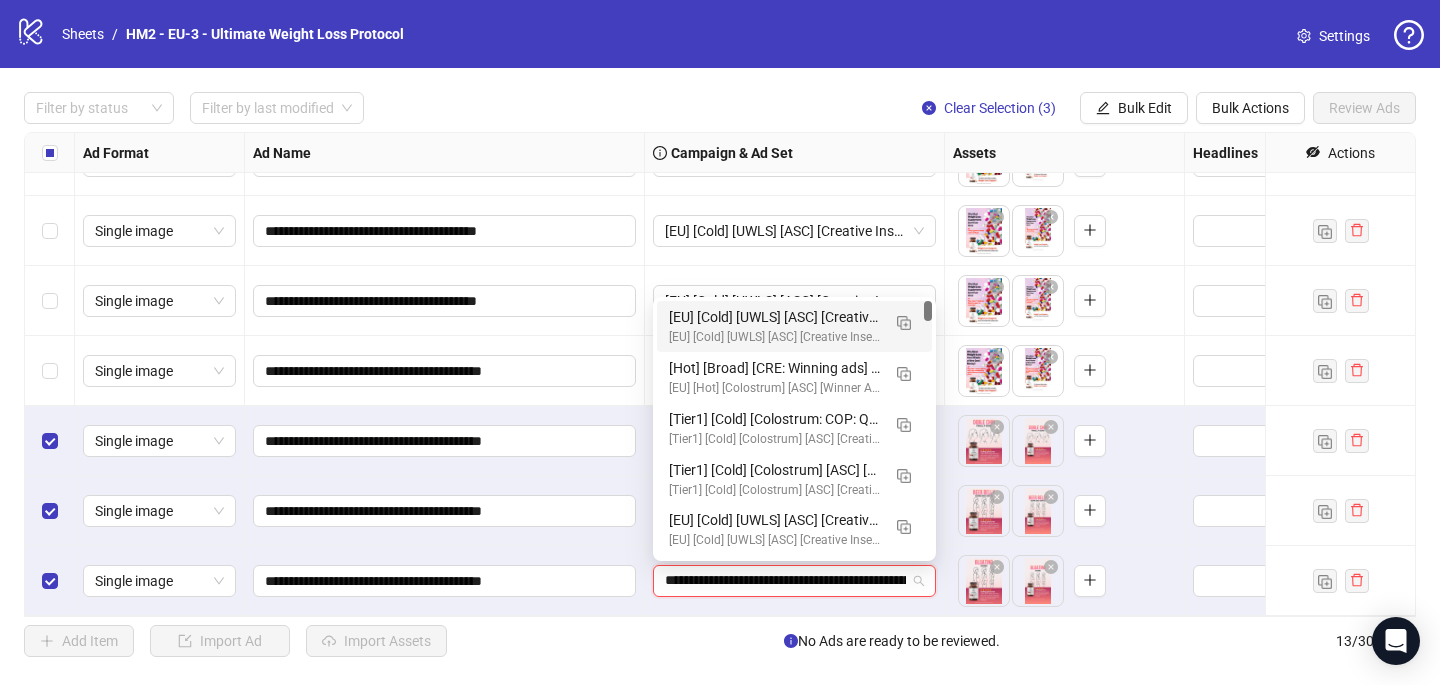 scroll, scrollTop: 0, scrollLeft: 198, axis: horizontal 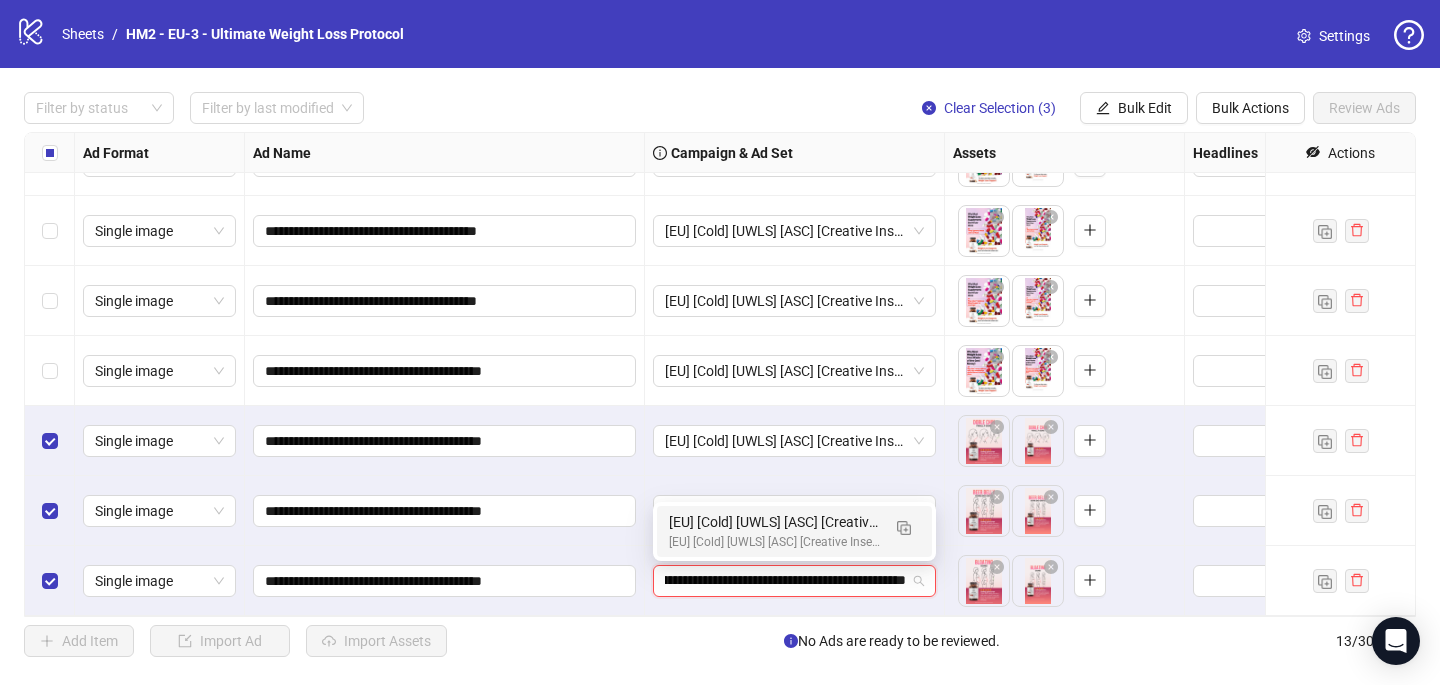 click on "[EU] [Cold] [UWLS] [ASC] [Creative Insertion - BRANDING] [[DATE]]" at bounding box center (774, 542) 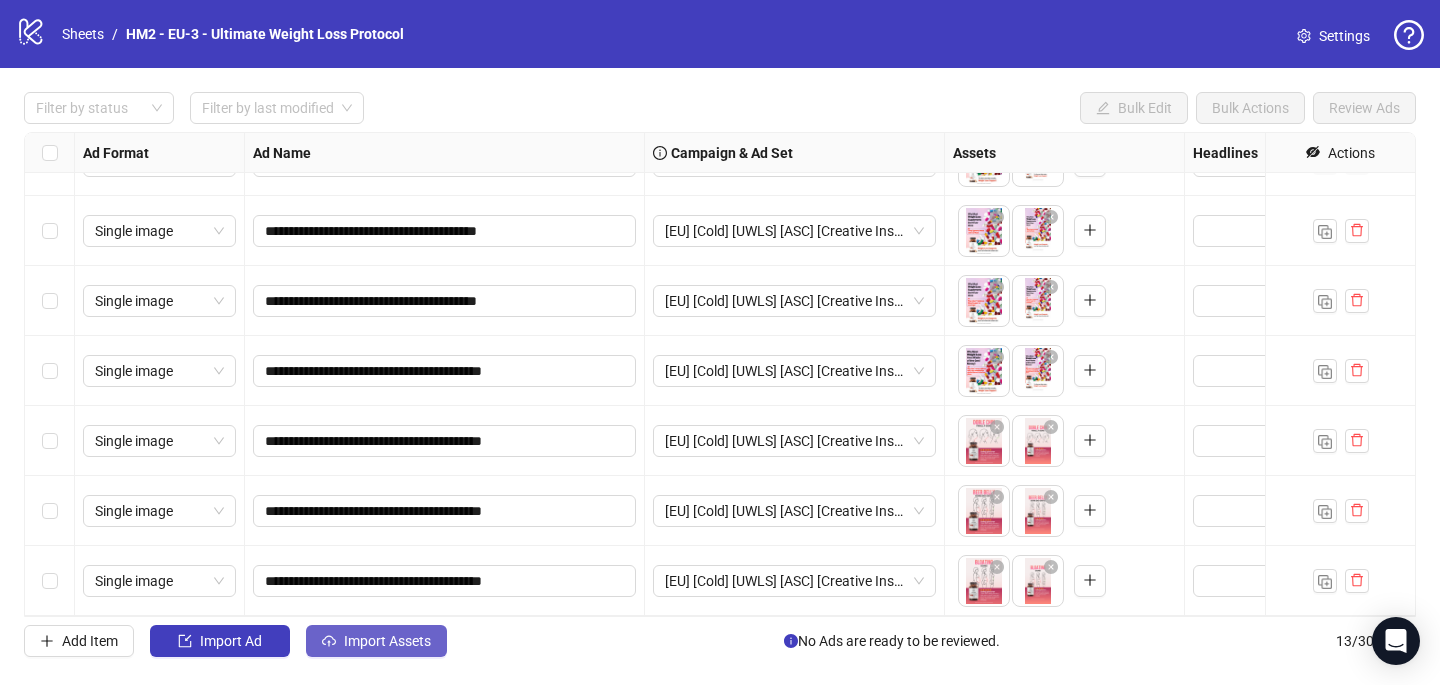 click on "Import Assets" at bounding box center [387, 641] 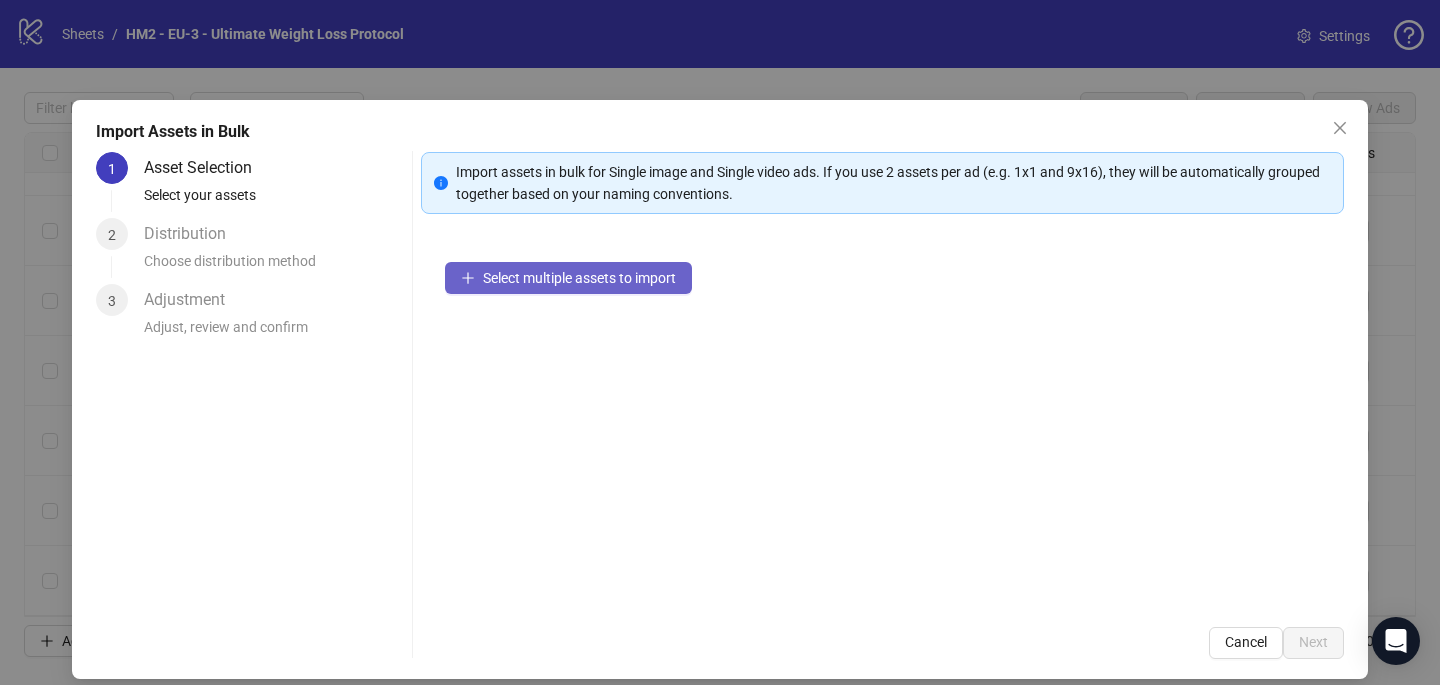 click on "Select multiple assets to import" at bounding box center [579, 278] 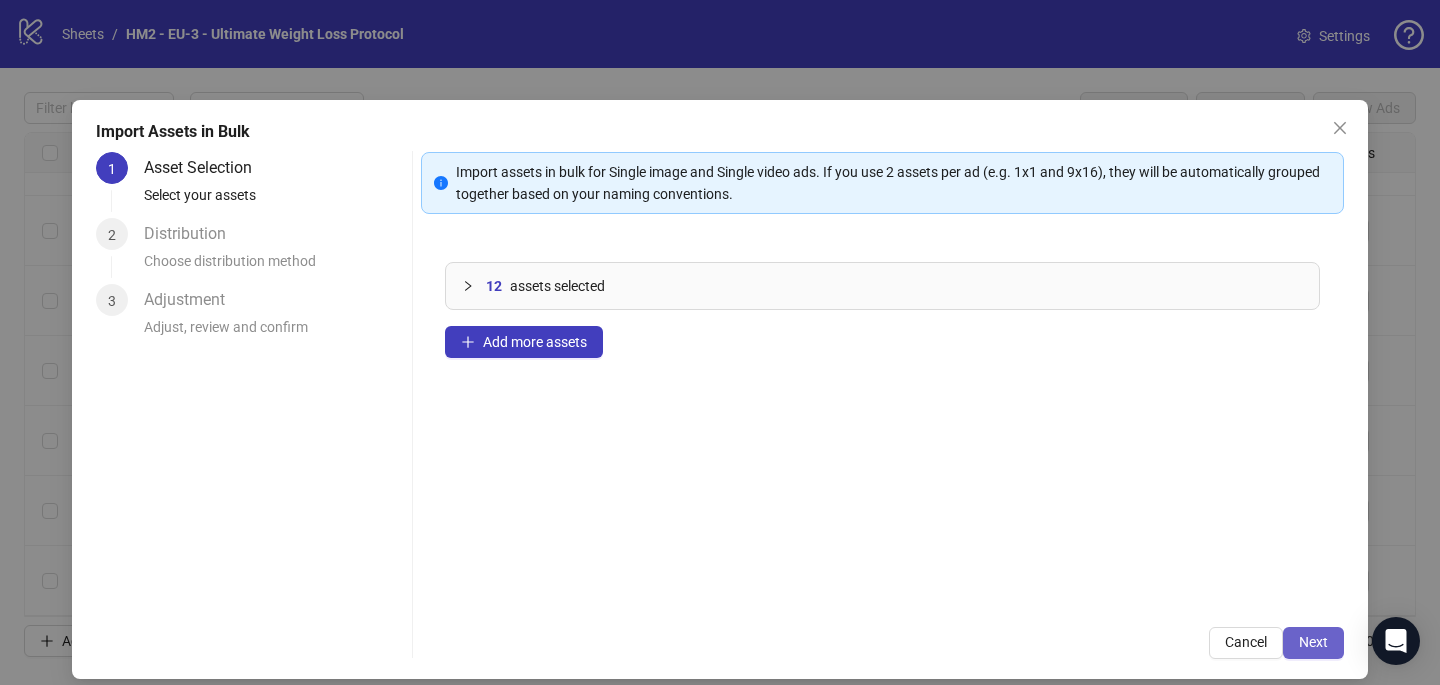 click on "Next" at bounding box center (1313, 642) 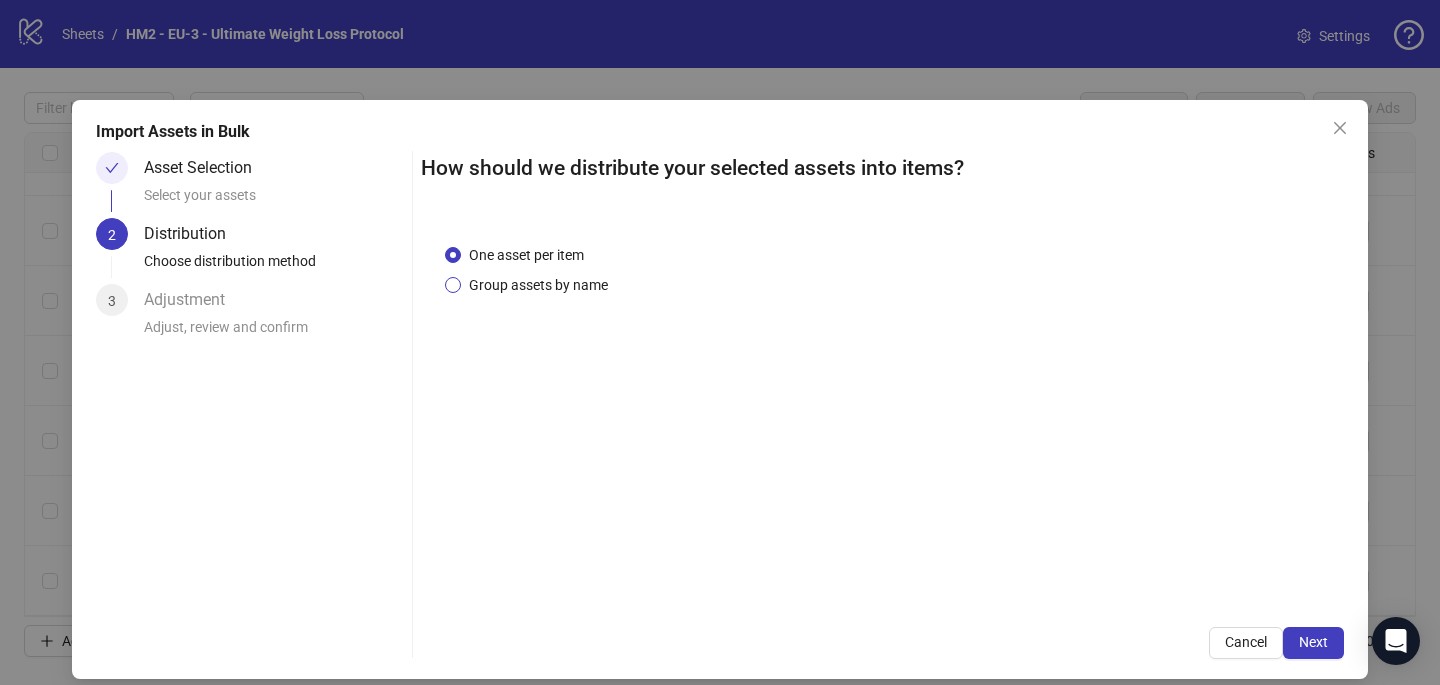click on "Group assets by name" at bounding box center (538, 285) 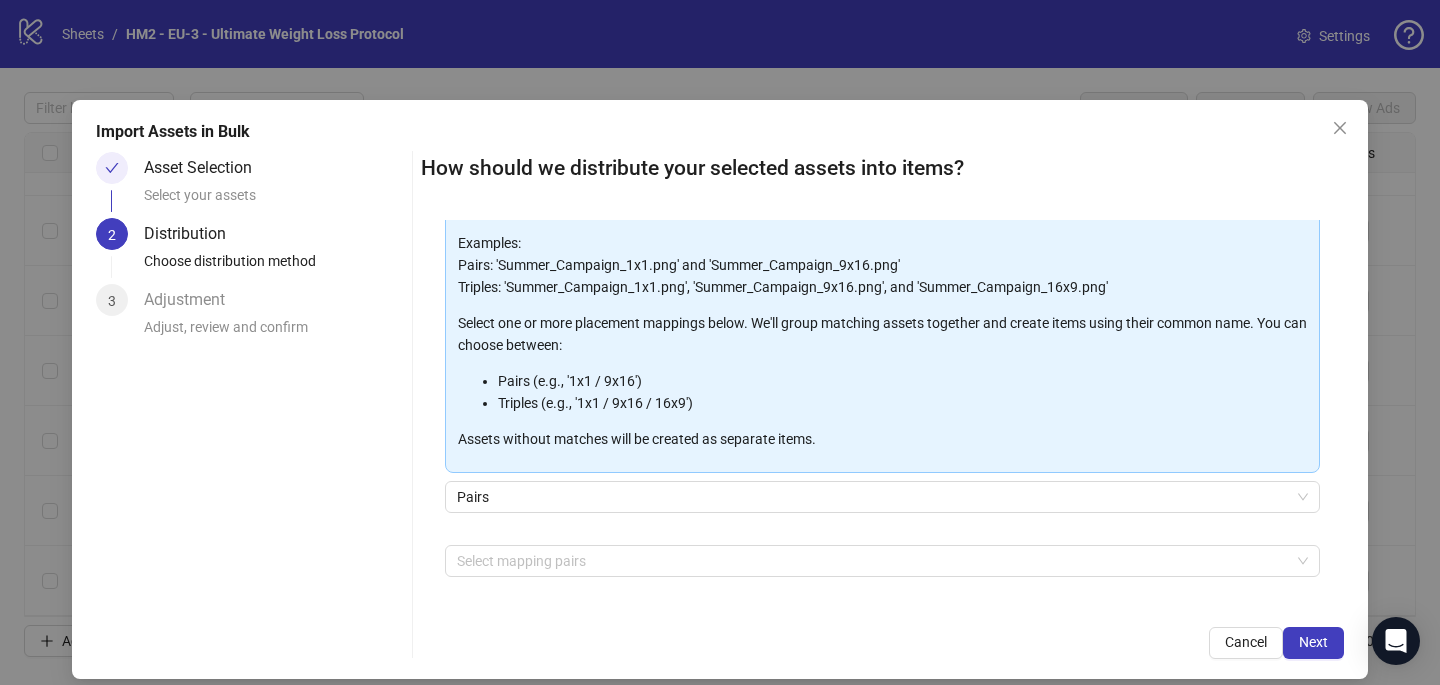 scroll, scrollTop: 161, scrollLeft: 0, axis: vertical 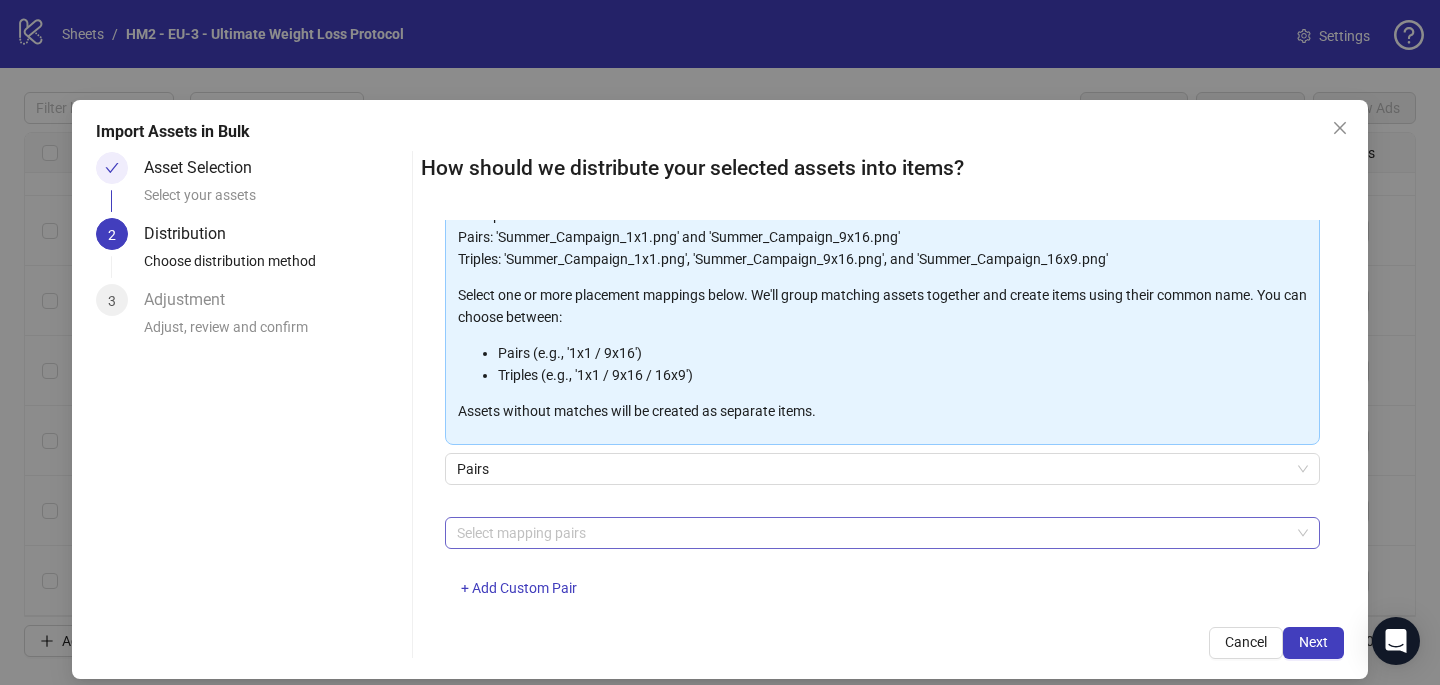 click at bounding box center [872, 533] 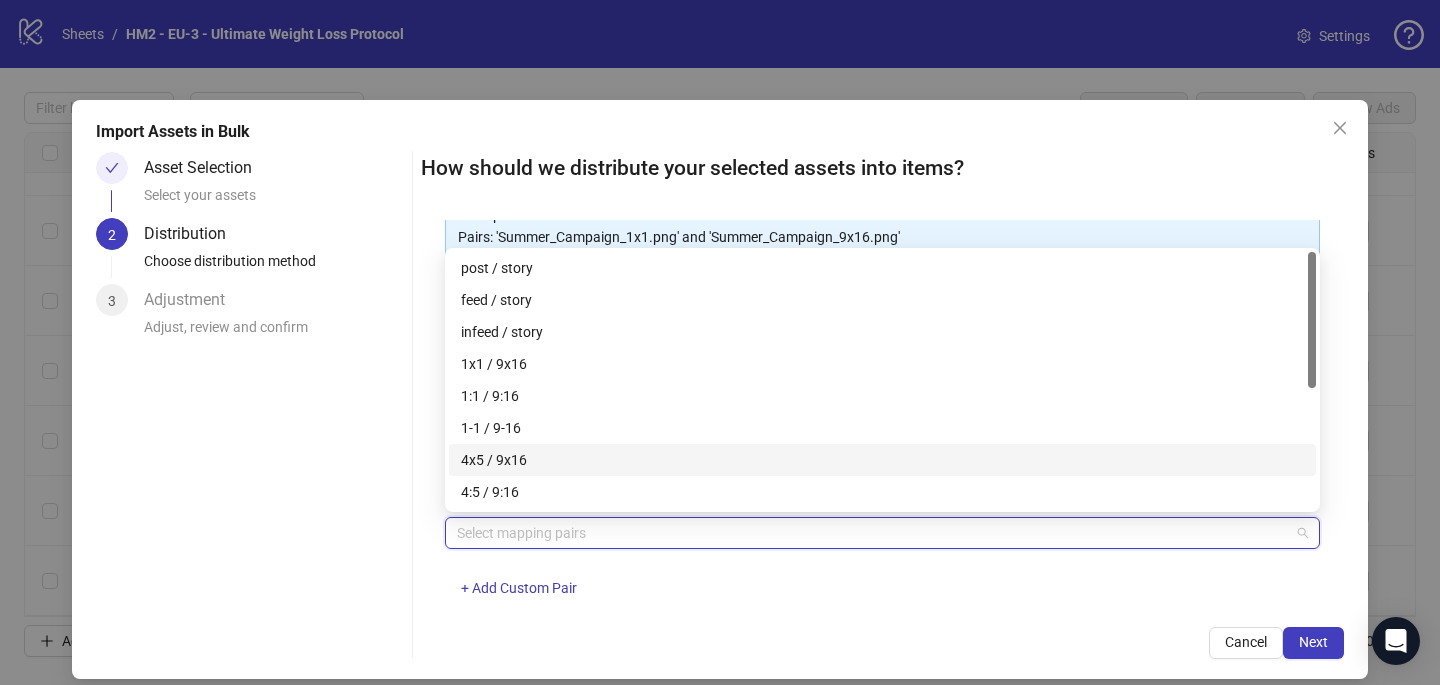 click on "4x5 / 9x16" at bounding box center [882, 460] 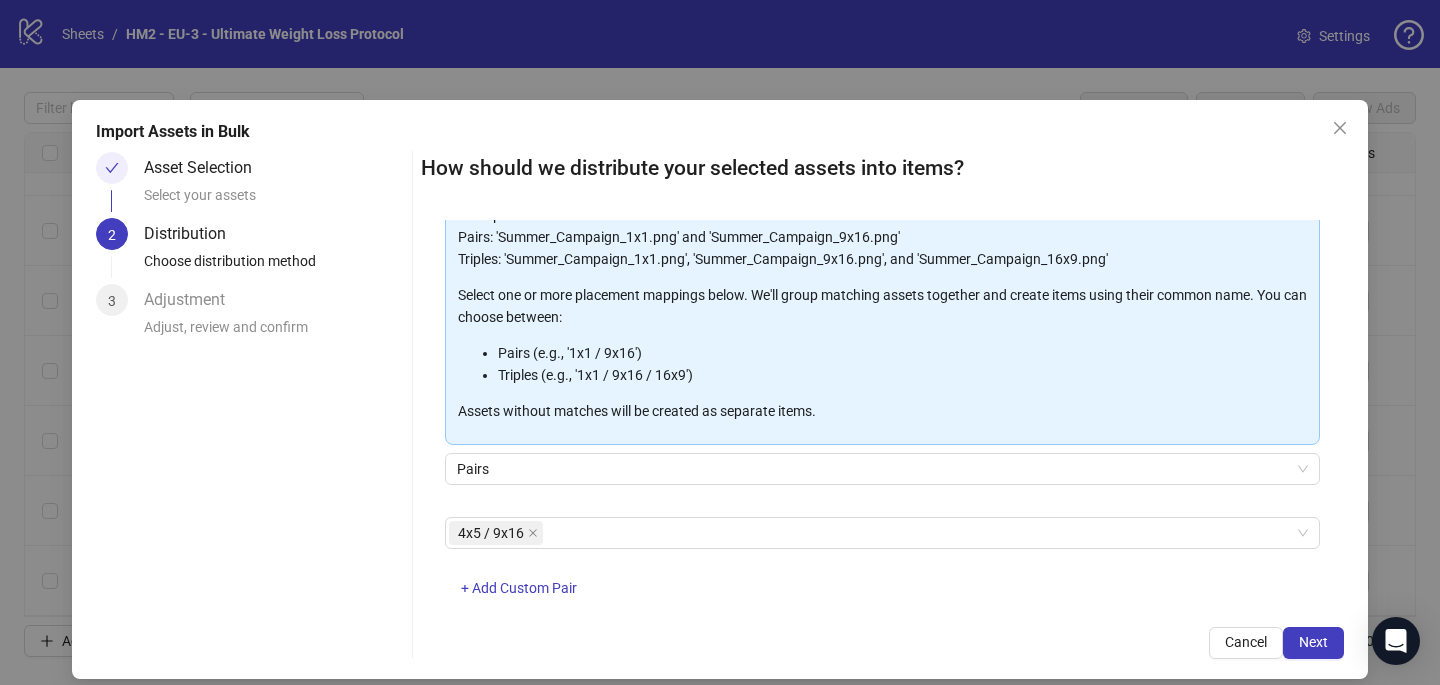 click on "How should we distribute your selected assets into items? One asset per item Group assets by name Assets must follow a consistent naming pattern to use this feature. Examples: Pairs: 'Summer_Campaign_1x1.png' and 'Summer_Campaign_9x16.png' Triples: 'Summer_Campaign_1x1.png', 'Summer_Campaign_9x16.png', and 'Summer_Campaign_16x9.png' Select one or more placement mappings below. We'll group matching assets together and create items using their common name. You can choose between: Pairs (e.g., '1x1 / 9x16') Triples (e.g., '1x1 / 9x16 / 16x9') Assets without matches will be created as separate items. Pairs 4x5 / 9x16   + Add Custom Pair Cancel Next" at bounding box center (882, 405) 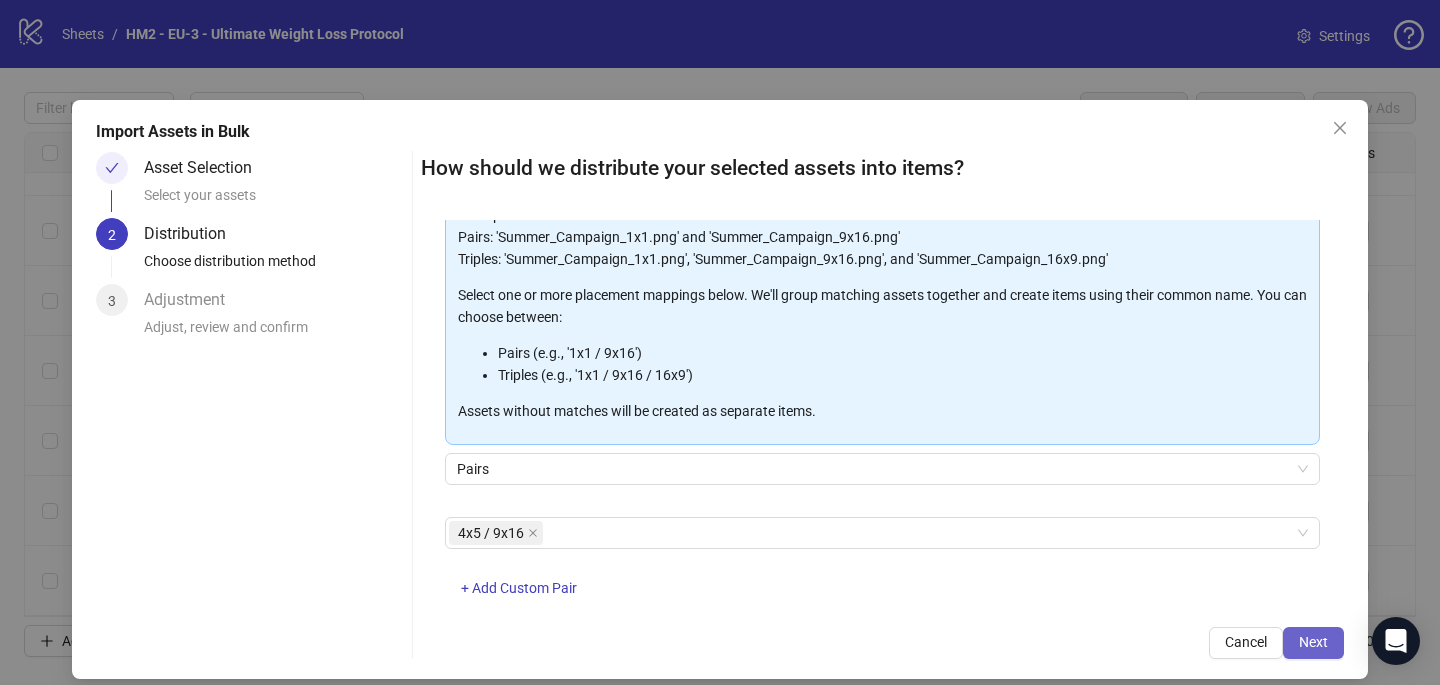 click on "Next" at bounding box center [1313, 643] 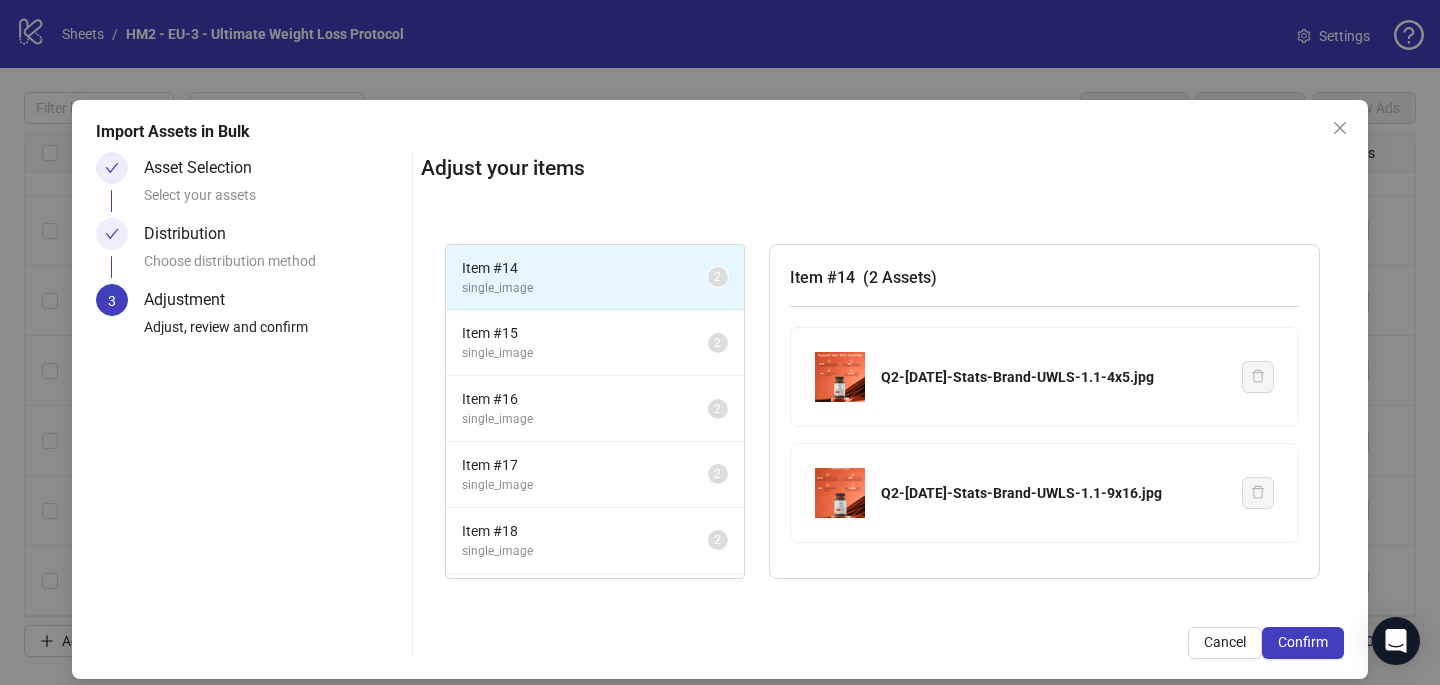 click on "Confirm" at bounding box center [1303, 643] 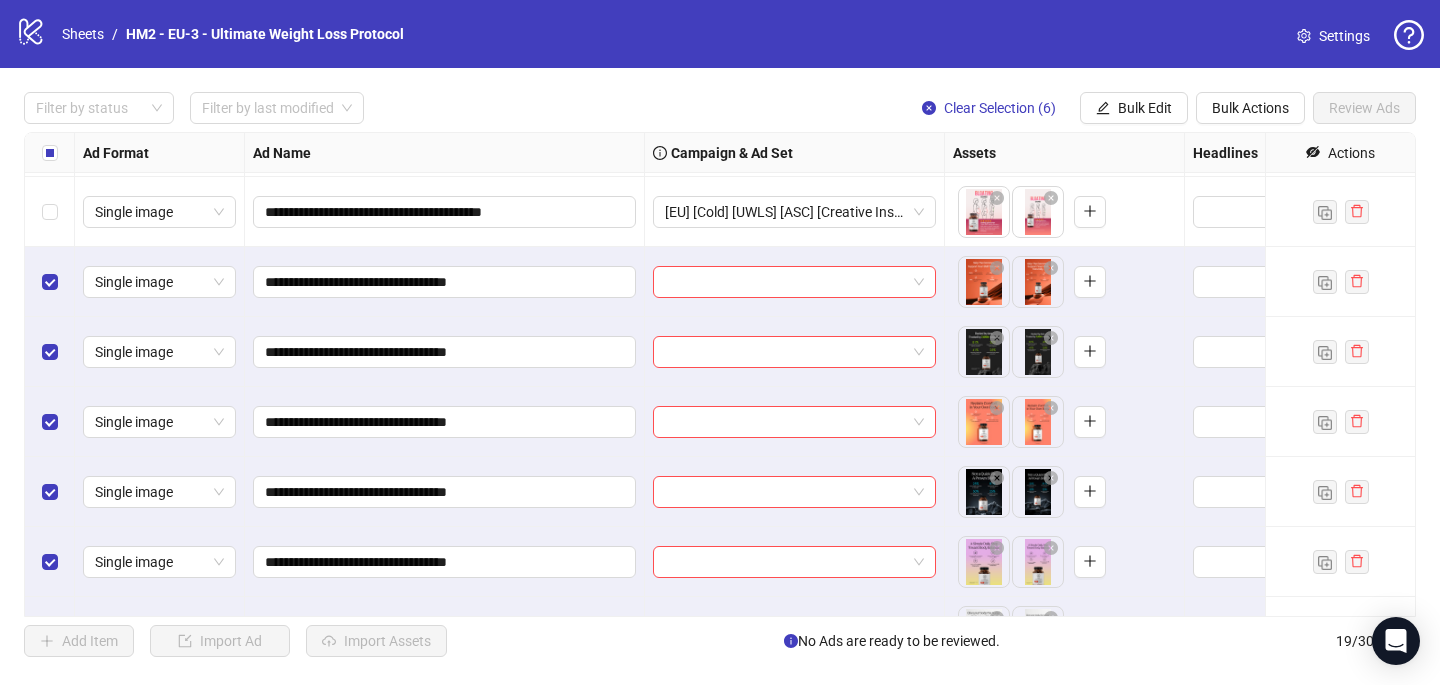 scroll, scrollTop: 887, scrollLeft: 0, axis: vertical 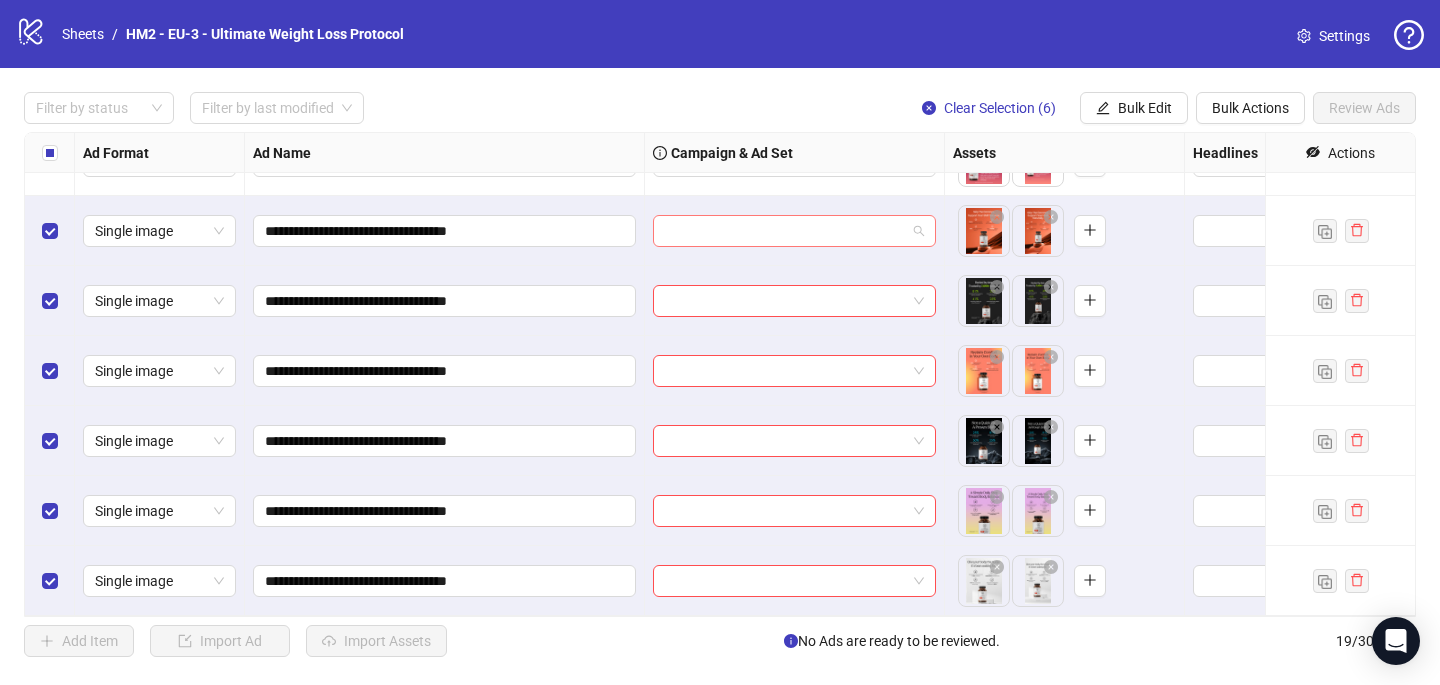 click at bounding box center [785, 231] 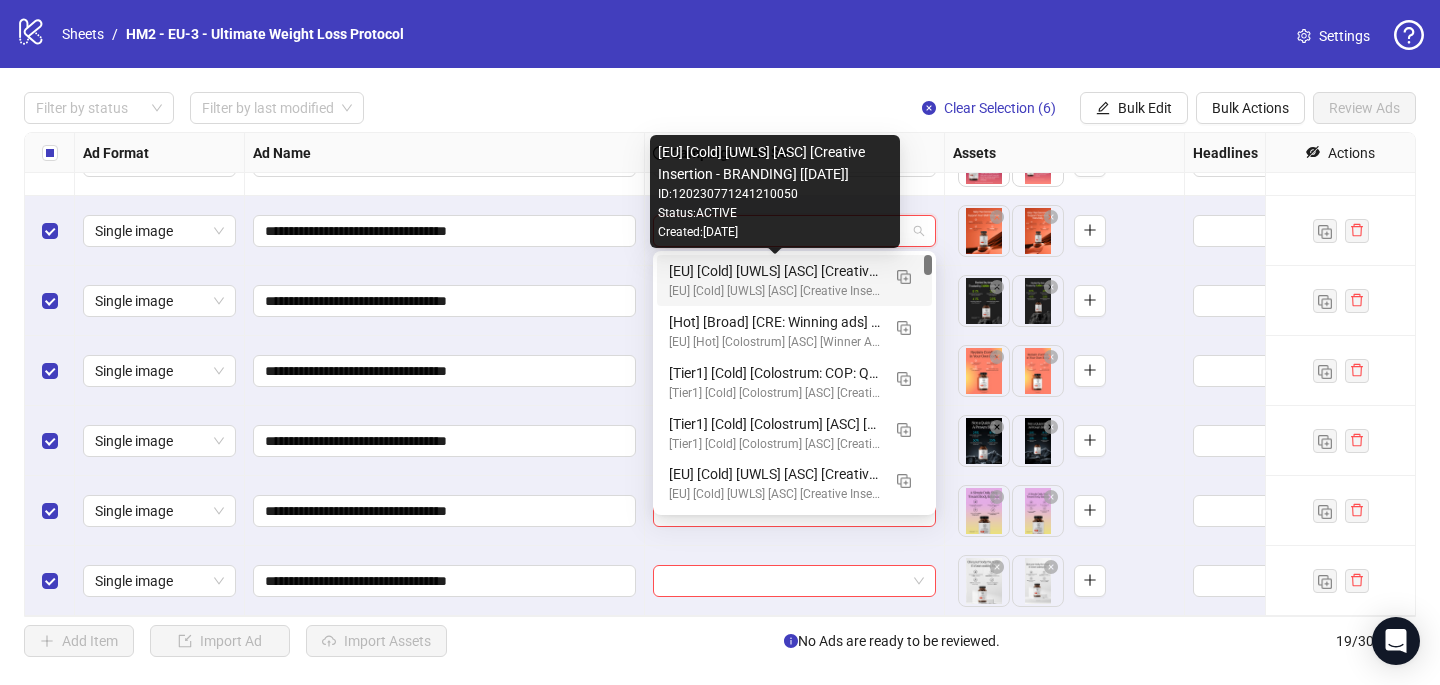 click on "[EU] [Cold] [UWLS] [ASC] [Creative Insertion - BRANDING] [[DATE]]" at bounding box center [774, 271] 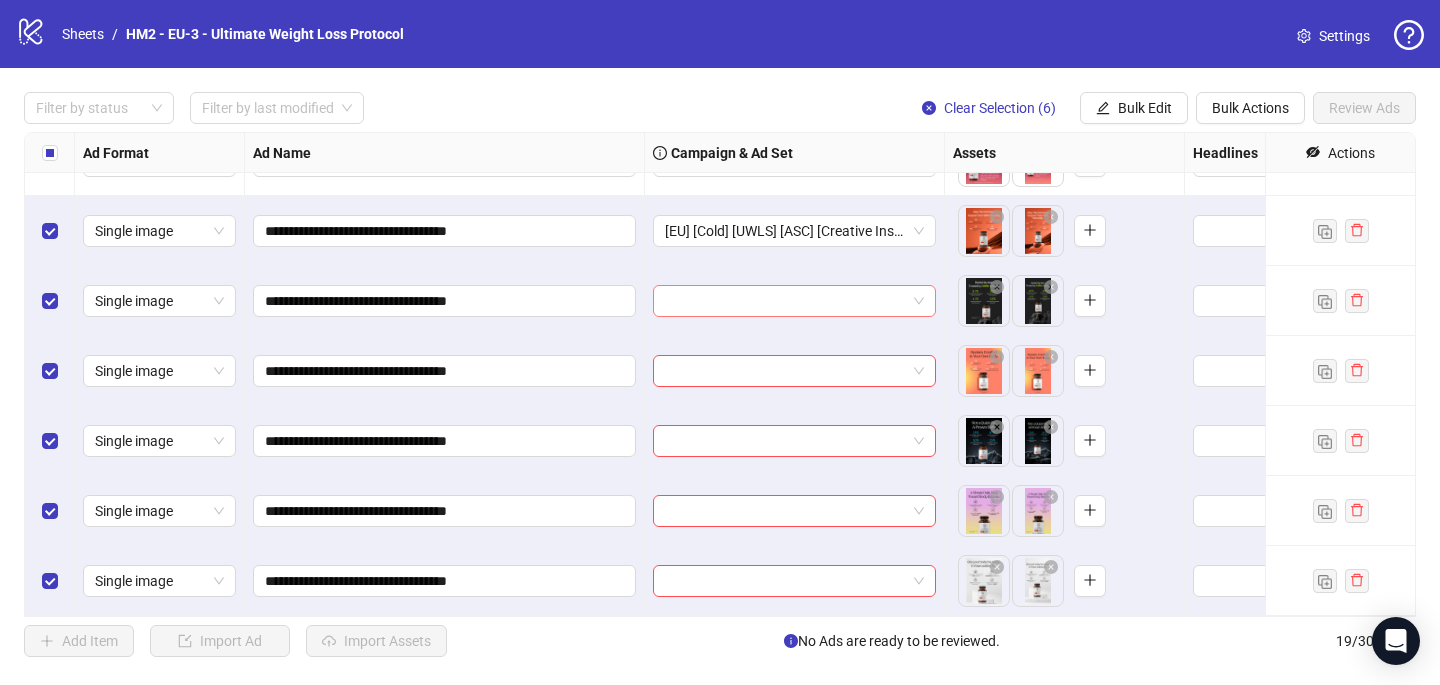 click at bounding box center [785, 301] 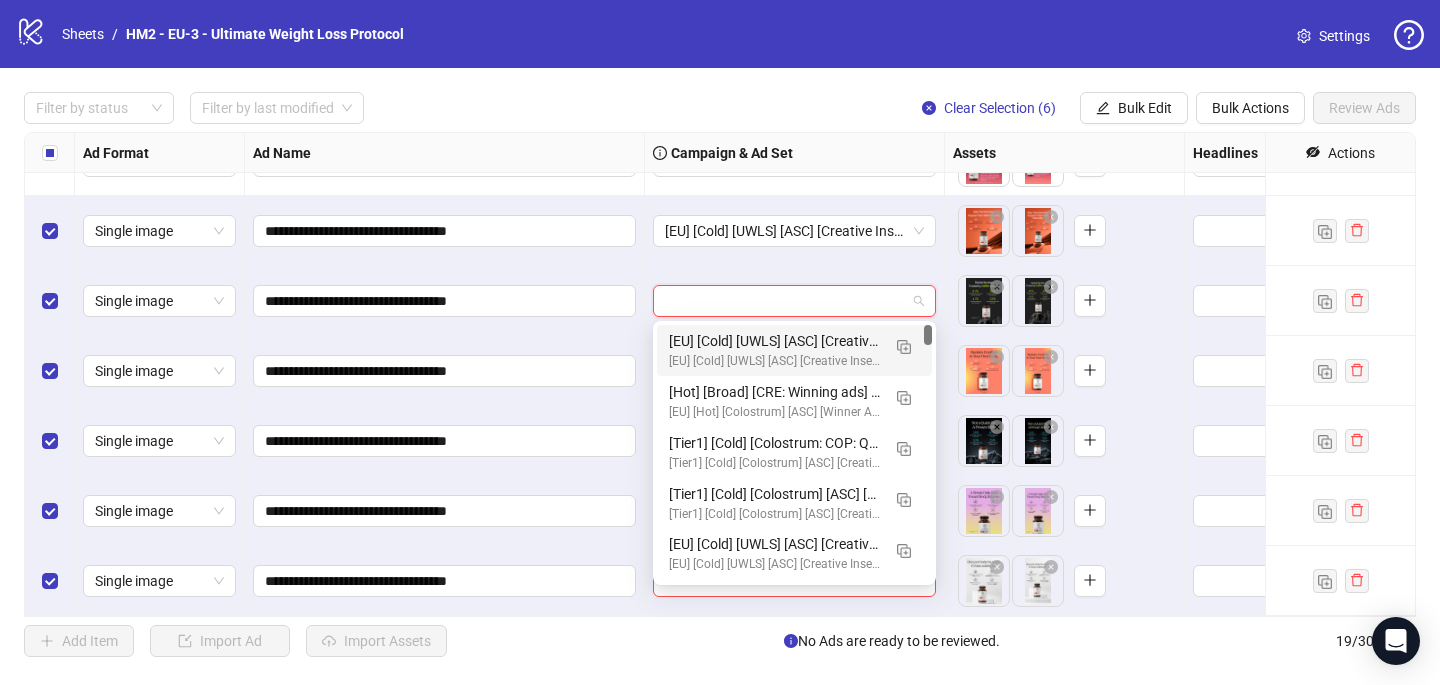 click on "[EU] [Cold] [UWLS] [ASC] [Creative Insertion - BRANDING] [[DATE]]" at bounding box center (774, 341) 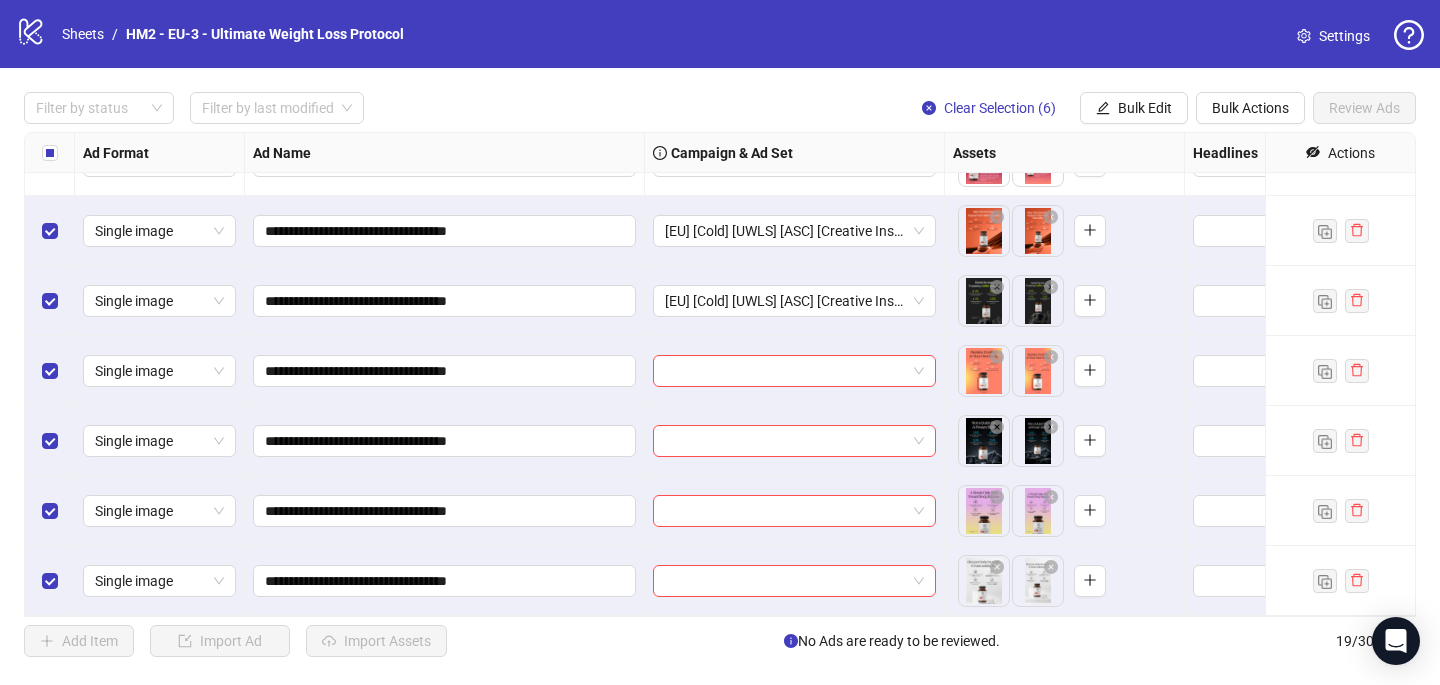 click at bounding box center [795, 371] 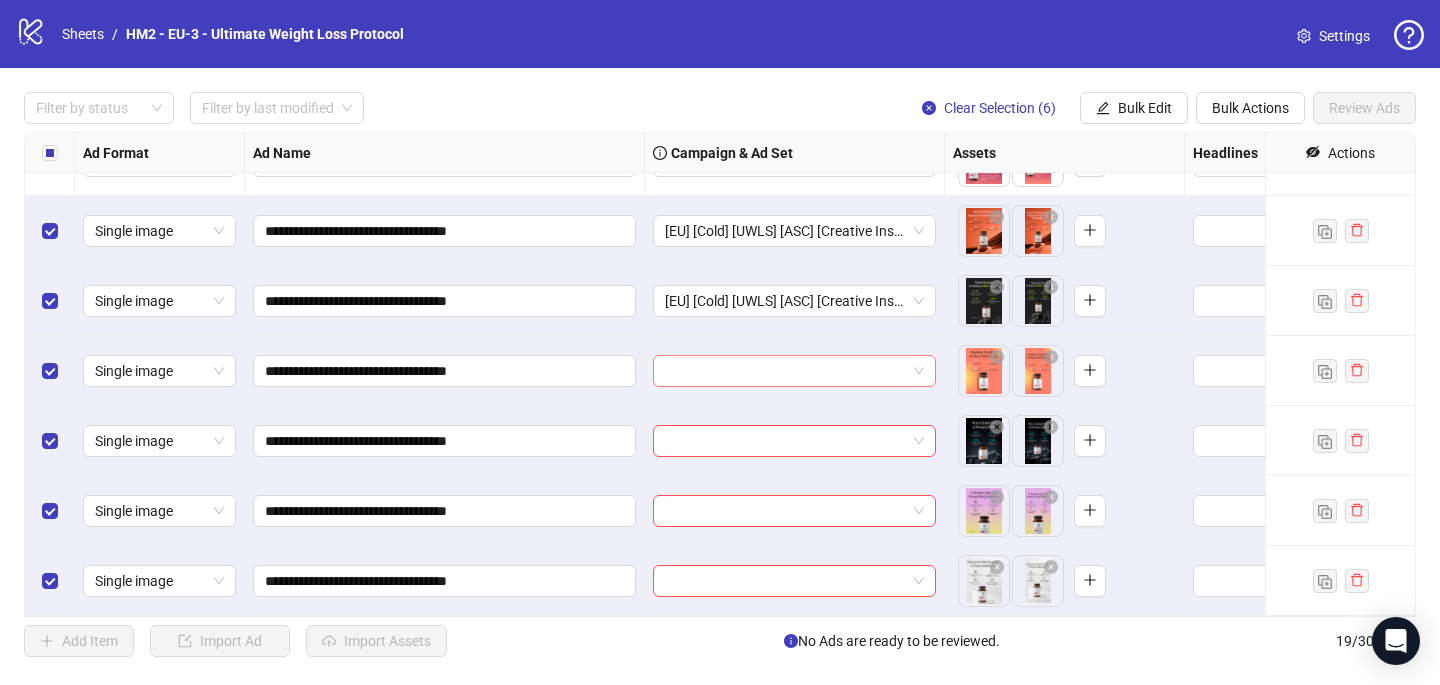 click at bounding box center (785, 371) 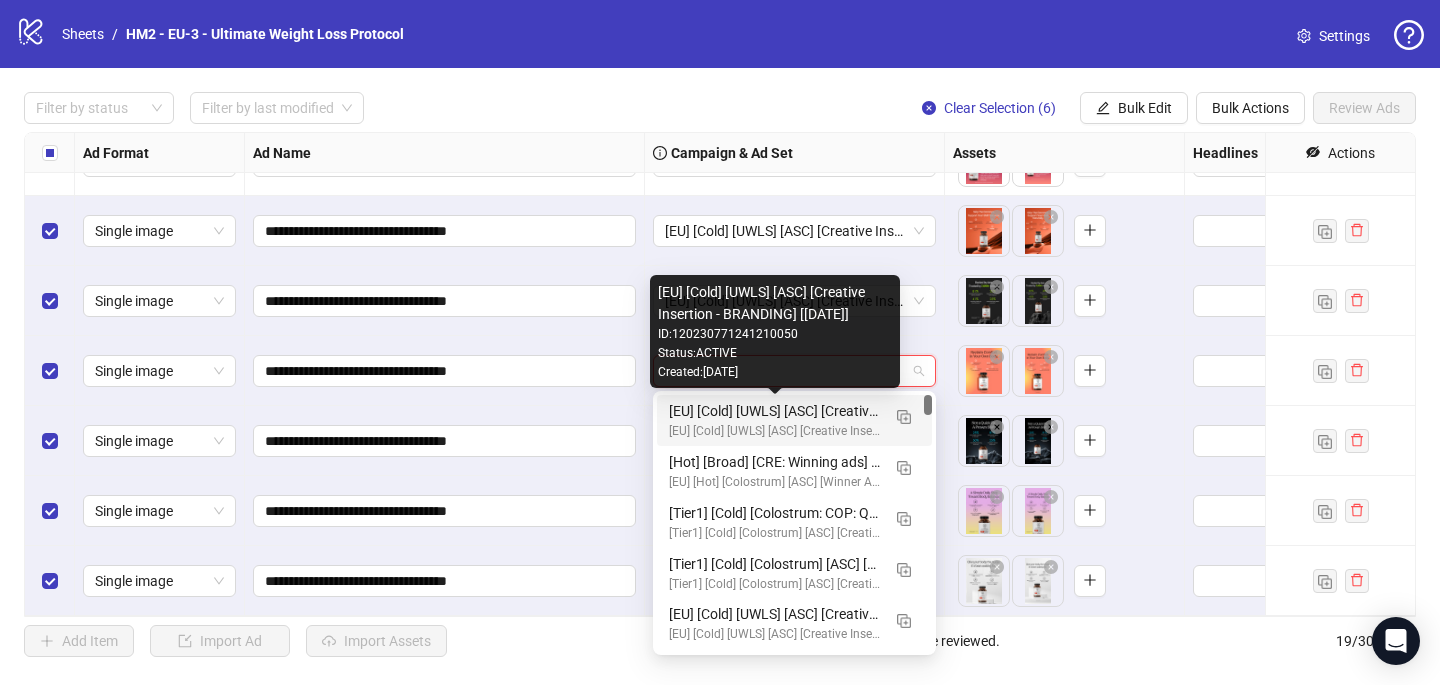 click on "[EU] [Cold] [UWLS] [ASC] [Creative Insertion - BRANDING] [[DATE]]" at bounding box center [774, 411] 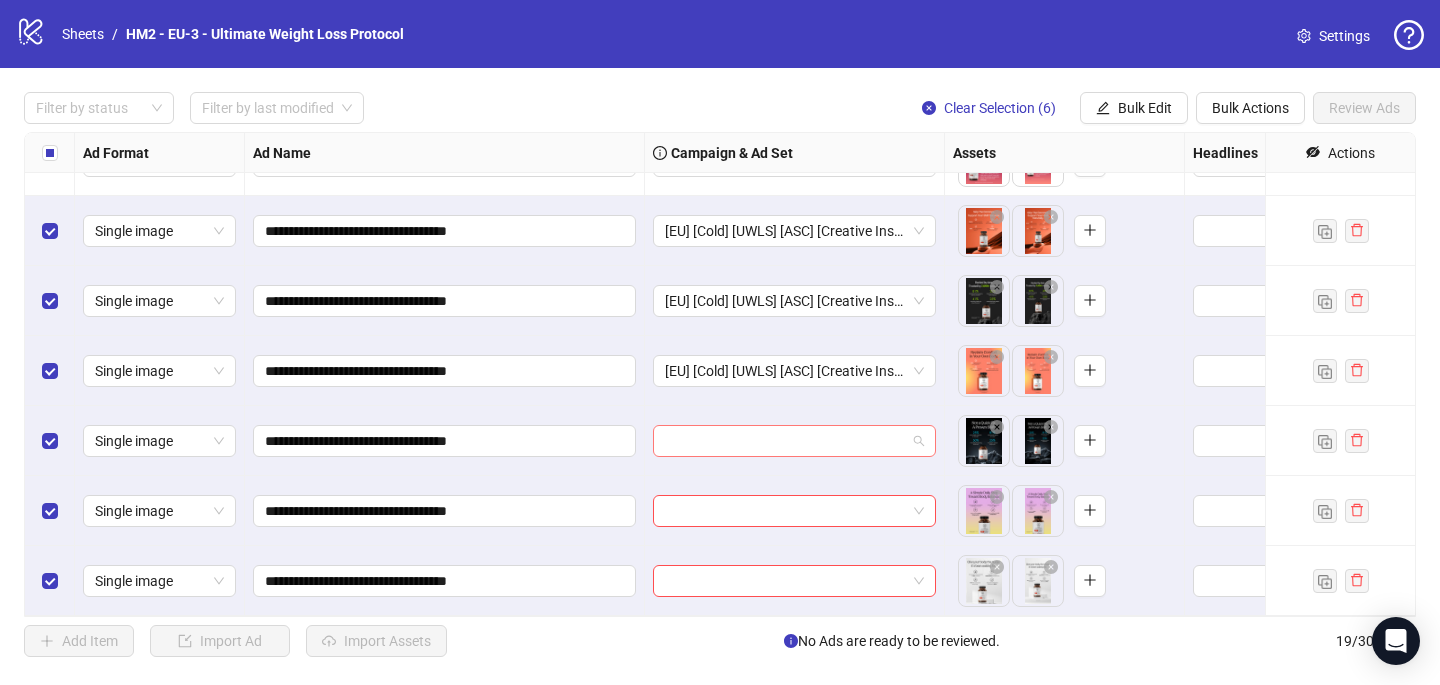 click at bounding box center (785, 441) 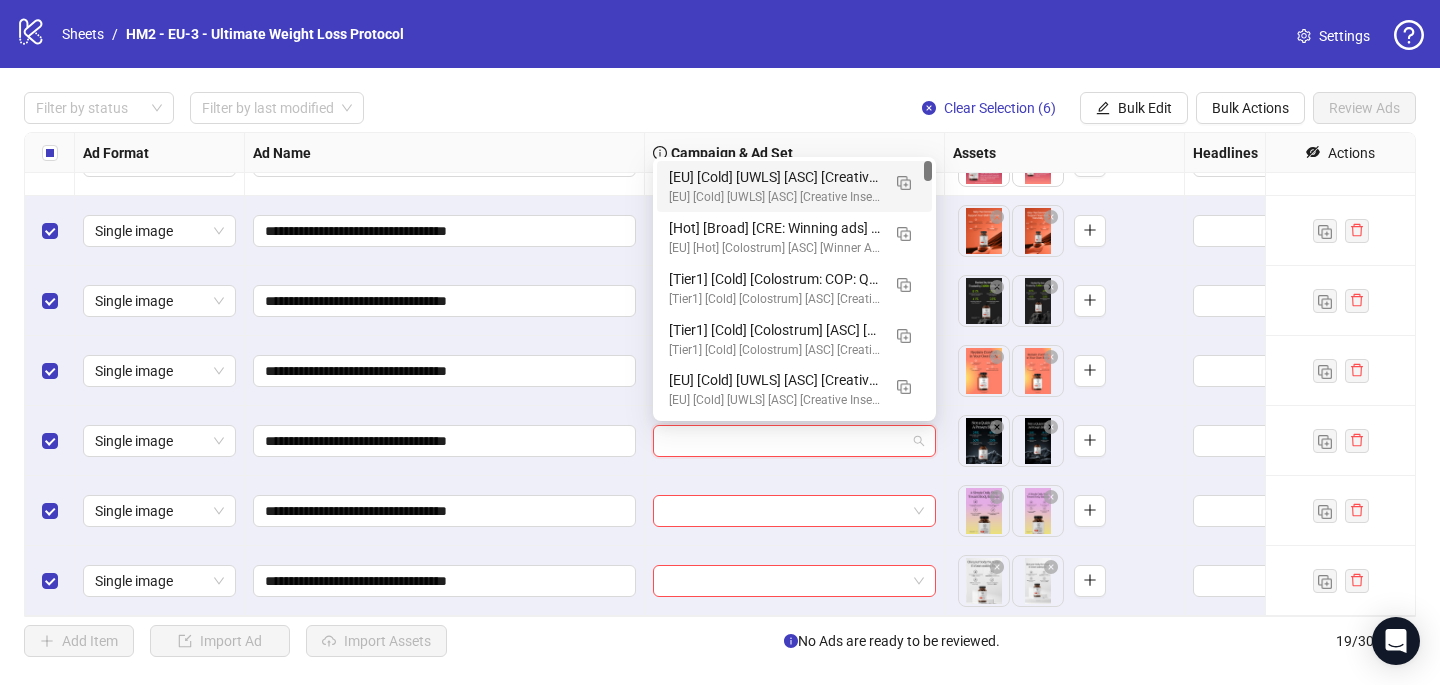 click on "[EU] [Cold] [UWLS] [ASC] [Creative Insertion - BRANDING] [[DATE]]" at bounding box center [774, 177] 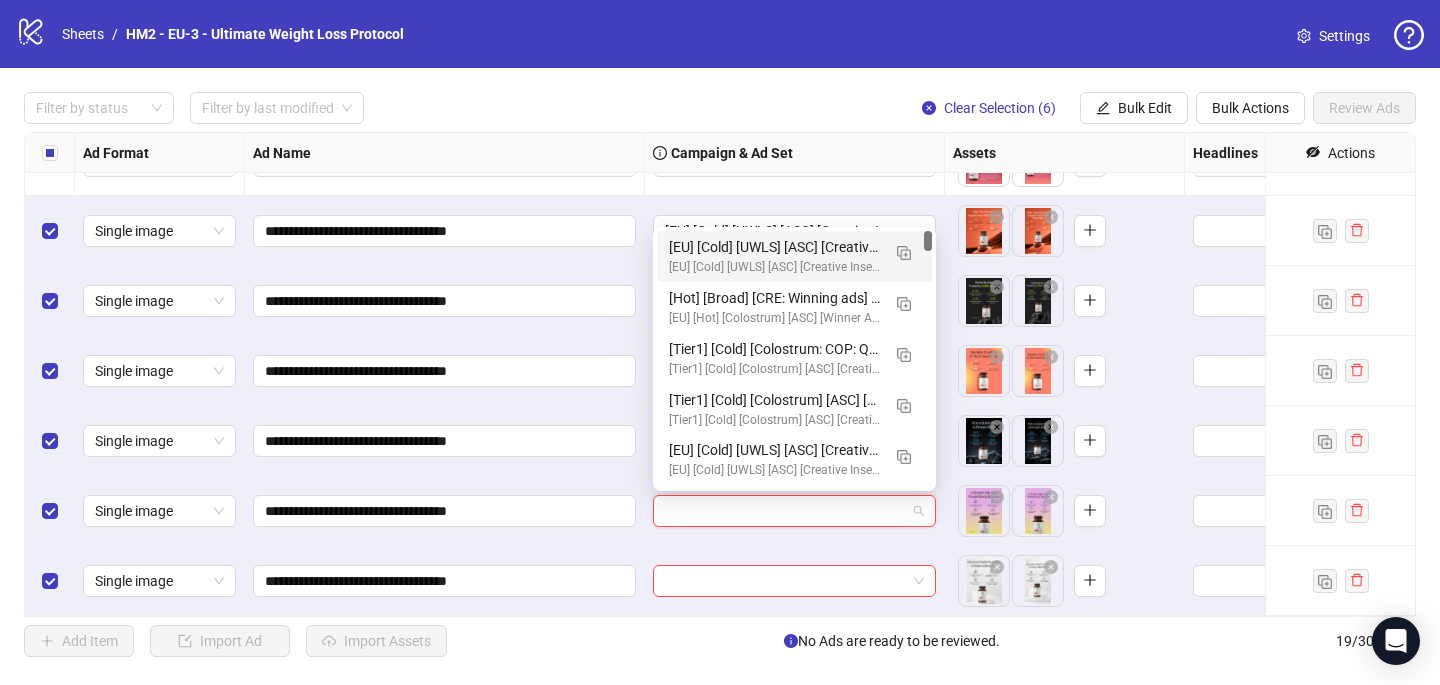 click at bounding box center (785, 511) 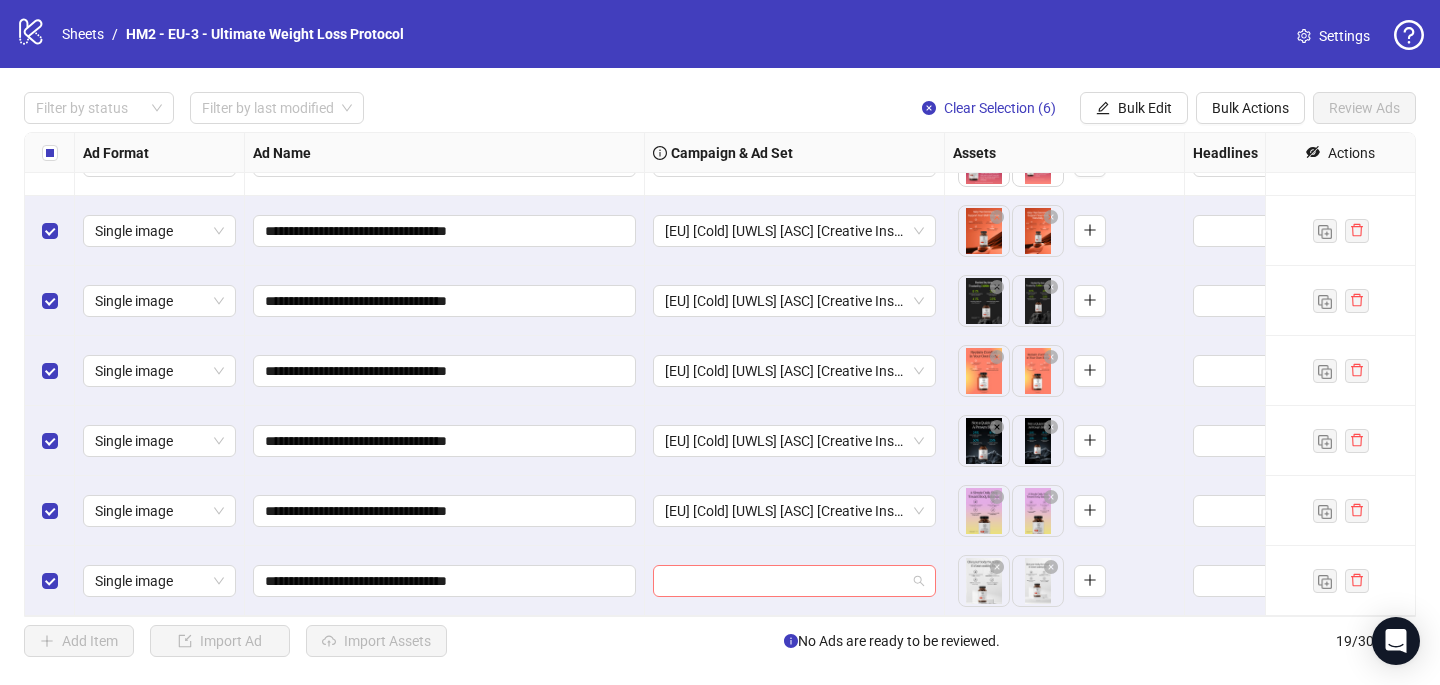 click at bounding box center (785, 581) 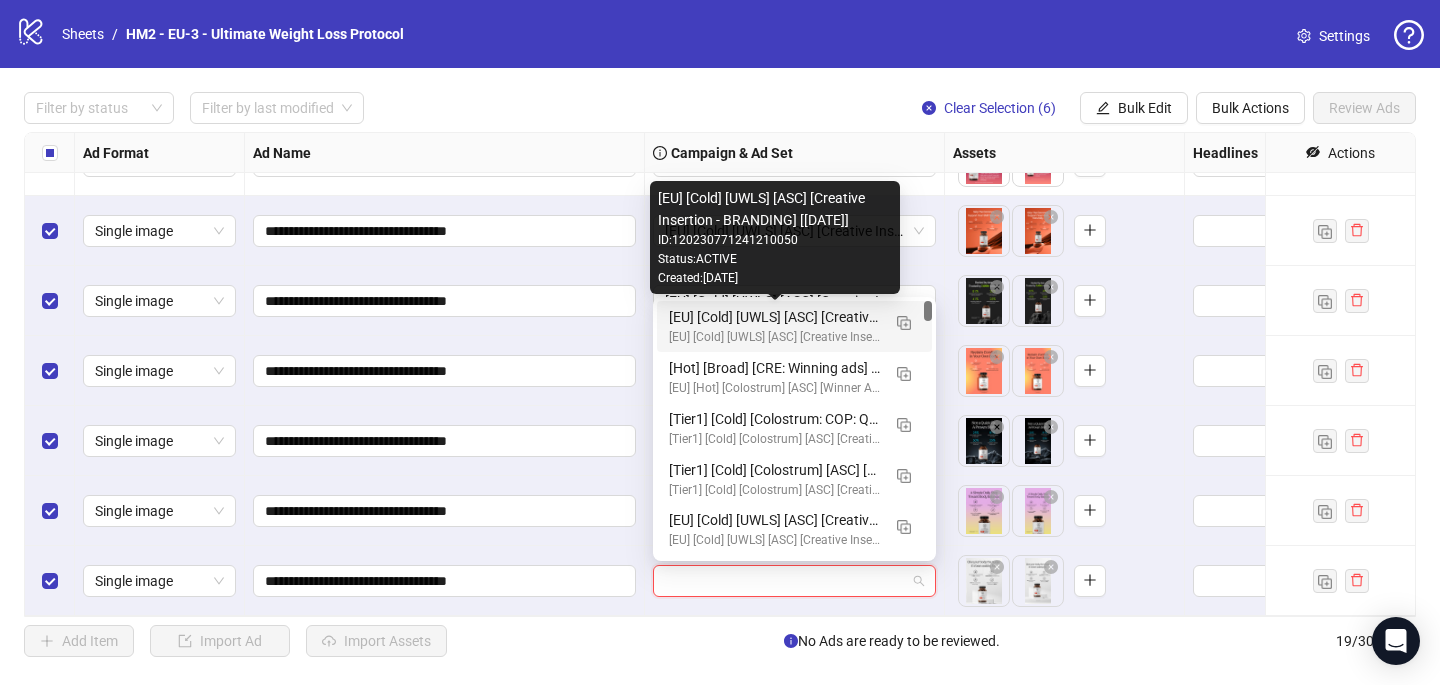 click on "[EU] [Cold] [UWLS] [ASC] [Creative Insertion - BRANDING] [[DATE]]" at bounding box center (774, 317) 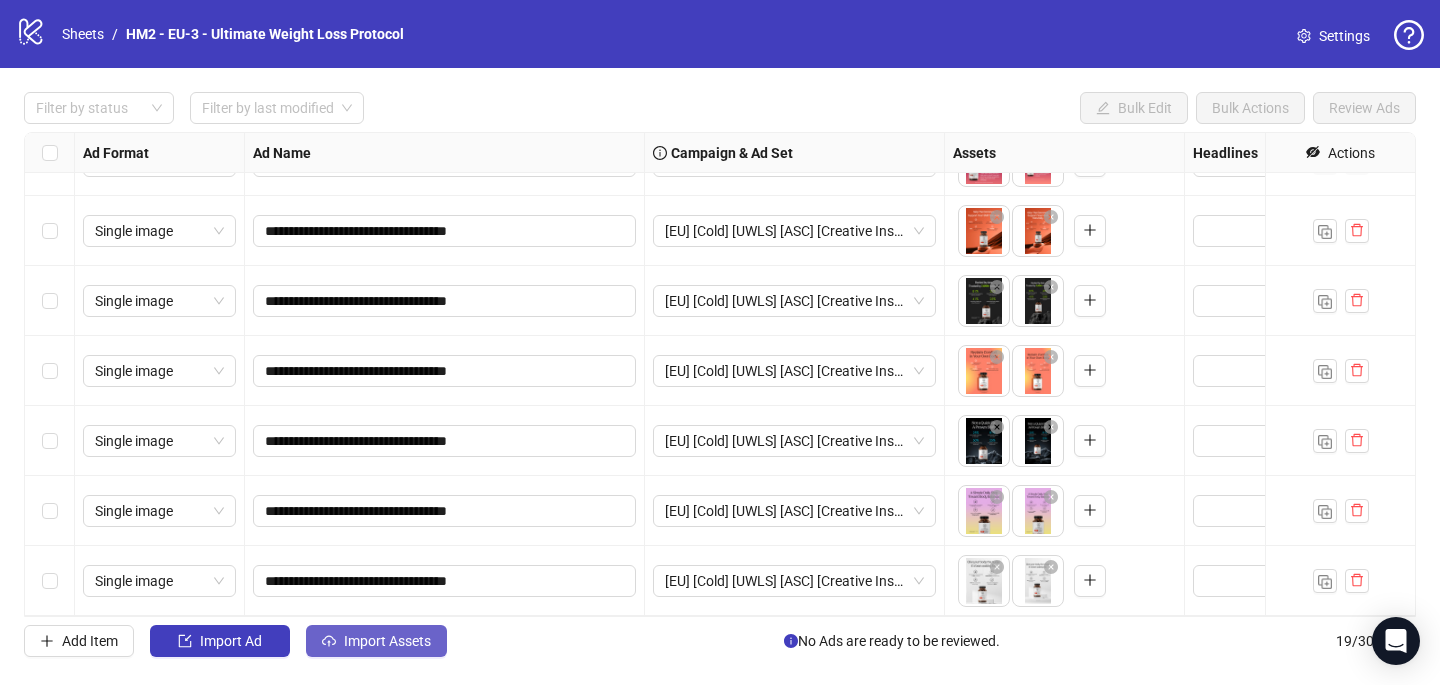 click on "Import Assets" at bounding box center (387, 641) 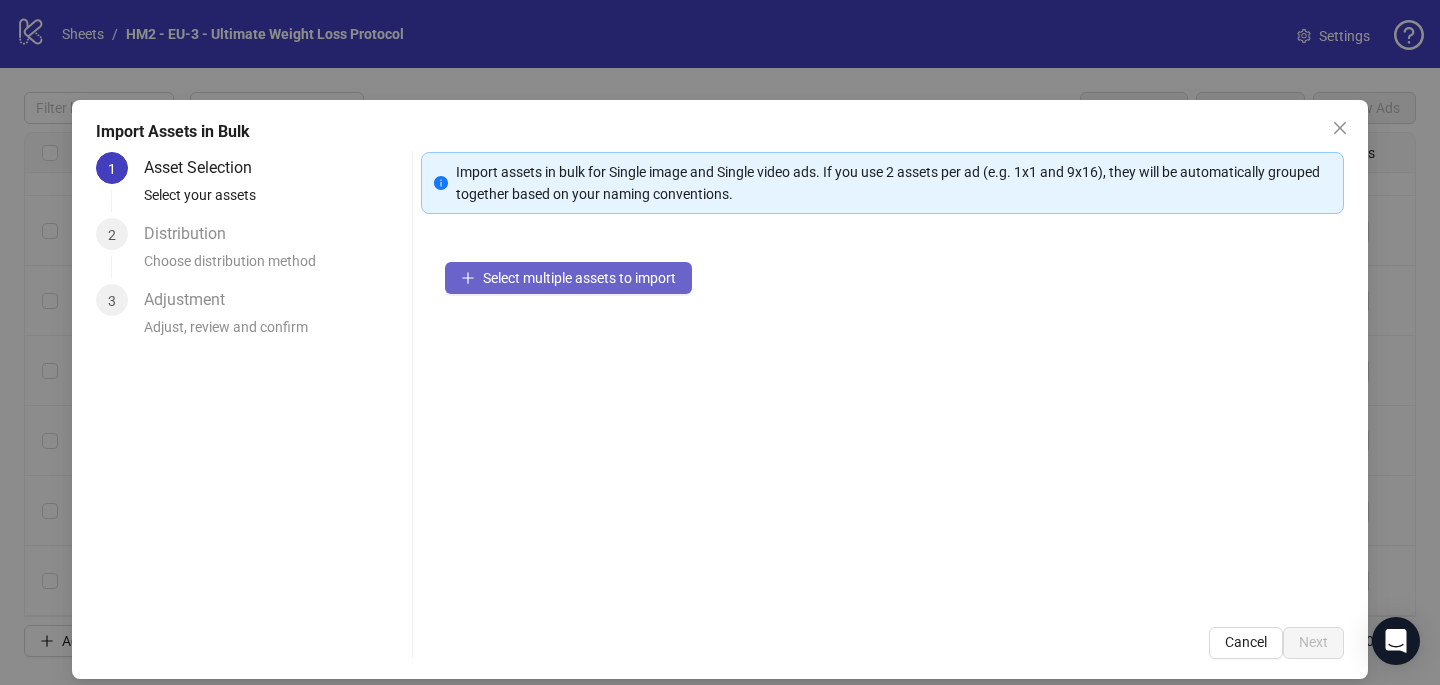 click on "Select multiple assets to import" at bounding box center (568, 278) 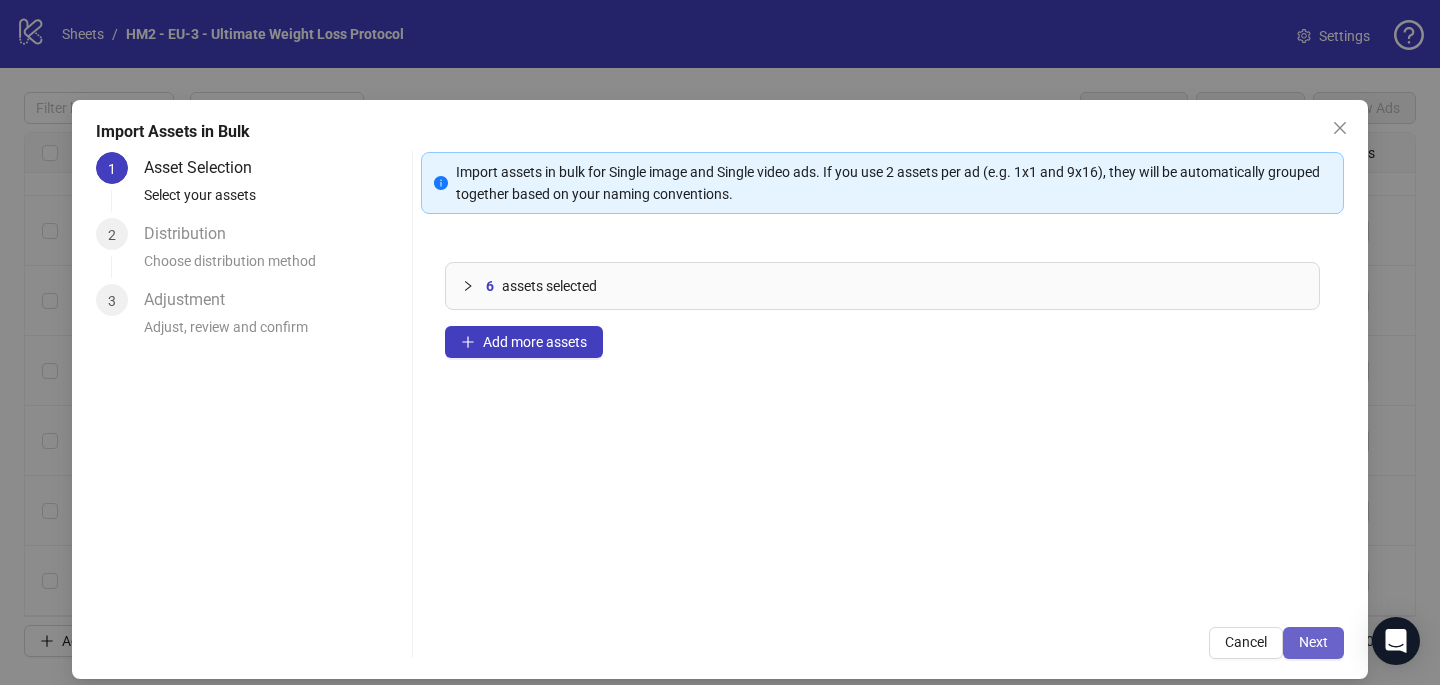 click on "Next" at bounding box center (1313, 643) 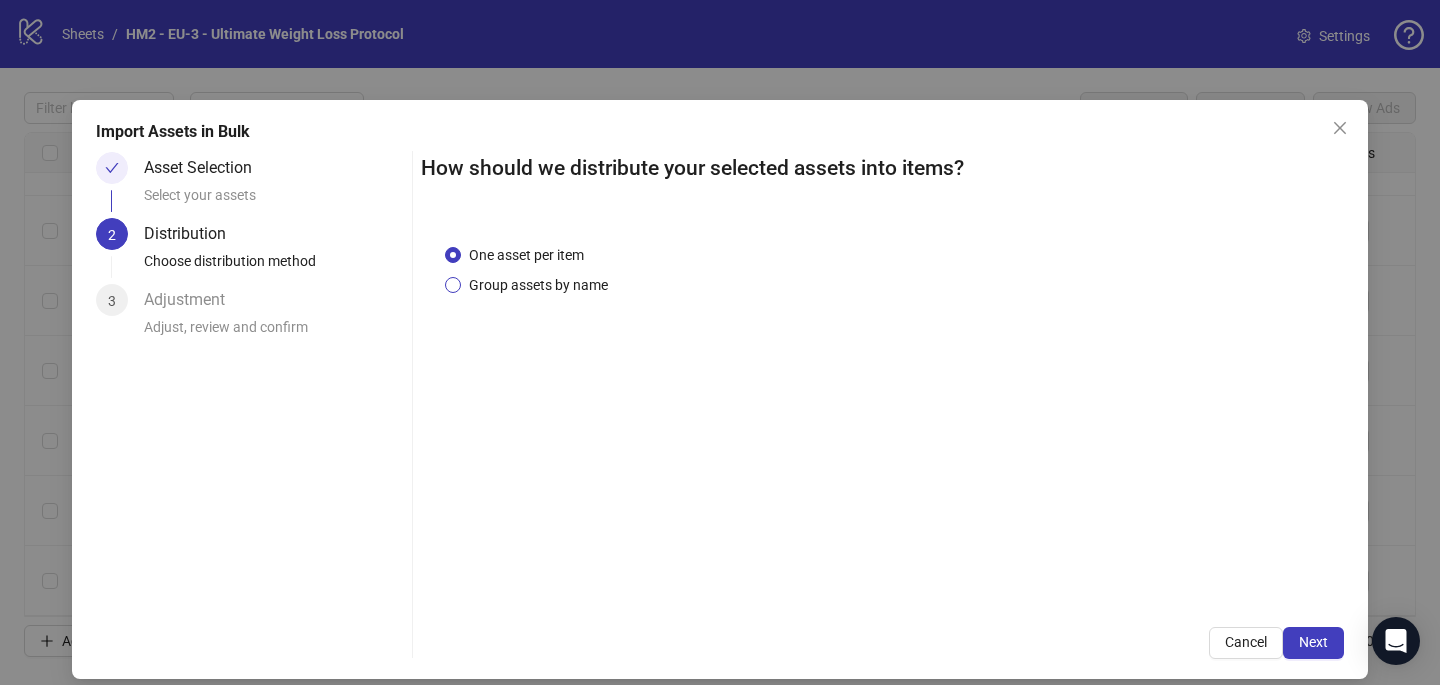 click on "Group assets by name" at bounding box center (538, 285) 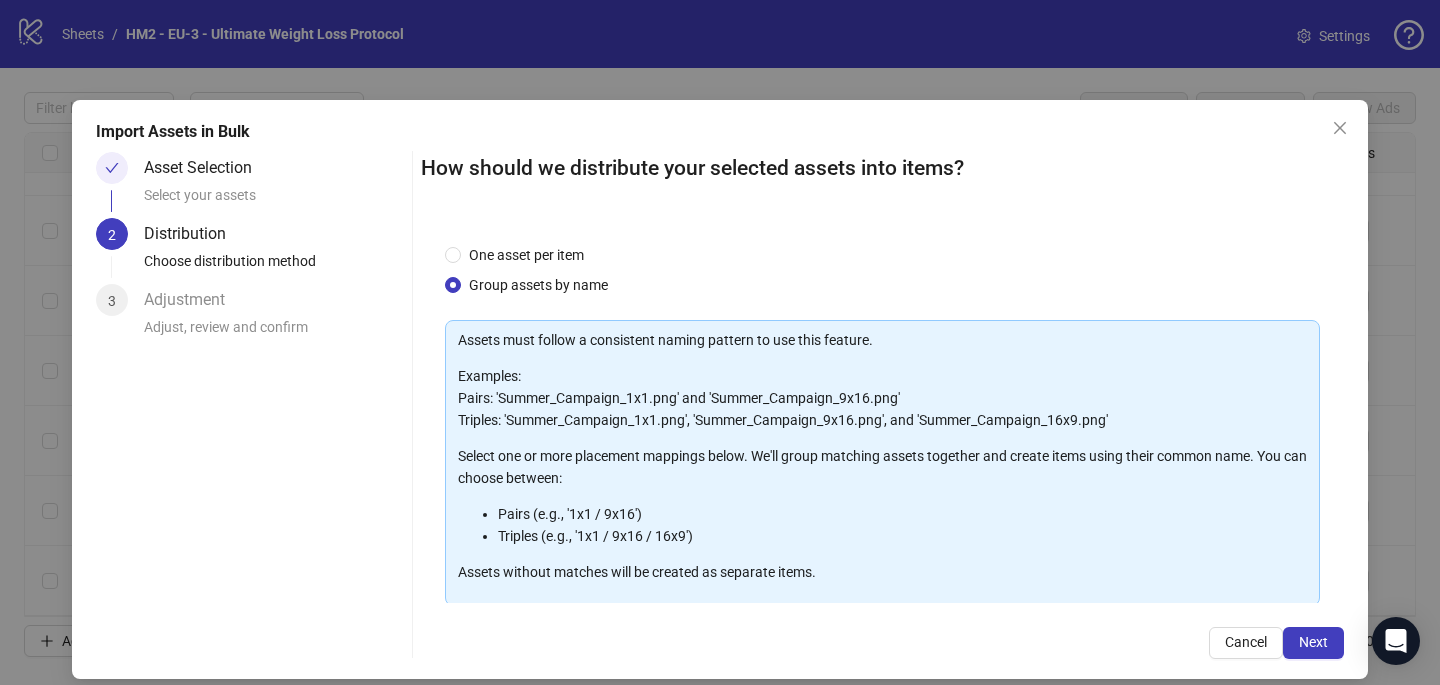 scroll, scrollTop: 203, scrollLeft: 0, axis: vertical 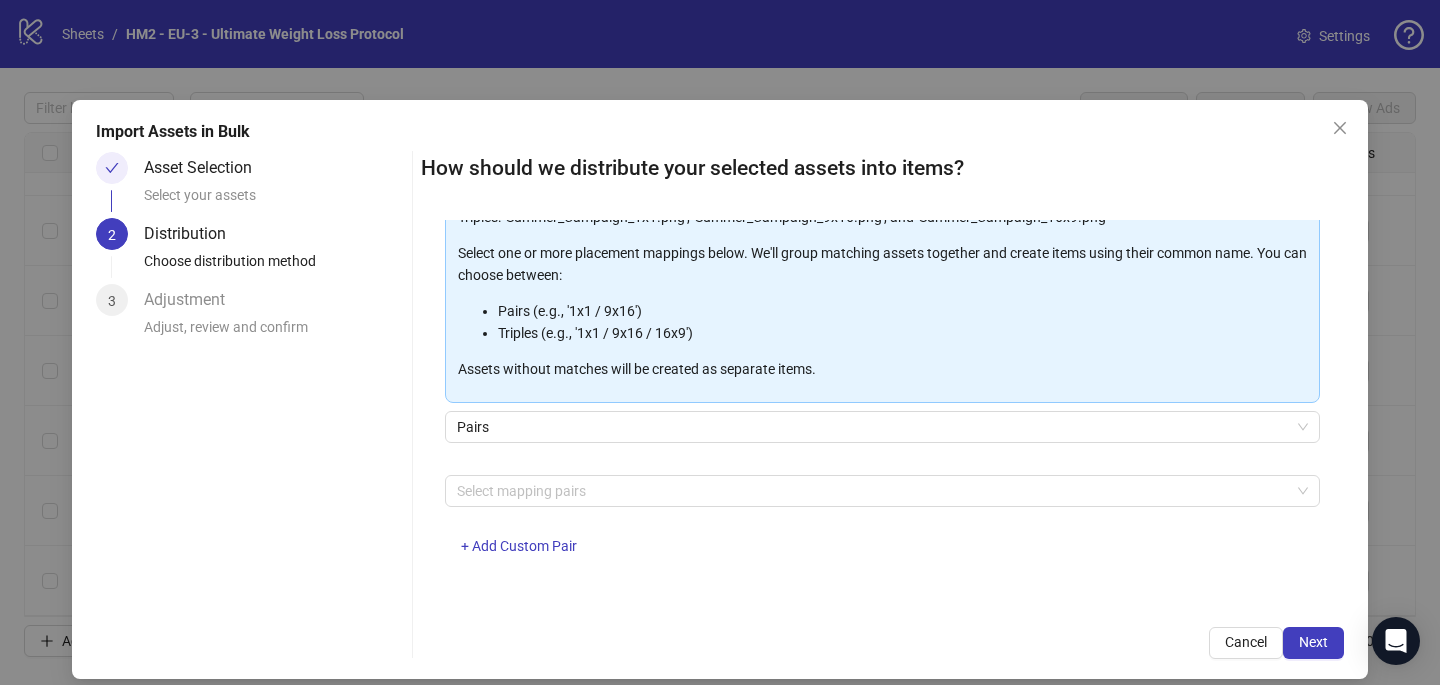 click on "Assets must follow a consistent naming pattern to use this feature. Examples: Pairs: 'Summer_Campaign_1x1.png' and 'Summer_Campaign_9x16.png' Triples: 'Summer_Campaign_1x1.png', 'Summer_Campaign_9x16.png', and 'Summer_Campaign_16x9.png' Select one or more placement mappings below. We'll group matching assets together and create items using their common name. You can choose between: Pairs (e.g., '1x1 / 9x16') Triples (e.g., '1x1 / 9x16 / 16x9') Assets without matches will be created as separate items. Pairs   Select mapping pairs + Add Custom Pair" at bounding box center [882, 348] 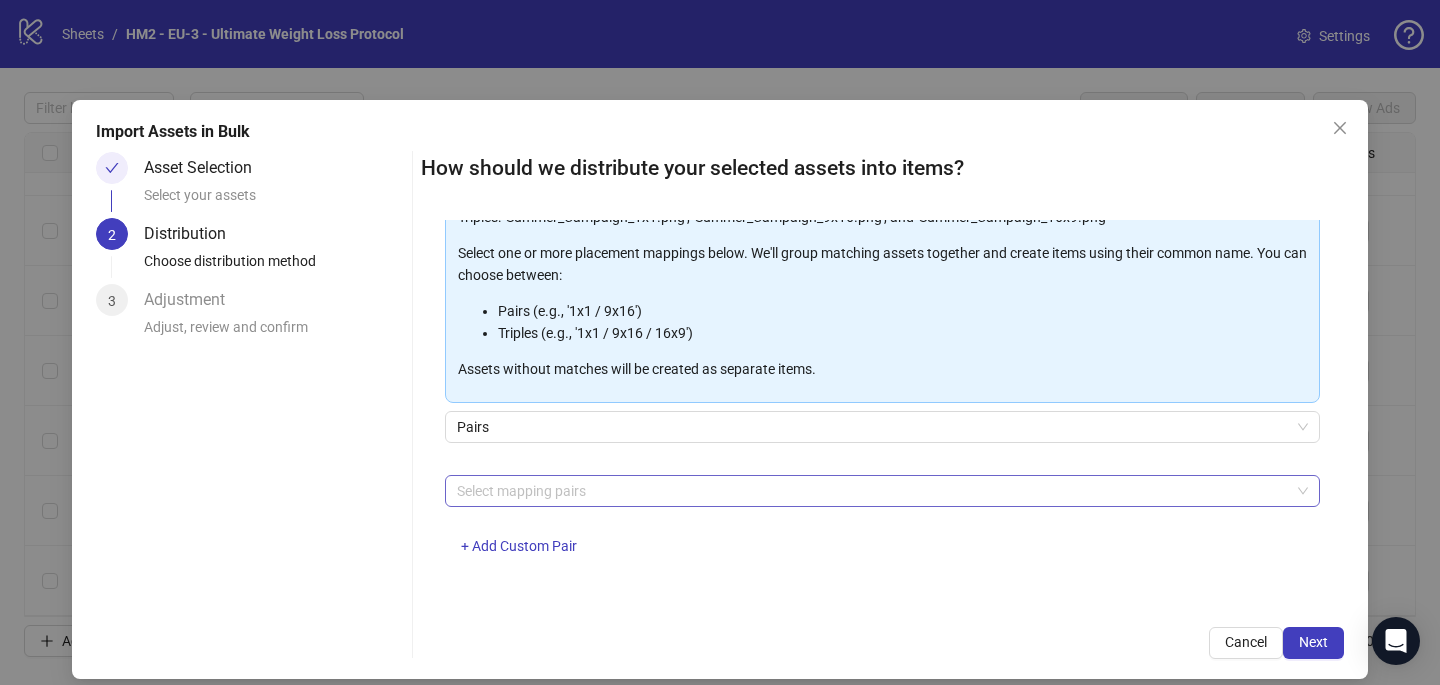 click at bounding box center [872, 491] 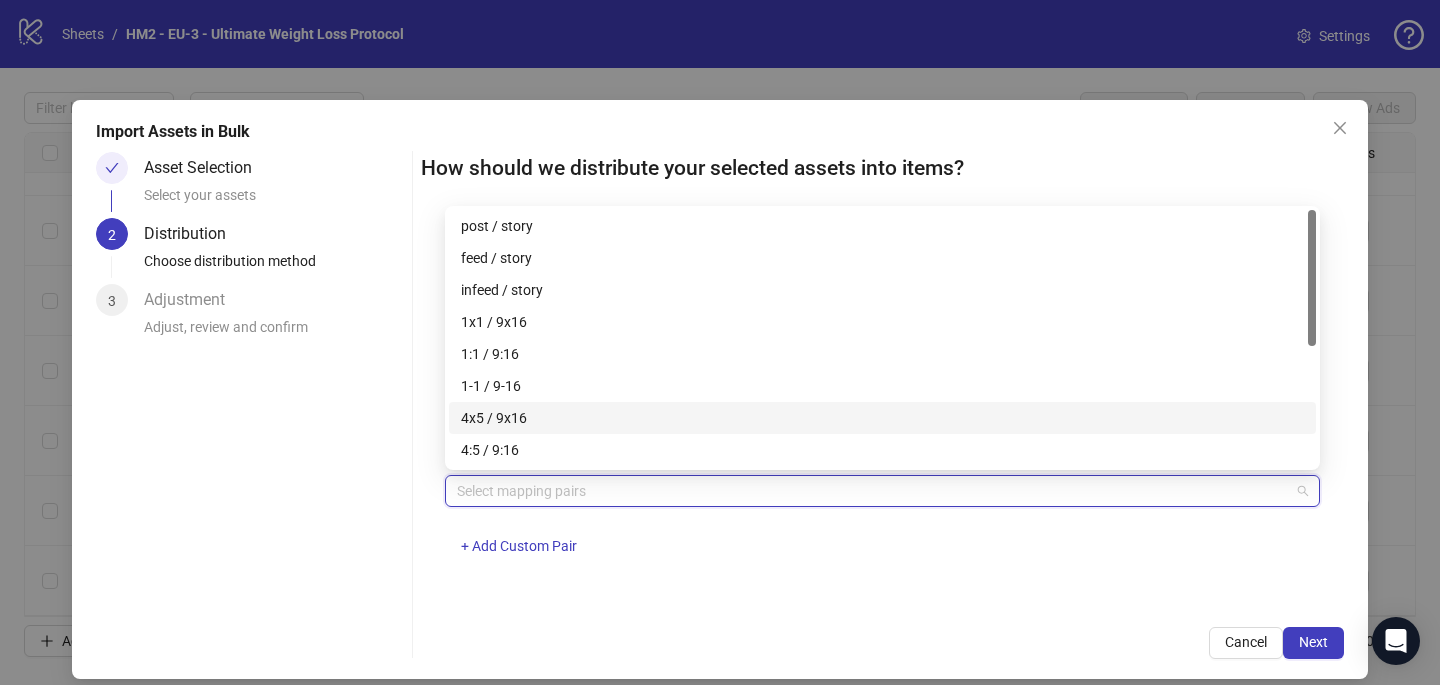 click on "4x5 / 9x16" at bounding box center (882, 418) 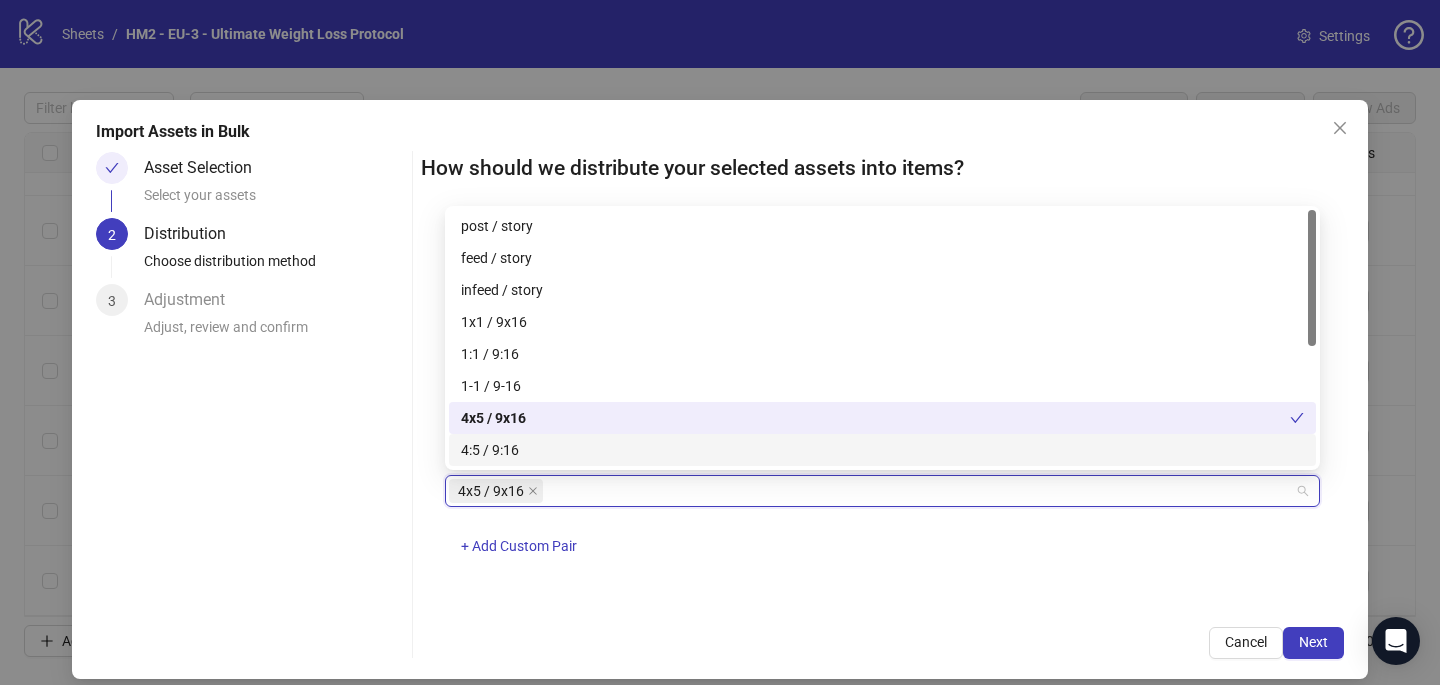 click on "4x5 / 9x16   + Add Custom Pair" at bounding box center (882, 527) 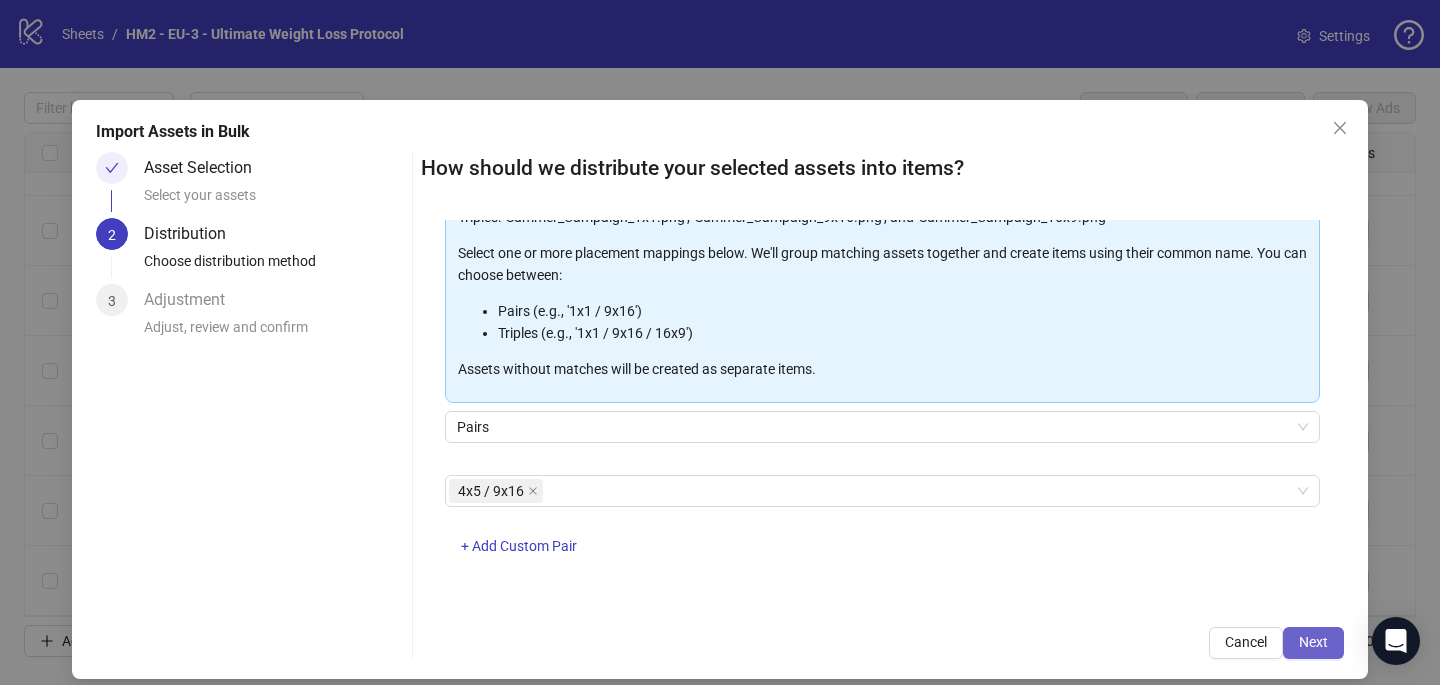 click on "Next" at bounding box center [1313, 642] 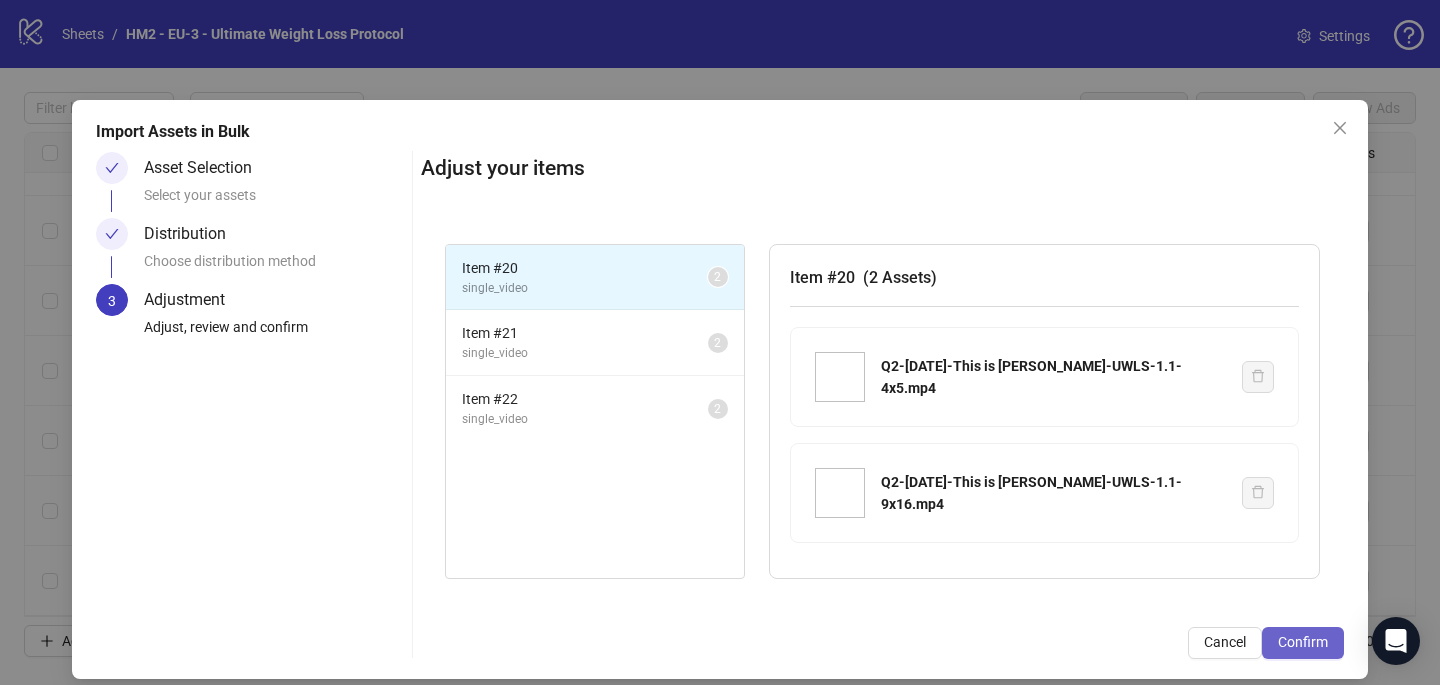 click on "Confirm" at bounding box center (1303, 642) 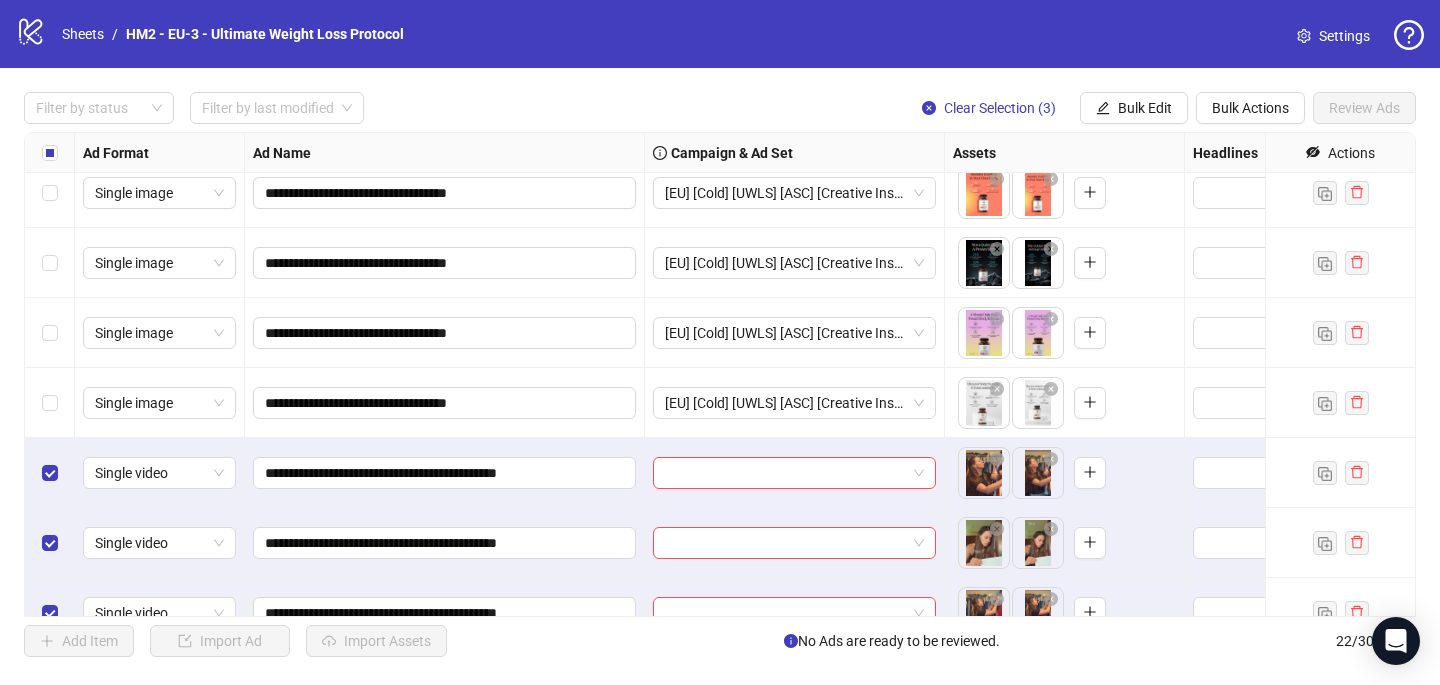 scroll, scrollTop: 1097, scrollLeft: 0, axis: vertical 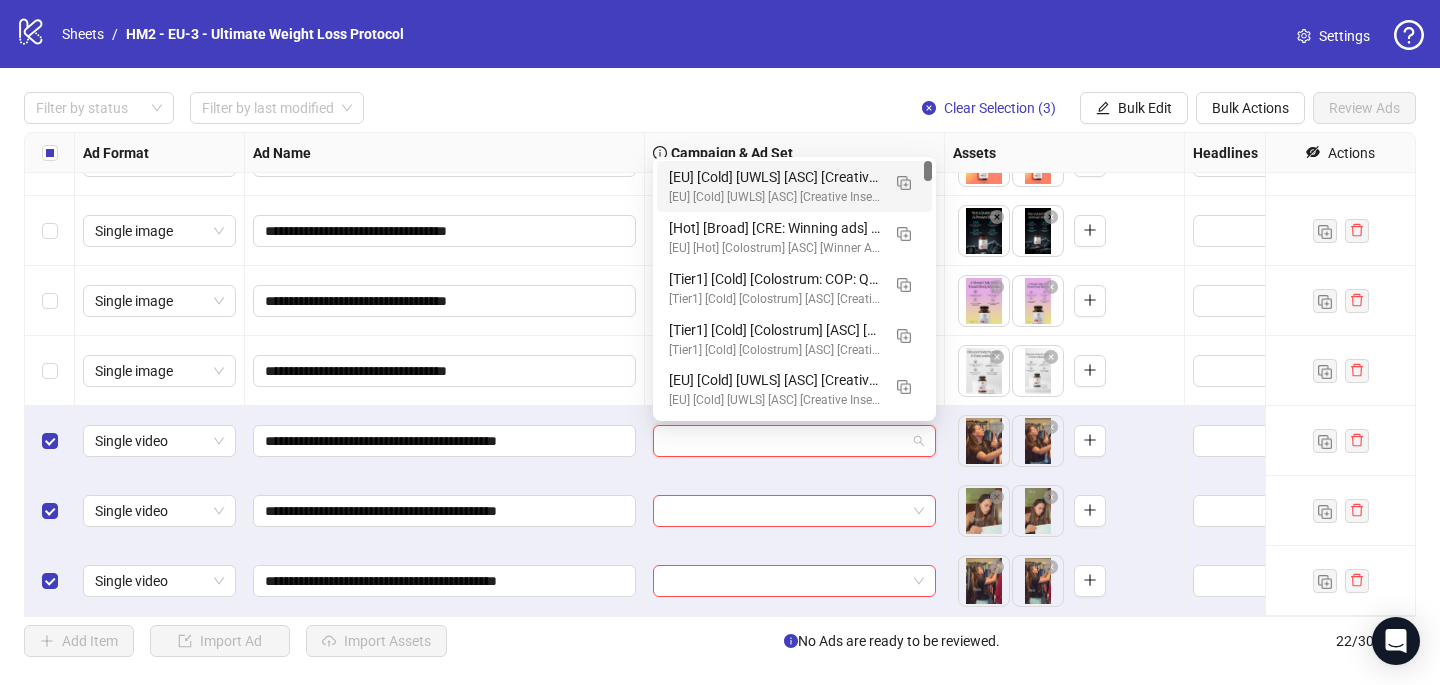 click at bounding box center [785, 441] 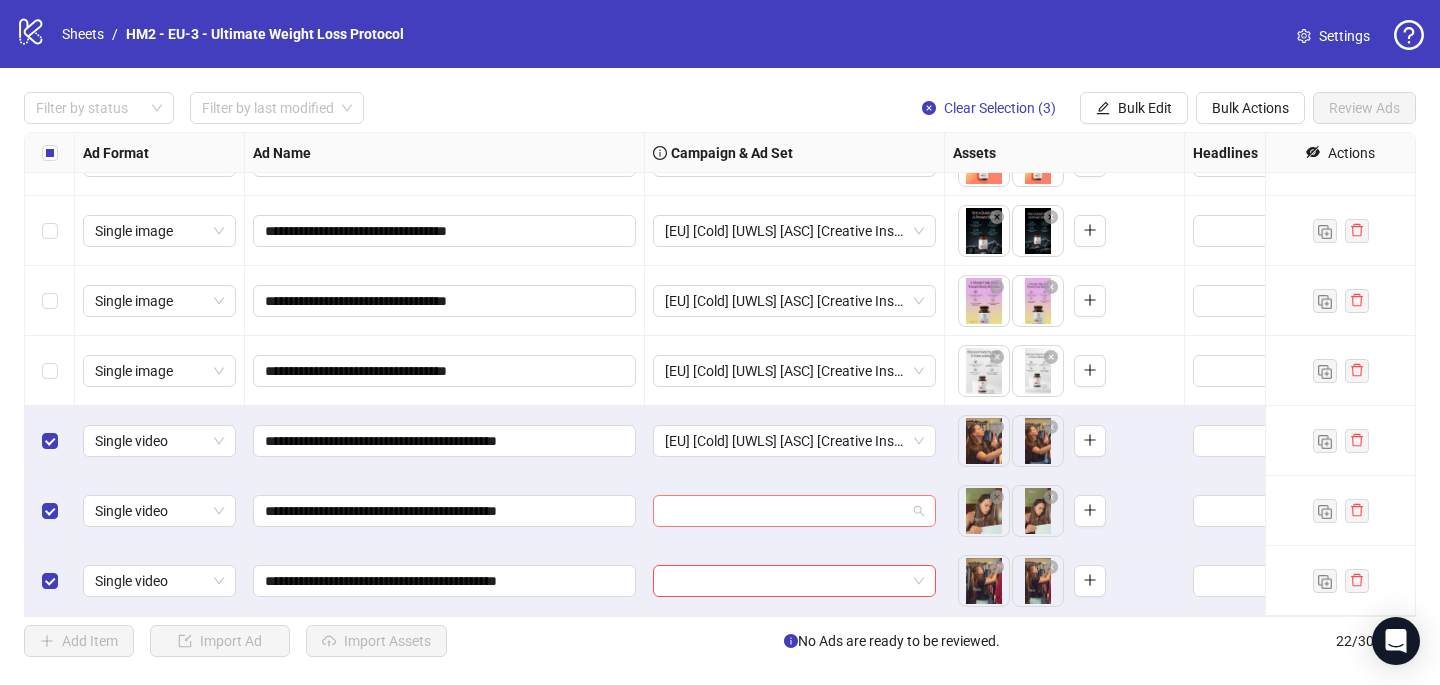 click at bounding box center [785, 511] 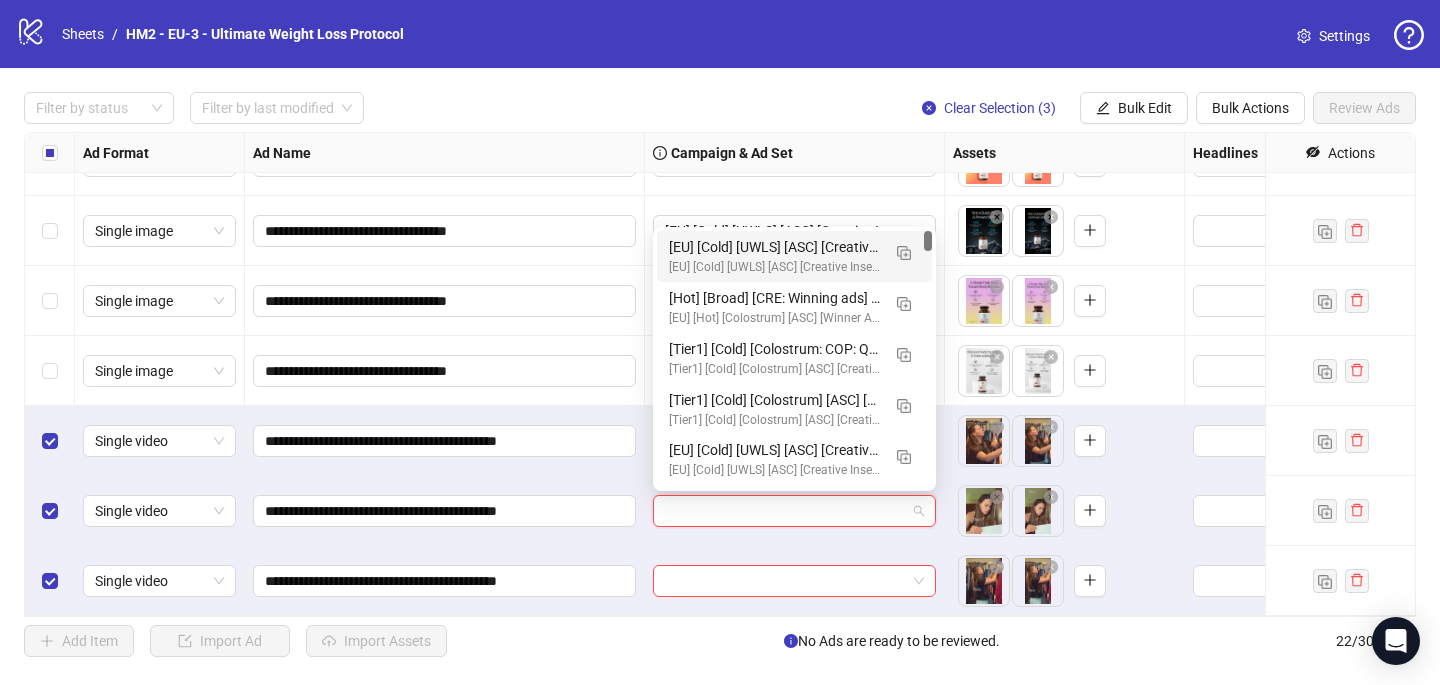 click on "[EU] [Cold] [UWLS] [ASC] [Creative Insertion - BRANDING] [[DATE]]" at bounding box center (774, 247) 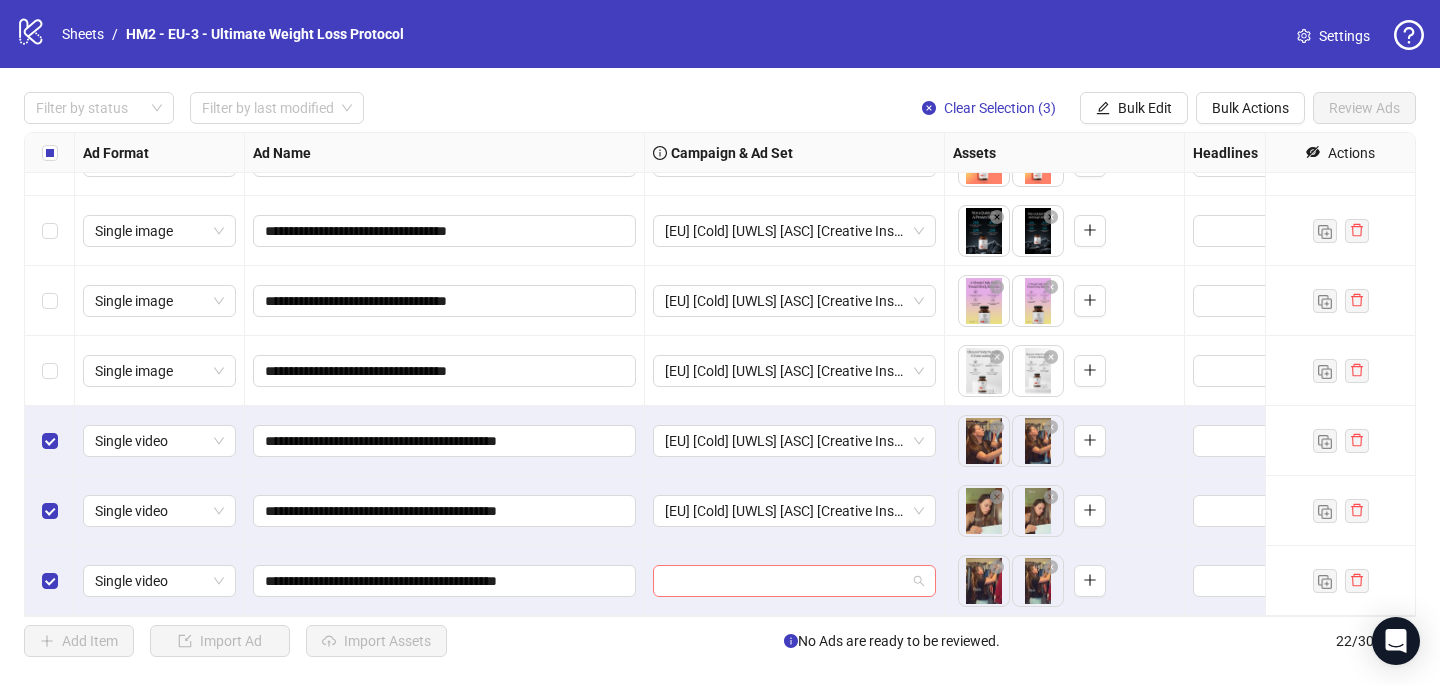 click at bounding box center [785, 581] 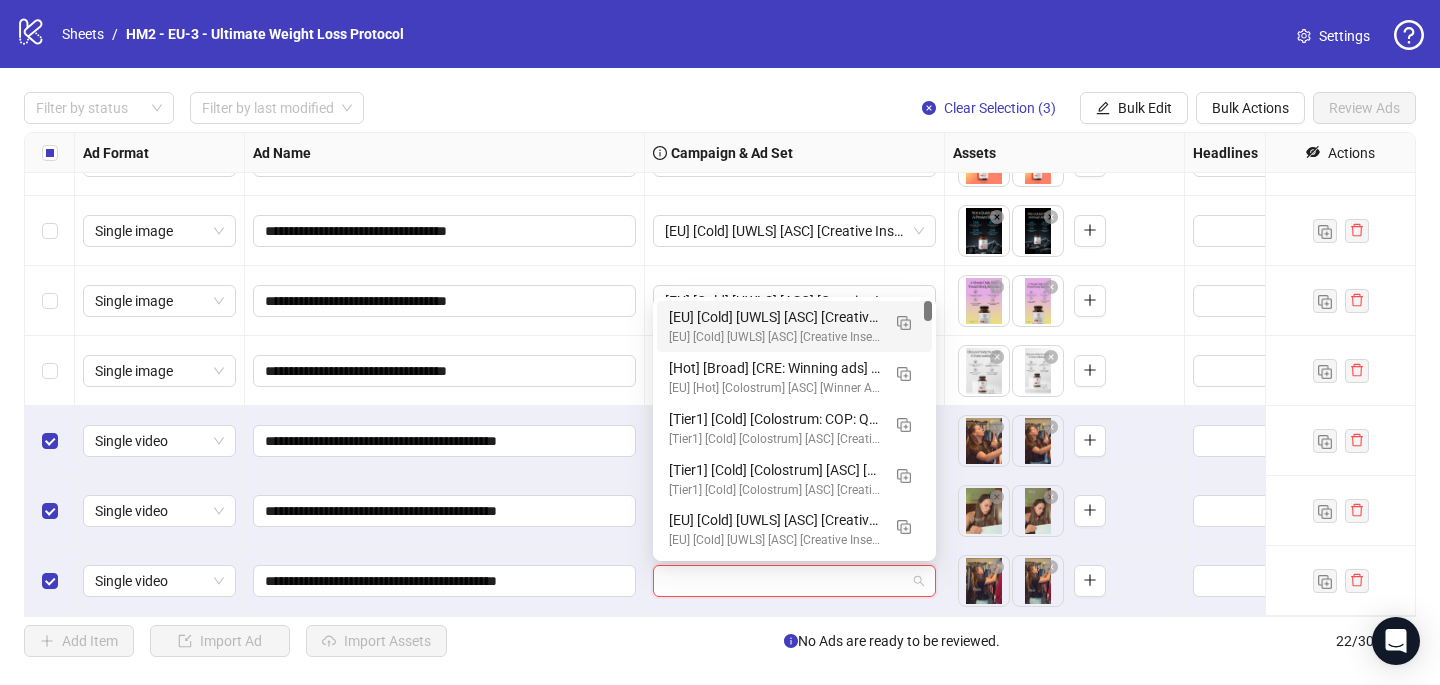 click on "[EU] [Cold] [UWLS] [ASC] [Creative Insertion - BRANDING] [[DATE]]" at bounding box center (774, 317) 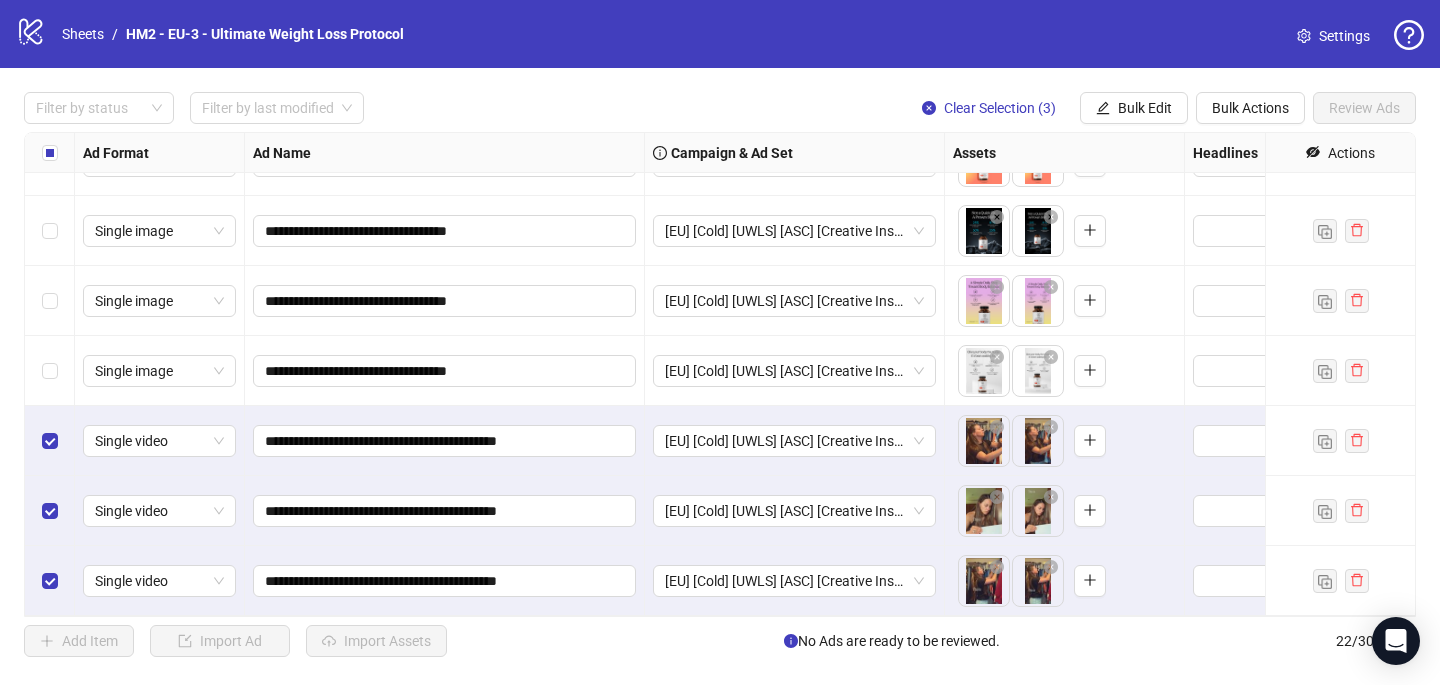 click at bounding box center (50, 153) 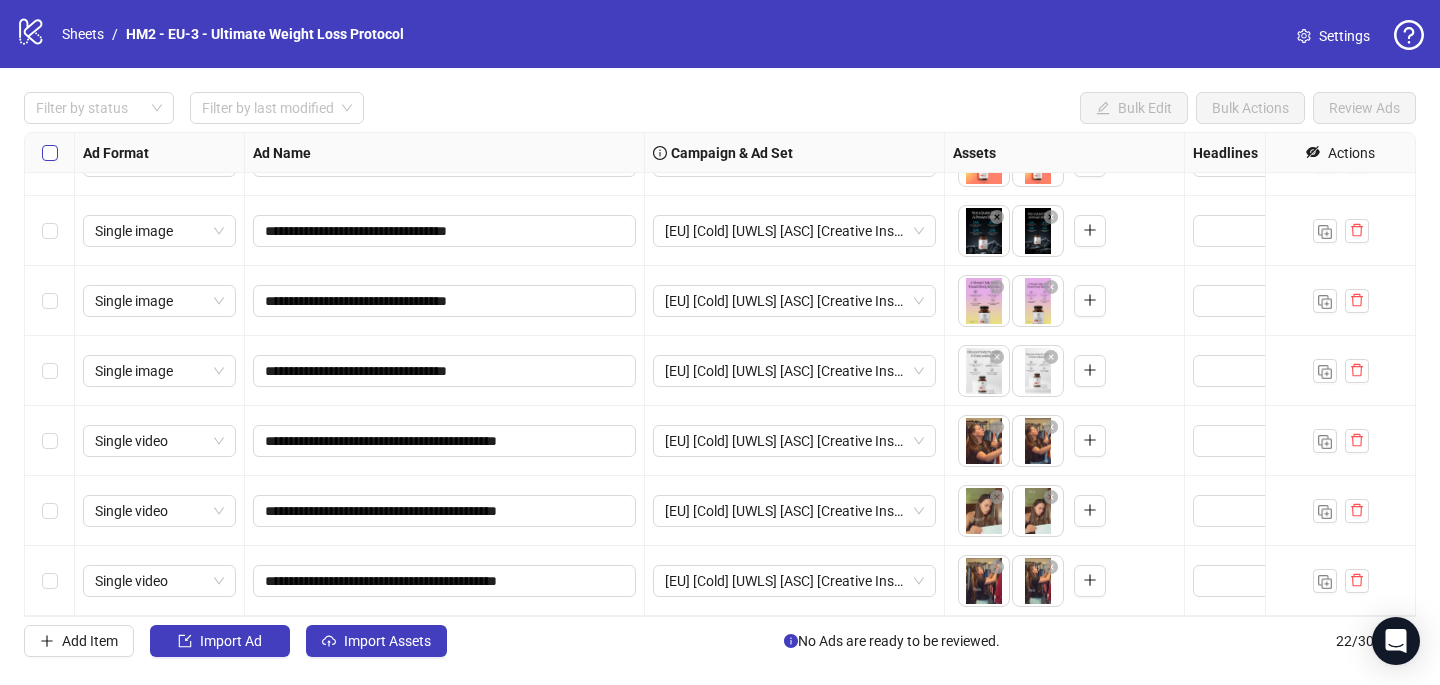 click at bounding box center [50, 153] 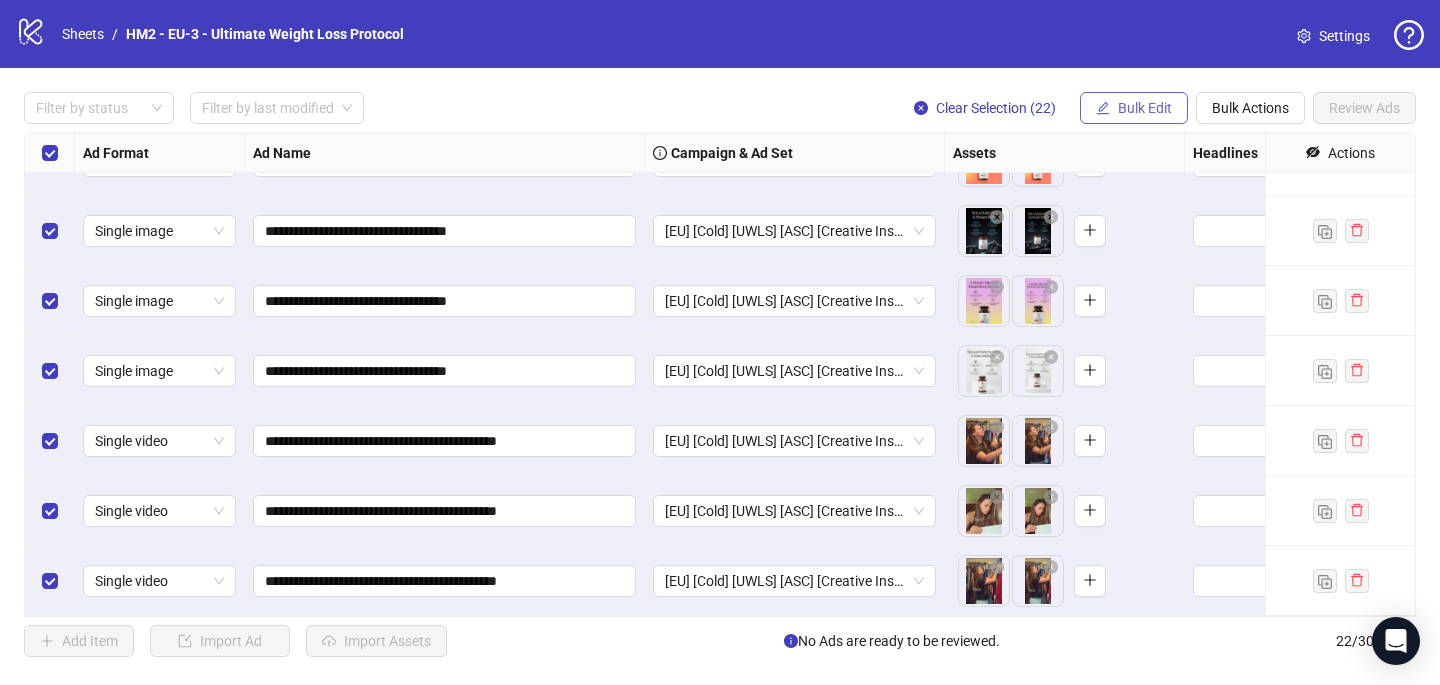 click on "Bulk Edit" at bounding box center (1145, 108) 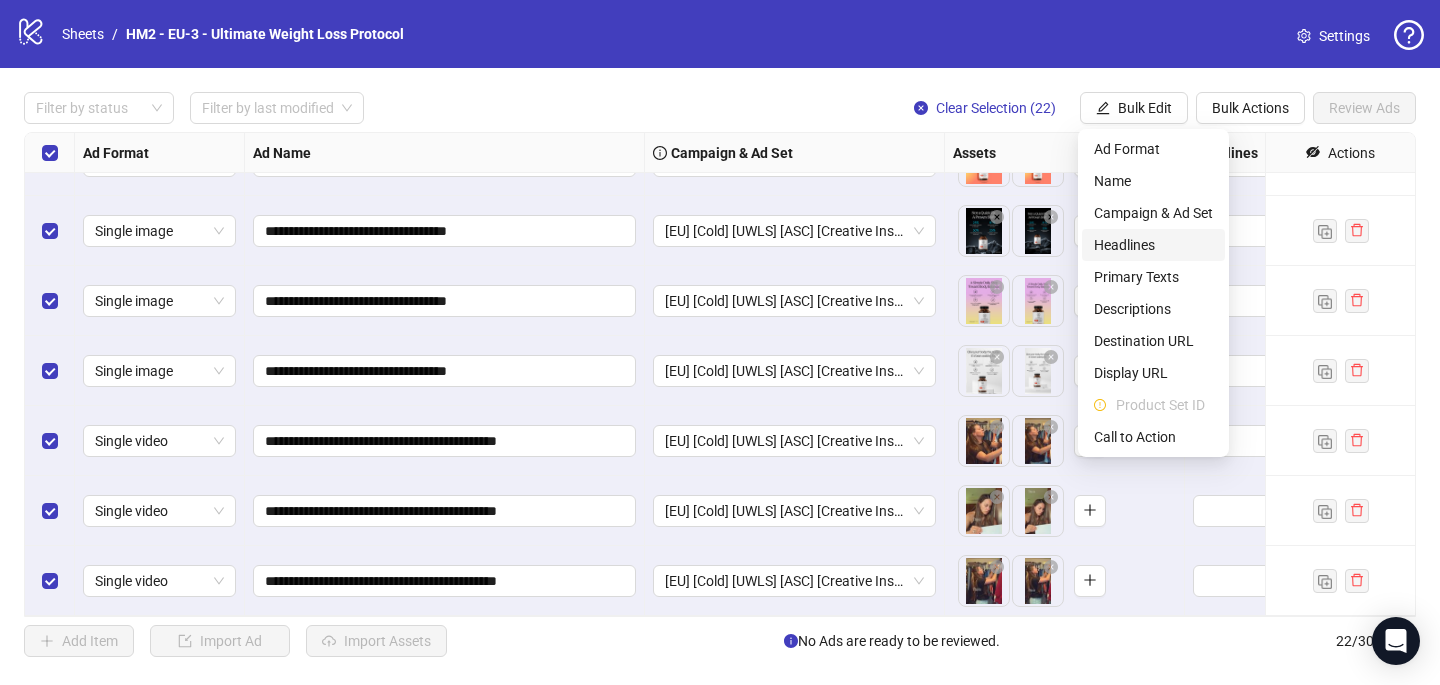click on "Headlines" at bounding box center (1153, 245) 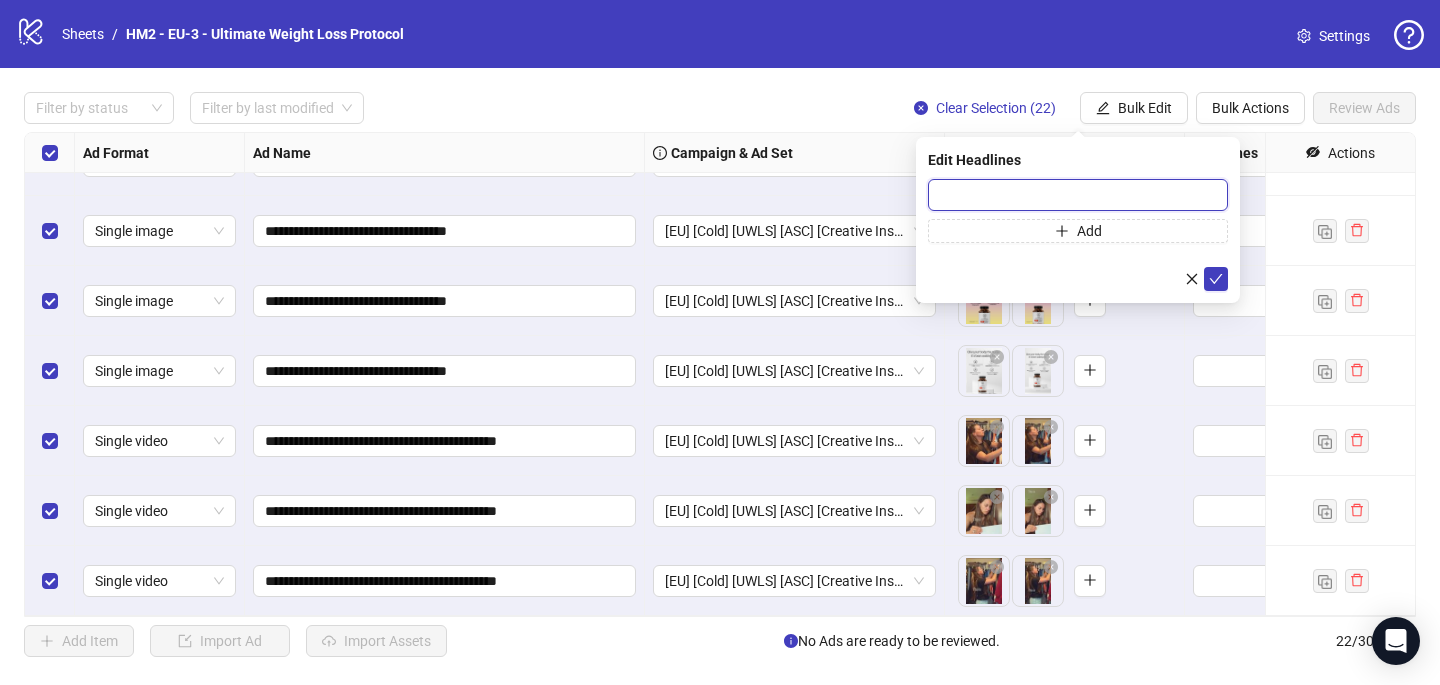 click at bounding box center (1078, 195) 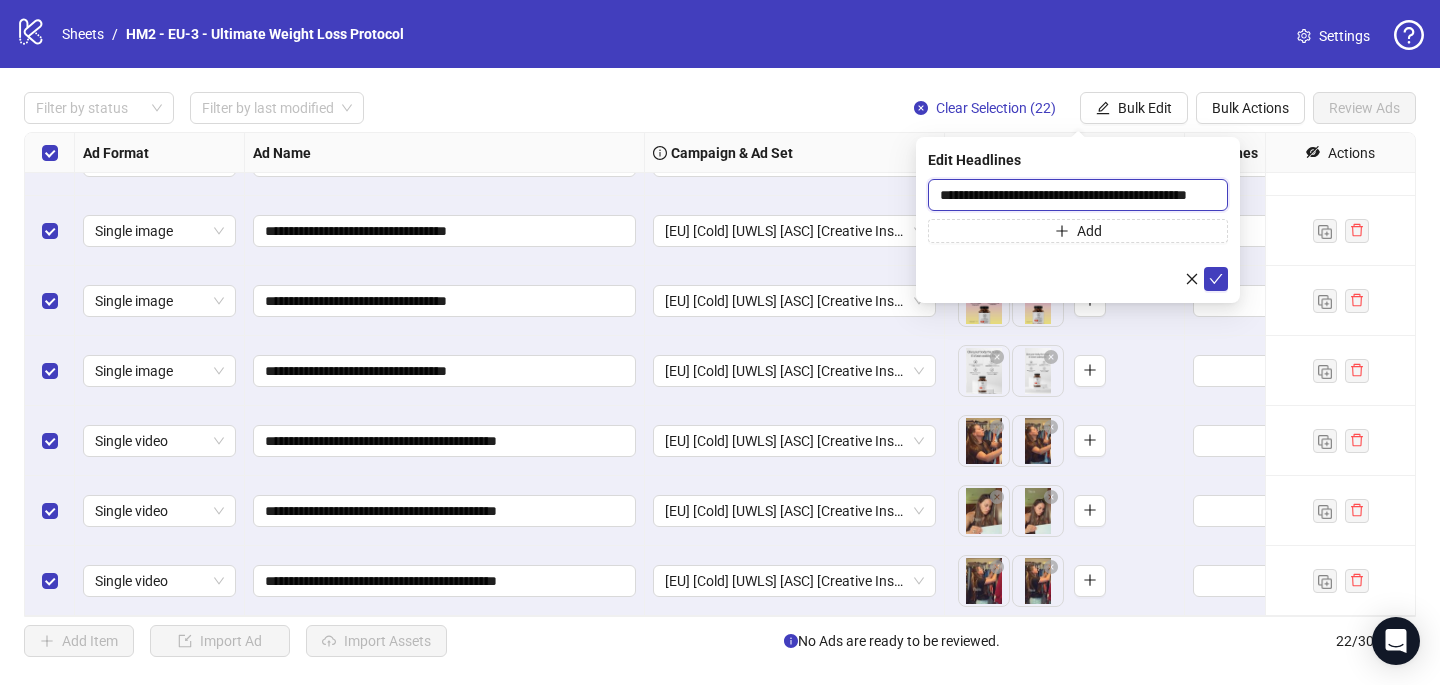 scroll, scrollTop: 0, scrollLeft: 45, axis: horizontal 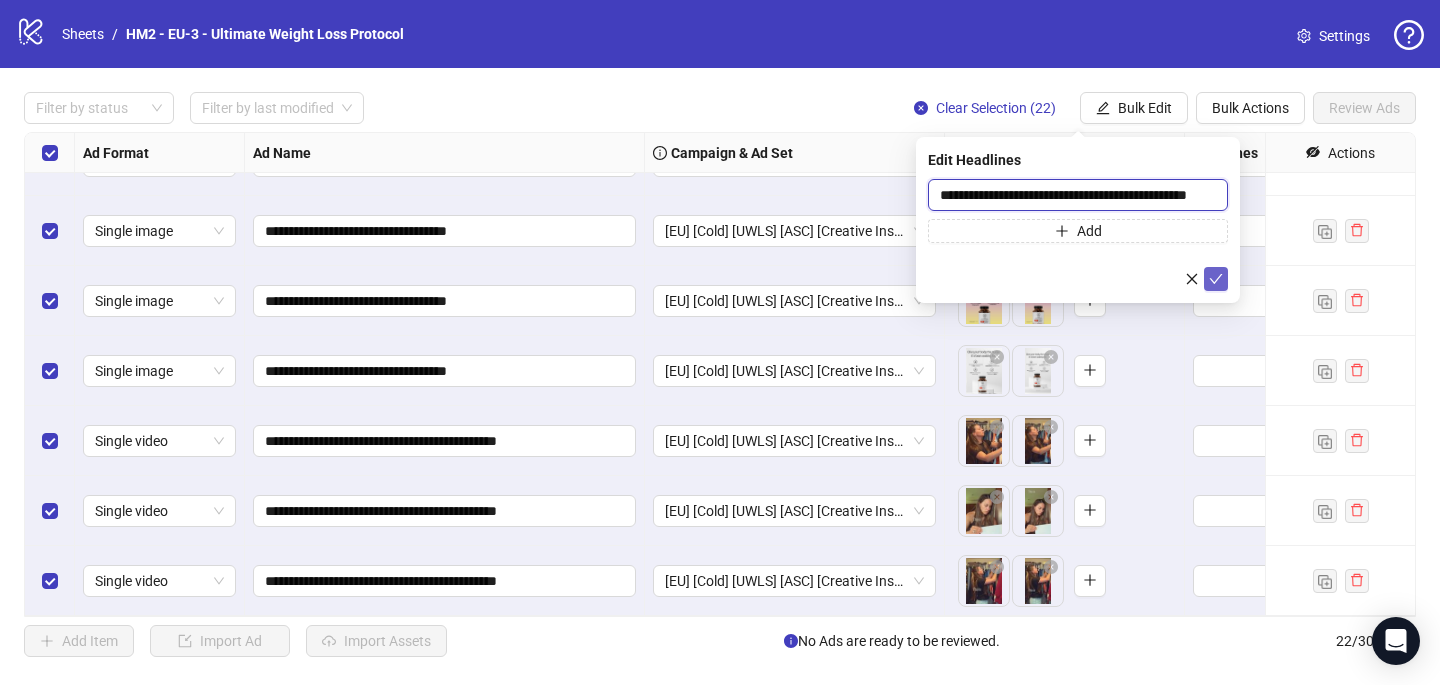 type on "**********" 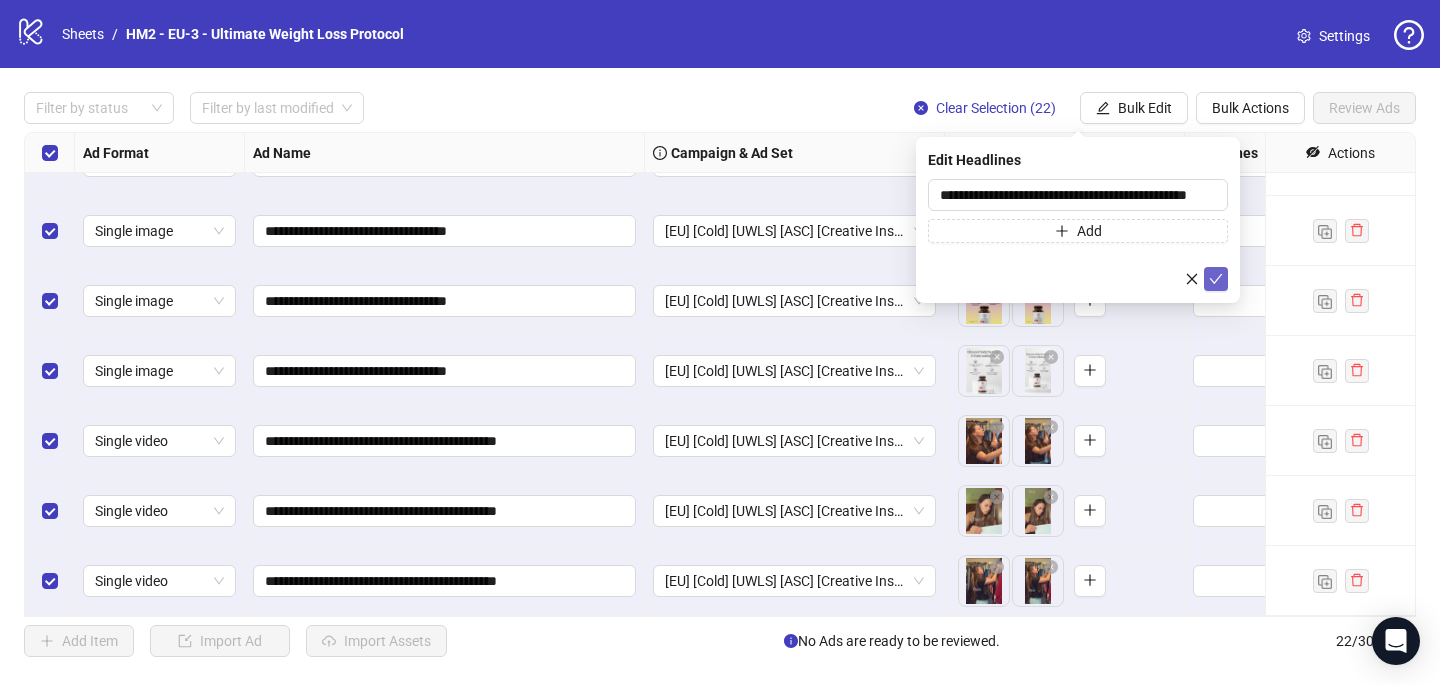 click 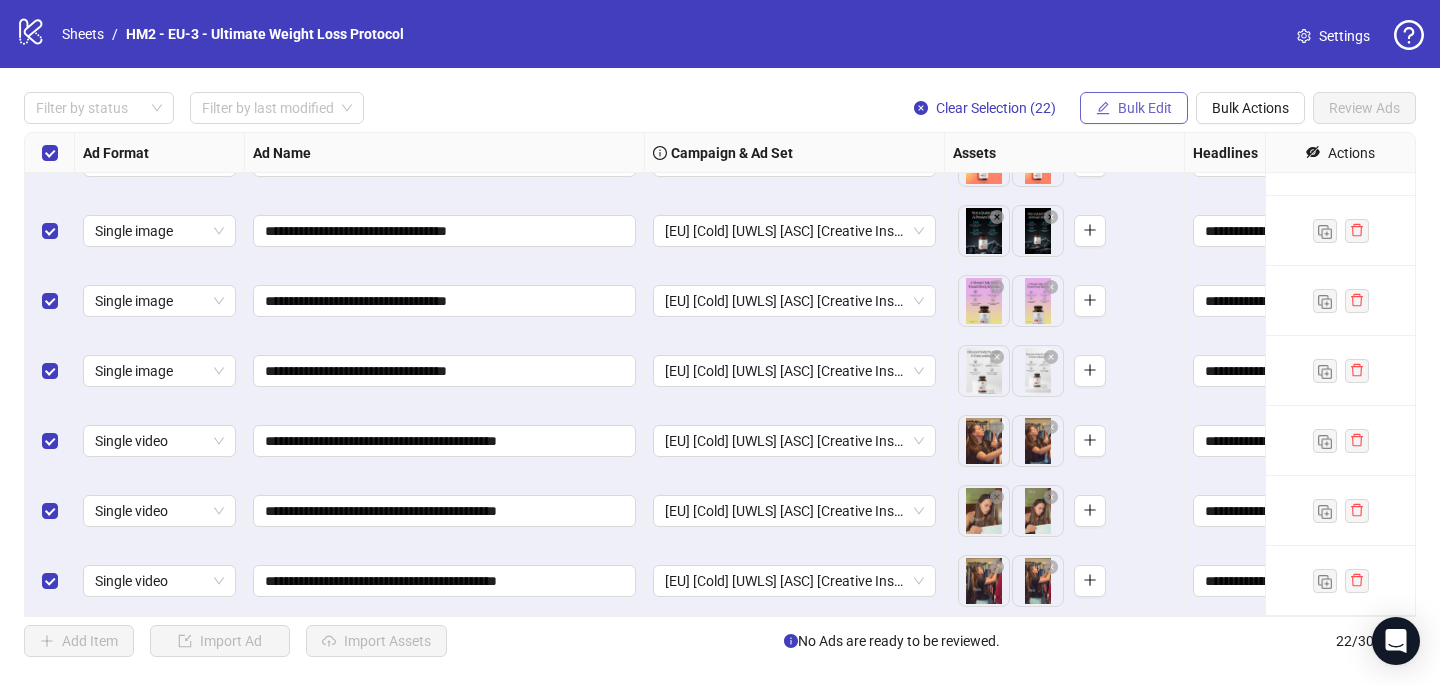 click on "Bulk Edit" at bounding box center (1134, 108) 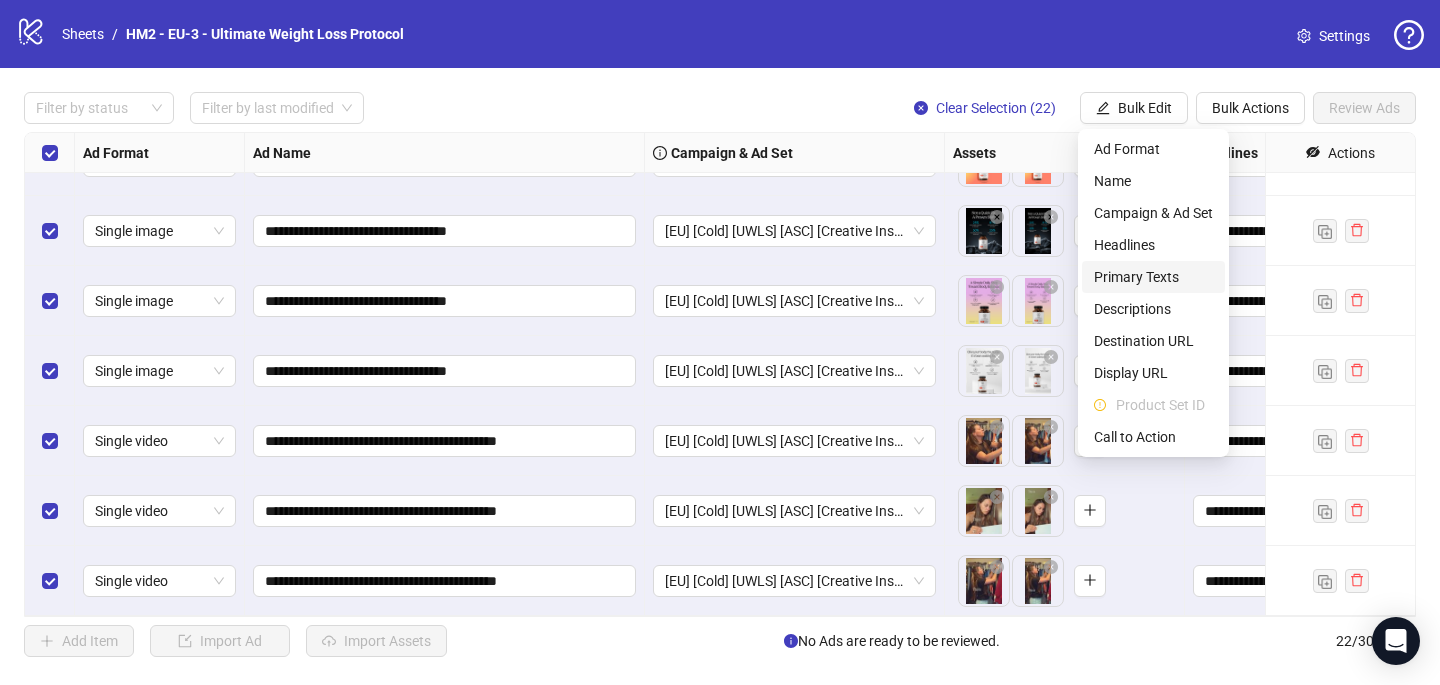 click on "Primary Texts" at bounding box center [1153, 277] 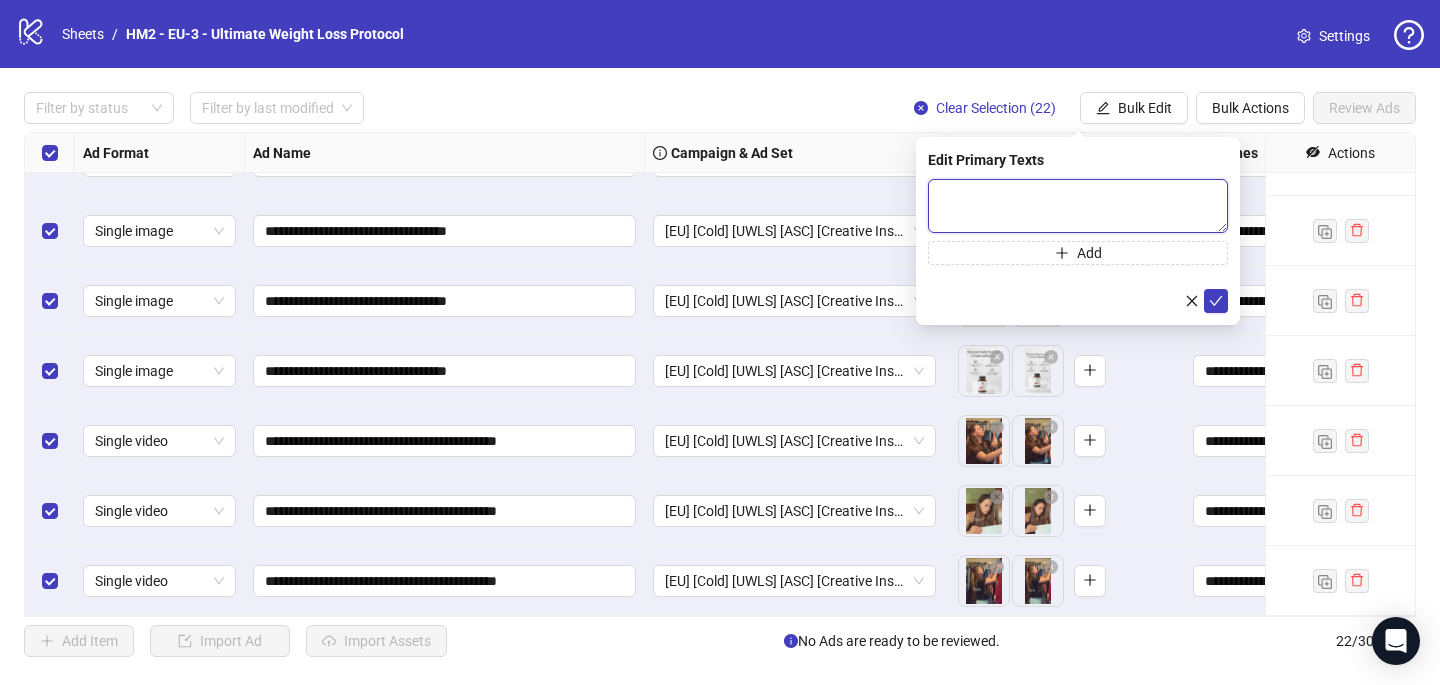 click at bounding box center [1078, 206] 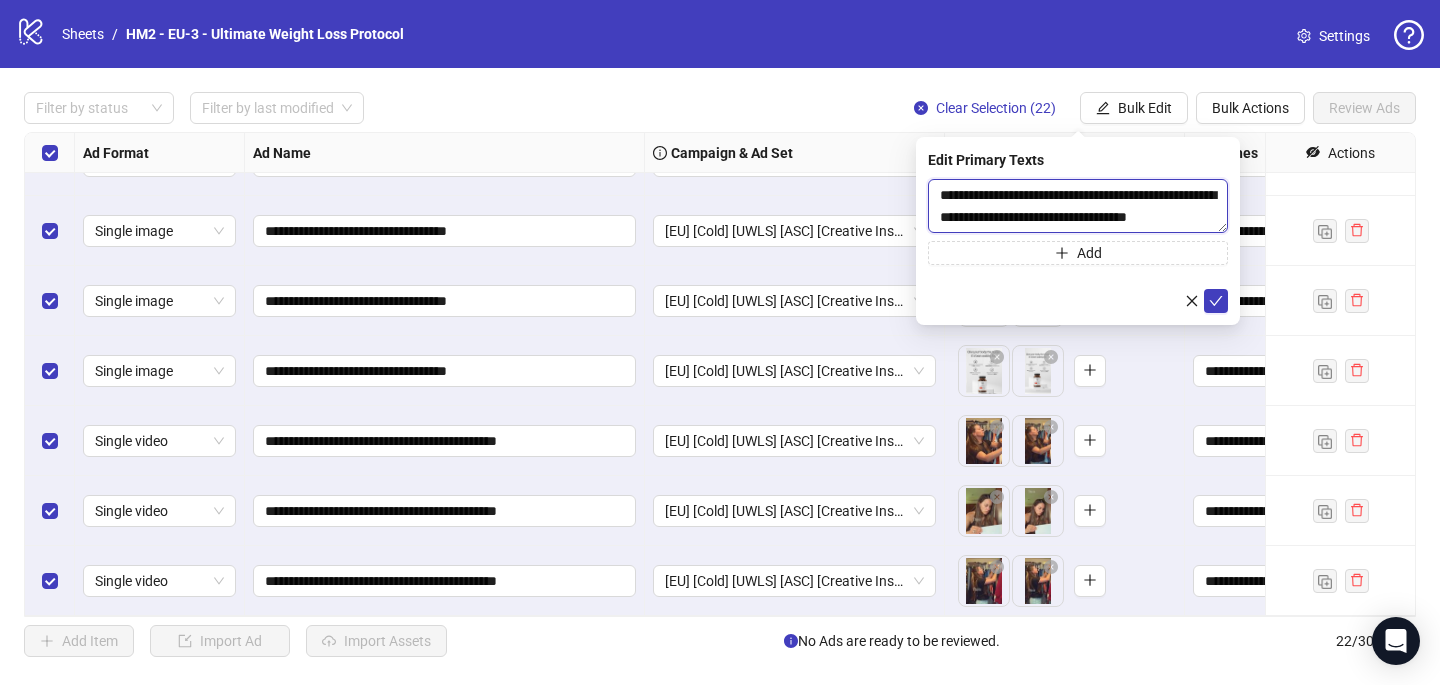scroll, scrollTop: 59, scrollLeft: 0, axis: vertical 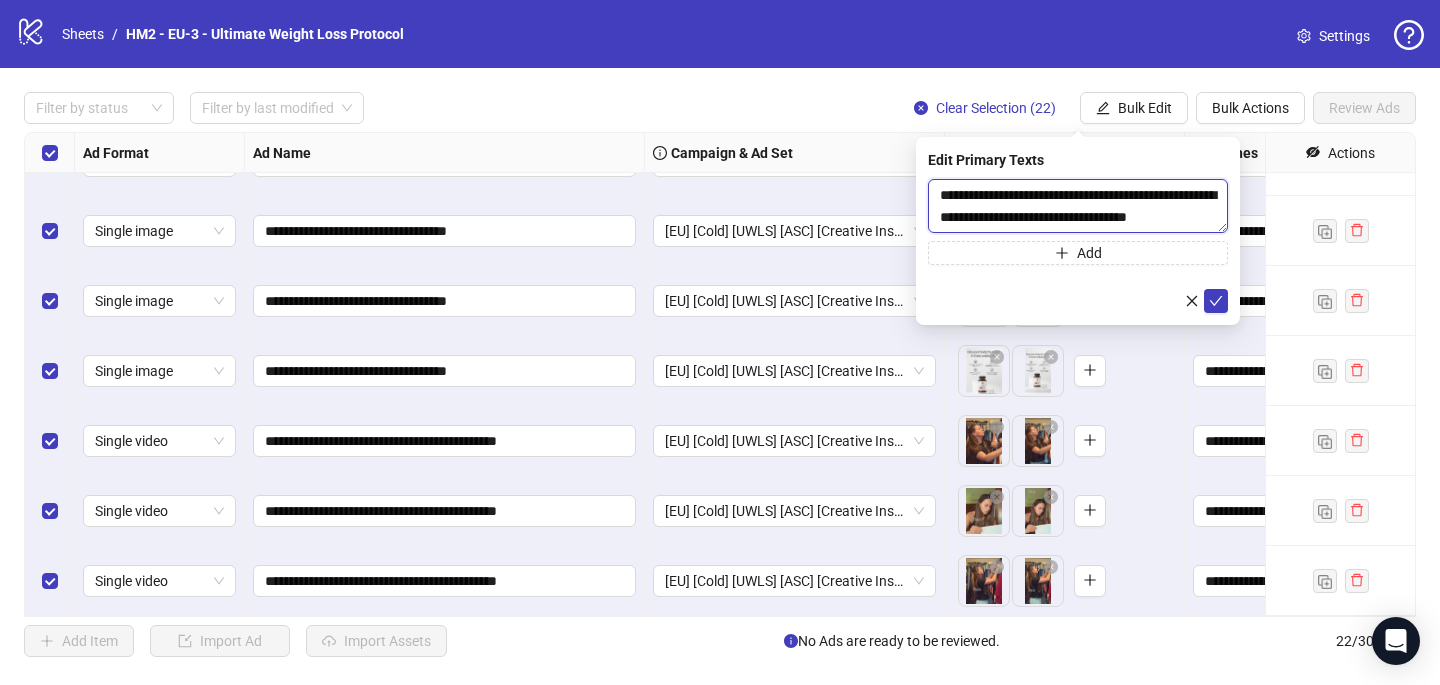 paste on "**********" 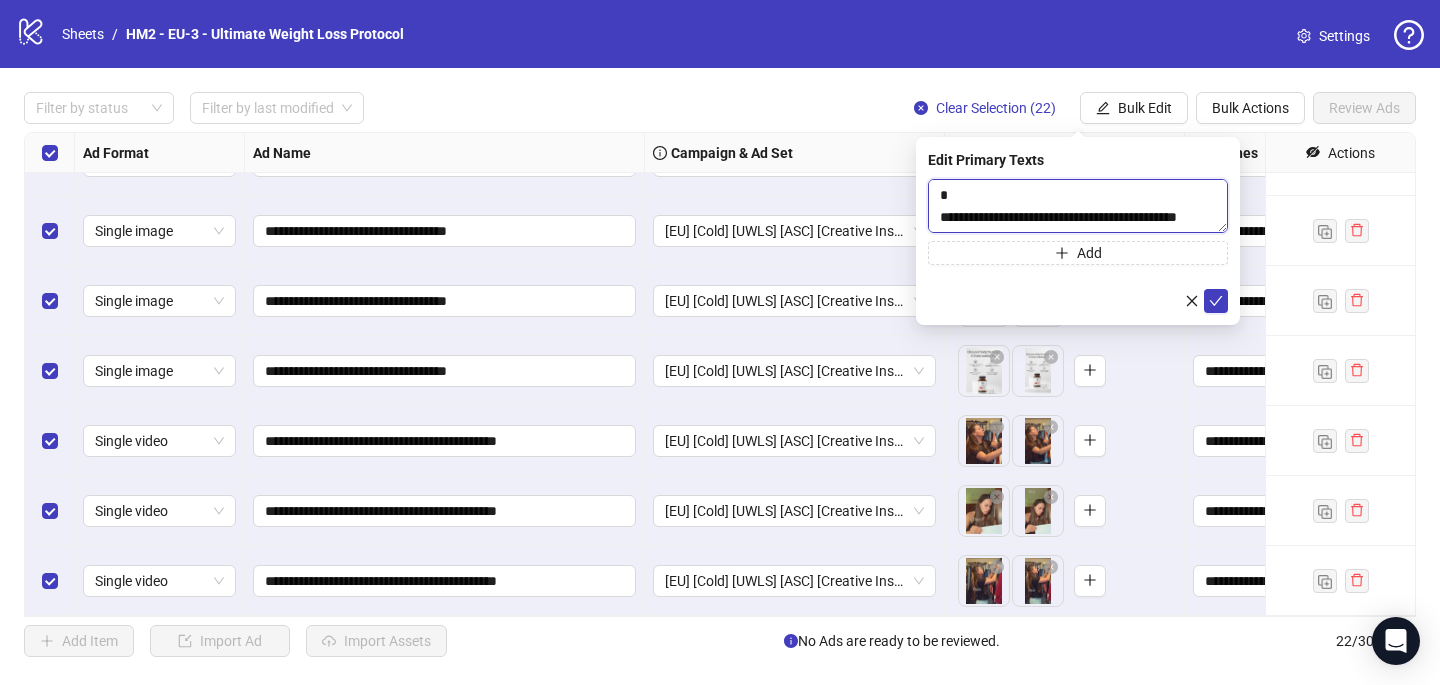 scroll, scrollTop: 1320, scrollLeft: 0, axis: vertical 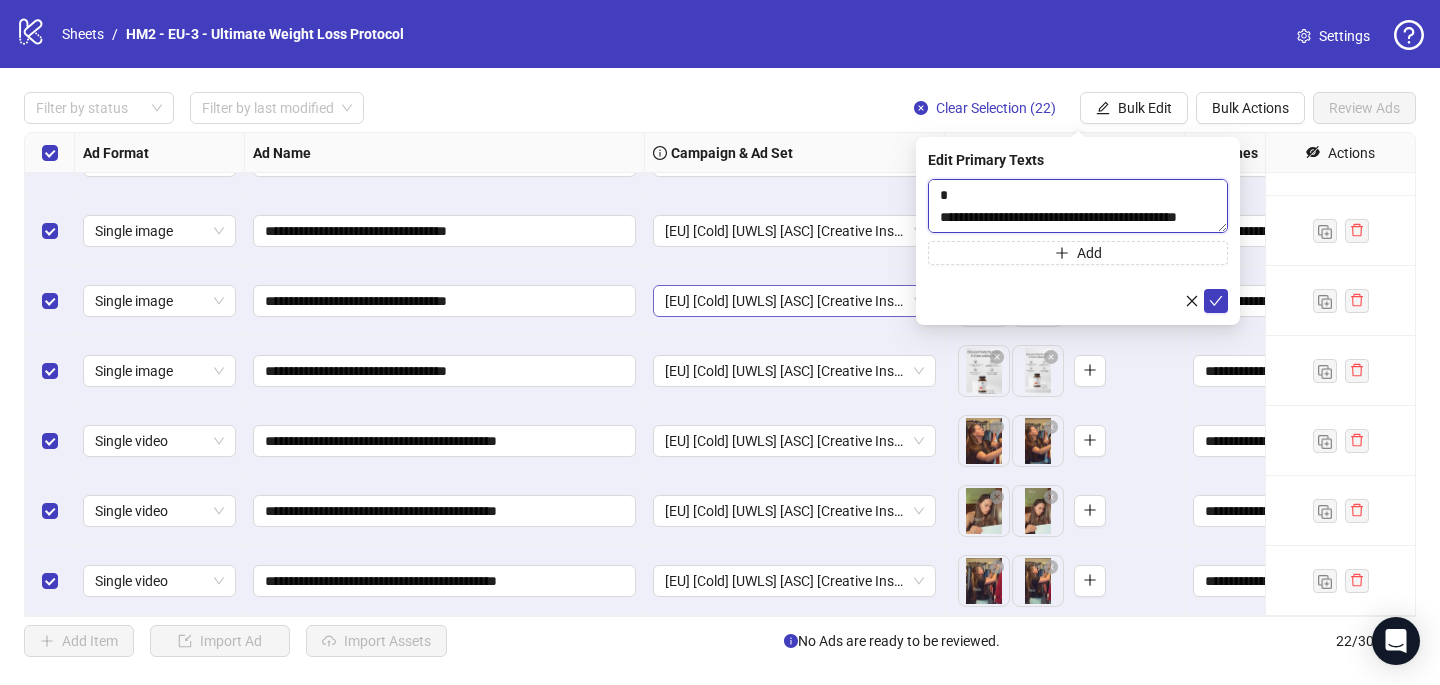 paste on "**********" 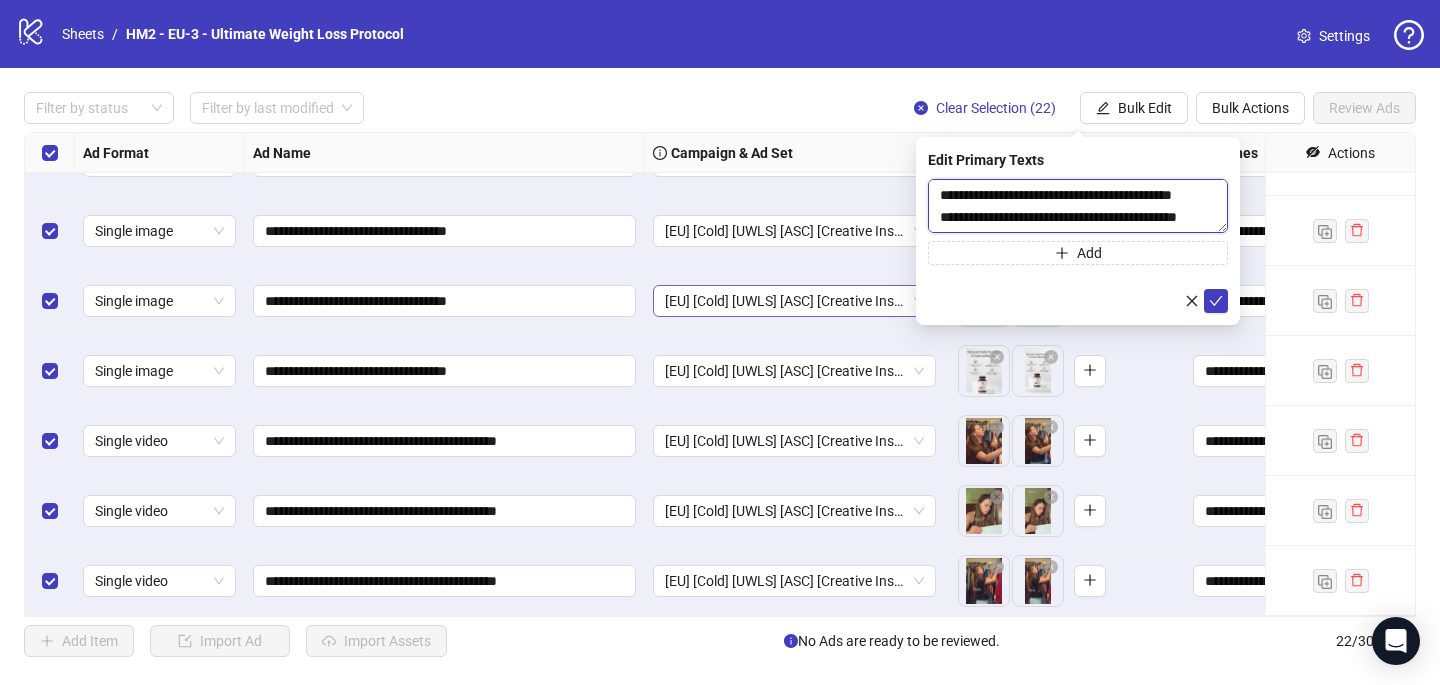 scroll, scrollTop: 1335, scrollLeft: 0, axis: vertical 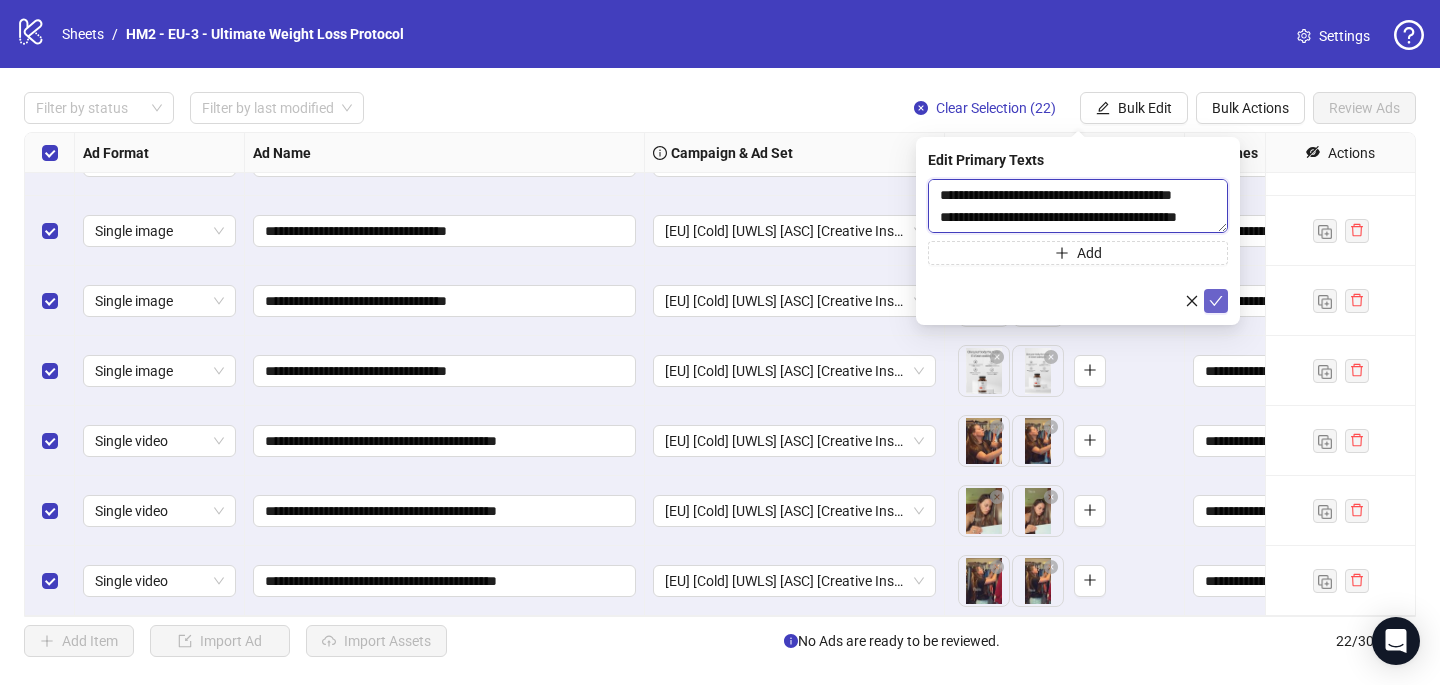 type on "**********" 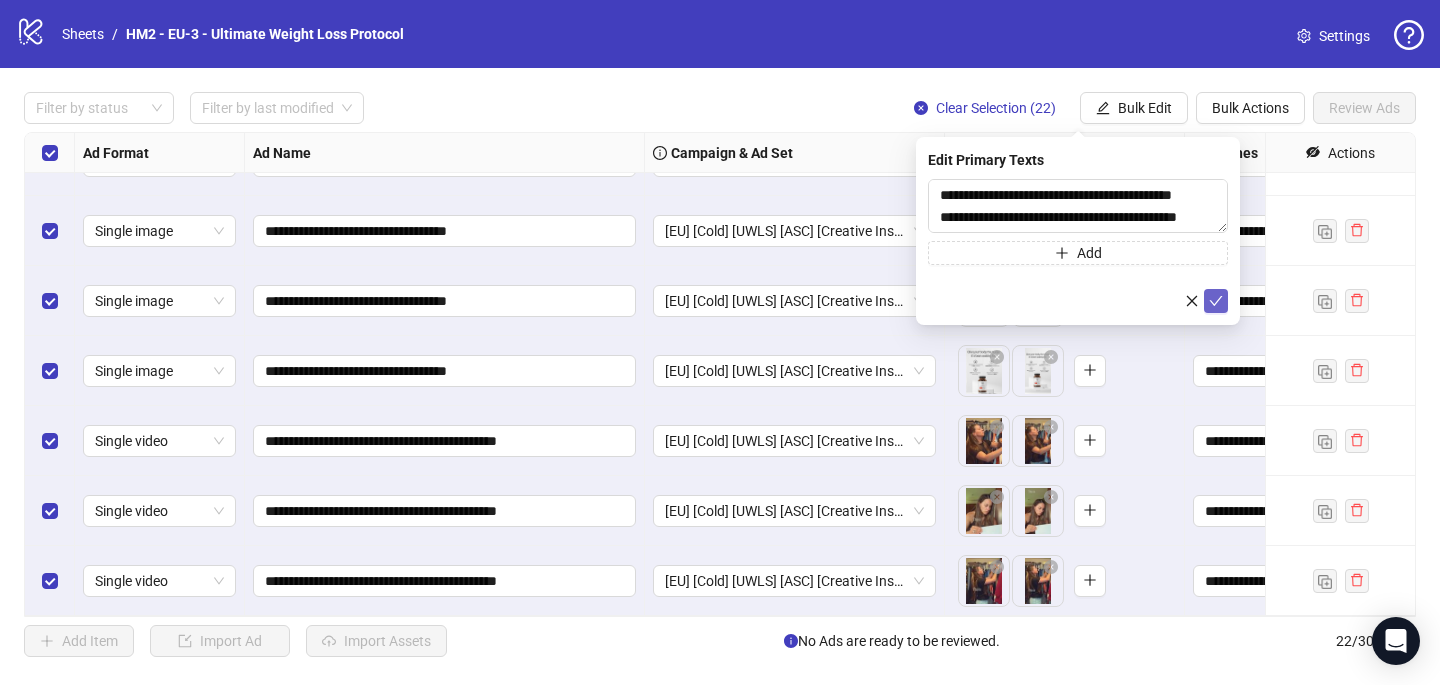 click 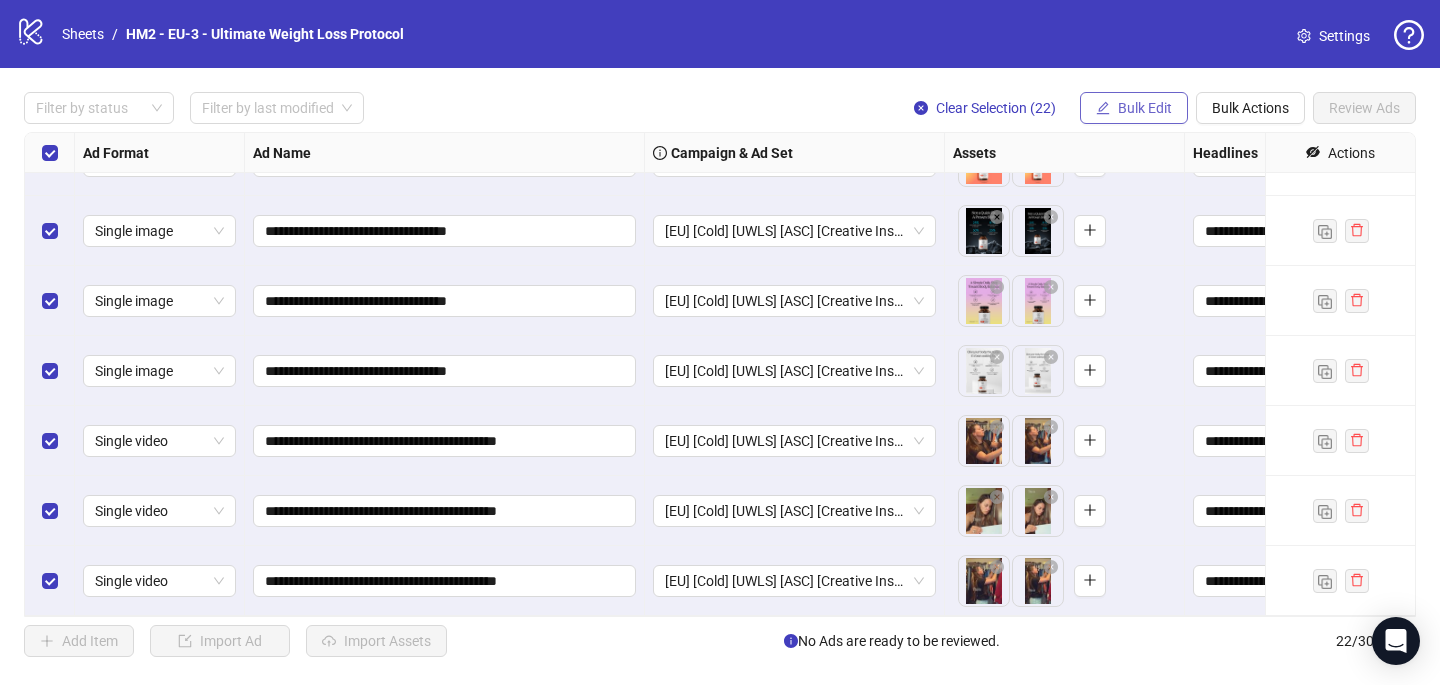 click on "Bulk Edit" at bounding box center (1145, 108) 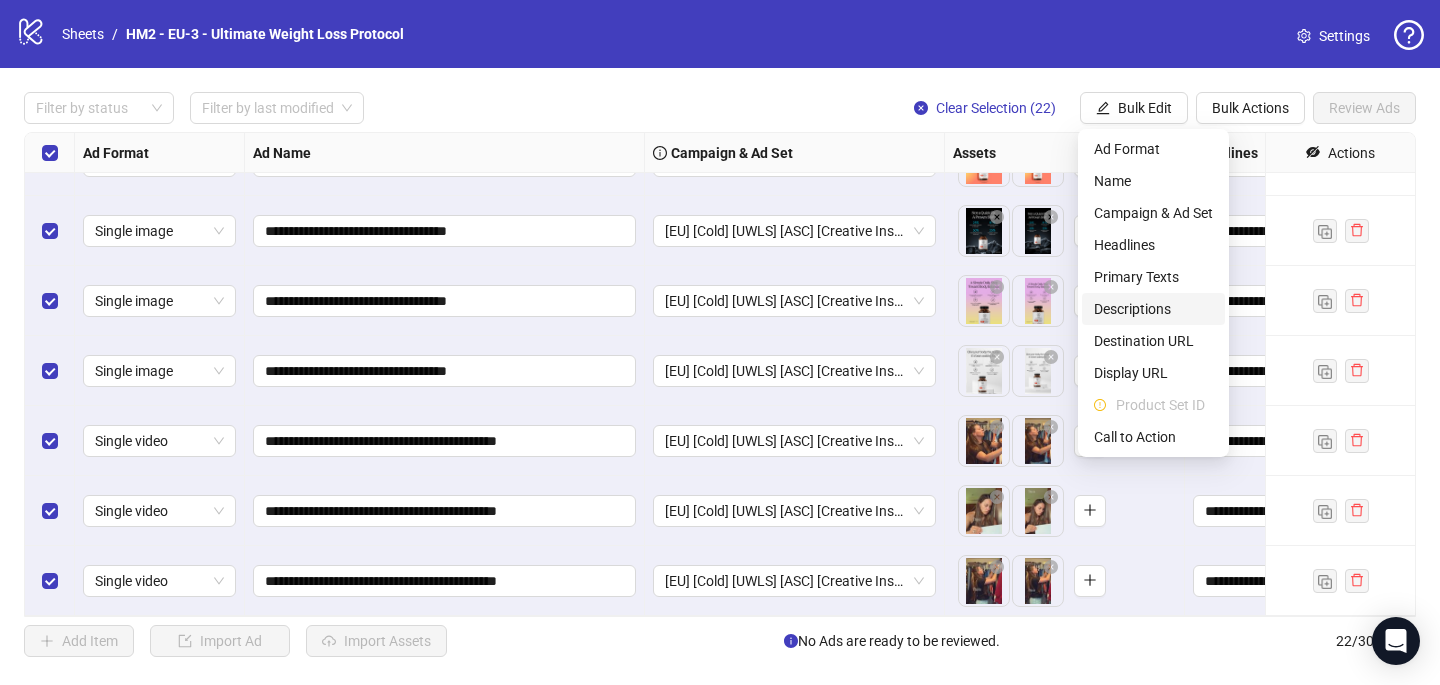 click on "Descriptions" at bounding box center (1153, 309) 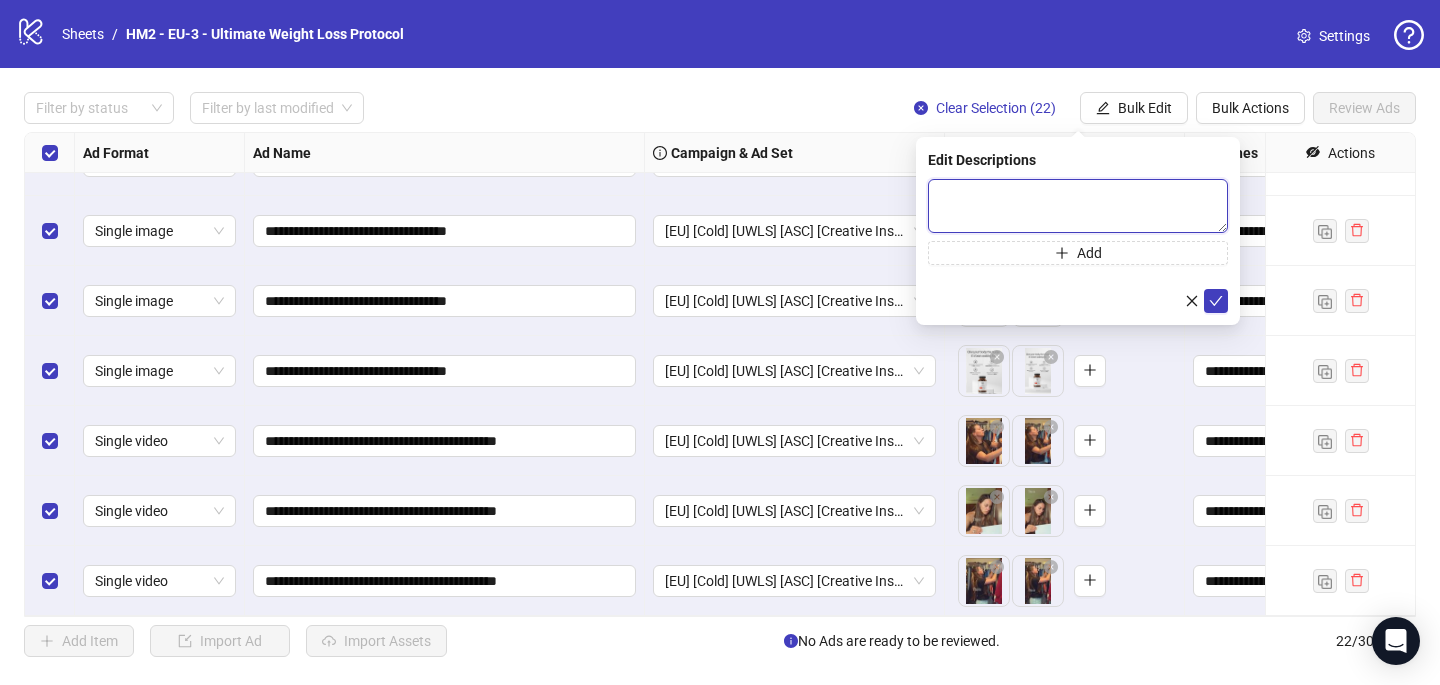 click at bounding box center (1078, 206) 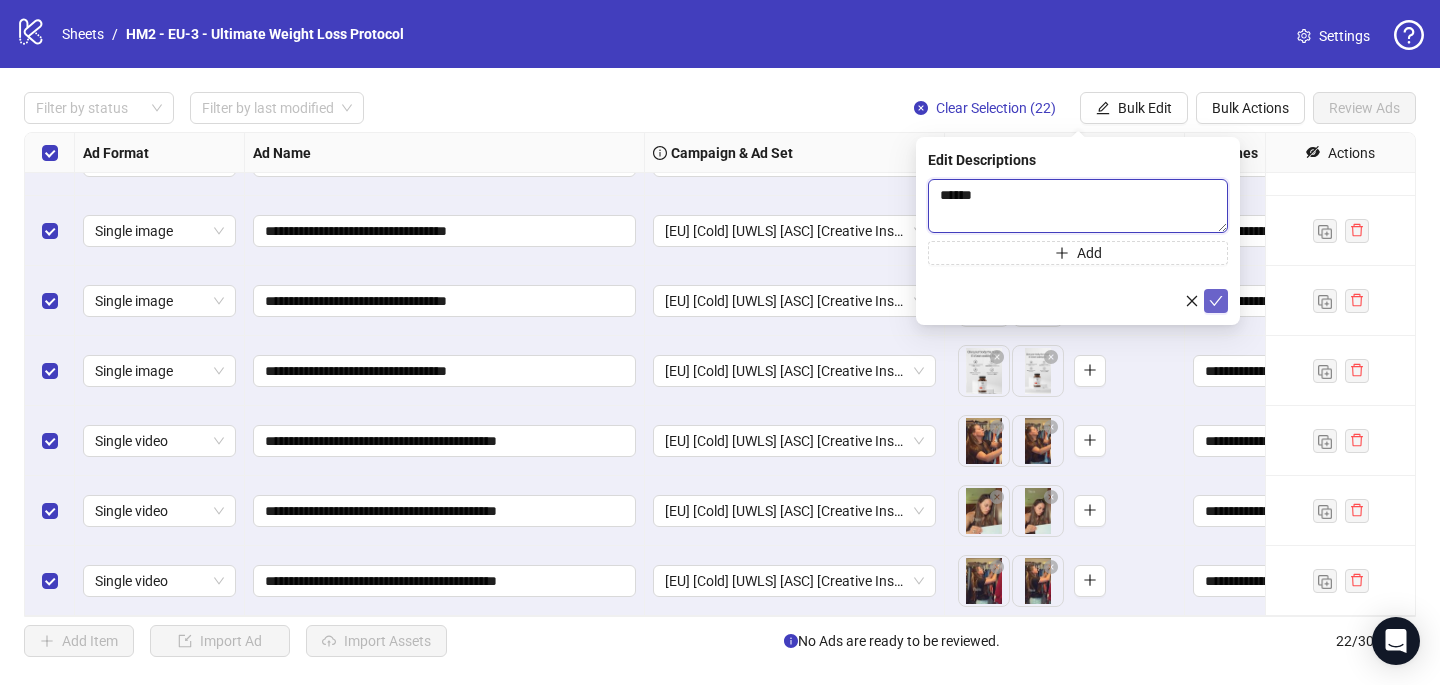 type 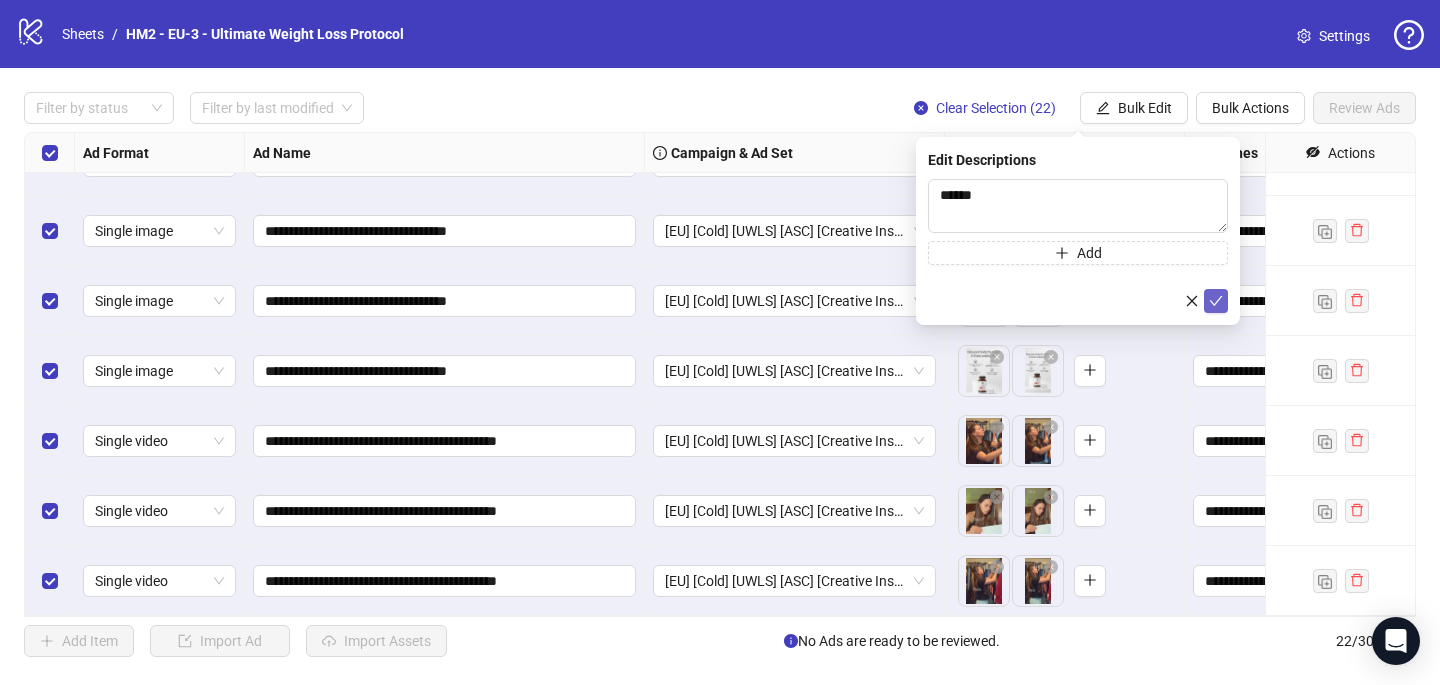click 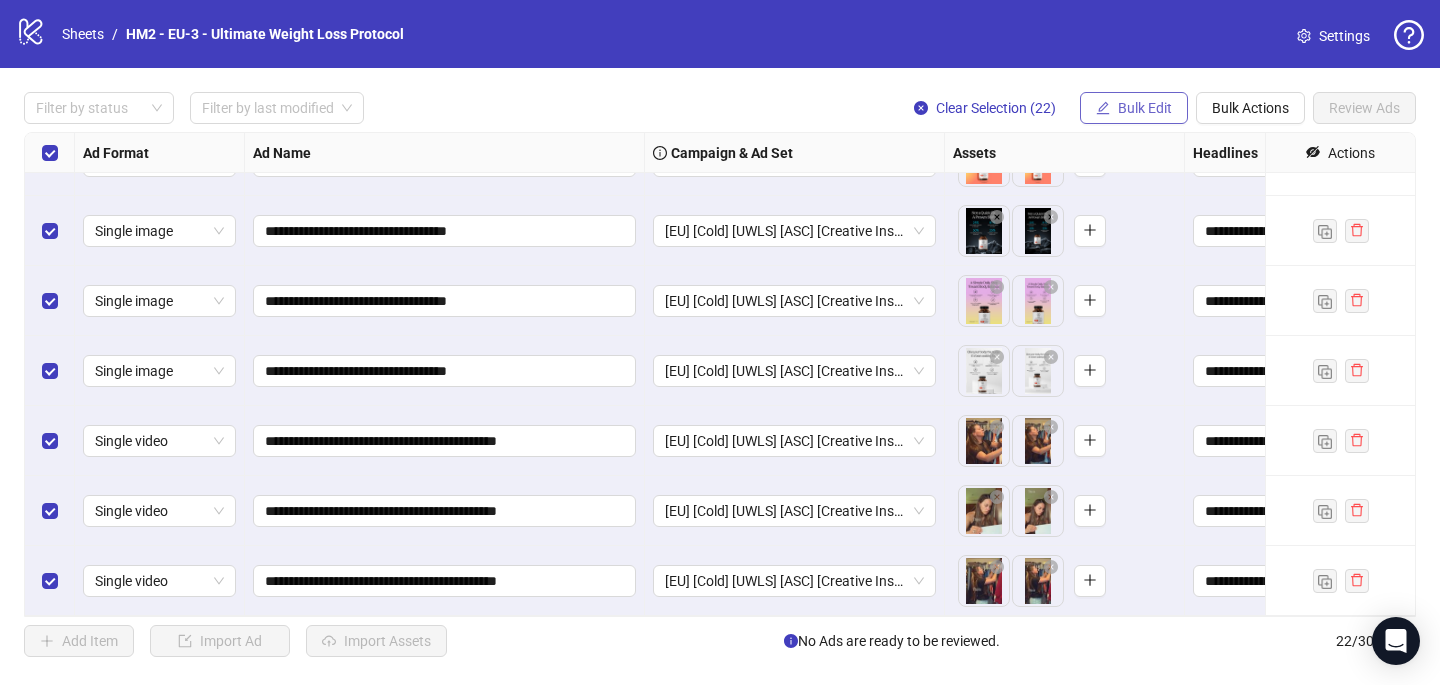 click on "Bulk Edit" at bounding box center [1145, 108] 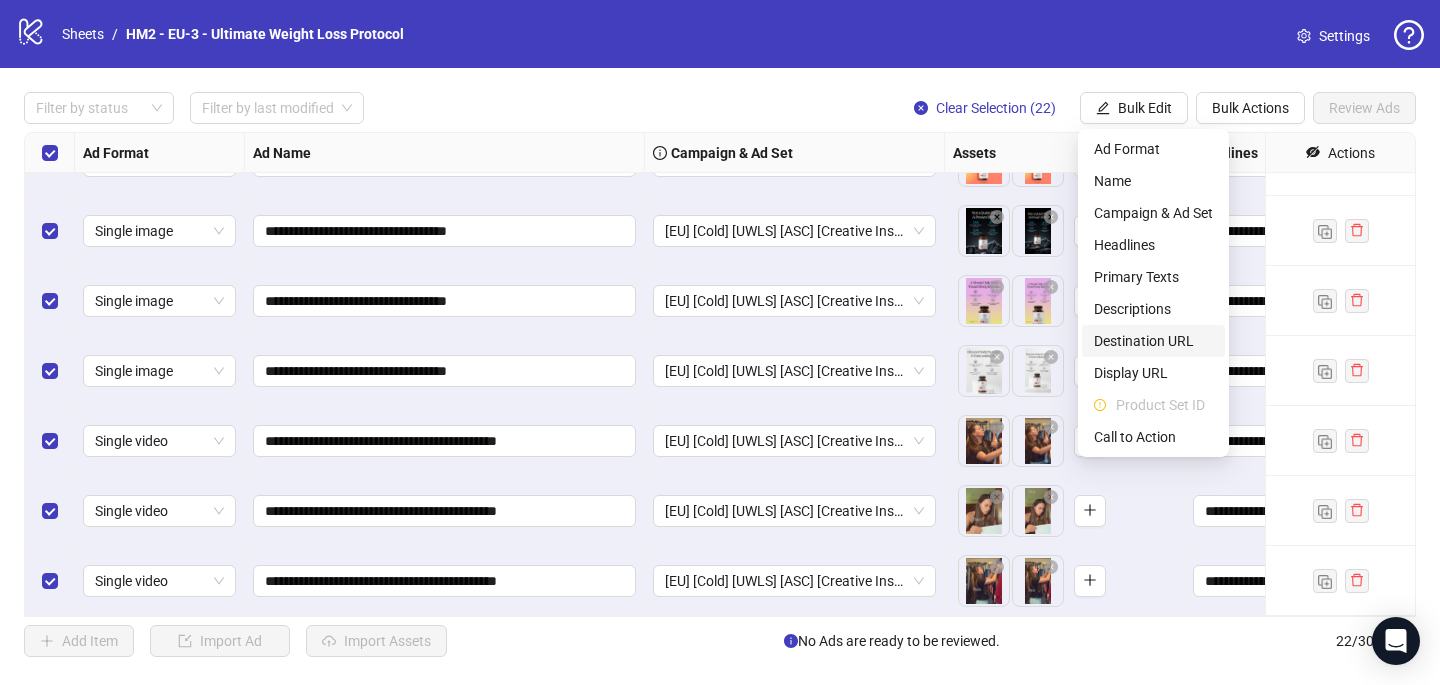 click on "Destination URL" at bounding box center (1153, 341) 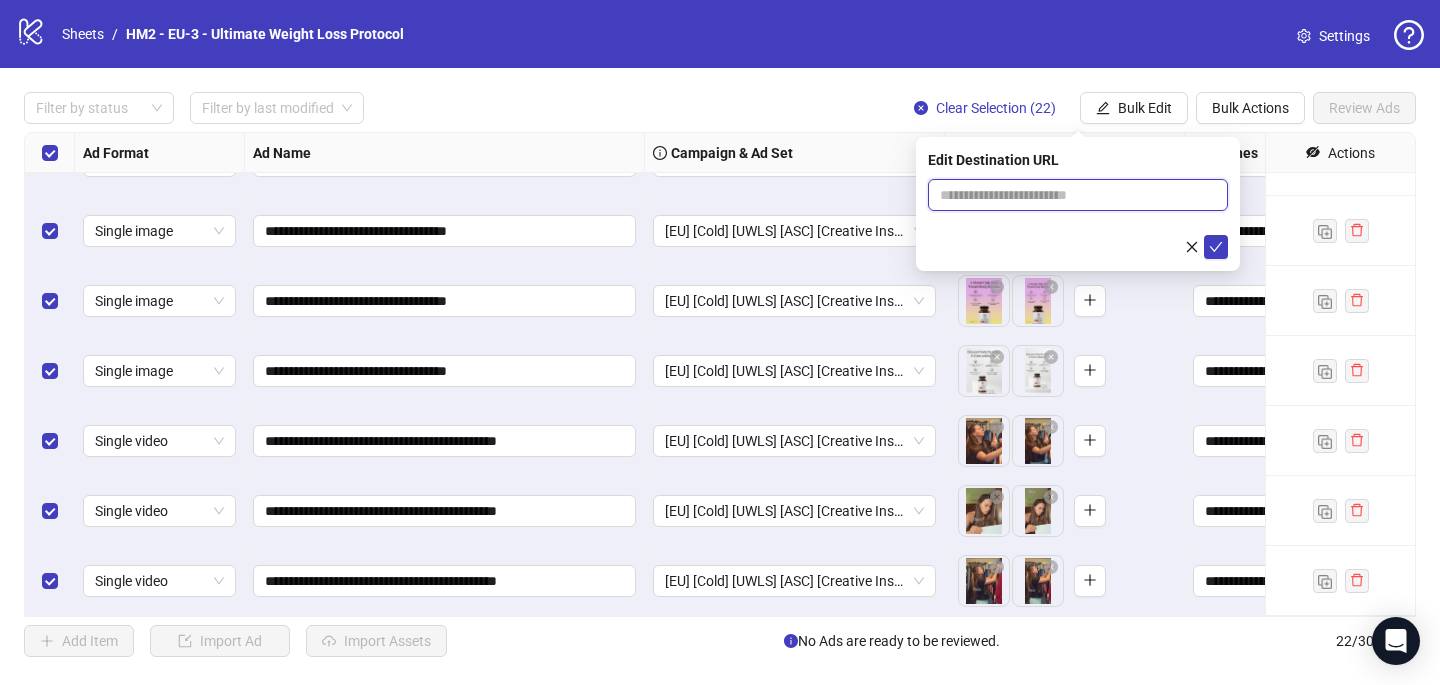 click at bounding box center (1070, 195) 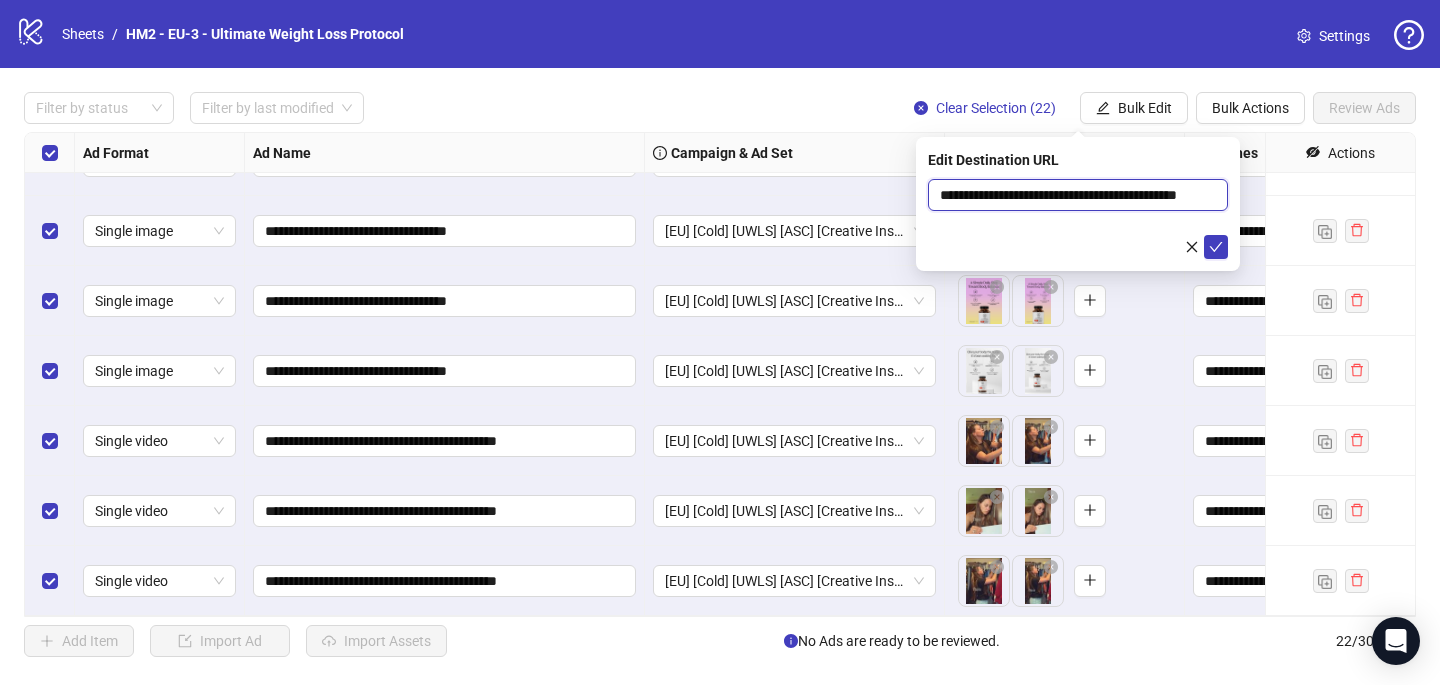scroll, scrollTop: 0, scrollLeft: 68, axis: horizontal 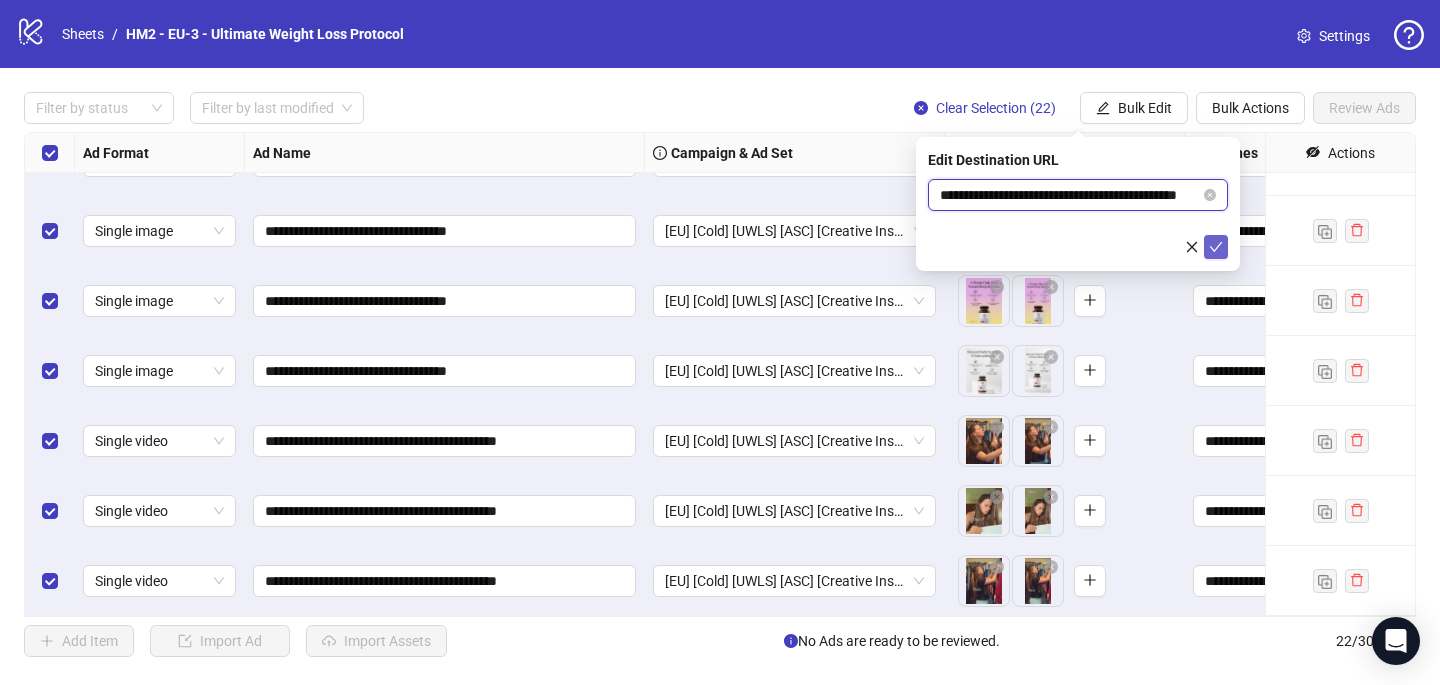 type on "**********" 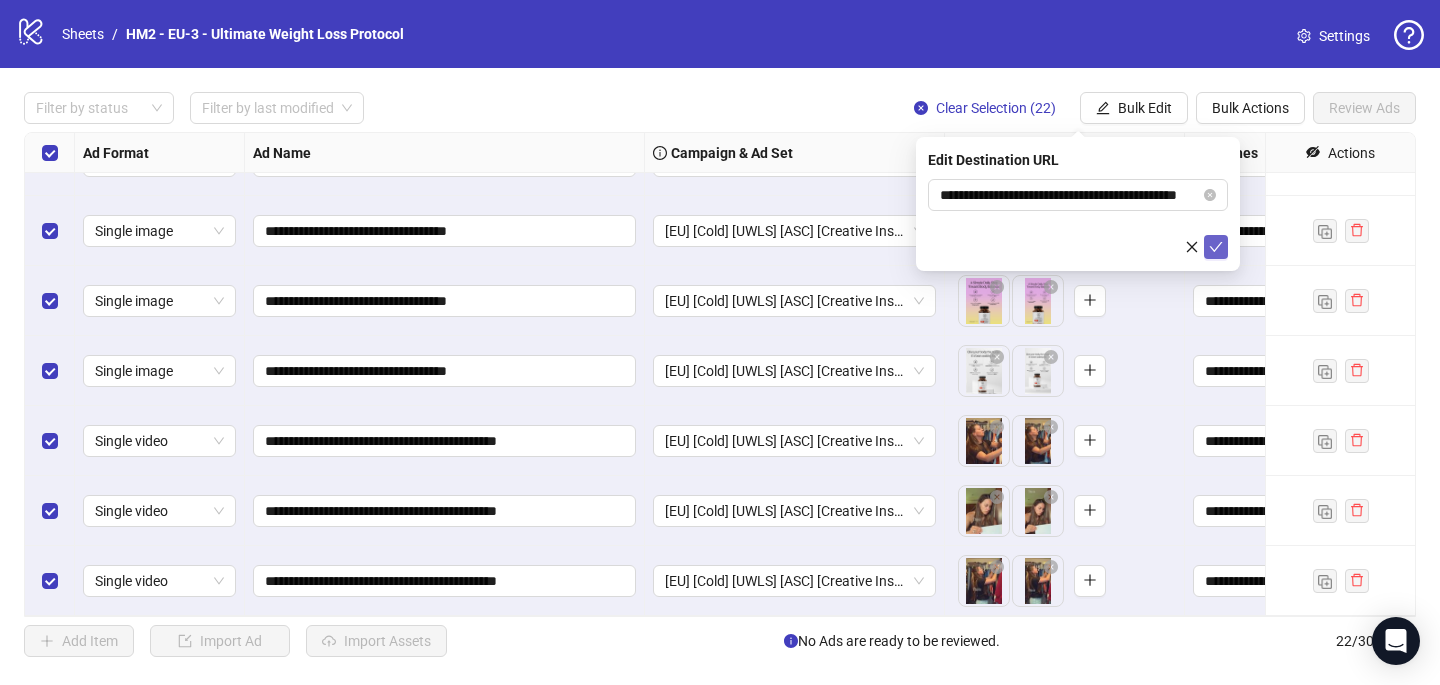 click 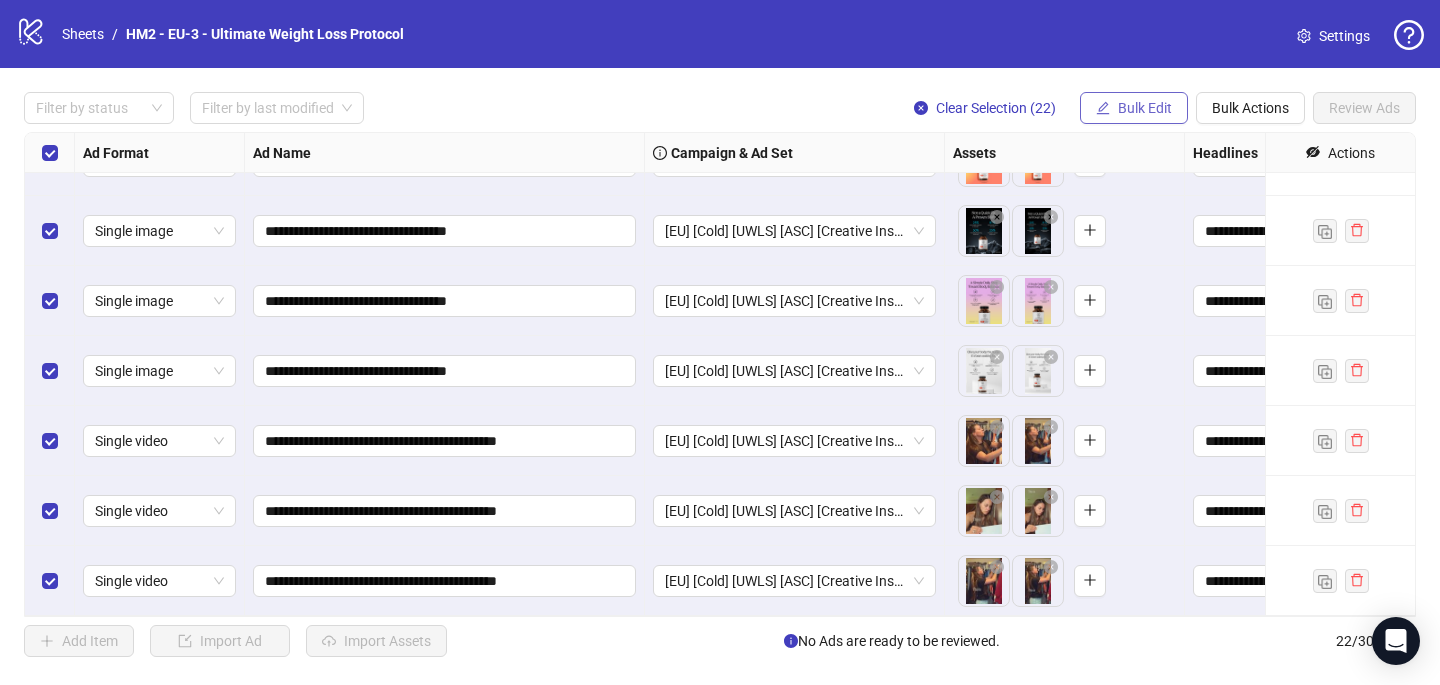 click on "Bulk Edit" at bounding box center (1145, 108) 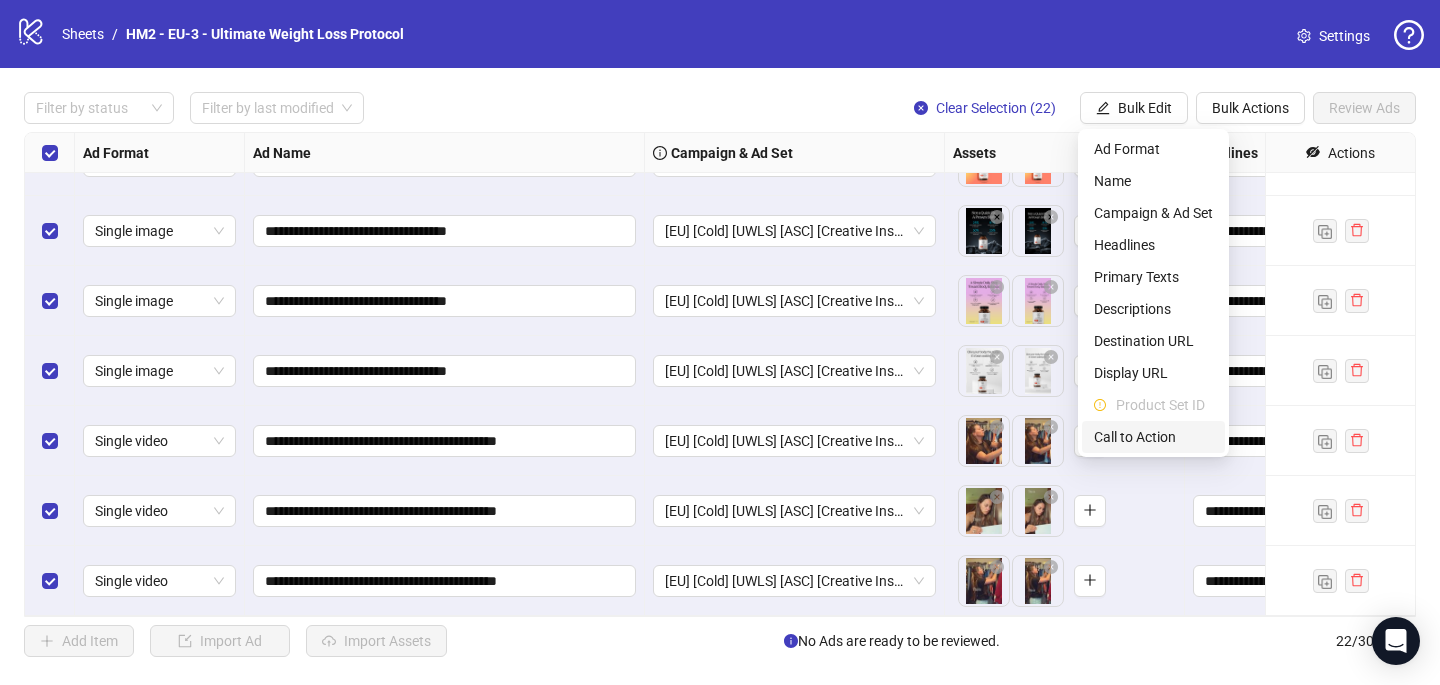 click on "Call to Action" at bounding box center [1153, 437] 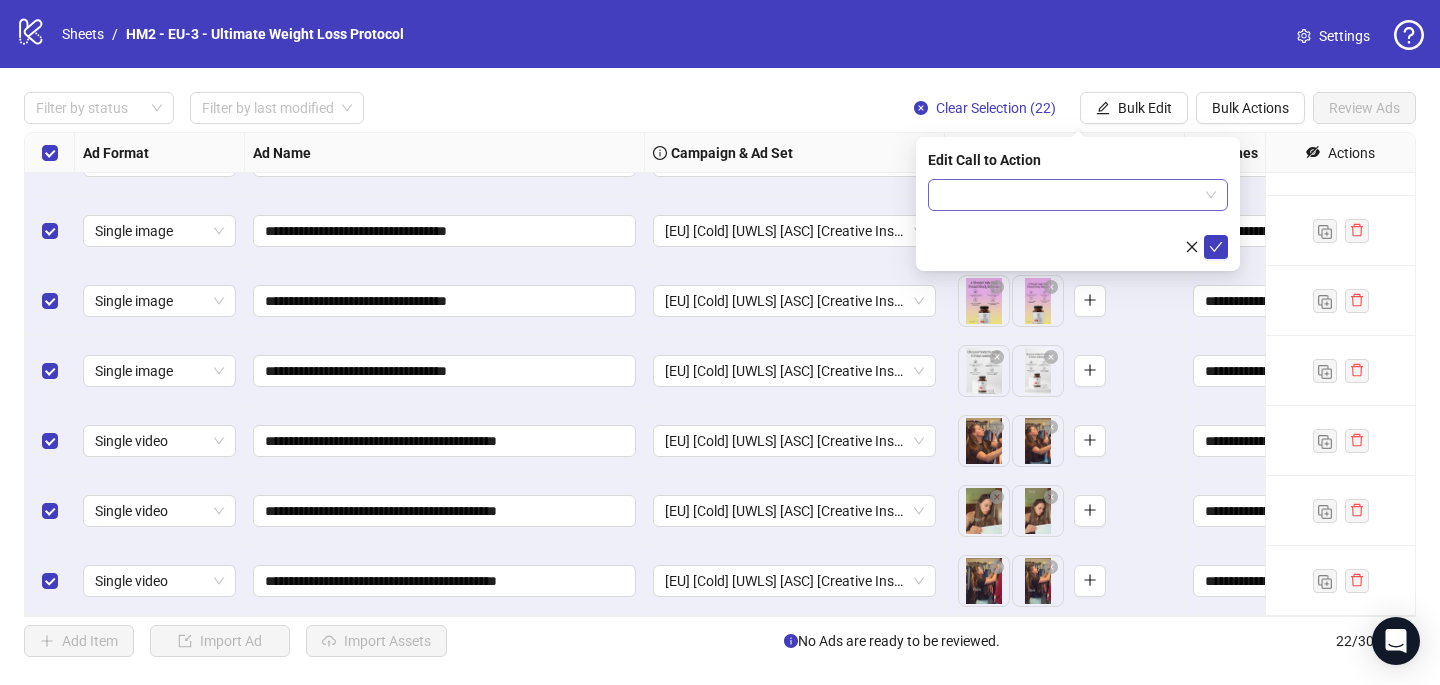 click at bounding box center (1069, 195) 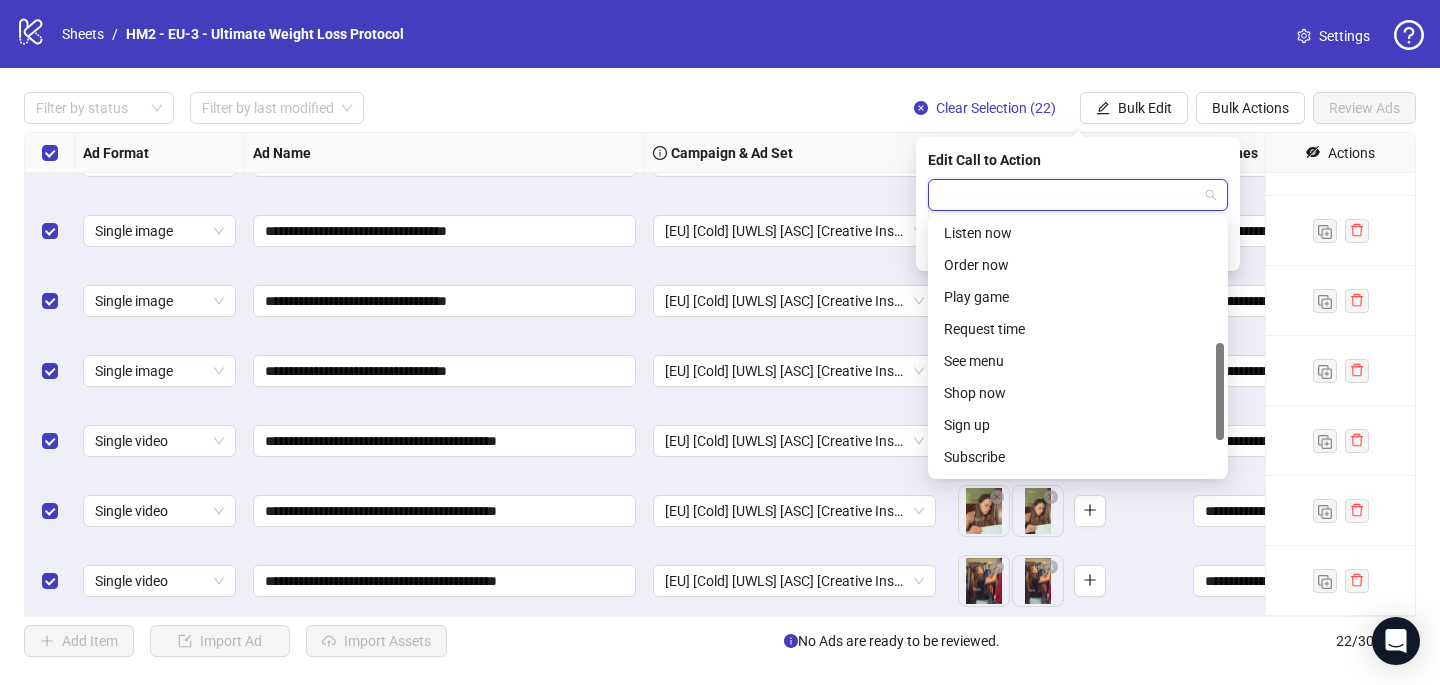 scroll, scrollTop: 325, scrollLeft: 0, axis: vertical 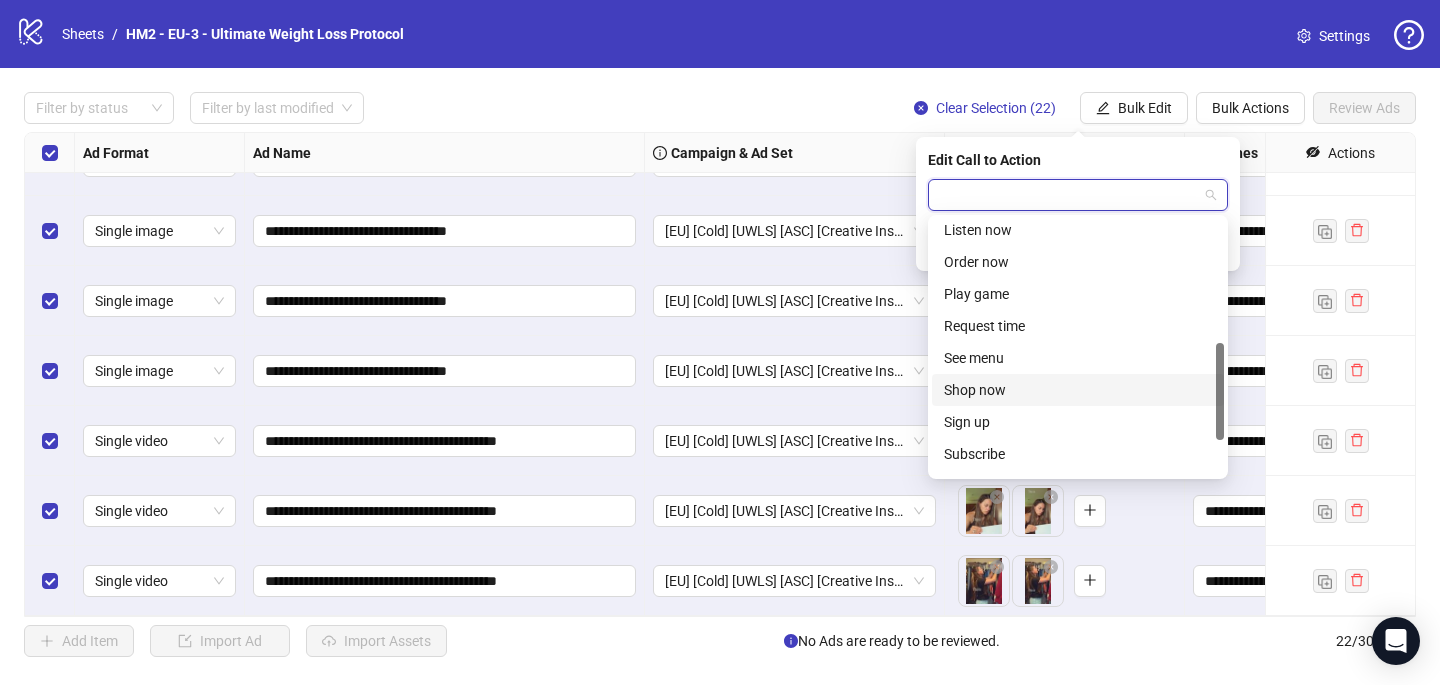 click on "Shop now" at bounding box center (1078, 390) 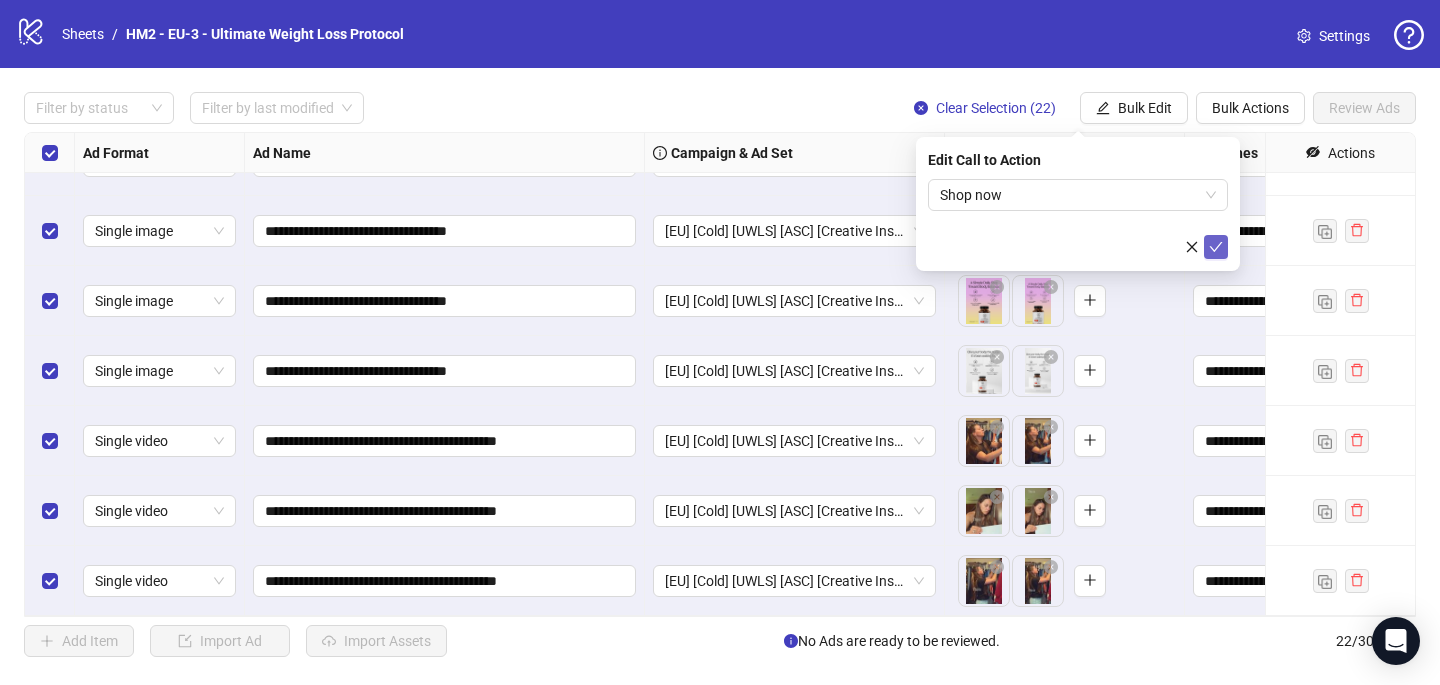 click 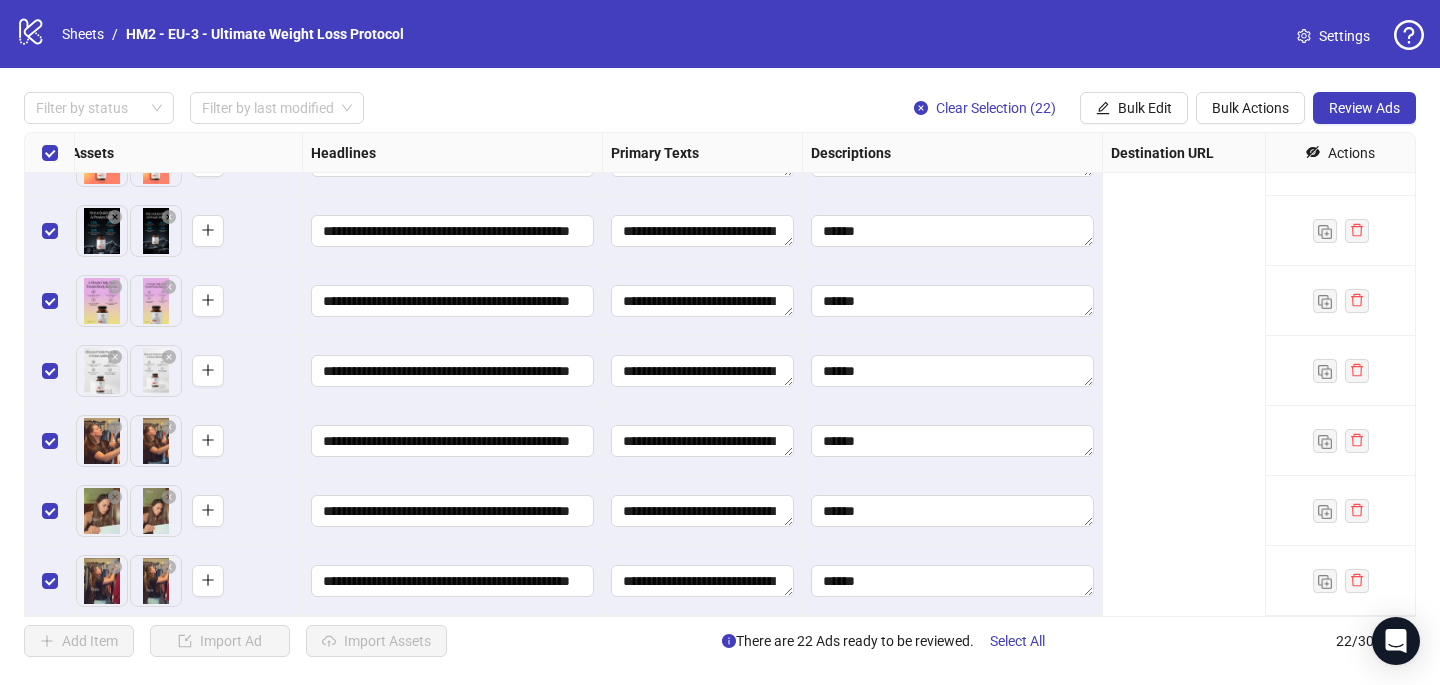 scroll, scrollTop: 1097, scrollLeft: 0, axis: vertical 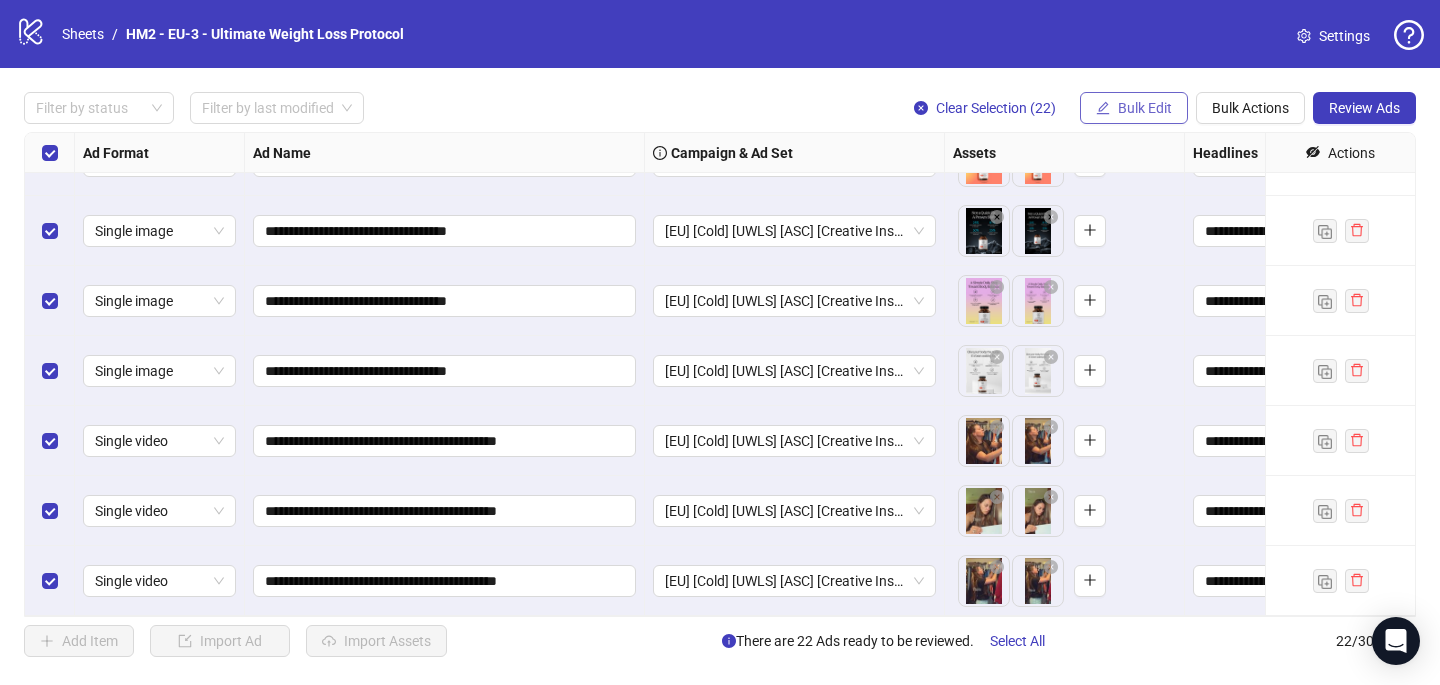 click on "Bulk Edit" at bounding box center (1145, 108) 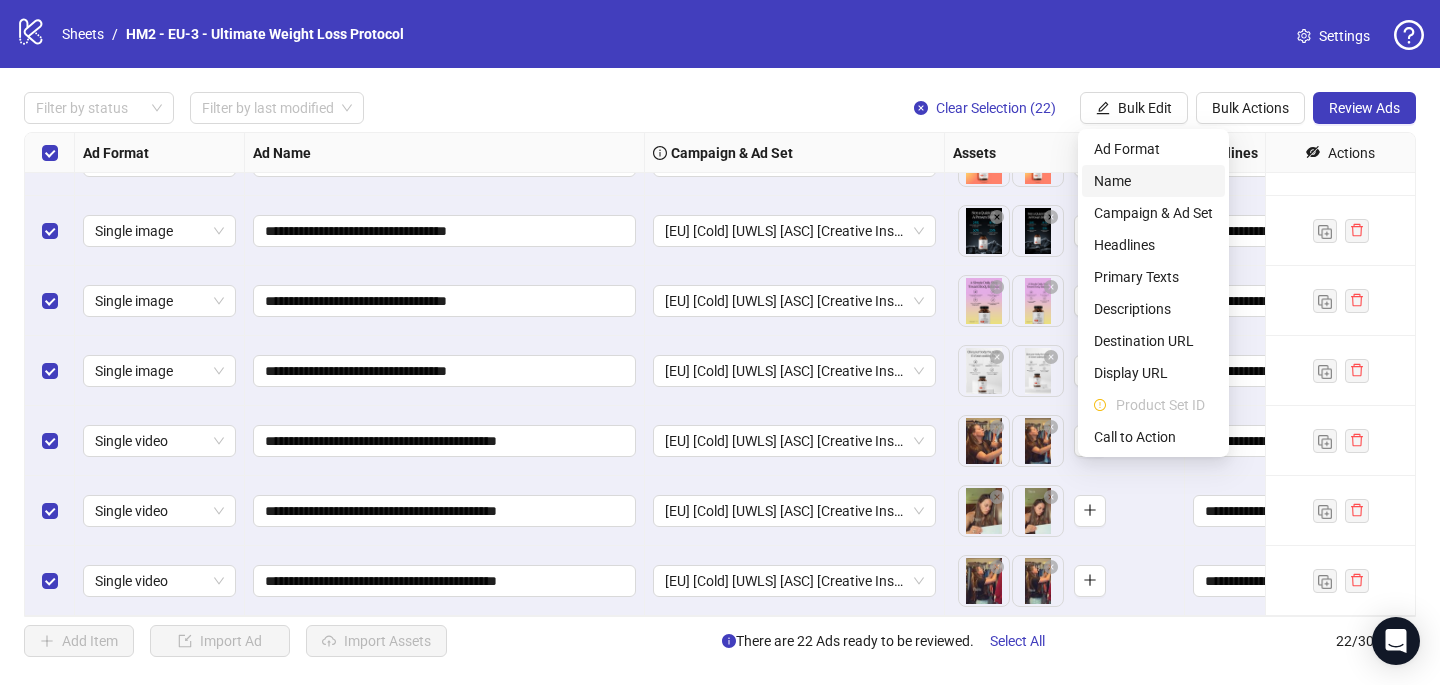 click on "Name" at bounding box center [1153, 181] 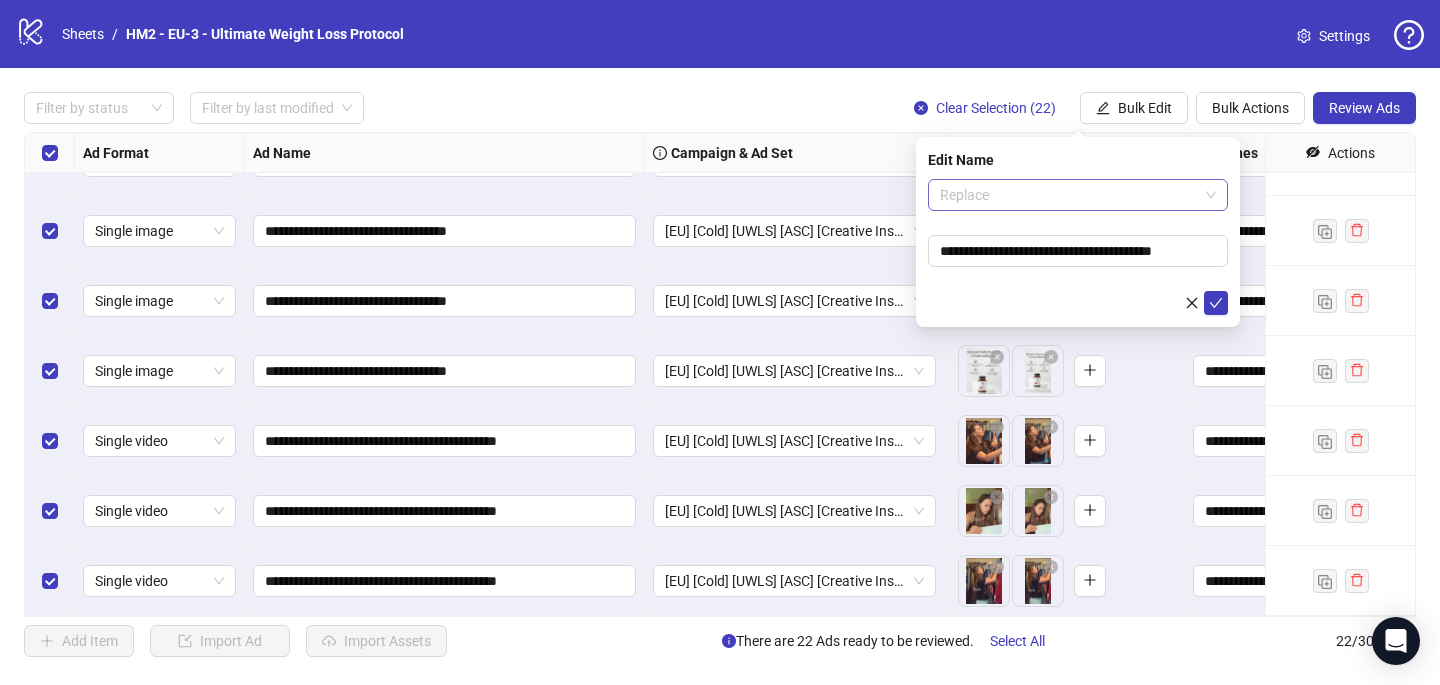 click on "Replace" at bounding box center (1078, 195) 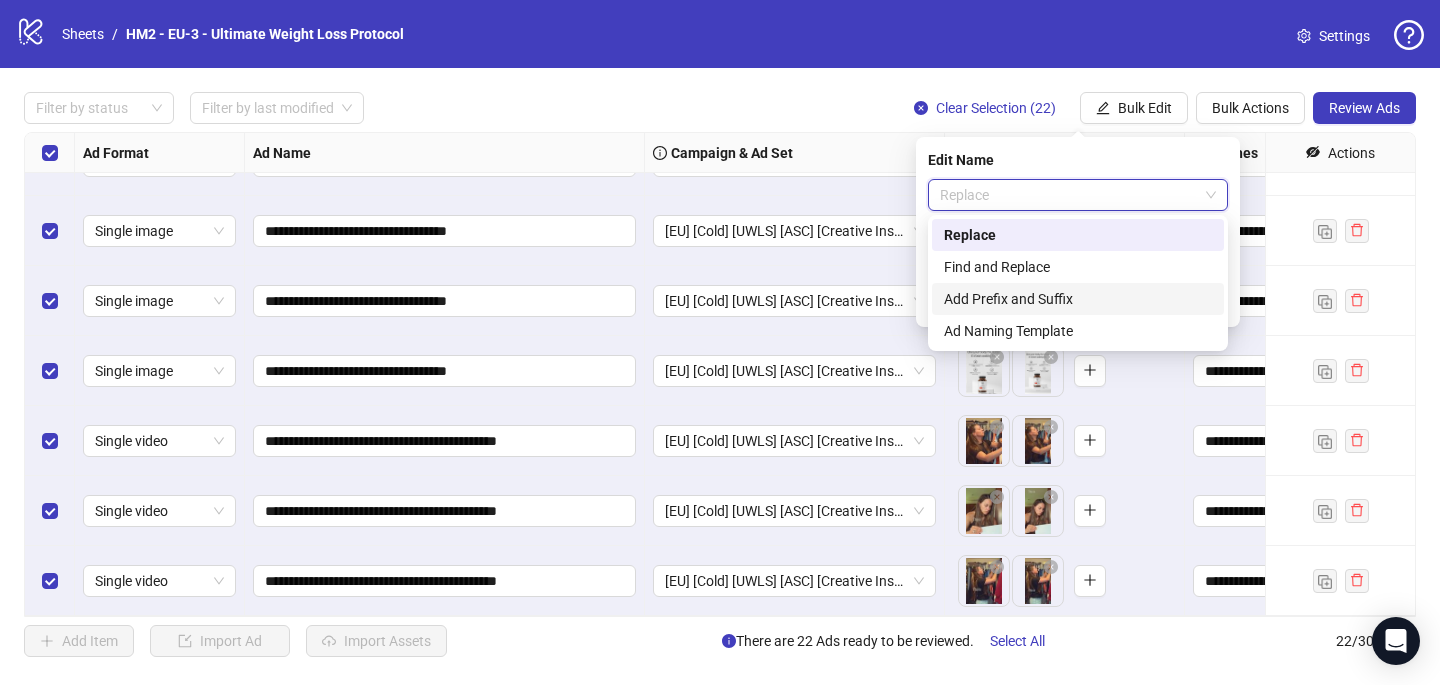 click on "Add Prefix and Suffix" at bounding box center (1078, 299) 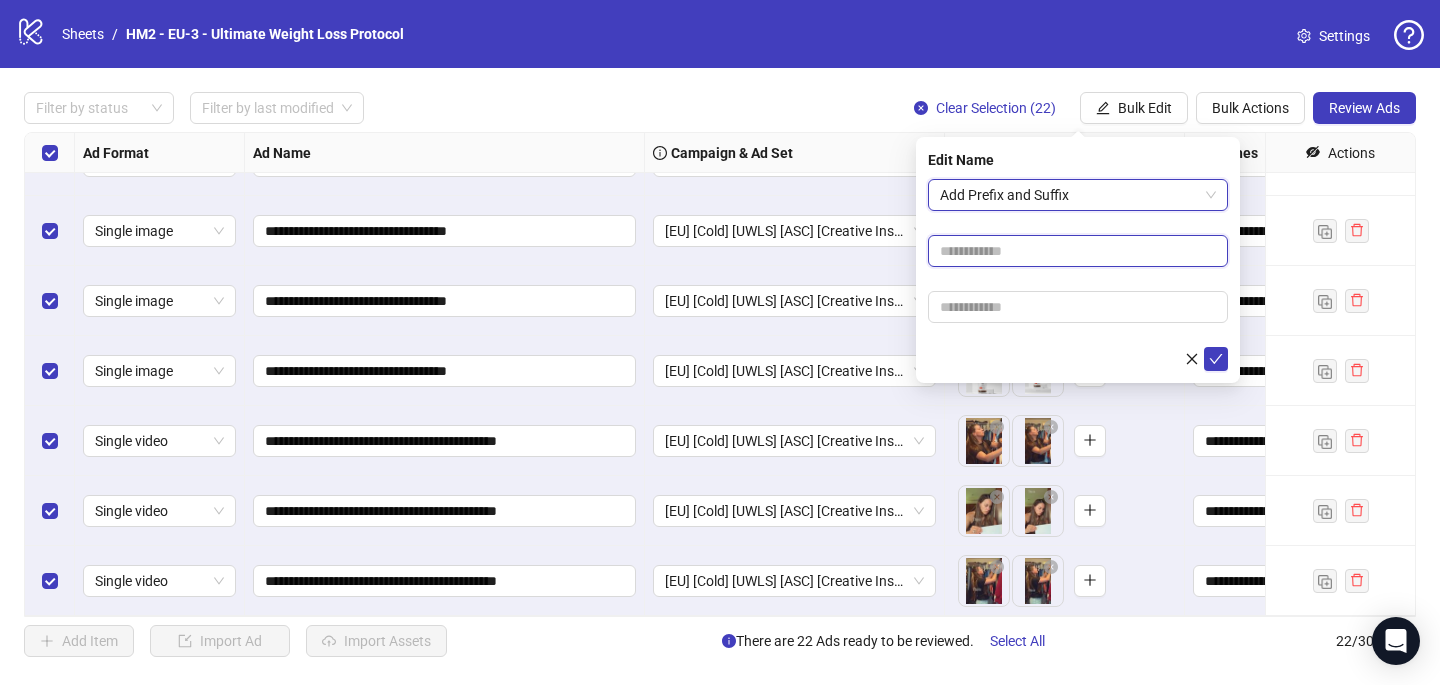 click at bounding box center [1078, 251] 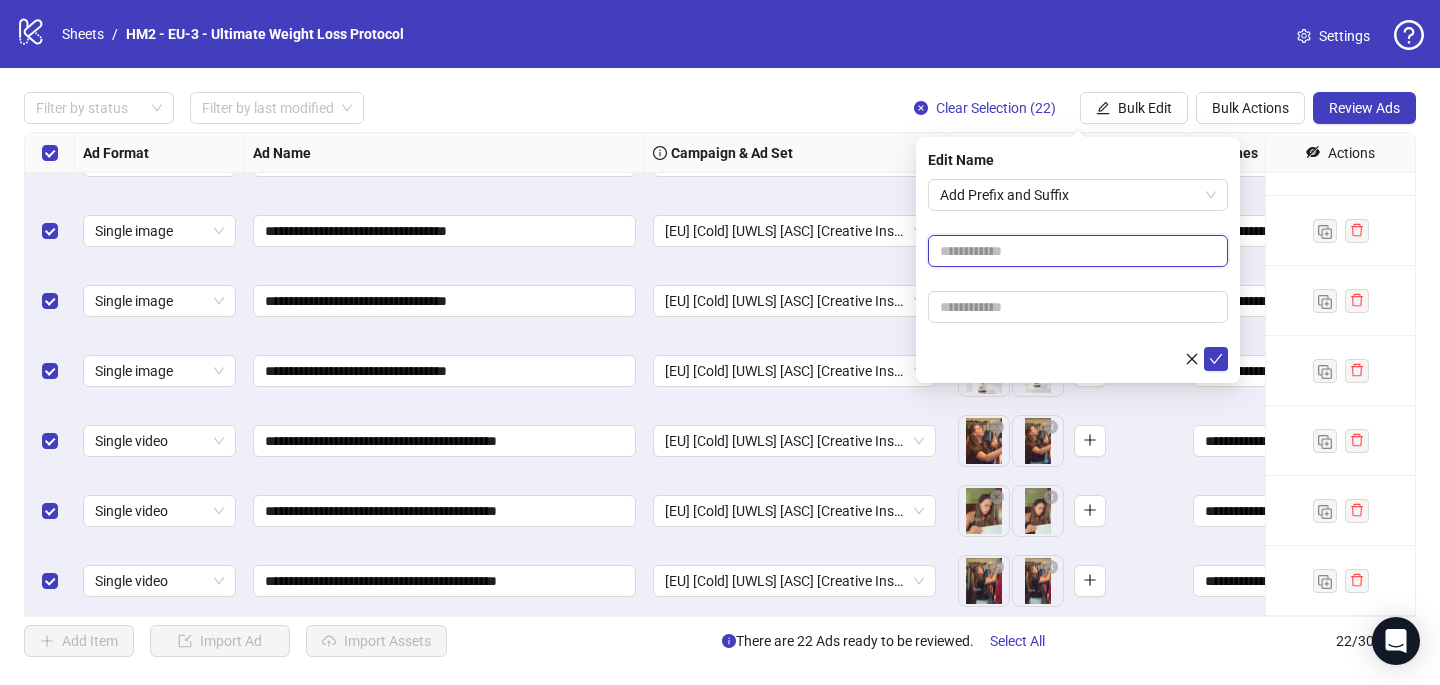 paste on "**********" 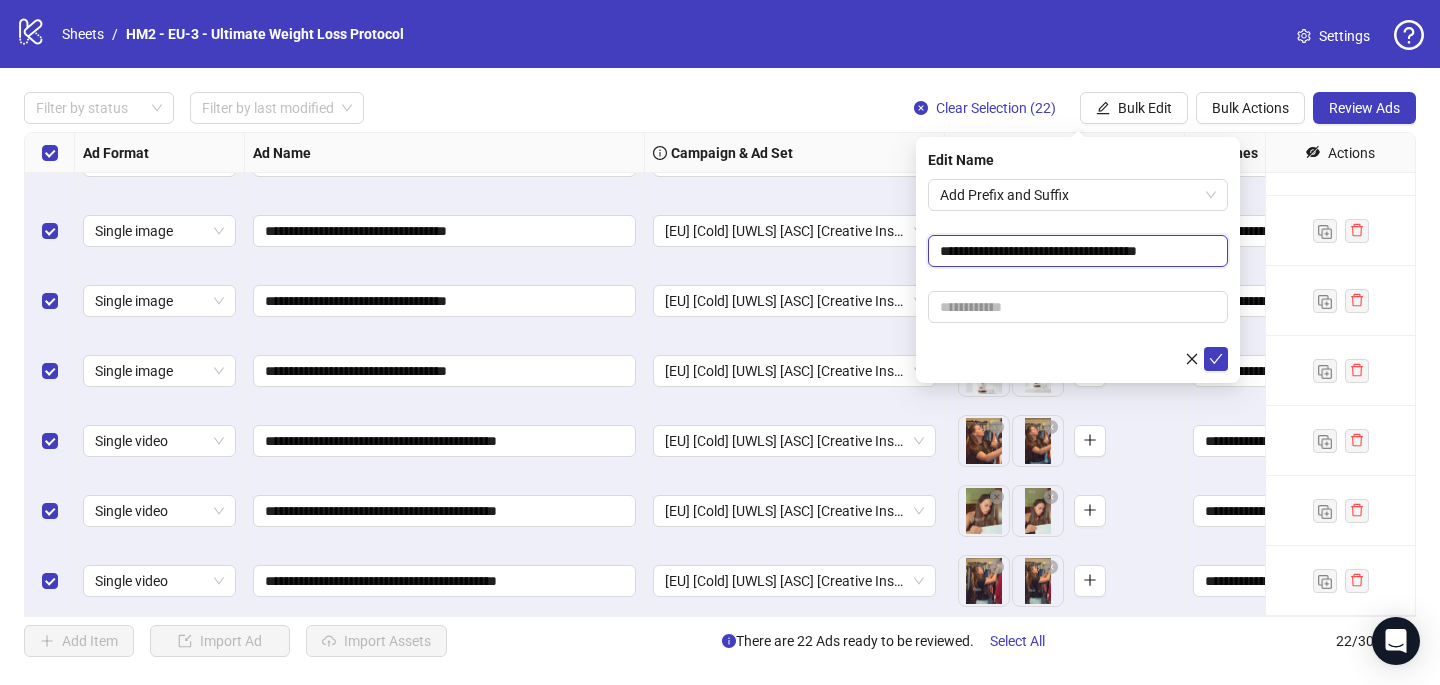 type on "**********" 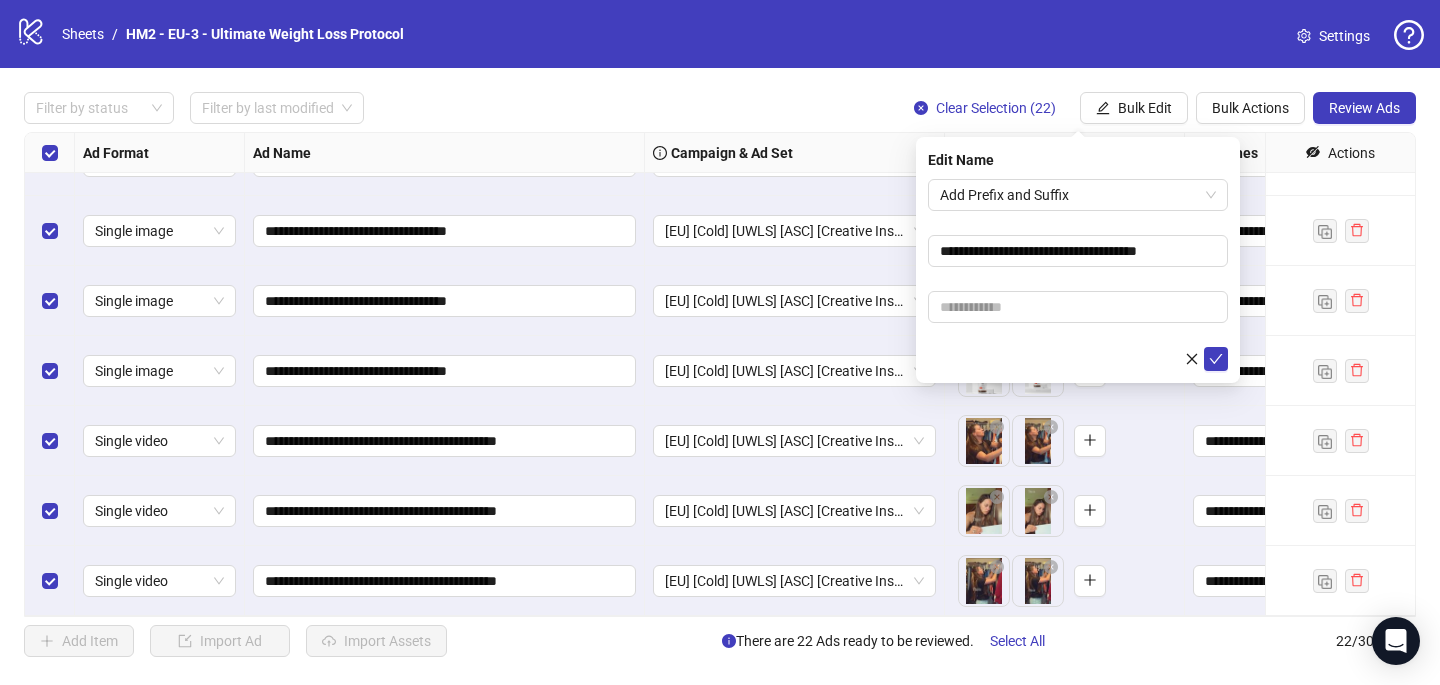 click on "**********" at bounding box center [1078, 275] 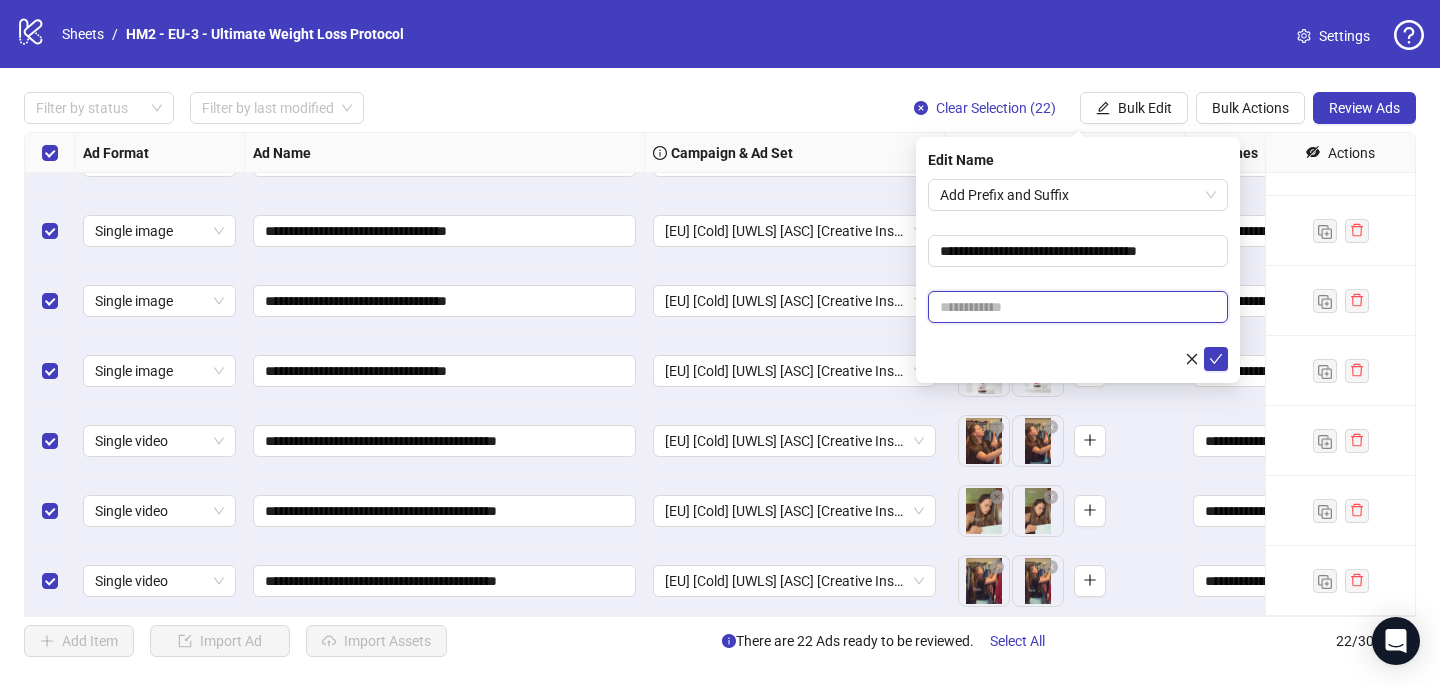 click at bounding box center (1078, 307) 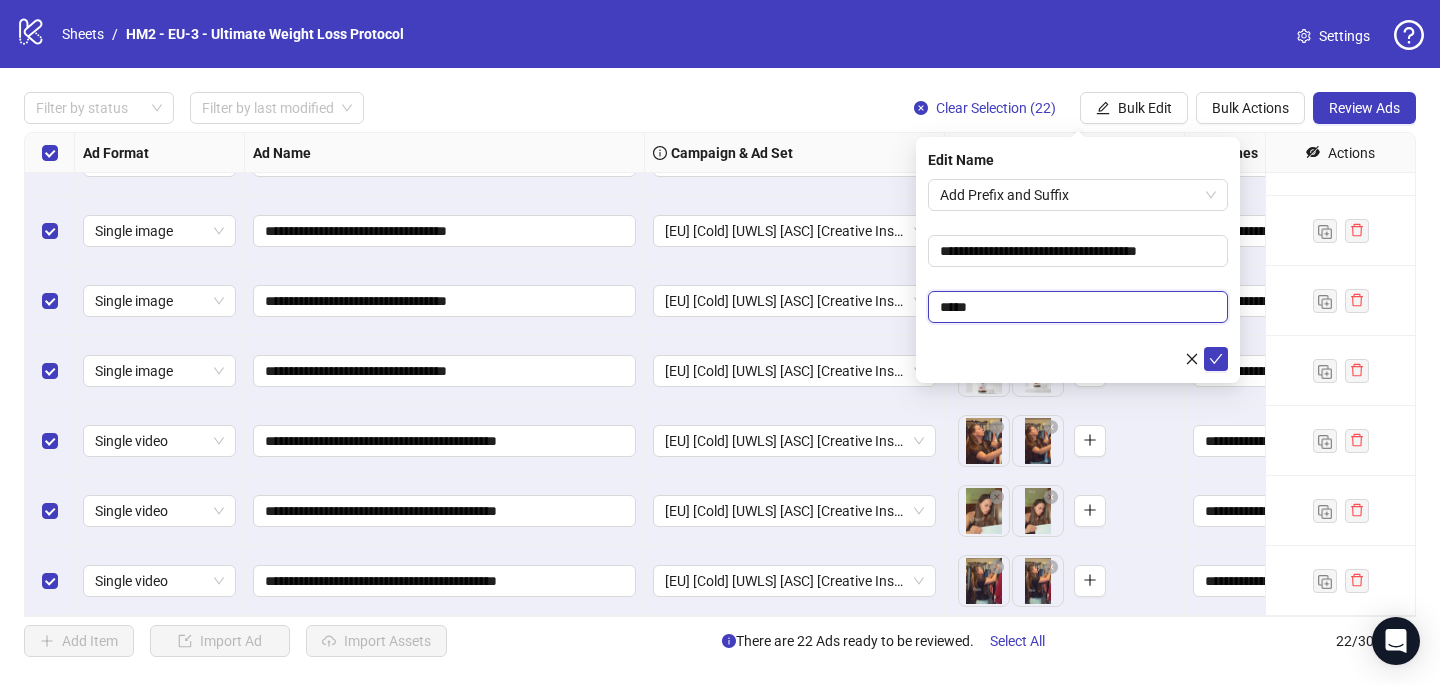 paste on "**********" 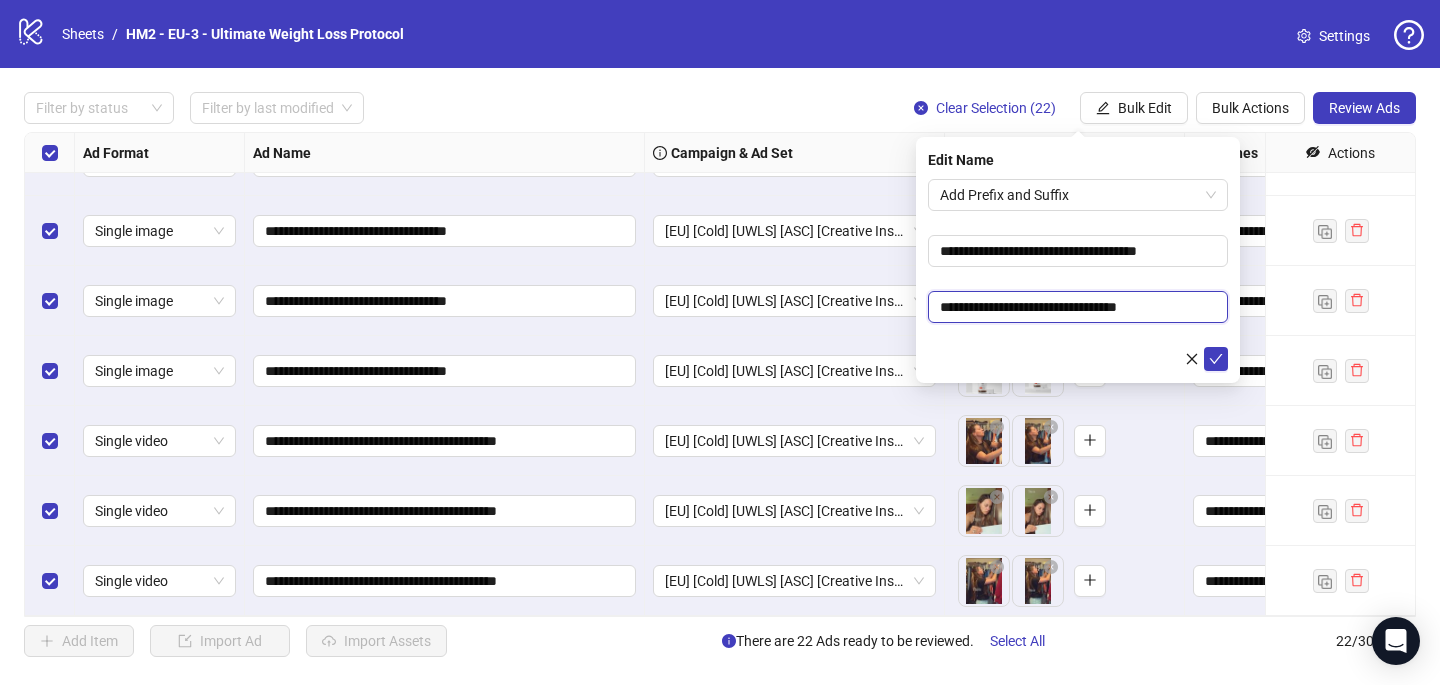 drag, startPoint x: 1010, startPoint y: 309, endPoint x: 982, endPoint y: 309, distance: 28 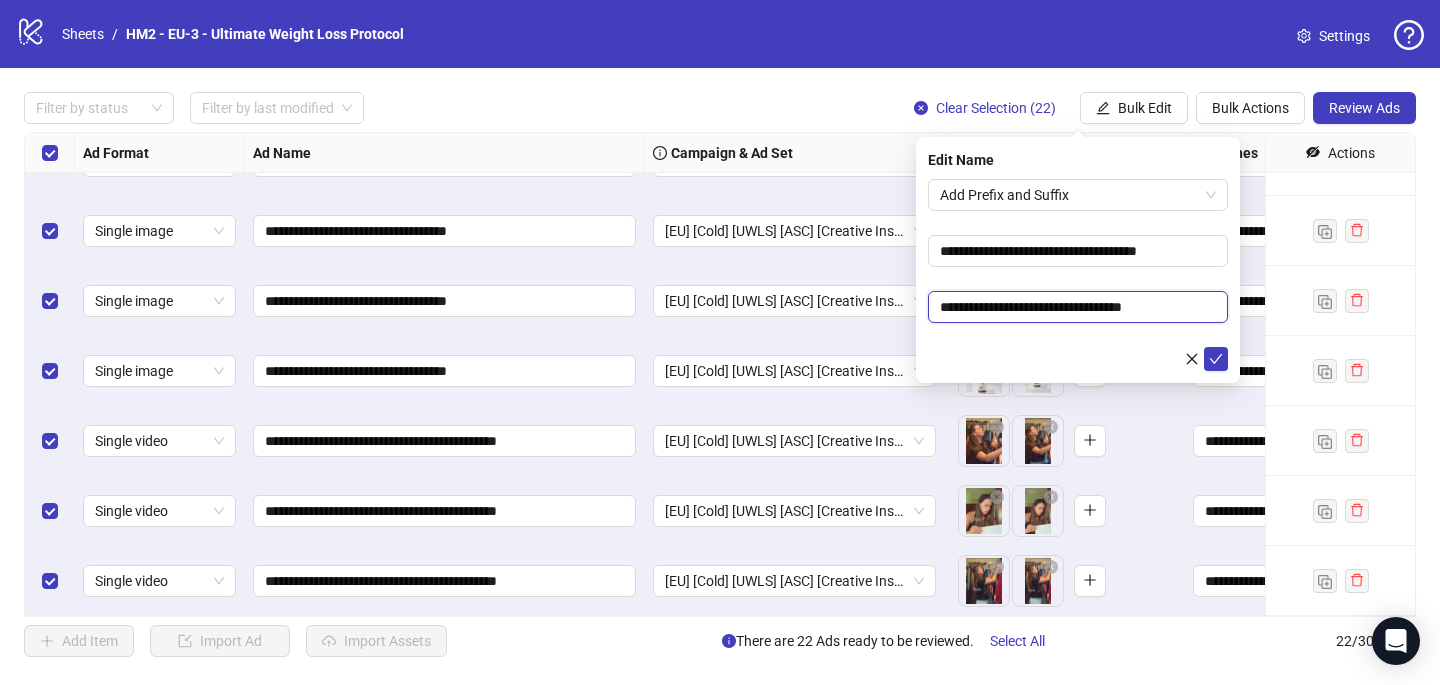 paste on "**********" 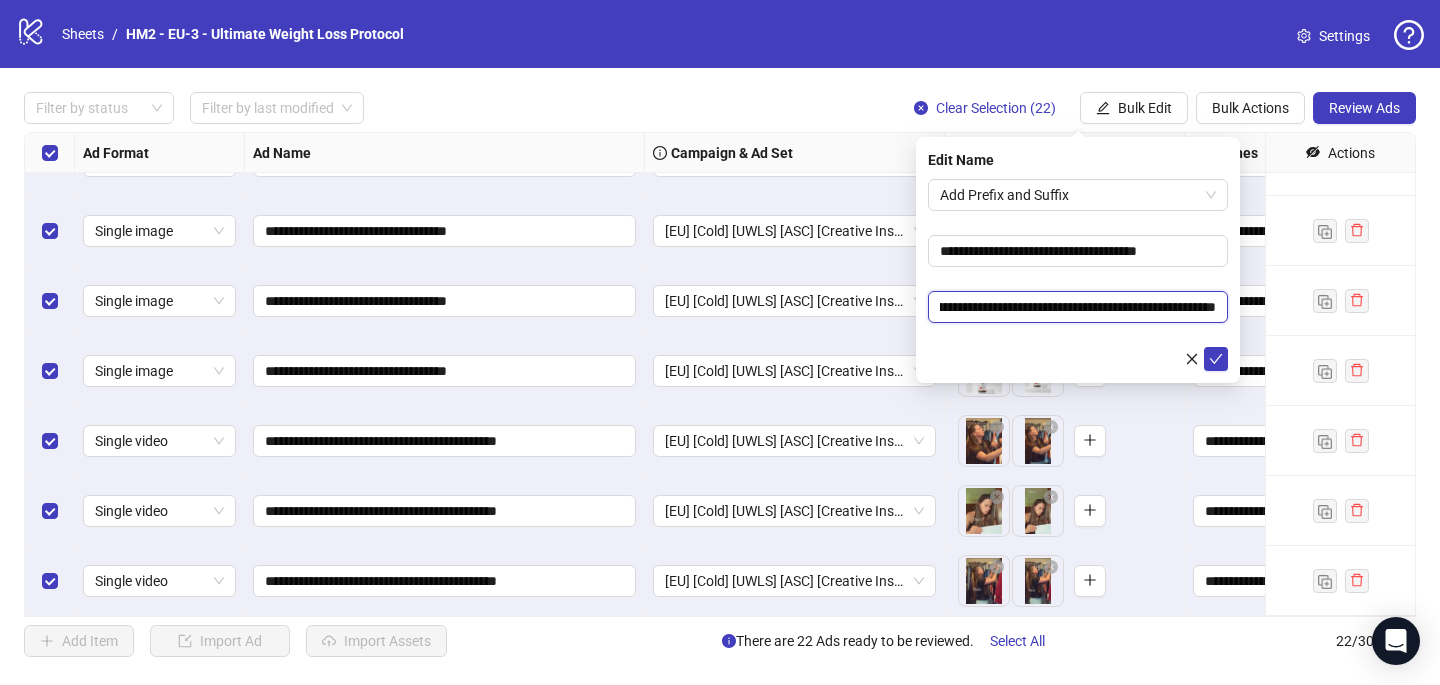 scroll, scrollTop: 0, scrollLeft: 277, axis: horizontal 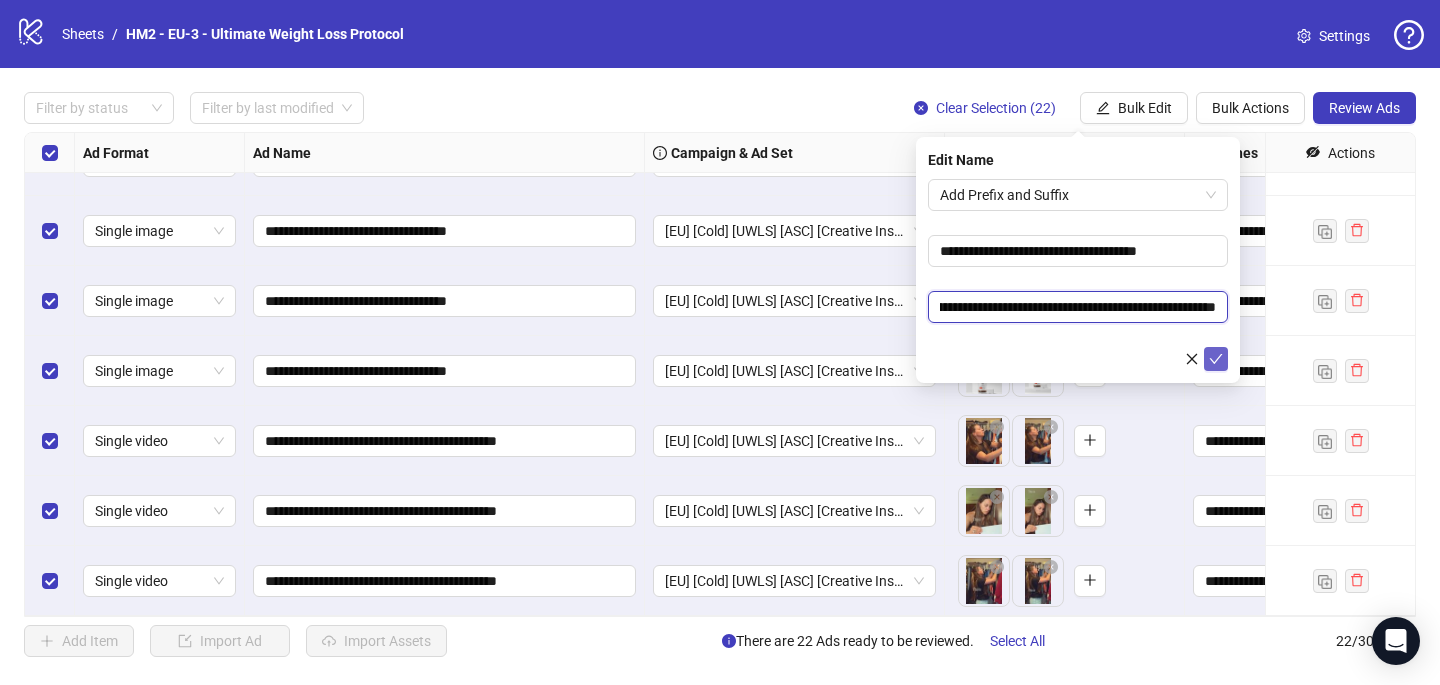 type on "**********" 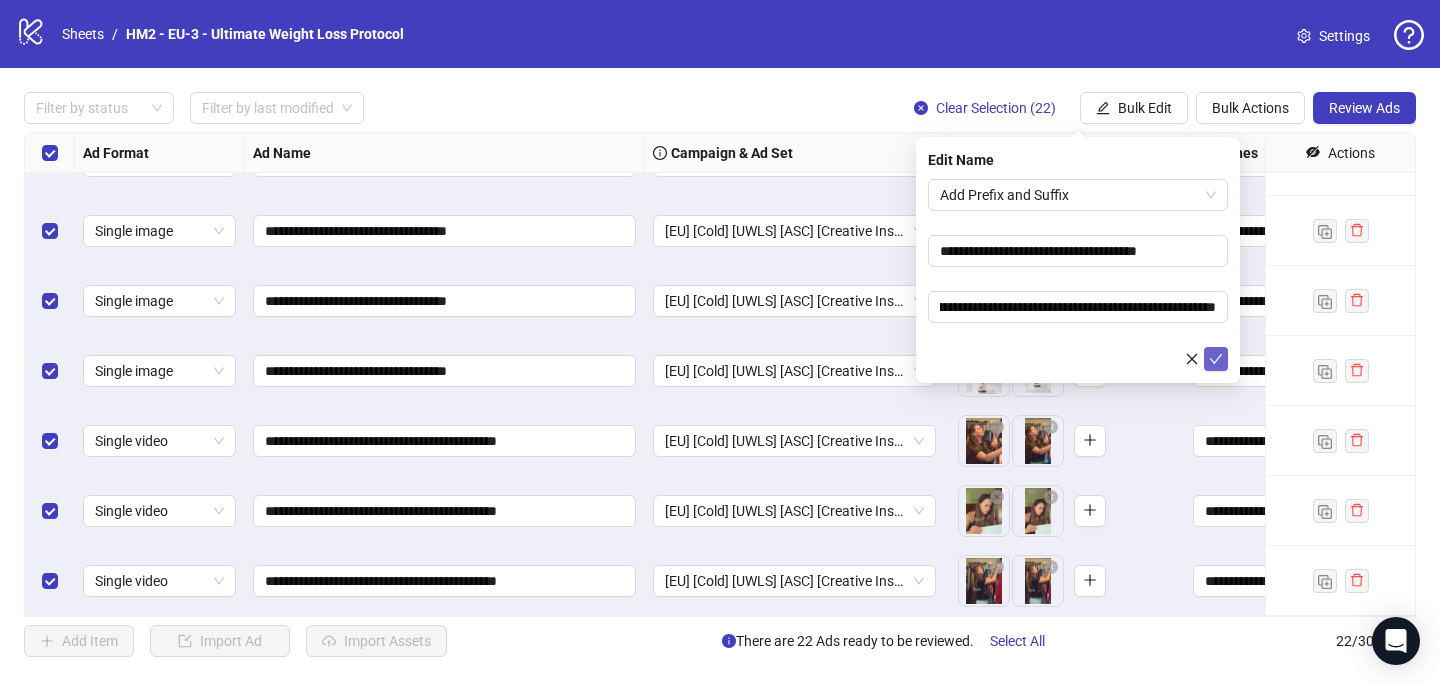click 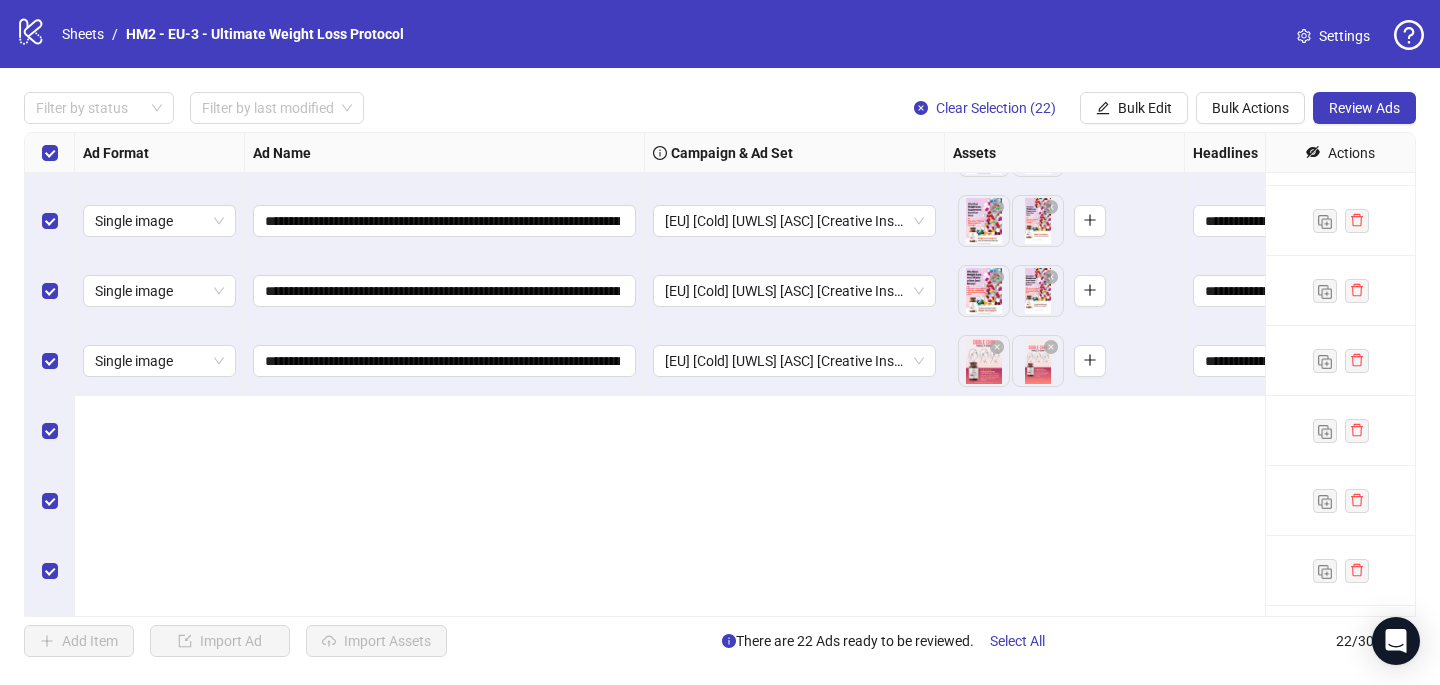 scroll, scrollTop: 0, scrollLeft: 0, axis: both 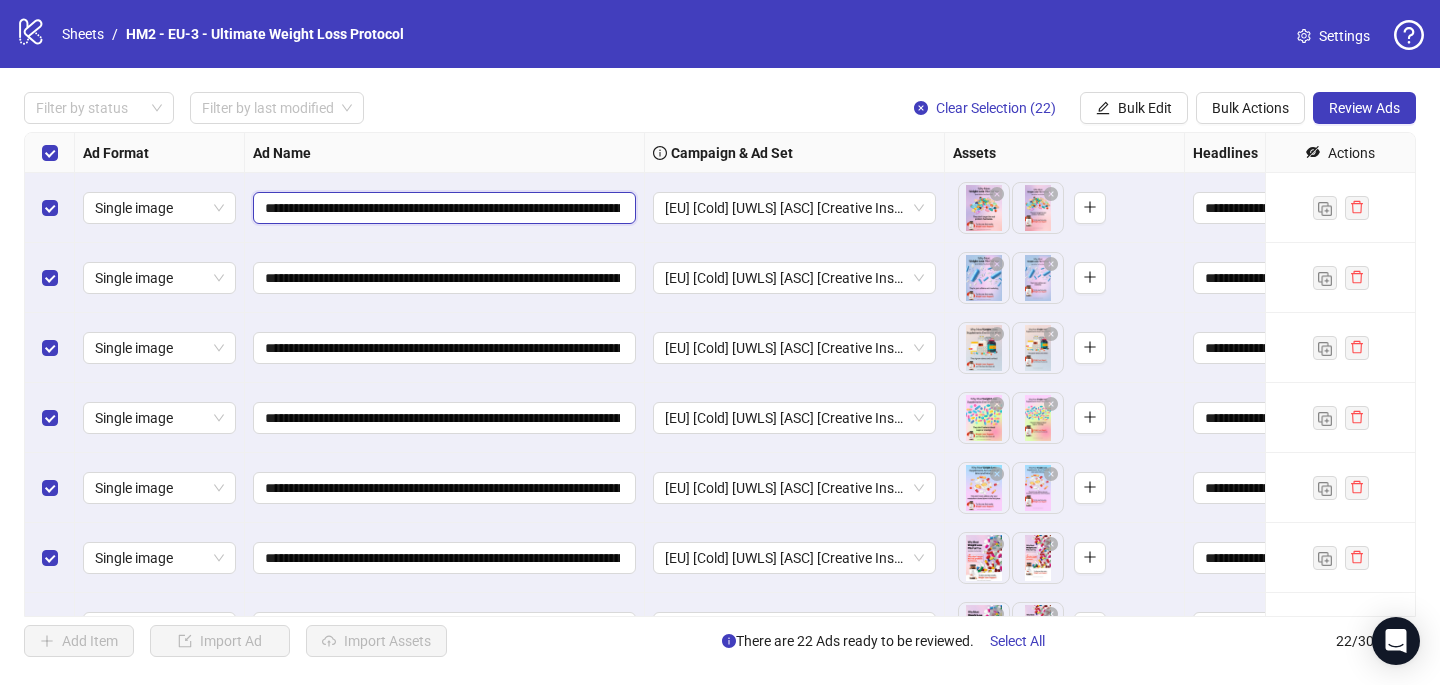 click on "**********" at bounding box center (442, 208) 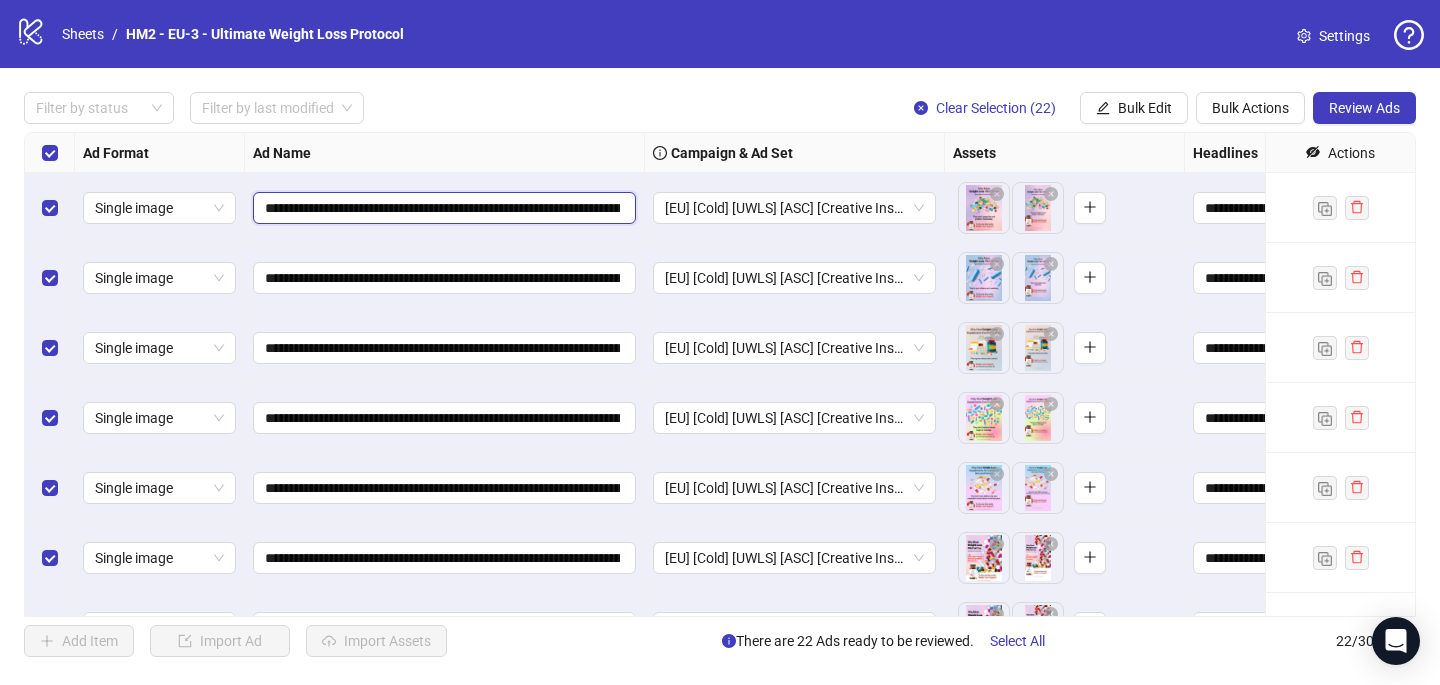 click on "**********" at bounding box center [442, 208] 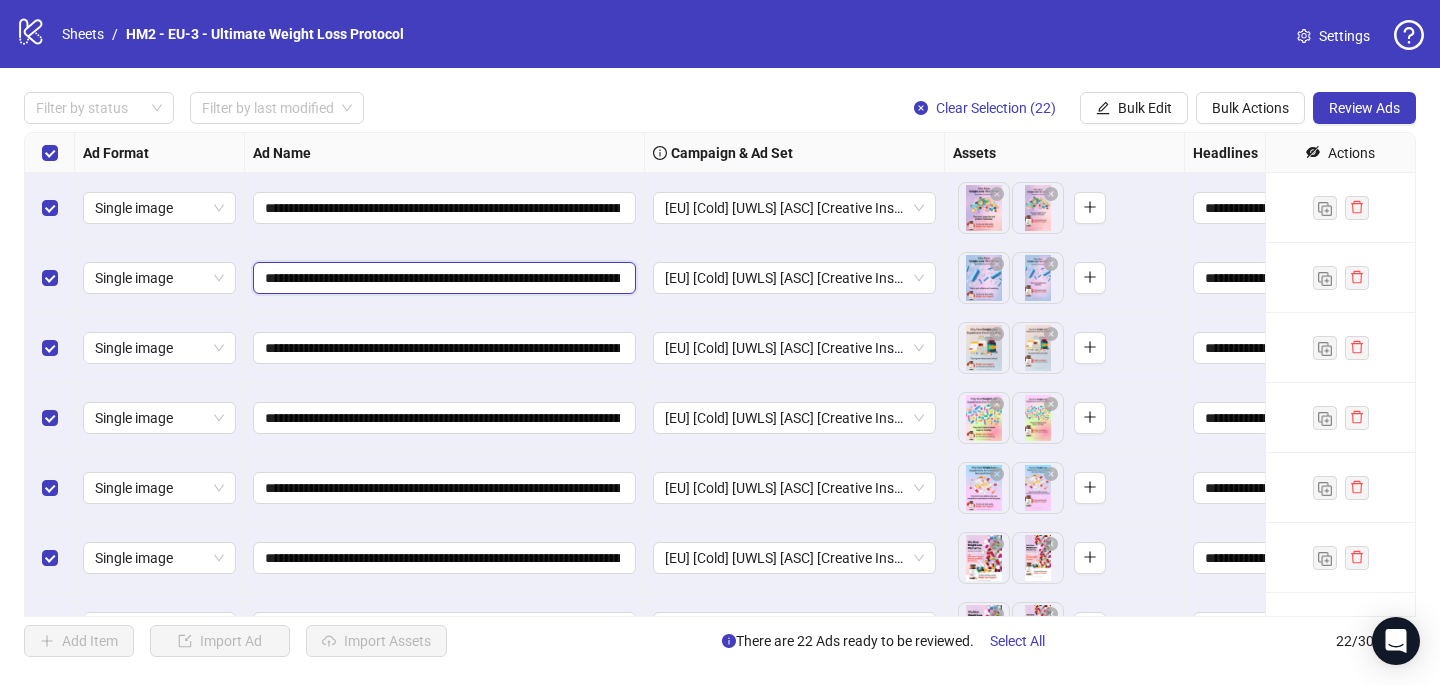click on "**********" at bounding box center (442, 278) 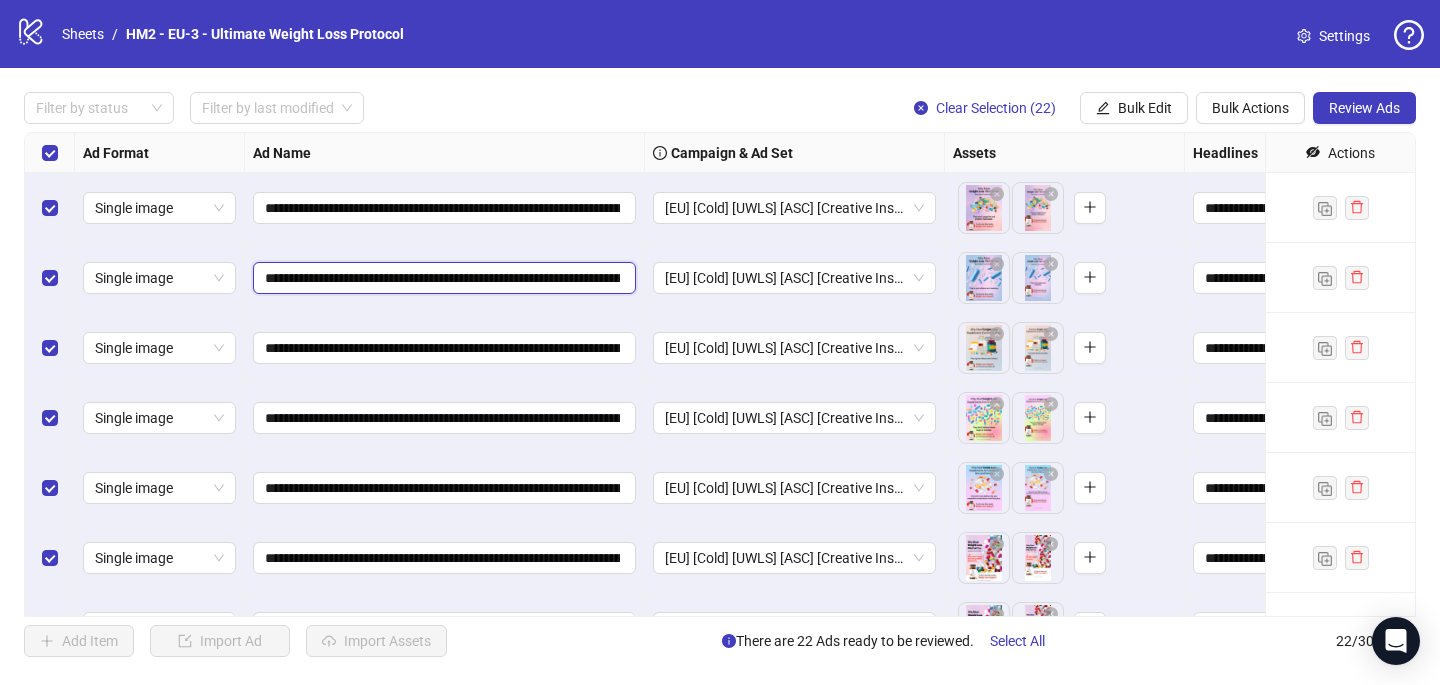 click on "**********" at bounding box center (442, 278) 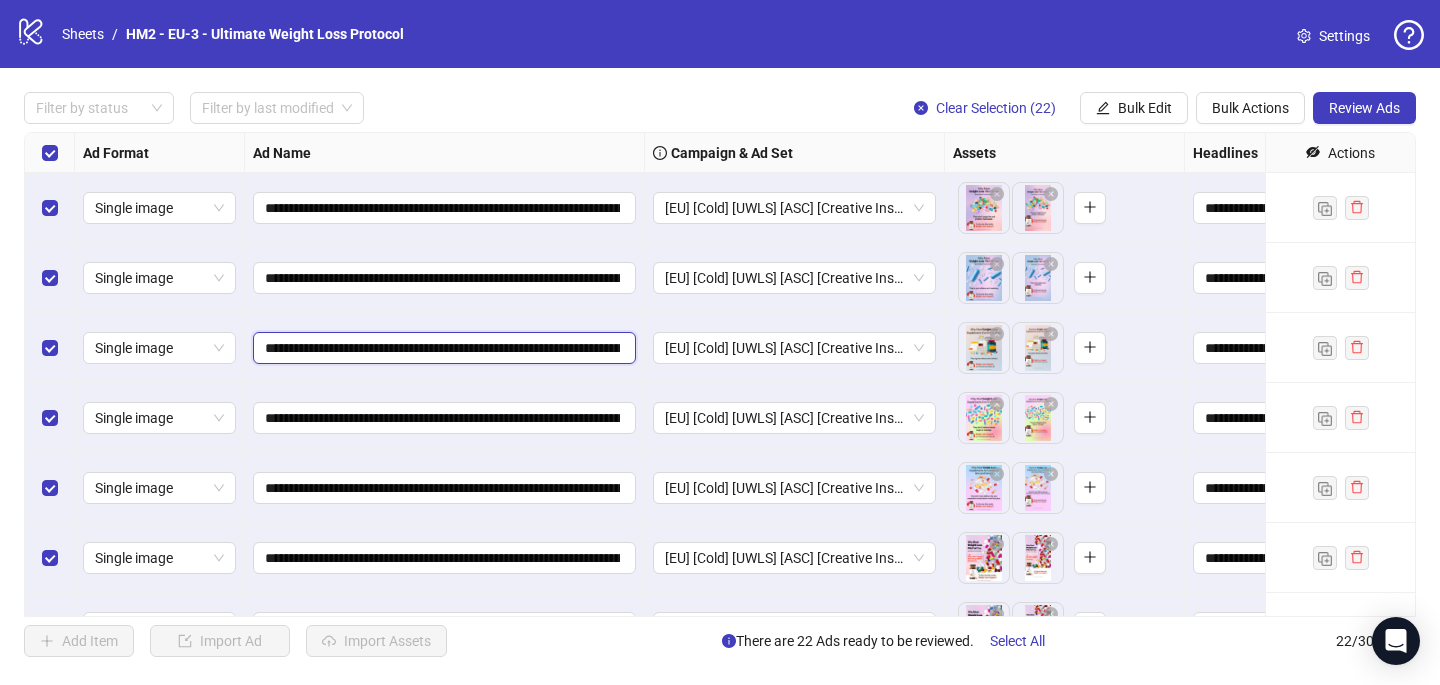 click on "**********" at bounding box center (442, 348) 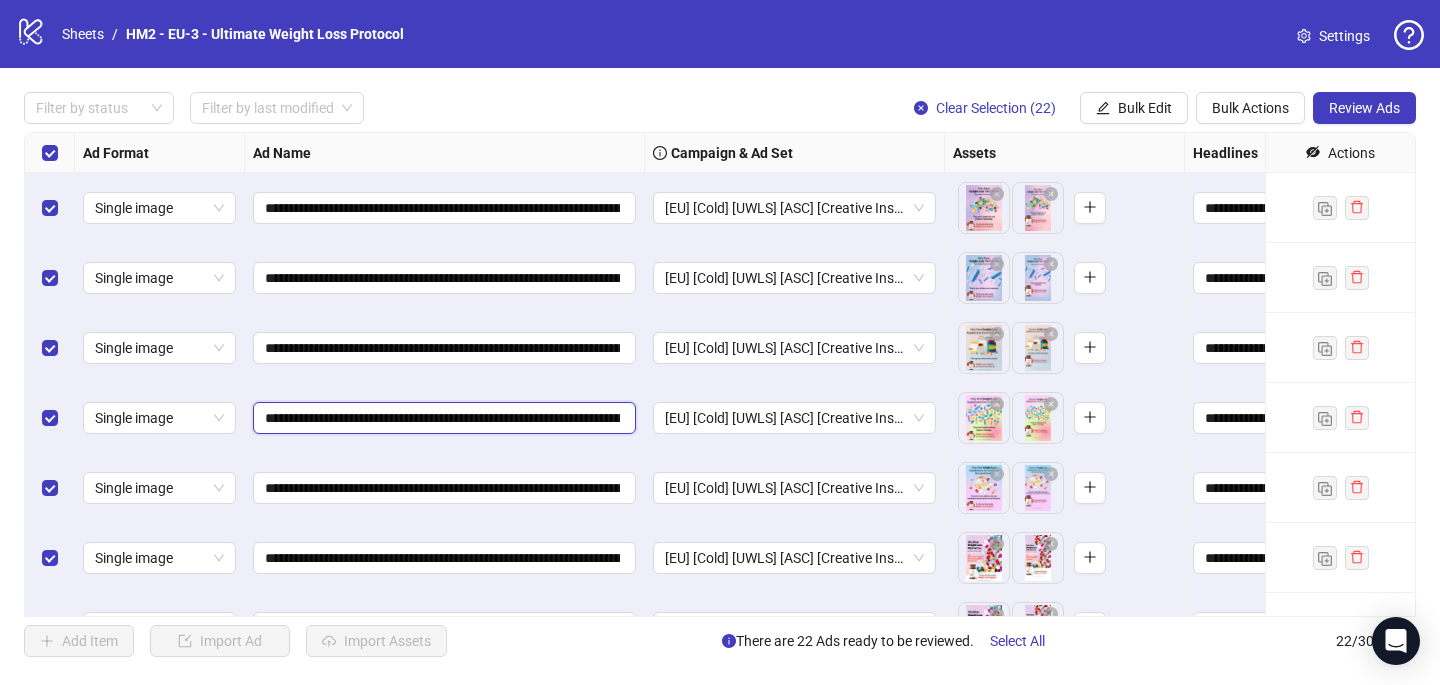 click on "**********" at bounding box center (442, 418) 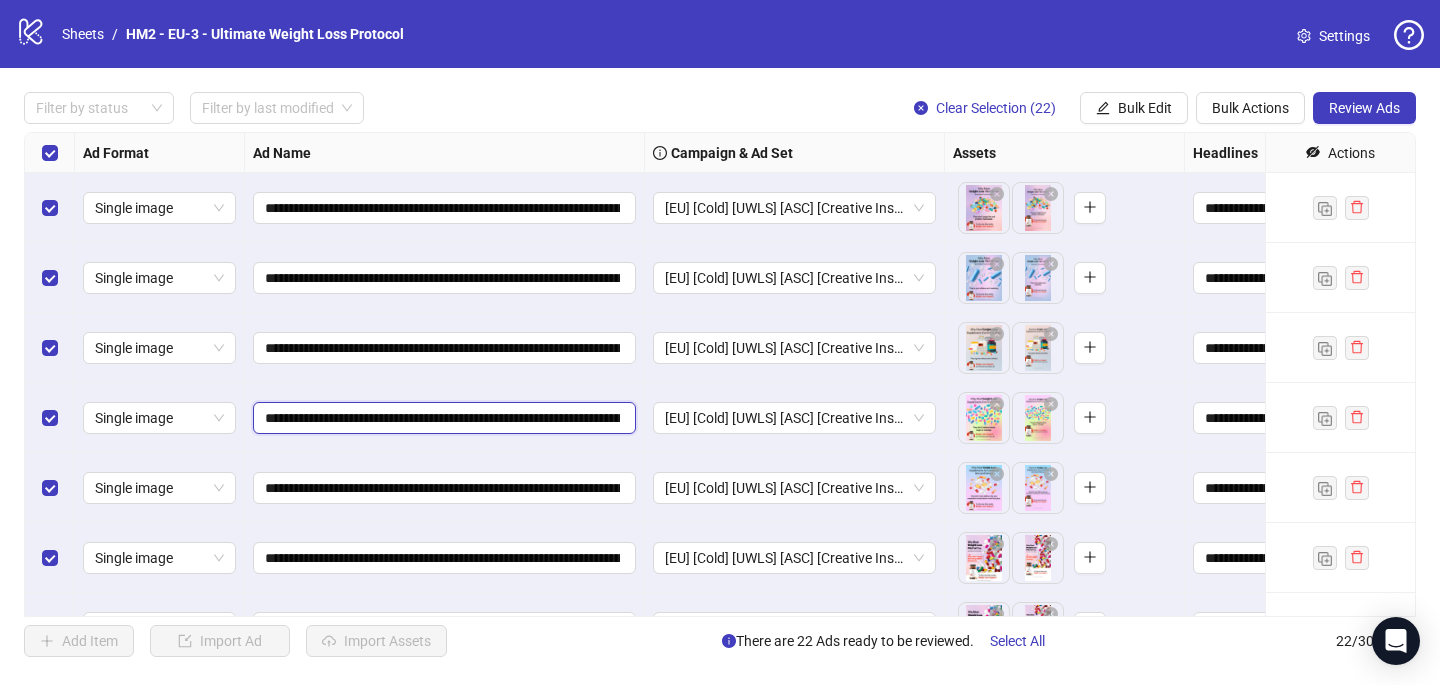 click on "**********" at bounding box center [442, 418] 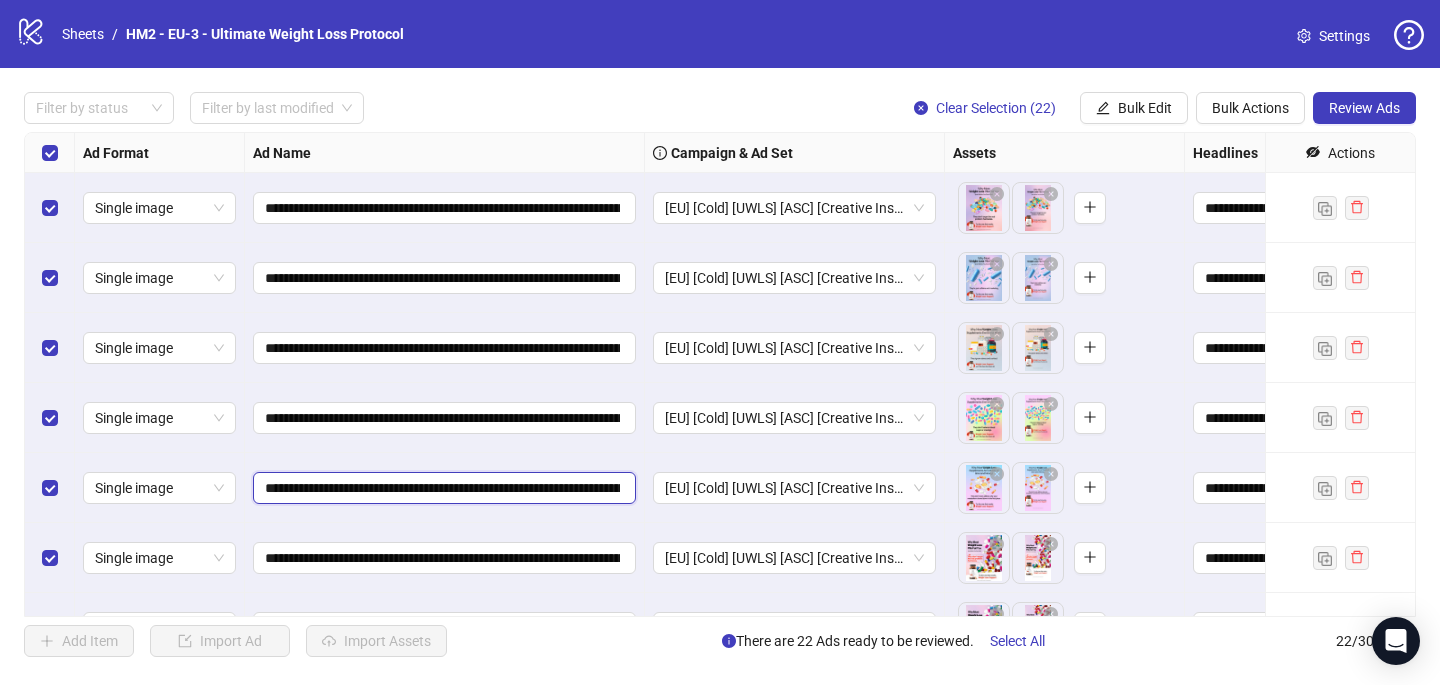 click on "**********" at bounding box center [442, 488] 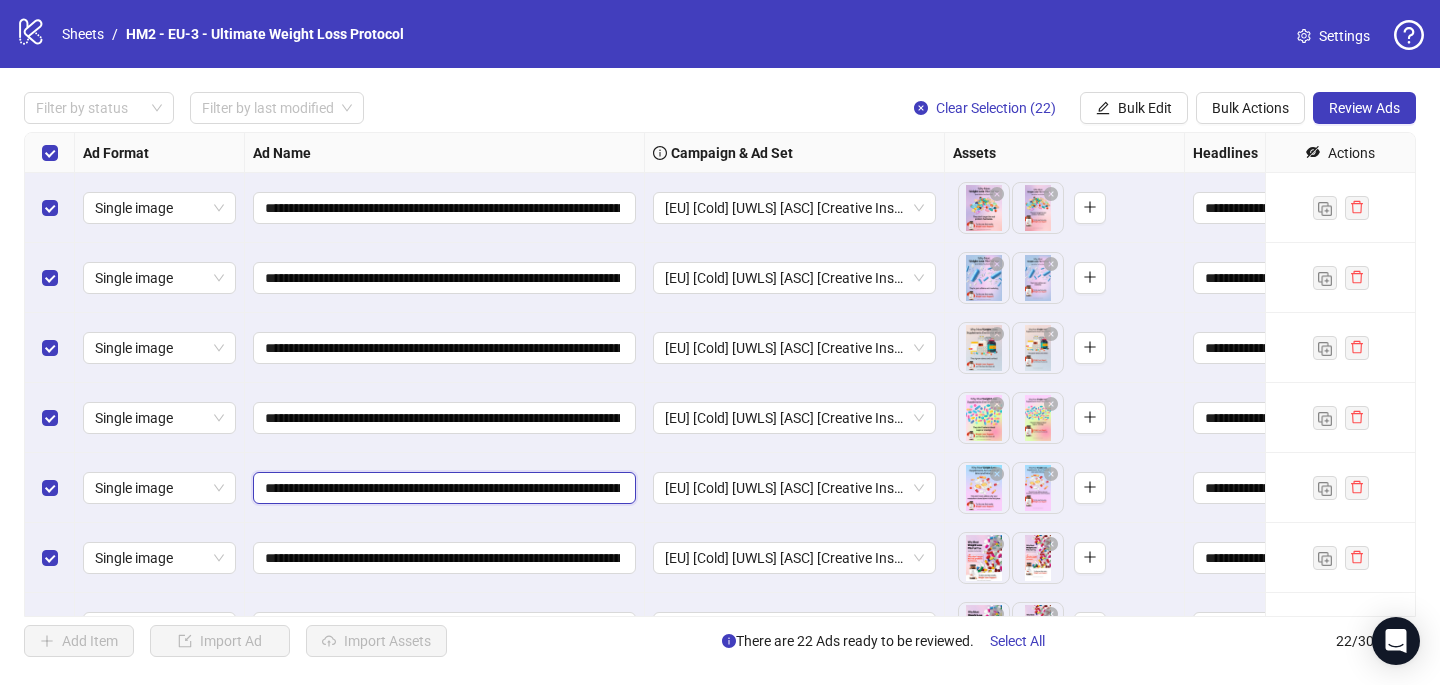 click on "**********" at bounding box center [442, 488] 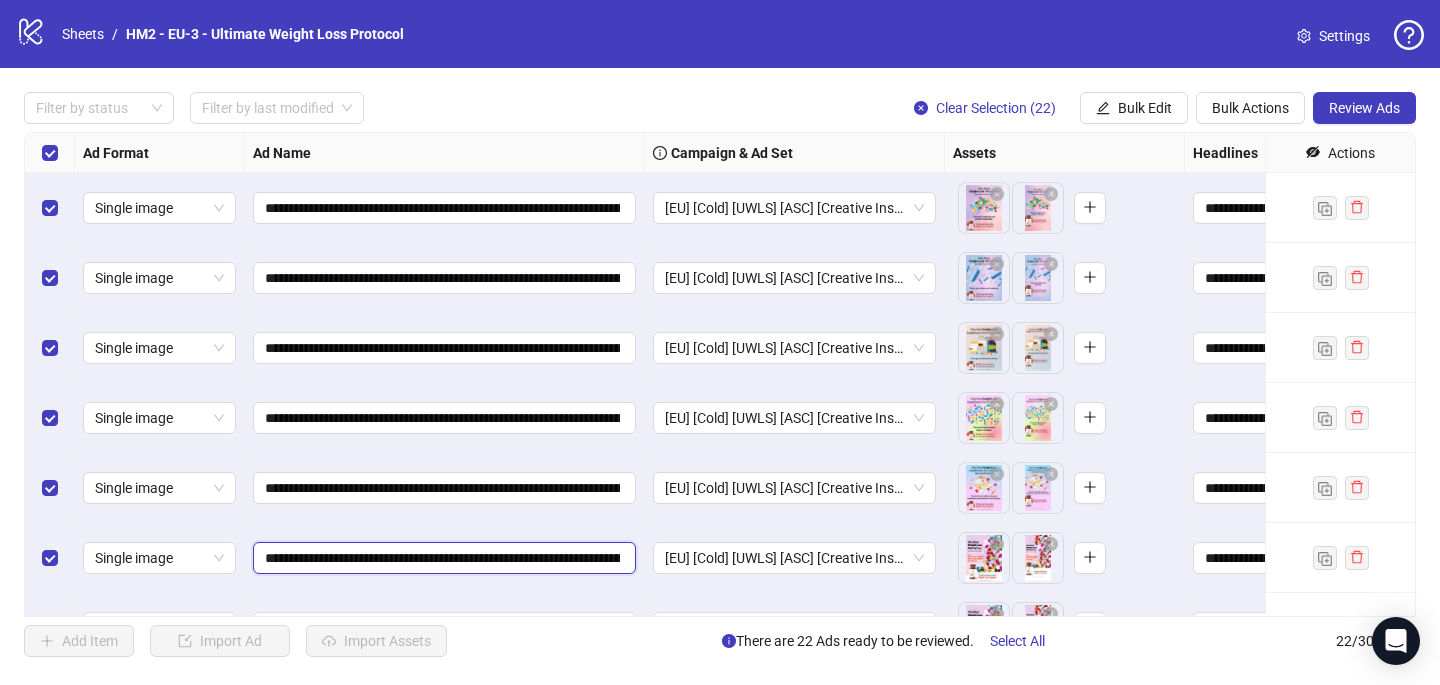 click on "**********" at bounding box center (442, 558) 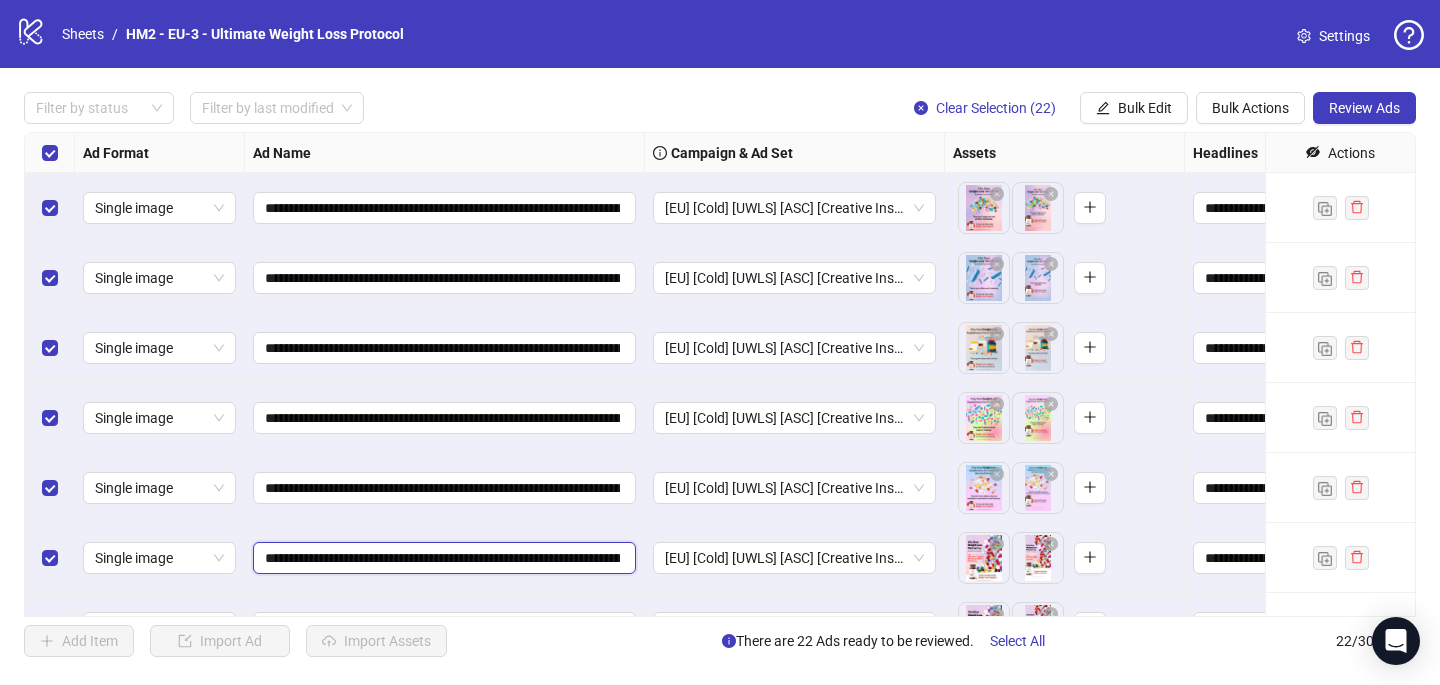 click on "**********" at bounding box center (442, 558) 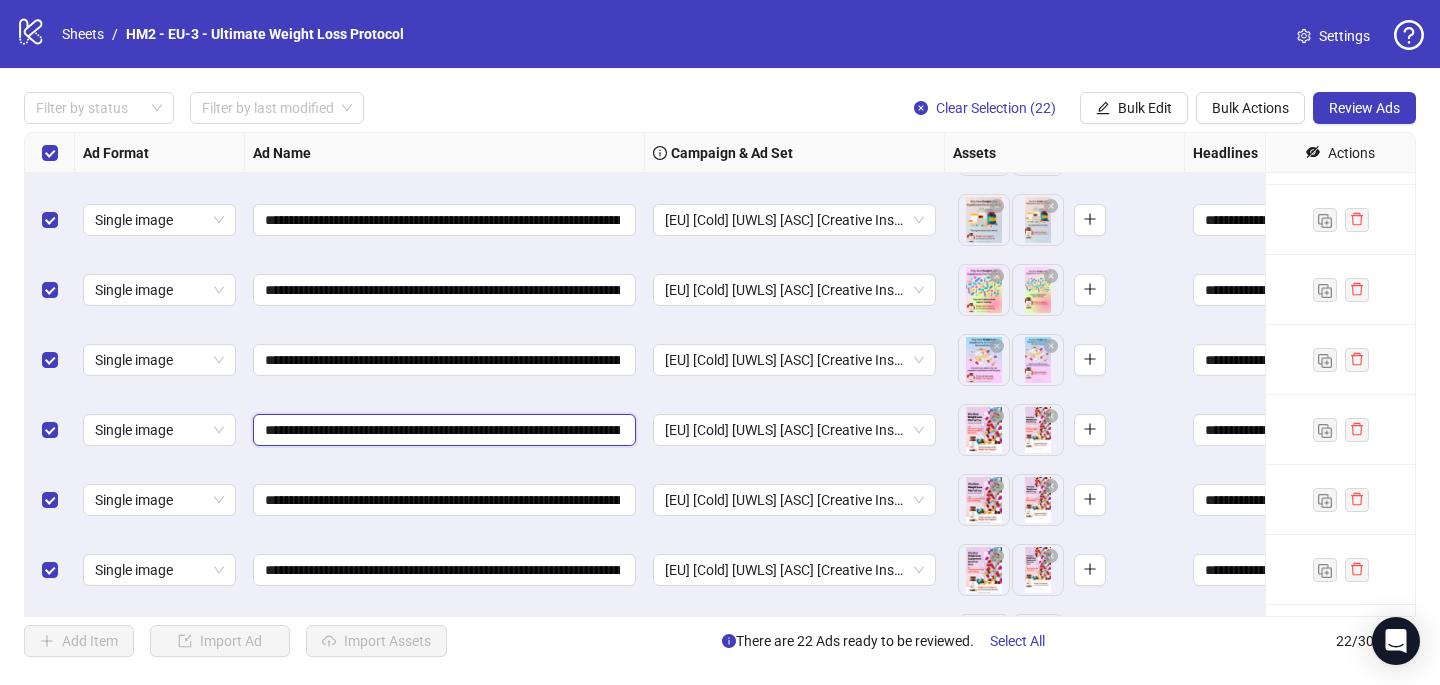 scroll, scrollTop: 150, scrollLeft: 0, axis: vertical 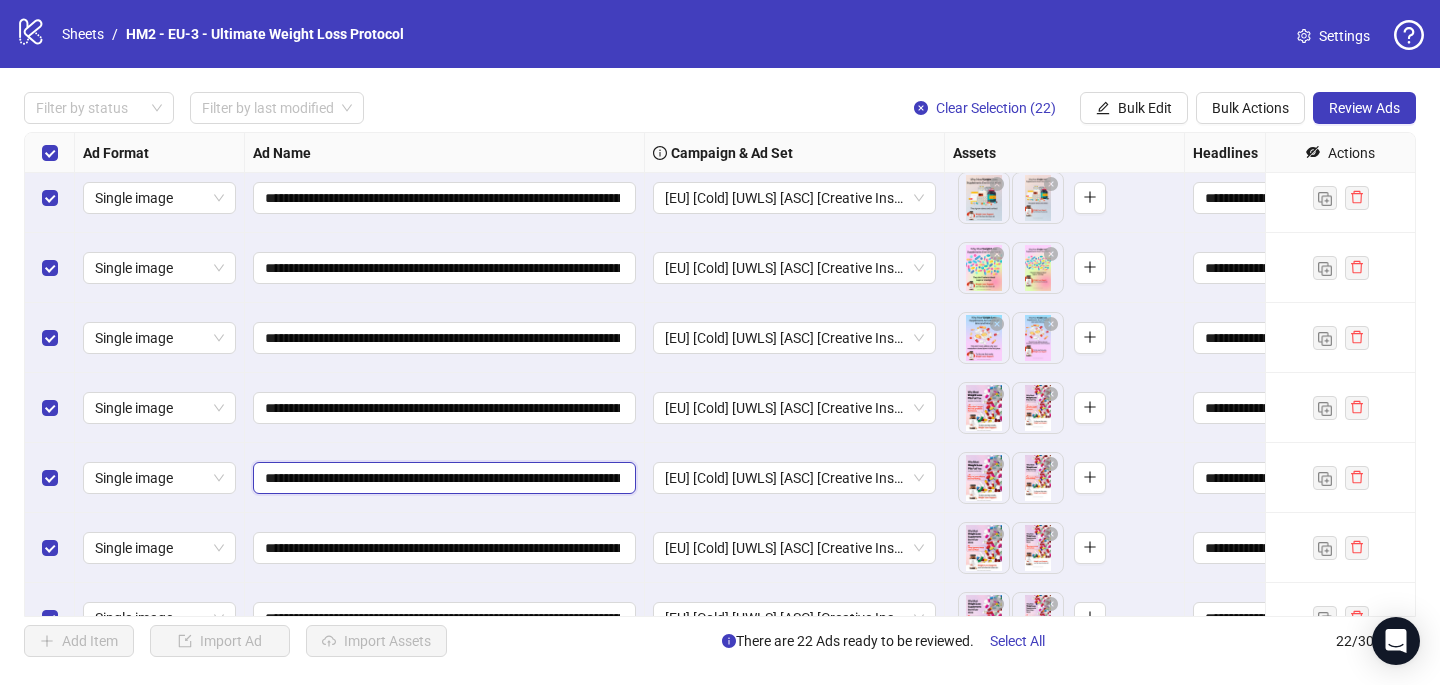 click on "**********" at bounding box center (442, 478) 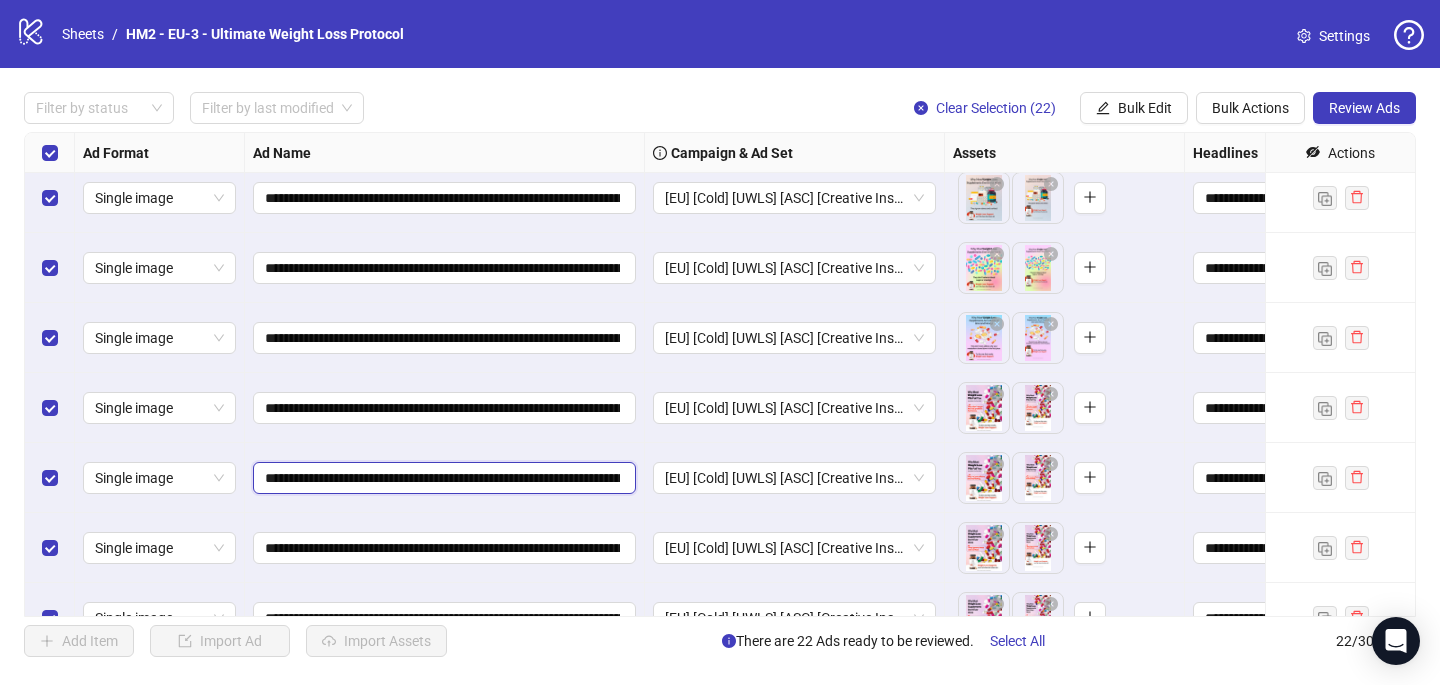 click on "**********" at bounding box center [442, 478] 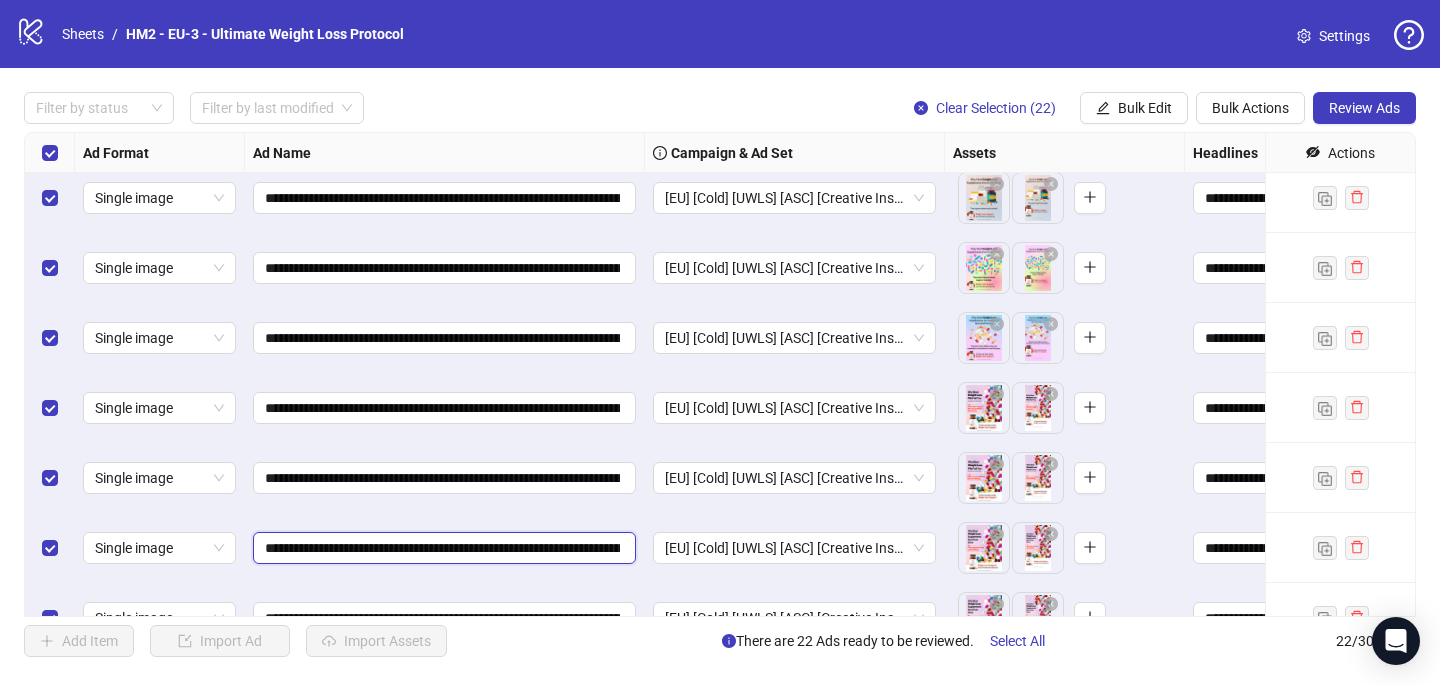 click on "**********" at bounding box center (442, 548) 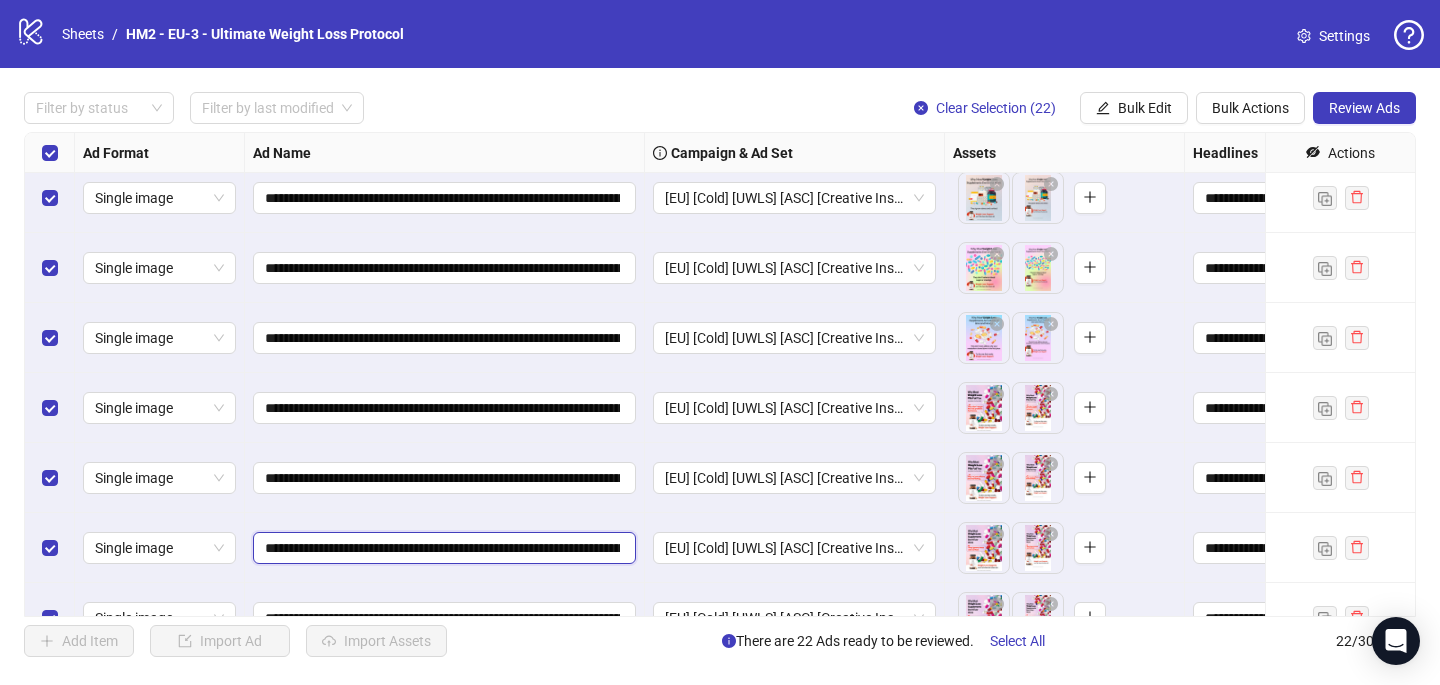click on "**********" at bounding box center [442, 548] 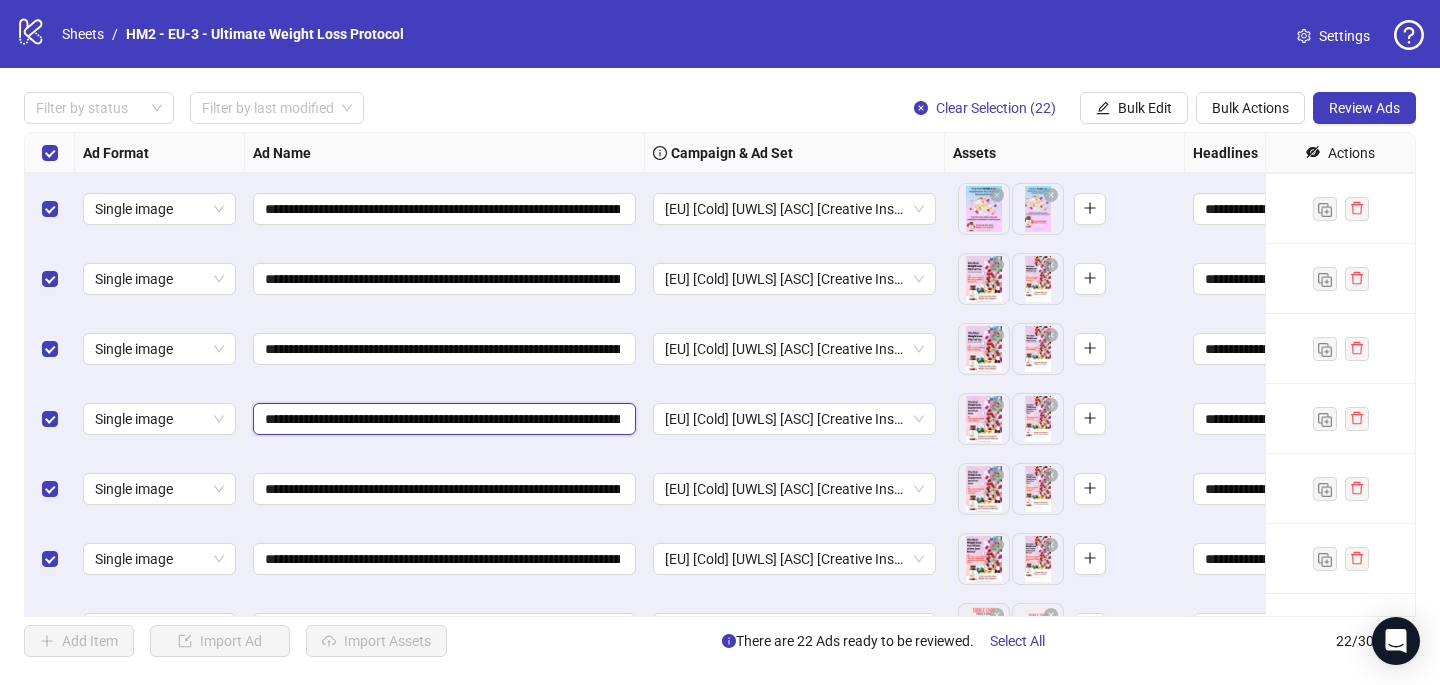 scroll, scrollTop: 285, scrollLeft: 0, axis: vertical 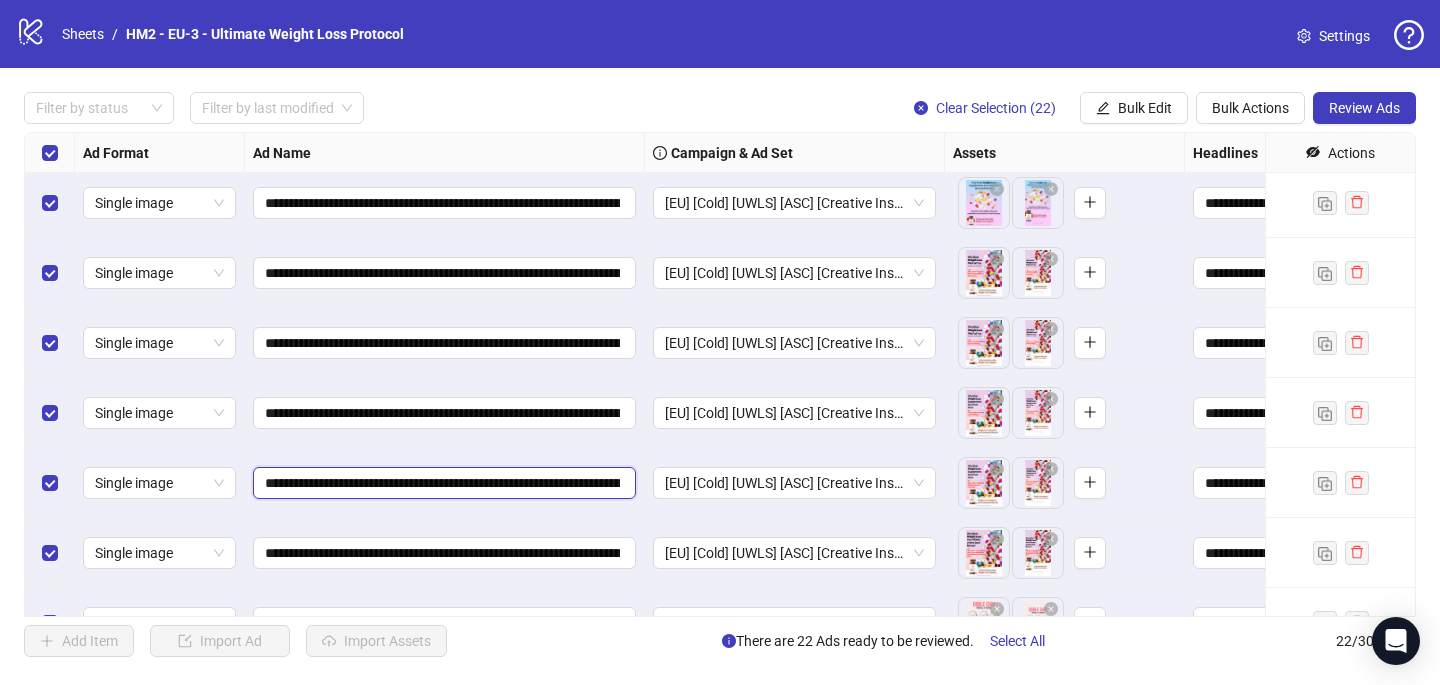 click on "**********" at bounding box center (442, 483) 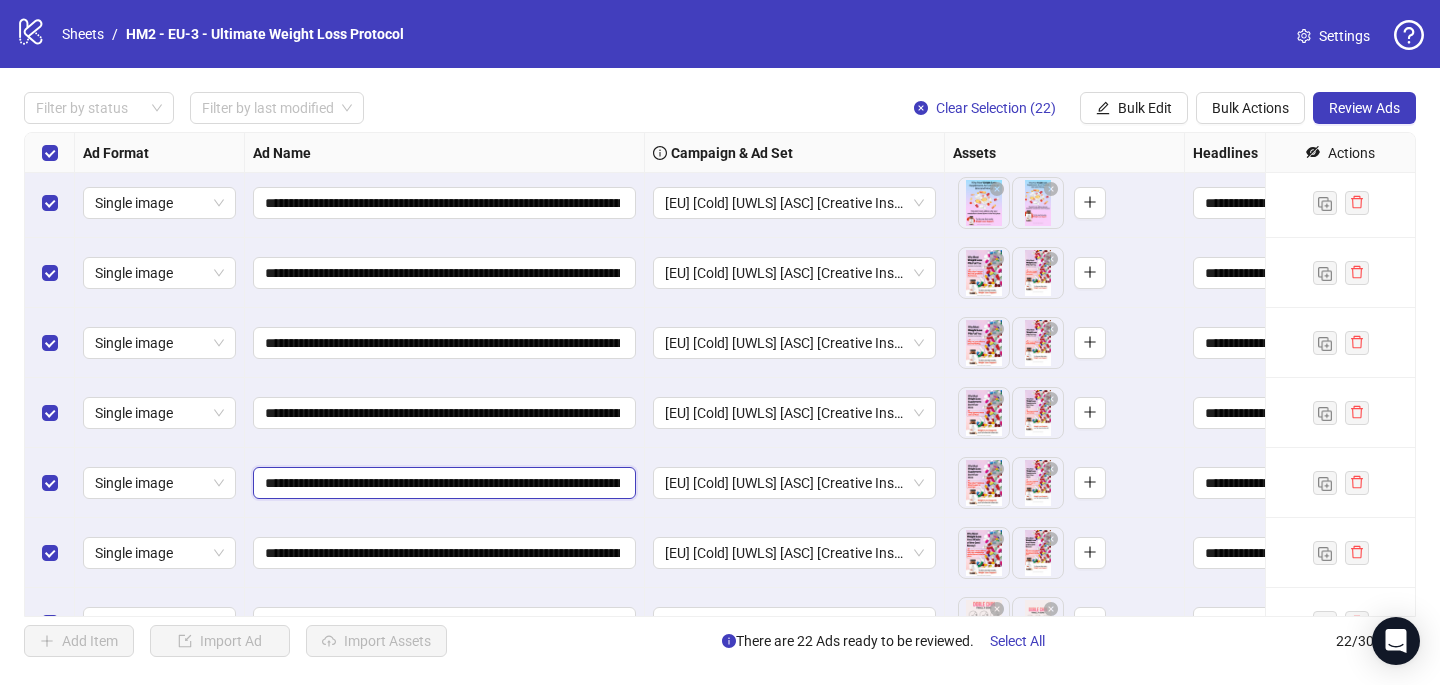 click on "**********" at bounding box center [442, 483] 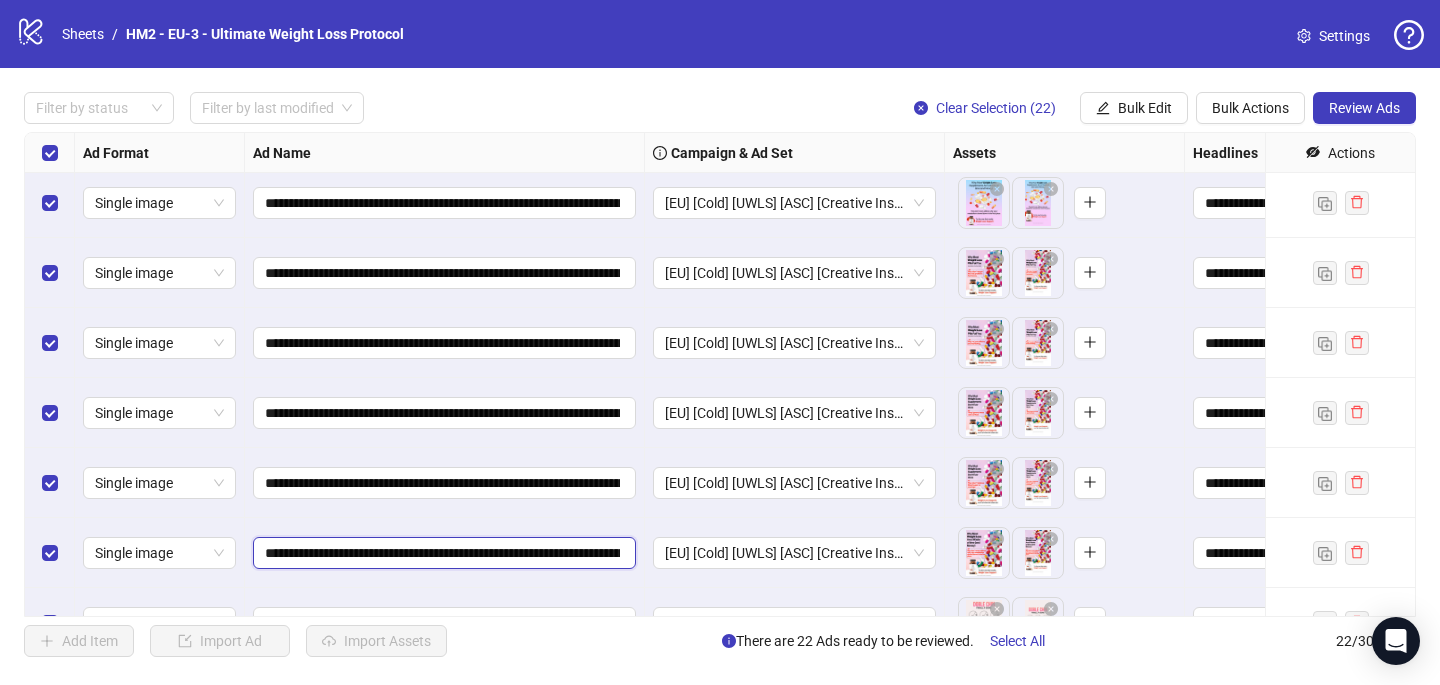 click on "**********" at bounding box center [442, 553] 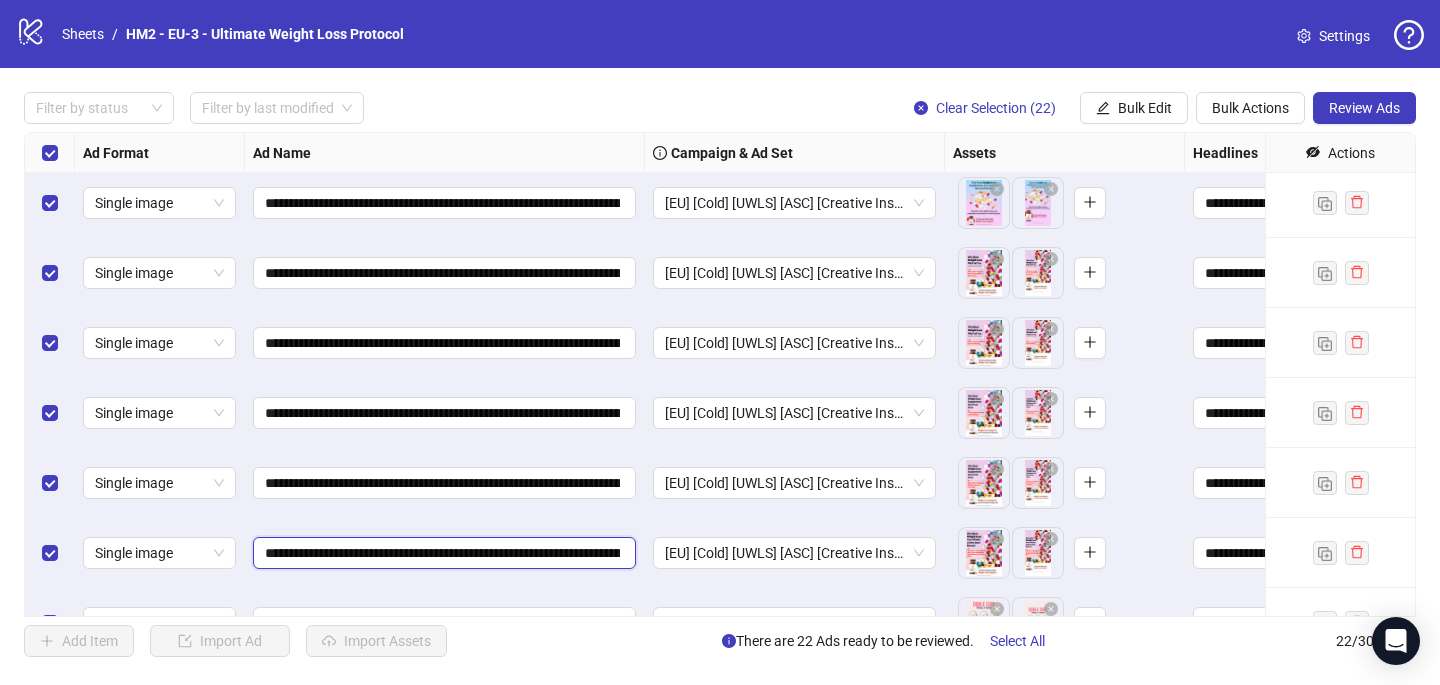 click on "**********" at bounding box center (442, 553) 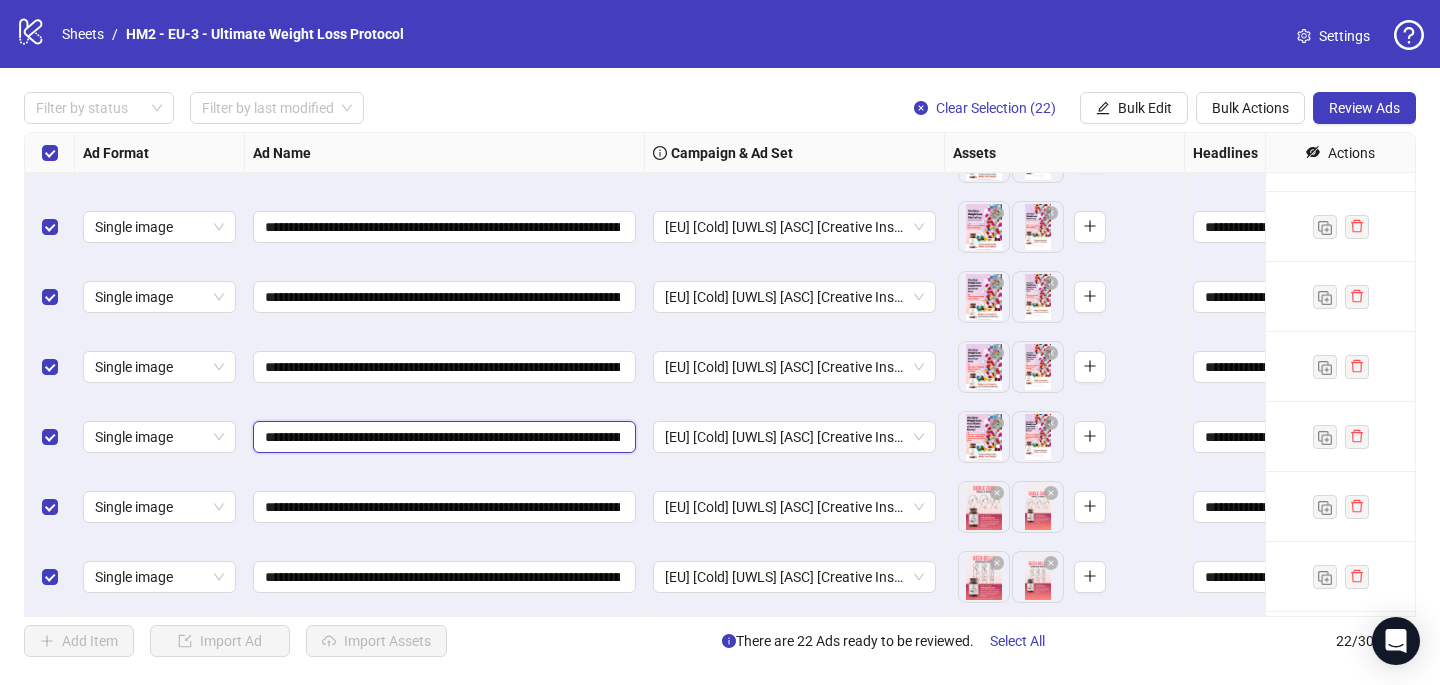scroll, scrollTop: 405, scrollLeft: 0, axis: vertical 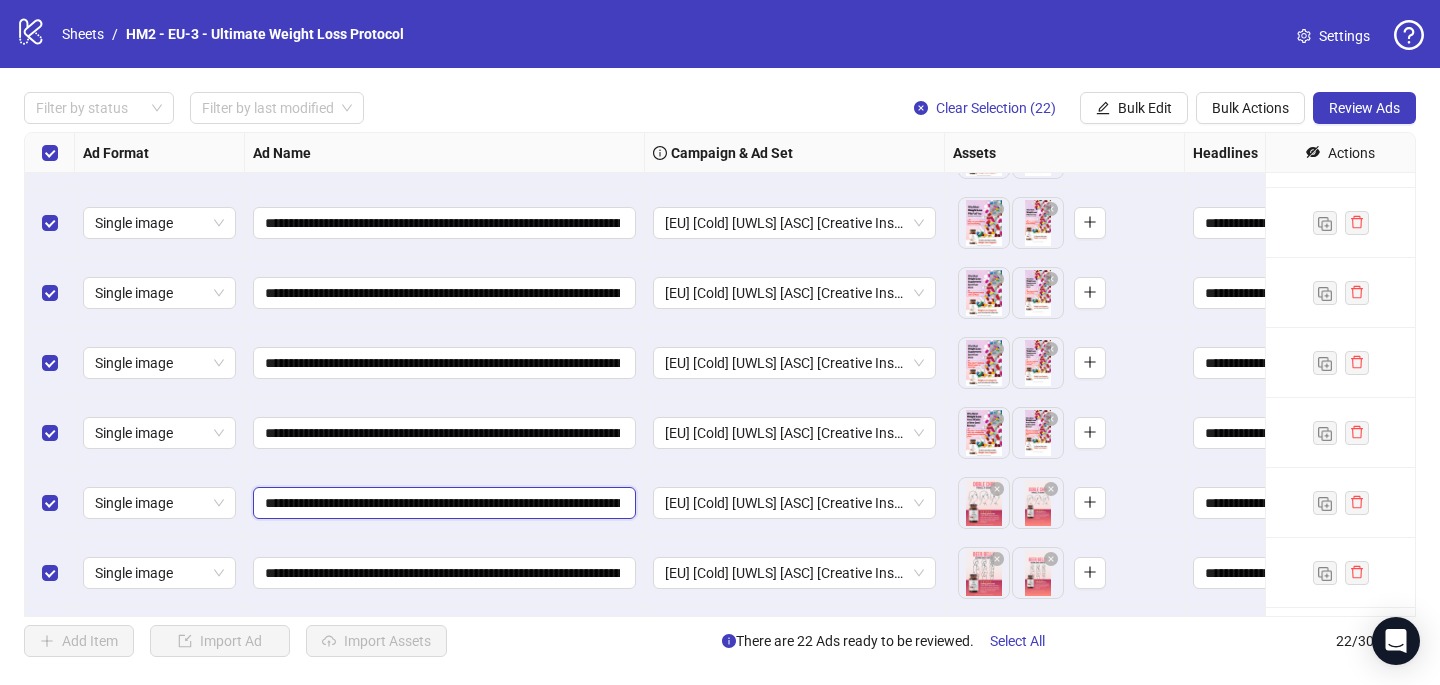 click on "**********" at bounding box center (442, 503) 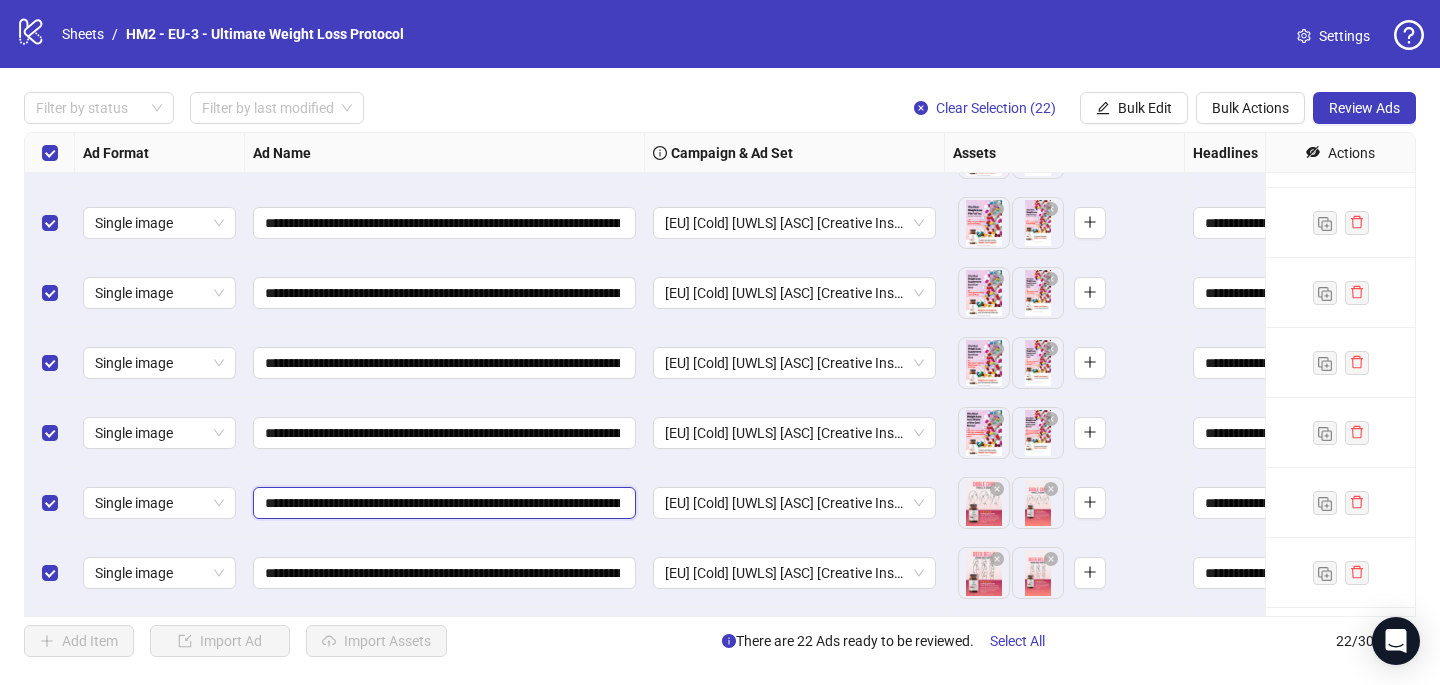 click on "**********" at bounding box center (442, 503) 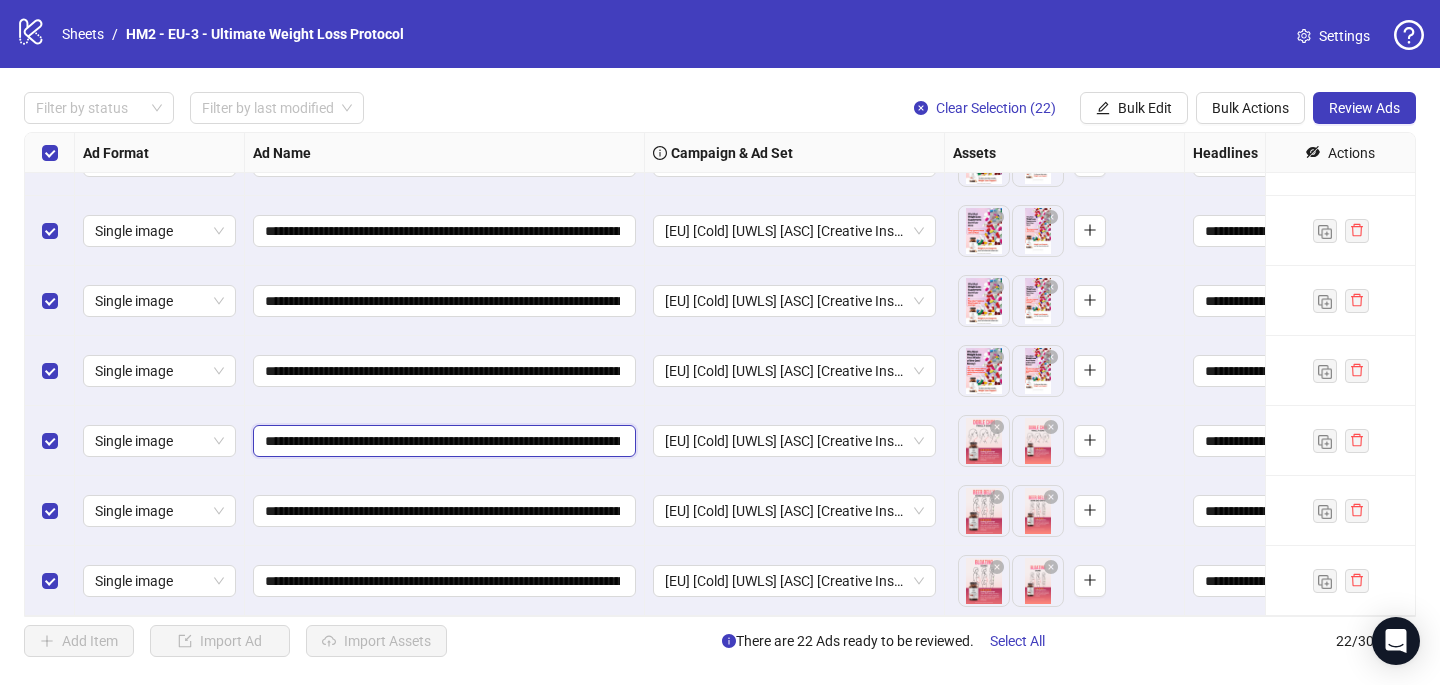 scroll, scrollTop: 469, scrollLeft: 0, axis: vertical 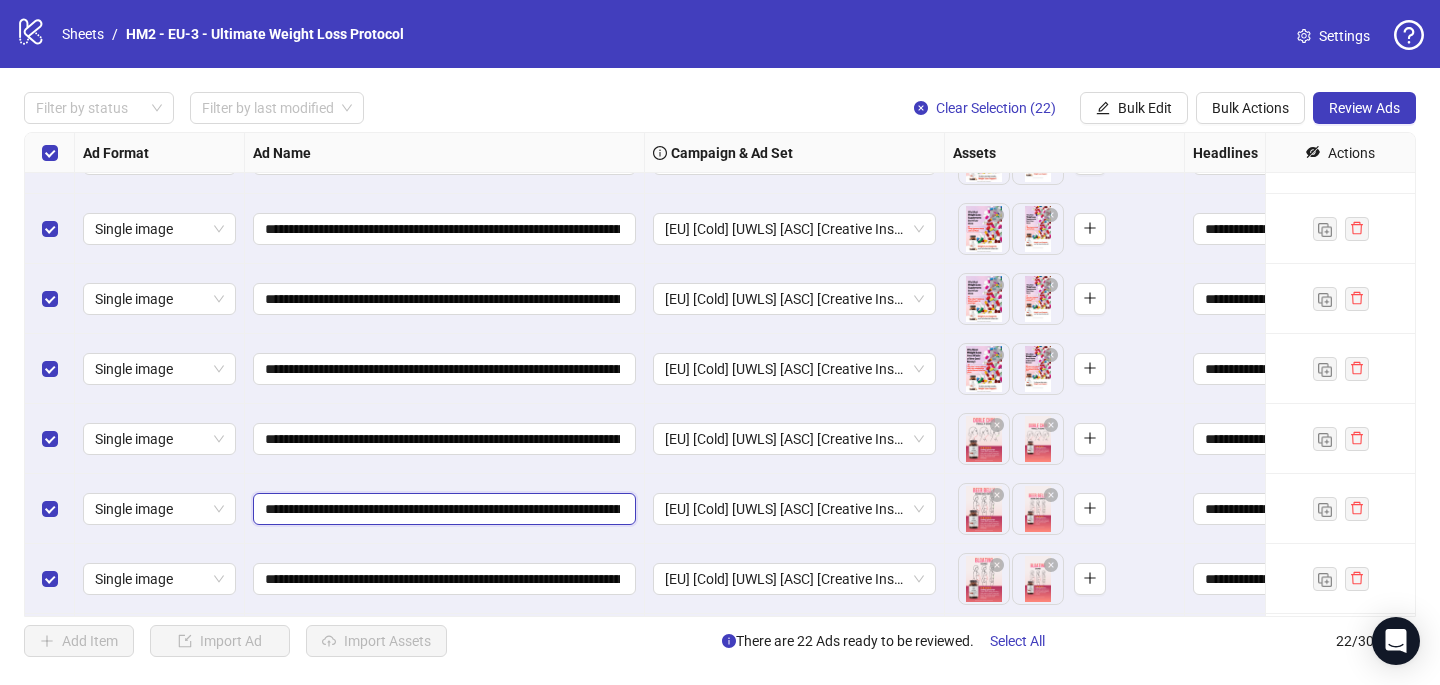 click on "**********" at bounding box center (442, 509) 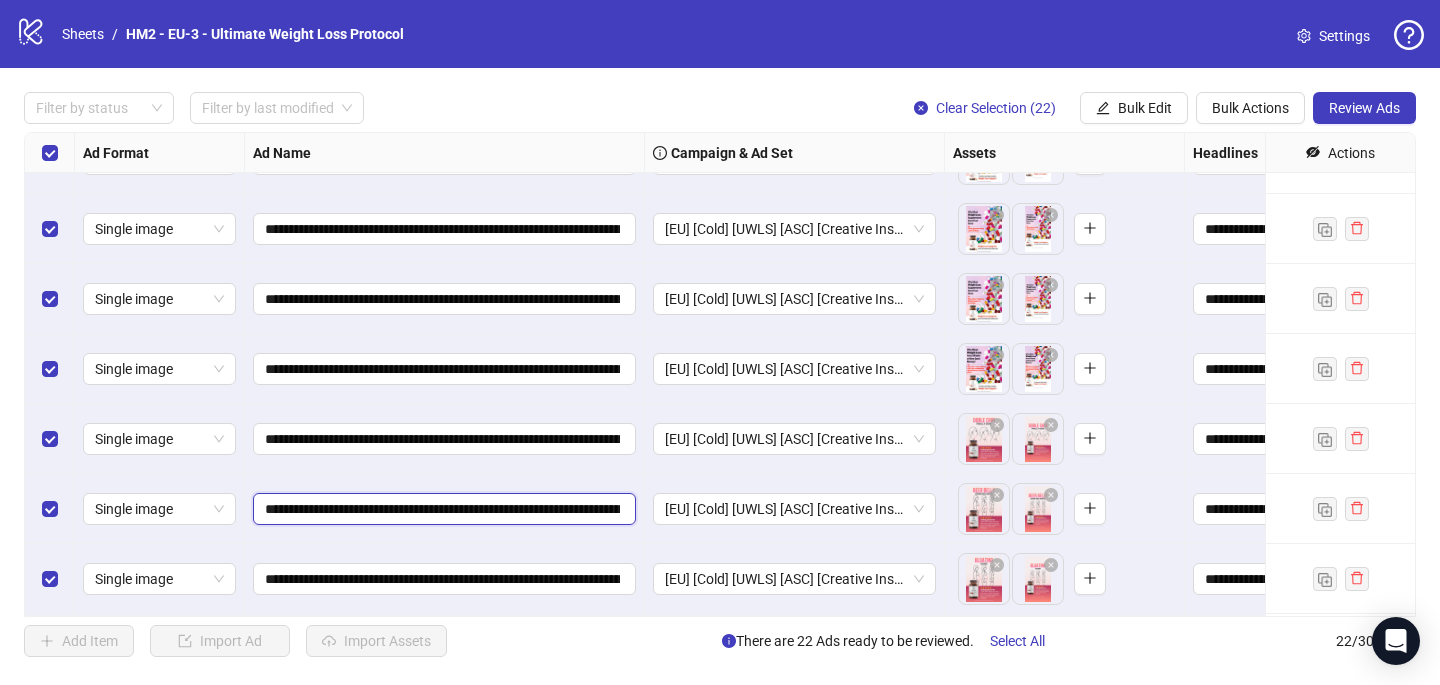 scroll, scrollTop: 557, scrollLeft: 0, axis: vertical 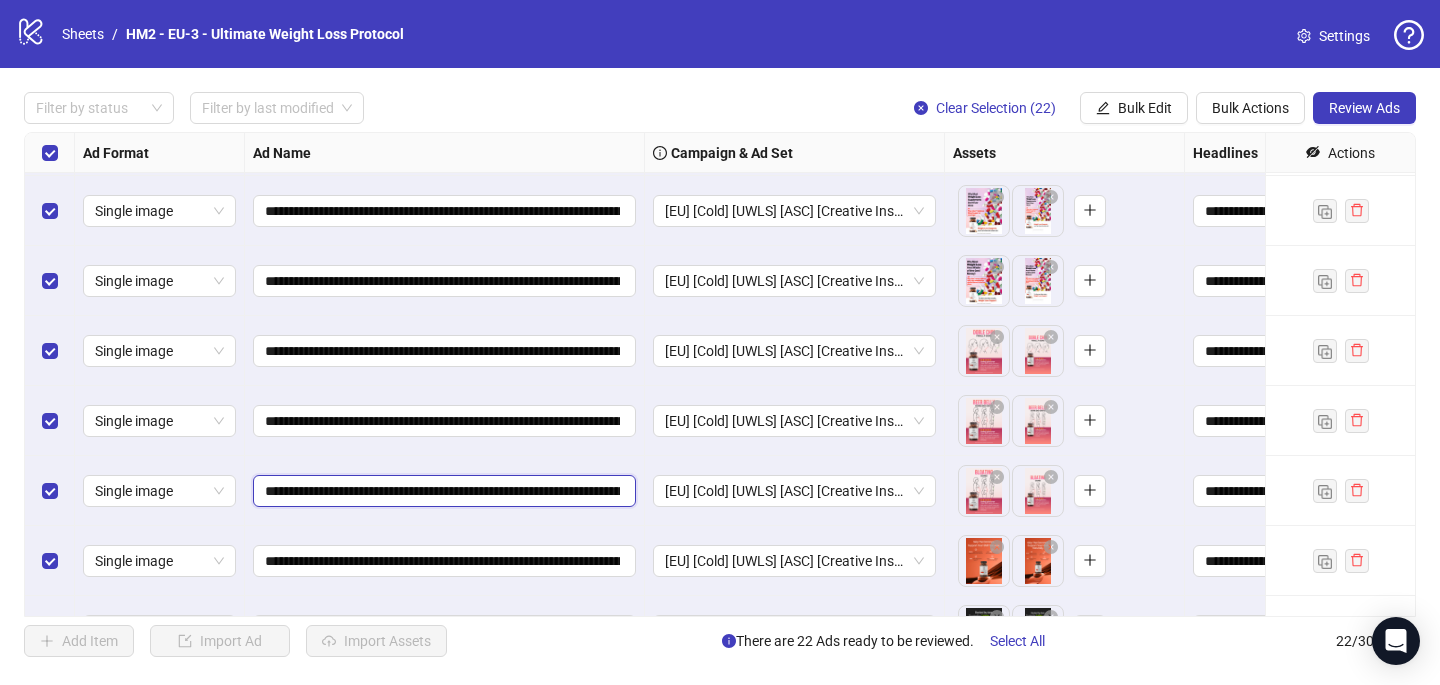 click on "**********" at bounding box center (442, 491) 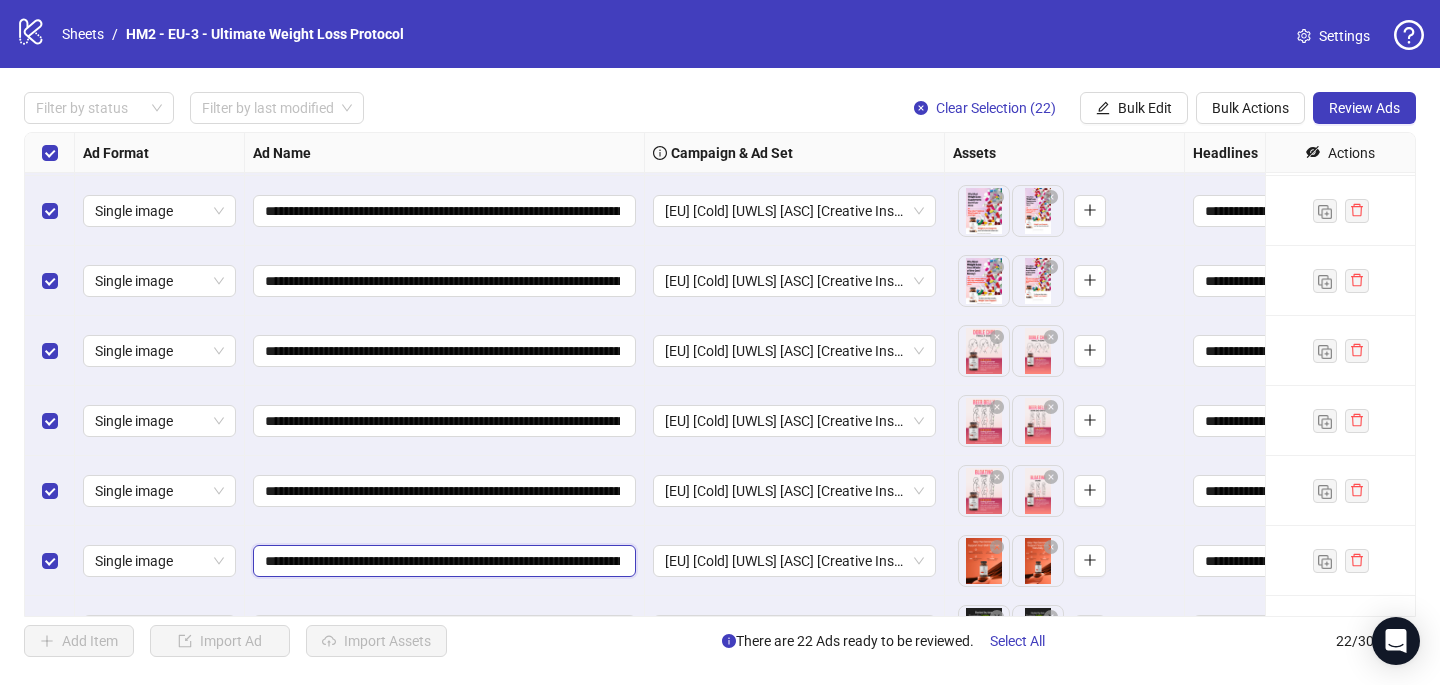 click on "**********" at bounding box center [442, 561] 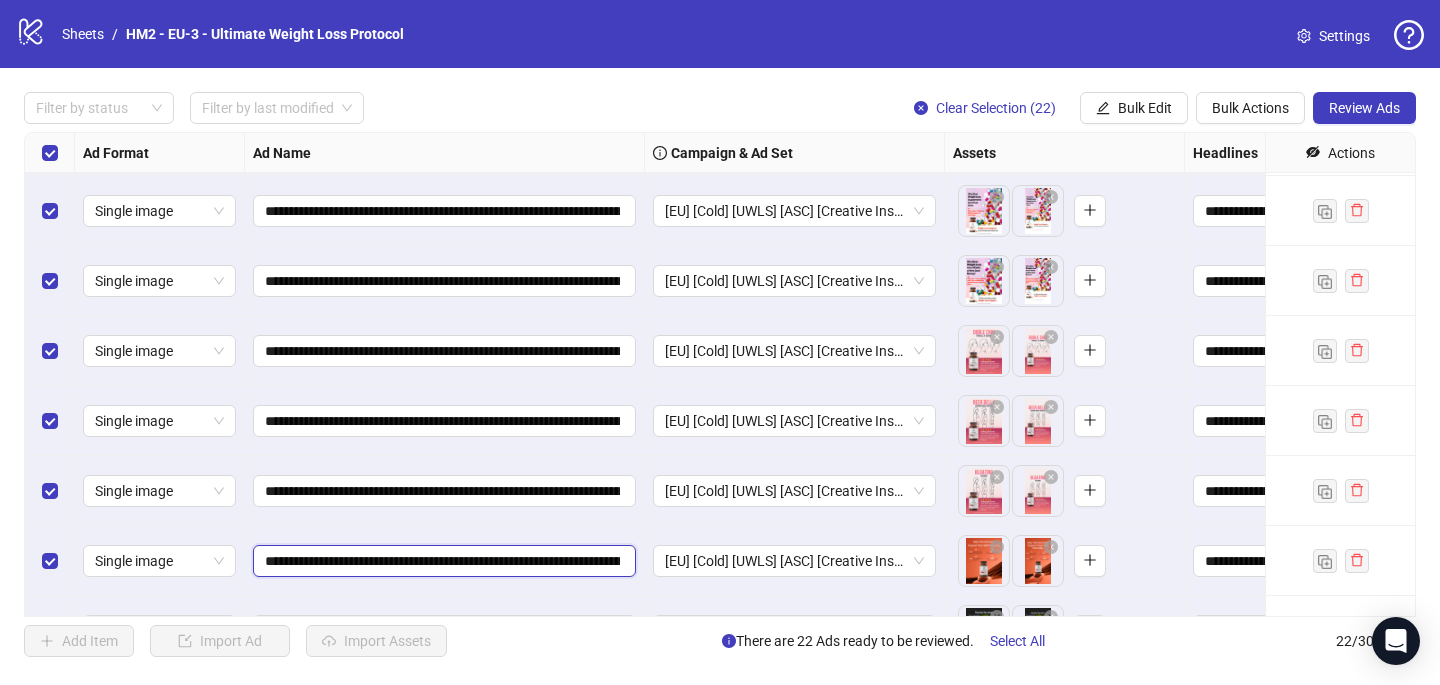 click on "**********" at bounding box center [442, 561] 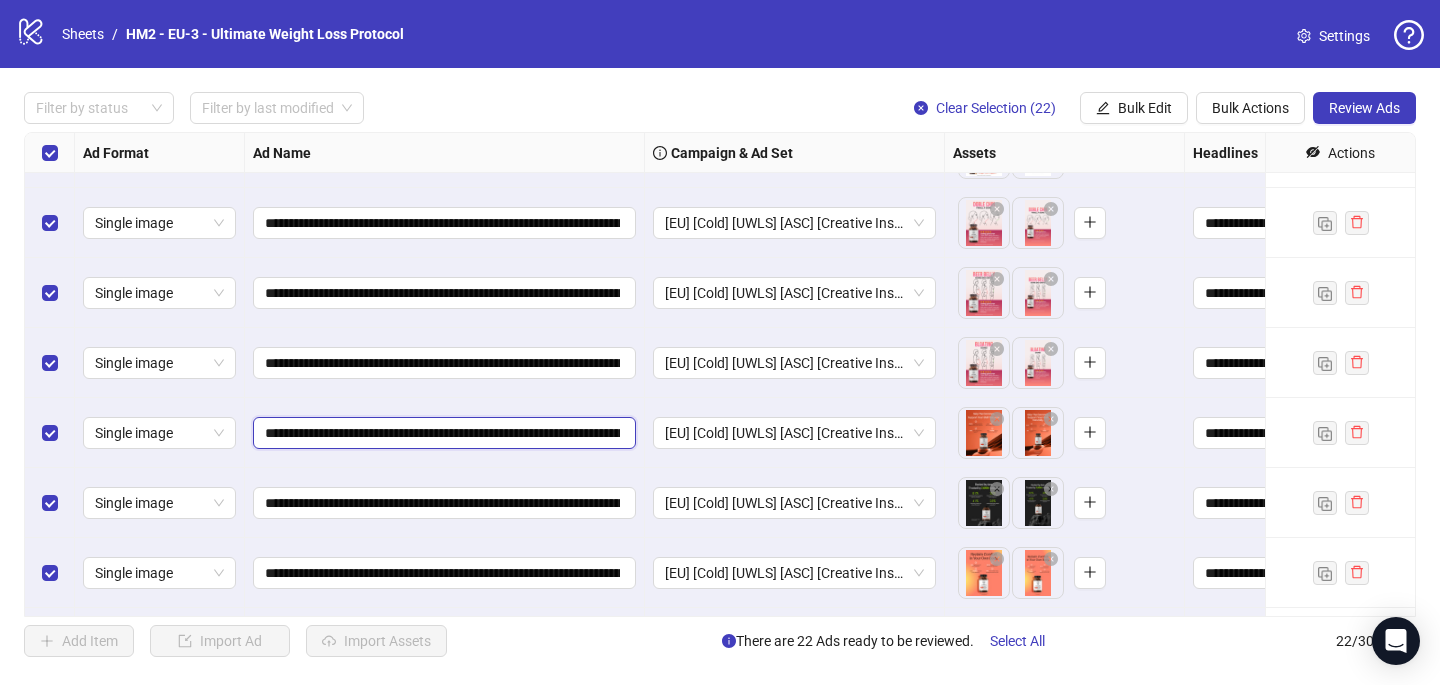 scroll, scrollTop: 693, scrollLeft: 0, axis: vertical 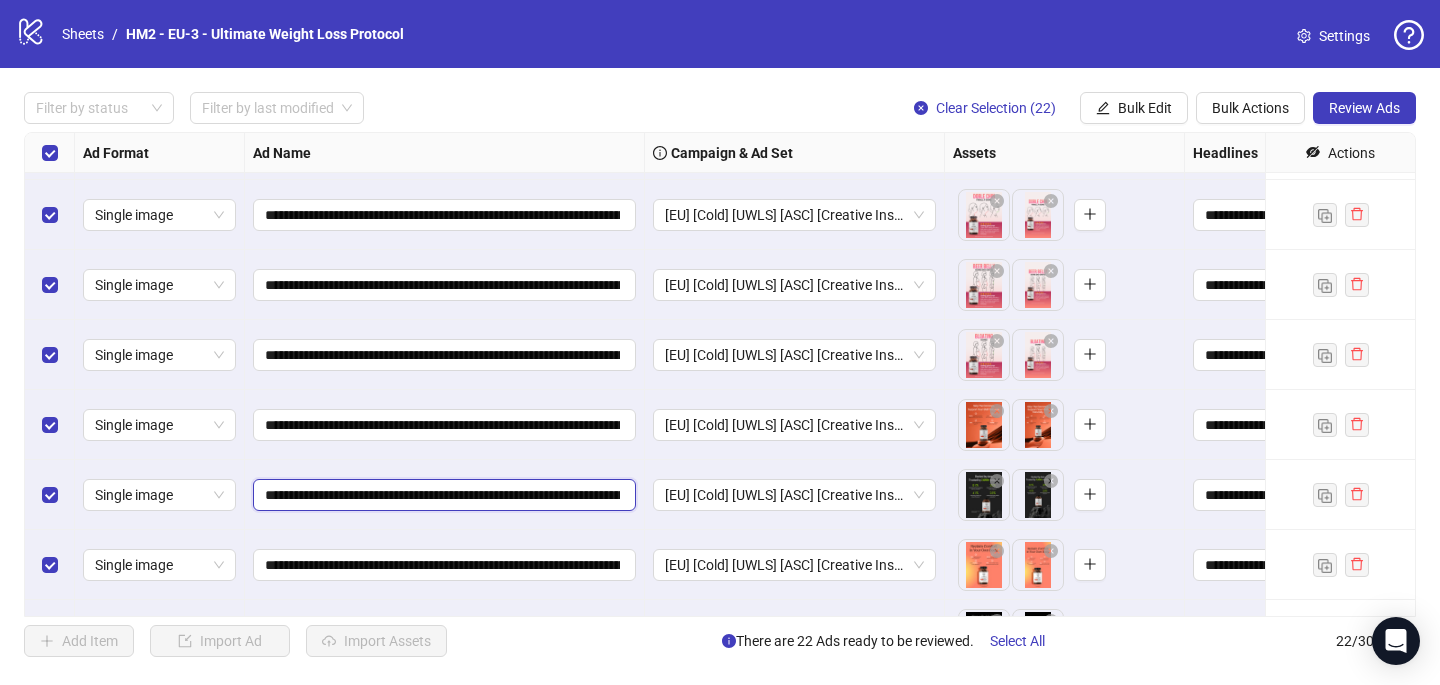 click on "**********" at bounding box center (442, 495) 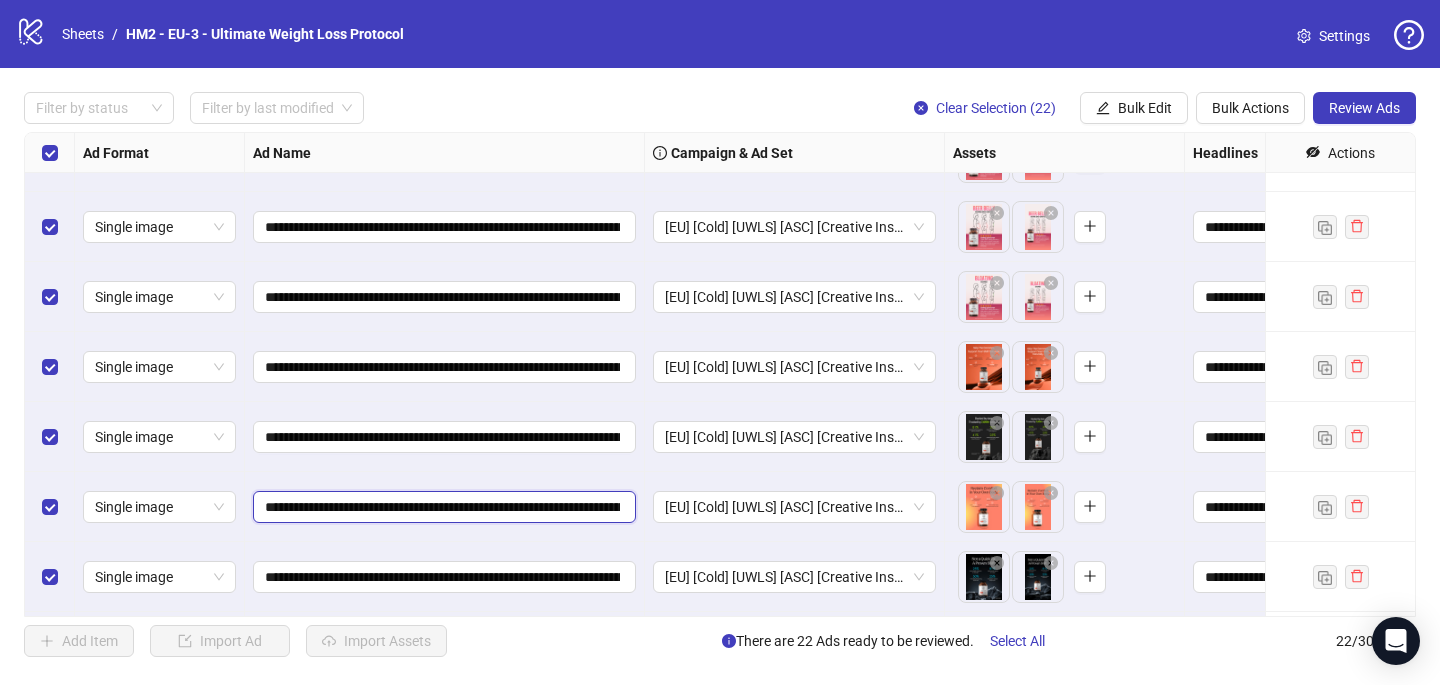click on "**********" at bounding box center (442, 507) 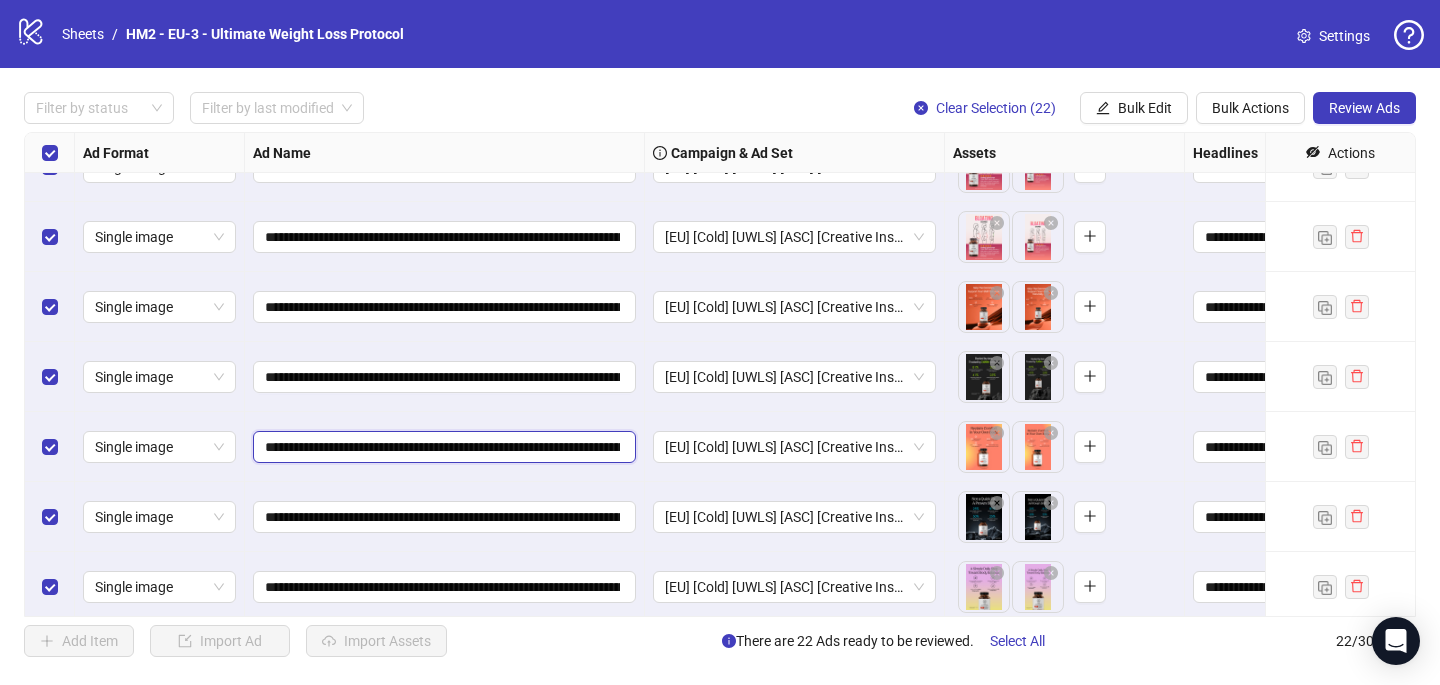 scroll, scrollTop: 815, scrollLeft: 0, axis: vertical 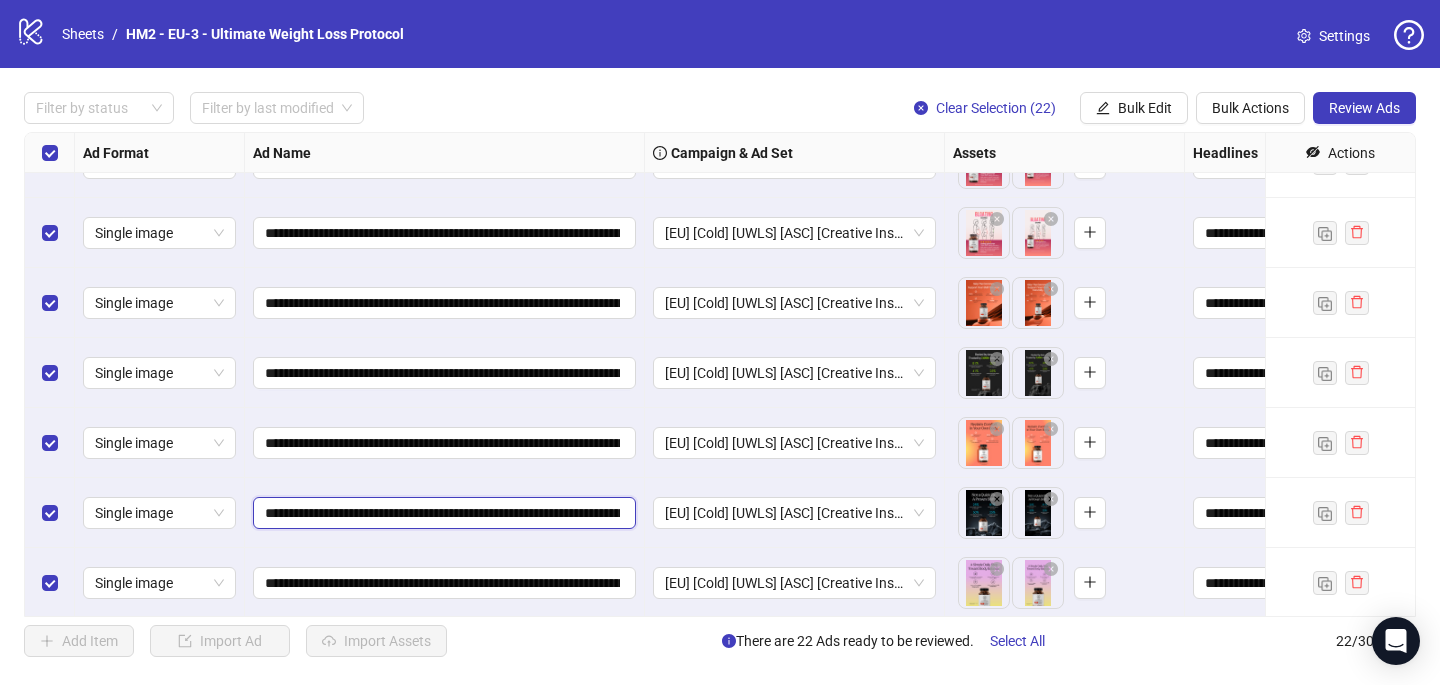 click on "**********" at bounding box center (442, 513) 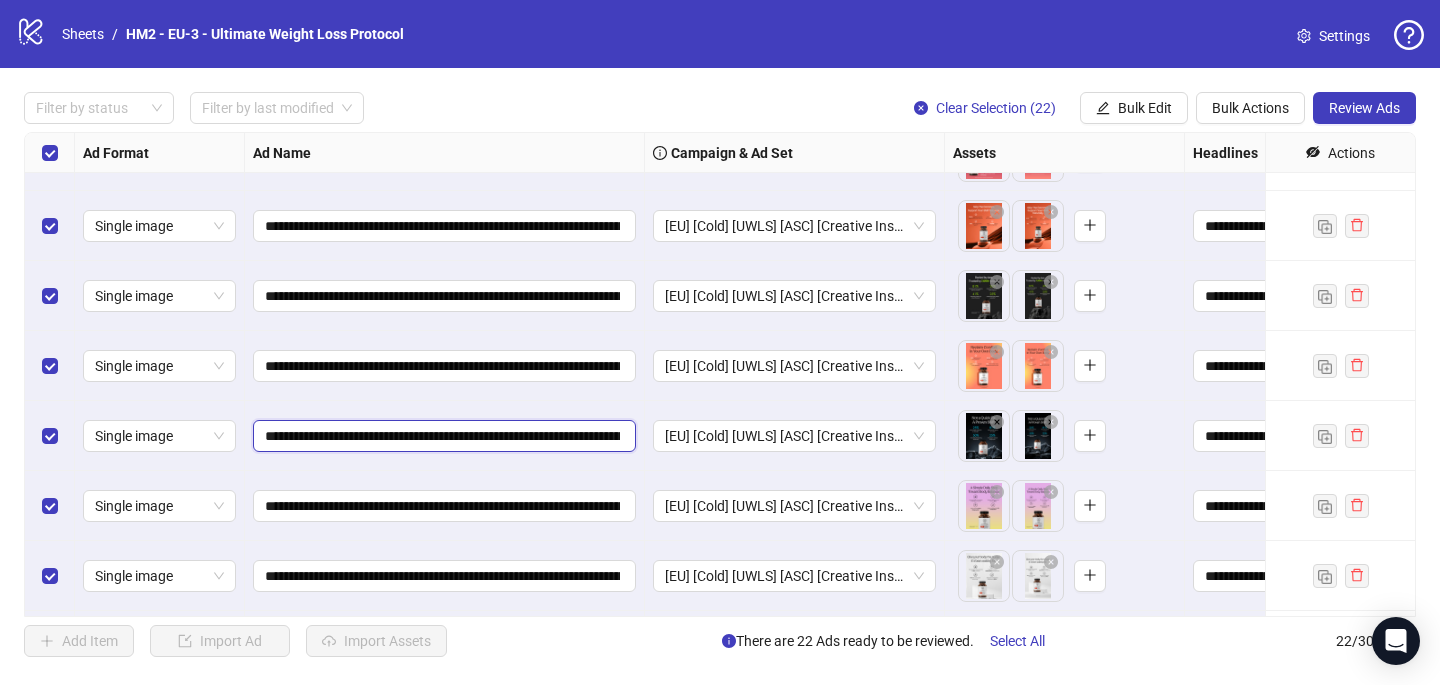 scroll, scrollTop: 889, scrollLeft: 0, axis: vertical 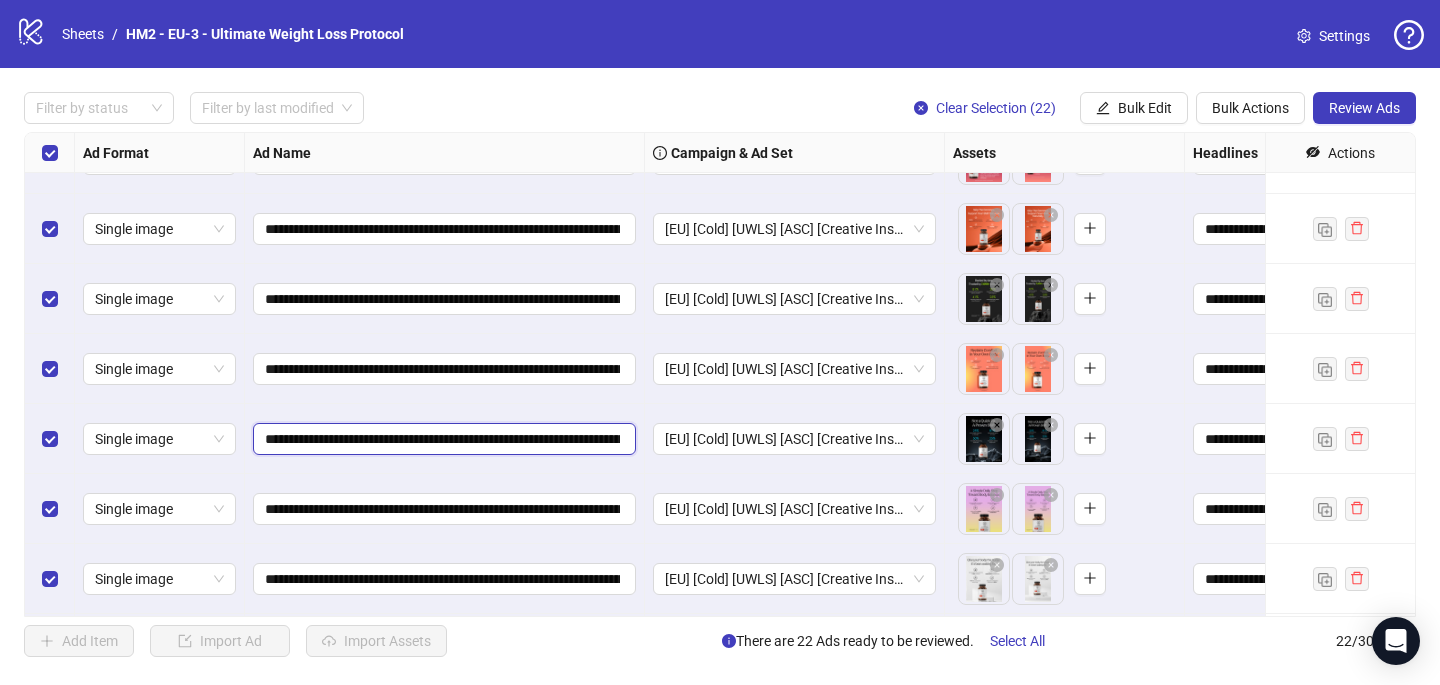 drag, startPoint x: 438, startPoint y: 438, endPoint x: 376, endPoint y: 436, distance: 62.03225 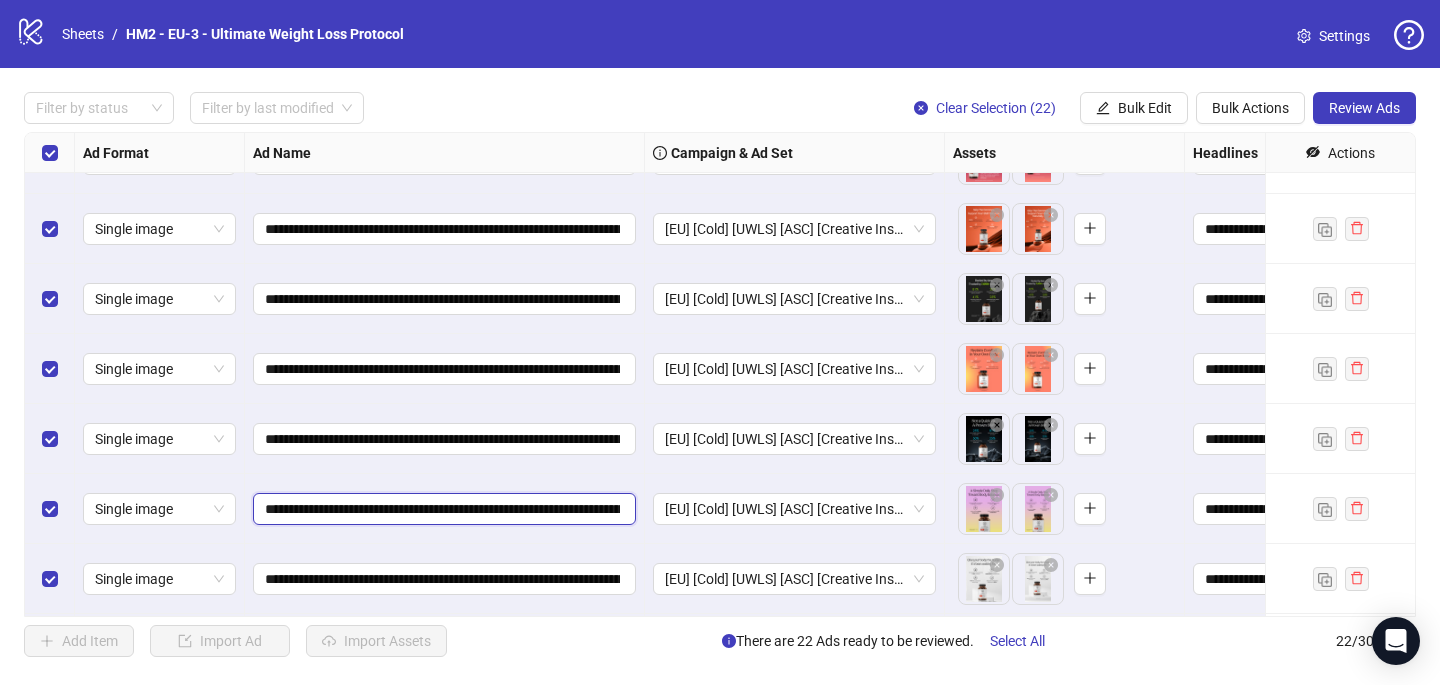 click on "**********" at bounding box center (442, 509) 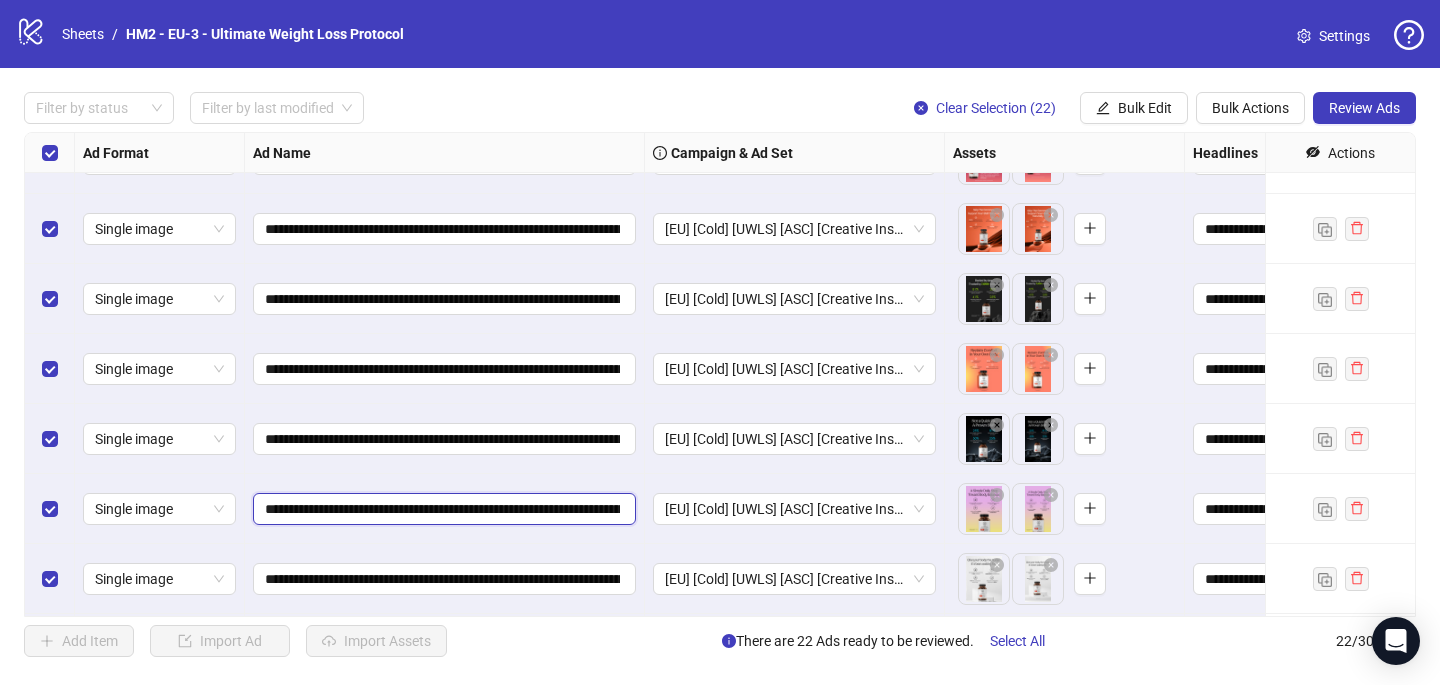 click on "**********" at bounding box center (442, 509) 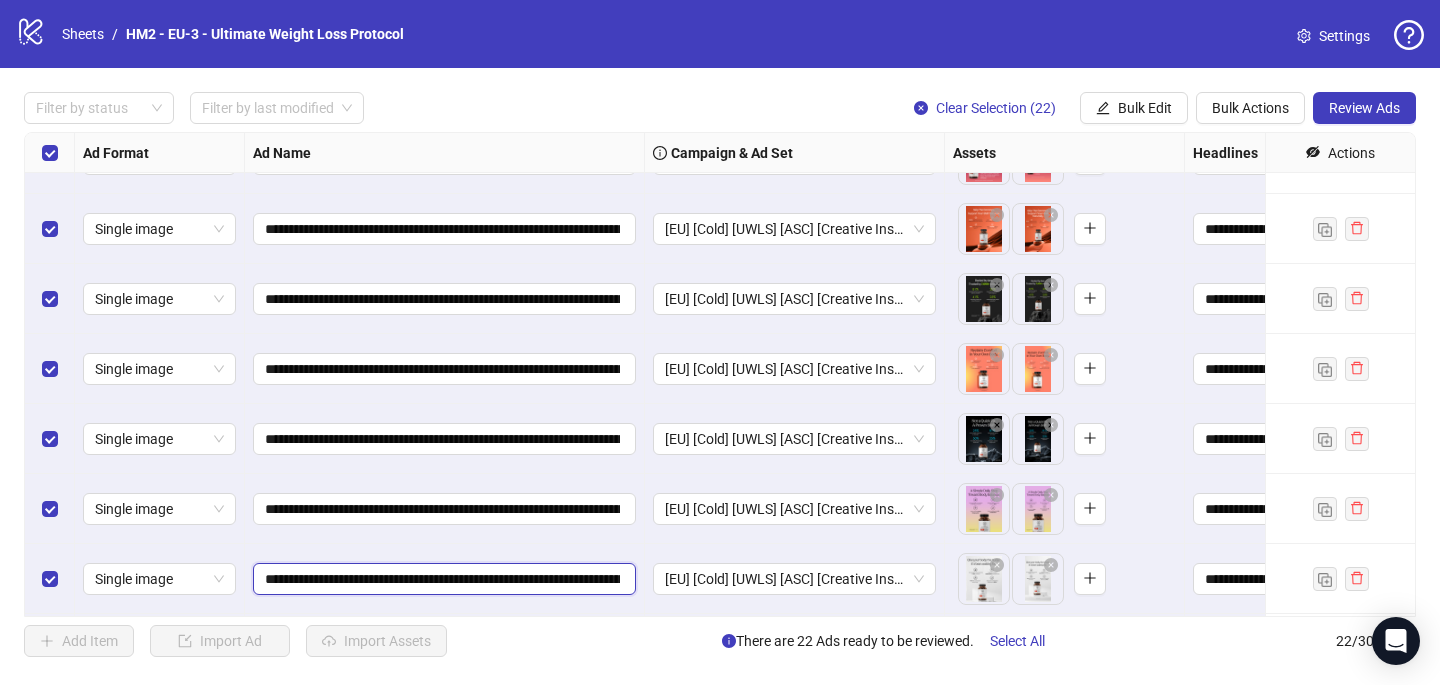 click on "**********" at bounding box center [442, 579] 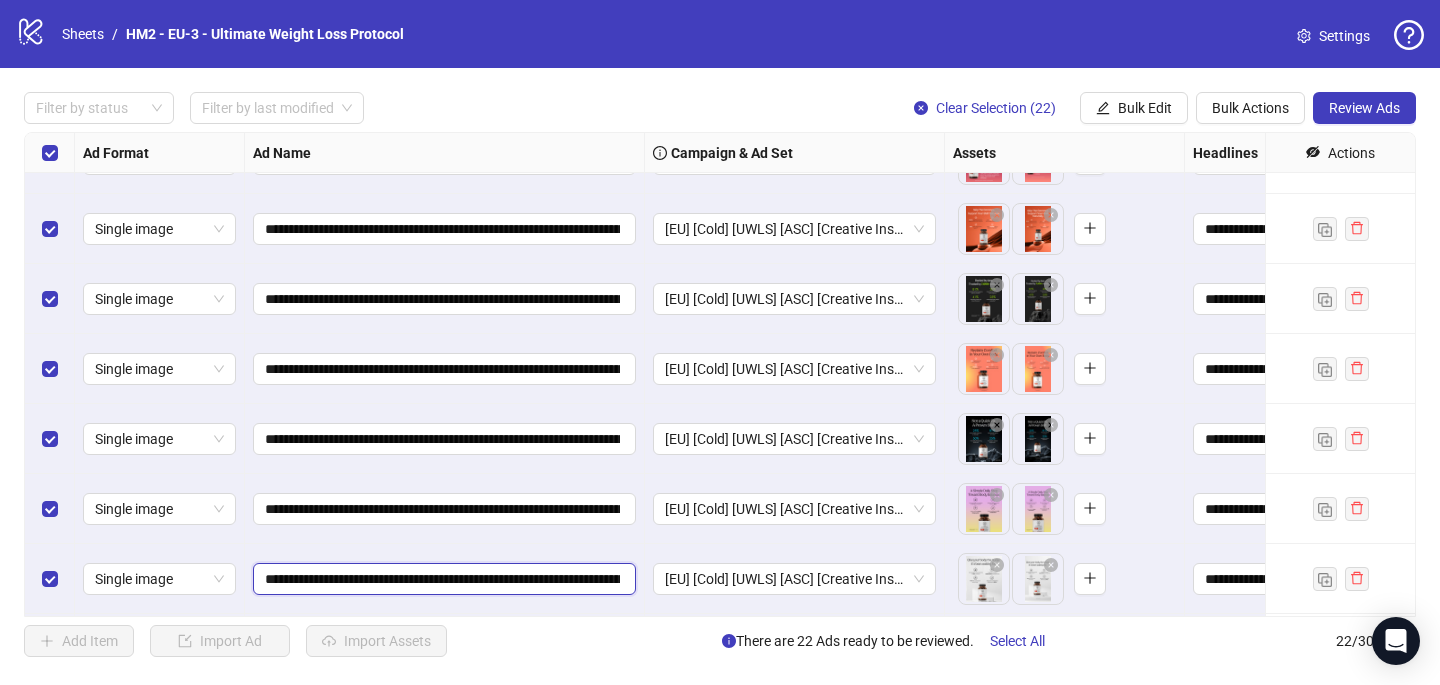 paste on "***" 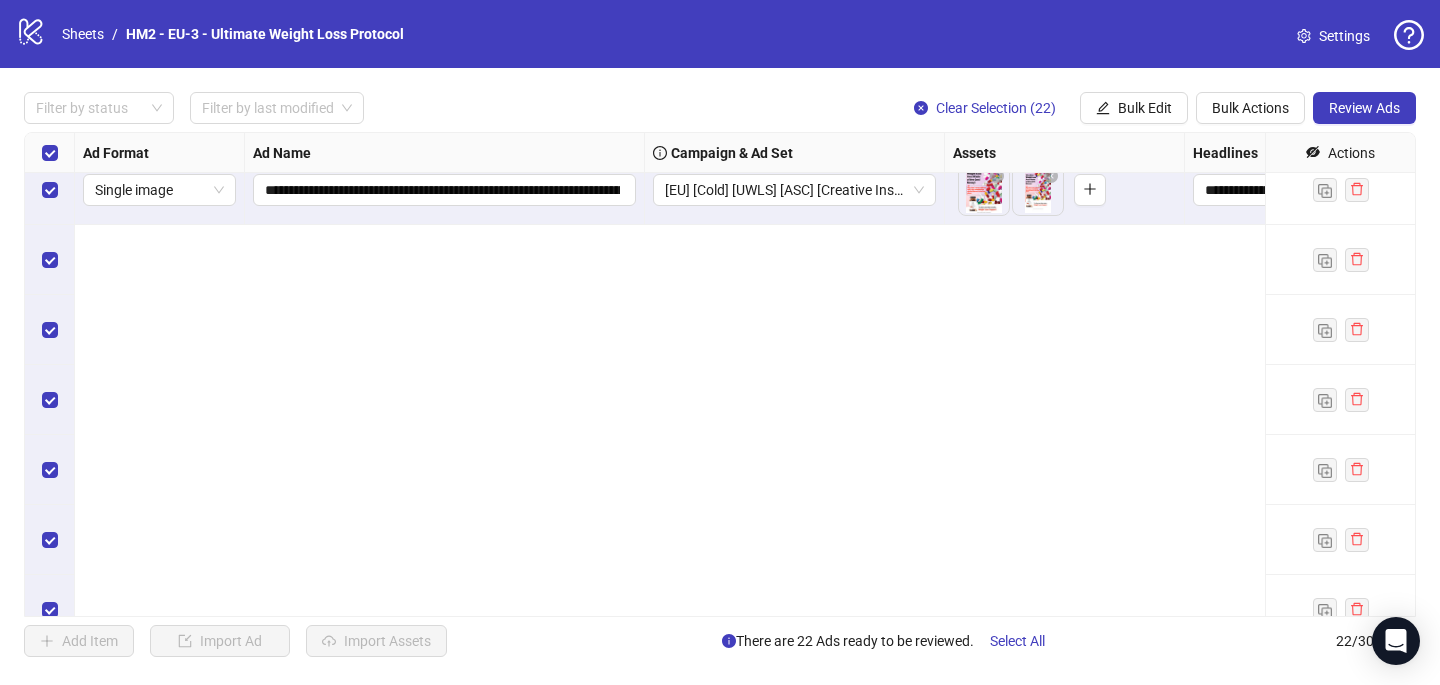 scroll, scrollTop: 0, scrollLeft: 0, axis: both 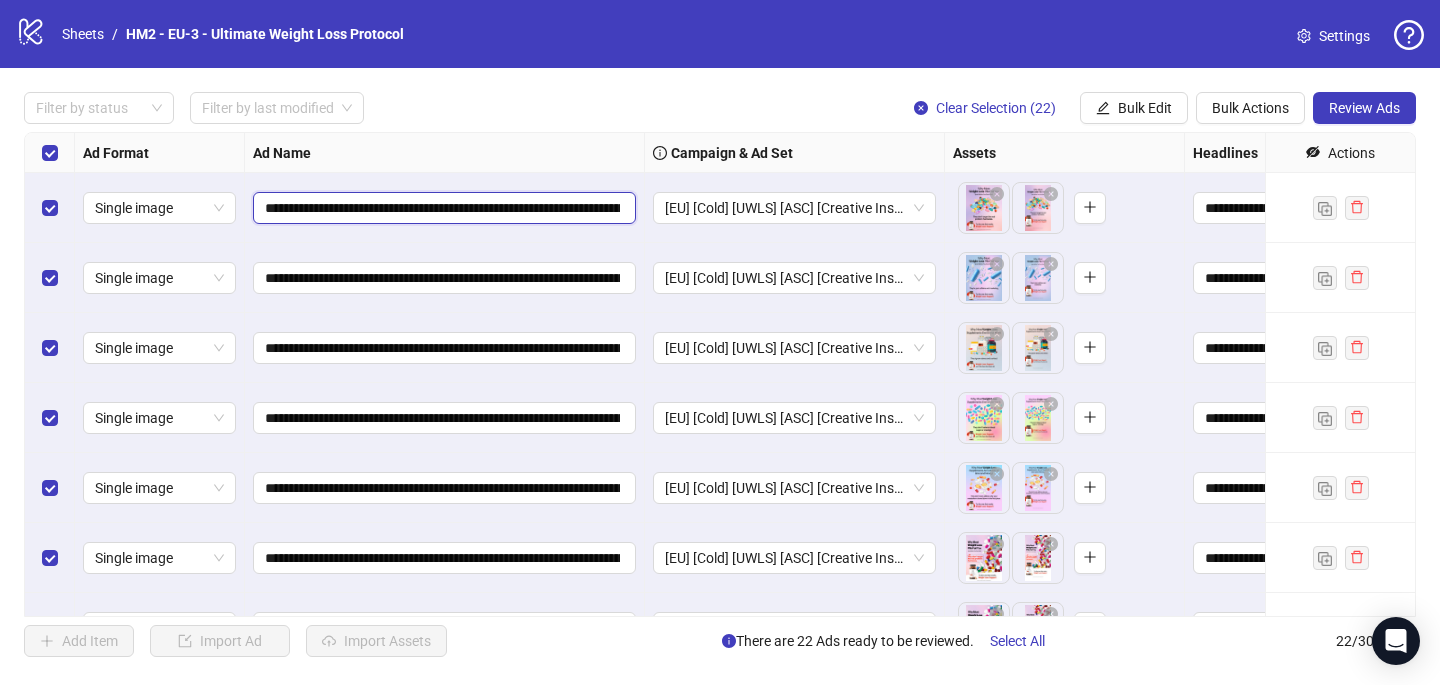 click on "**********" at bounding box center [442, 208] 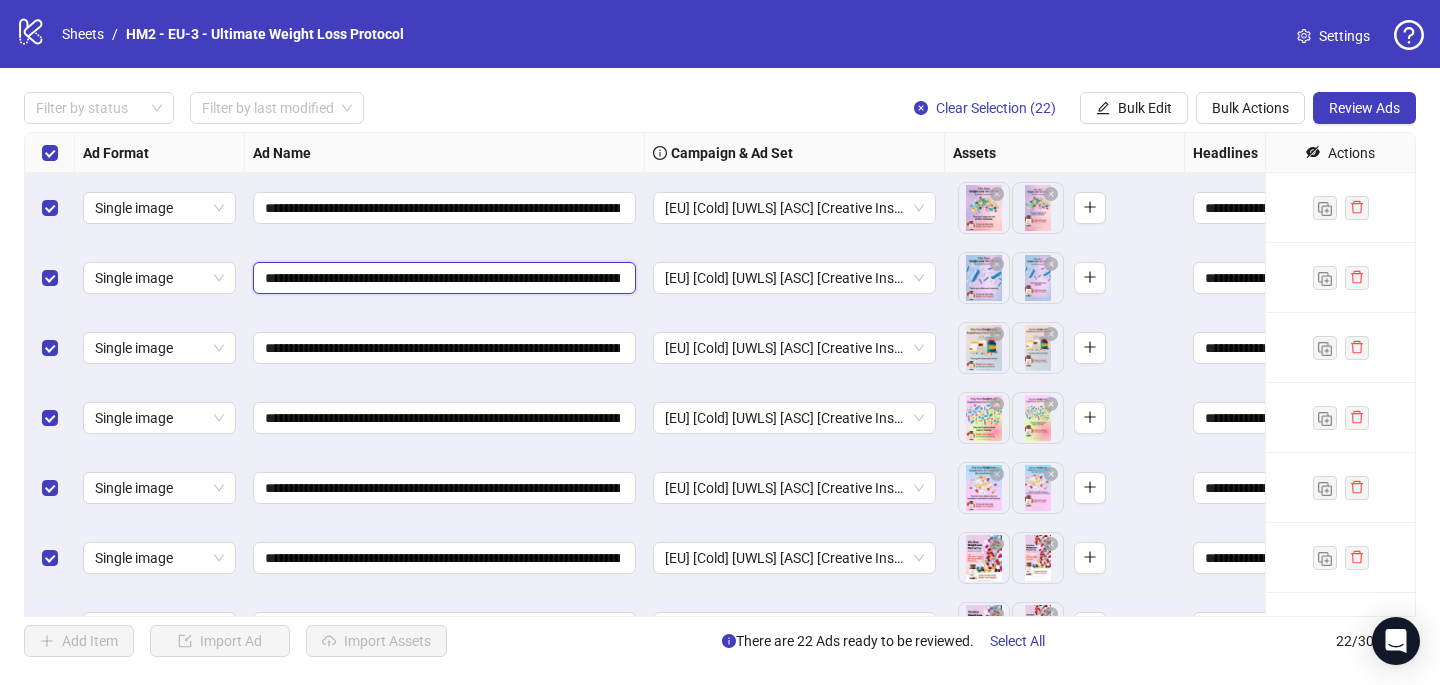 click on "**********" at bounding box center (442, 278) 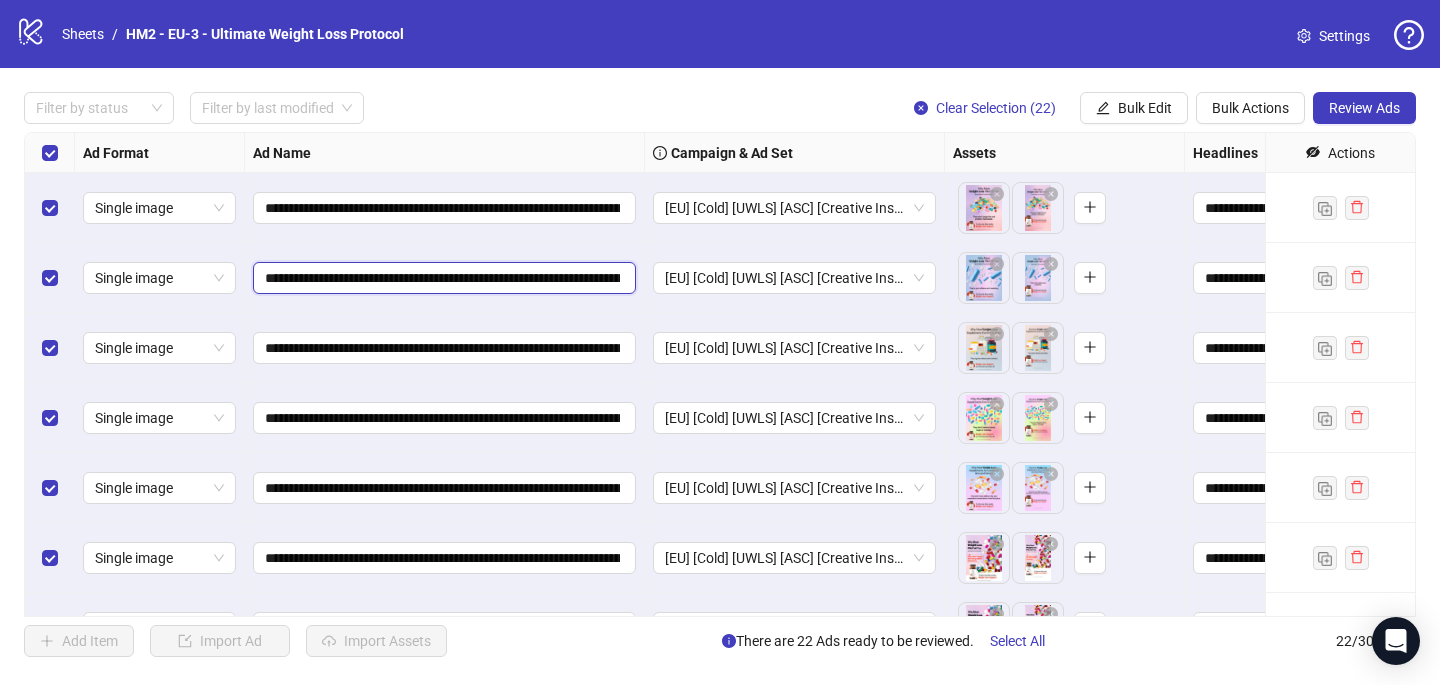 type on "**********" 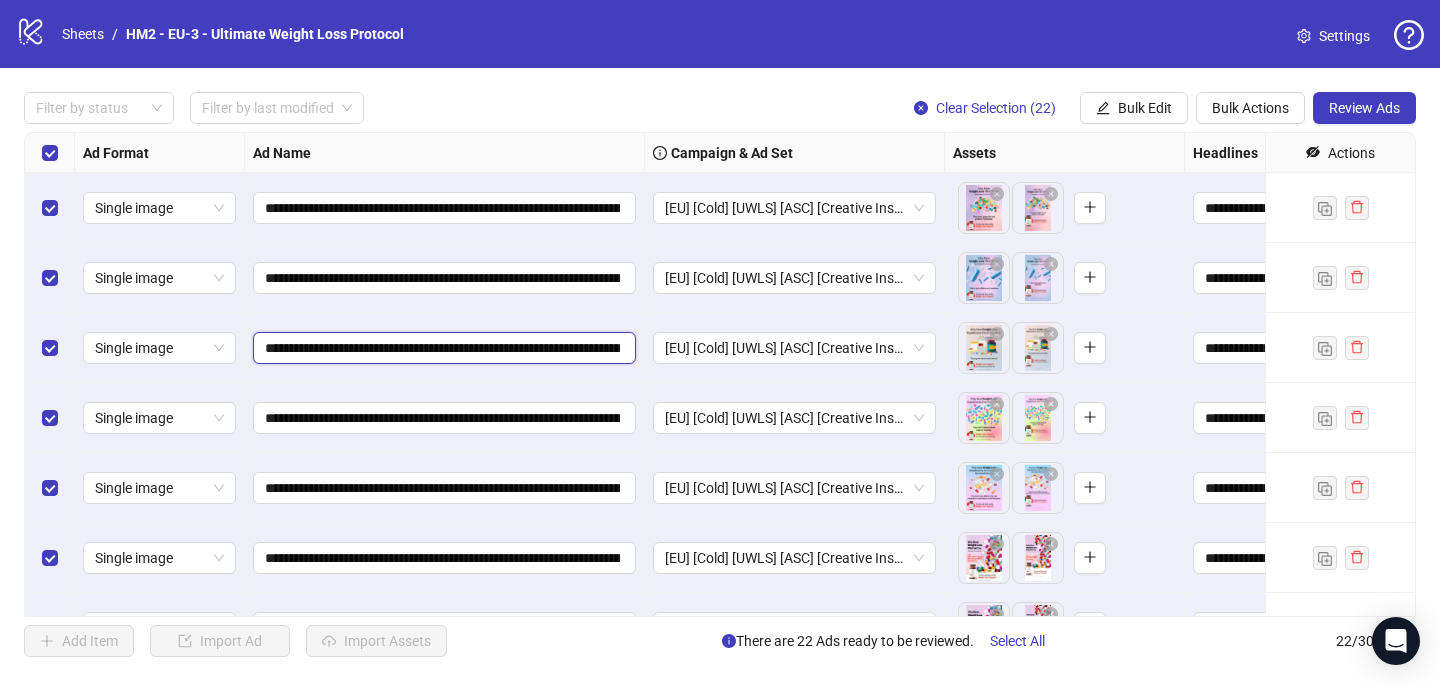click on "**********" at bounding box center [442, 348] 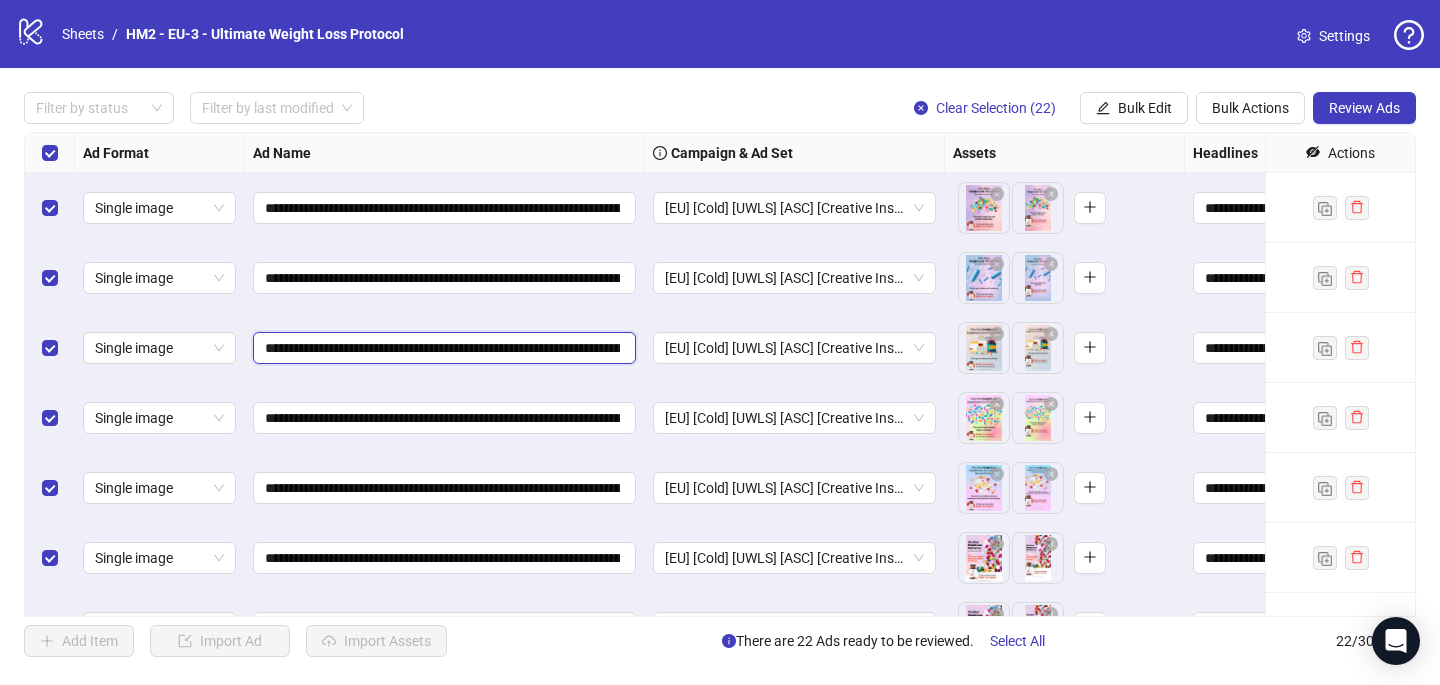 type on "**********" 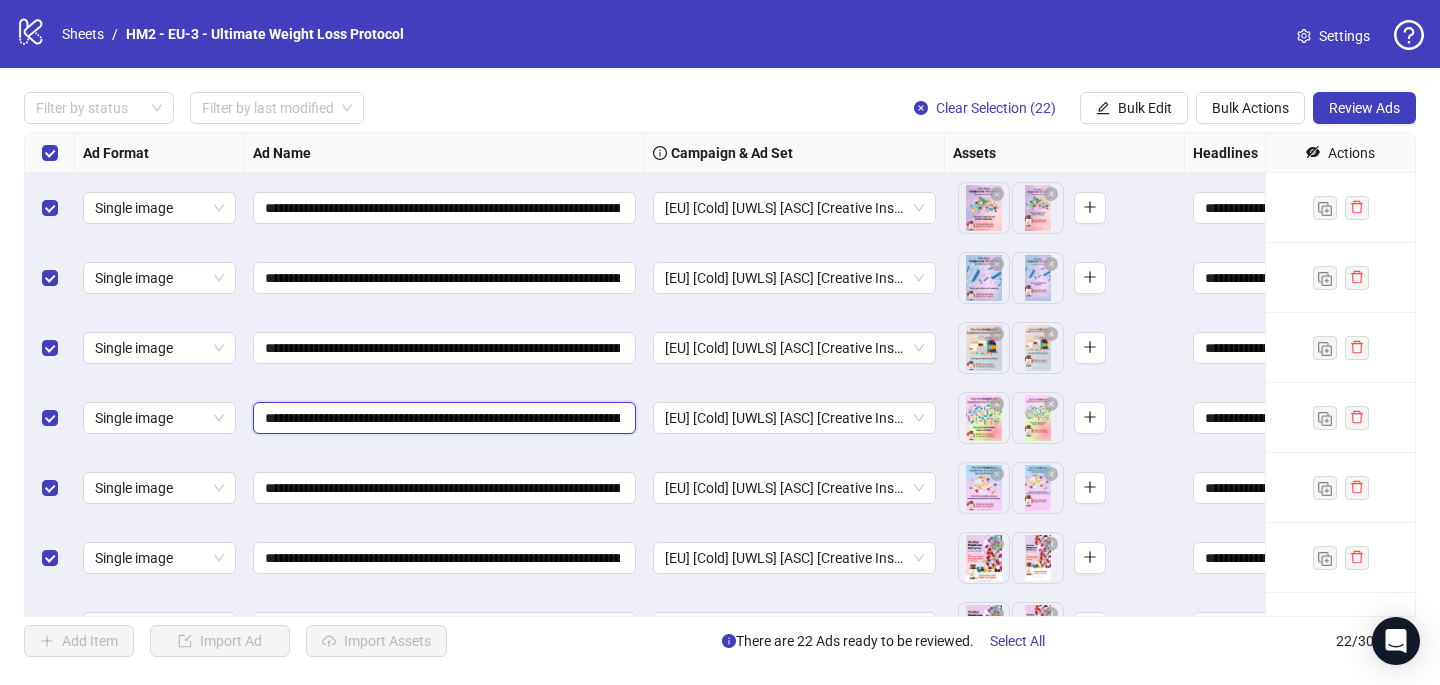click on "**********" at bounding box center [442, 418] 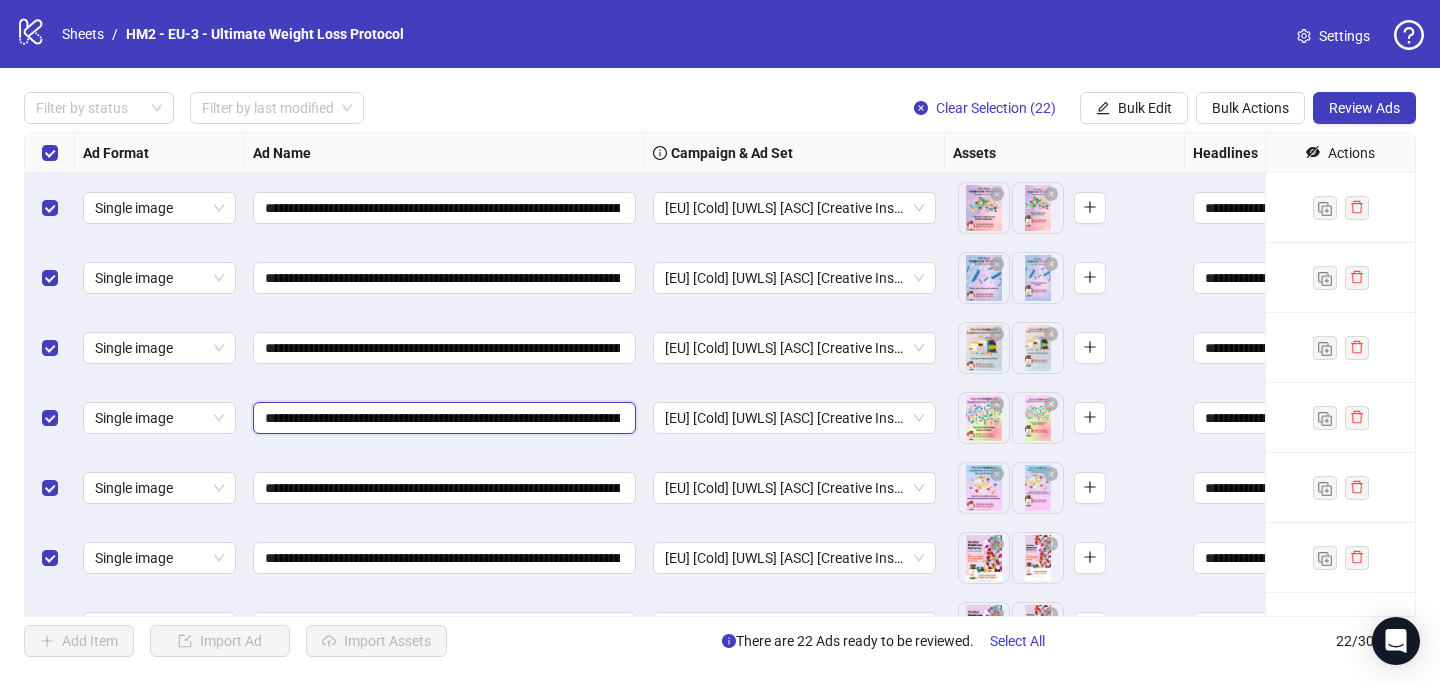 type on "**********" 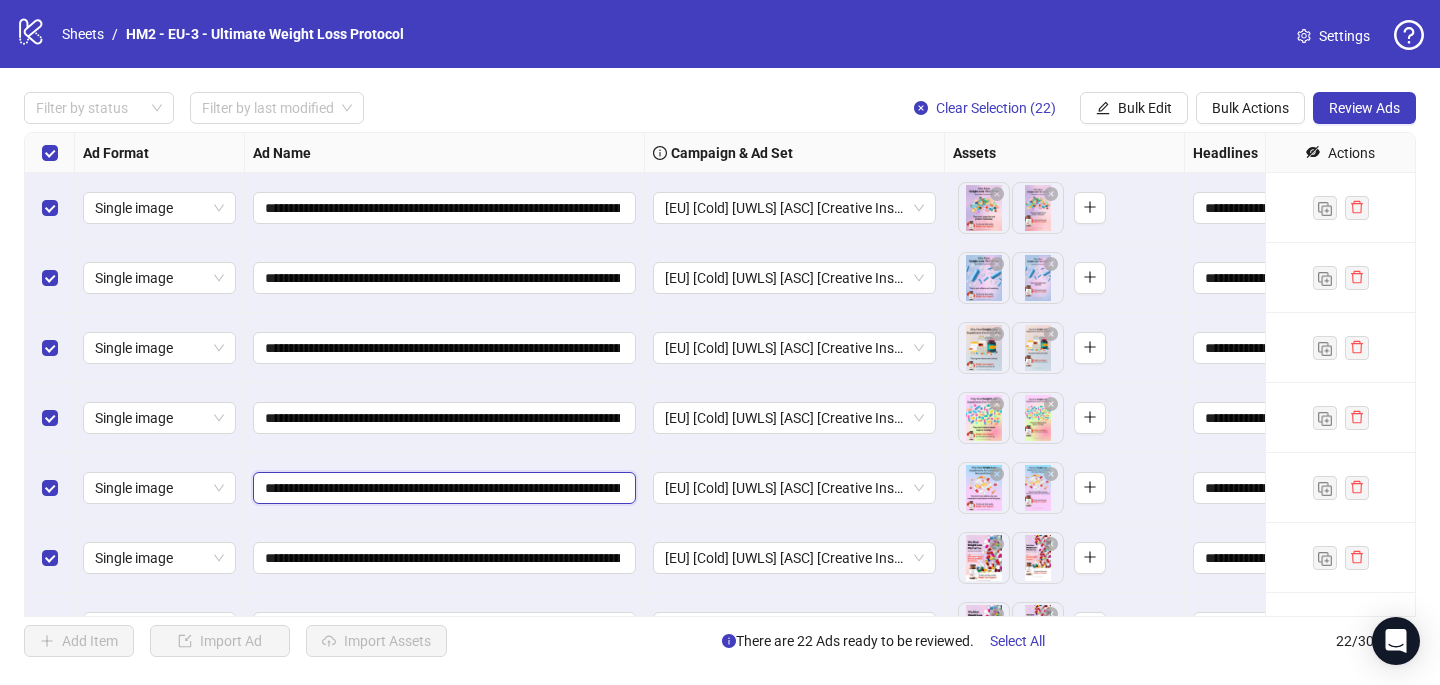 click on "**********" at bounding box center [442, 488] 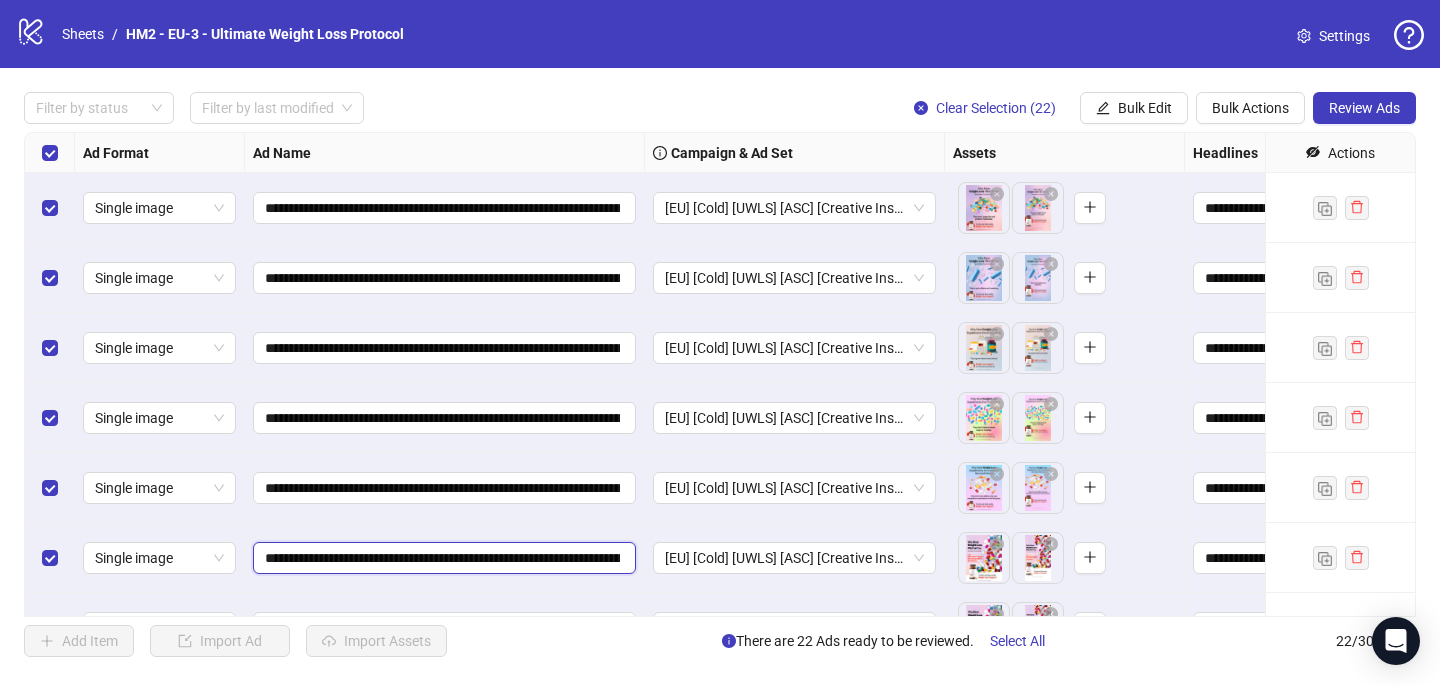 click on "**********" at bounding box center [442, 558] 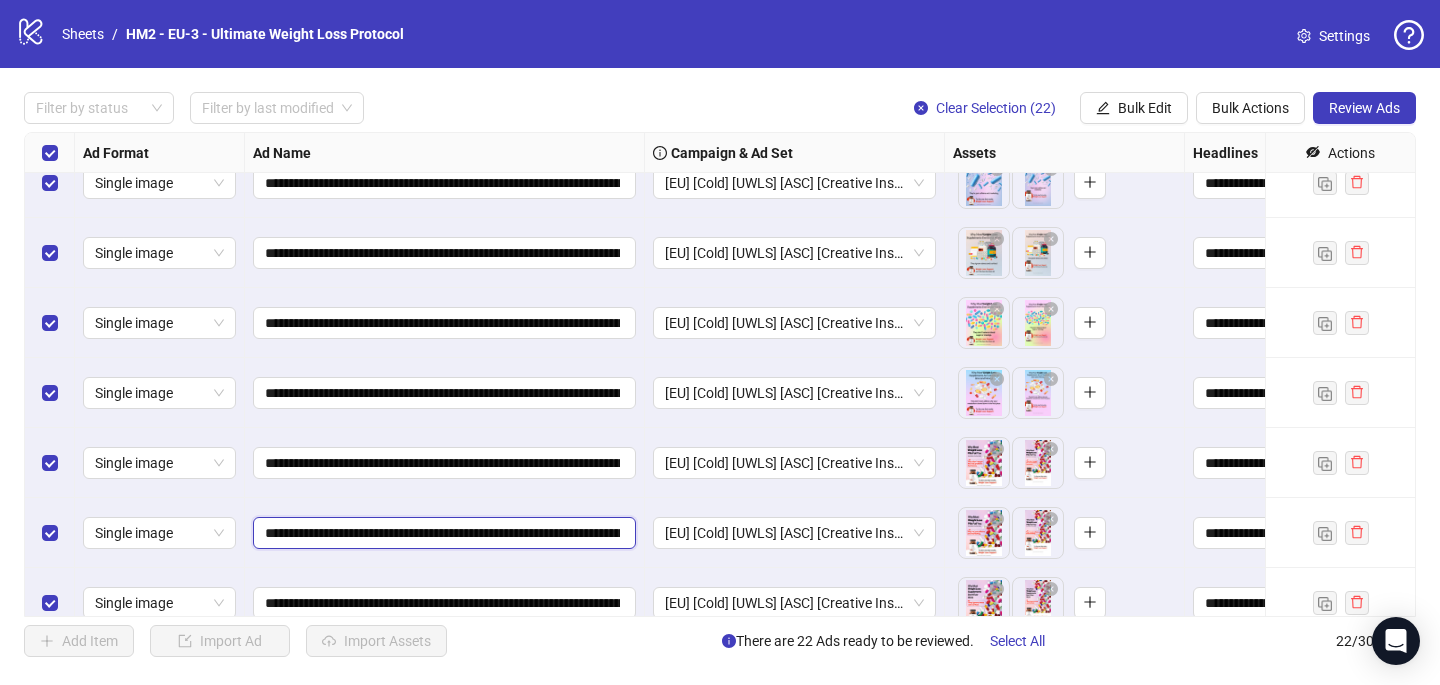 click on "**********" at bounding box center [442, 533] 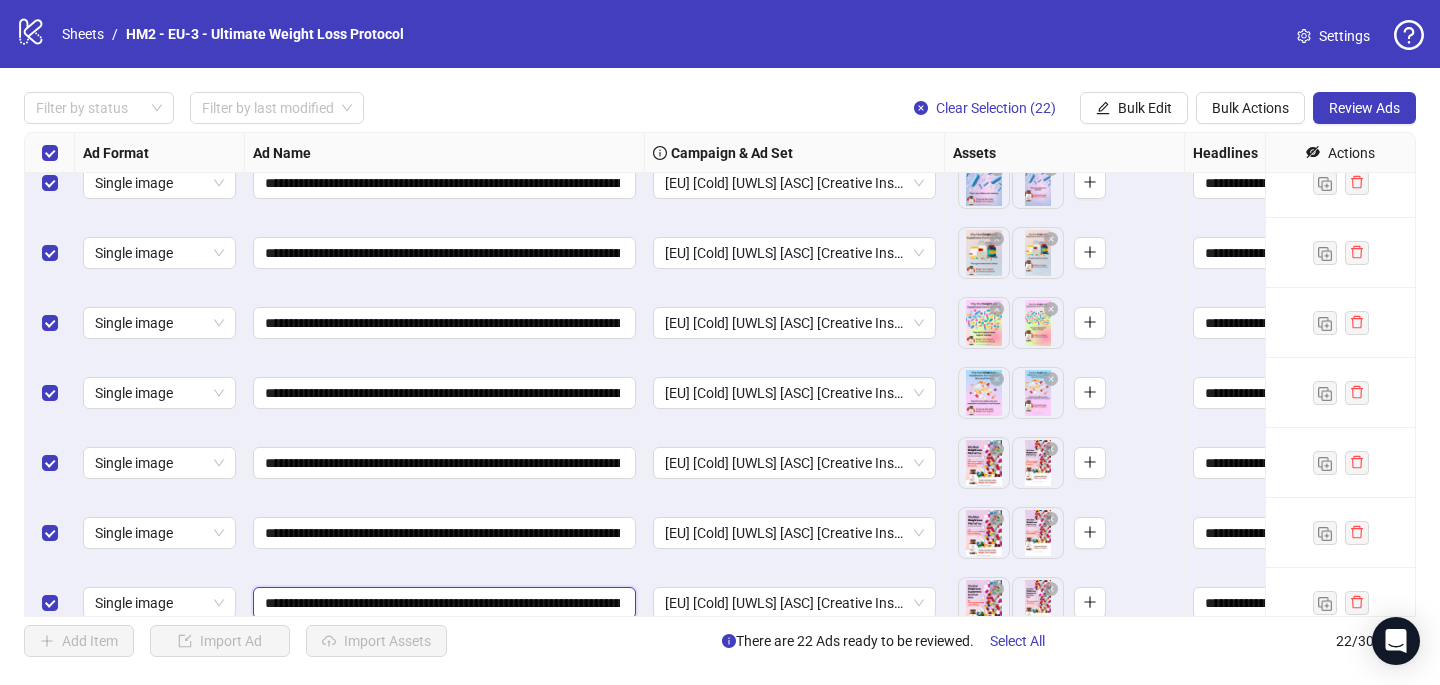 click on "**********" at bounding box center (442, 603) 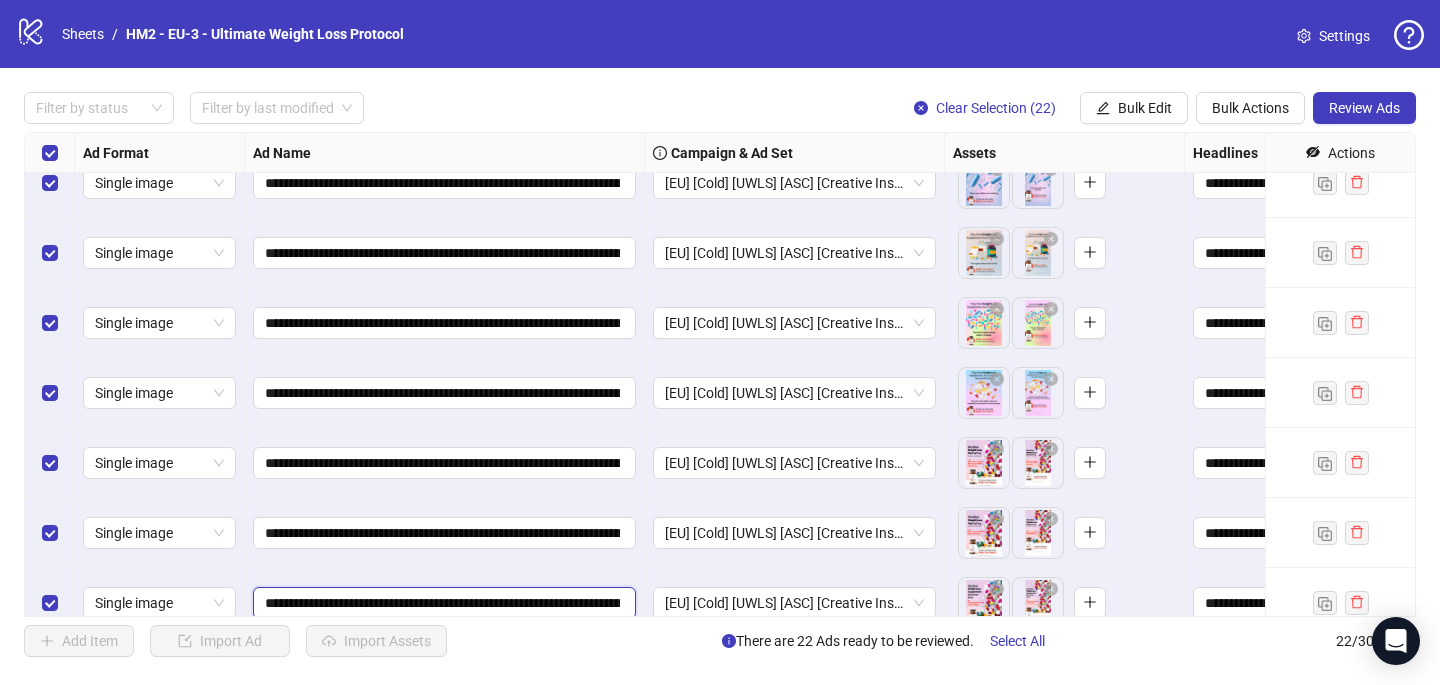 type on "**********" 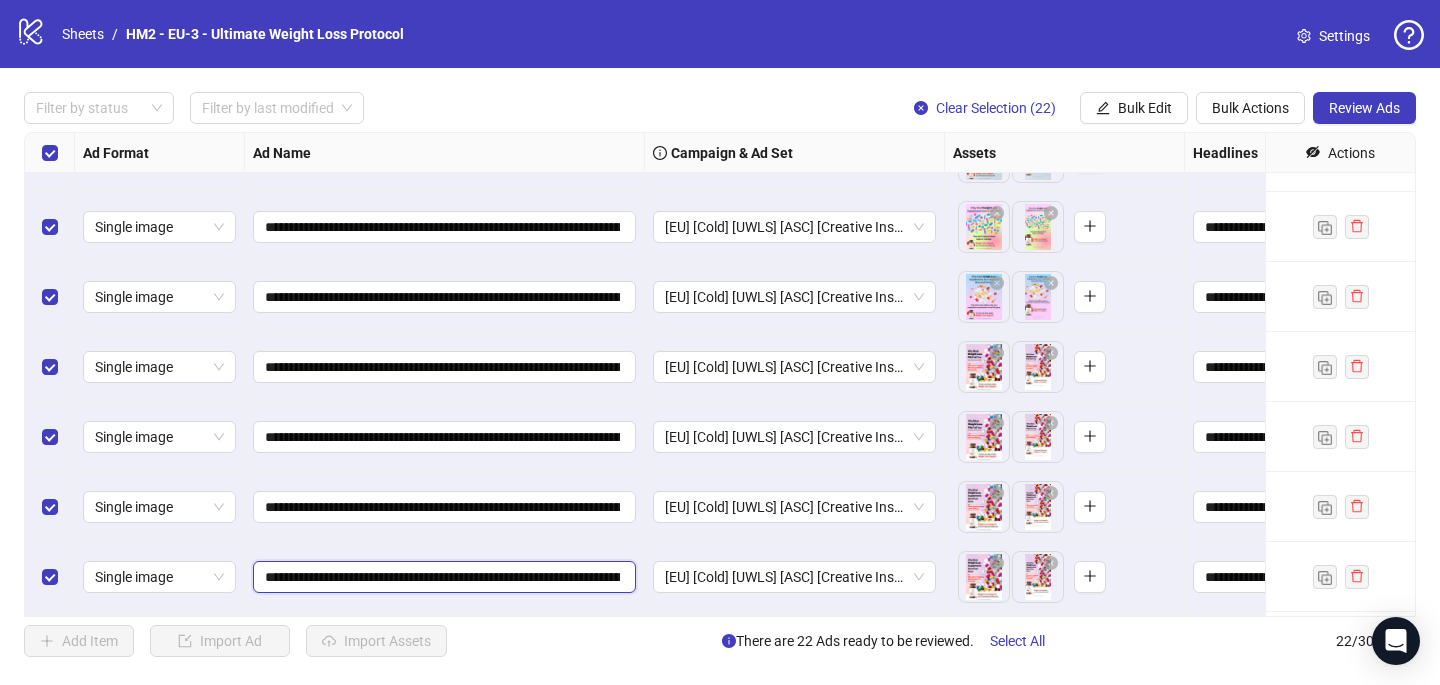 click on "**********" at bounding box center [442, 577] 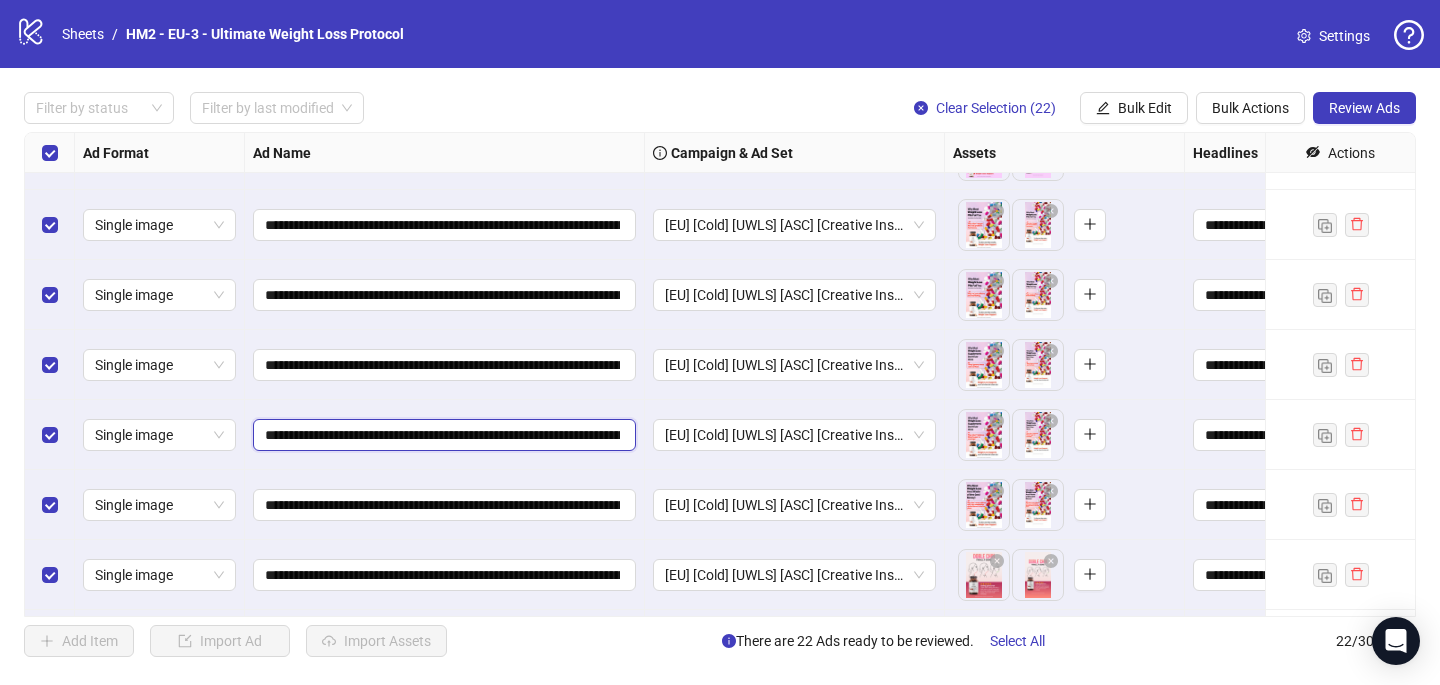 scroll, scrollTop: 335, scrollLeft: 0, axis: vertical 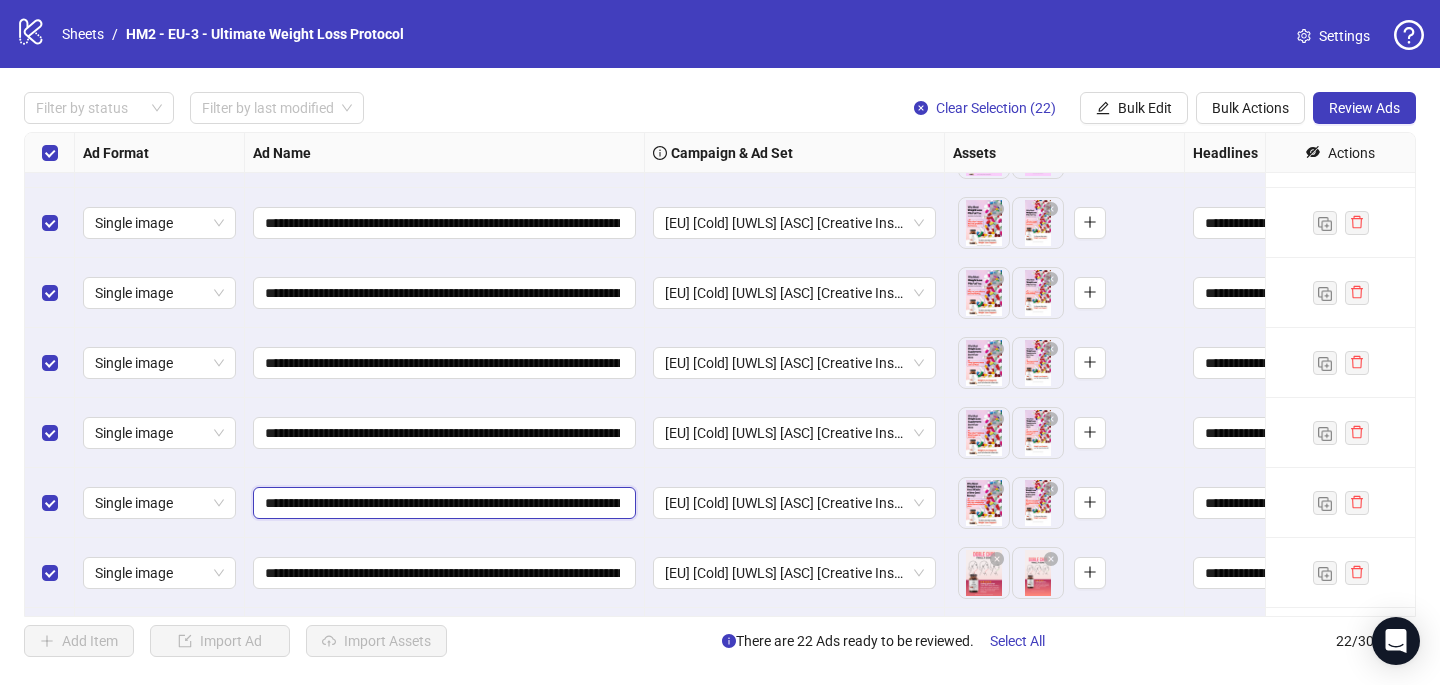 click on "**********" at bounding box center [442, 503] 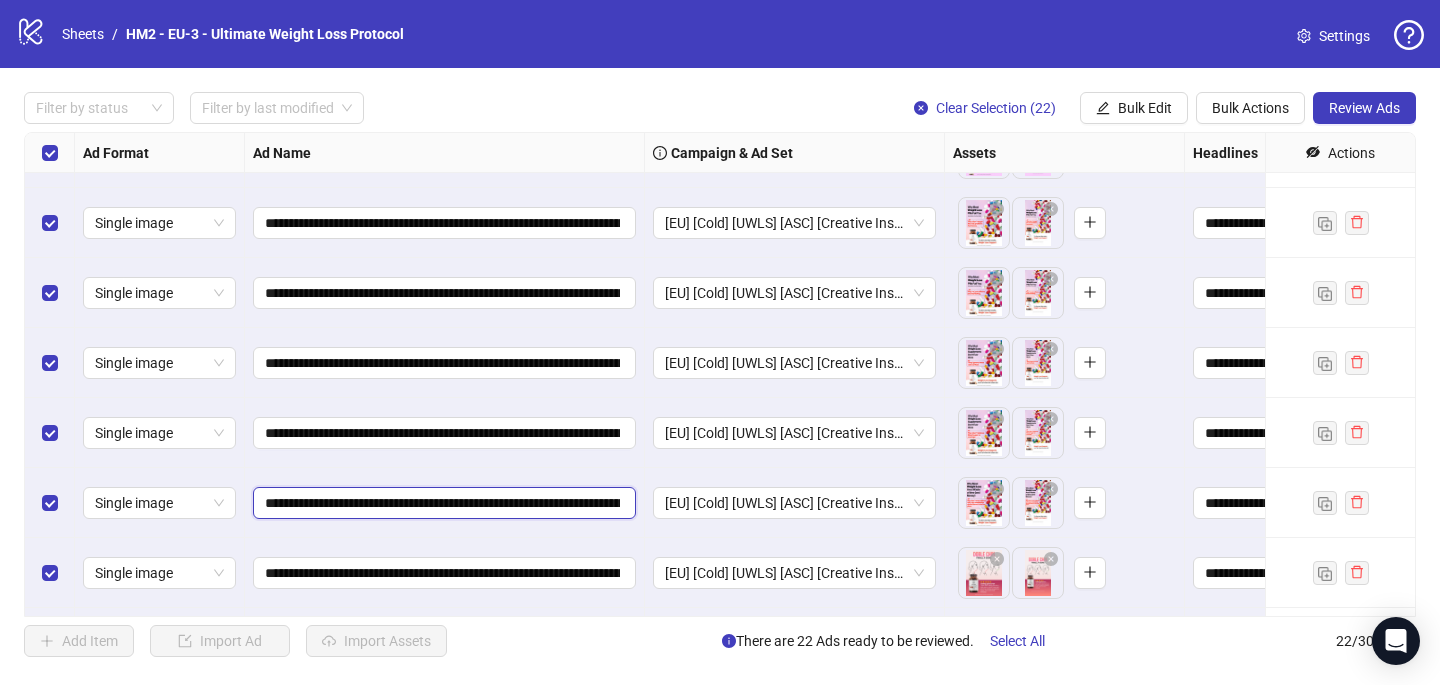 click on "**********" at bounding box center (442, 503) 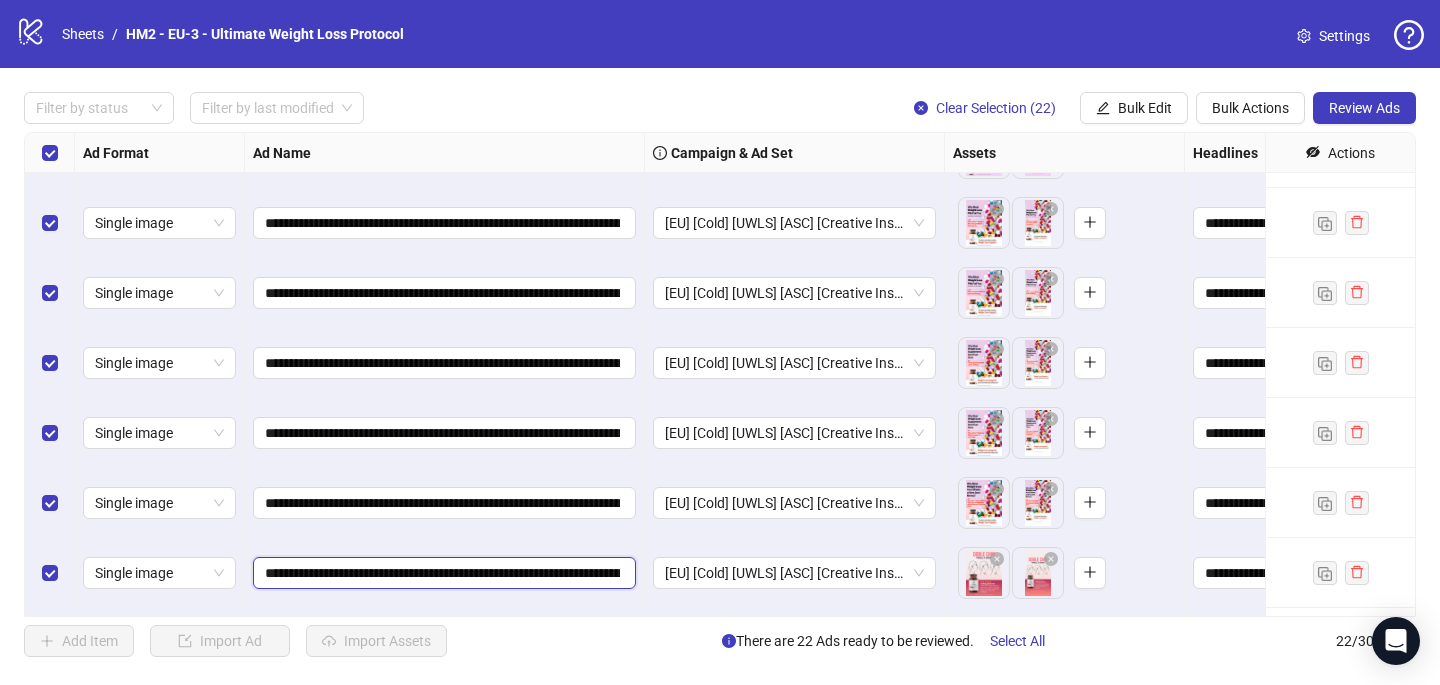 click on "**********" at bounding box center (442, 573) 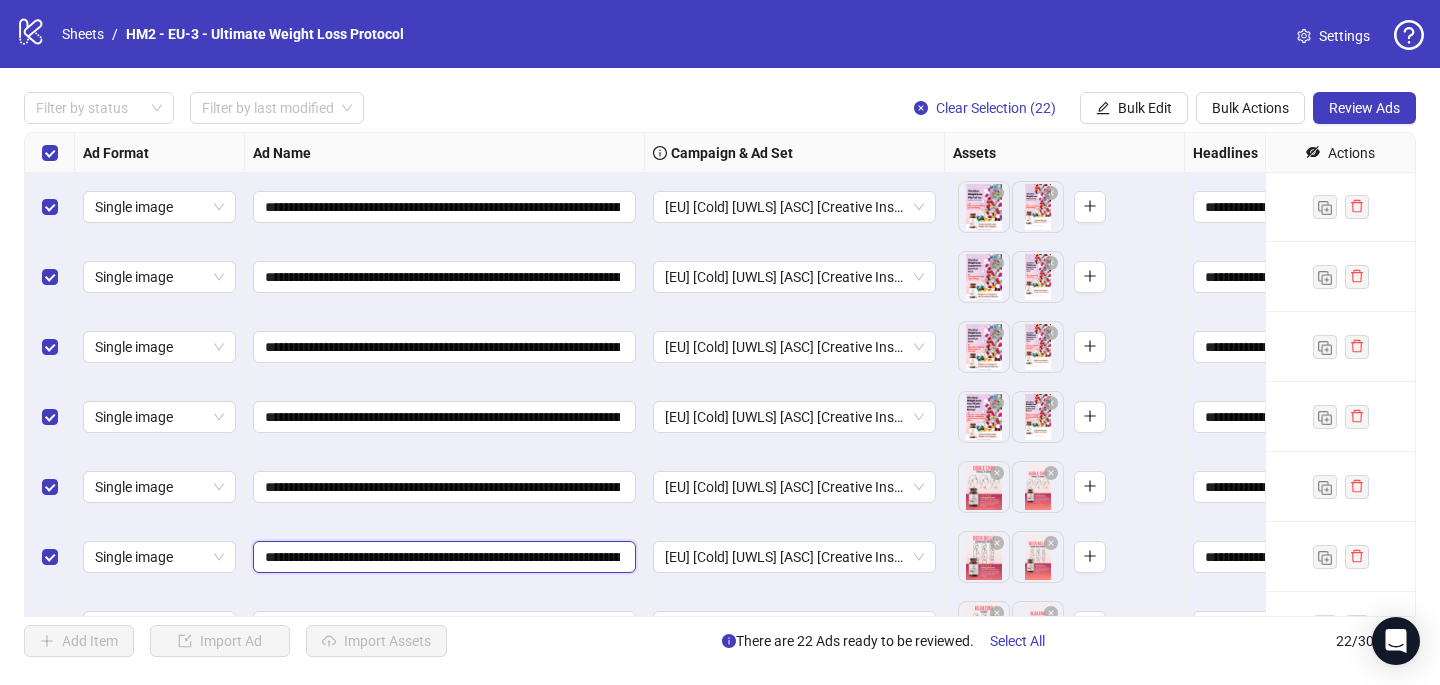 click on "**********" at bounding box center (442, 557) 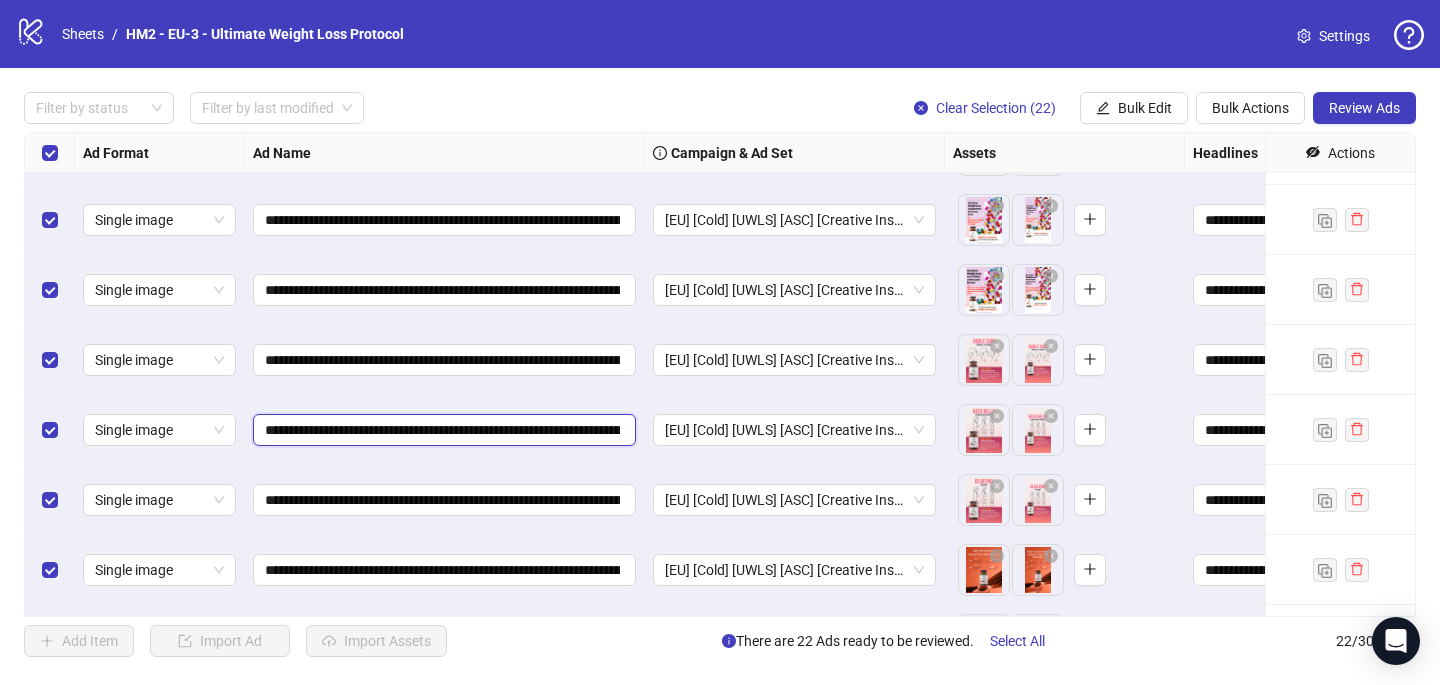 scroll, scrollTop: 582, scrollLeft: 0, axis: vertical 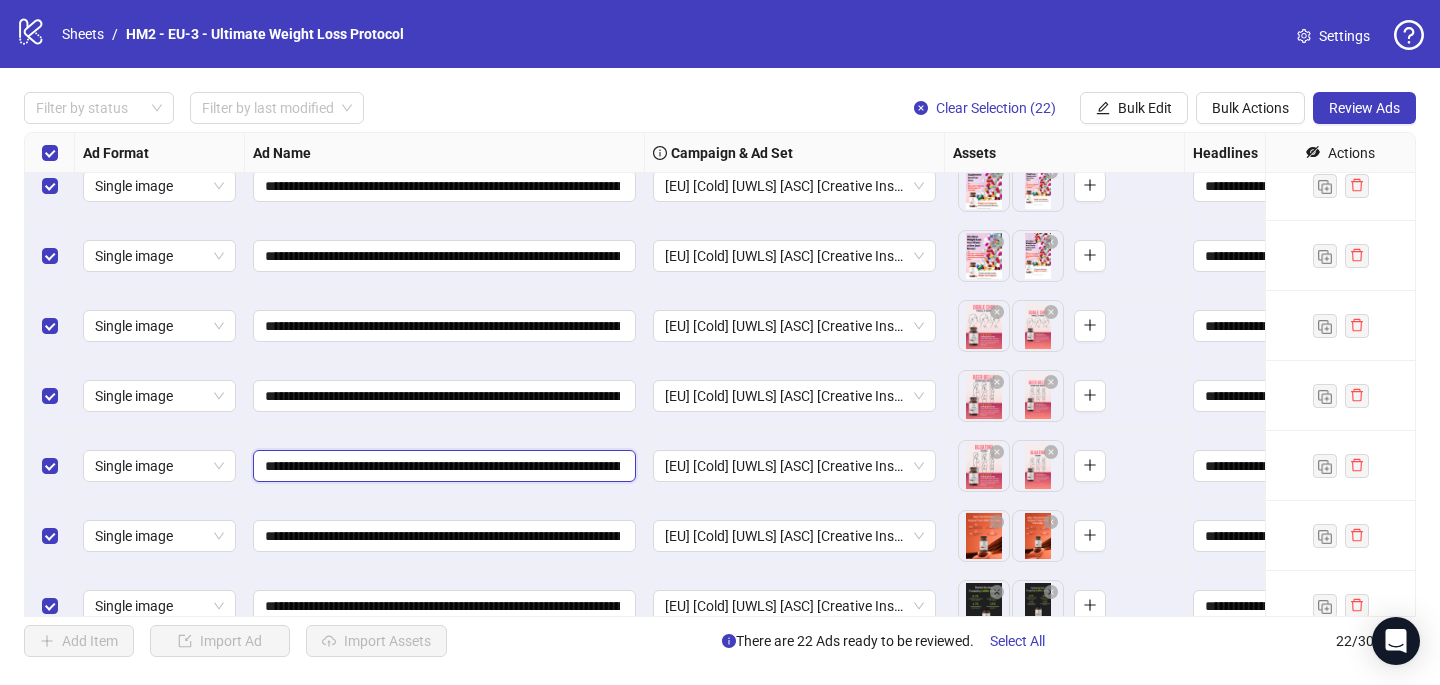 click on "**********" at bounding box center [442, 466] 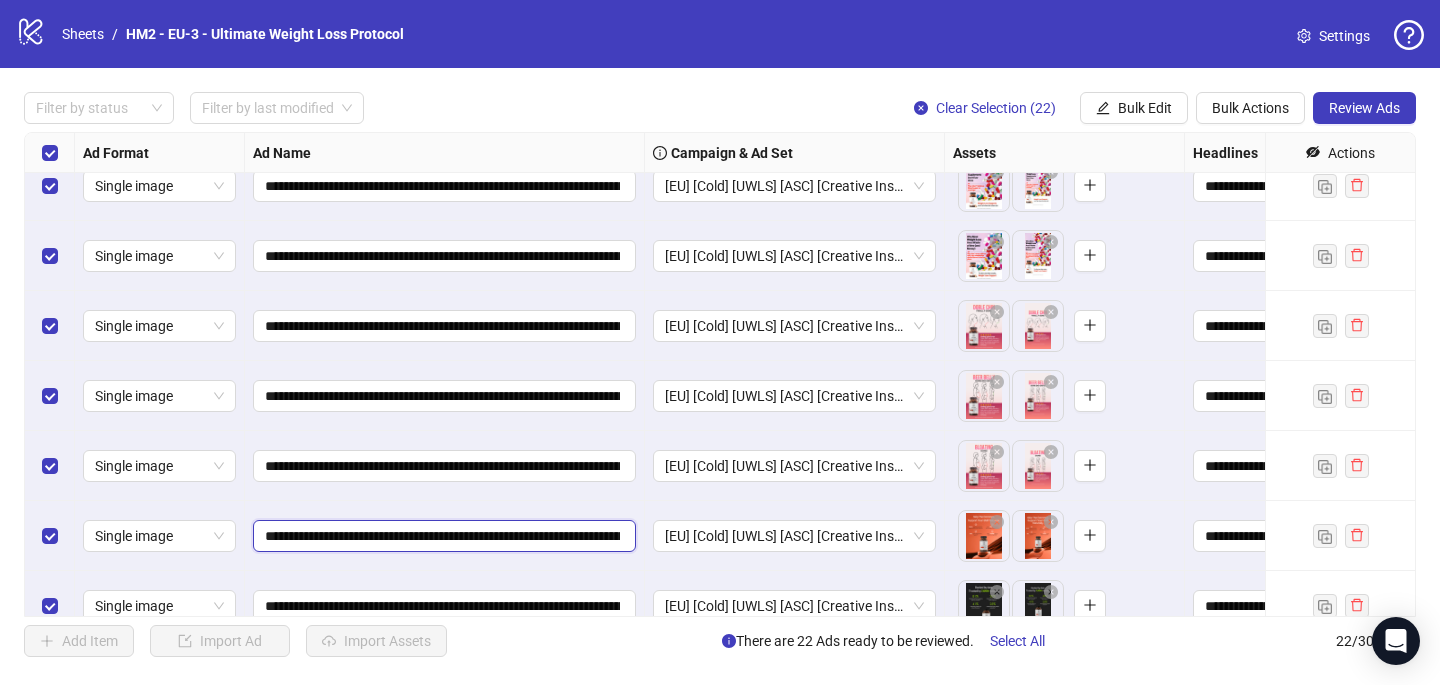 click on "**********" at bounding box center [442, 536] 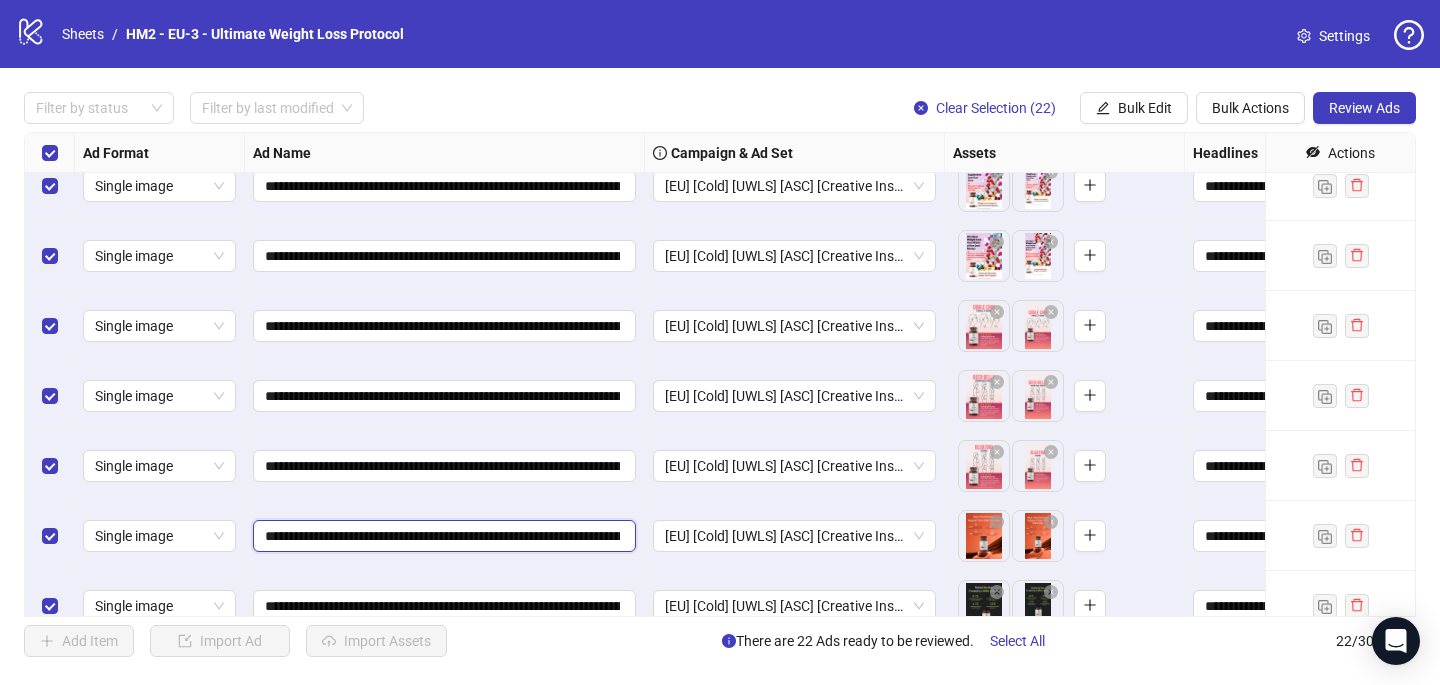 type on "**********" 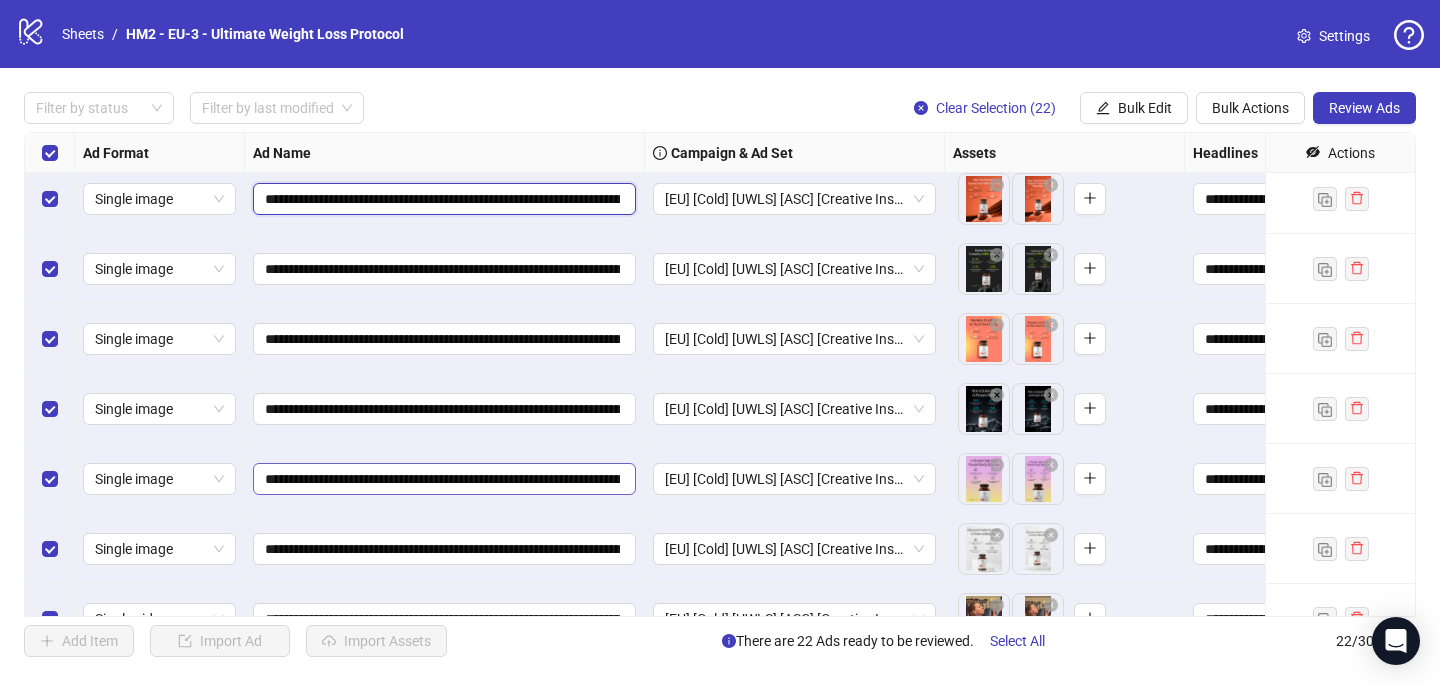 scroll, scrollTop: 911, scrollLeft: 0, axis: vertical 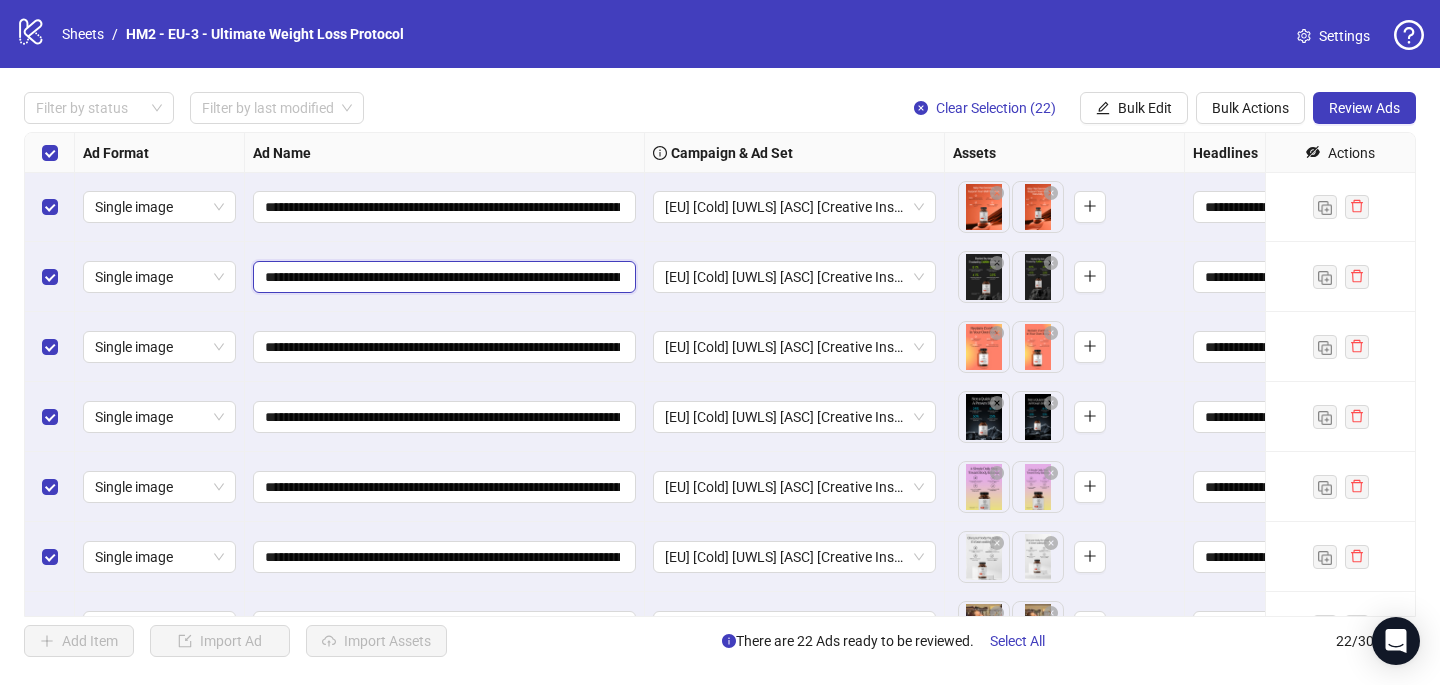 click on "**********" at bounding box center [442, 277] 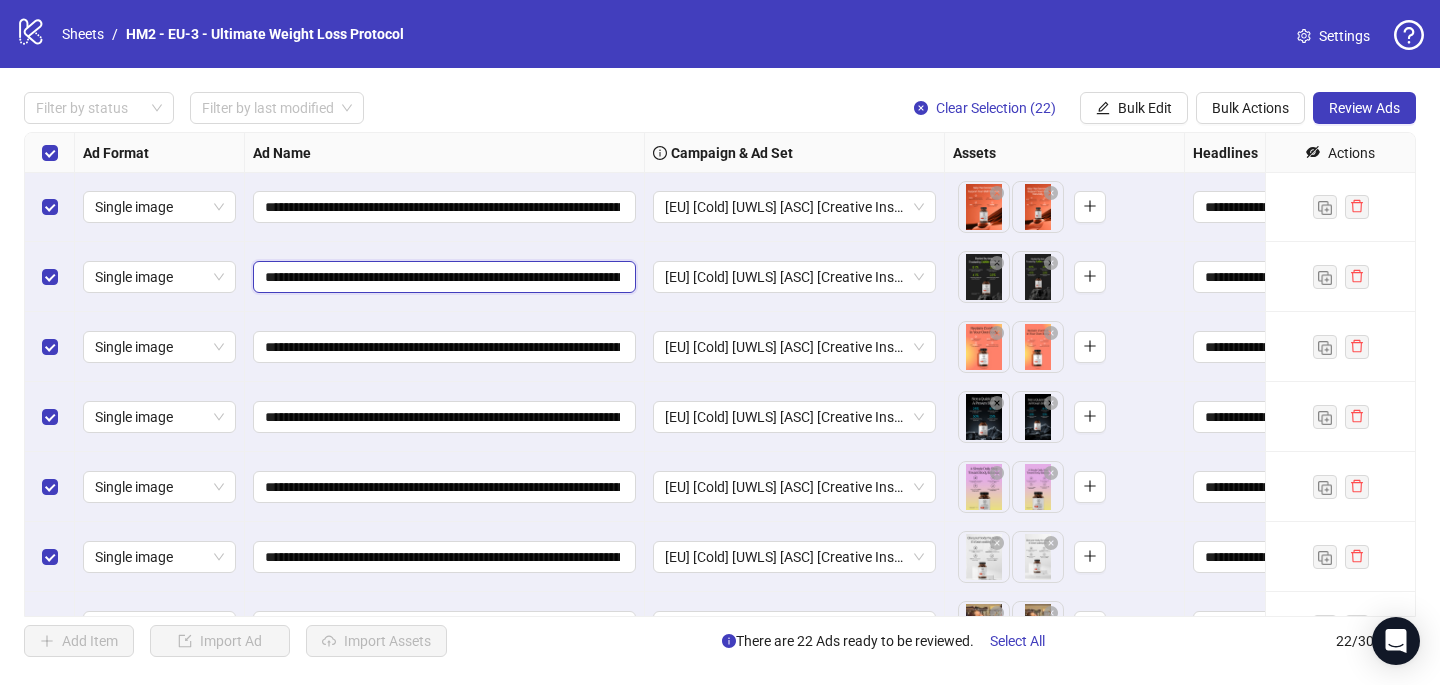 drag, startPoint x: 314, startPoint y: 273, endPoint x: 295, endPoint y: 273, distance: 19 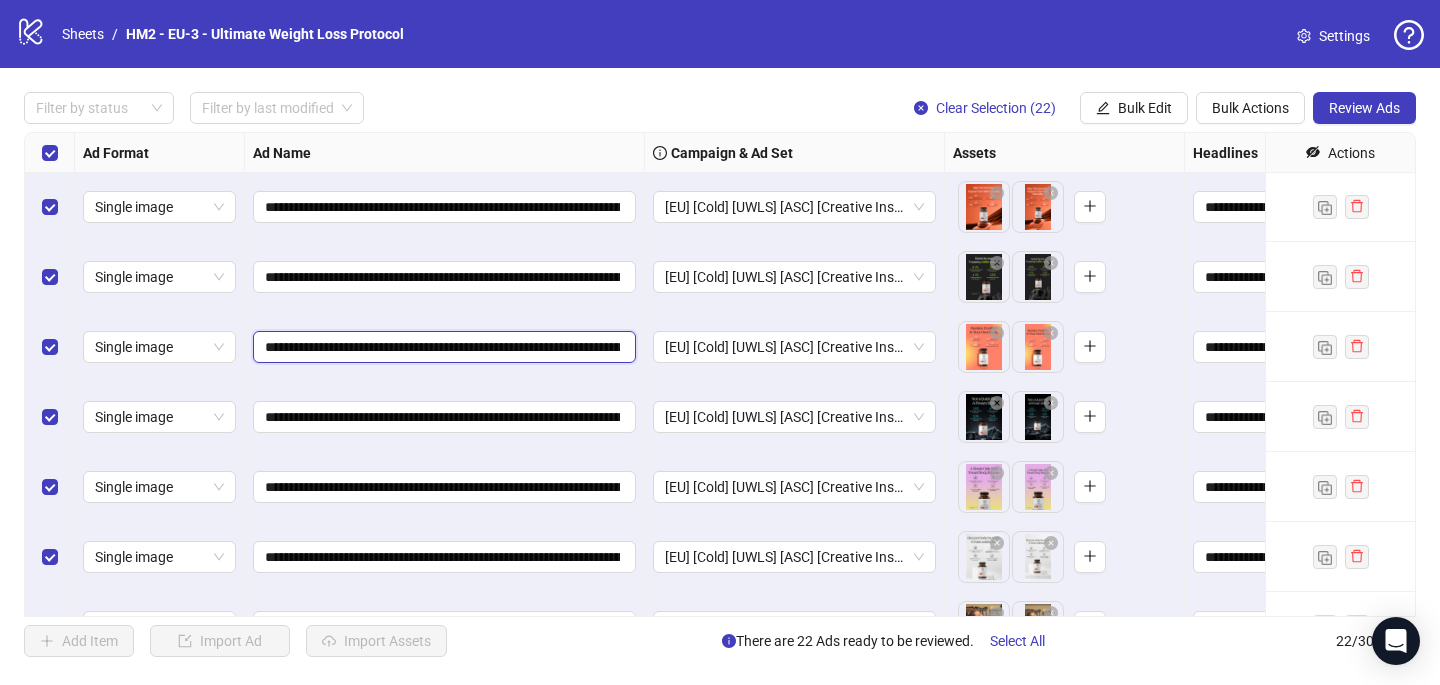 drag, startPoint x: 312, startPoint y: 346, endPoint x: 291, endPoint y: 346, distance: 21 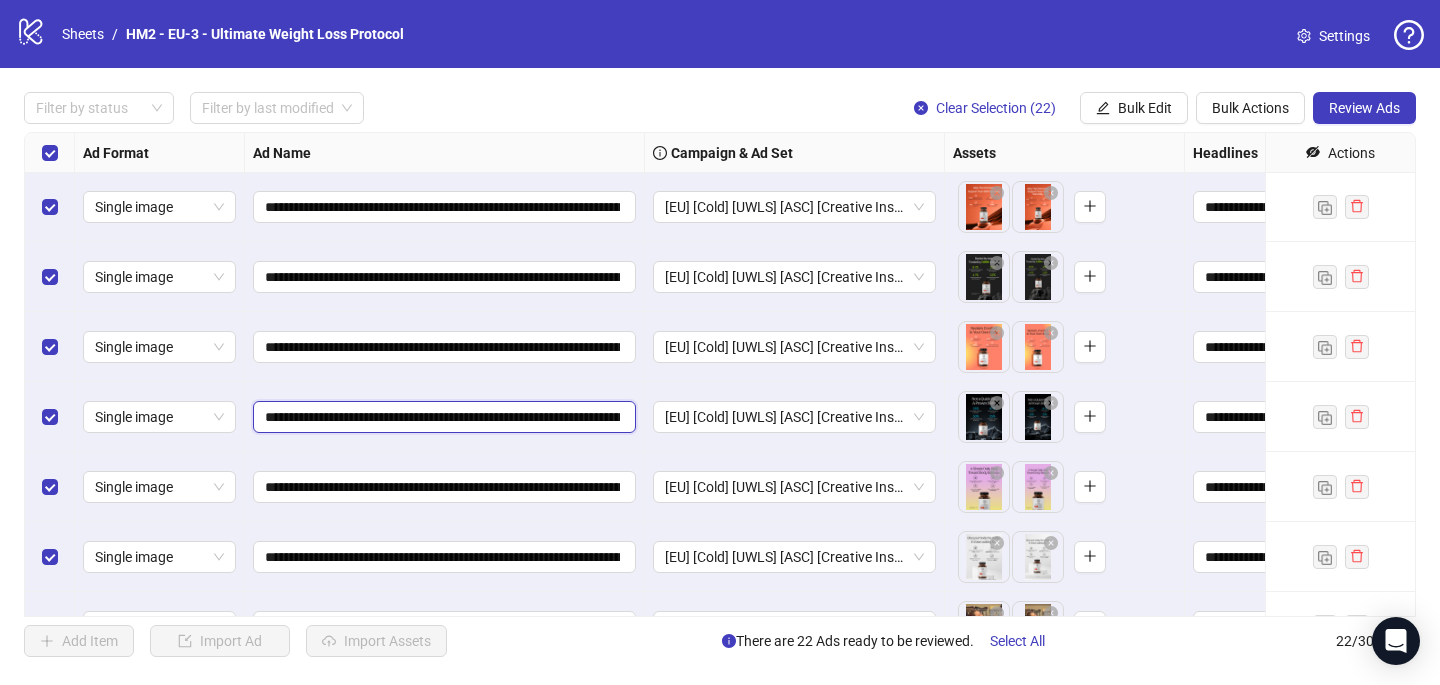 drag, startPoint x: 313, startPoint y: 414, endPoint x: 293, endPoint y: 415, distance: 20.024984 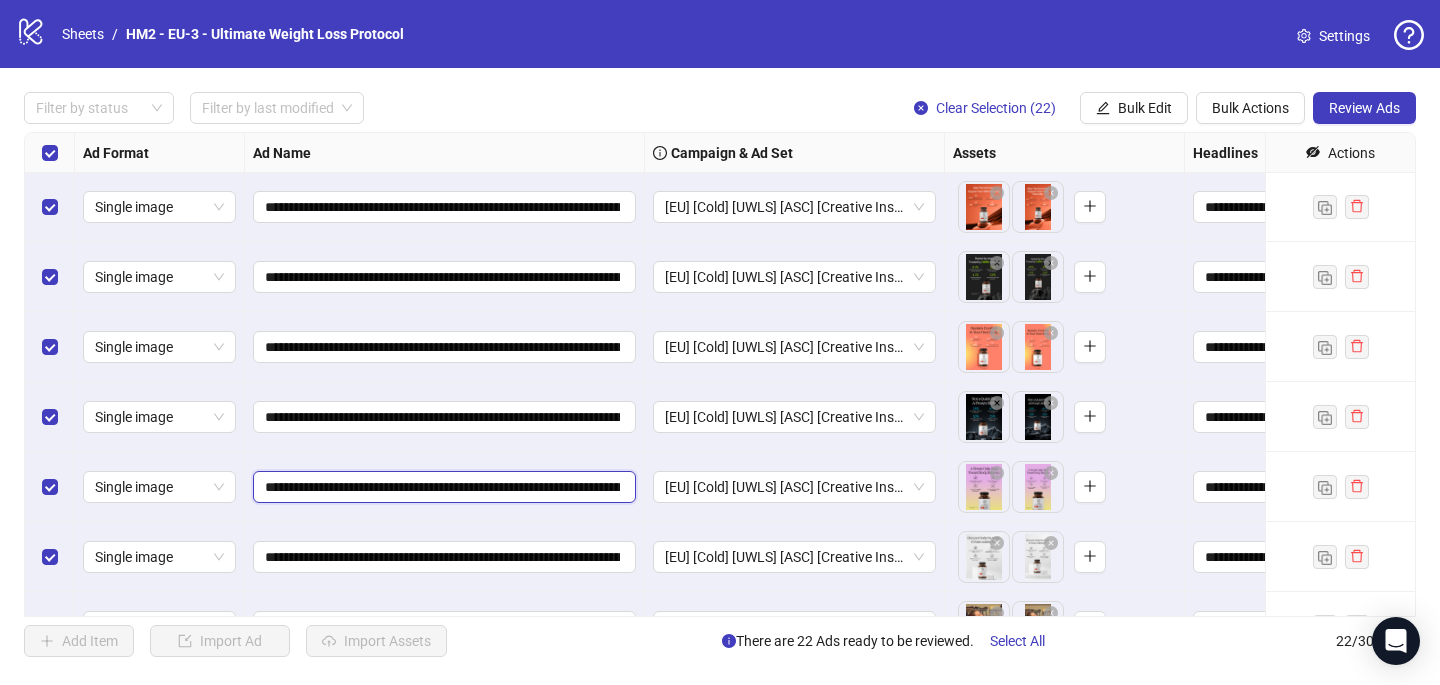drag, startPoint x: 313, startPoint y: 490, endPoint x: 295, endPoint y: 490, distance: 18 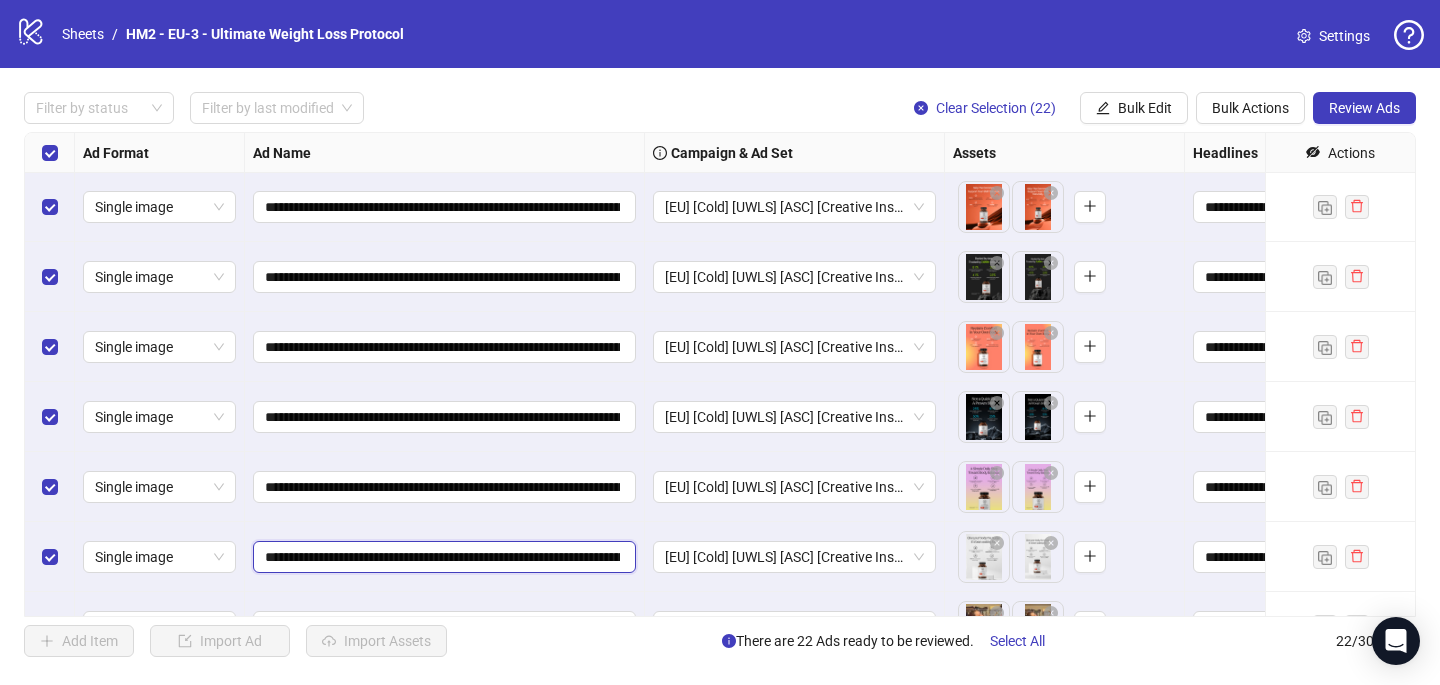 drag, startPoint x: 313, startPoint y: 562, endPoint x: 292, endPoint y: 561, distance: 21.023796 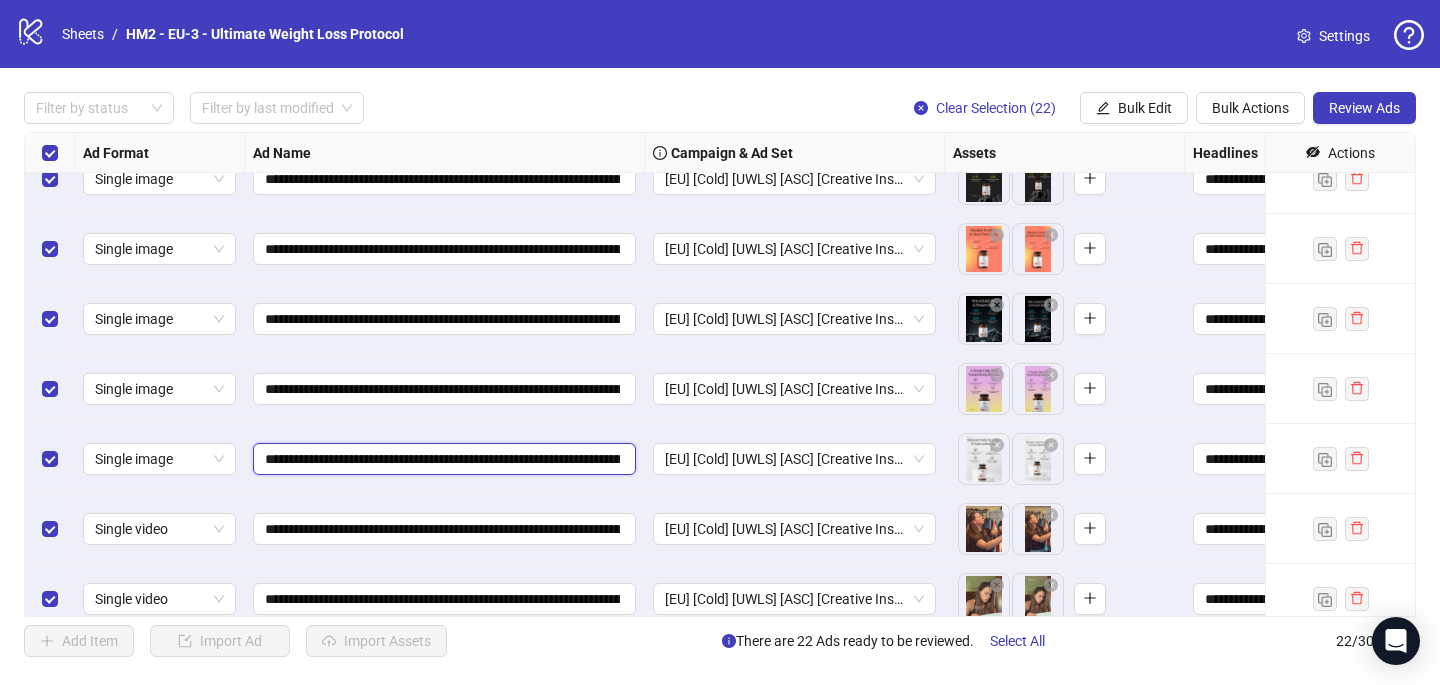 scroll, scrollTop: 1012, scrollLeft: 0, axis: vertical 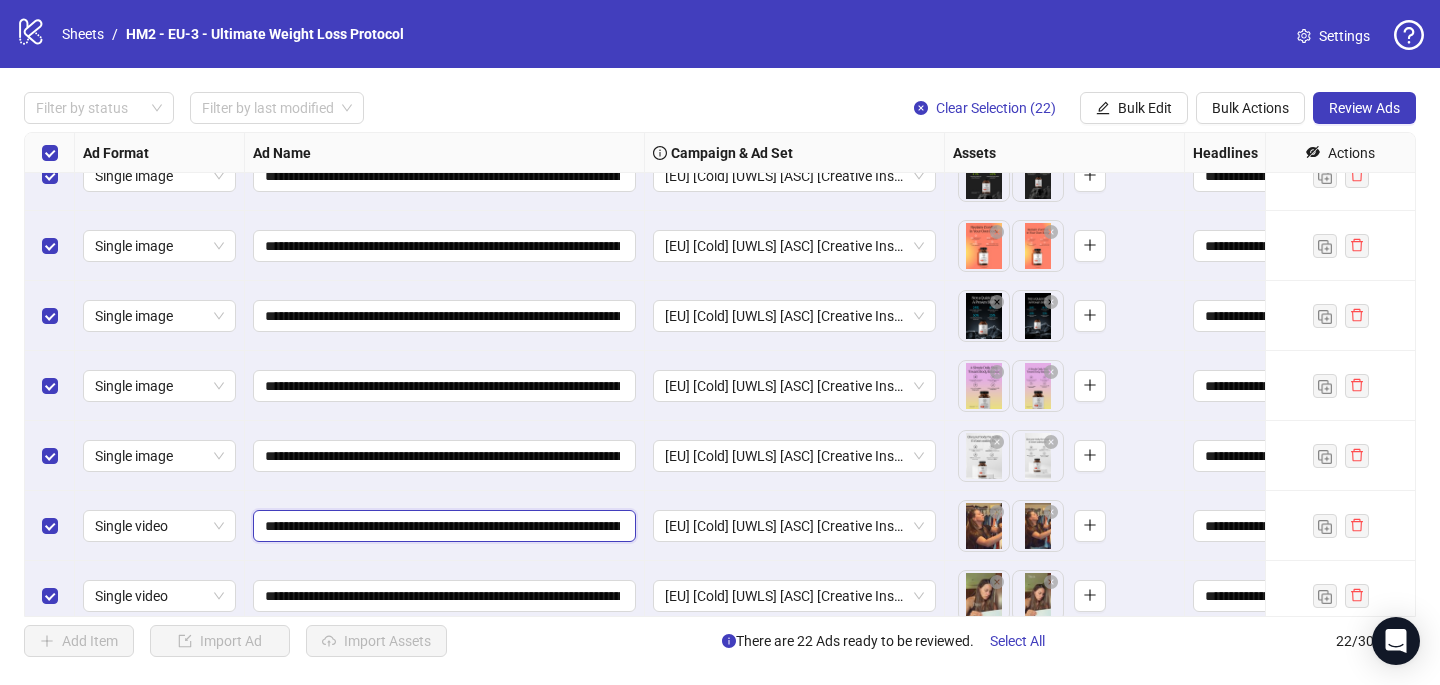 click on "**********" at bounding box center [442, 526] 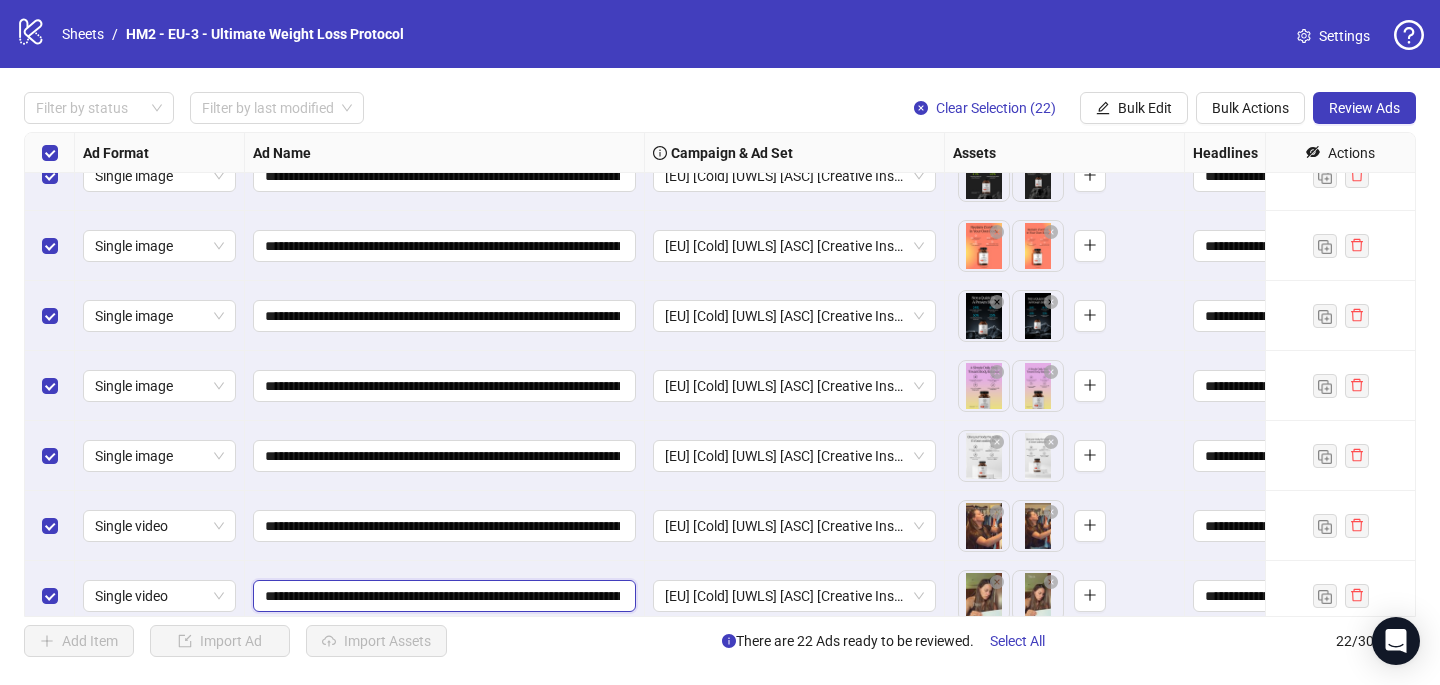 drag, startPoint x: 314, startPoint y: 590, endPoint x: 292, endPoint y: 594, distance: 22.36068 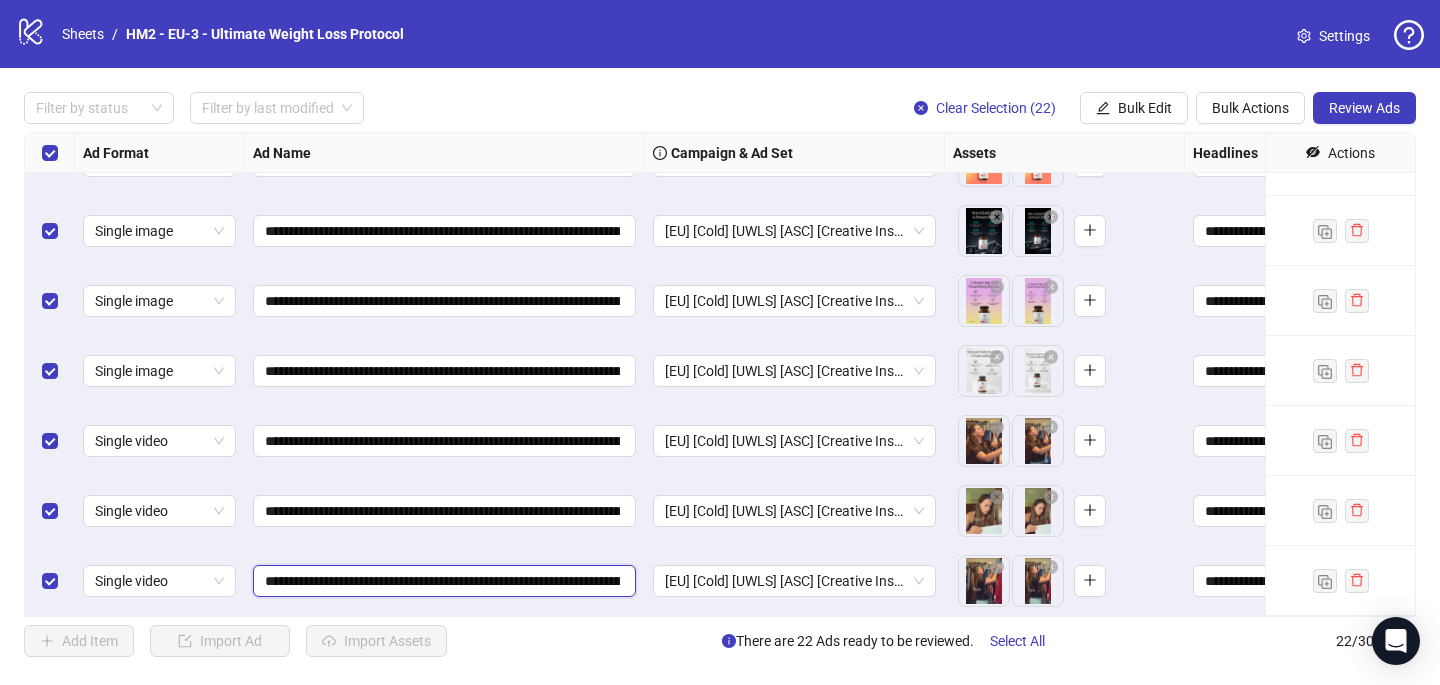drag, startPoint x: 313, startPoint y: 579, endPoint x: 294, endPoint y: 579, distance: 19 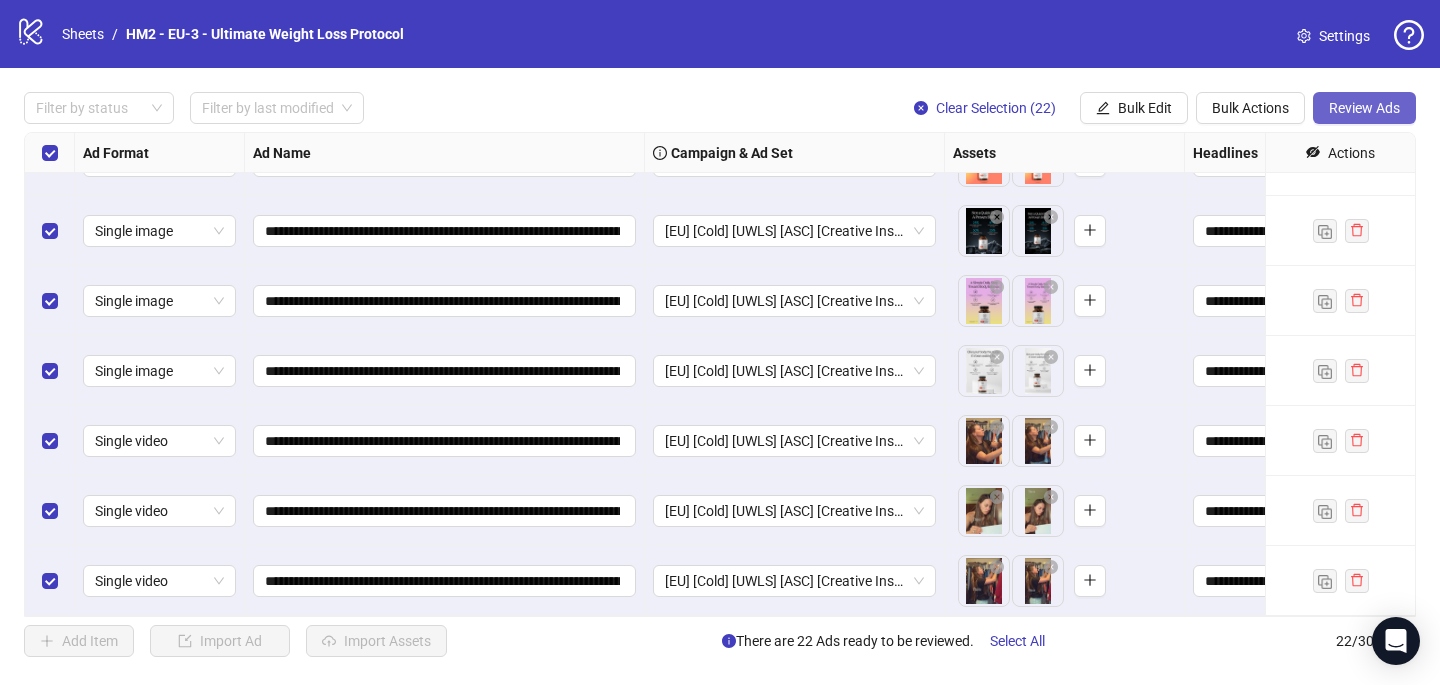 click on "Review Ads" at bounding box center (1364, 108) 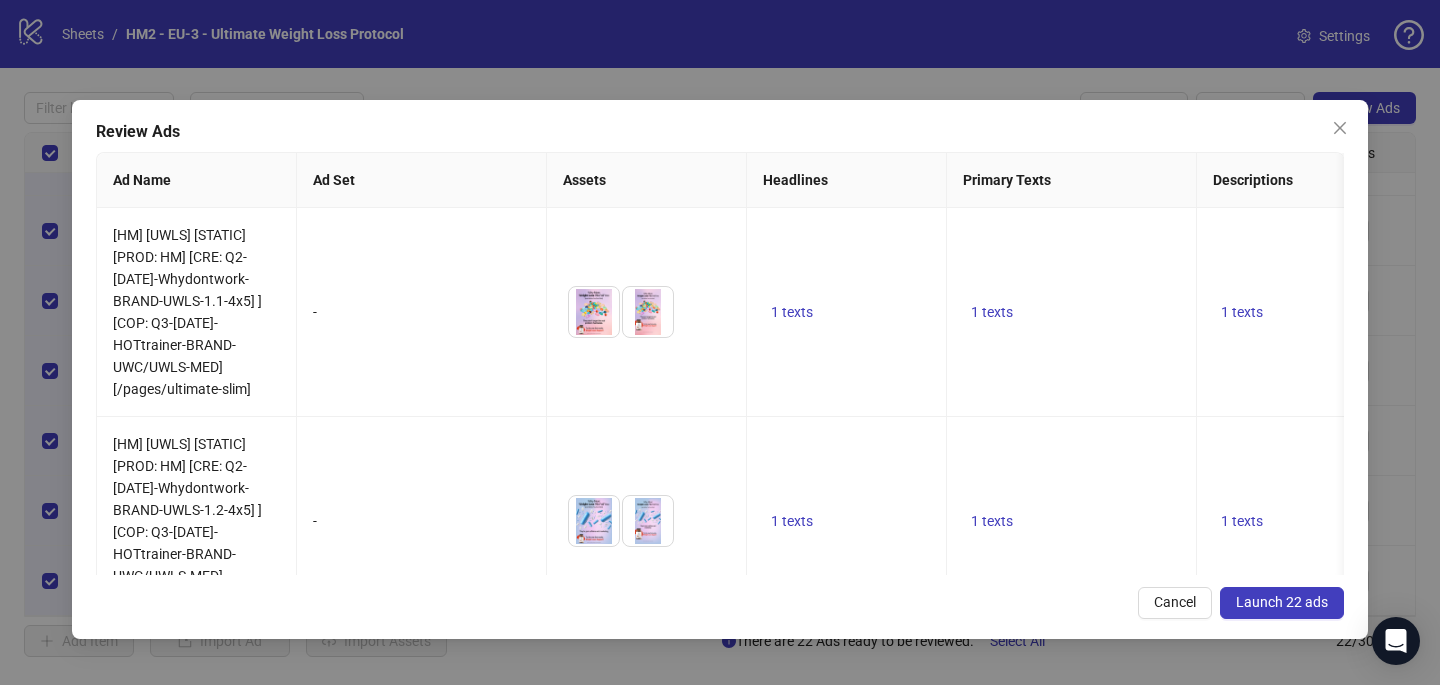 click on "Launch 22 ads" at bounding box center (1282, 602) 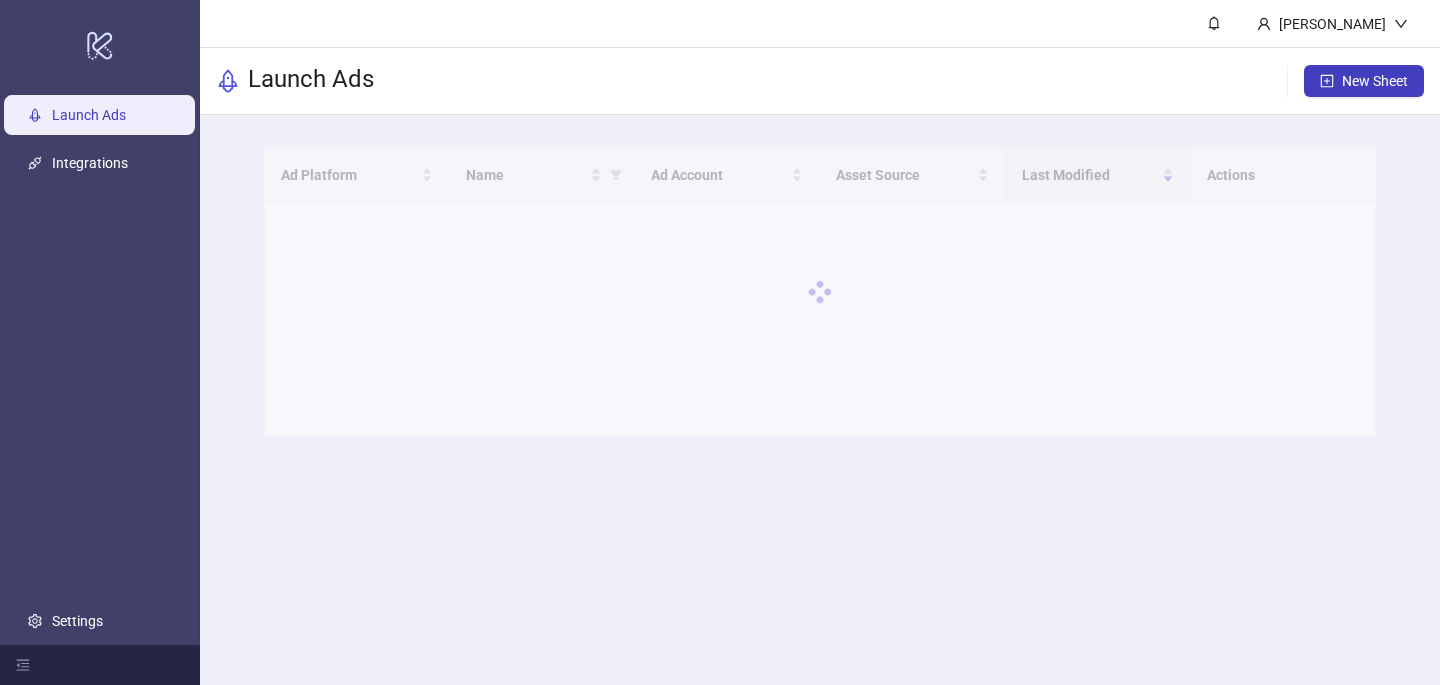 scroll, scrollTop: 0, scrollLeft: 0, axis: both 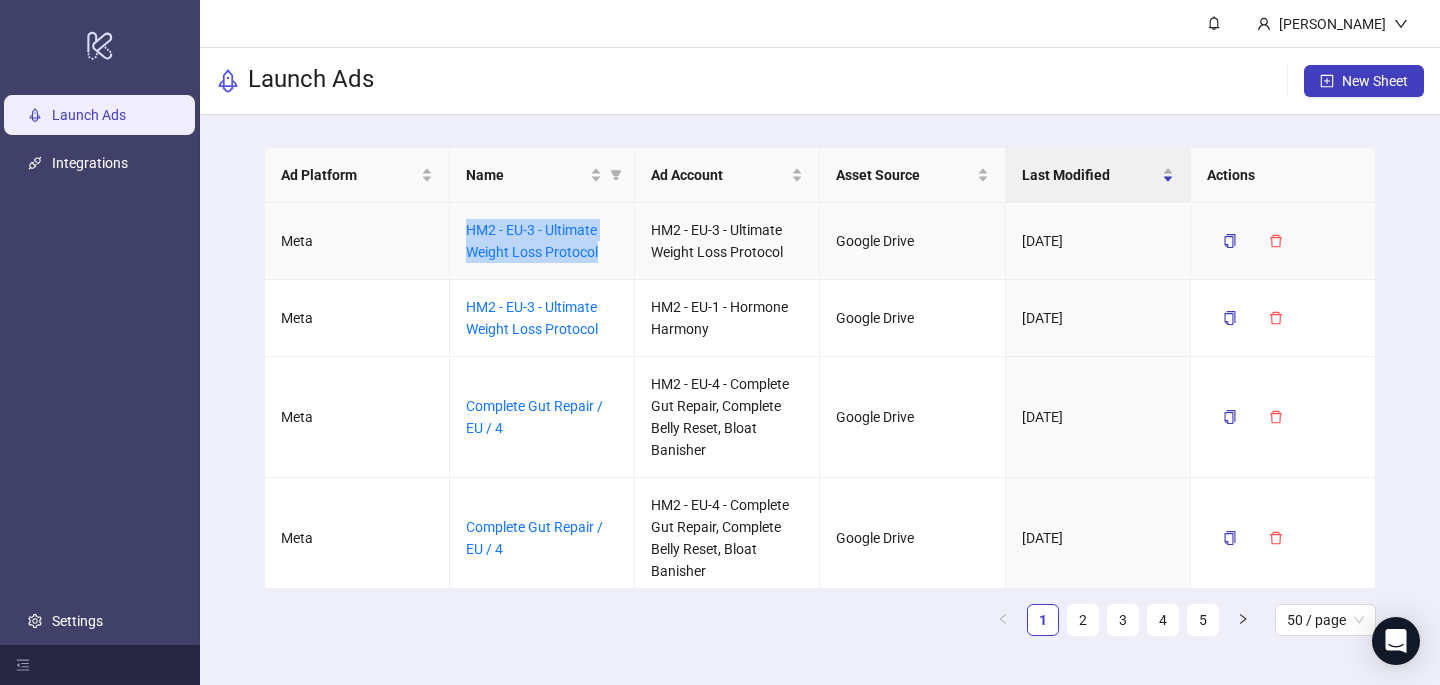 drag, startPoint x: 603, startPoint y: 247, endPoint x: 458, endPoint y: 234, distance: 145.58159 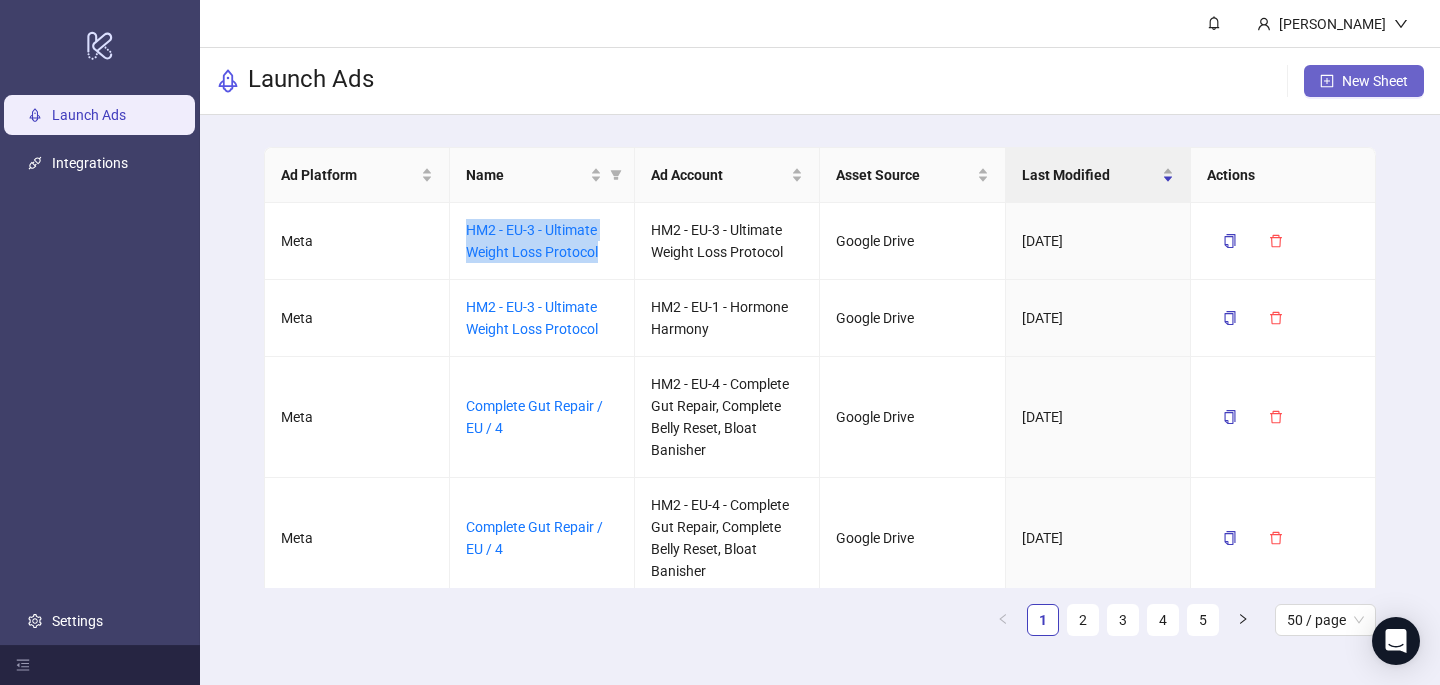 click on "New Sheet" at bounding box center (1364, 81) 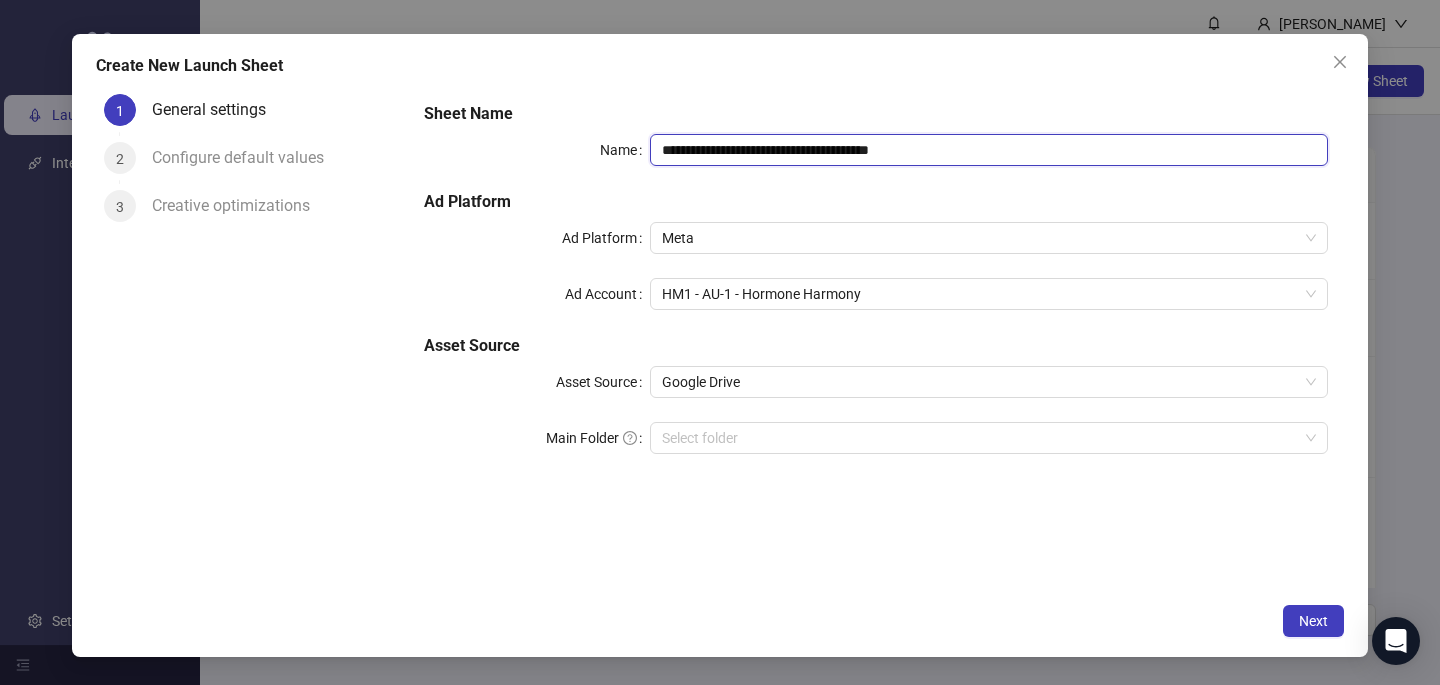 click on "**********" at bounding box center [989, 150] 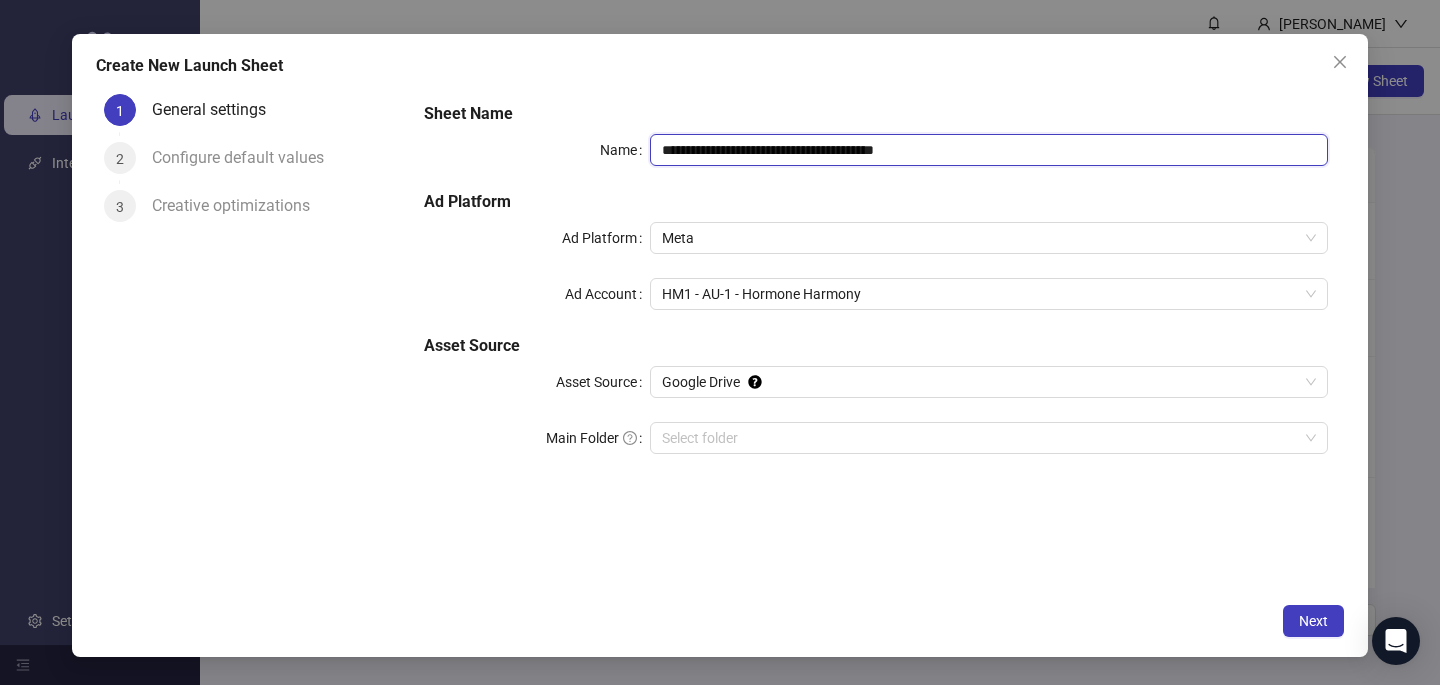 type on "**********" 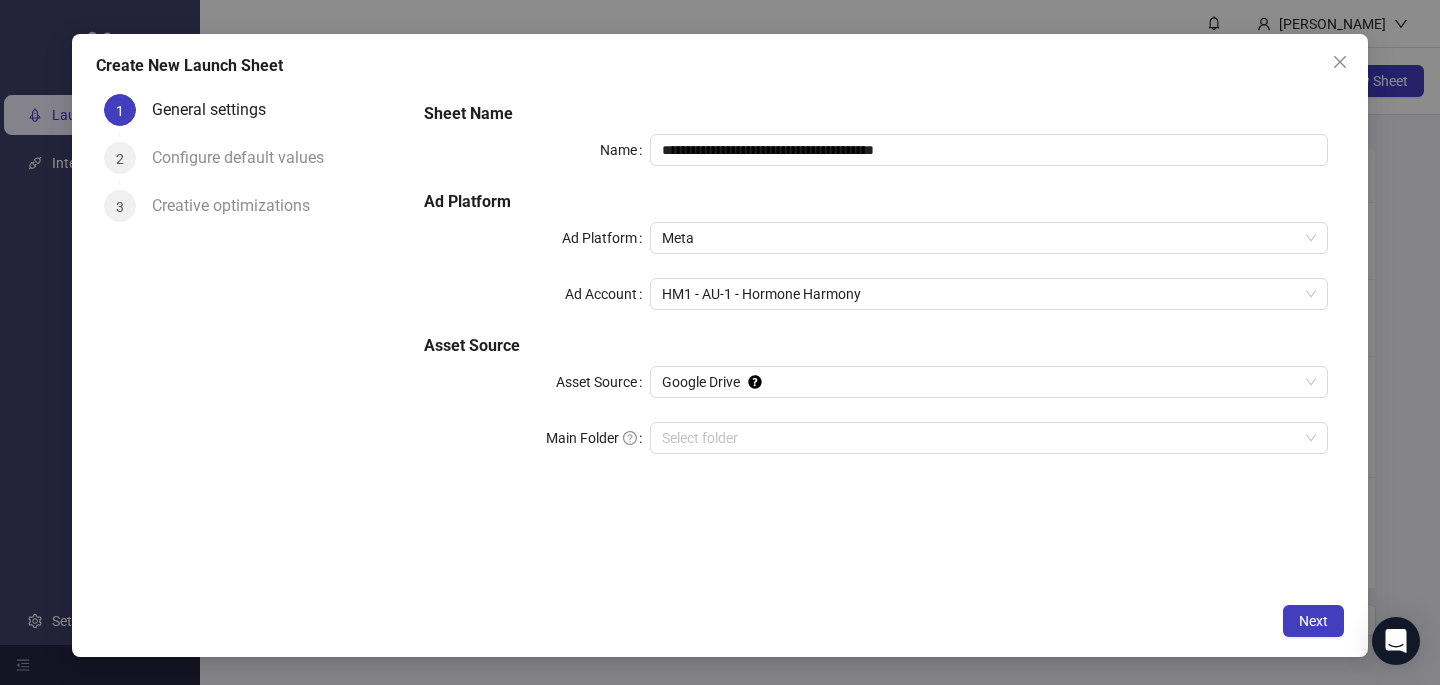 click on "Sheet Name" at bounding box center (876, 114) 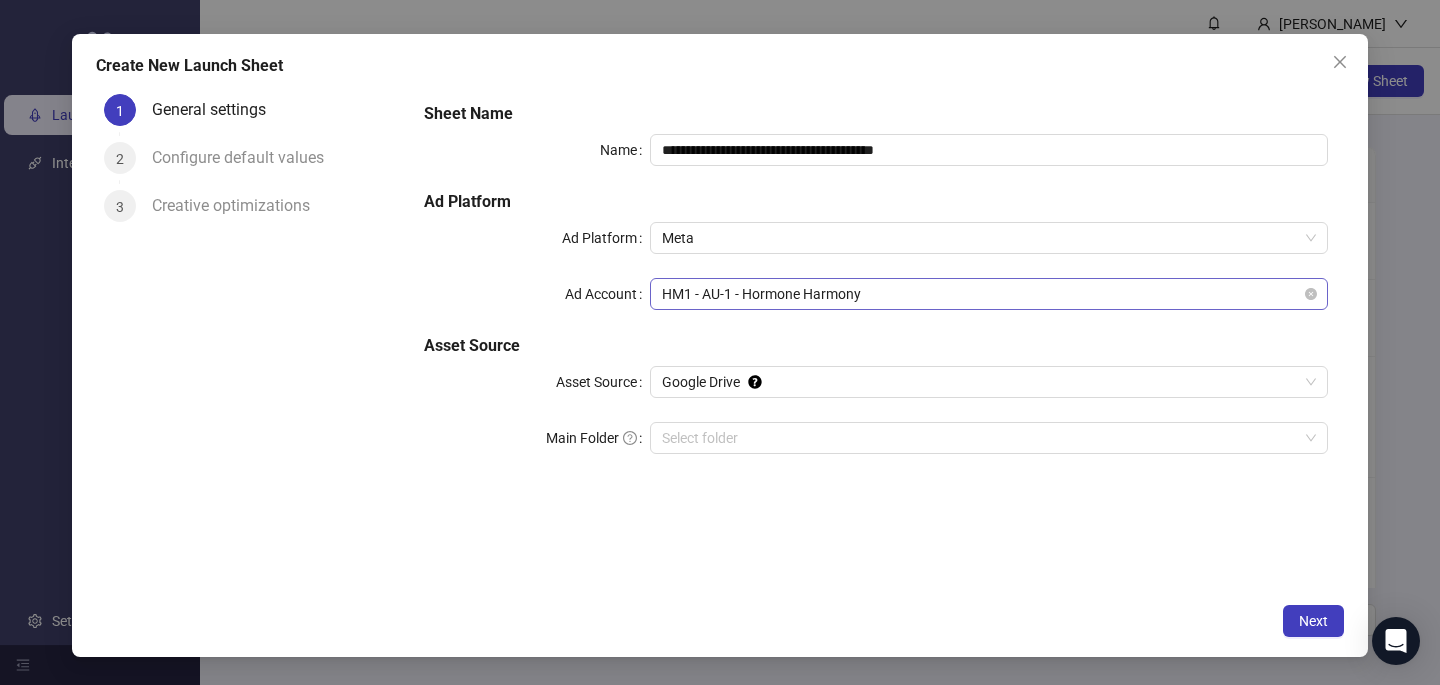 click on "HM1 - AU-1 - Hormone Harmony" at bounding box center [989, 294] 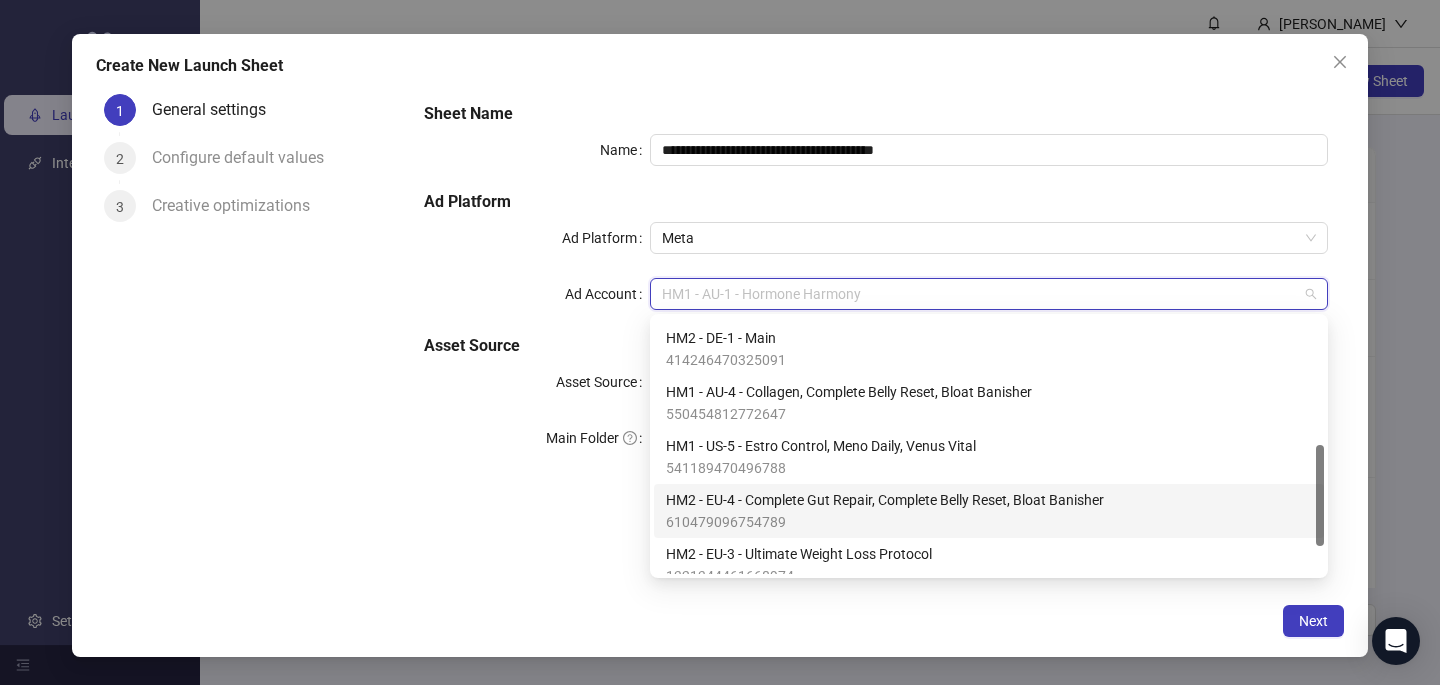 scroll, scrollTop: 353, scrollLeft: 0, axis: vertical 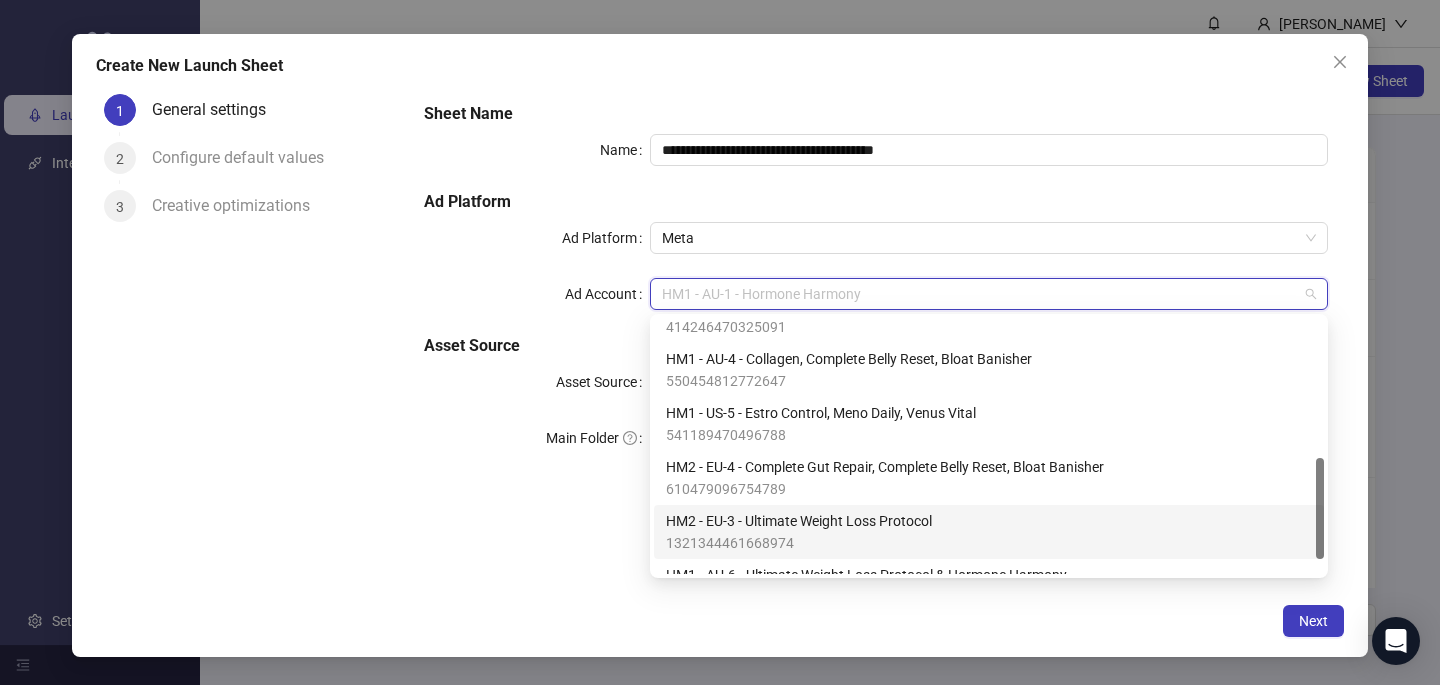 click on "HM2 - EU-3 - Ultimate Weight Loss Protocol" at bounding box center (799, 521) 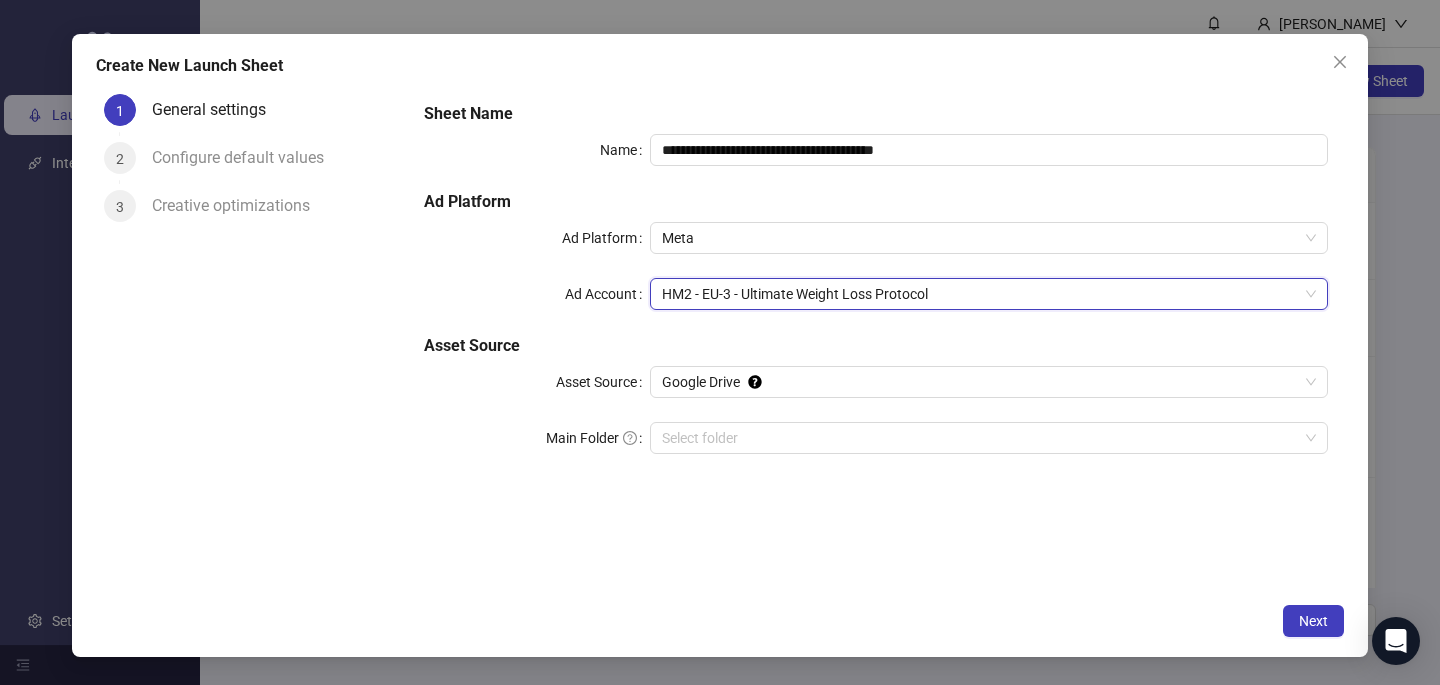 click on "**********" at bounding box center [876, 339] 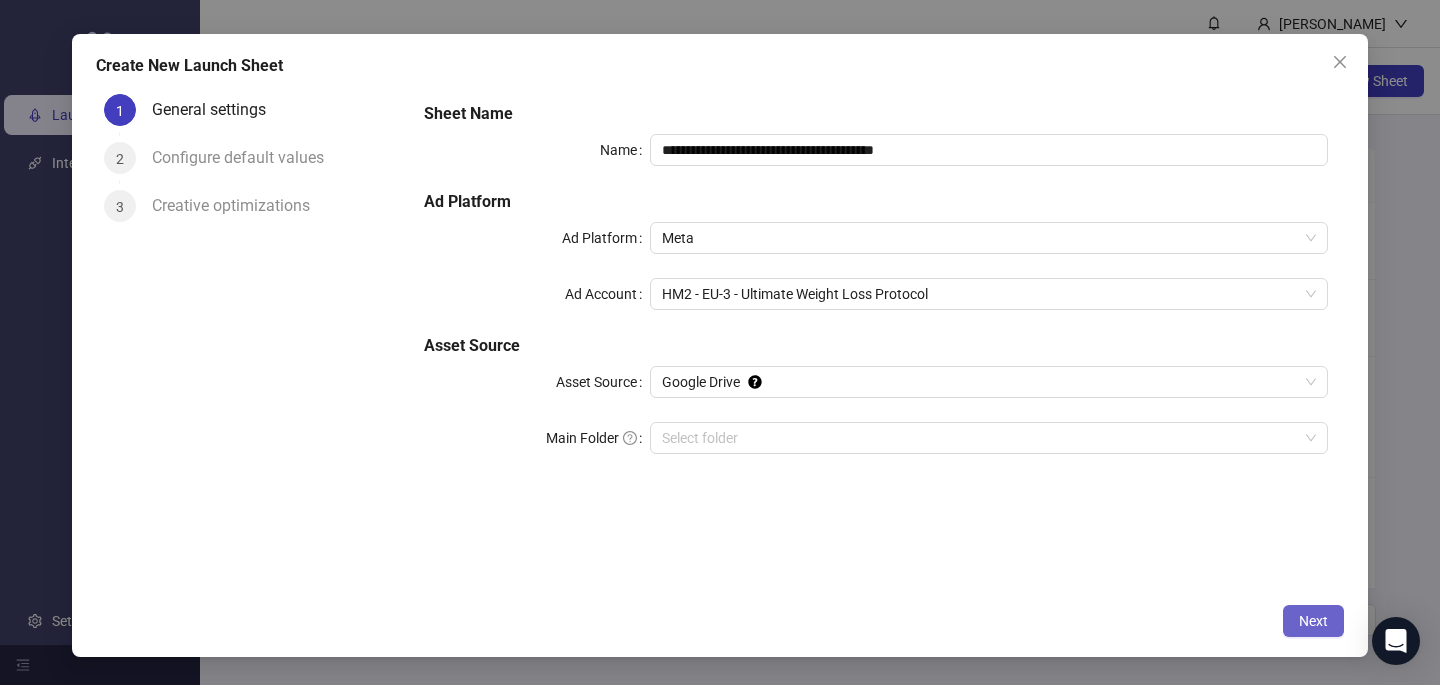 click on "Next" at bounding box center [1313, 621] 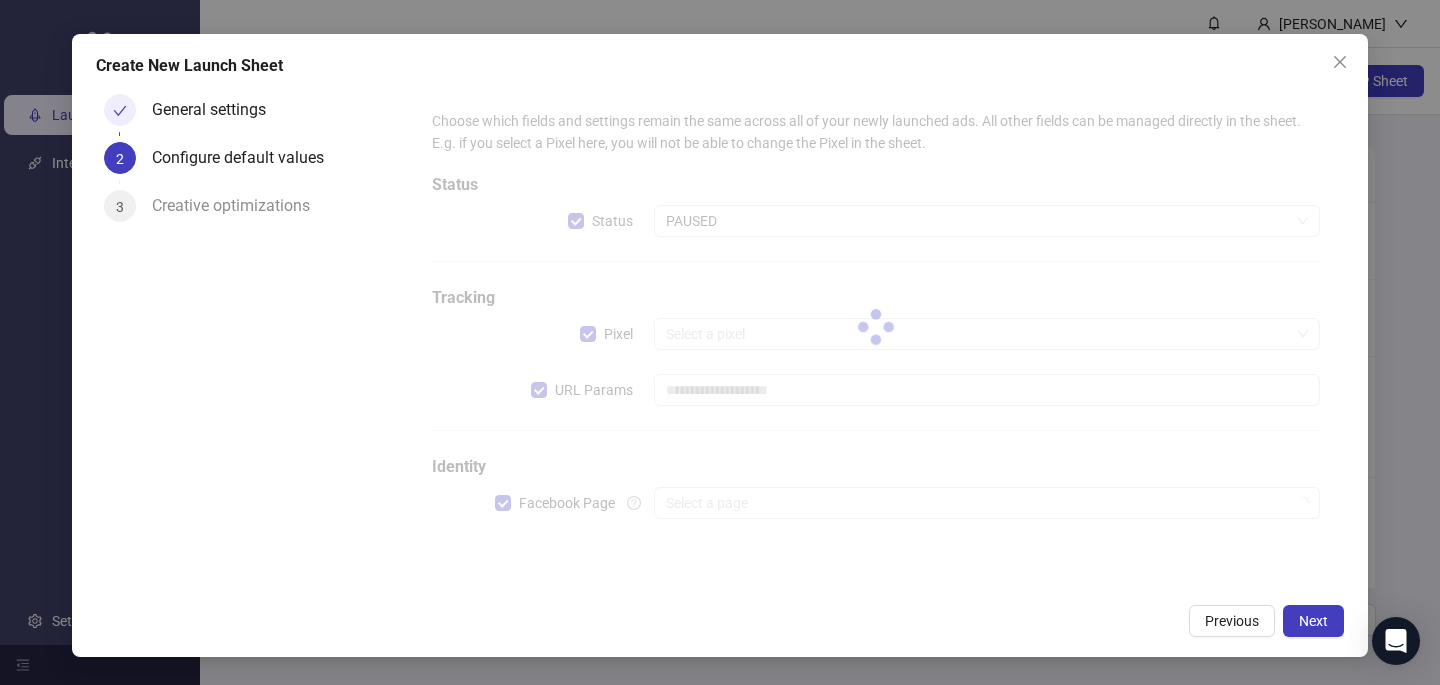 type on "**********" 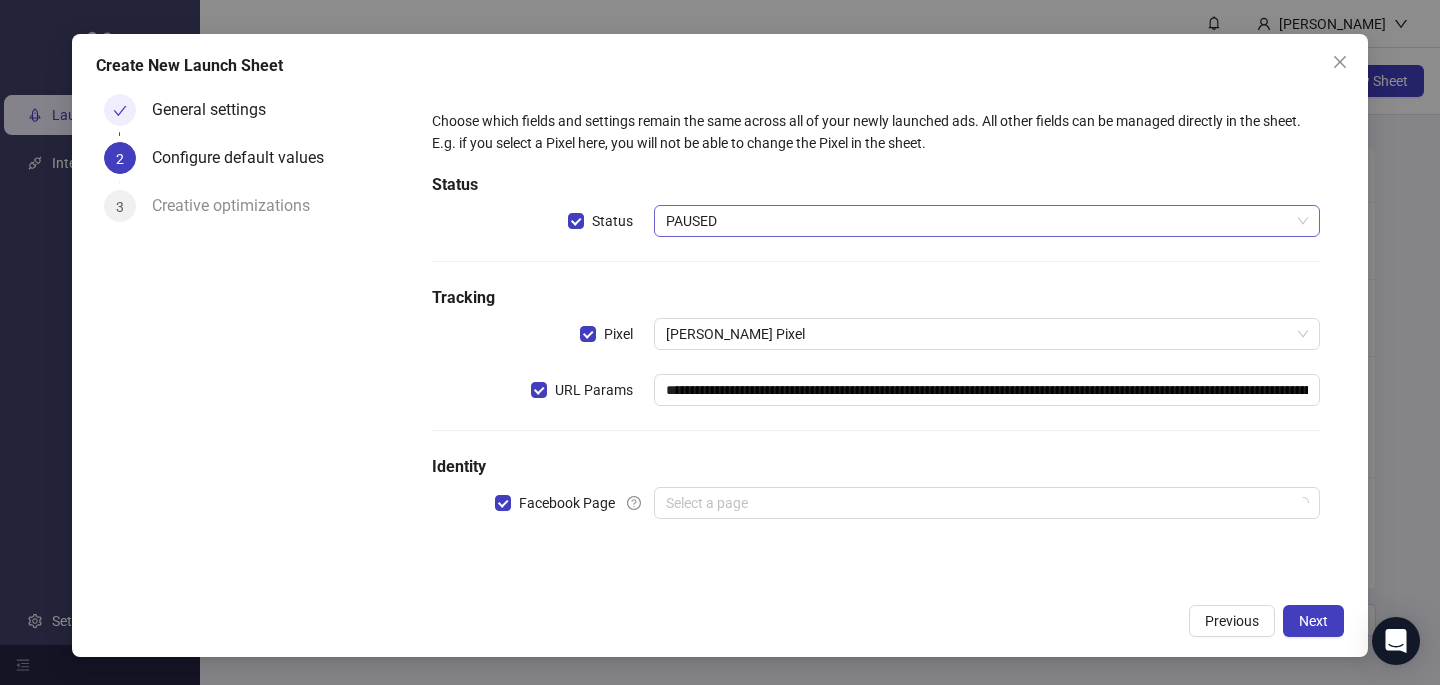 click on "PAUSED" at bounding box center (987, 221) 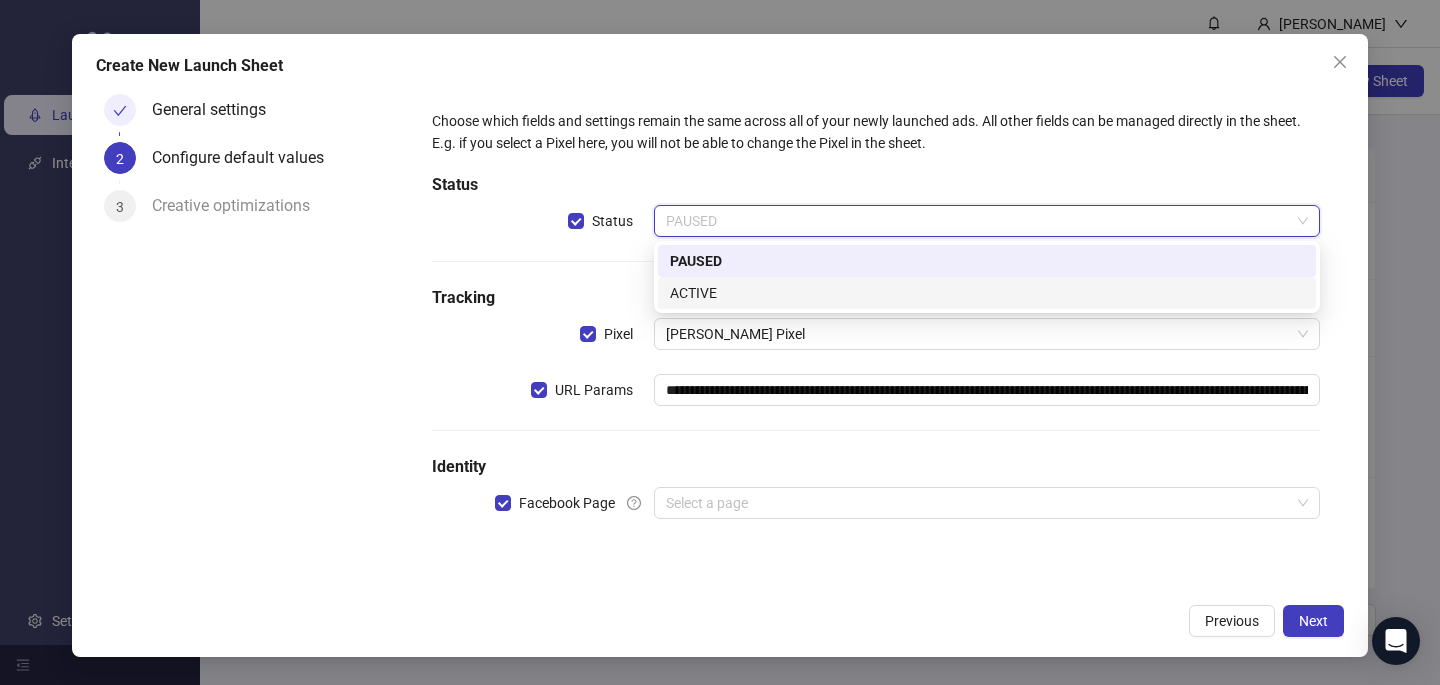 click on "ACTIVE" at bounding box center (987, 293) 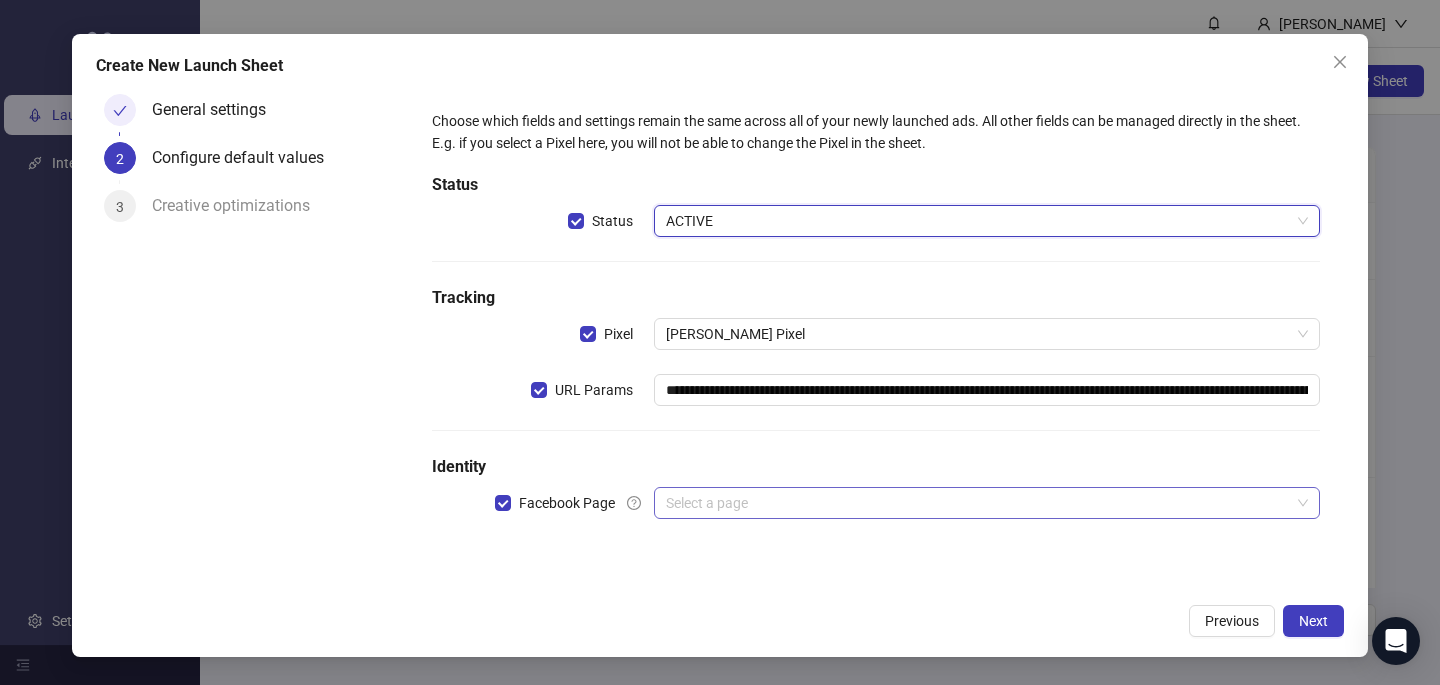 click at bounding box center [978, 503] 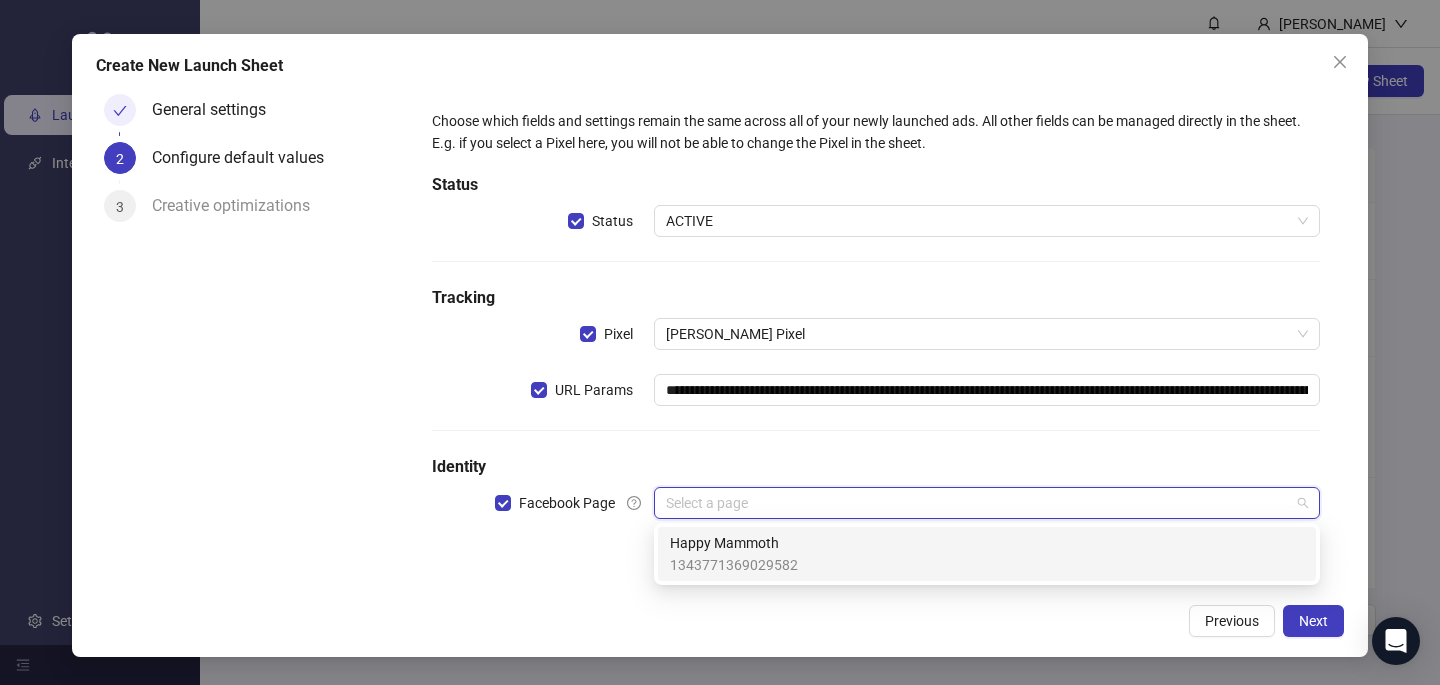 click on "1343771369029582" at bounding box center (734, 565) 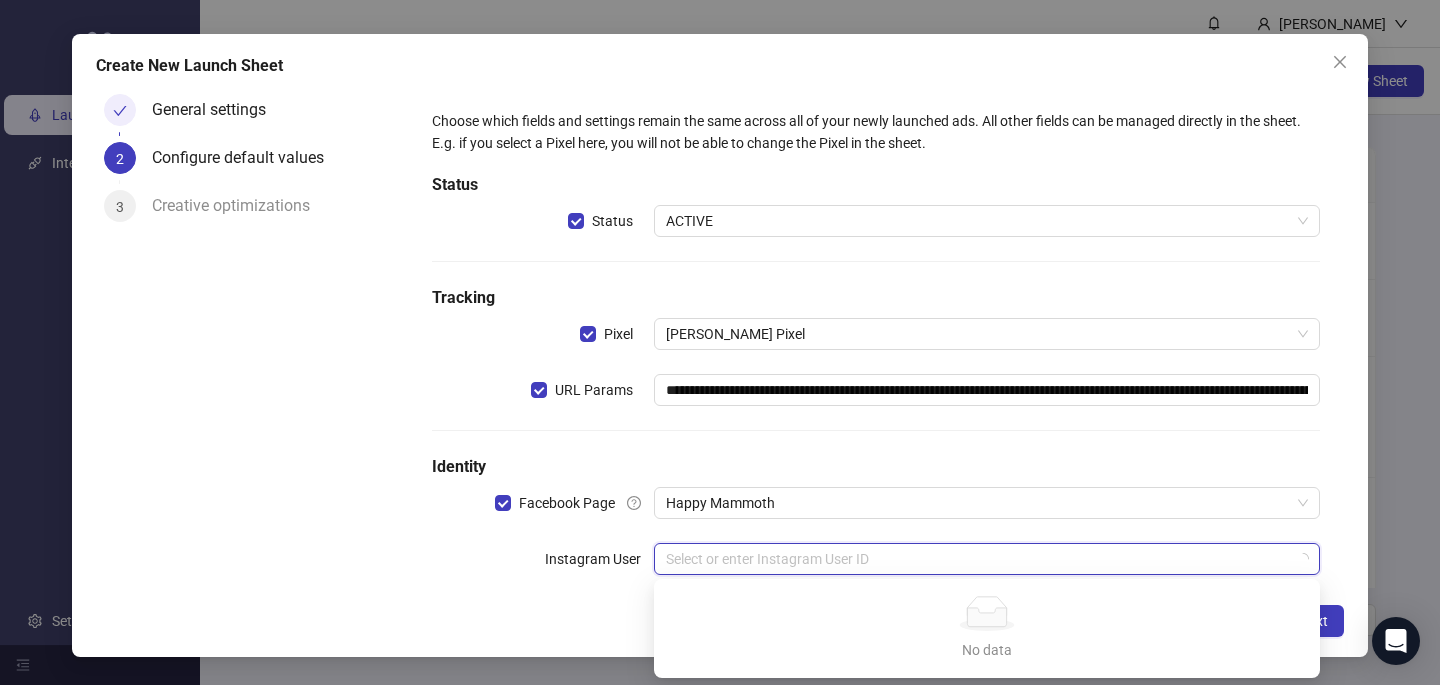 click at bounding box center (978, 559) 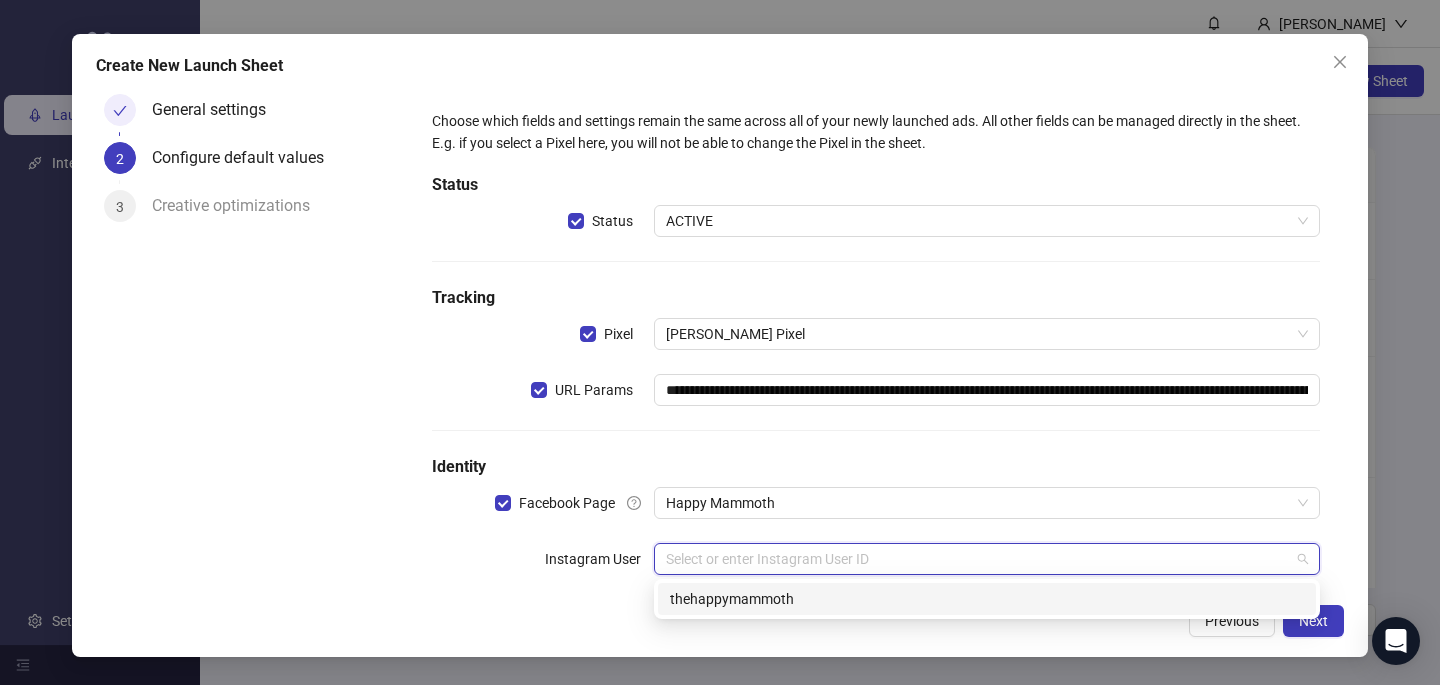 click on "thehappymammoth" at bounding box center (987, 599) 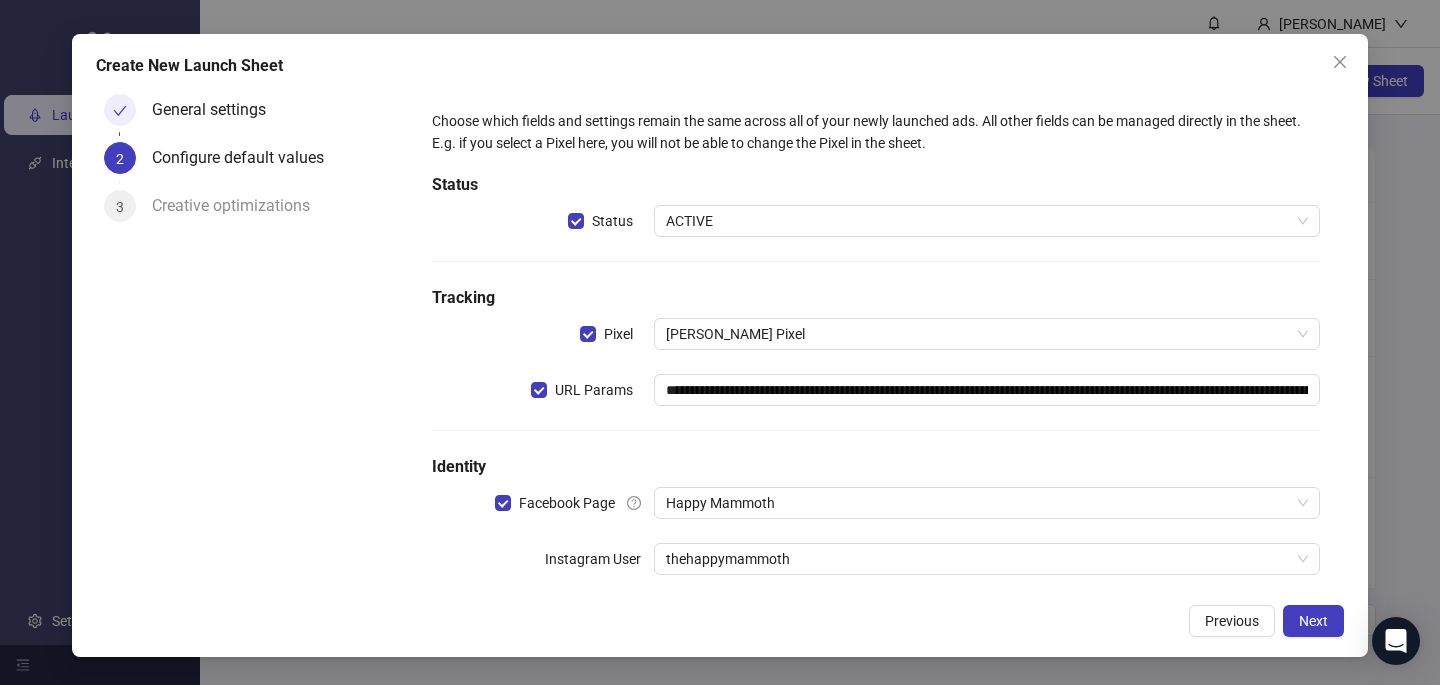 click on "Previous Next" at bounding box center (720, 621) 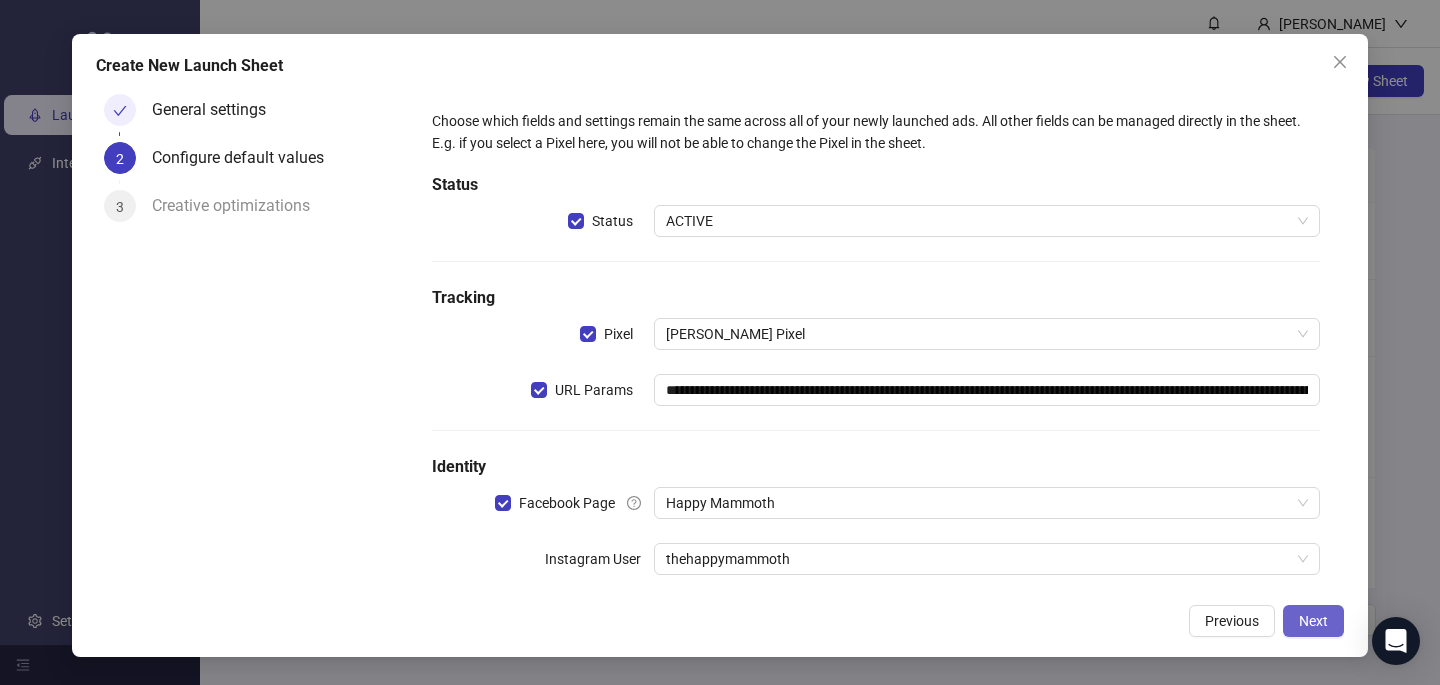click on "Next" at bounding box center (1313, 621) 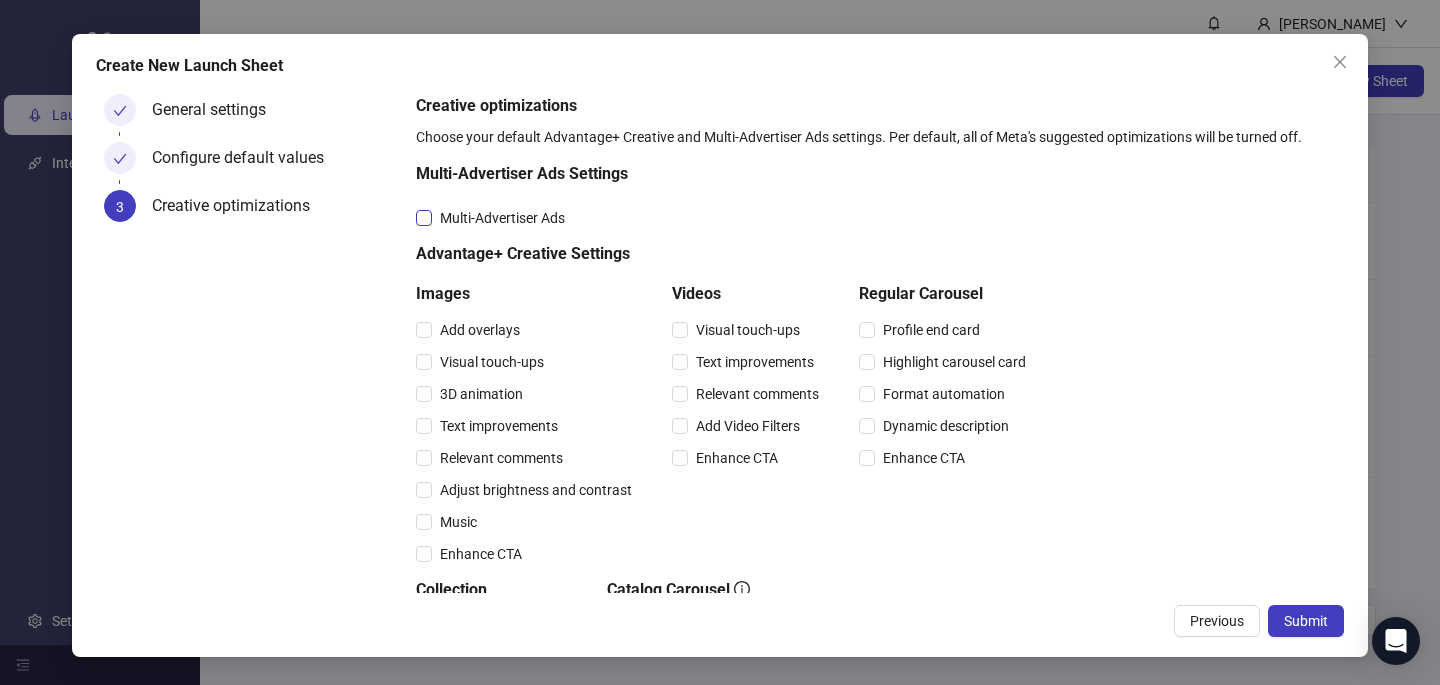 click on "Multi-Advertiser Ads" at bounding box center (502, 218) 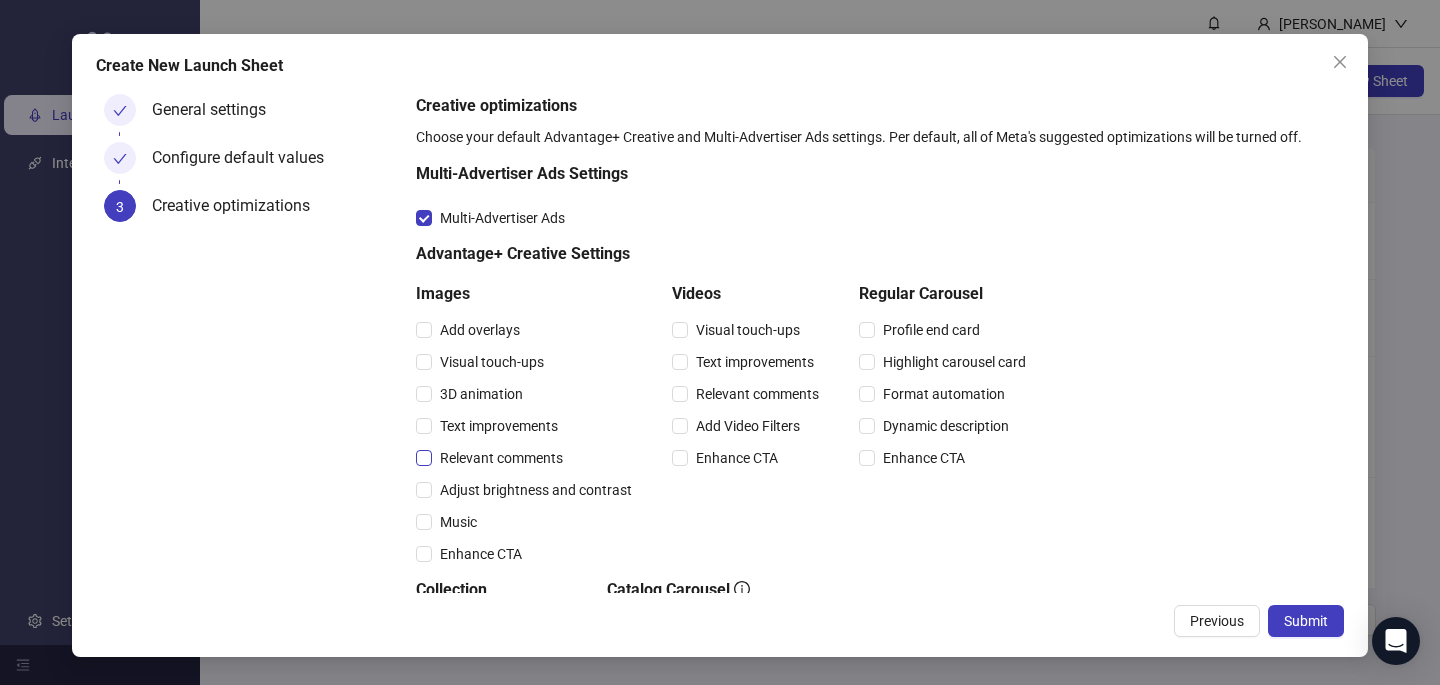 click on "Relevant comments" at bounding box center [501, 458] 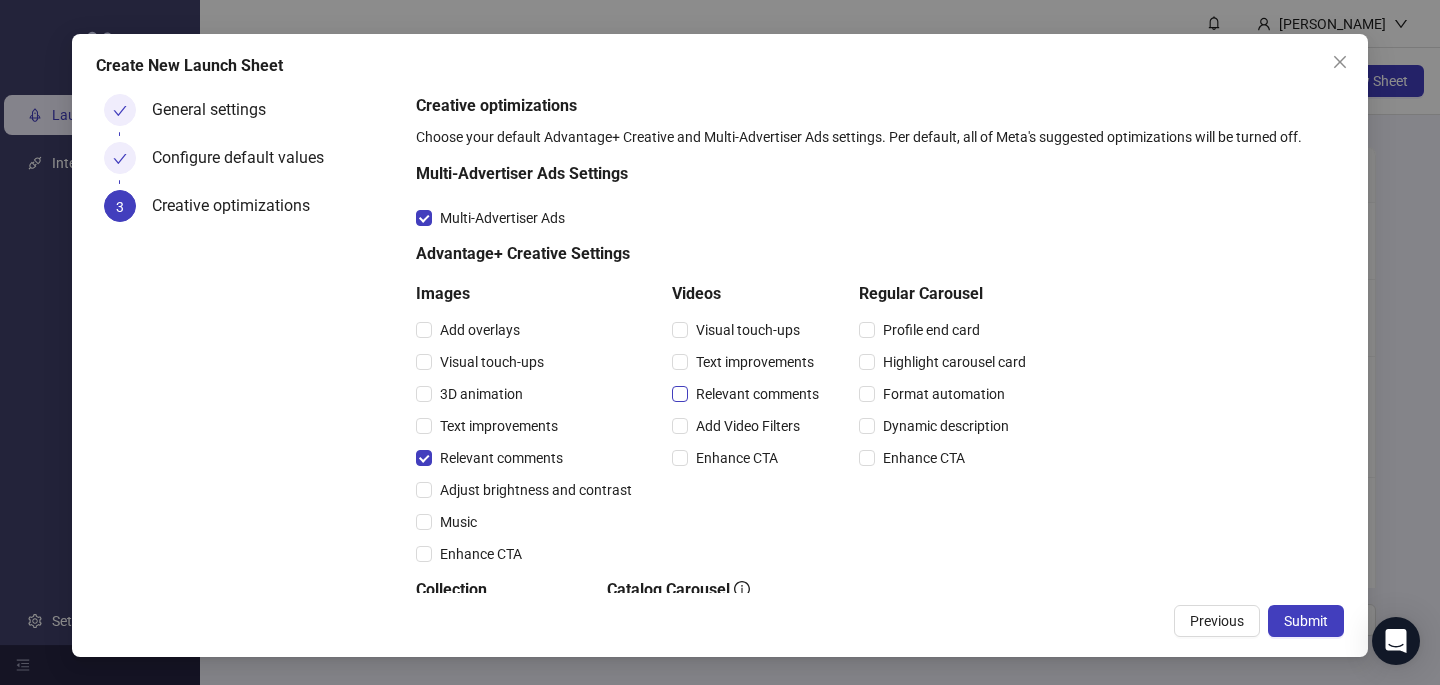 click on "Relevant comments" at bounding box center (757, 394) 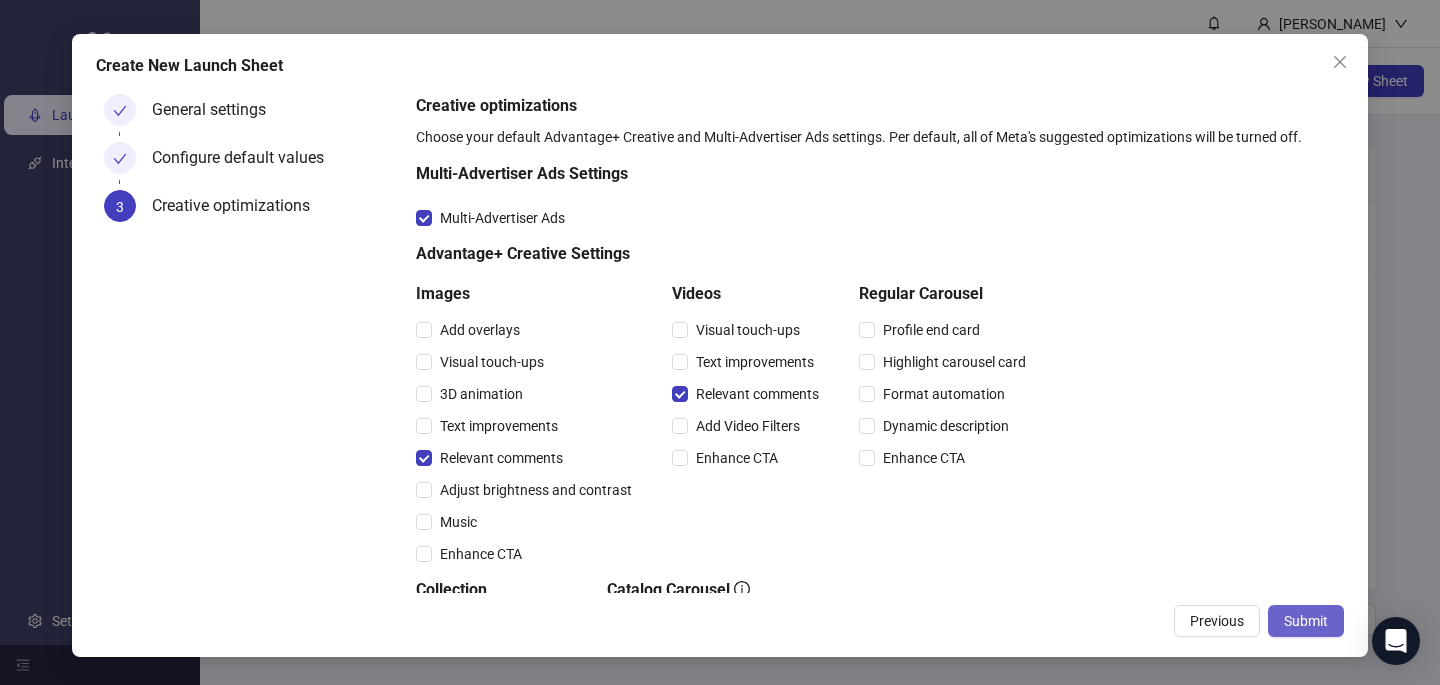 click on "Submit" at bounding box center (1306, 621) 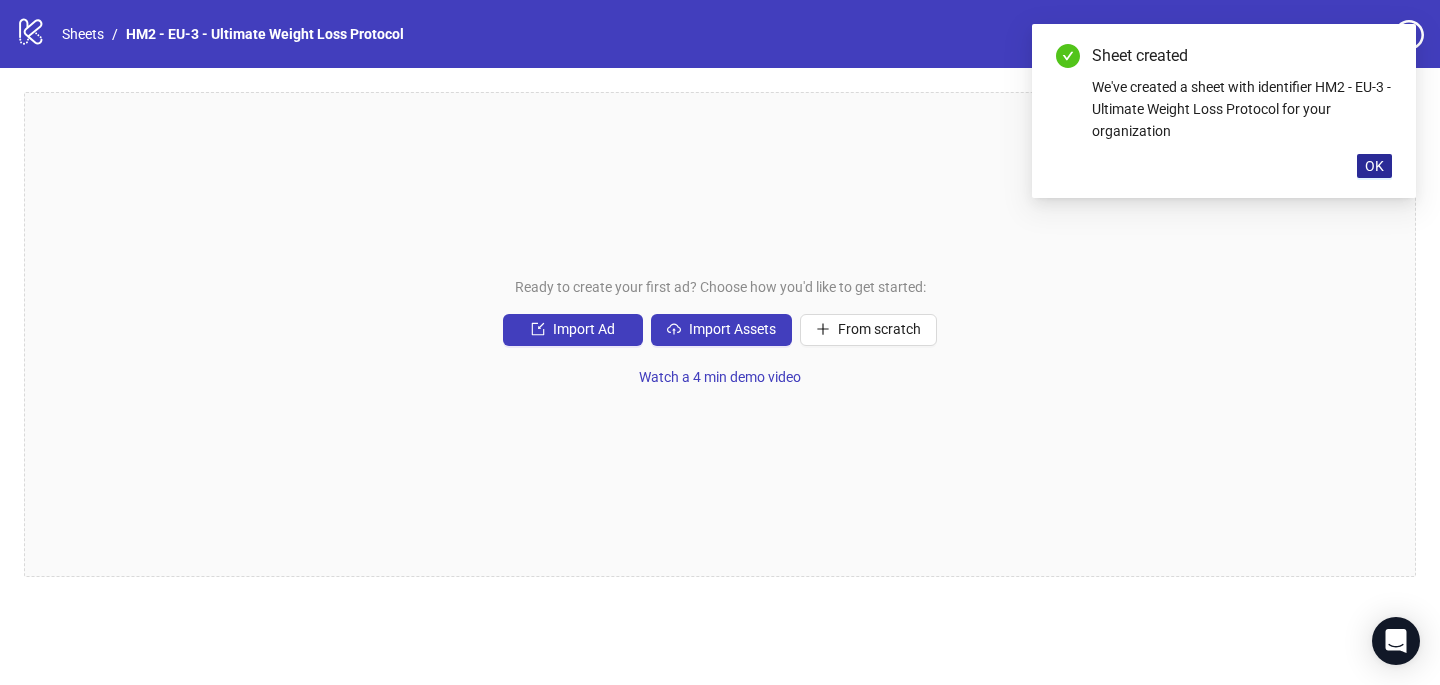 click on "OK" at bounding box center [1374, 166] 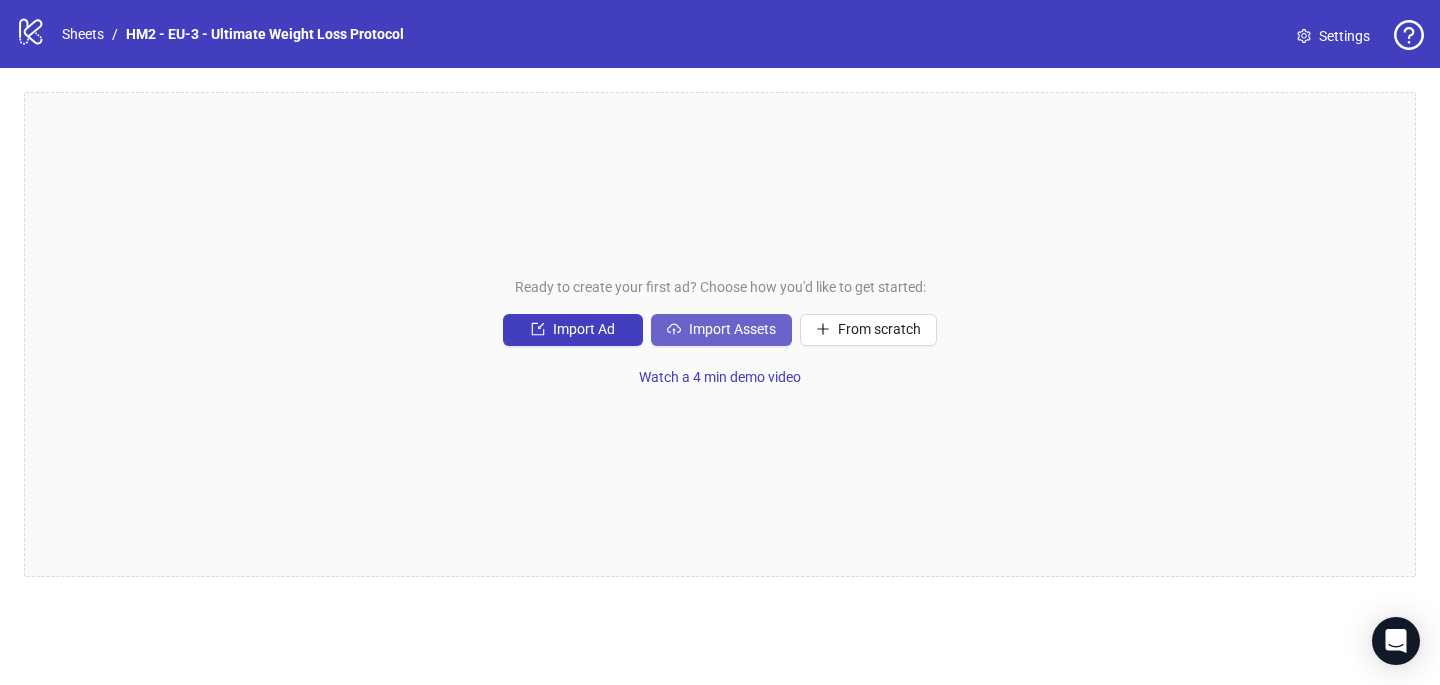 click on "Import Assets" at bounding box center [721, 330] 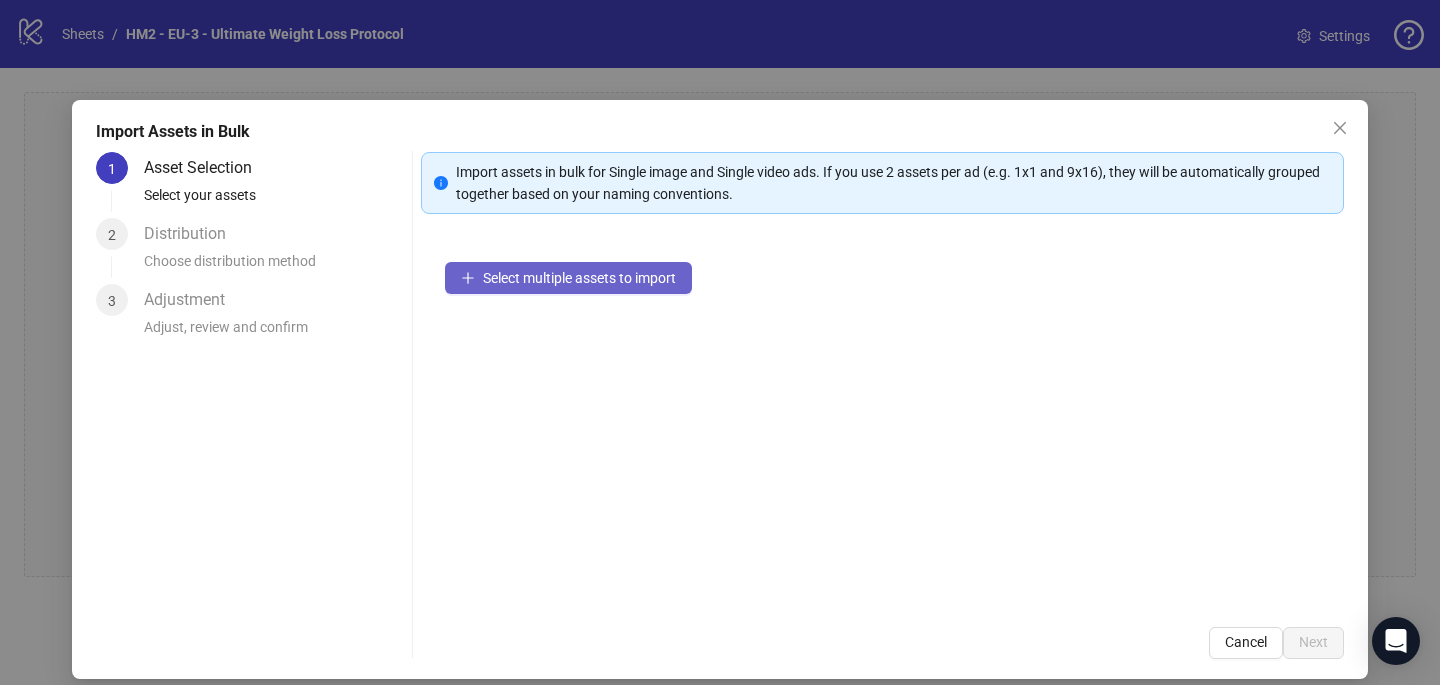click on "Select multiple assets to import" at bounding box center (568, 278) 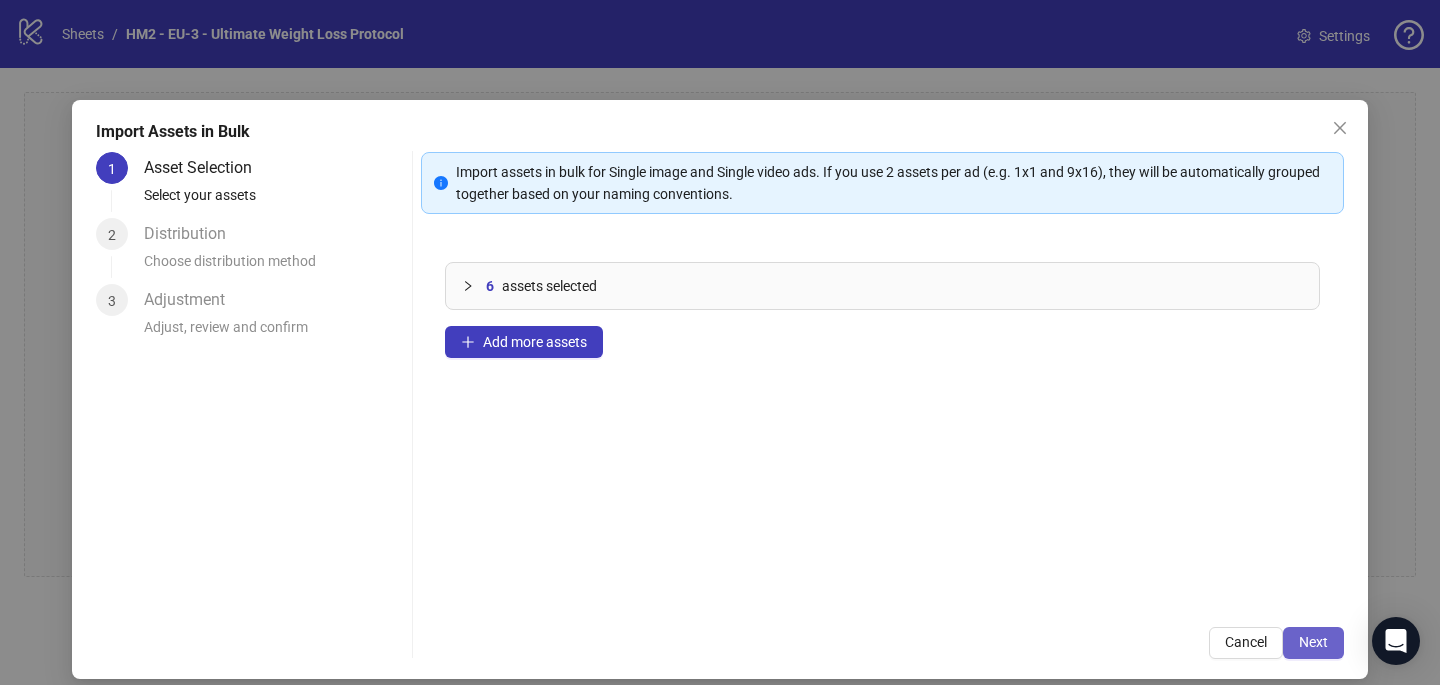 click on "Next" at bounding box center (1313, 642) 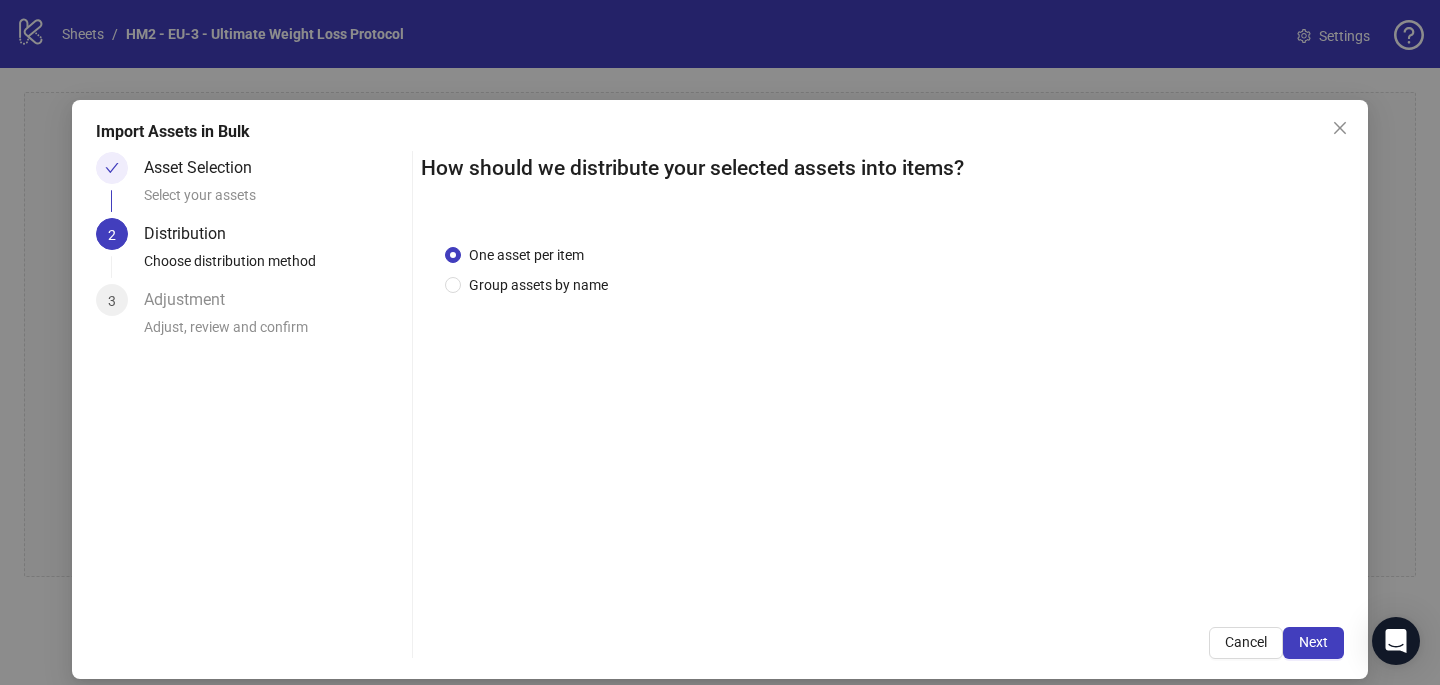 click on "One asset per item Group assets by name" at bounding box center (882, 411) 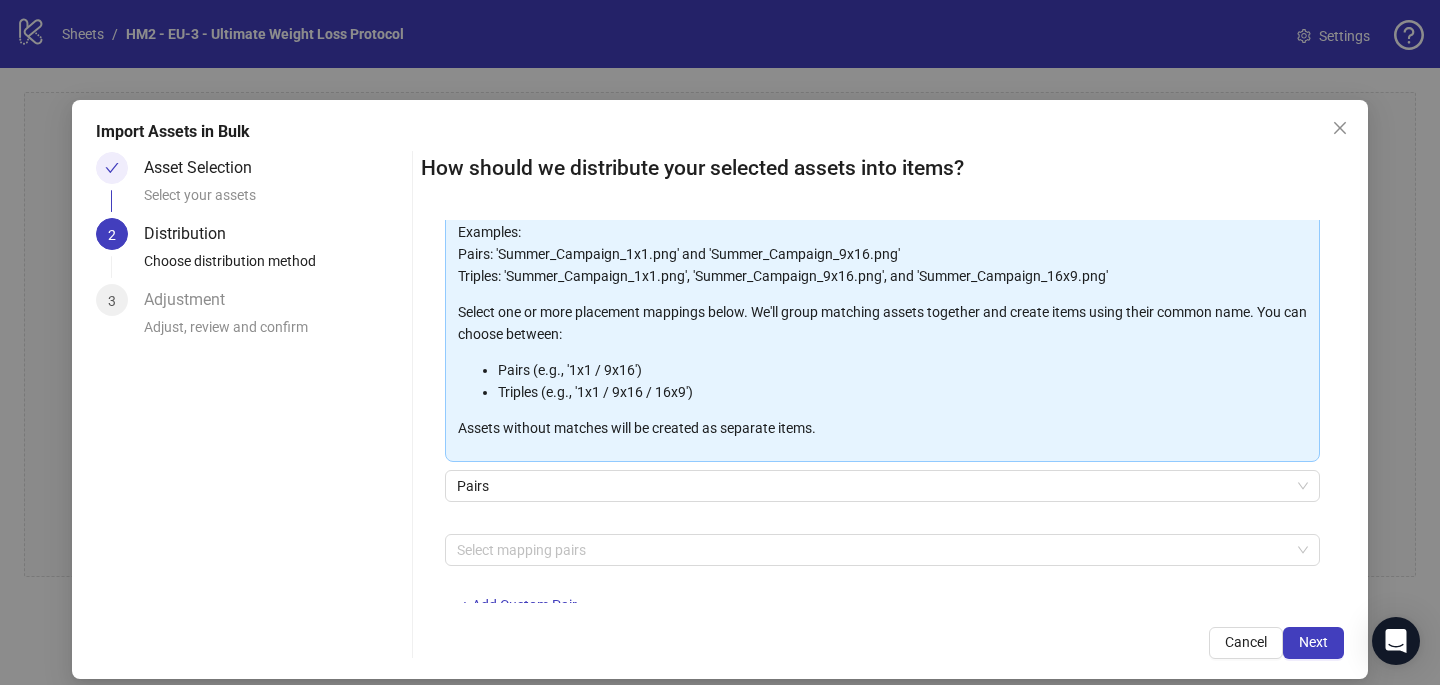 scroll, scrollTop: 174, scrollLeft: 0, axis: vertical 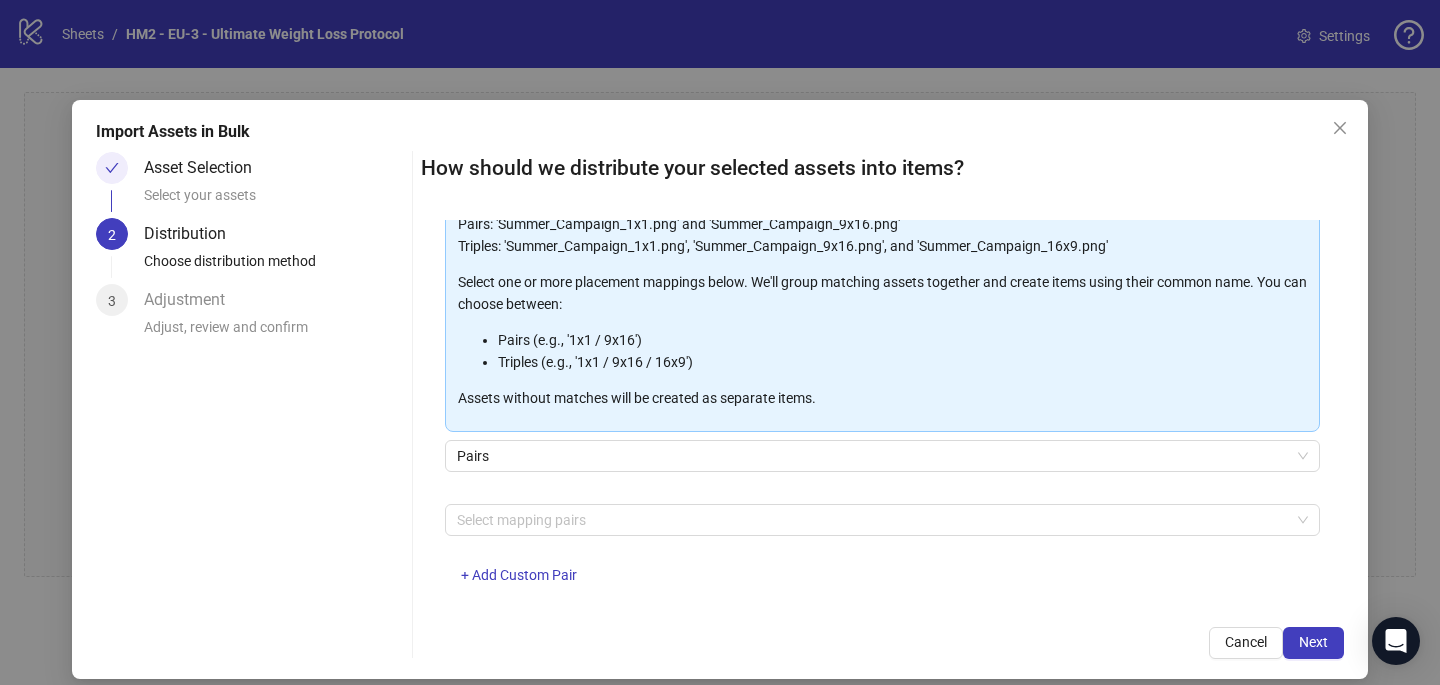 click at bounding box center (872, 520) 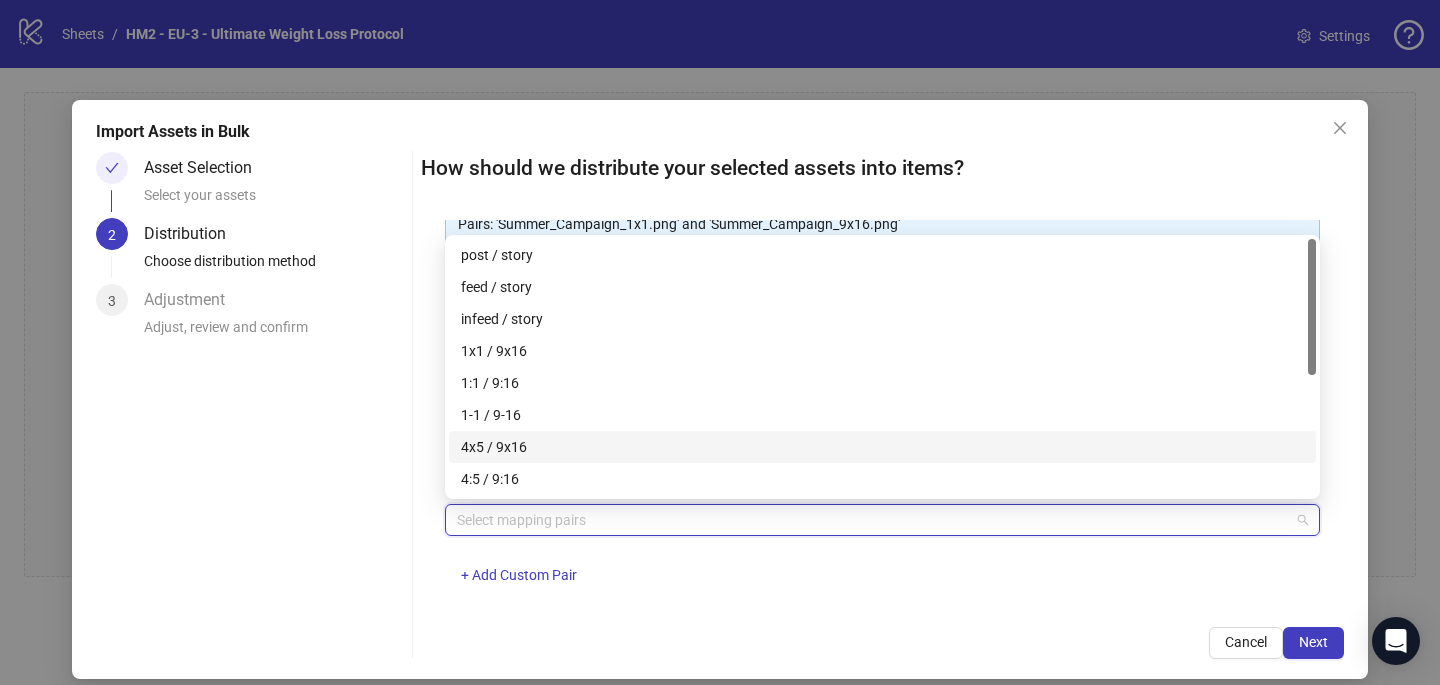 click on "4x5 / 9x16" at bounding box center [882, 447] 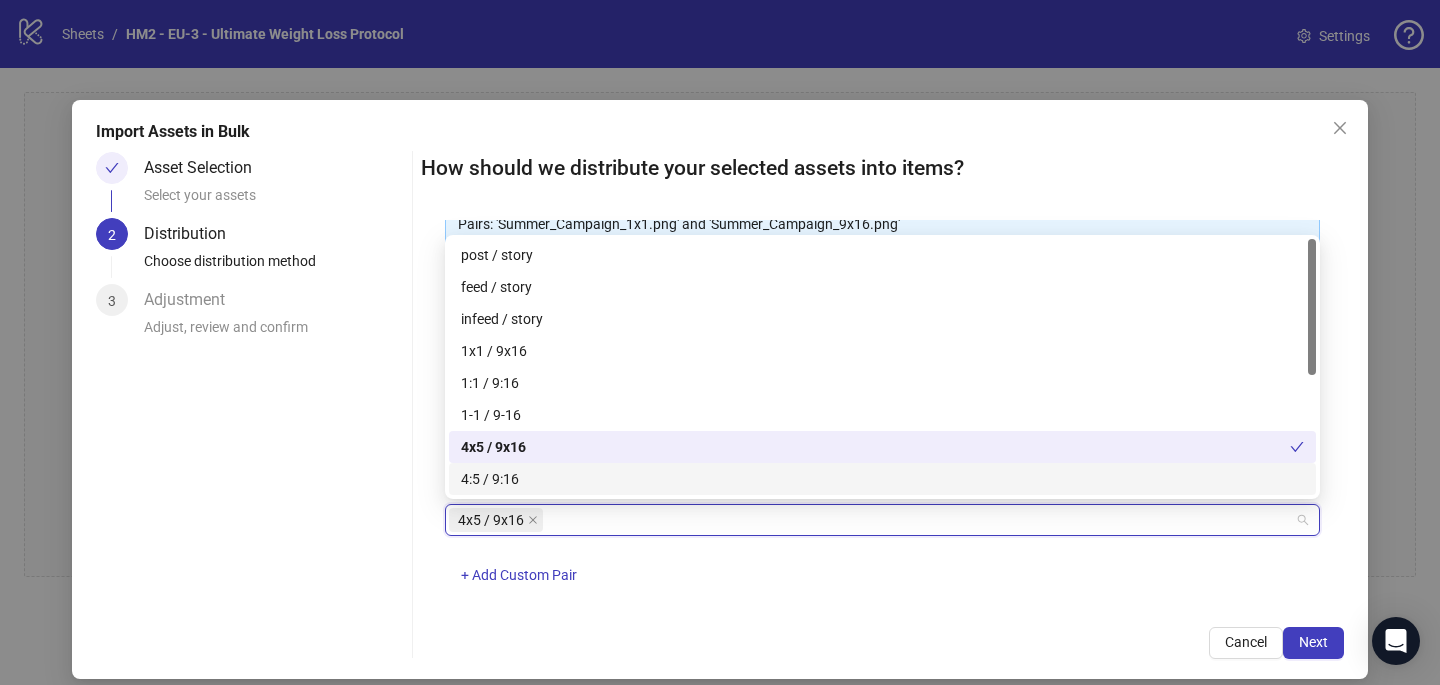 click on "4x5 / 9x16   + Add Custom Pair" at bounding box center (882, 556) 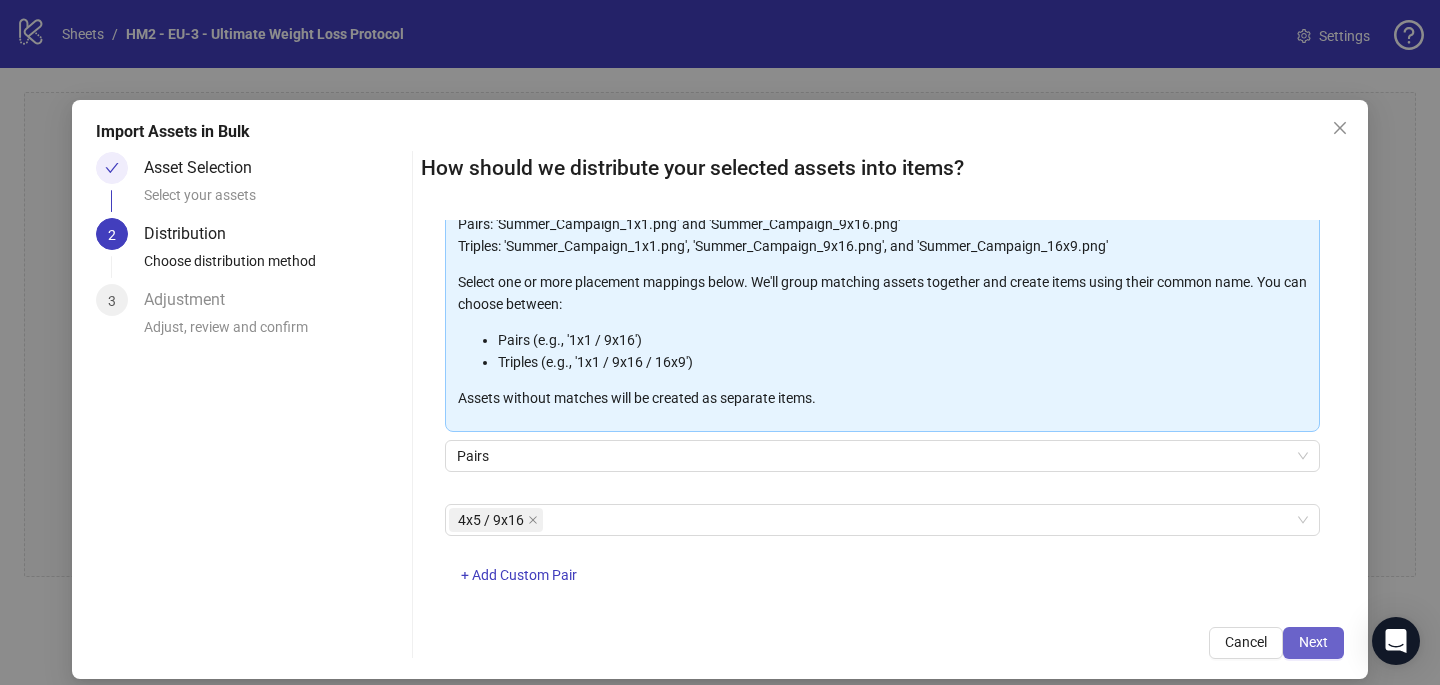 click on "Next" at bounding box center [1313, 642] 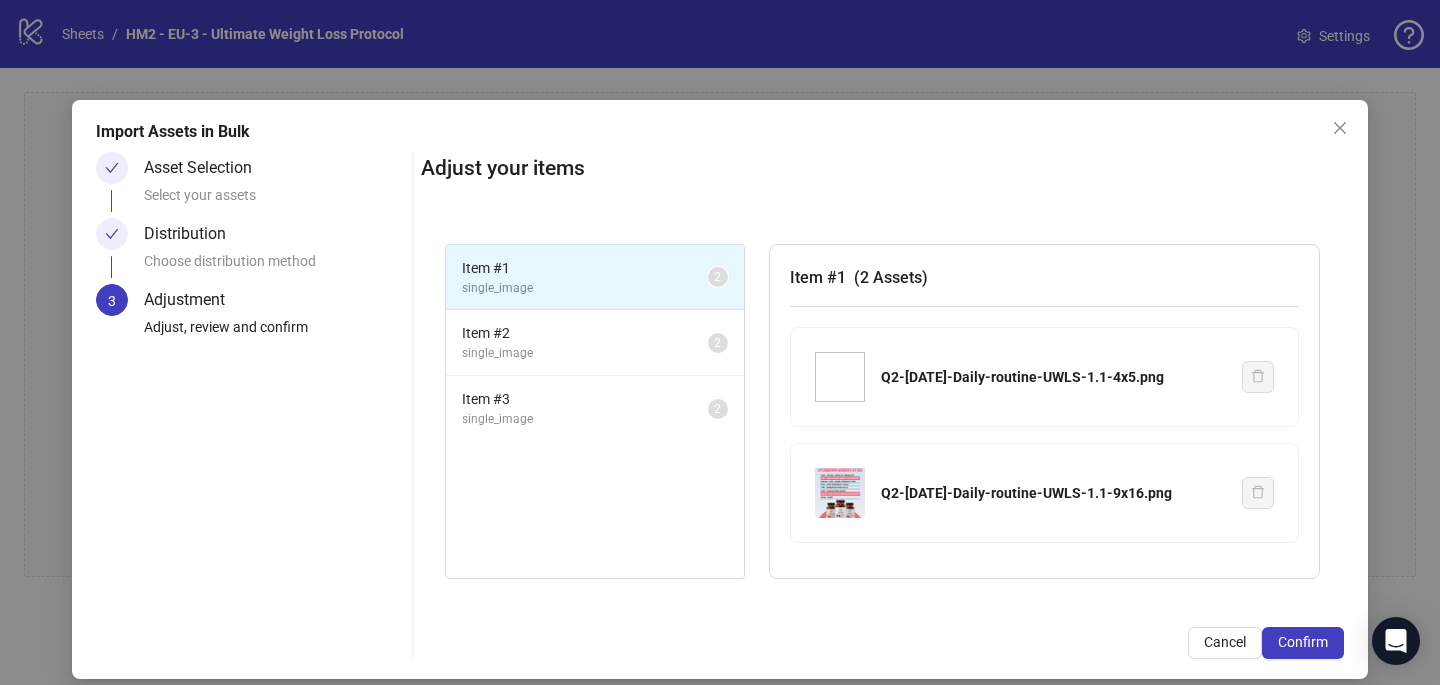 click on "Confirm" at bounding box center (1303, 642) 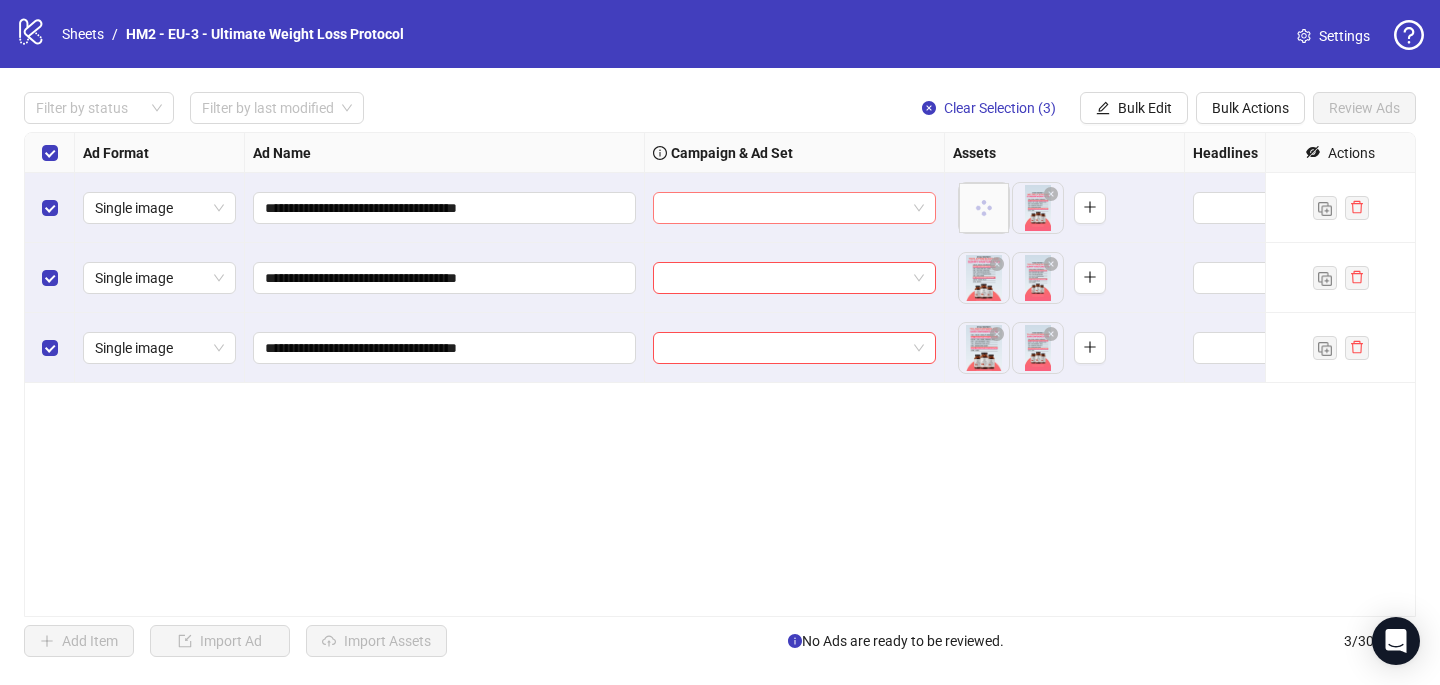 click at bounding box center [785, 208] 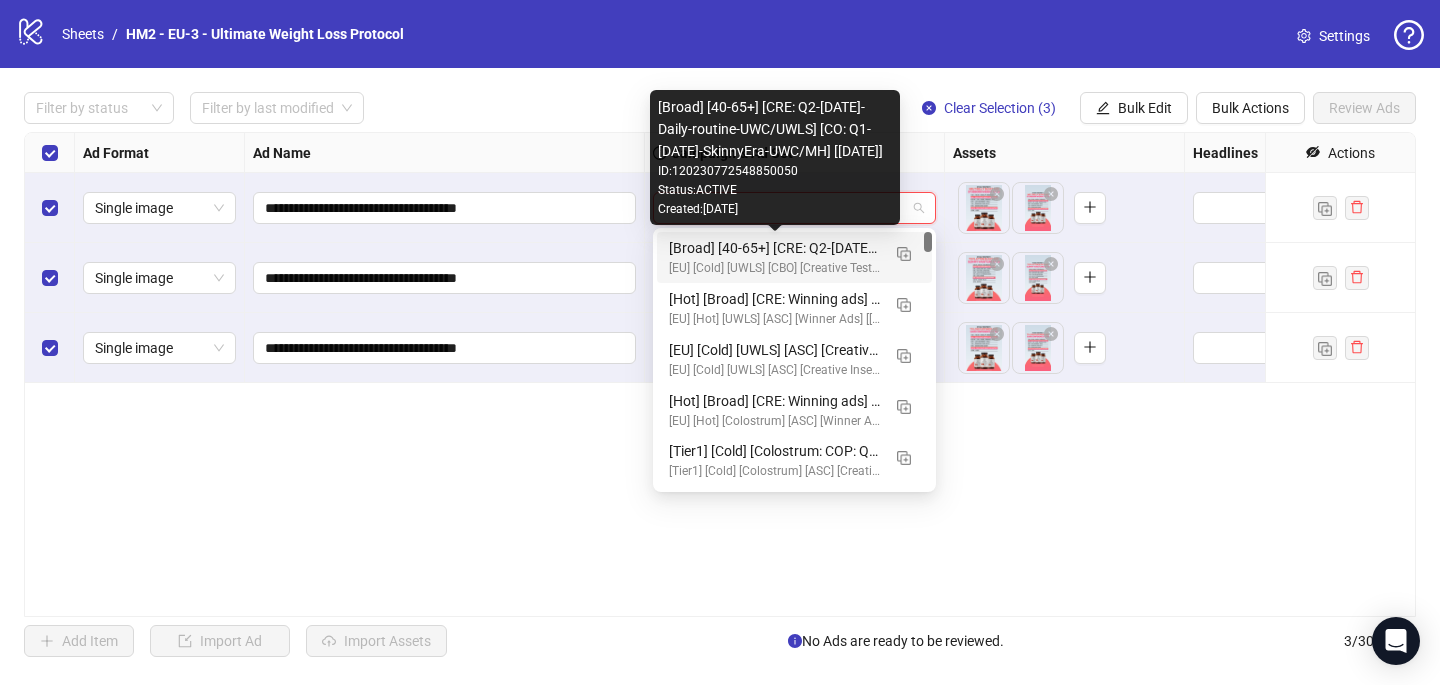 click on "[Broad] [40-65+] [CRE: Q2-[DATE]-Daily-routine-UWC/UWLS] [CO: Q1-[DATE]-SkinnyEra-UWC/MH] [[DATE]]" at bounding box center [774, 248] 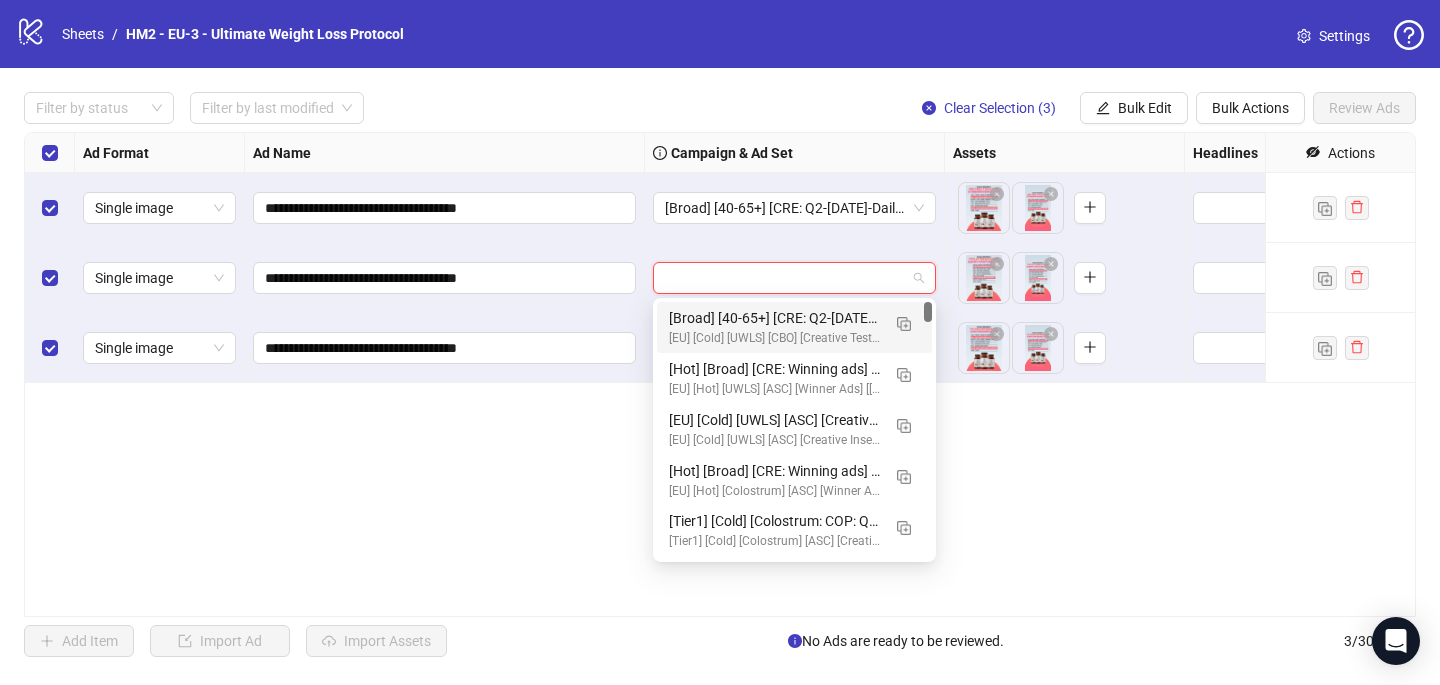 click at bounding box center (785, 278) 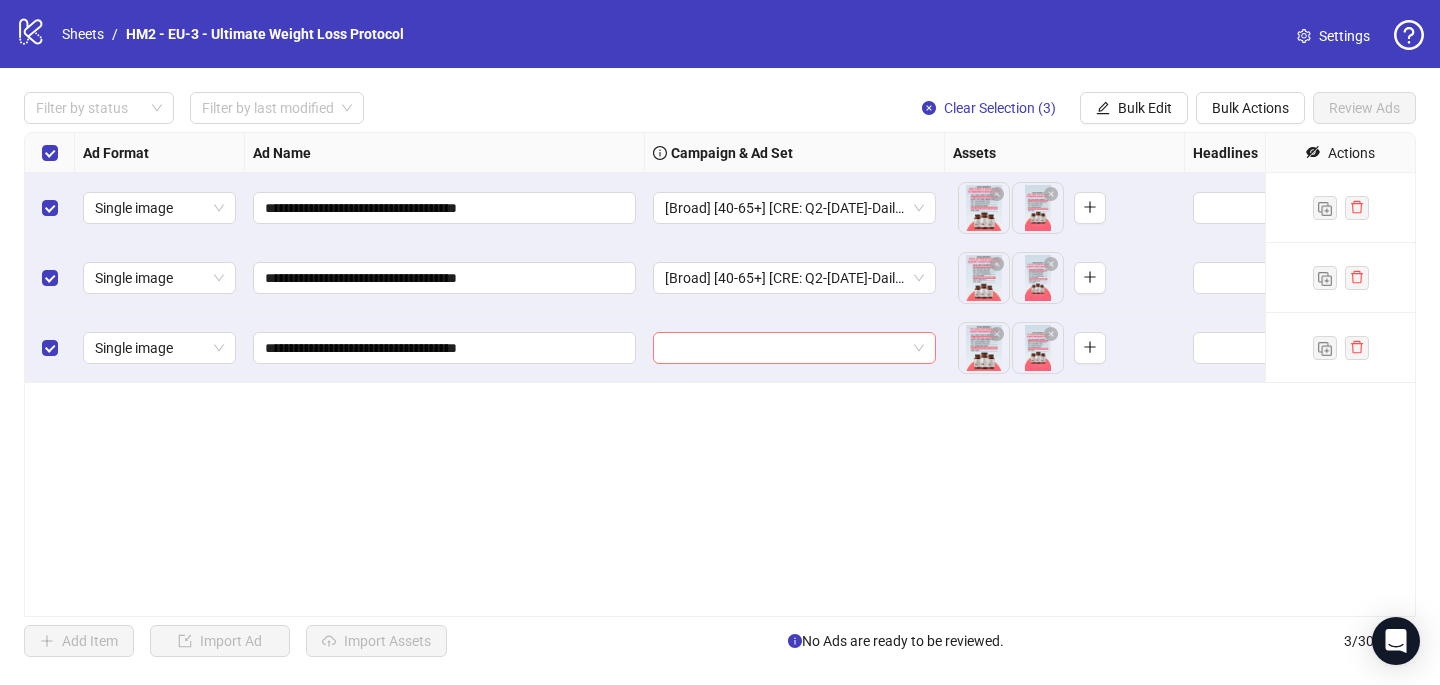 click at bounding box center [785, 348] 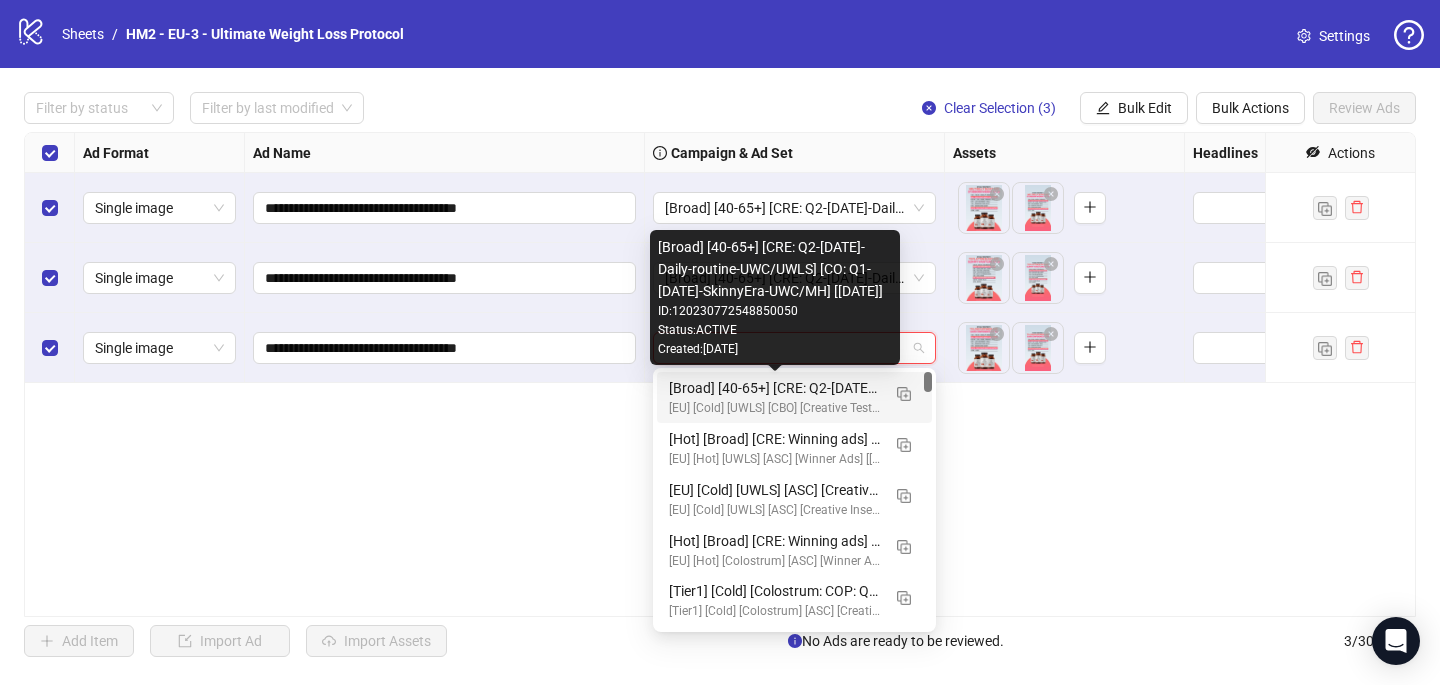 click on "[Broad] [40-65+] [CRE: Q2-[DATE]-Daily-routine-UWC/UWLS] [CO: Q1-[DATE]-SkinnyEra-UWC/MH] [[DATE]]" at bounding box center (774, 388) 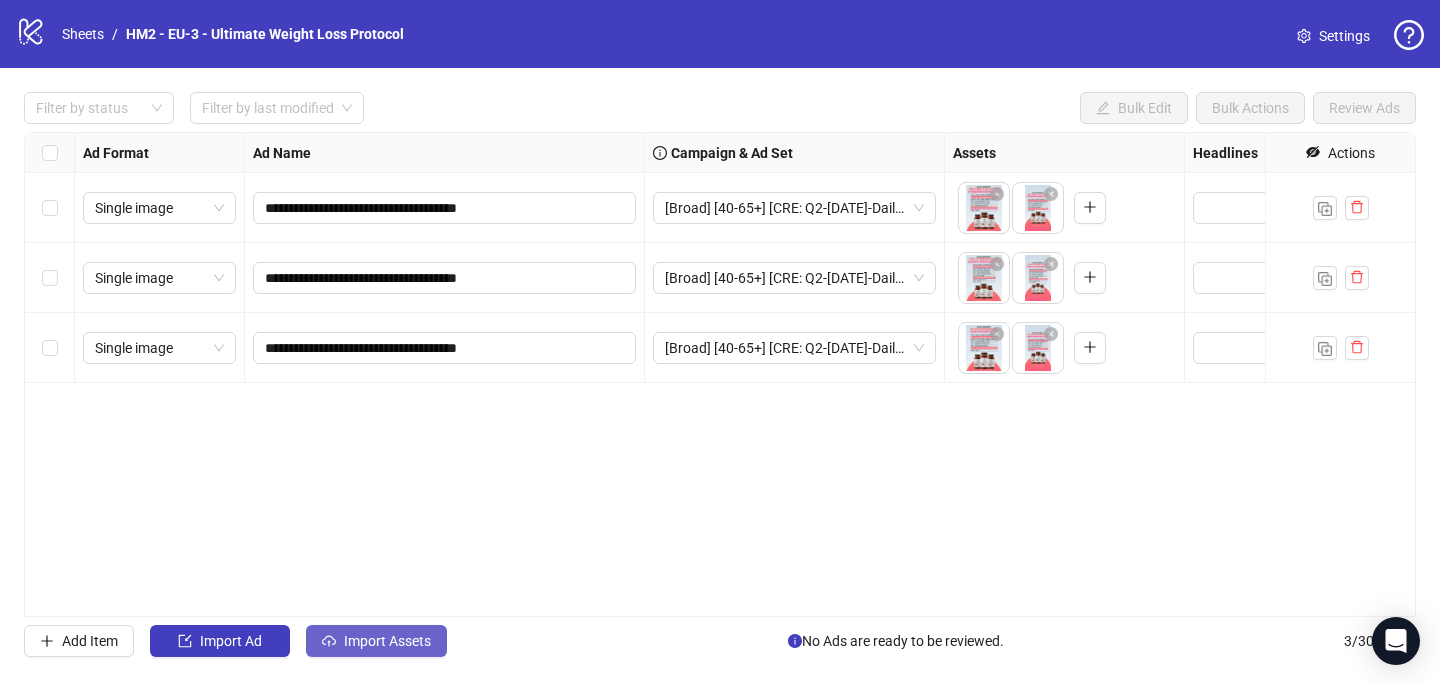 click on "Import Assets" at bounding box center (387, 641) 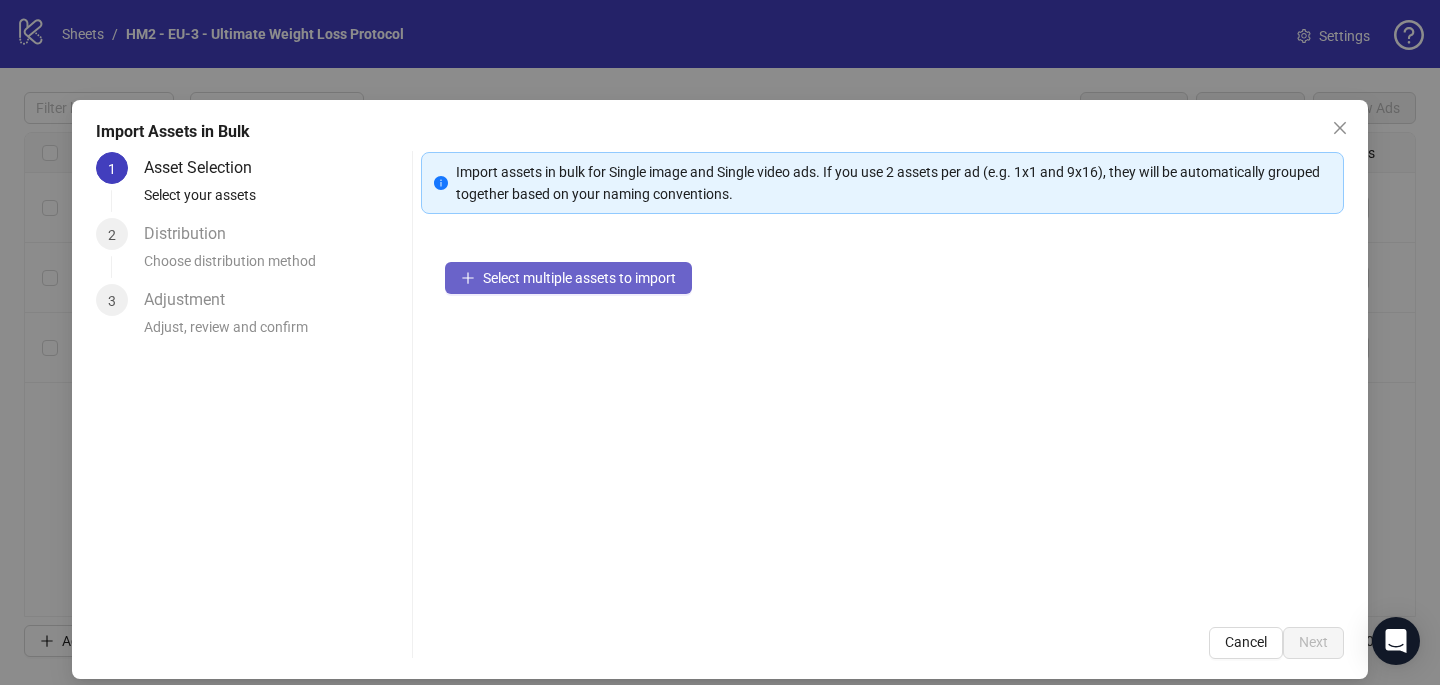 click on "Select multiple assets to import" at bounding box center [579, 278] 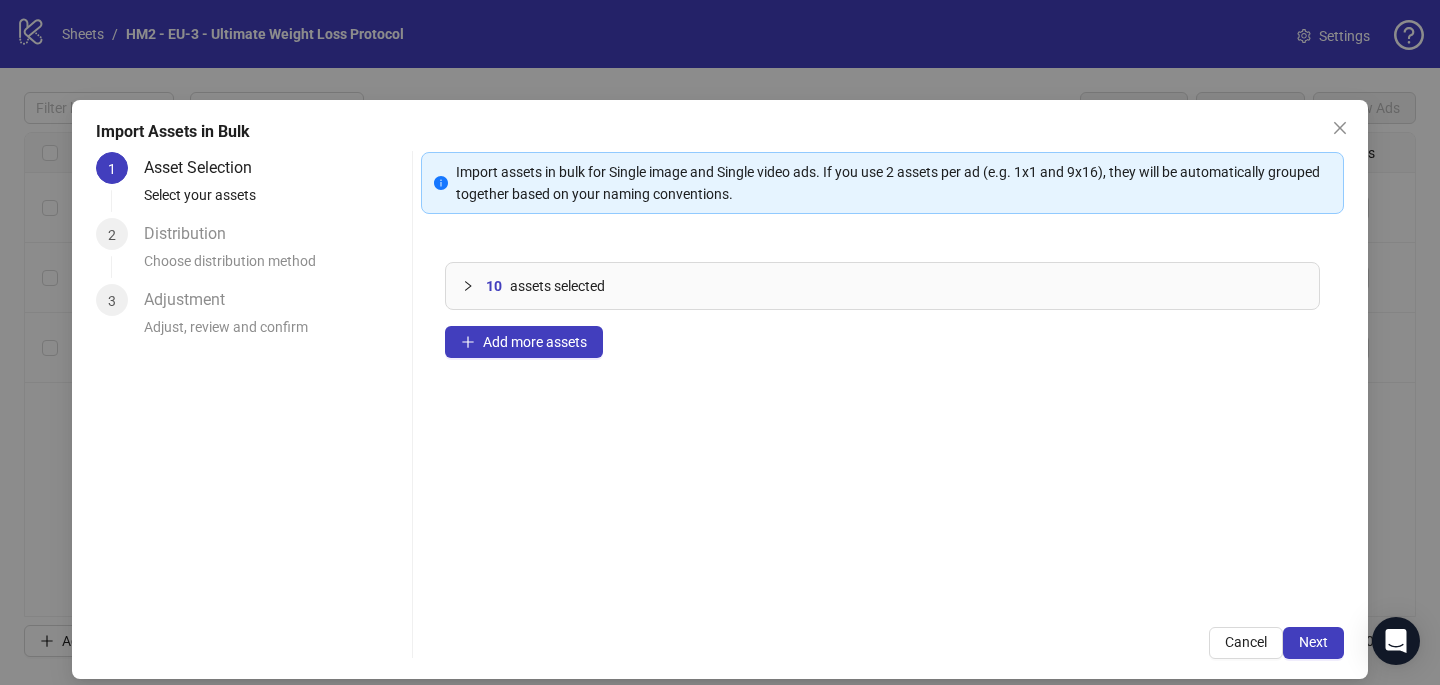 click on "Import Assets in Bulk 1 Asset Selection Select your assets 2 Distribution Choose distribution method 3 Adjustment Adjust, review and confirm Import assets in bulk for Single image and Single video ads. If you use 2 assets per ad (e.g. 1x1 and 9x16), they will be automatically grouped together based on your naming conventions. 10 assets selected Add more assets Cancel Next" at bounding box center [720, 389] 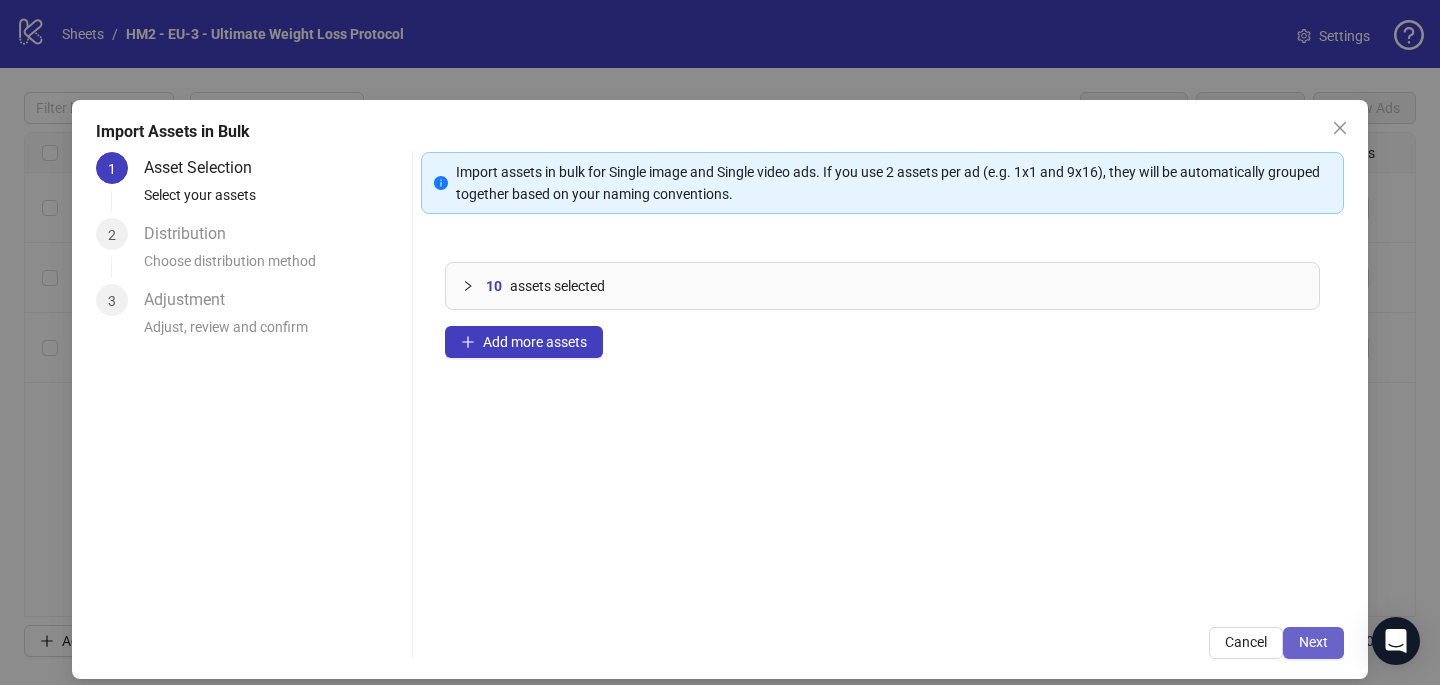click on "Next" at bounding box center (1313, 642) 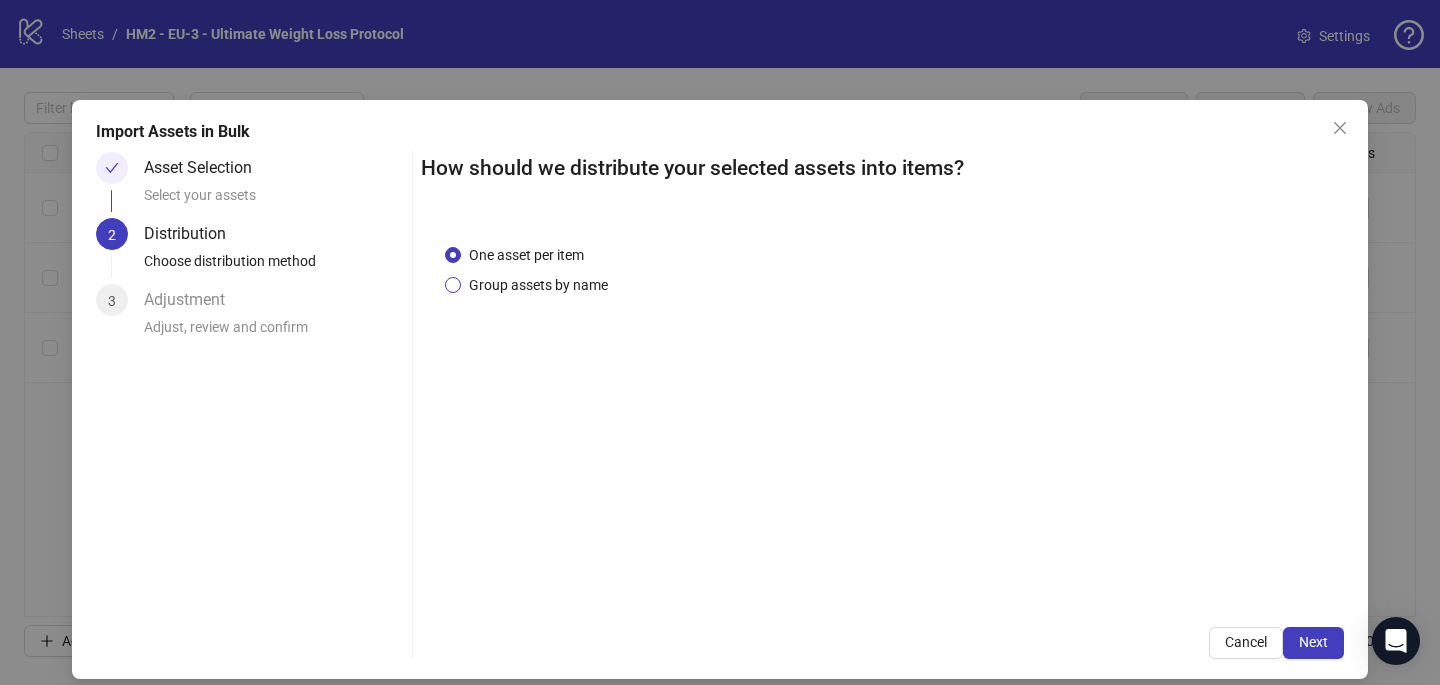 click on "Group assets by name" at bounding box center (538, 285) 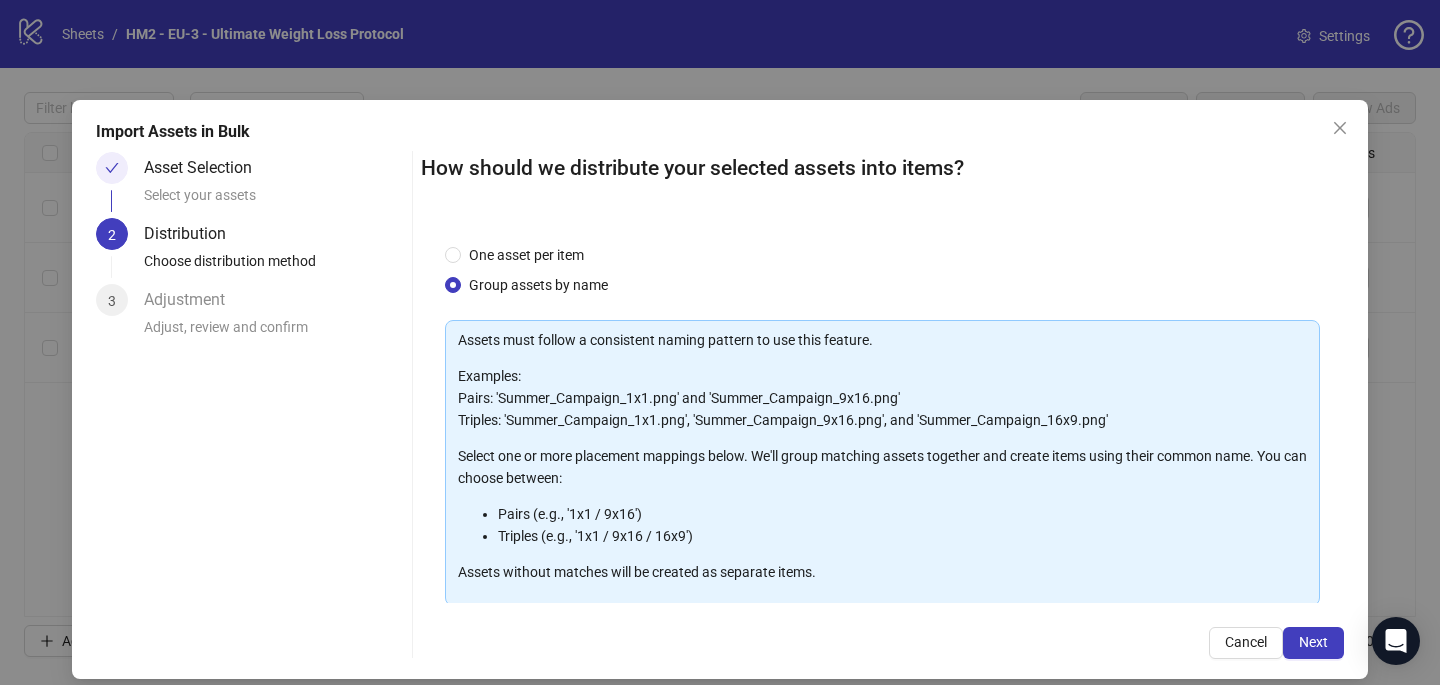 scroll, scrollTop: 166, scrollLeft: 0, axis: vertical 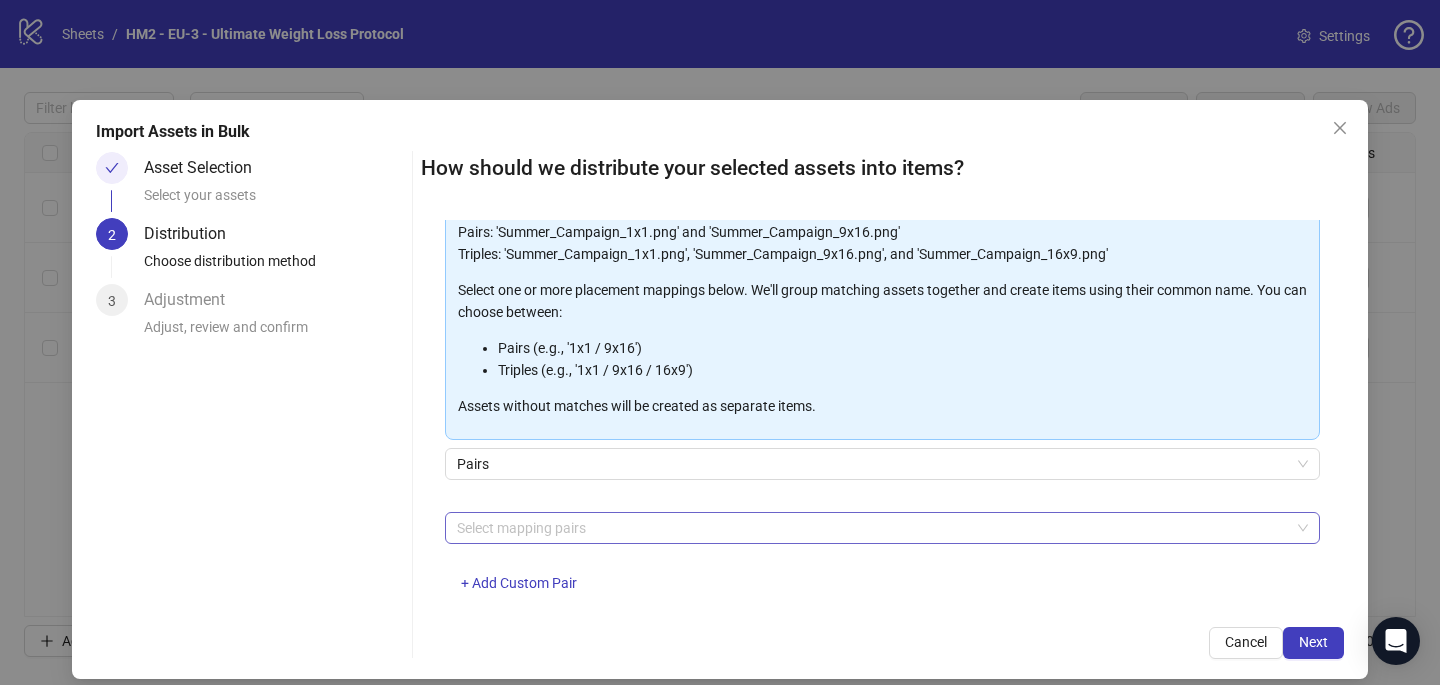click at bounding box center (872, 528) 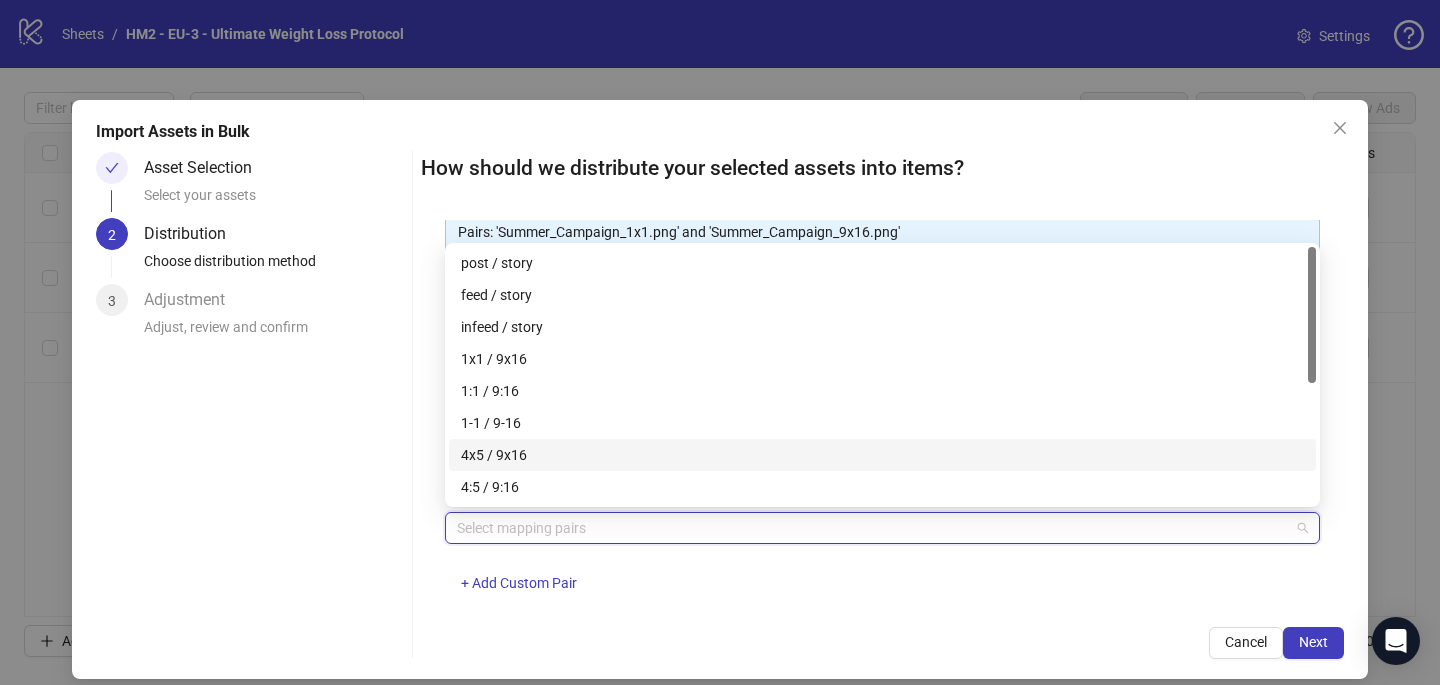 click on "4x5 / 9x16" at bounding box center (882, 455) 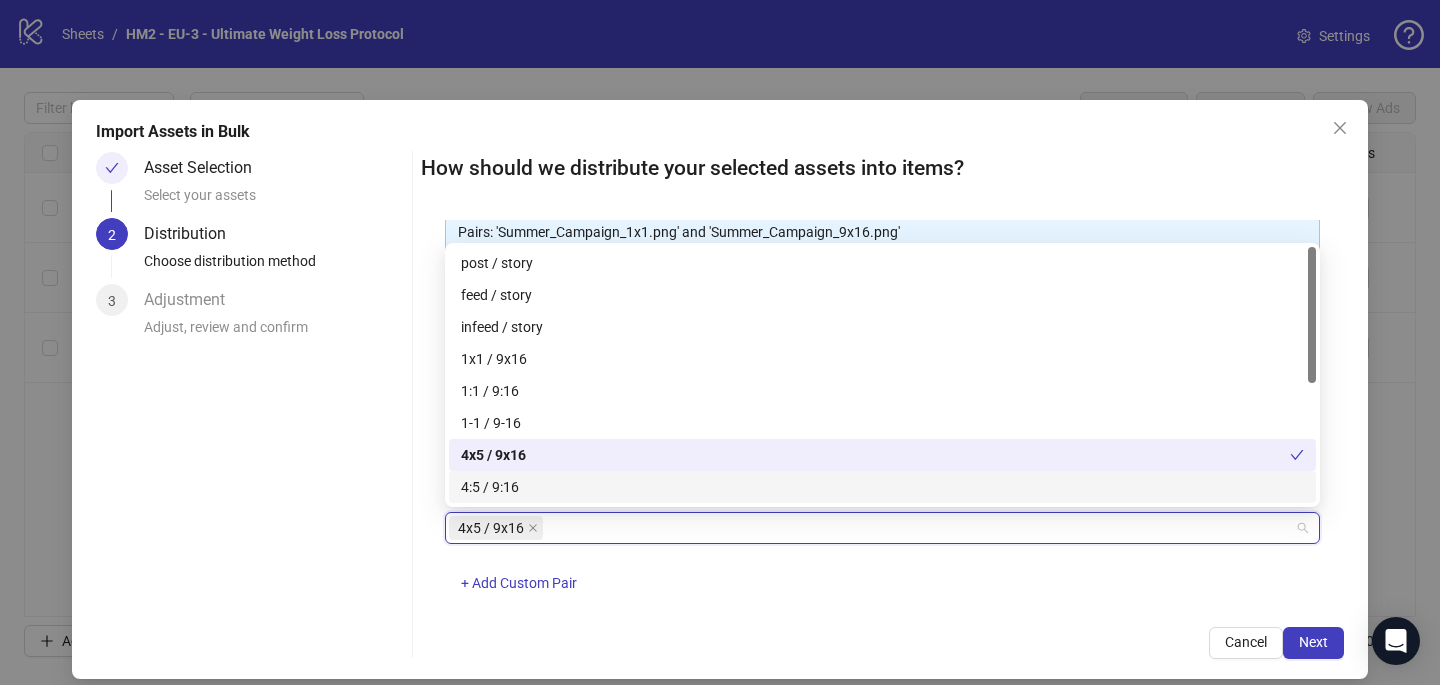 click on "How should we distribute your selected assets into items? One asset per item Group assets by name Assets must follow a consistent naming pattern to use this feature. Examples: Pairs: 'Summer_Campaign_1x1.png' and 'Summer_Campaign_9x16.png' Triples: 'Summer_Campaign_1x1.png', 'Summer_Campaign_9x16.png', and 'Summer_Campaign_16x9.png' Select one or more placement mappings below. We'll group matching assets together and create items using their common name. You can choose between: Pairs (e.g., '1x1 / 9x16') Triples (e.g., '1x1 / 9x16 / 16x9') Assets without matches will be created as separate items. Pairs 4x5 / 9x16   + Add Custom Pair Cancel Next" at bounding box center (882, 405) 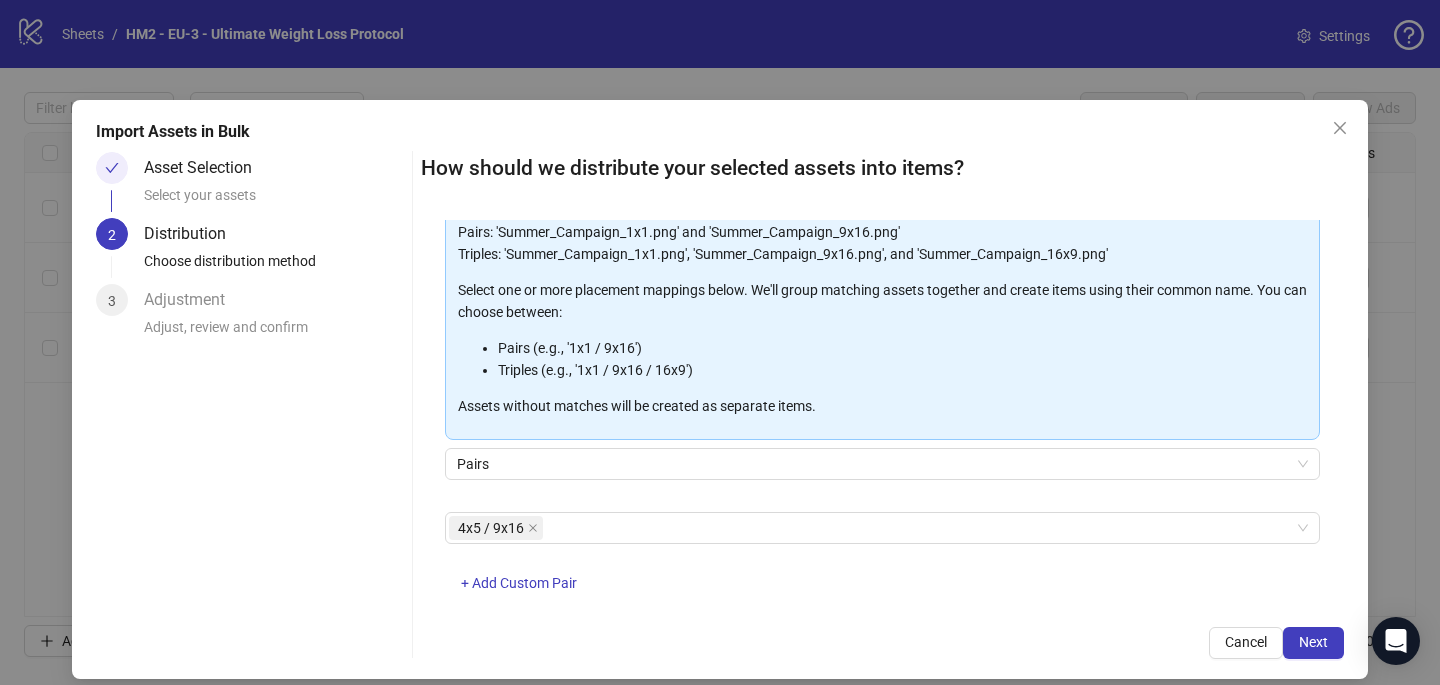 click on "How should we distribute your selected assets into items? One asset per item Group assets by name Assets must follow a consistent naming pattern to use this feature. Examples: Pairs: 'Summer_Campaign_1x1.png' and 'Summer_Campaign_9x16.png' Triples: 'Summer_Campaign_1x1.png', 'Summer_Campaign_9x16.png', and 'Summer_Campaign_16x9.png' Select one or more placement mappings below. We'll group matching assets together and create items using their common name. You can choose between: Pairs (e.g., '1x1 / 9x16') Triples (e.g., '1x1 / 9x16 / 16x9') Assets without matches will be created as separate items. Pairs 4x5 / 9x16   + Add Custom Pair Cancel Next" at bounding box center (882, 405) 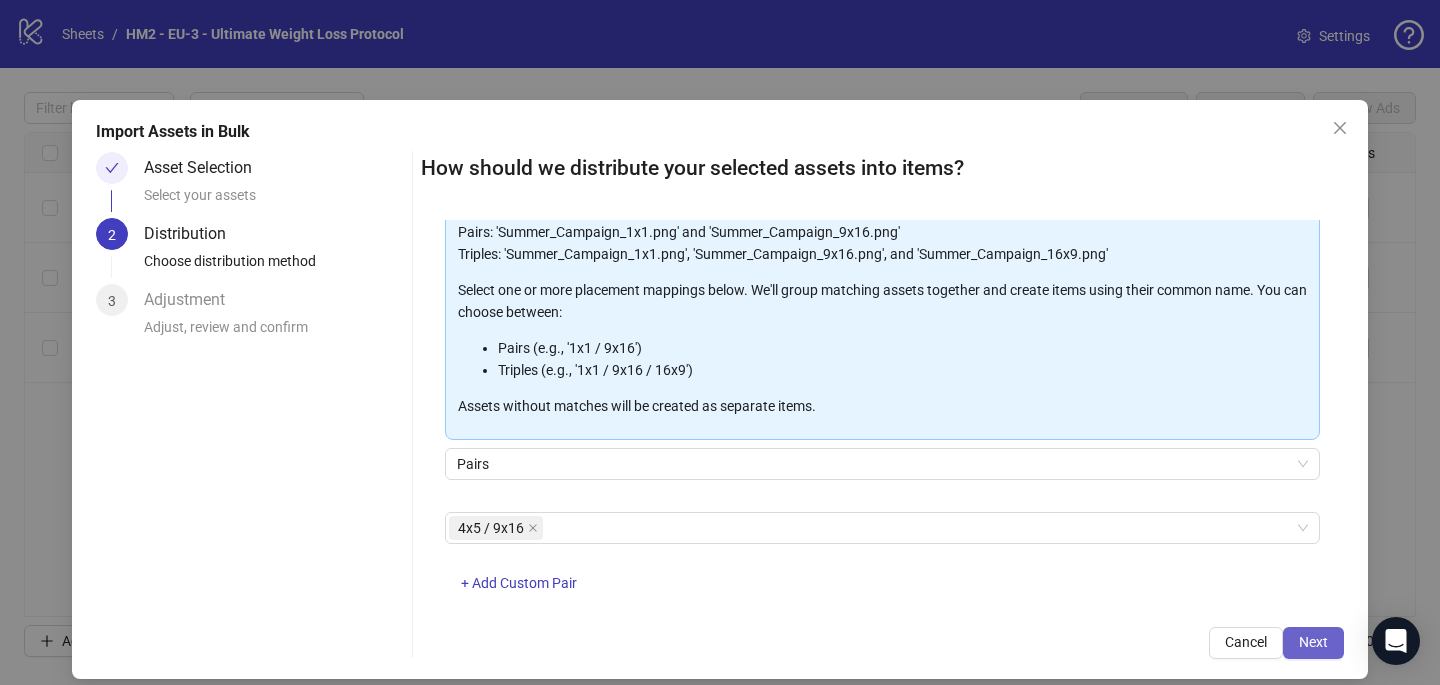 click on "Next" at bounding box center [1313, 642] 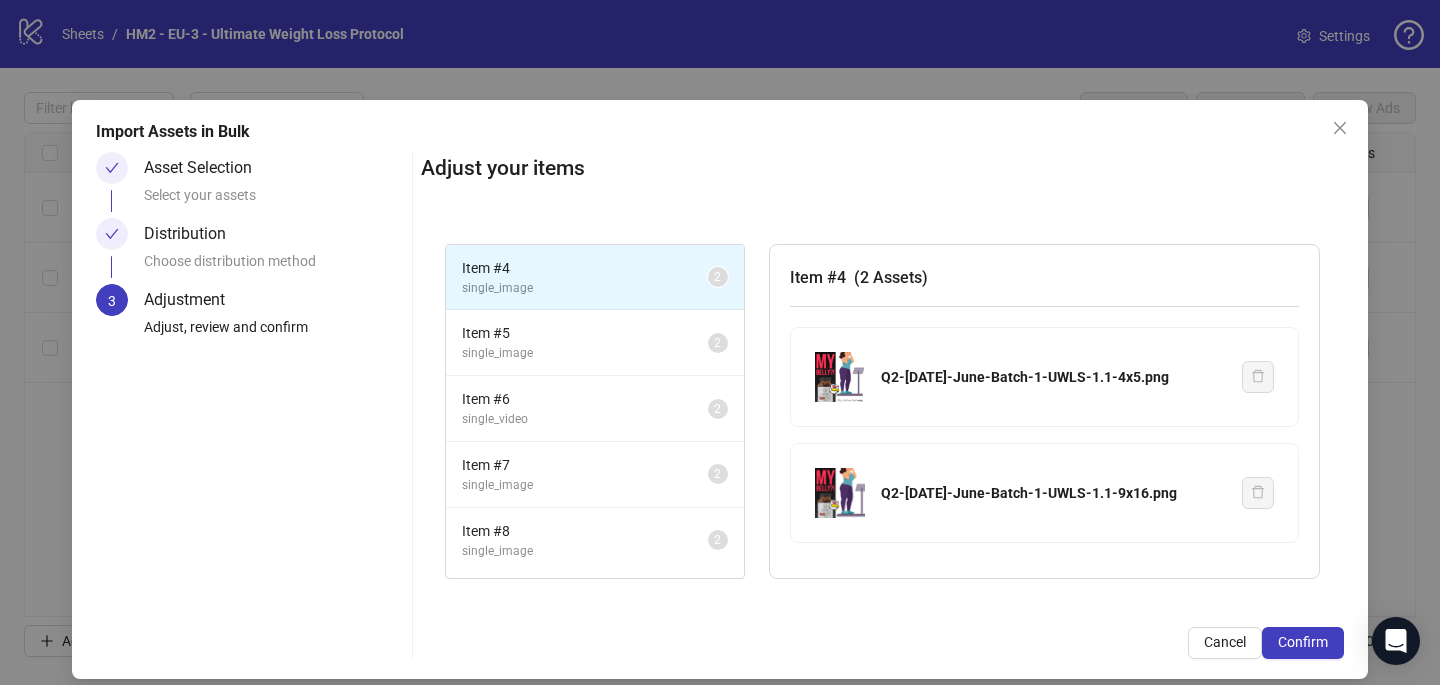 click on "Confirm" at bounding box center (1303, 642) 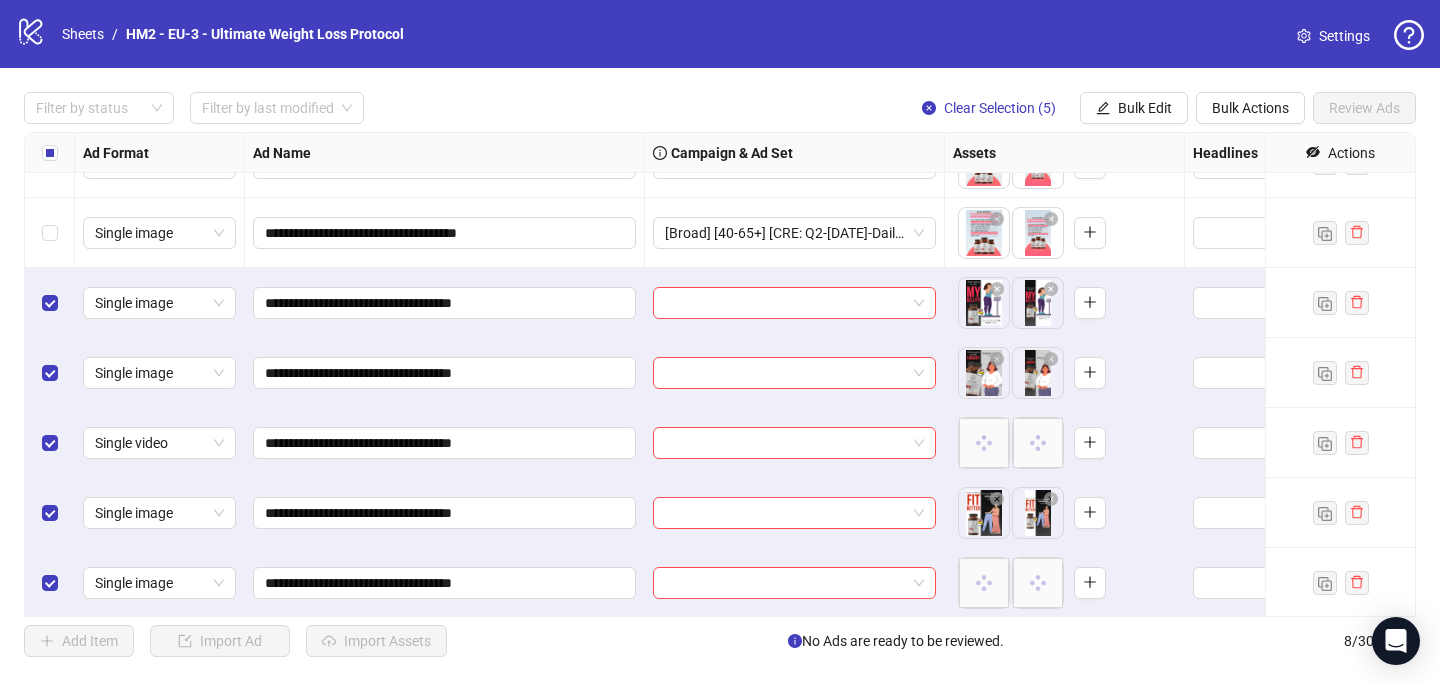 scroll, scrollTop: 117, scrollLeft: 0, axis: vertical 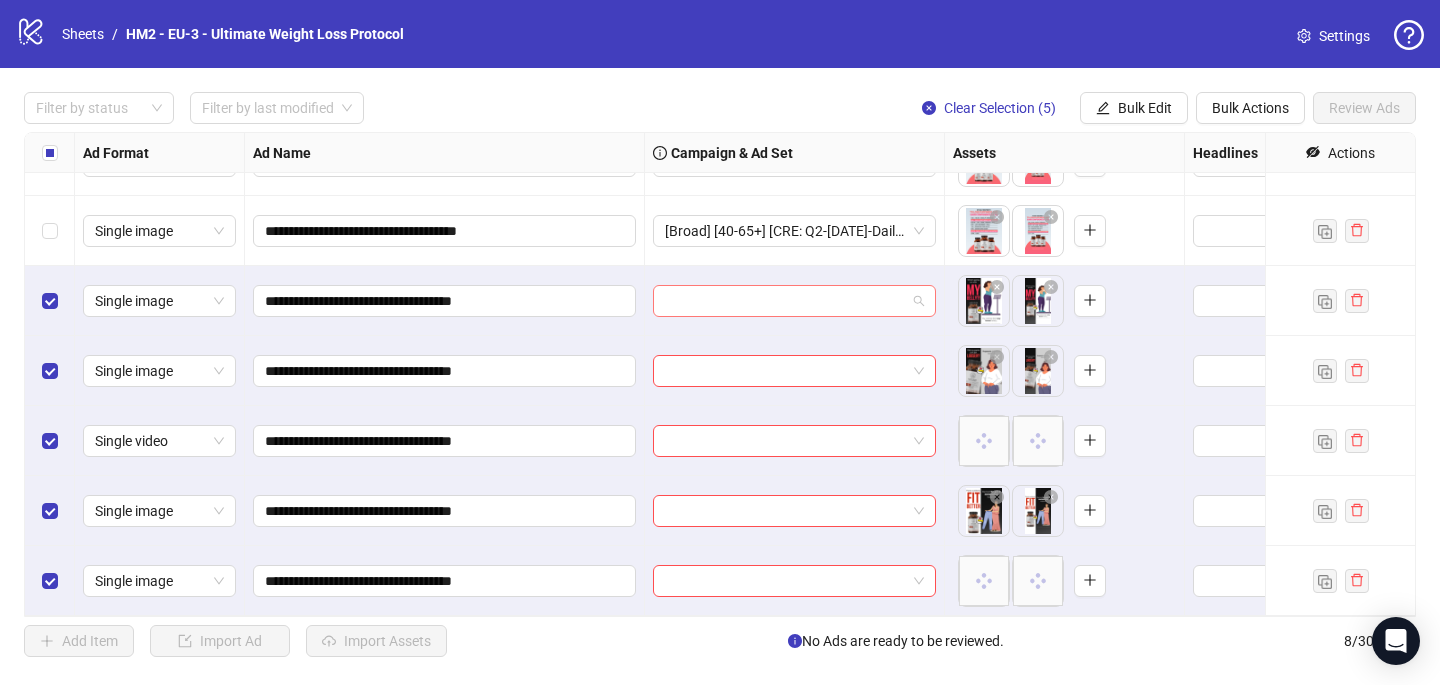 click at bounding box center [785, 301] 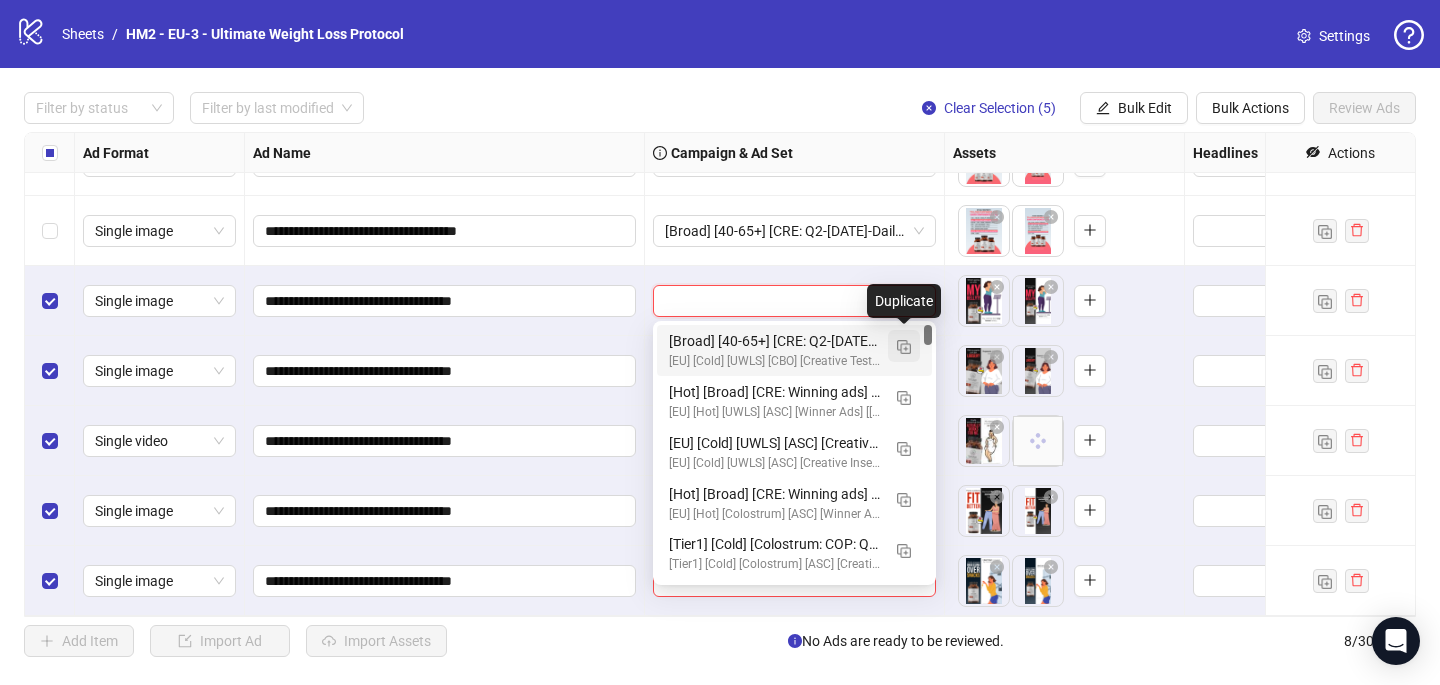 click at bounding box center (904, 347) 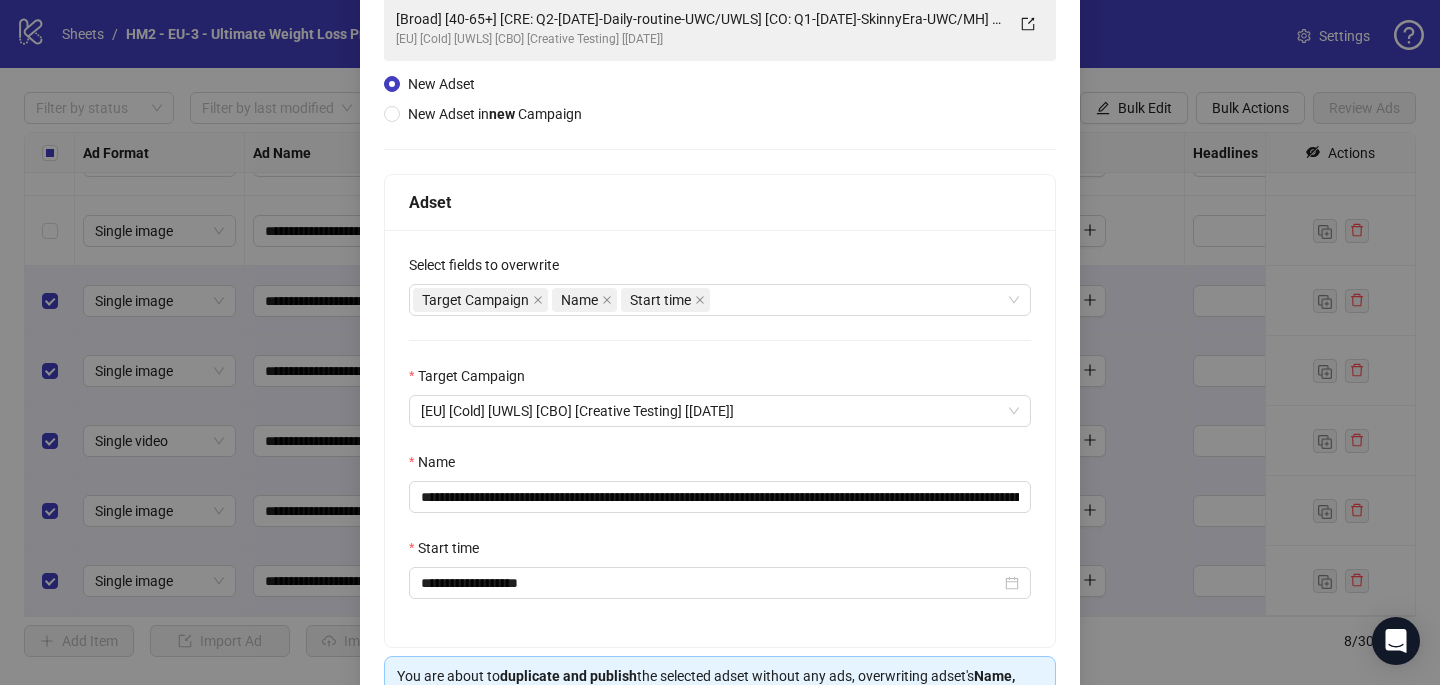 scroll, scrollTop: 157, scrollLeft: 0, axis: vertical 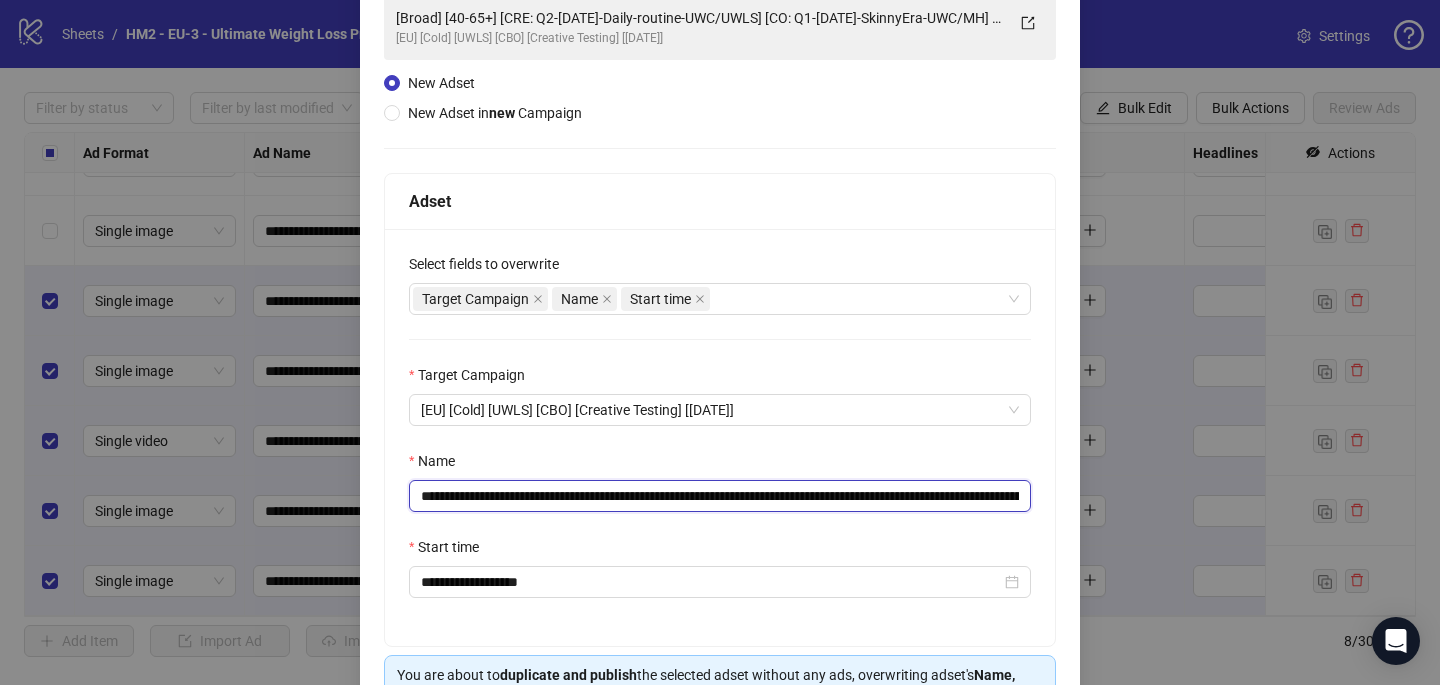 drag, startPoint x: 818, startPoint y: 495, endPoint x: 557, endPoint y: 502, distance: 261.09384 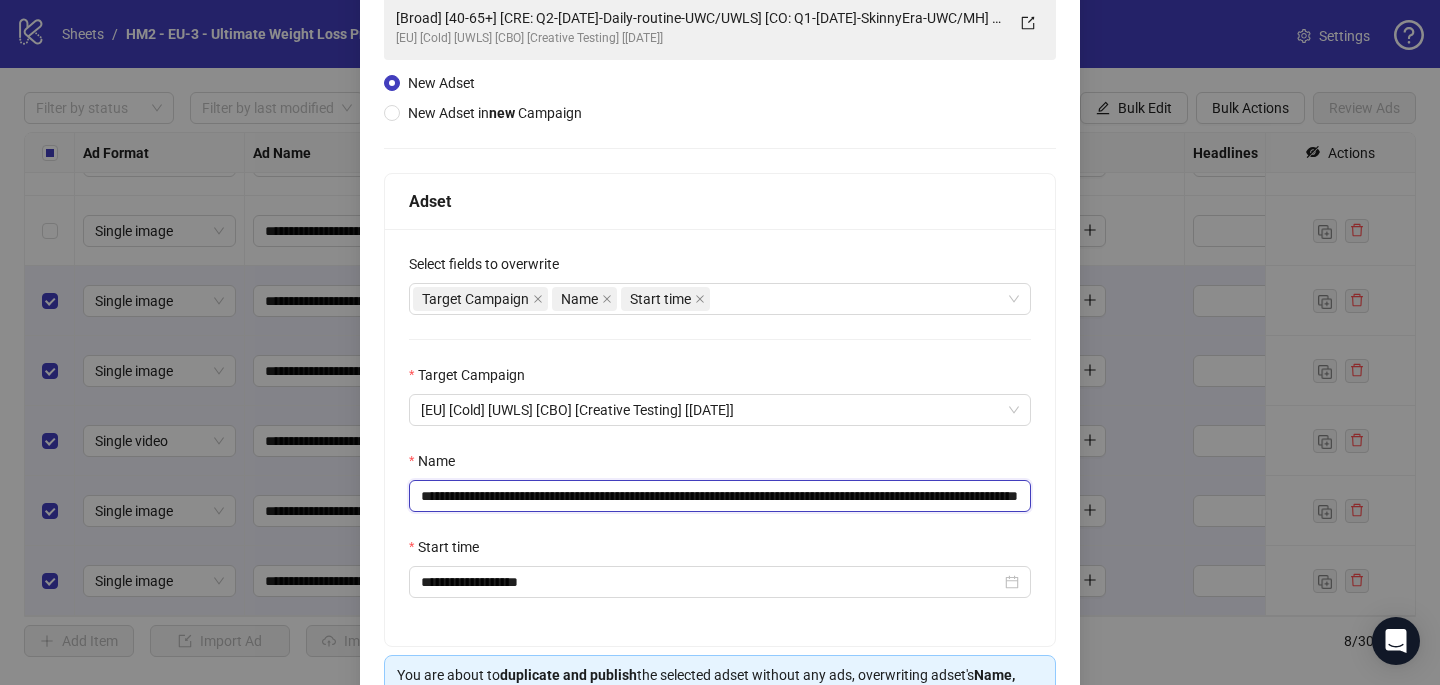 click on "**********" at bounding box center [720, 496] 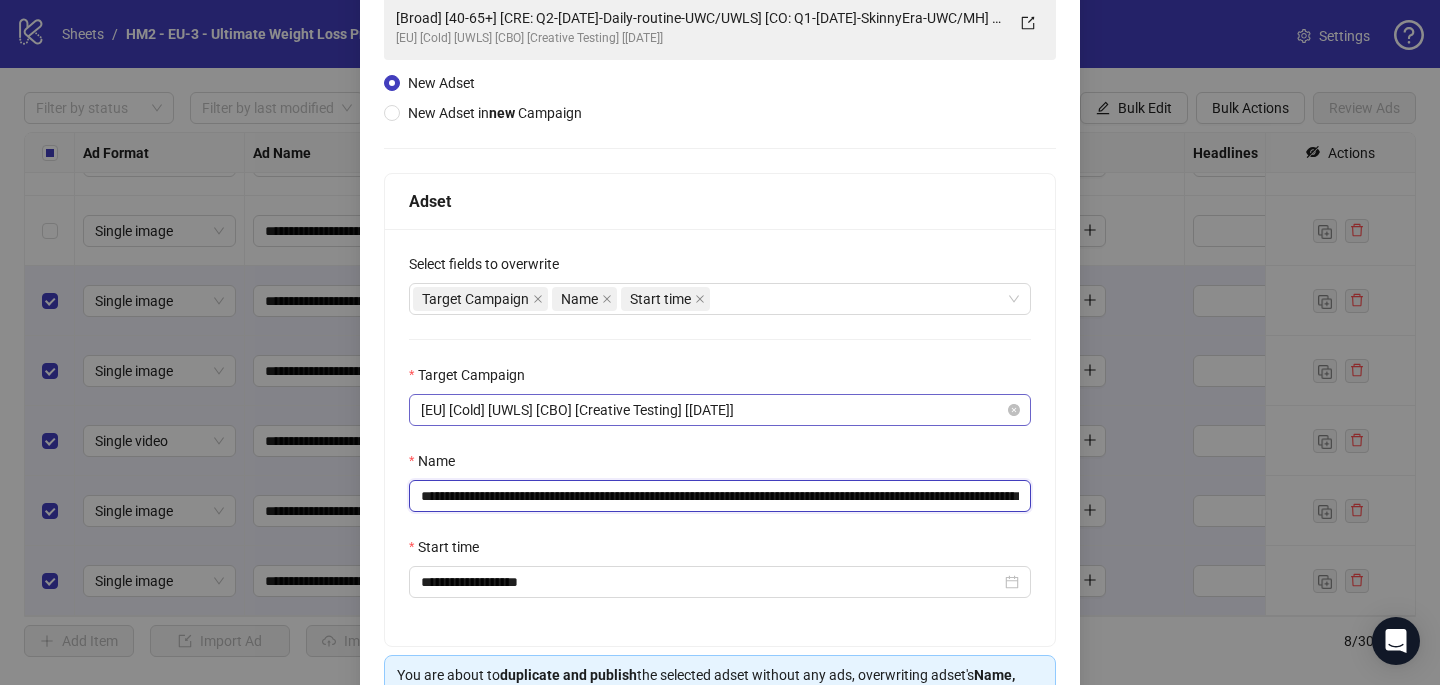 click on "[EU] [Cold] [UWLS] [CBO] [Creative Testing] [[DATE]]" at bounding box center [720, 410] 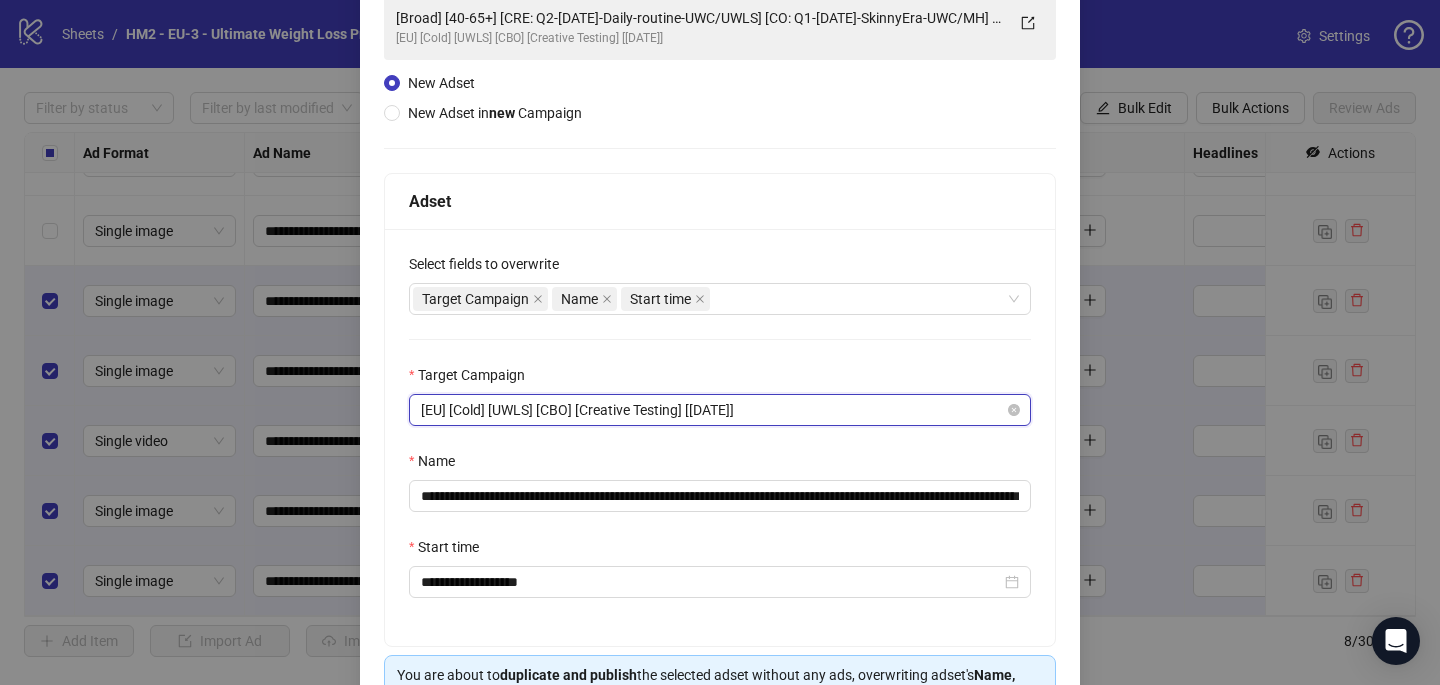 click on "[EU] [Cold] [UWLS] [CBO] [Creative Testing] [[DATE]]" at bounding box center [720, 410] 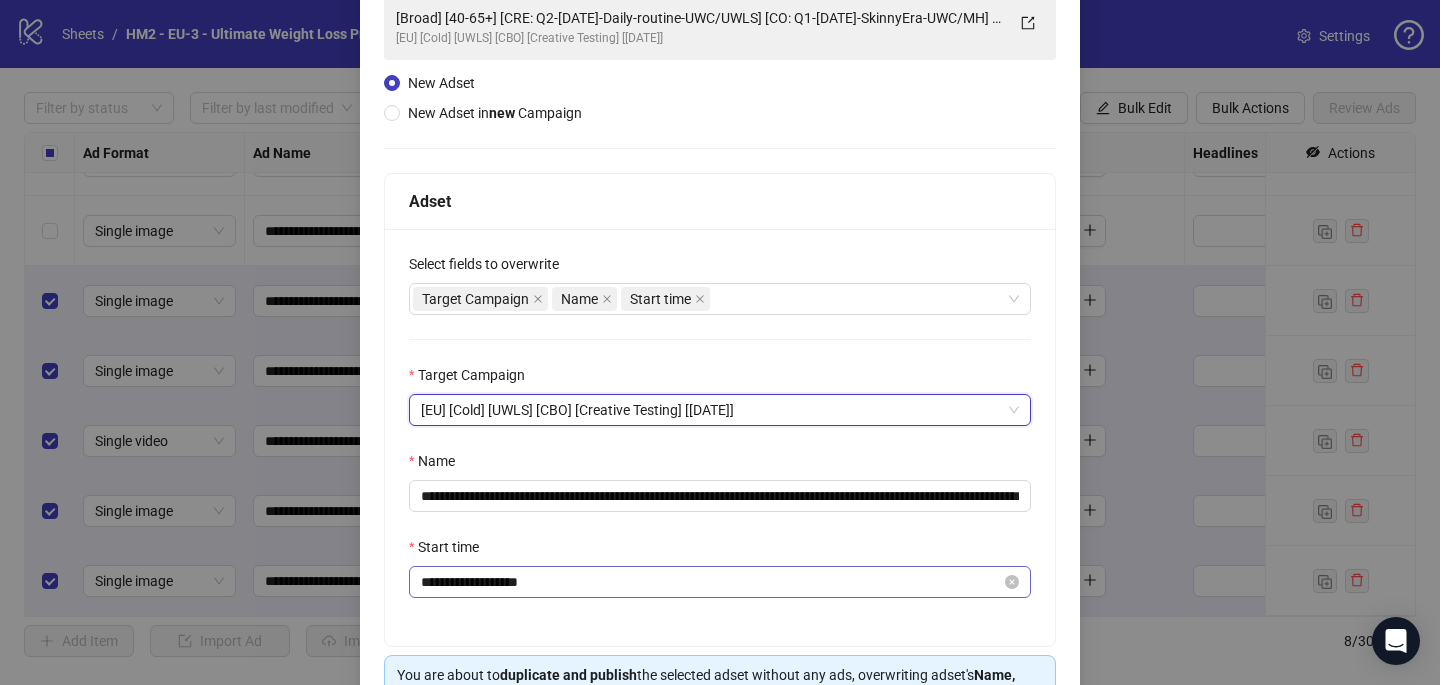 scroll, scrollTop: 278, scrollLeft: 0, axis: vertical 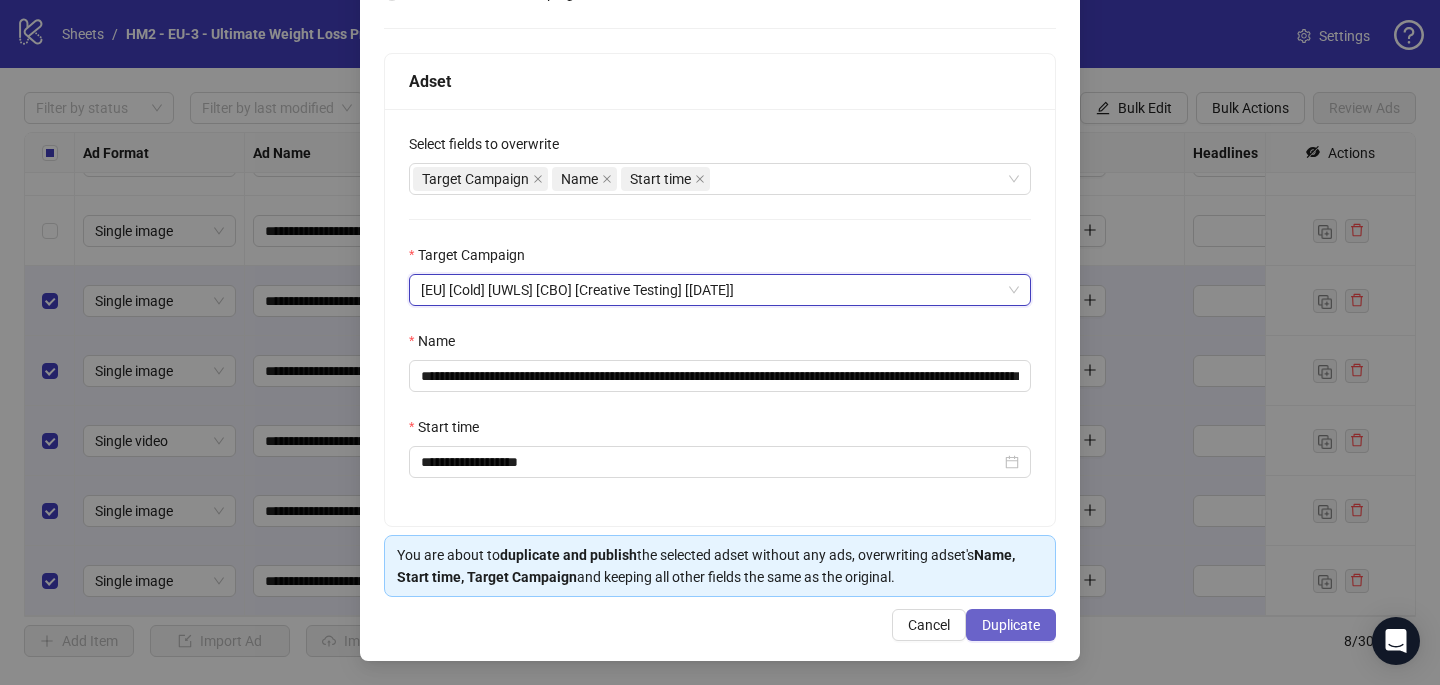 click on "Duplicate" at bounding box center [1011, 625] 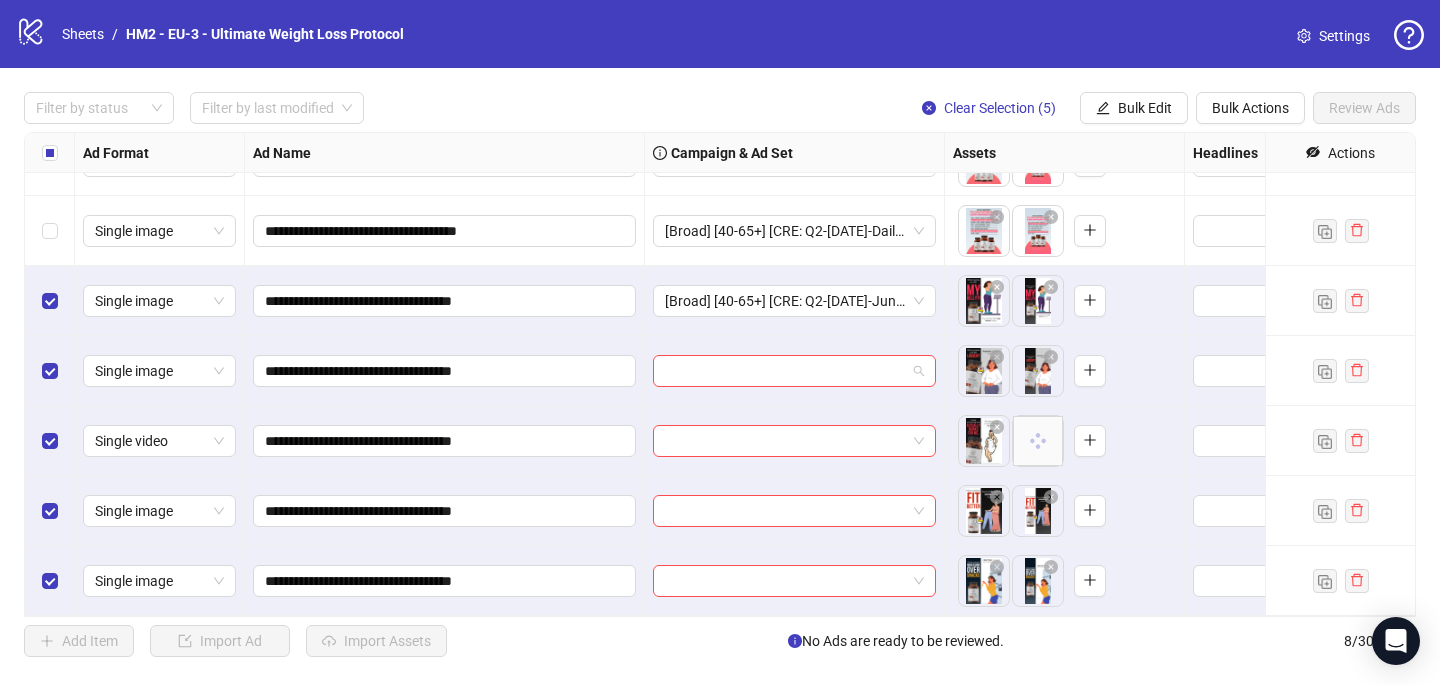 click at bounding box center (785, 371) 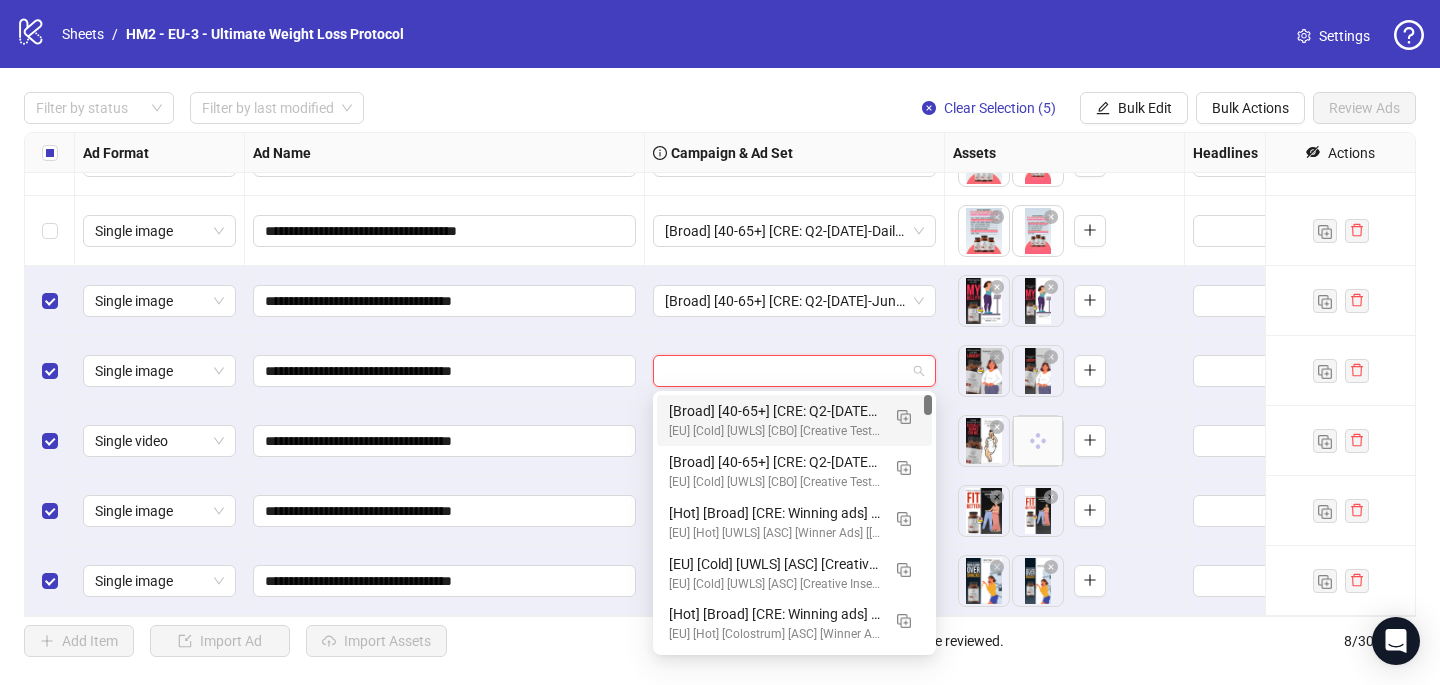 click on "[Broad] [40-65+] [CRE: Q2-[DATE]-June-Batch-1-UWC/UWLS] [CO: Q1-[DATE]-SkinnyEra-UWC/MH] [[DATE]] (copy)" at bounding box center [774, 411] 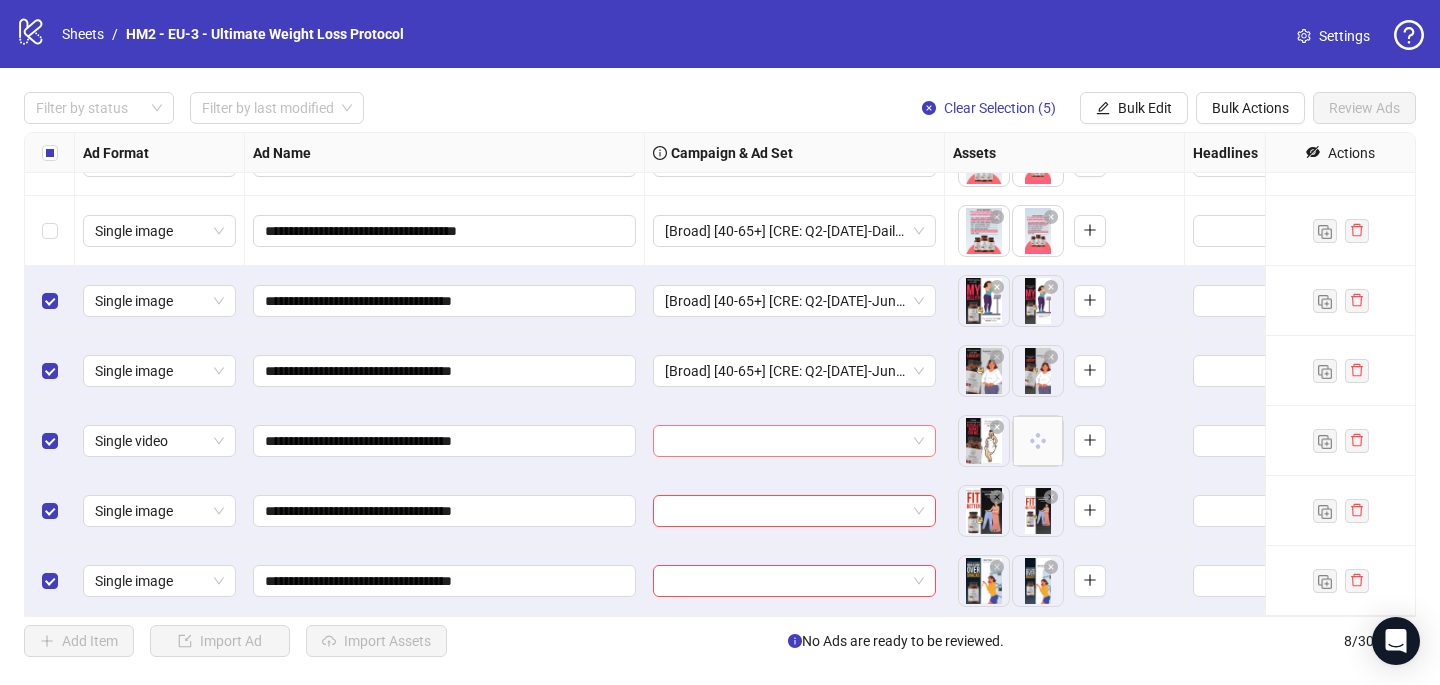 click at bounding box center (785, 441) 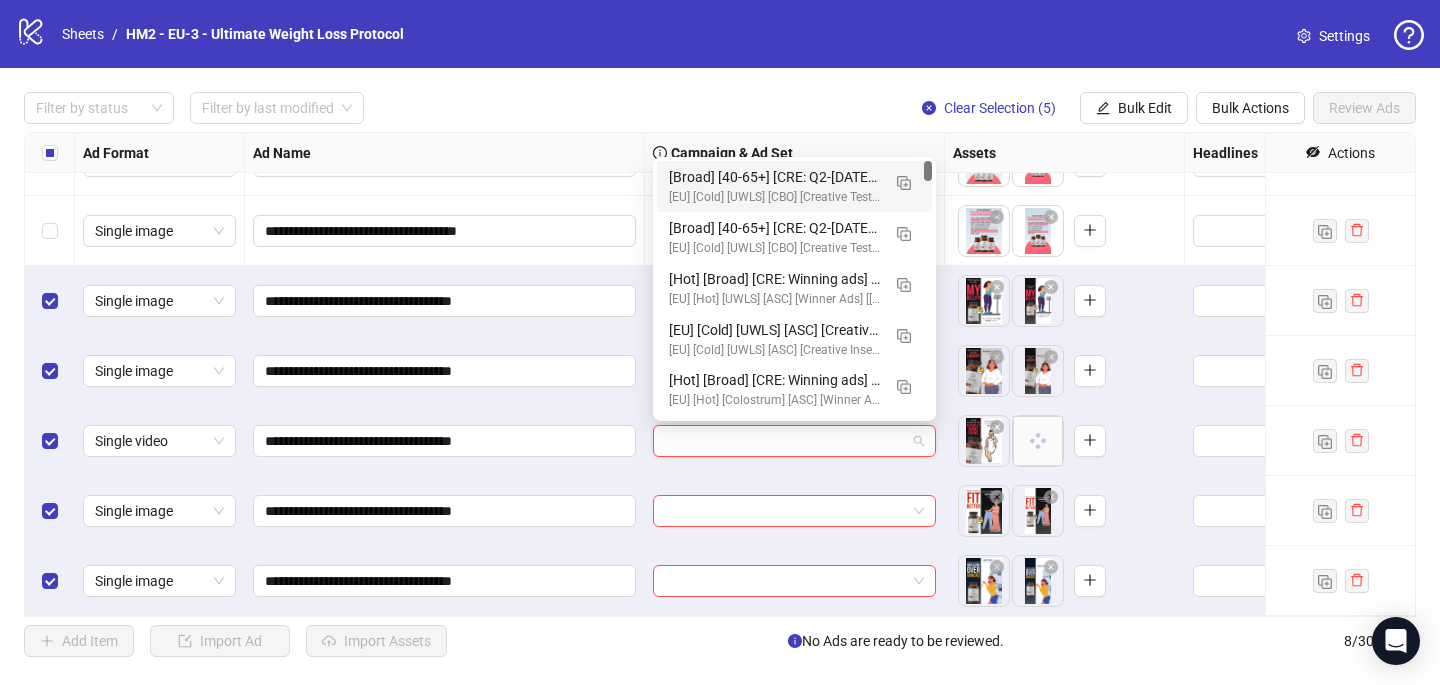 click on "[EU] [Cold] [UWLS] [CBO] [Creative Testing] [[DATE]]" at bounding box center [774, 197] 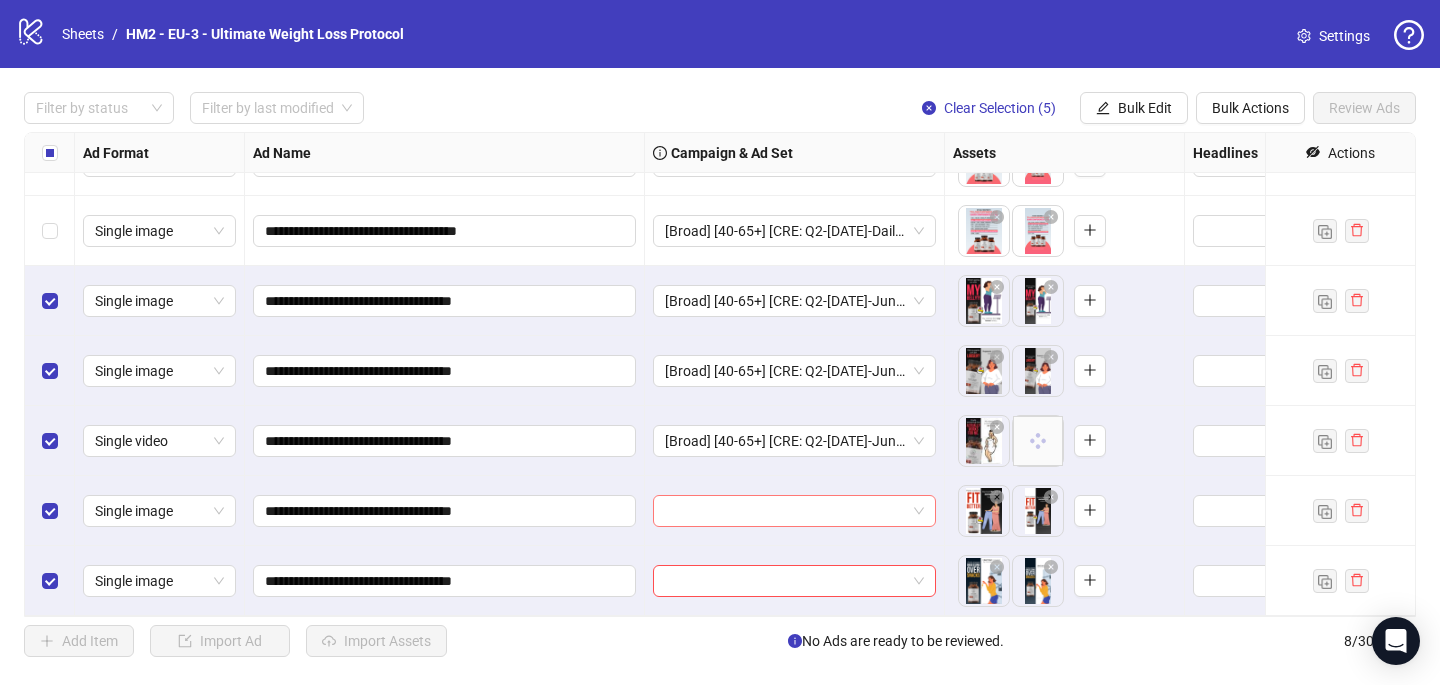 click at bounding box center [785, 511] 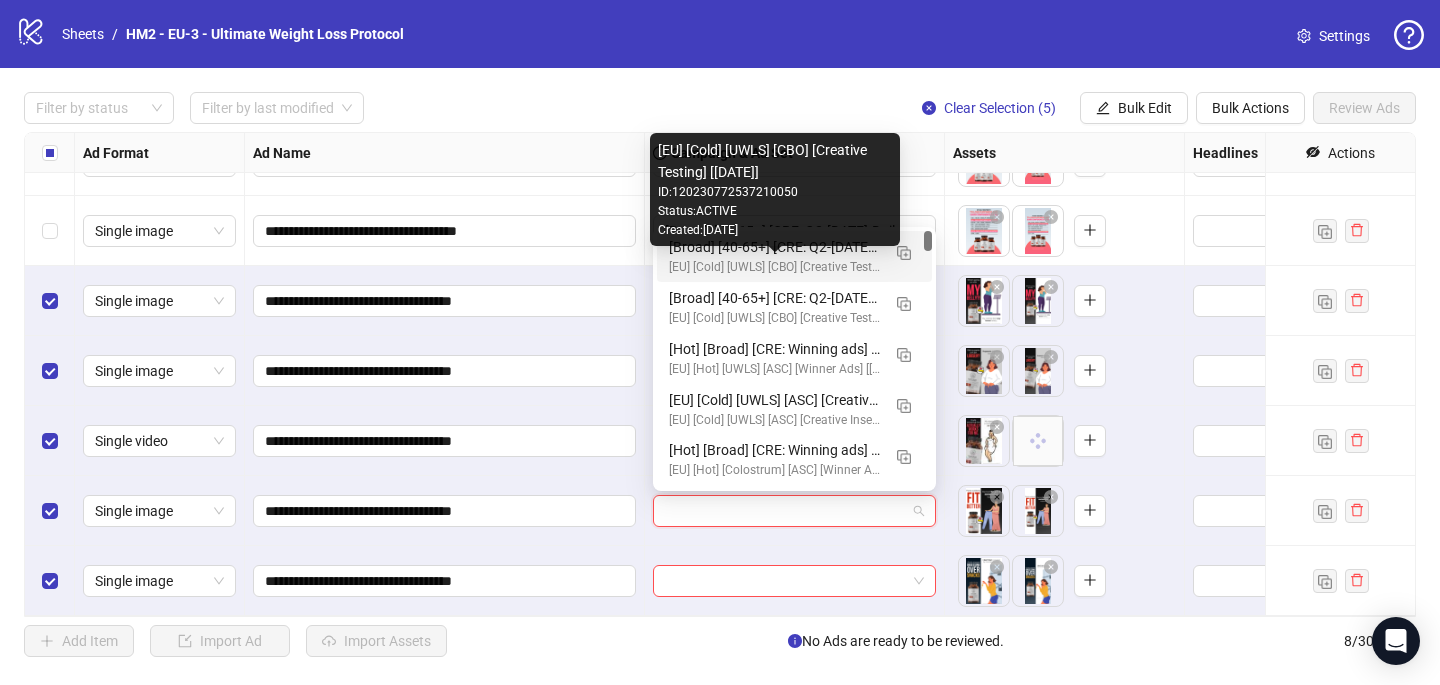 click on "Created:  [DATE]" at bounding box center (775, 230) 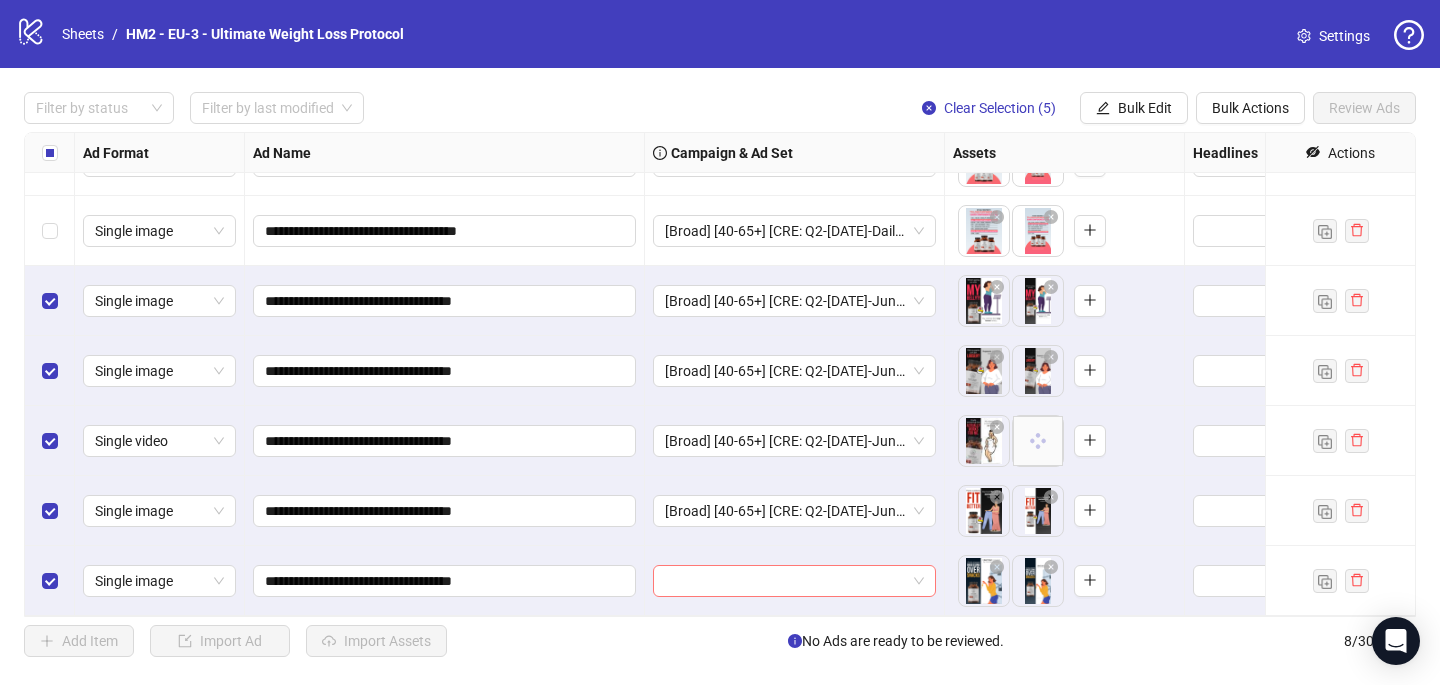 click at bounding box center [785, 581] 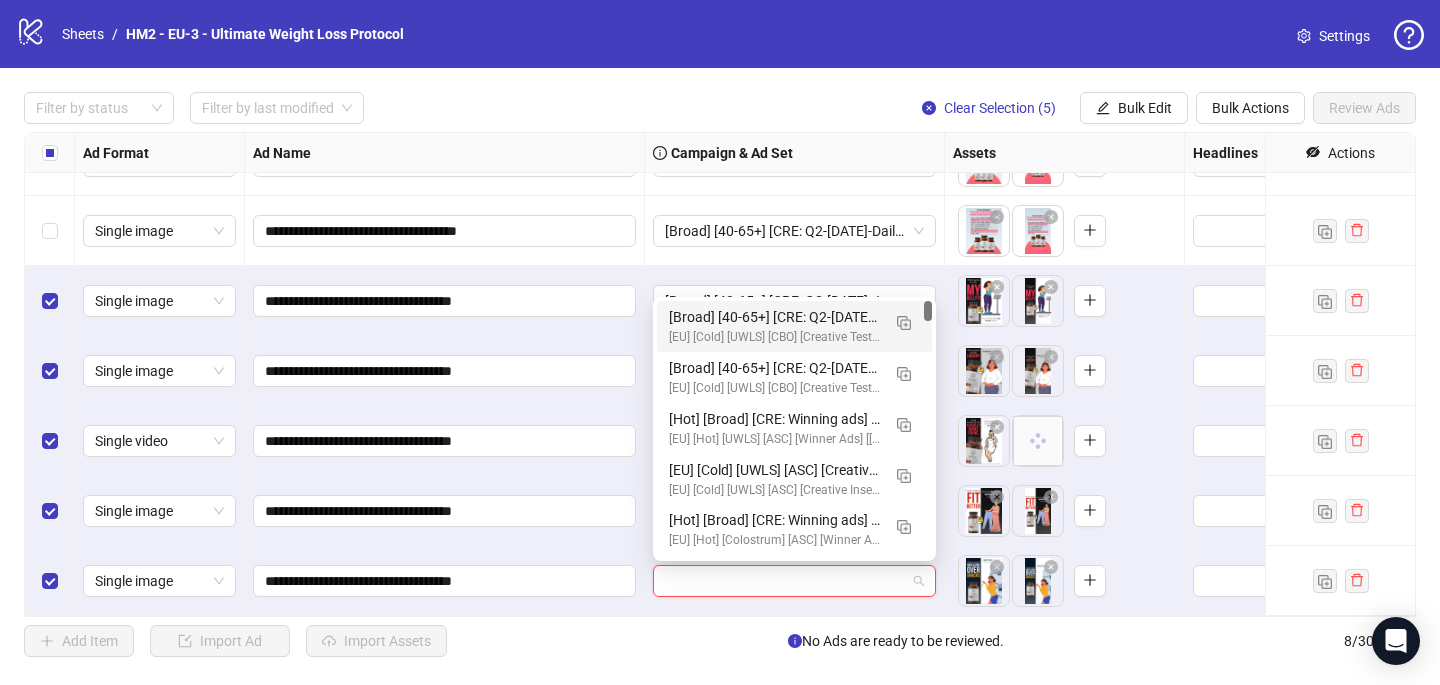 click on "[Broad] [40-65+] [CRE: Q2-[DATE]-June-Batch-1-UWC/UWLS] [CO: Q1-[DATE]-SkinnyEra-UWC/MH] [[DATE]] (copy)" at bounding box center (774, 317) 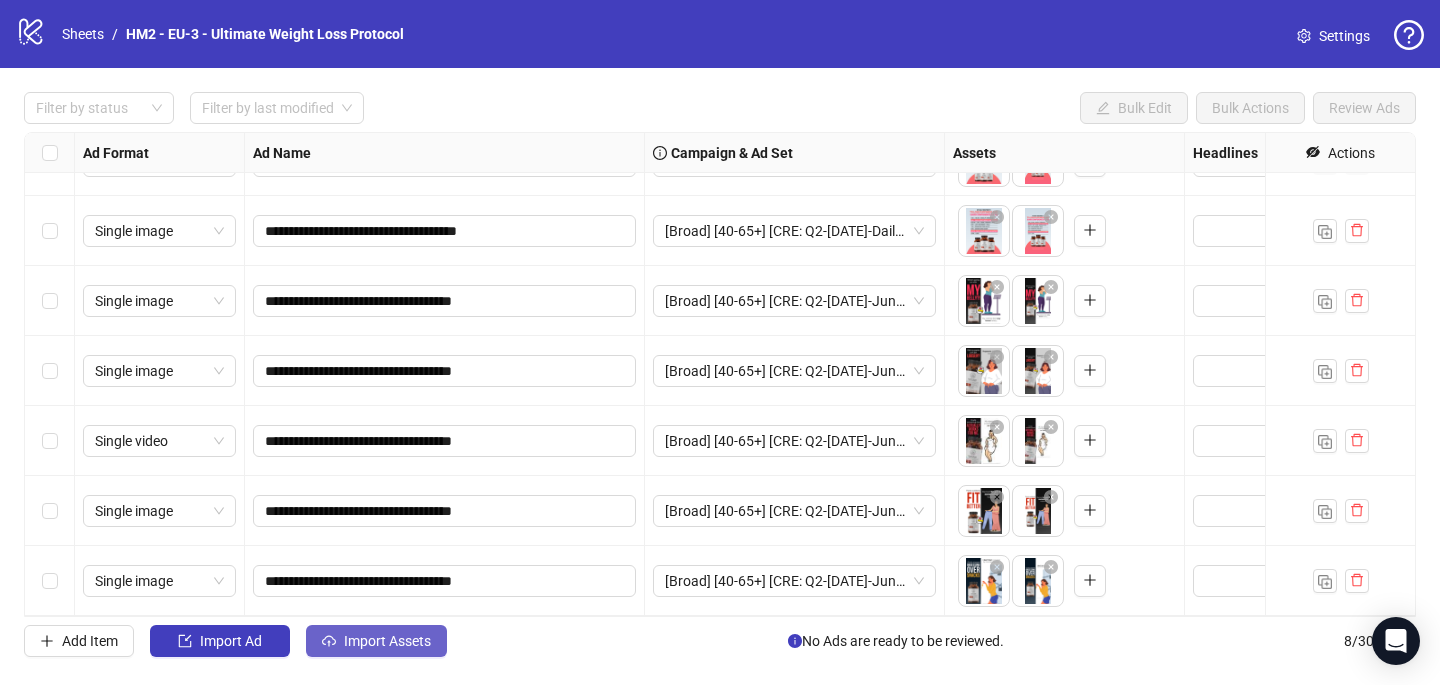 click on "Import Assets" at bounding box center [376, 641] 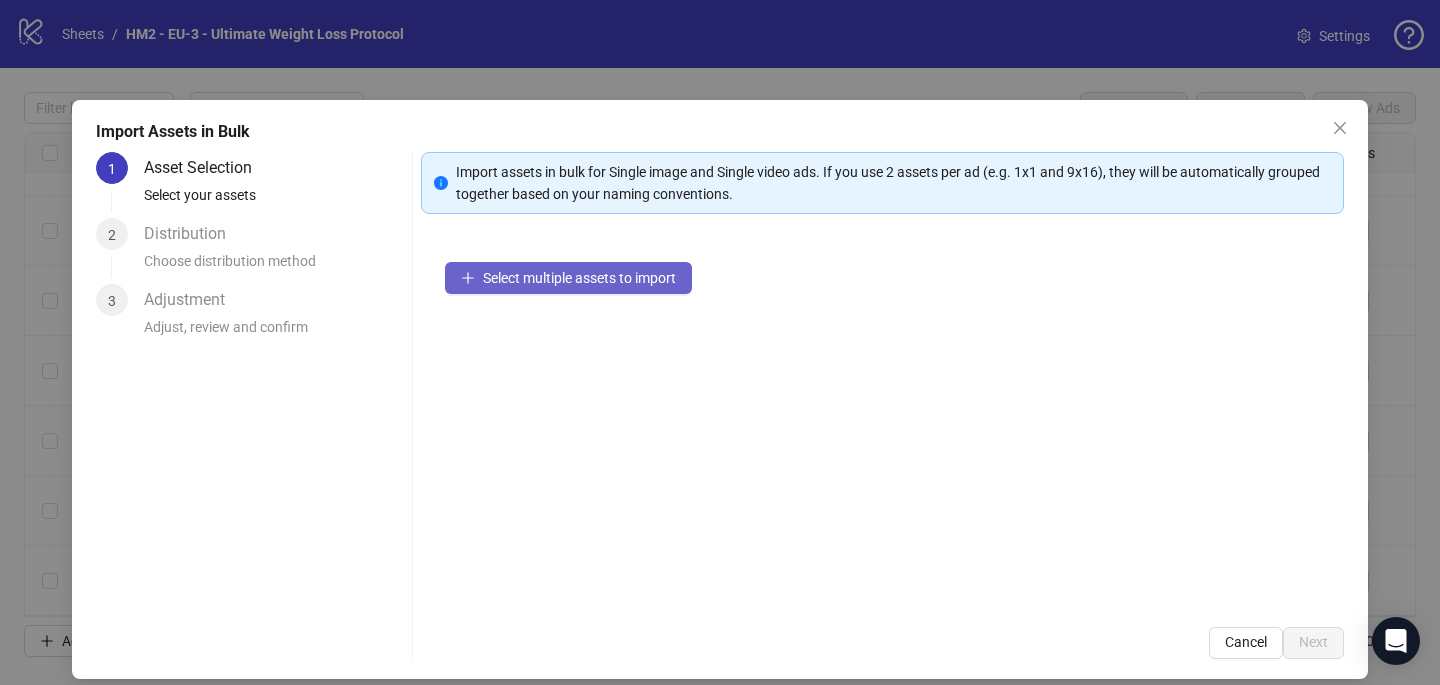 click on "Select multiple assets to import" at bounding box center [579, 278] 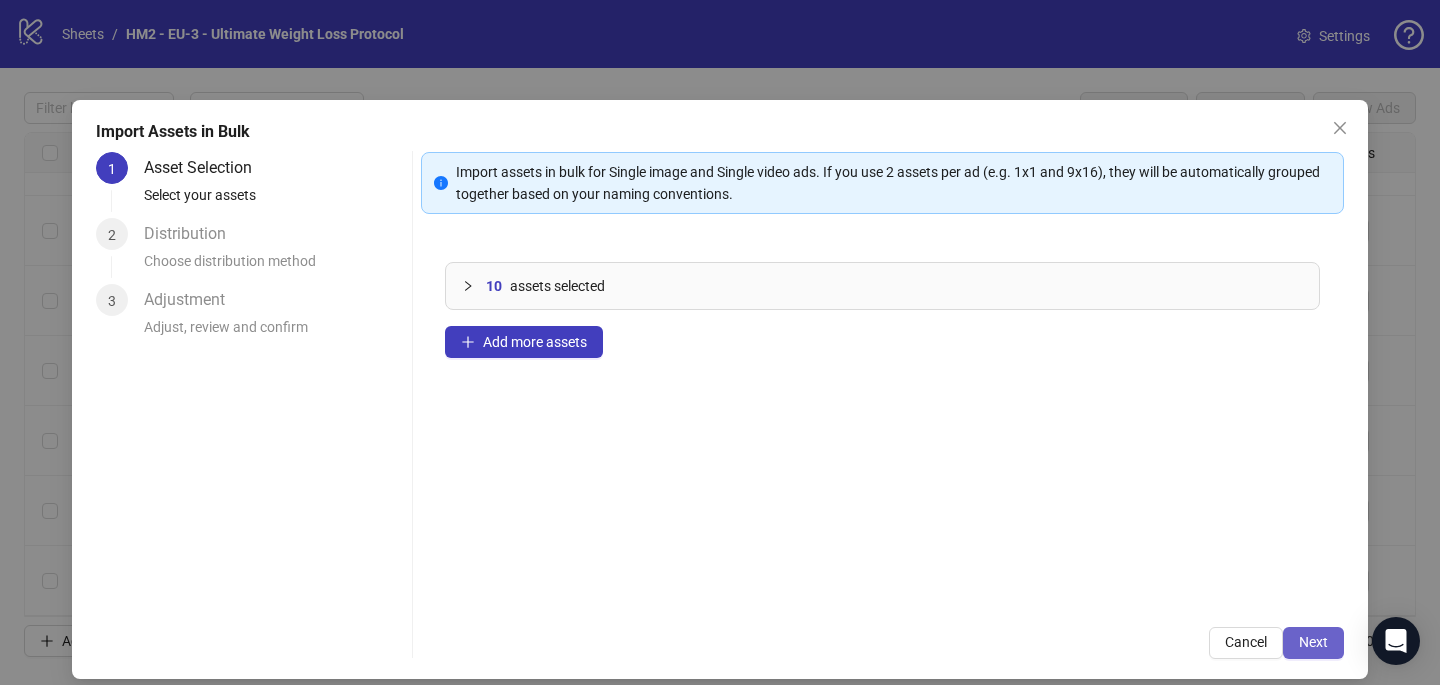 click on "Next" at bounding box center (1313, 642) 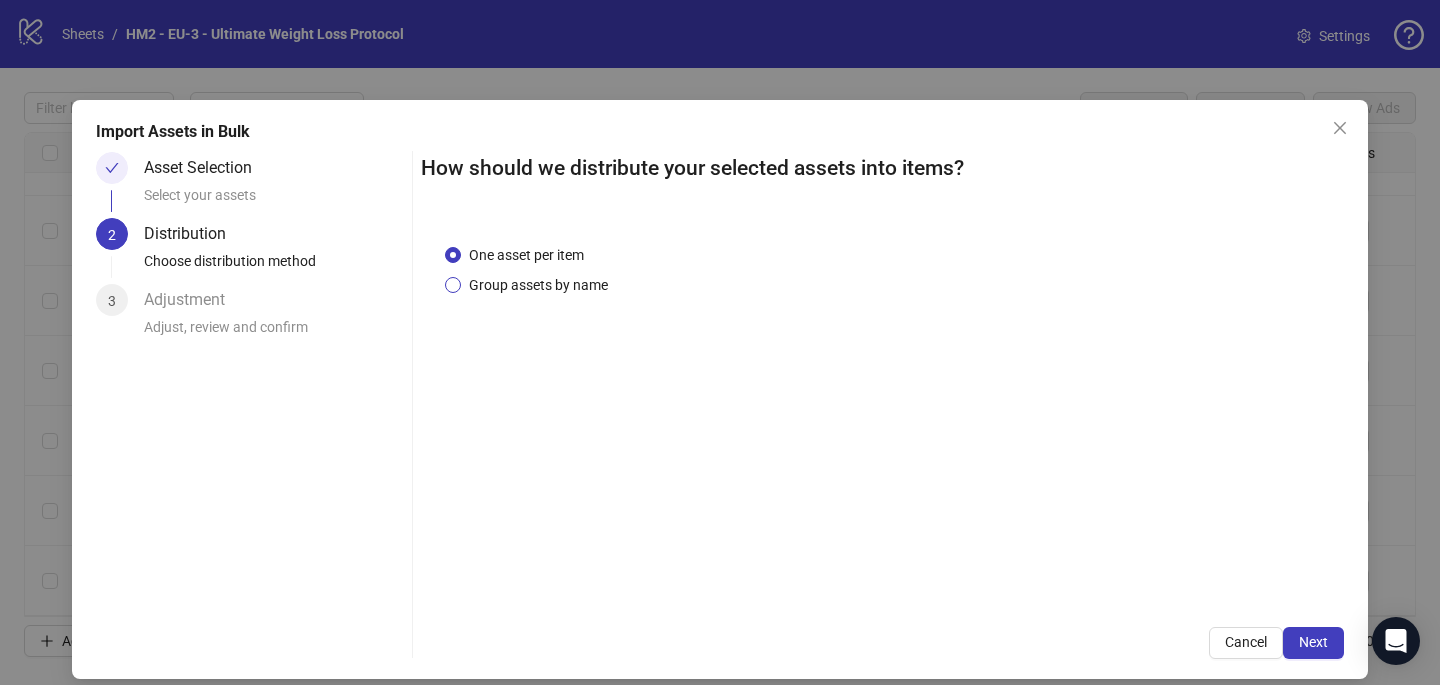 click on "Group assets by name" at bounding box center (538, 285) 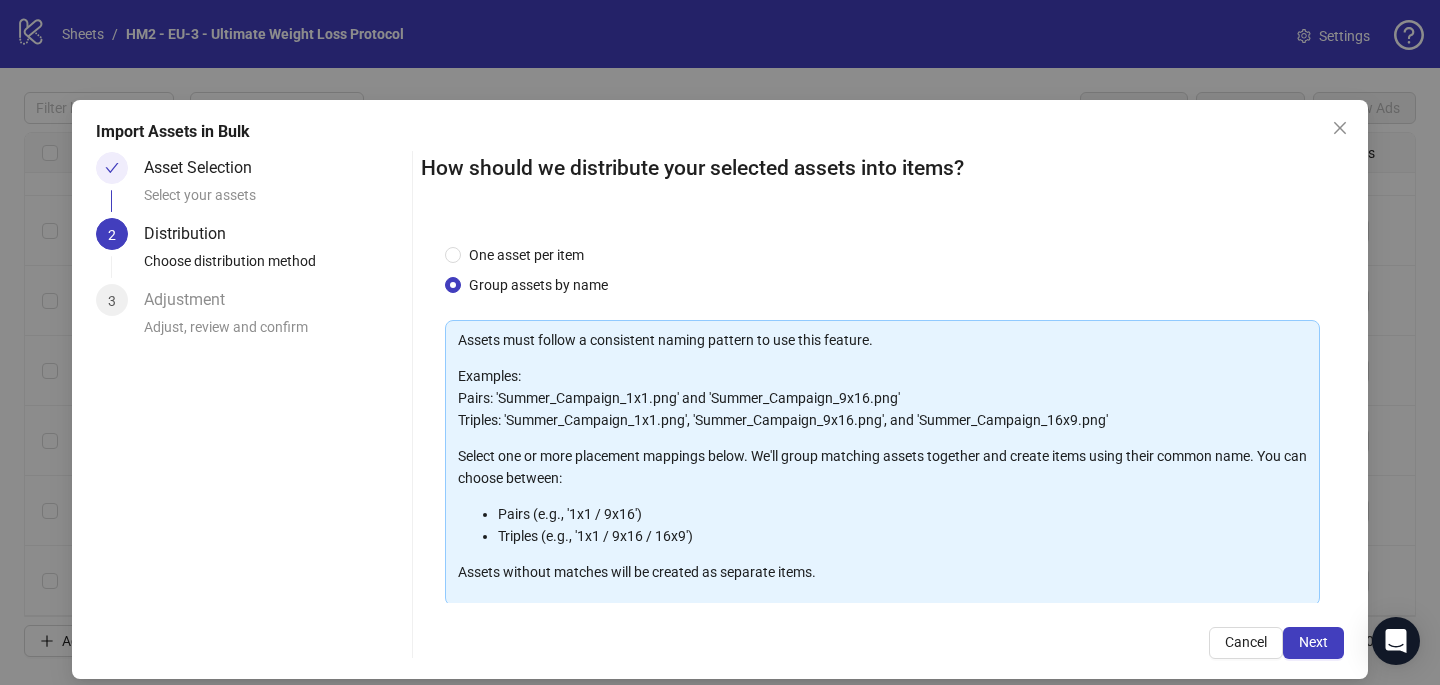 scroll, scrollTop: 203, scrollLeft: 0, axis: vertical 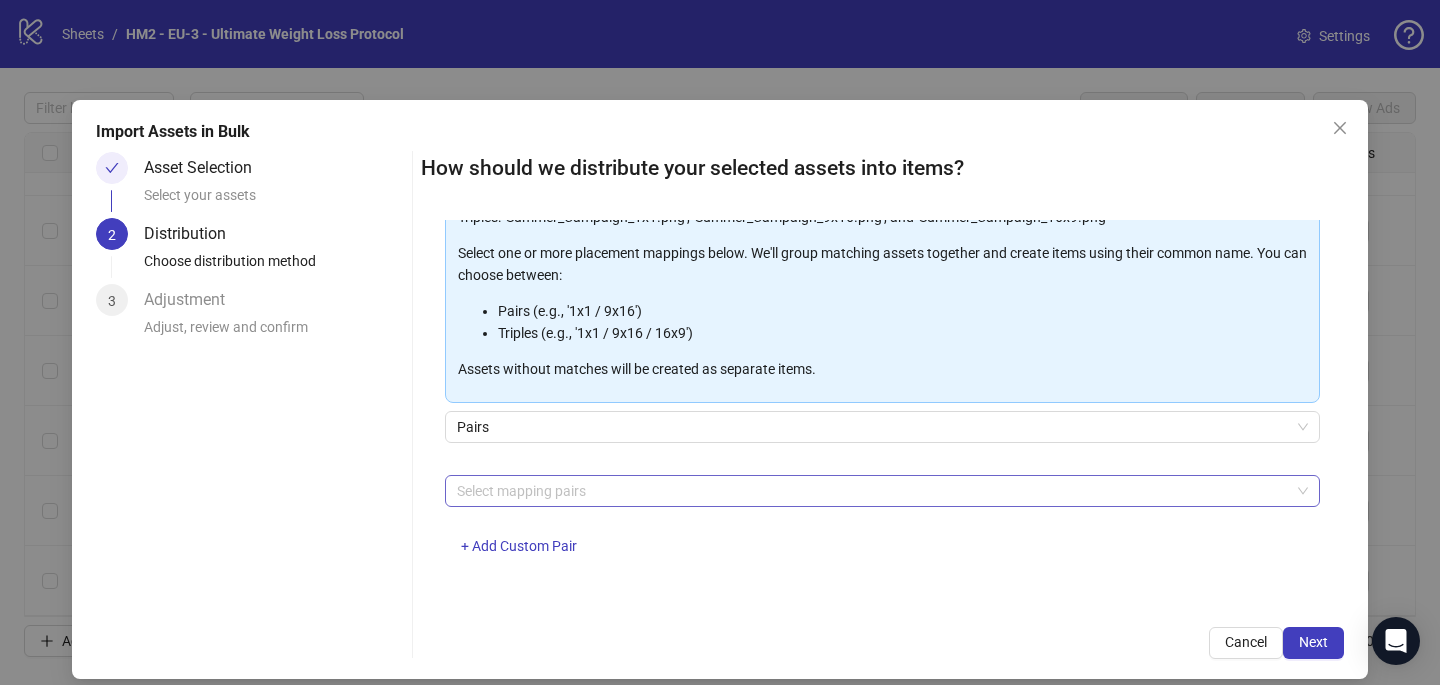 click at bounding box center (872, 491) 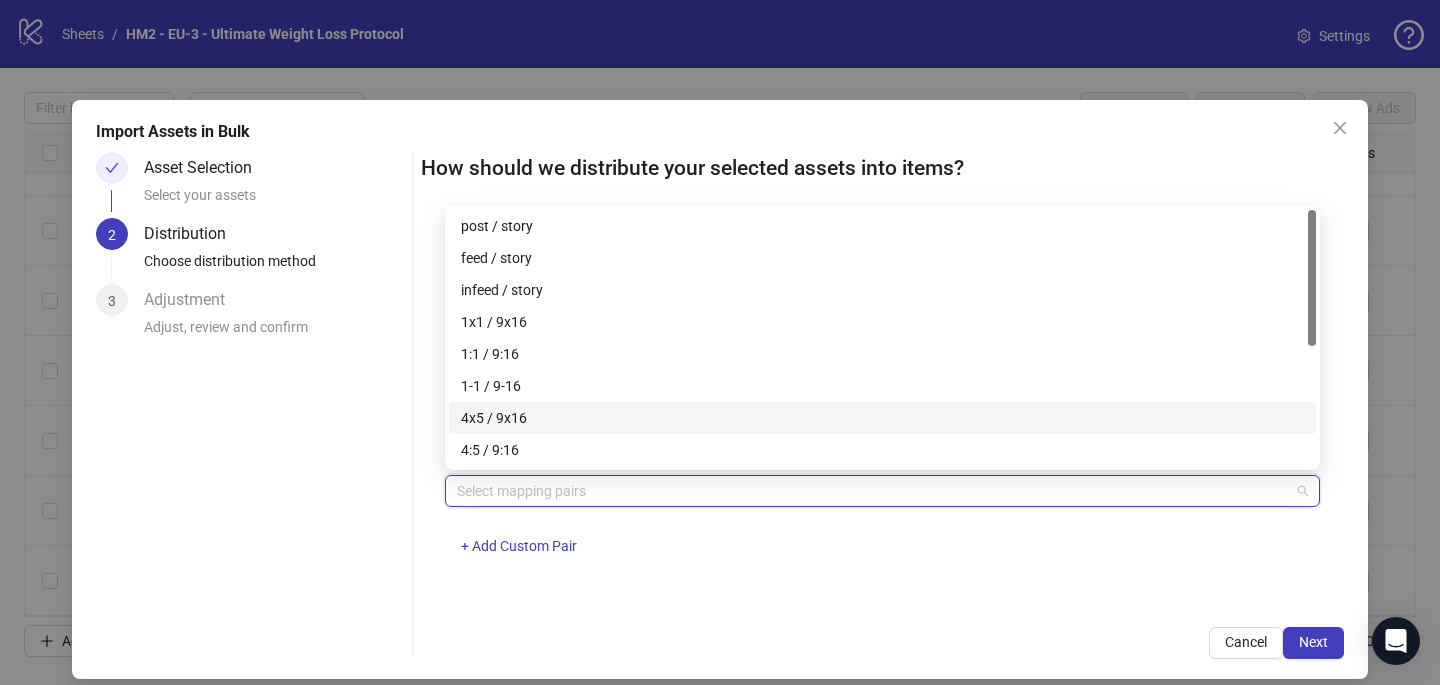 click on "4x5 / 9x16" at bounding box center (882, 418) 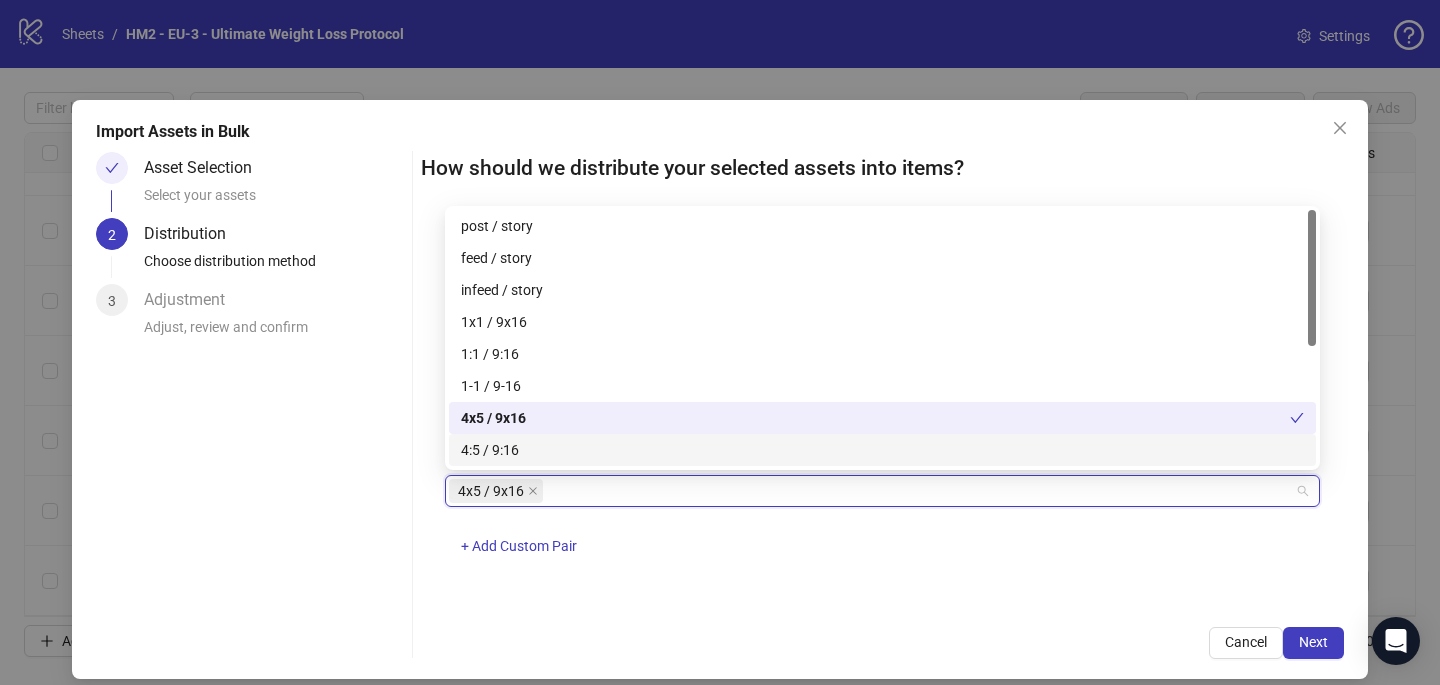 click on "Cancel Next" at bounding box center (882, 643) 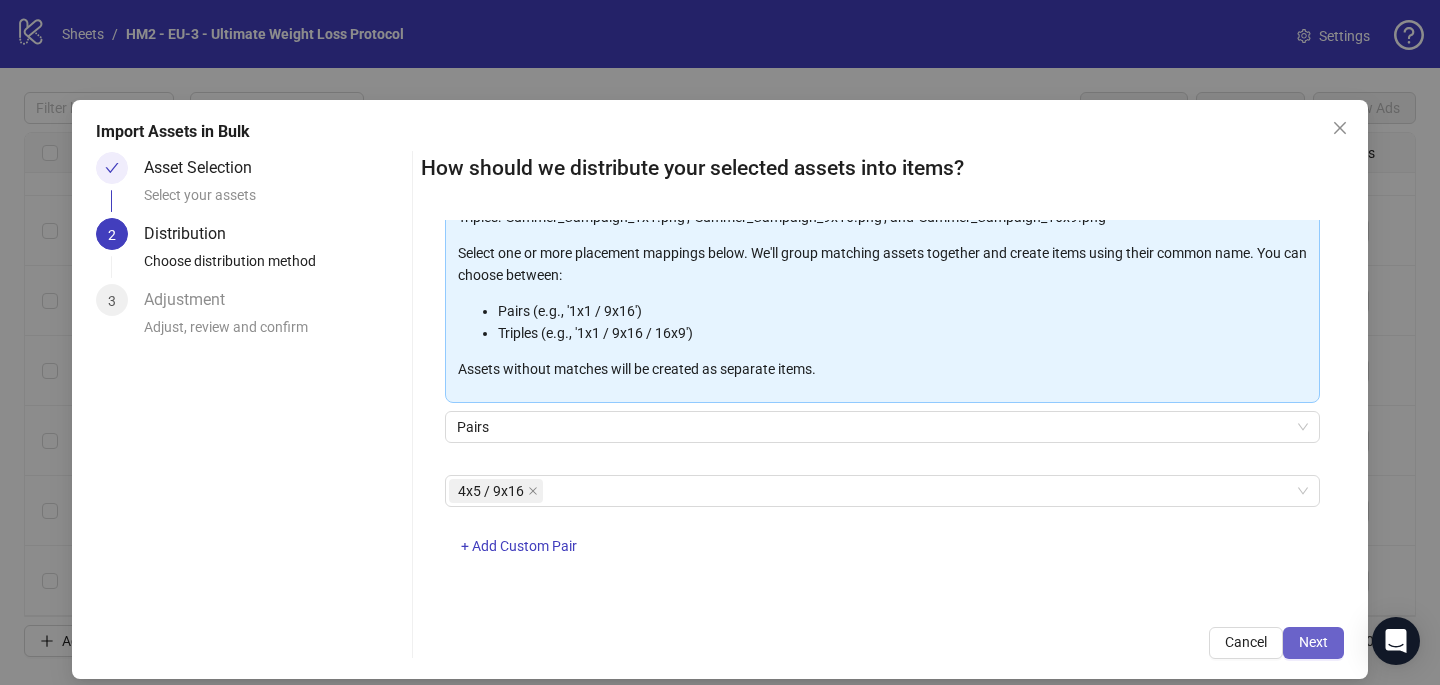 click on "Next" at bounding box center [1313, 642] 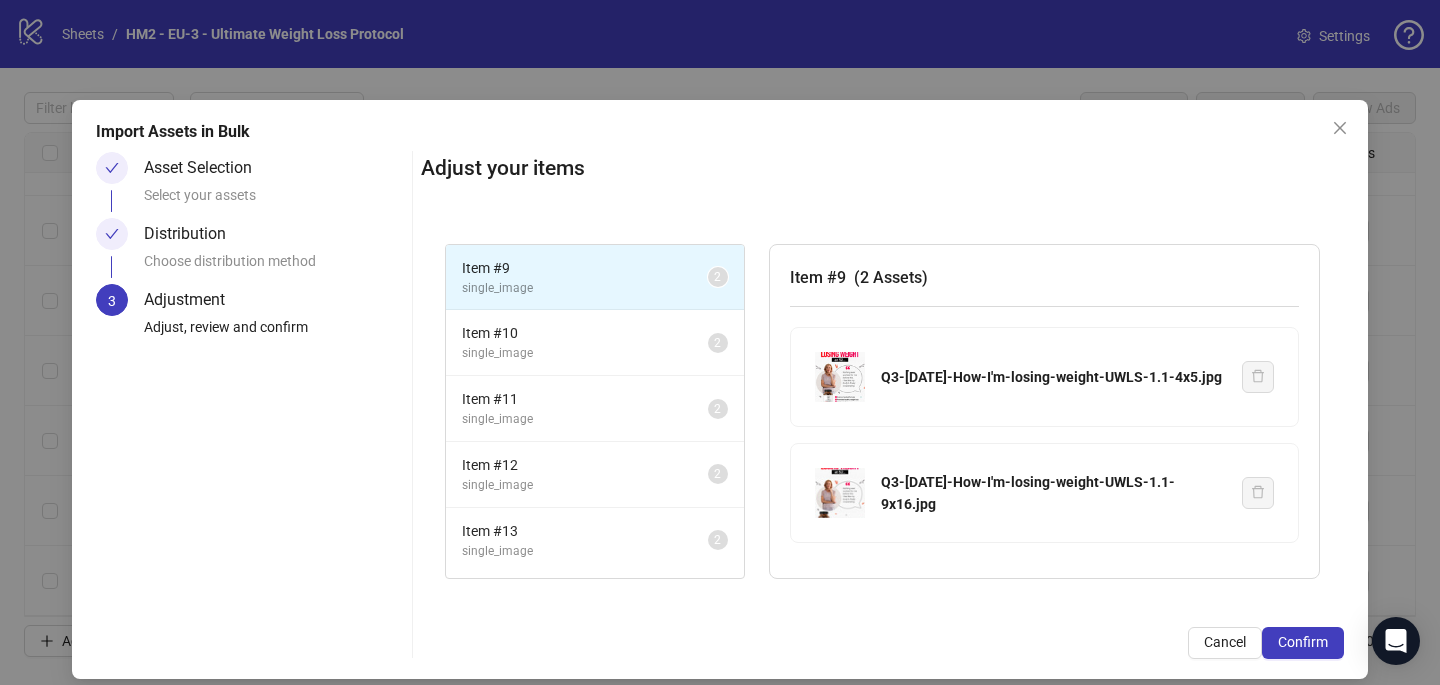 click on "Confirm" at bounding box center (1303, 642) 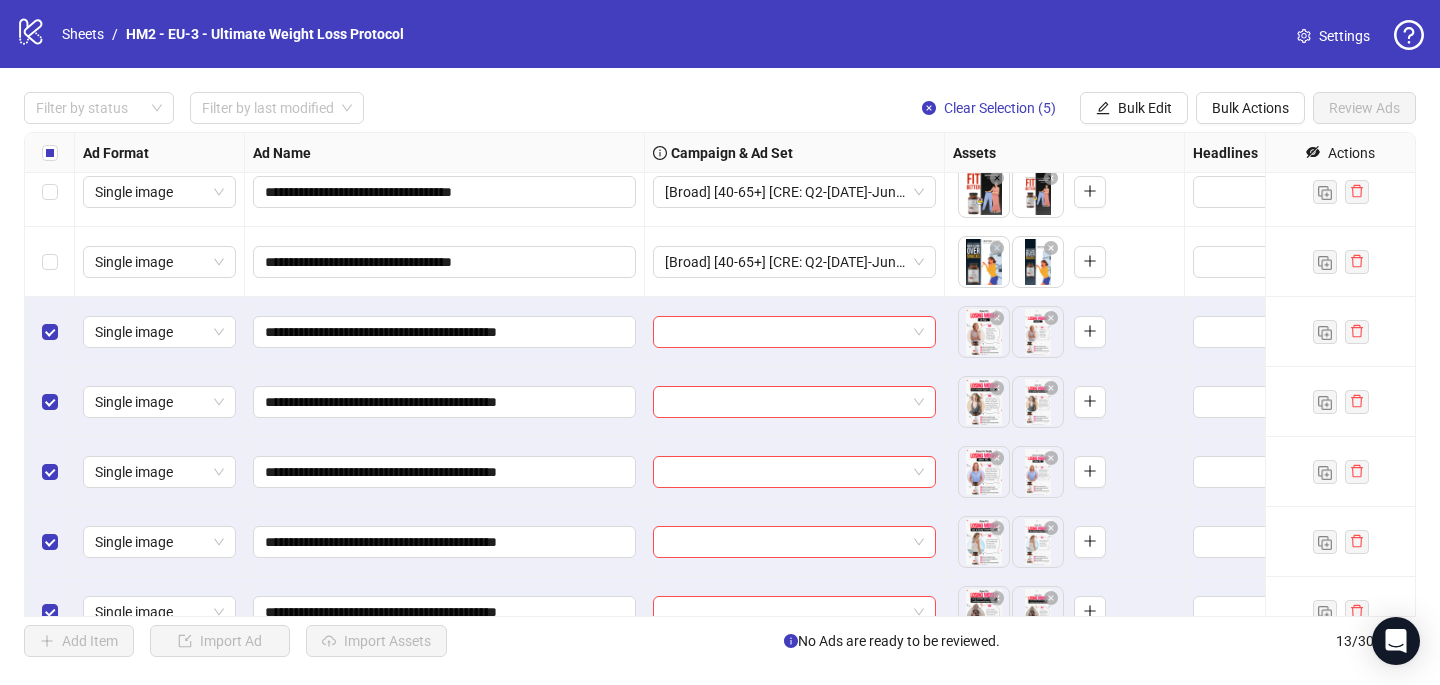 scroll, scrollTop: 467, scrollLeft: 0, axis: vertical 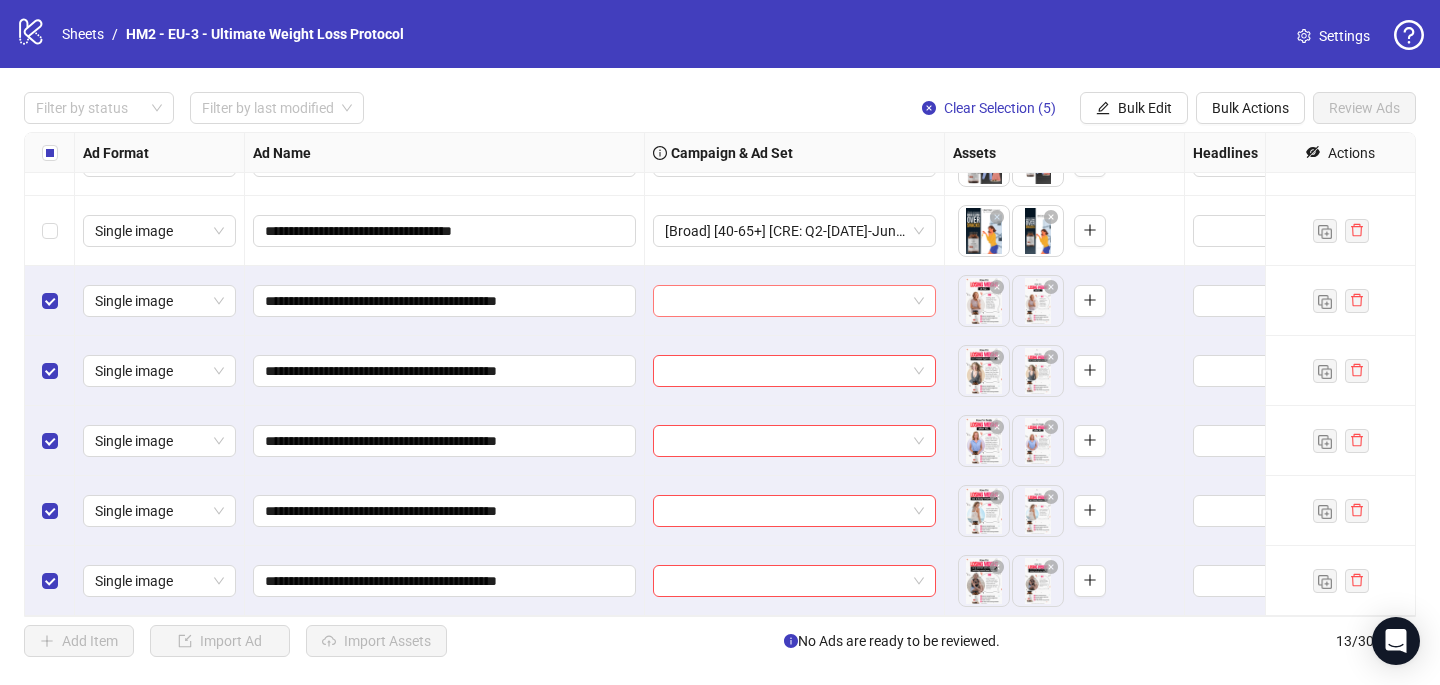 click at bounding box center [785, 301] 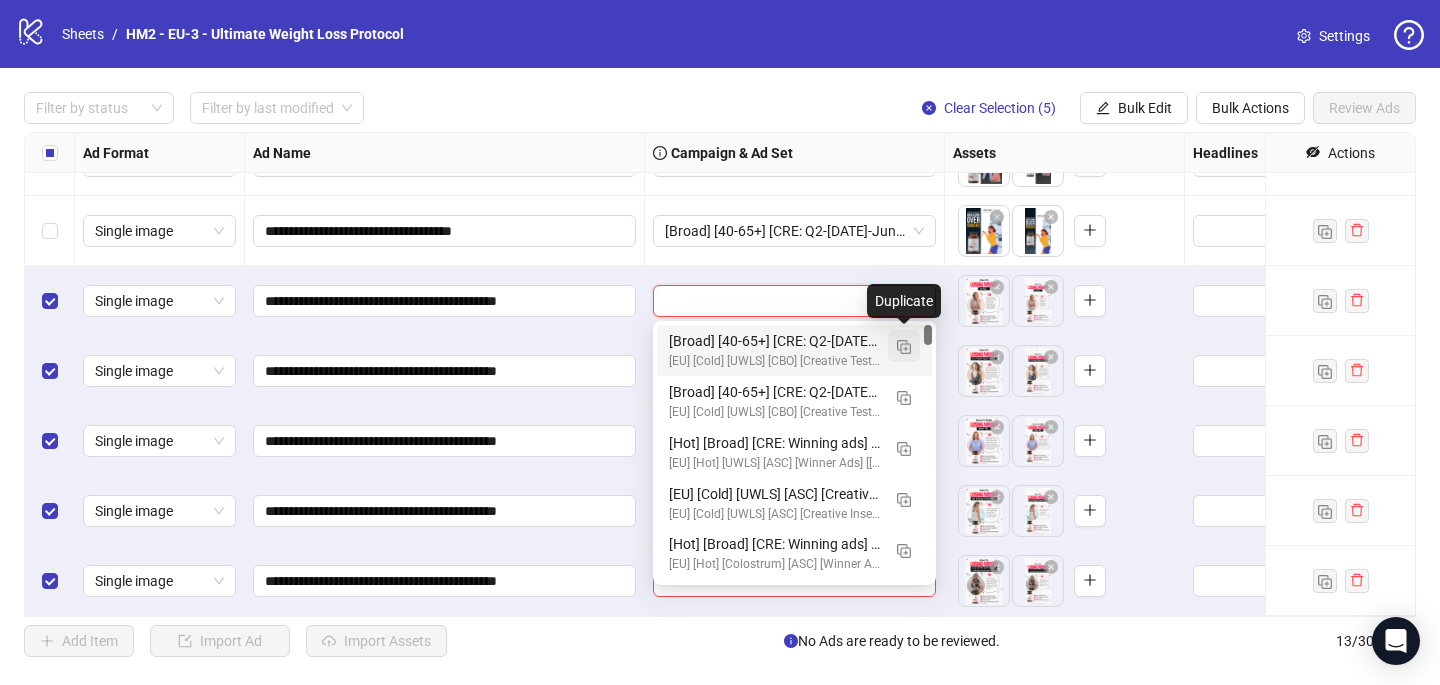 click at bounding box center (904, 347) 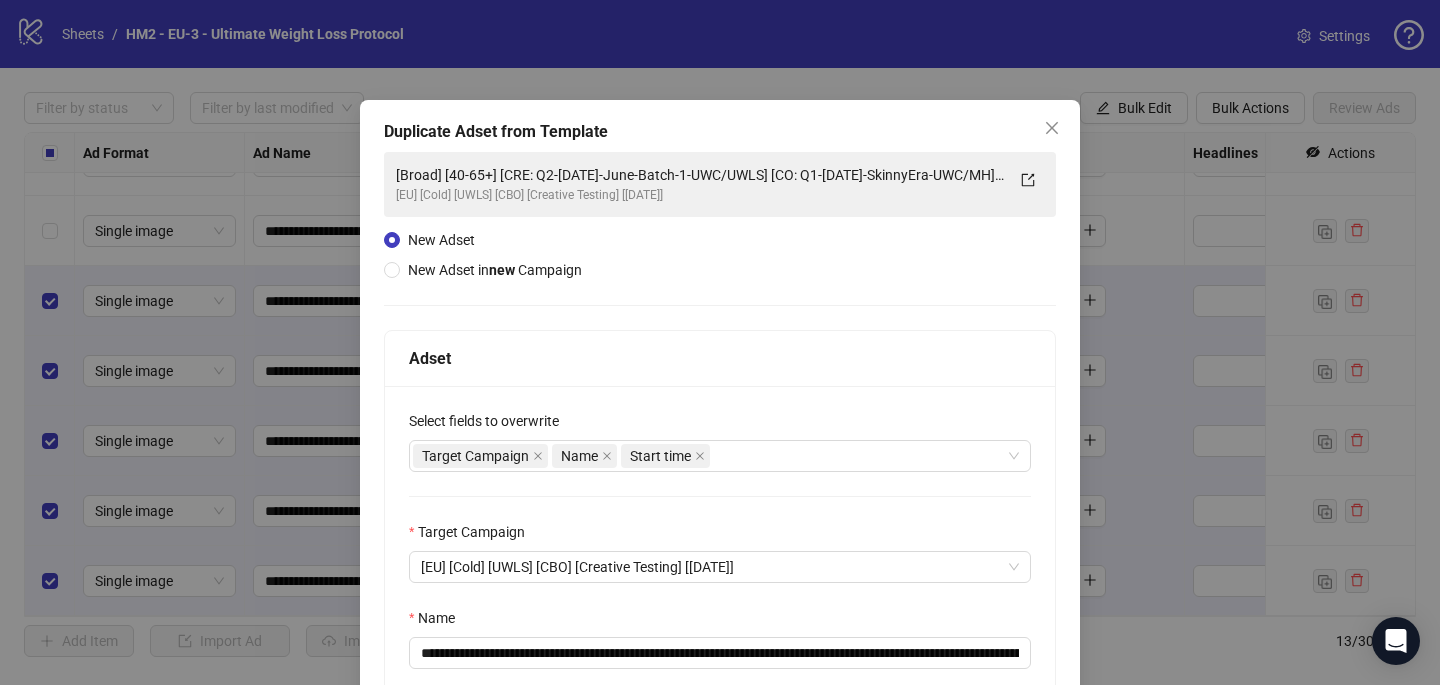 scroll, scrollTop: 143, scrollLeft: 0, axis: vertical 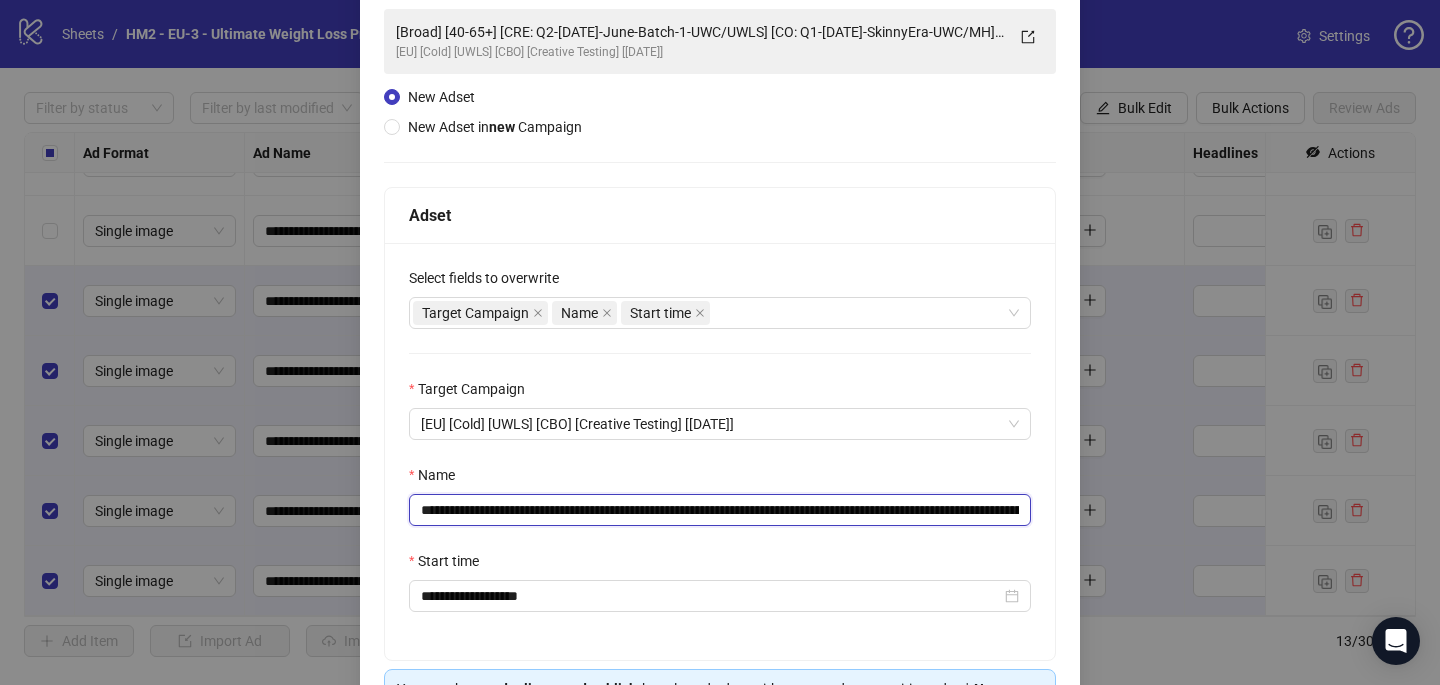 drag, startPoint x: 825, startPoint y: 510, endPoint x: 560, endPoint y: 513, distance: 265.01697 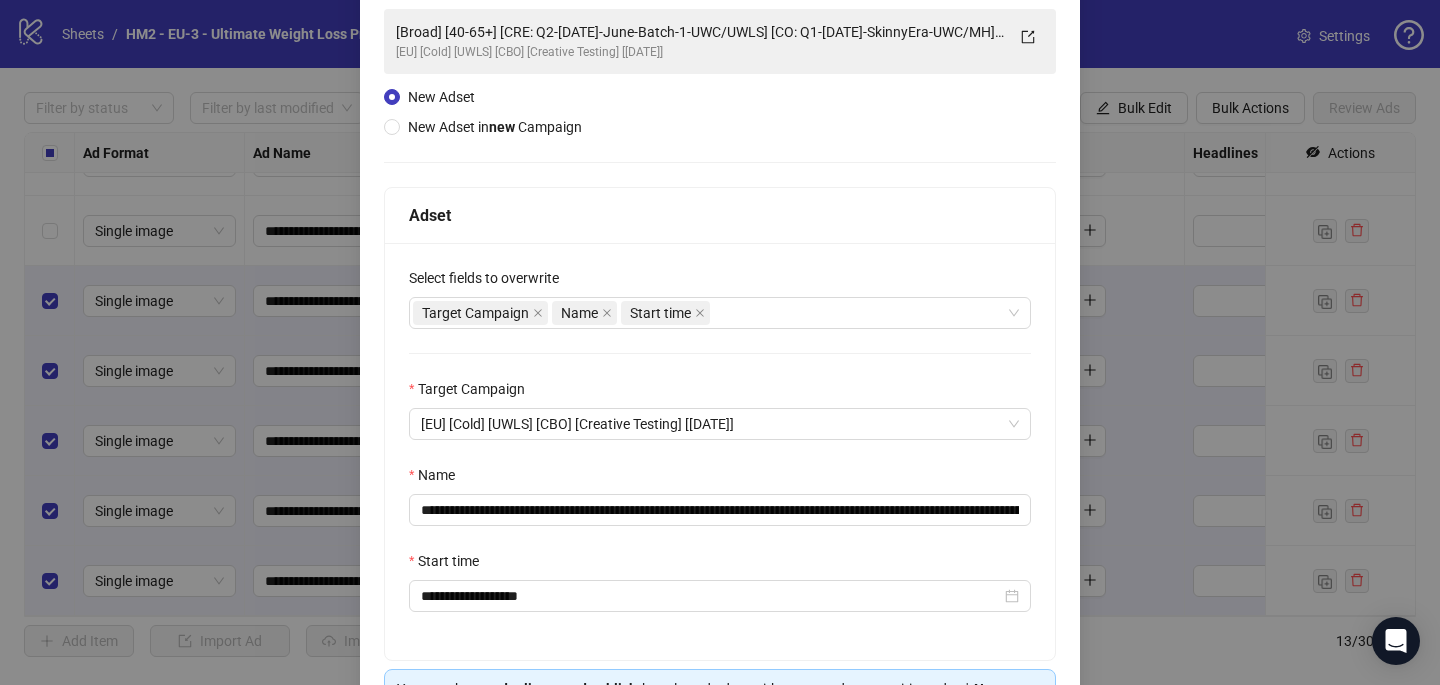 click on "**********" at bounding box center [720, 451] 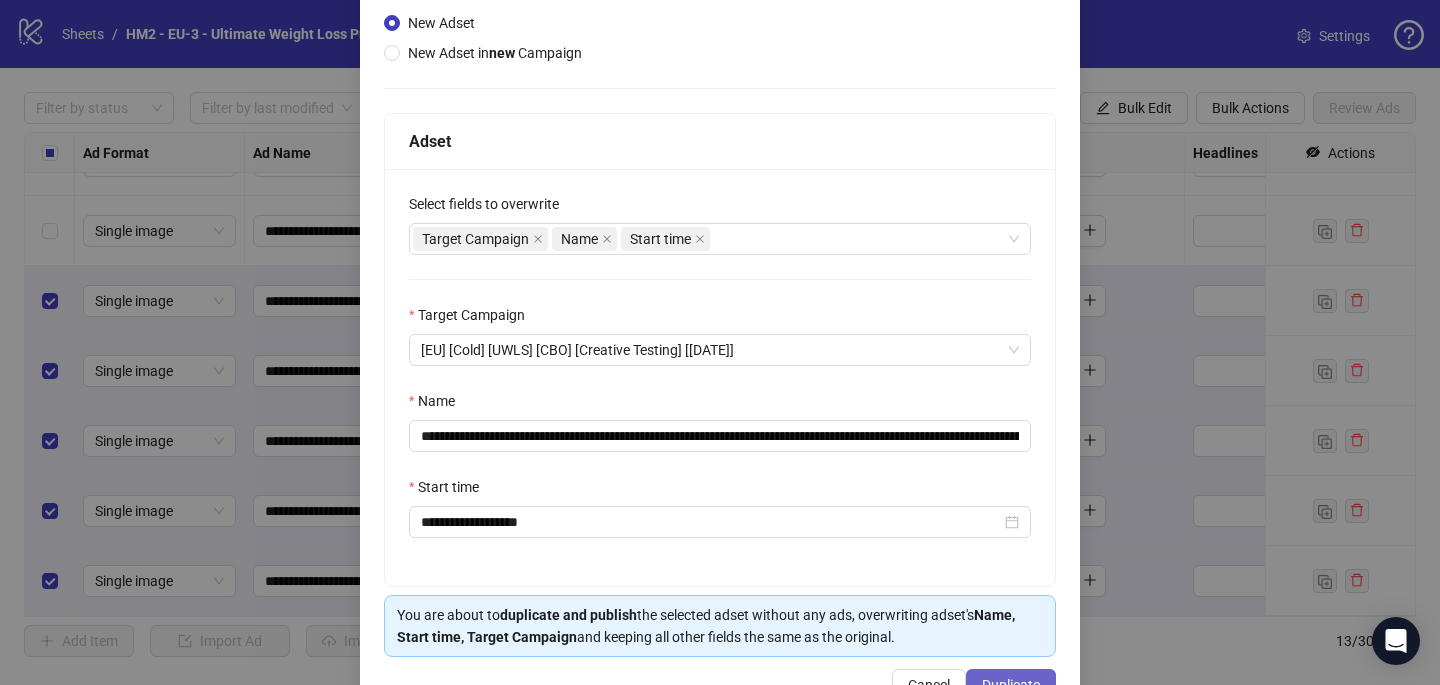 click on "Duplicate" at bounding box center [1011, 685] 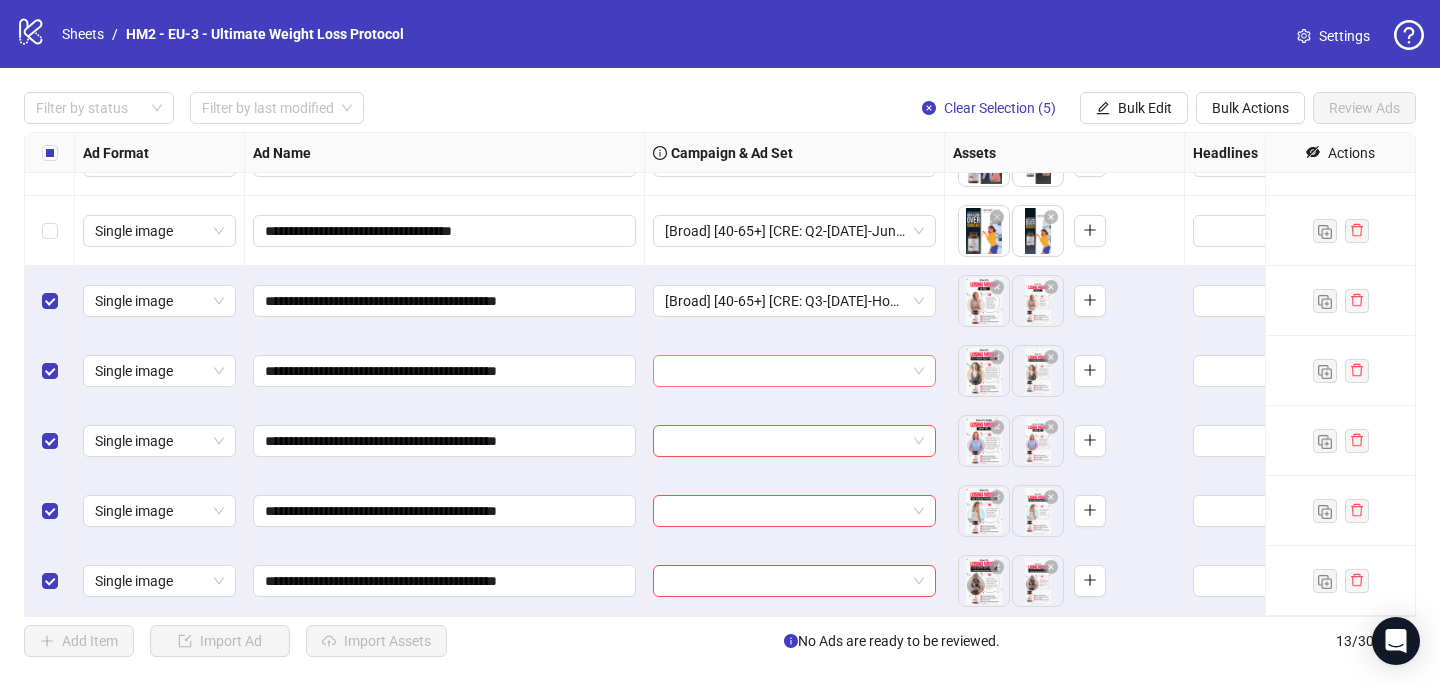 click at bounding box center (794, 371) 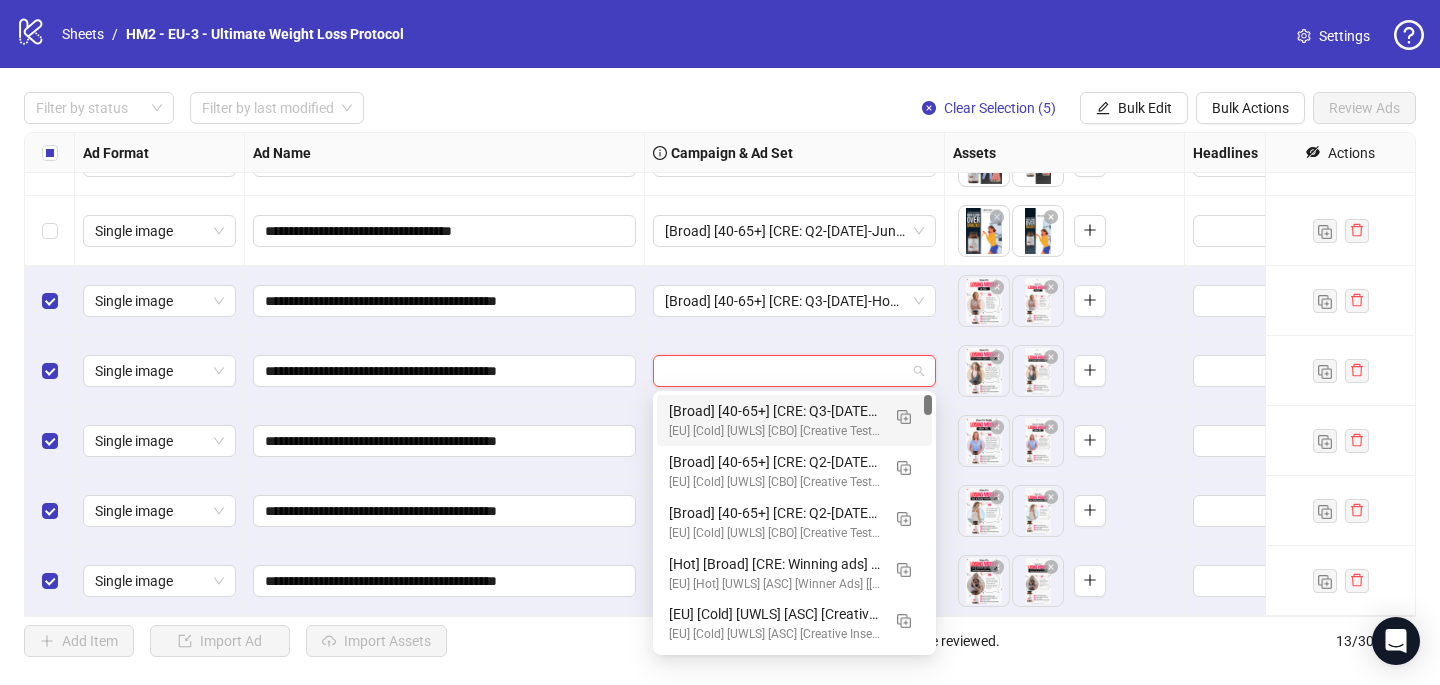 click on "[Broad] [40-65+] [CRE: Q3-[DATE]-How I'm losing weight-UWC/UWLS] [CO: Q1-[DATE]-SkinnyEra-UWC/MH] [[DATE]] (copy) (copy)" at bounding box center (774, 411) 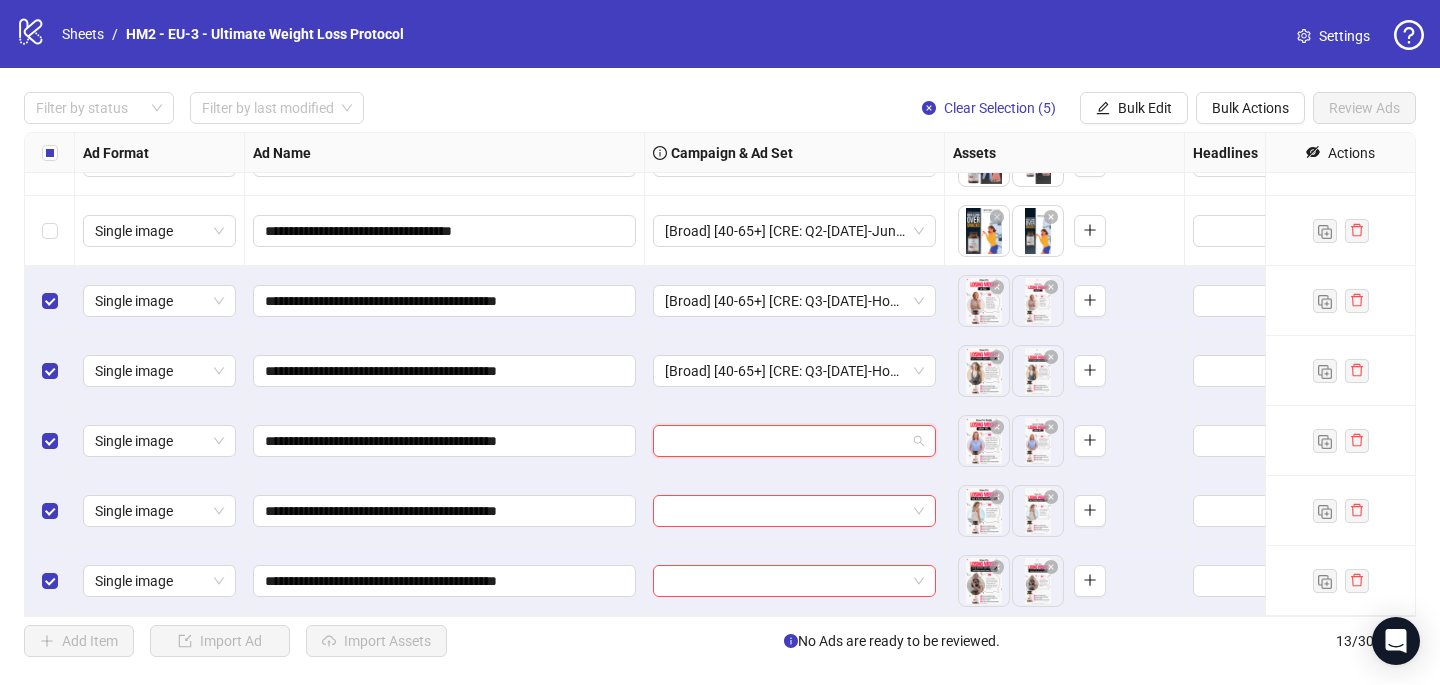 click at bounding box center (785, 441) 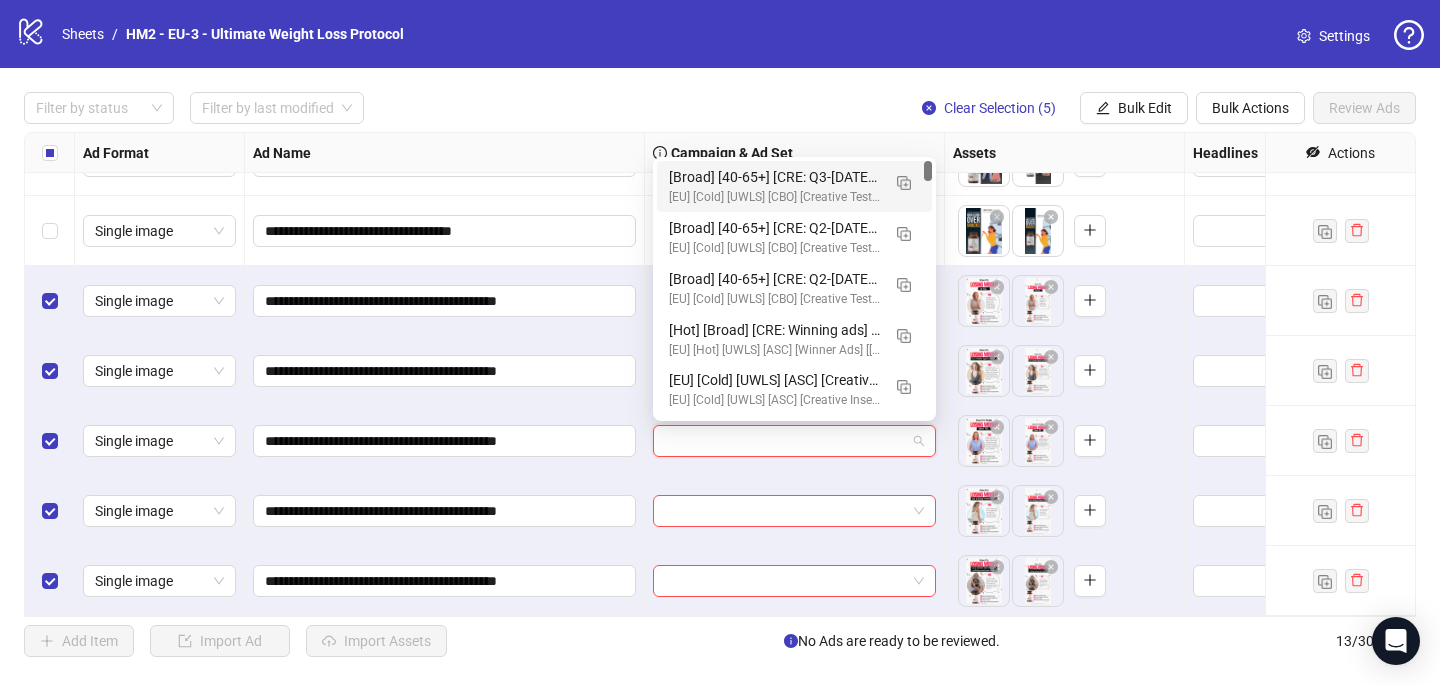 click on "[Broad] [40-65+] [CRE: Q3-[DATE]-How I'm losing weight-UWC/UWLS] [CO: Q1-[DATE]-SkinnyEra-UWC/MH] [[DATE]] (copy) (copy) [EU] [Cold] [UWLS] [CBO] [Creative Testing] [[DATE]]" at bounding box center (794, 186) 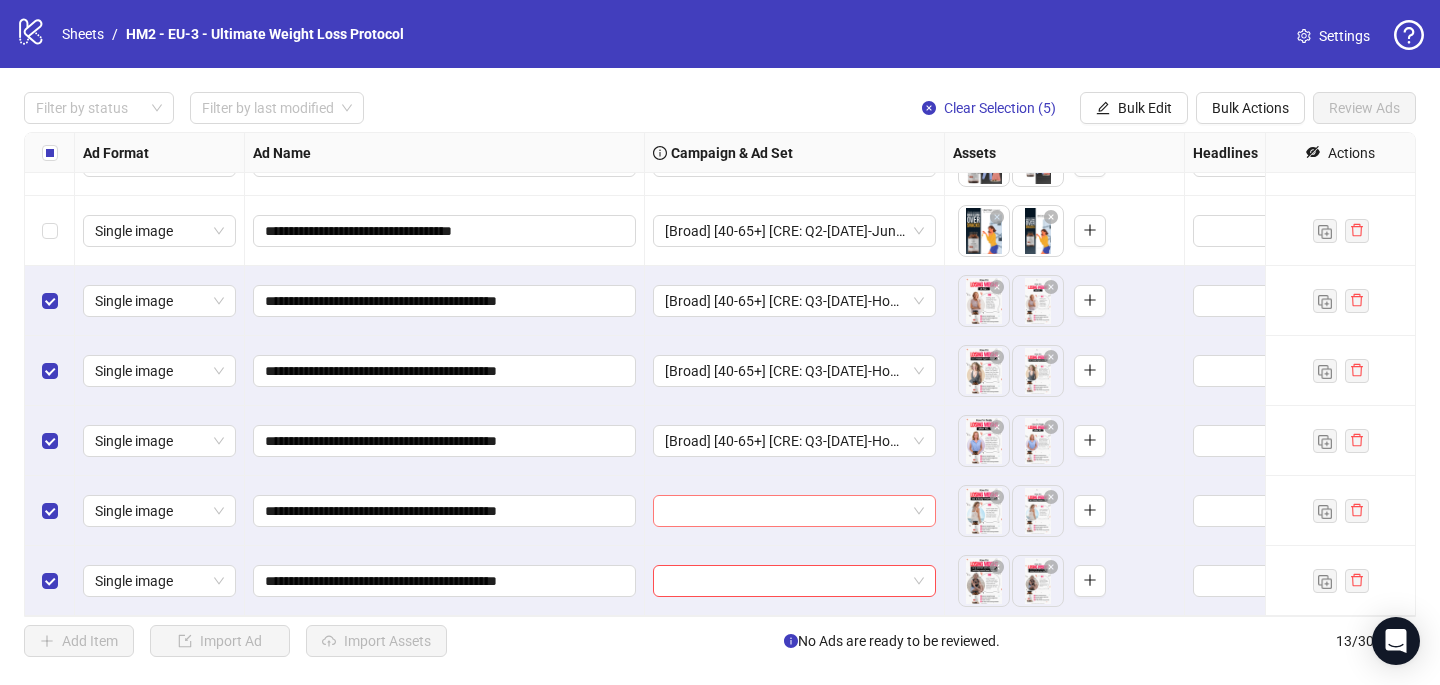 click at bounding box center (785, 511) 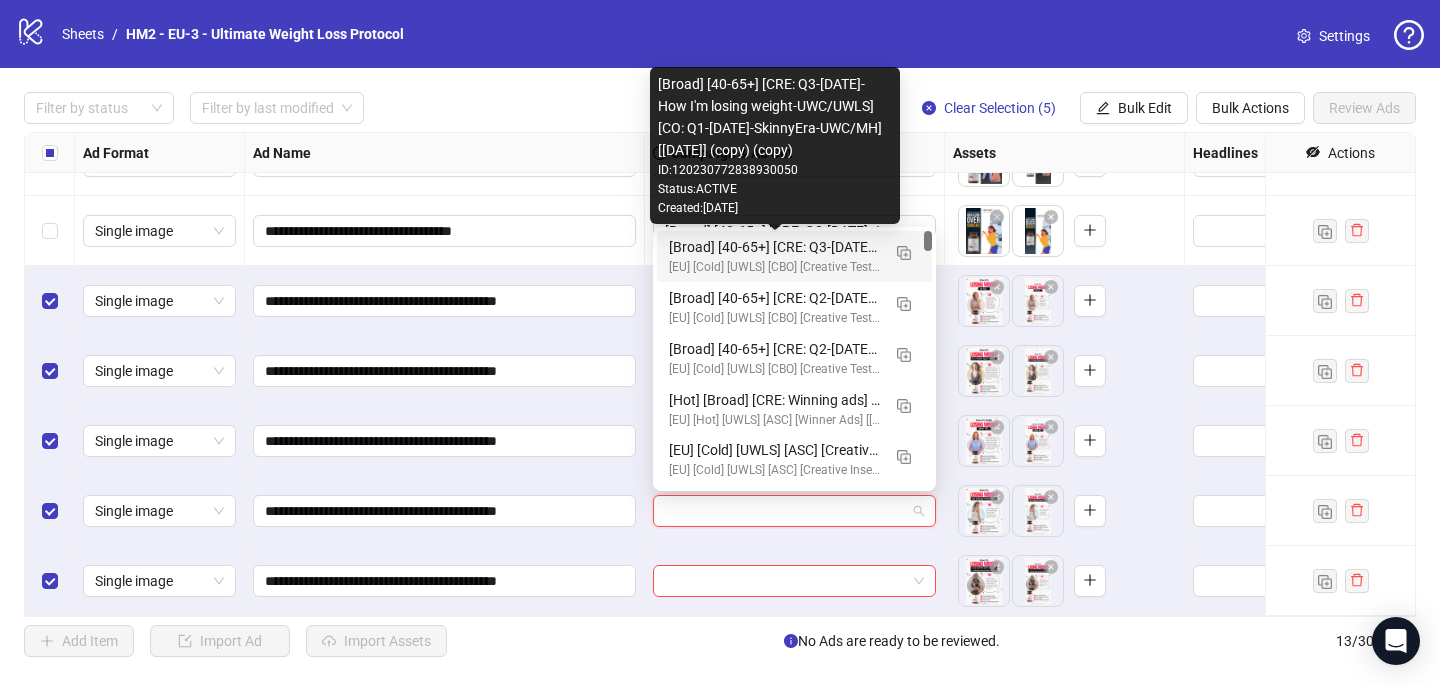 click on "[Broad] [40-65+] [CRE: Q3-[DATE]-How I'm losing weight-UWC/UWLS] [CO: Q1-[DATE]-SkinnyEra-UWC/MH] [[DATE]] (copy) (copy)" at bounding box center (774, 247) 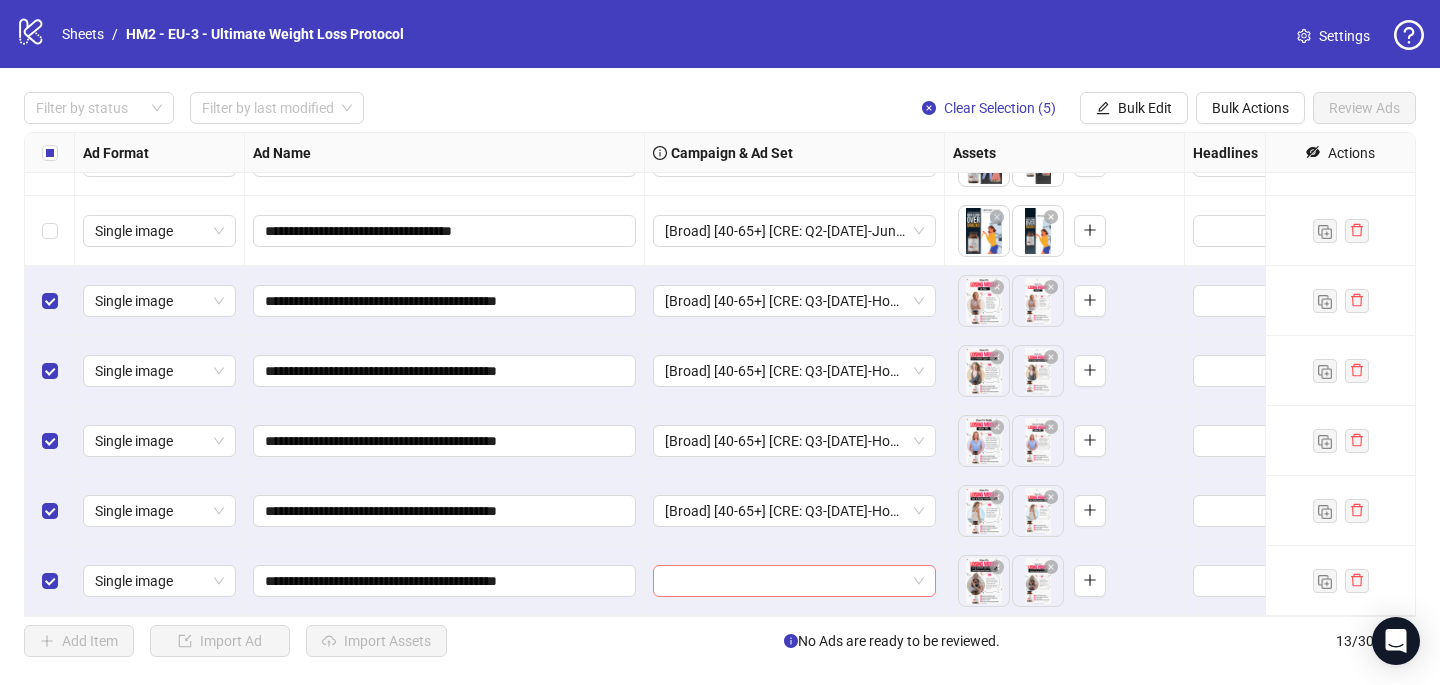 click at bounding box center [785, 581] 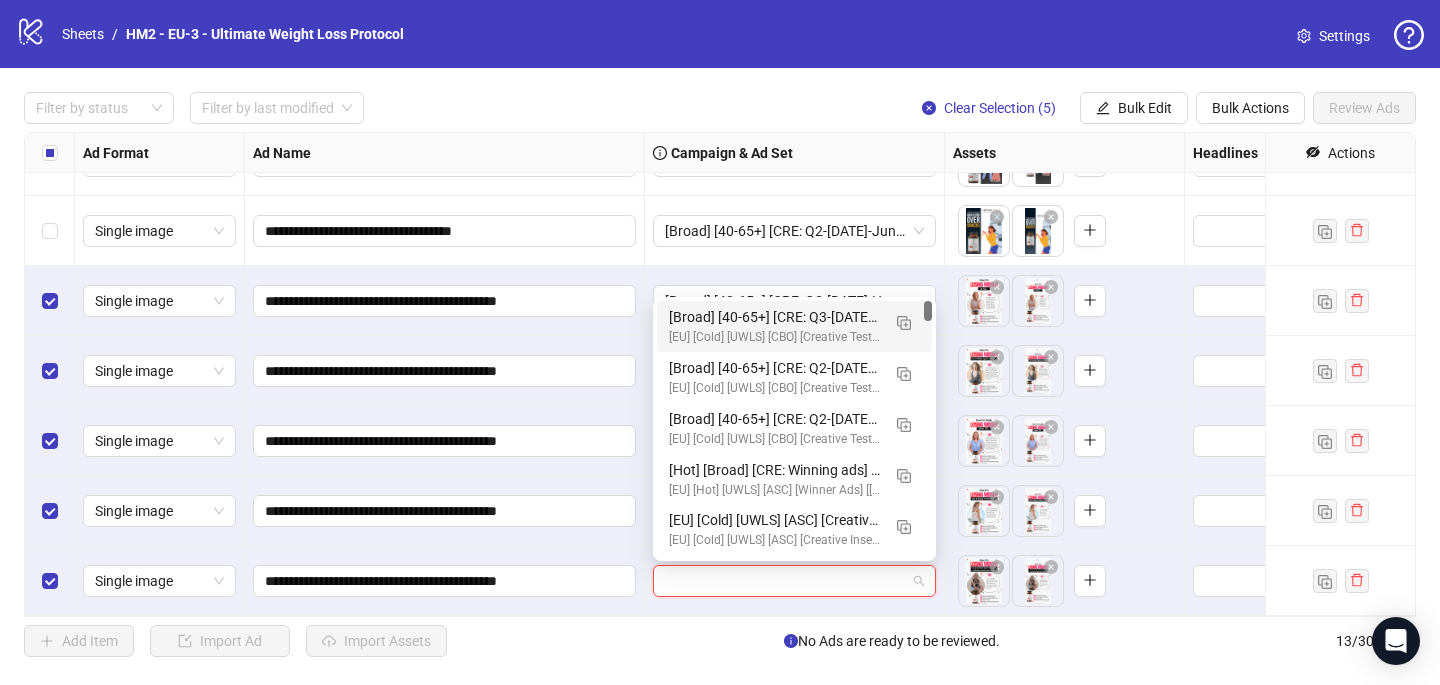 click on "[Broad] [40-65+] [CRE: Q3-[DATE]-How I'm losing weight-UWC/UWLS] [CO: Q1-[DATE]-SkinnyEra-UWC/MH] [[DATE]] (copy) (copy)" at bounding box center [774, 317] 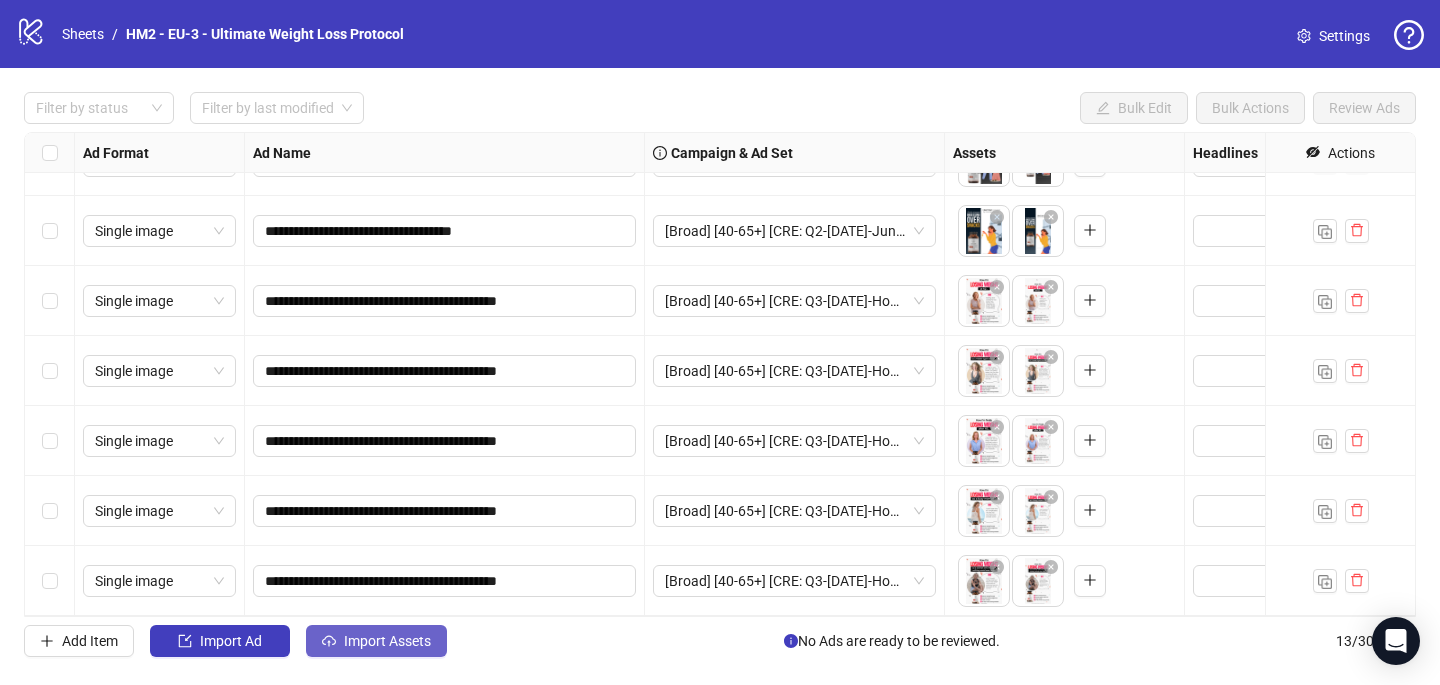 click on "Import Assets" at bounding box center (387, 641) 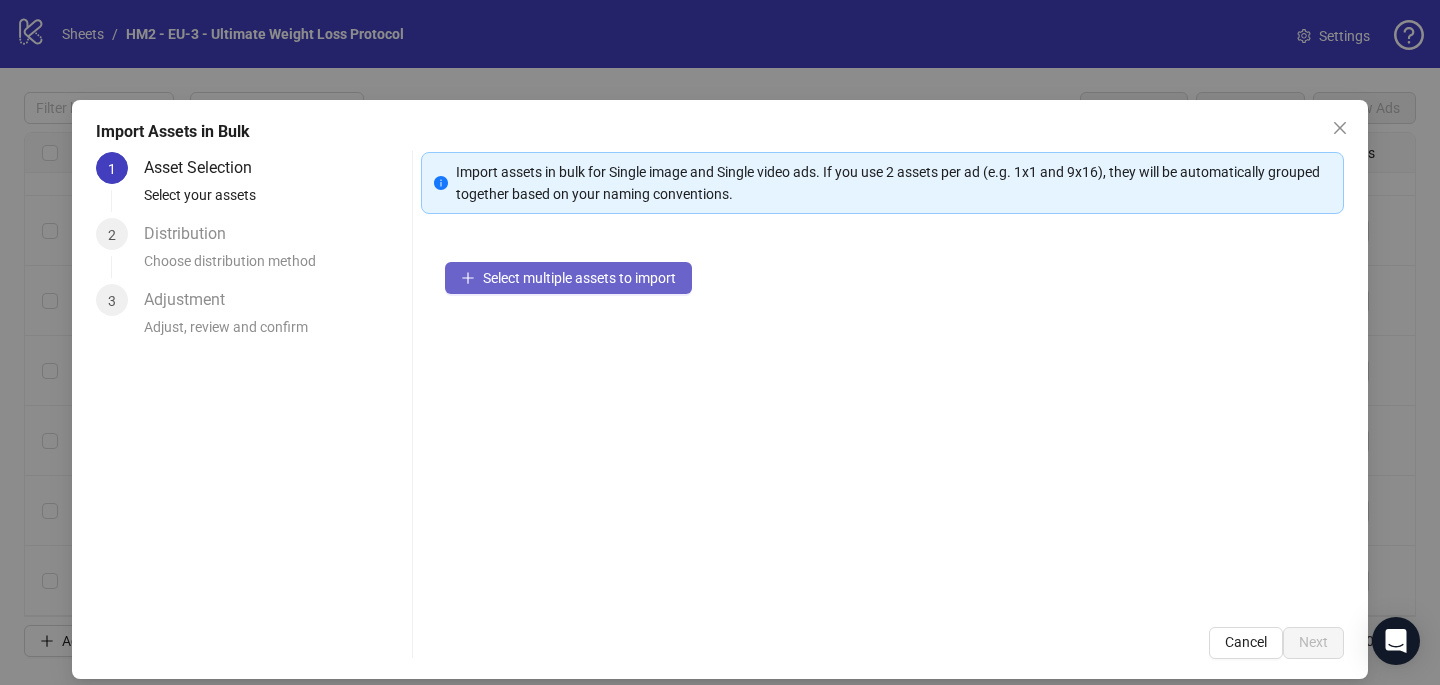 click on "Select multiple assets to import" at bounding box center [579, 278] 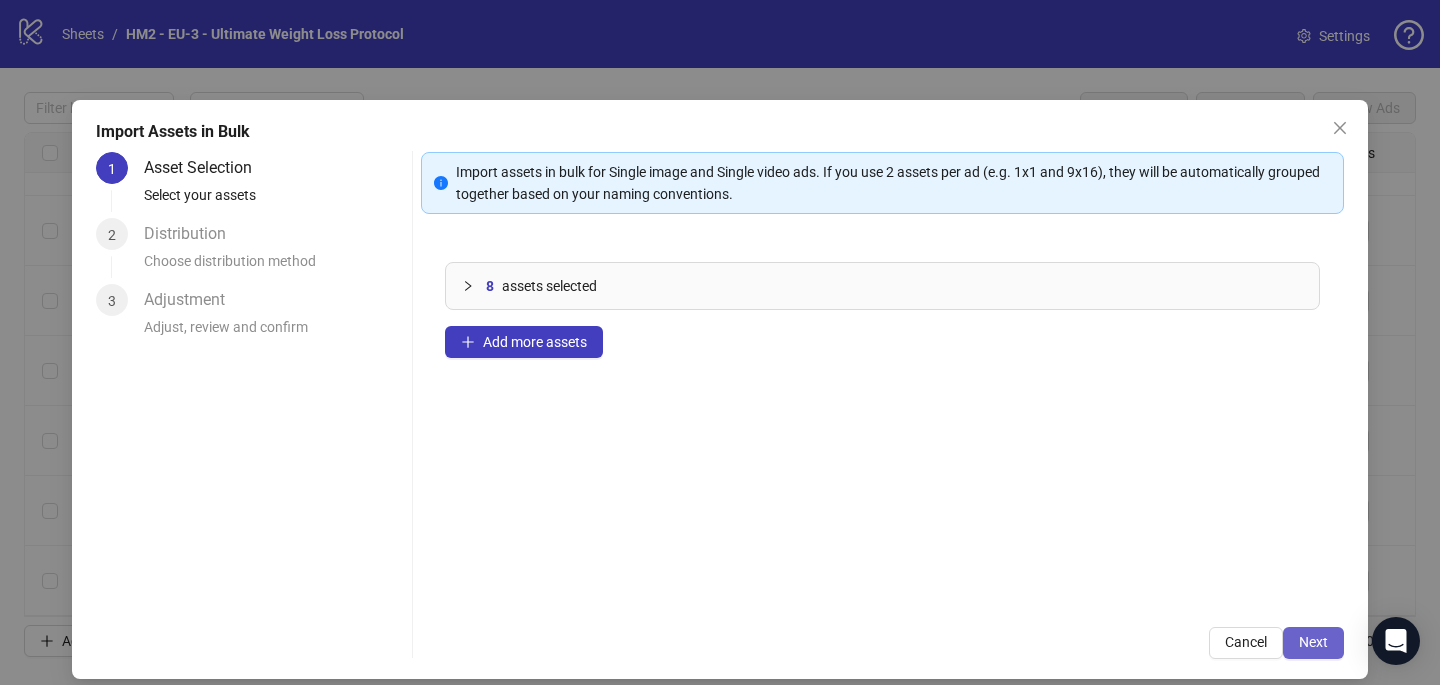 click on "Next" at bounding box center (1313, 643) 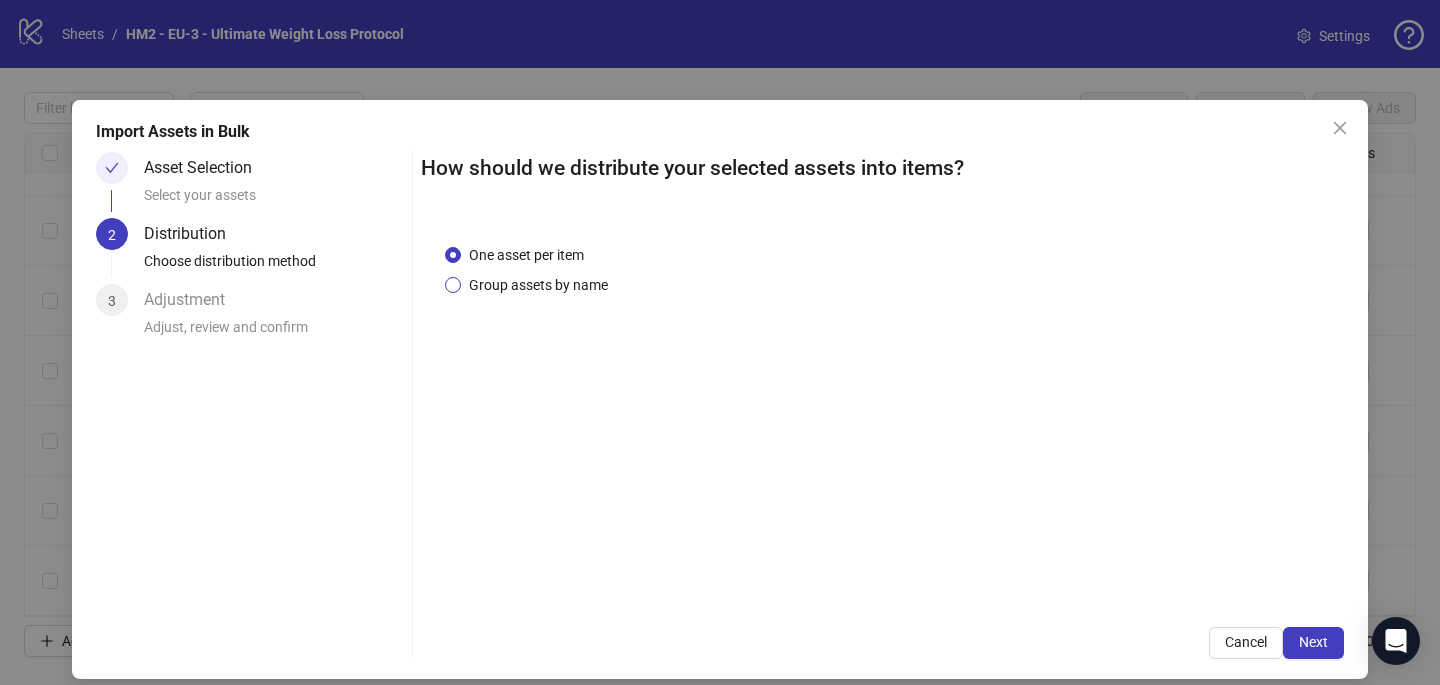 click on "Group assets by name" at bounding box center (538, 285) 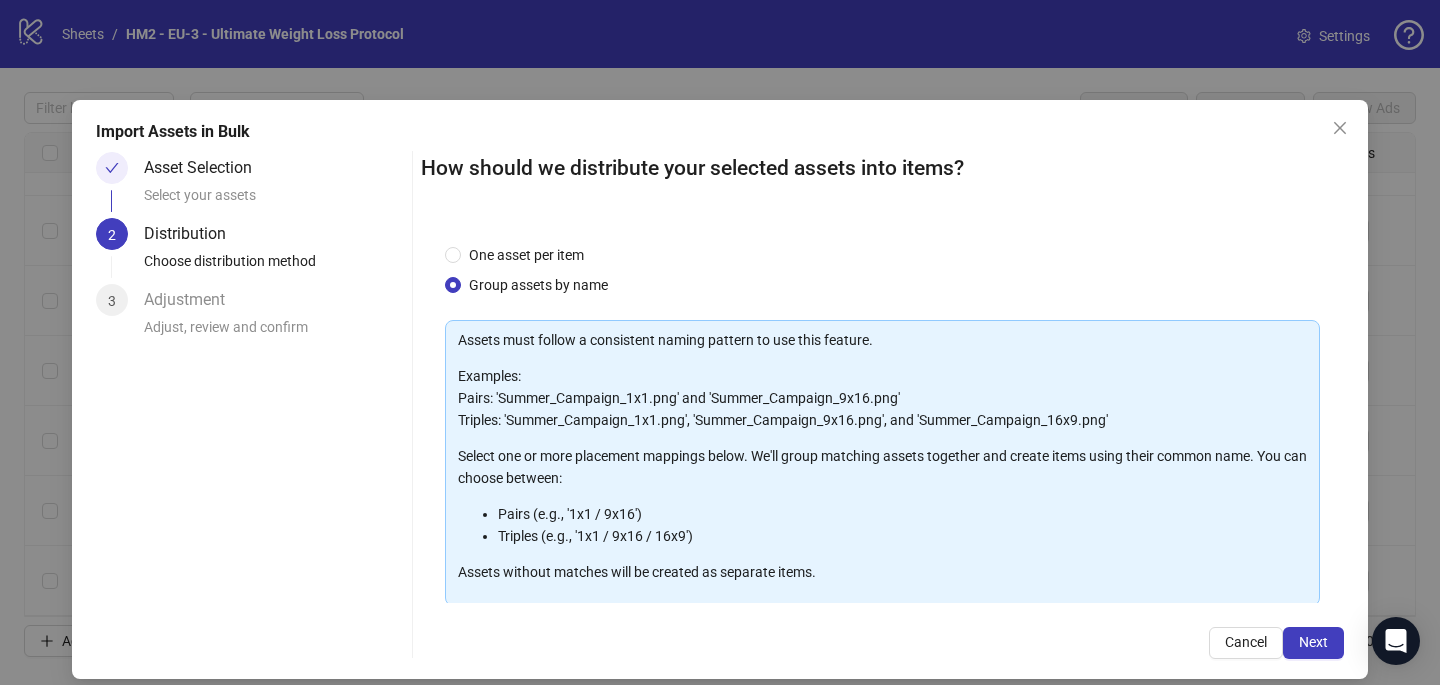 scroll, scrollTop: 203, scrollLeft: 0, axis: vertical 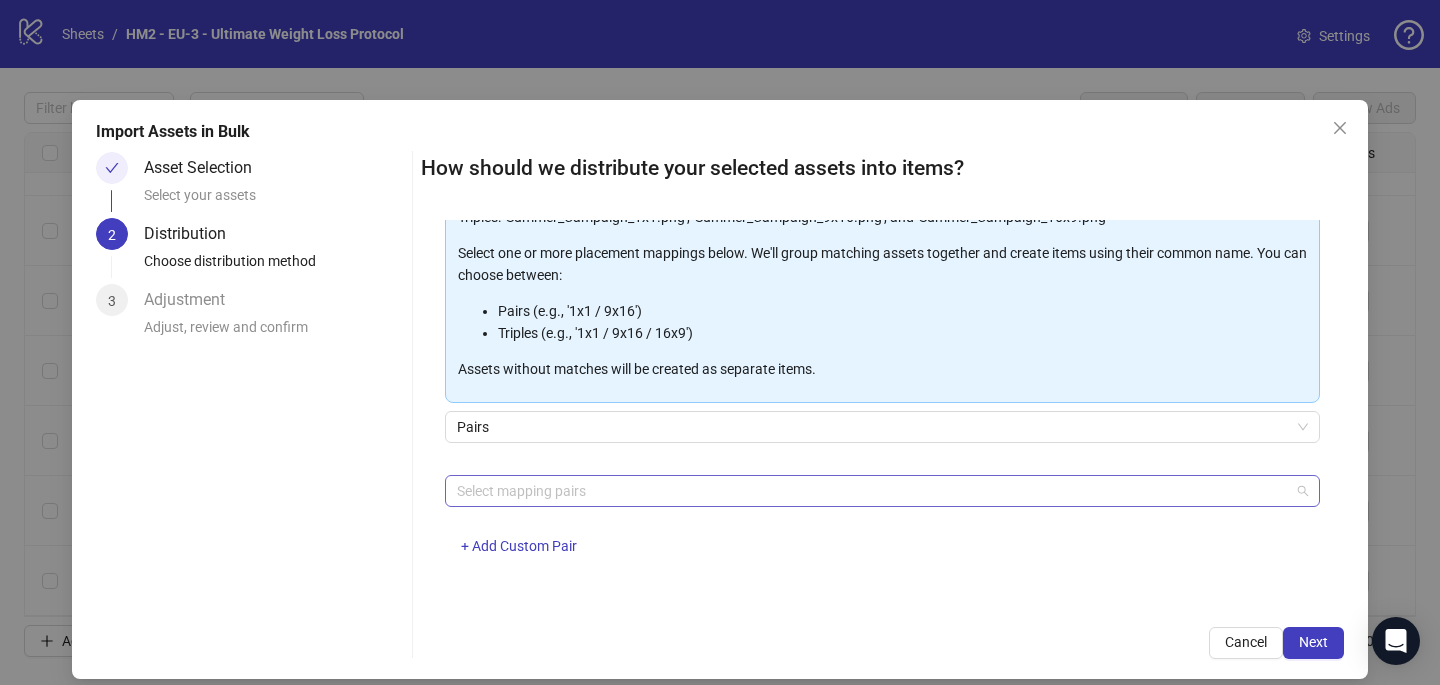 click at bounding box center (872, 491) 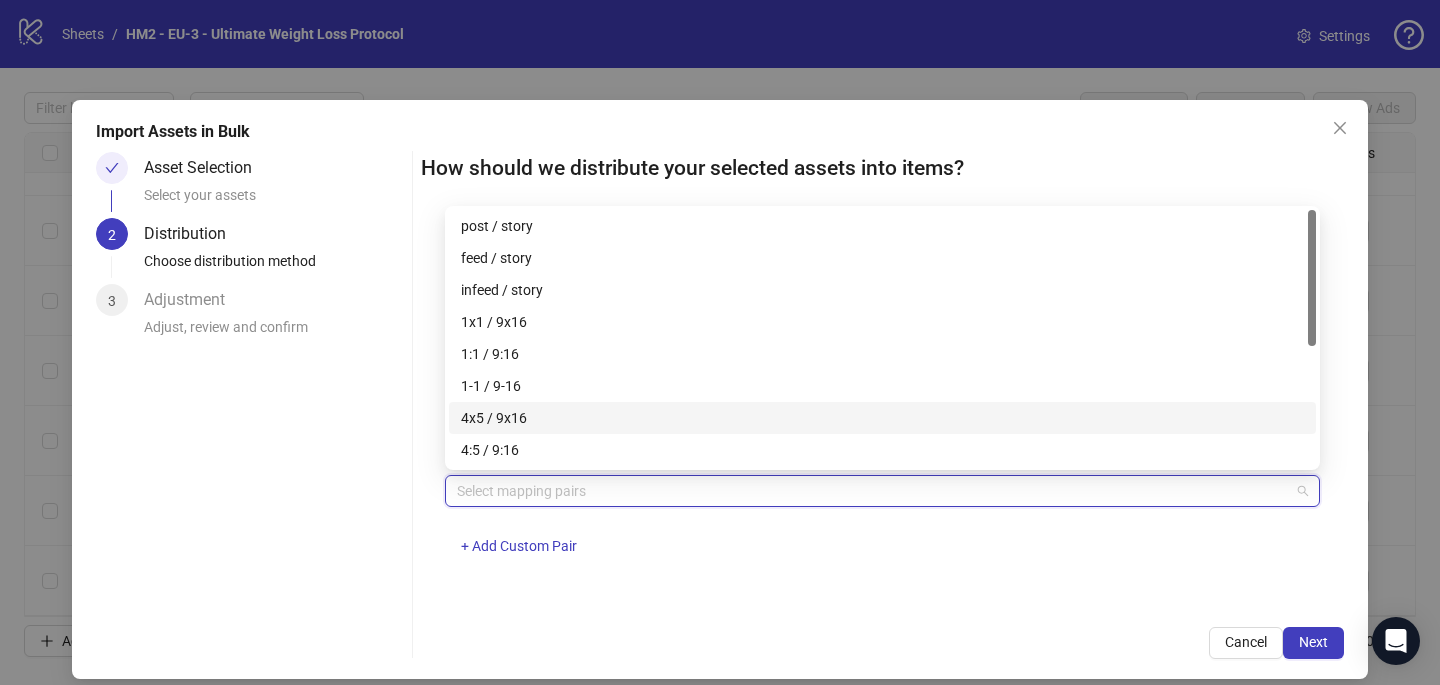 click on "4x5 / 9x16" at bounding box center [882, 418] 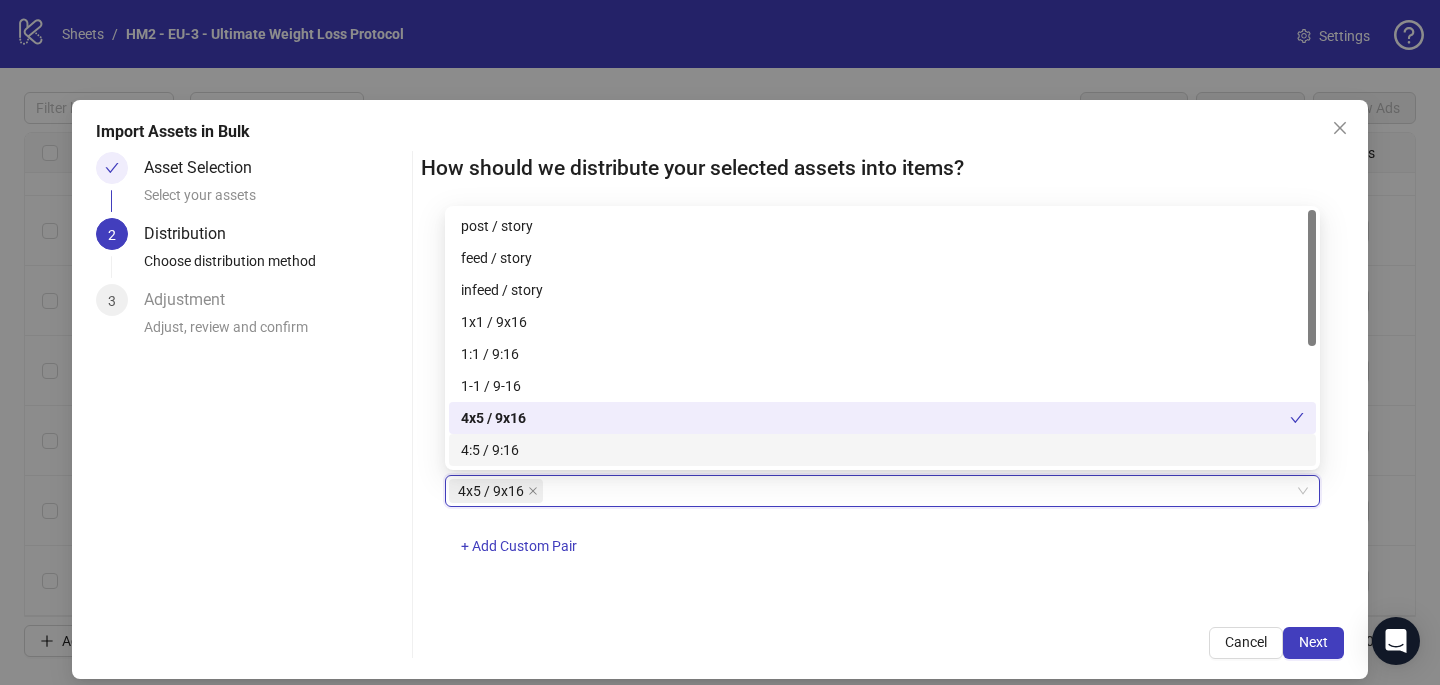 click on "One asset per item Group assets by name Assets must follow a consistent naming pattern to use this feature. Examples: Pairs: 'Summer_Campaign_1x1.png' and 'Summer_Campaign_9x16.png' Triples: 'Summer_Campaign_1x1.png', 'Summer_Campaign_9x16.png', and 'Summer_Campaign_16x9.png' Select one or more placement mappings below. We'll group matching assets together and create items using their common name. You can choose between: Pairs (e.g., '1x1 / 9x16') Triples (e.g., '1x1 / 9x16 / 16x9') Assets without matches will be created as separate items. Pairs 4x5 / 9x16 4x5 / 9x16   + Add Custom Pair" at bounding box center [882, 411] 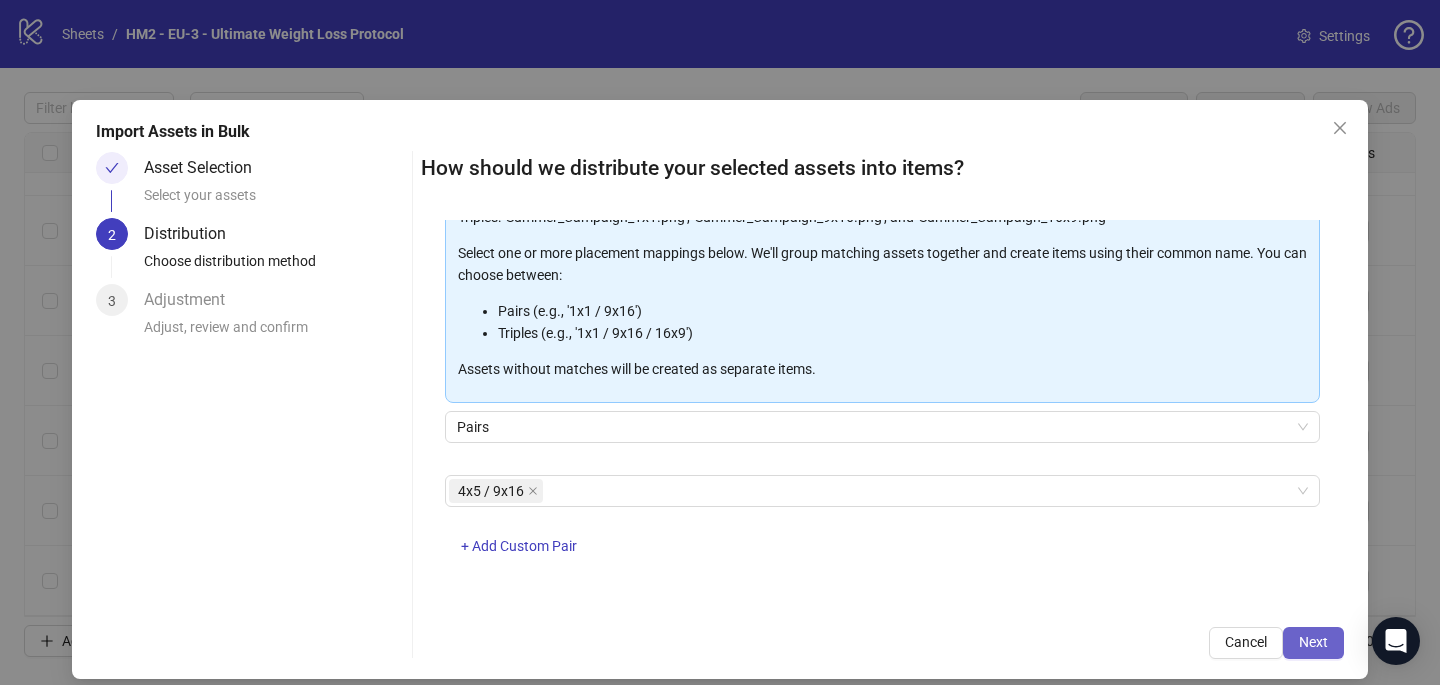 click on "Next" at bounding box center [1313, 642] 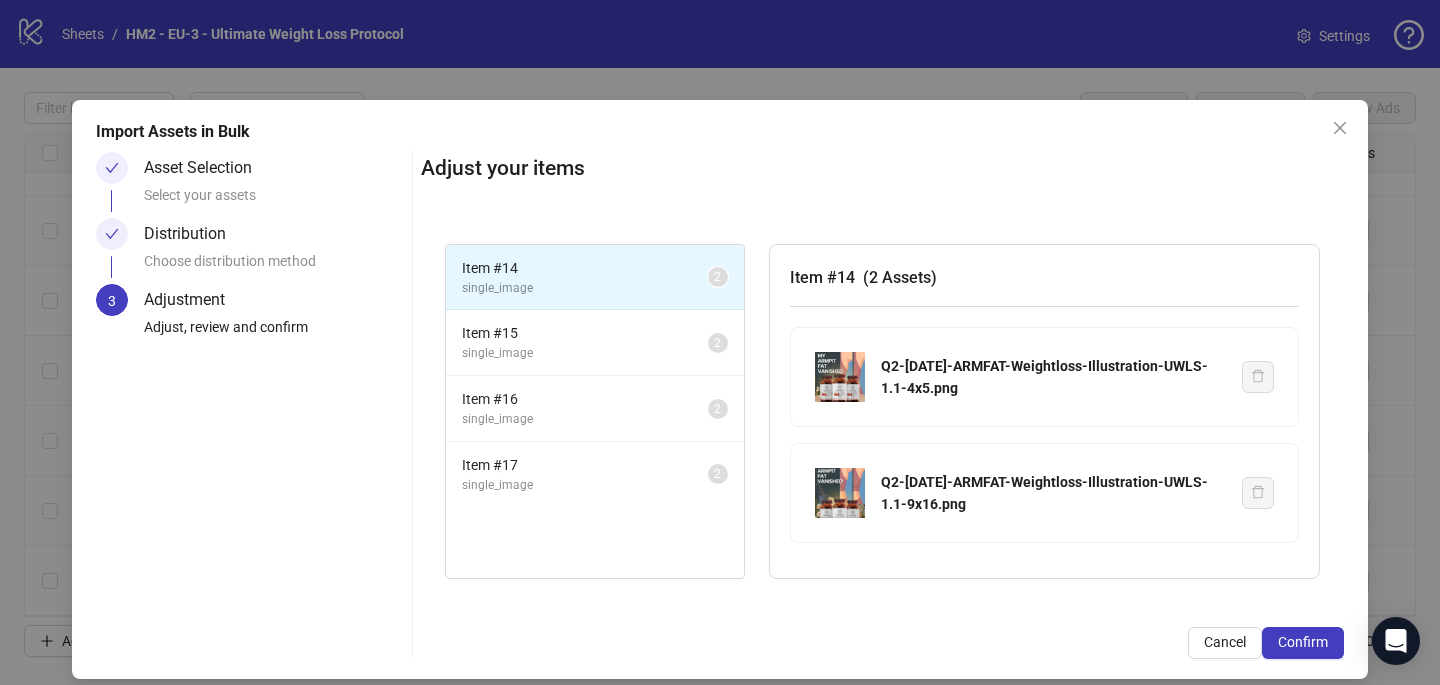 click on "Confirm" at bounding box center [1303, 642] 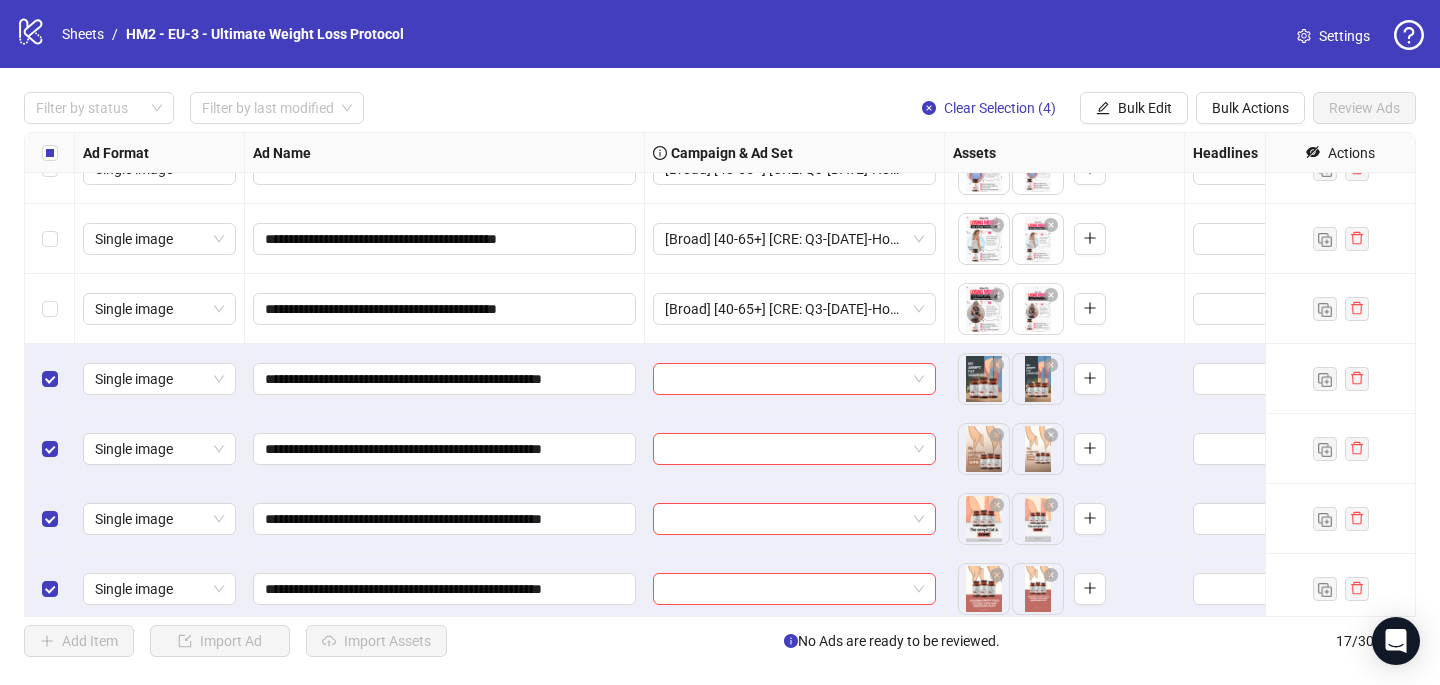 scroll, scrollTop: 747, scrollLeft: 0, axis: vertical 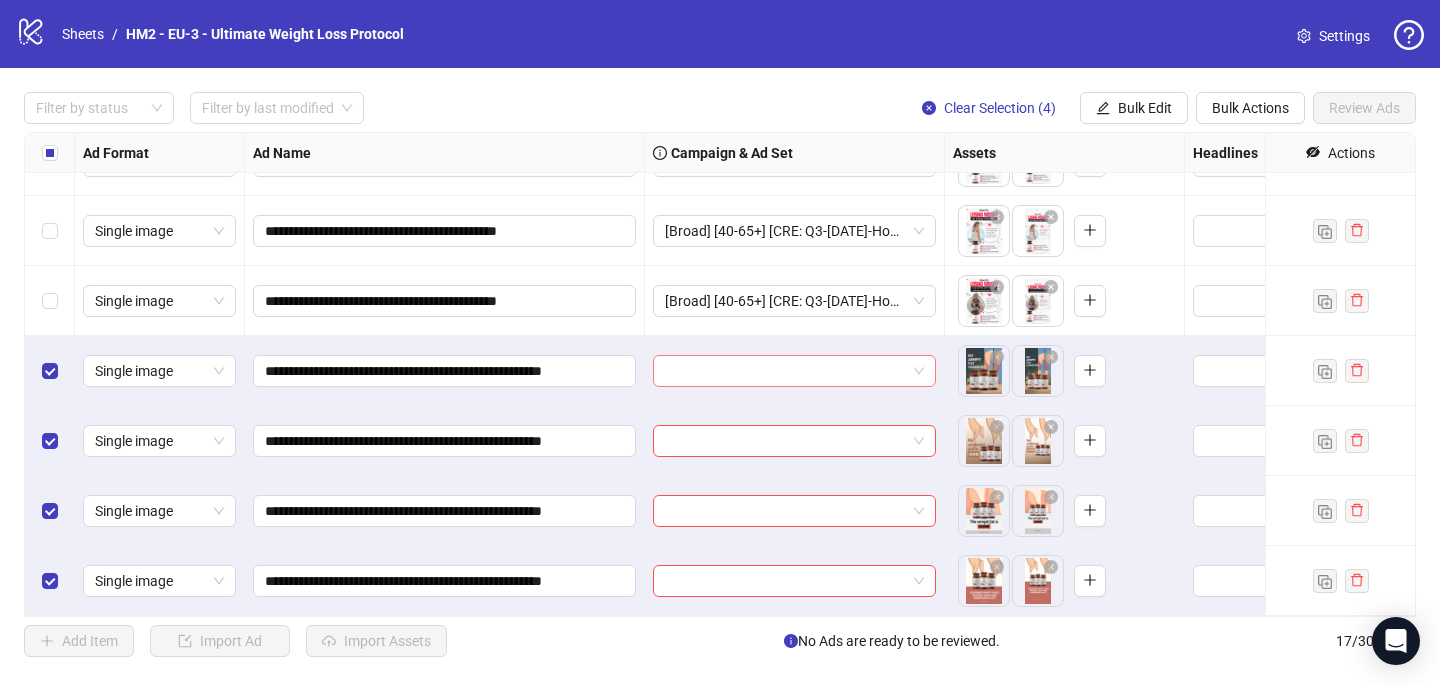 click at bounding box center (785, 371) 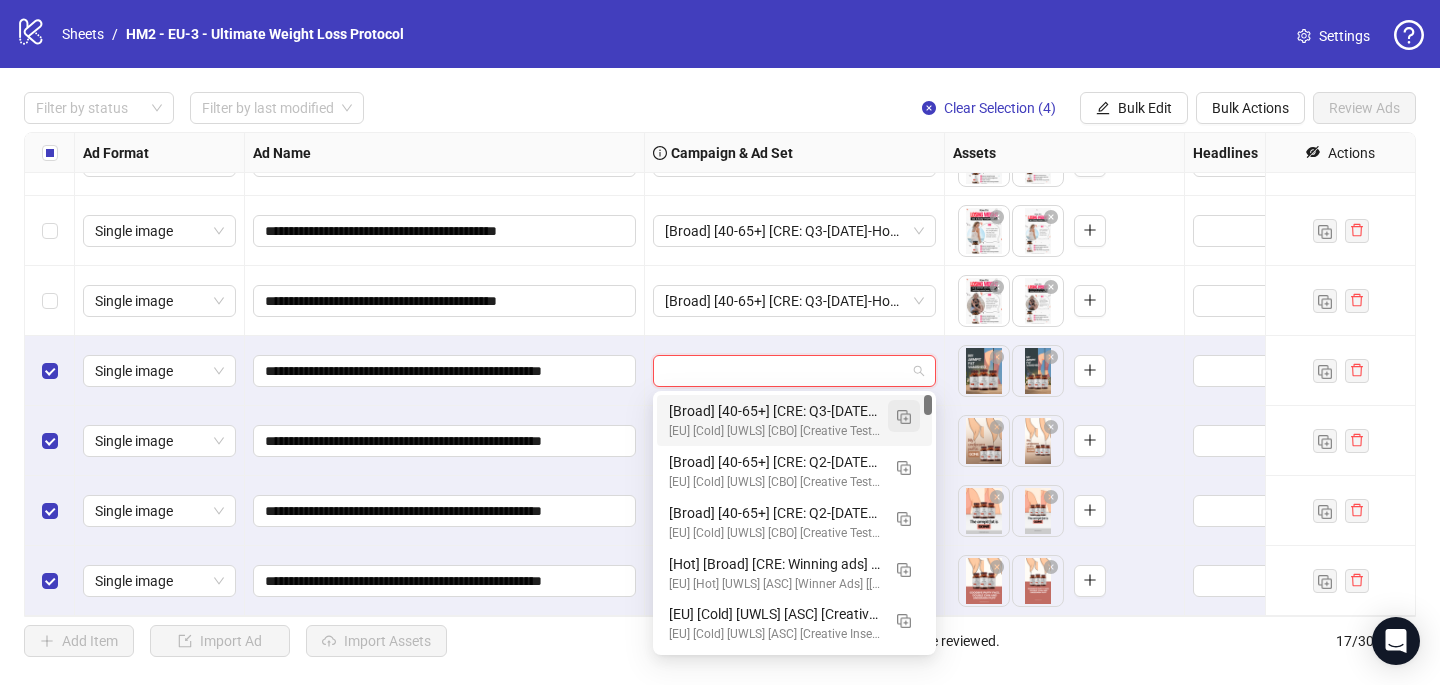 click at bounding box center (904, 417) 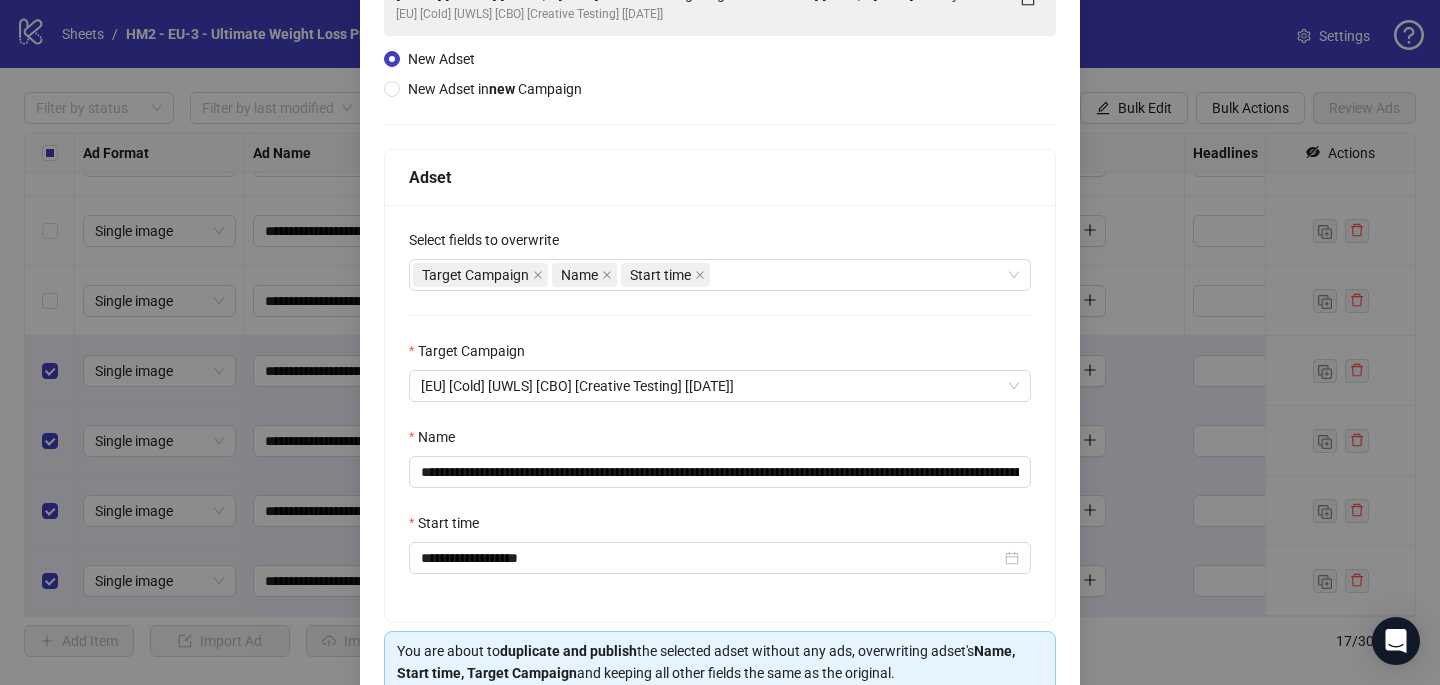 scroll, scrollTop: 207, scrollLeft: 0, axis: vertical 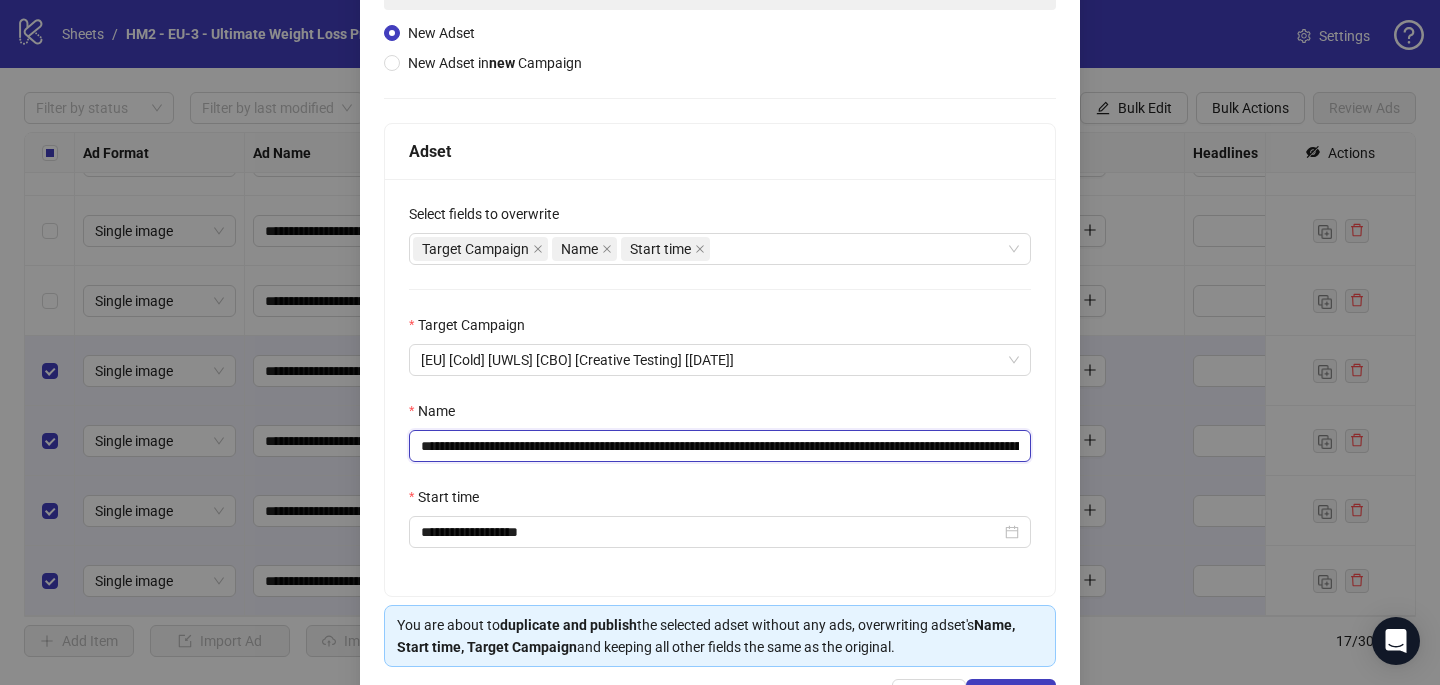 drag, startPoint x: 876, startPoint y: 443, endPoint x: 560, endPoint y: 441, distance: 316.00632 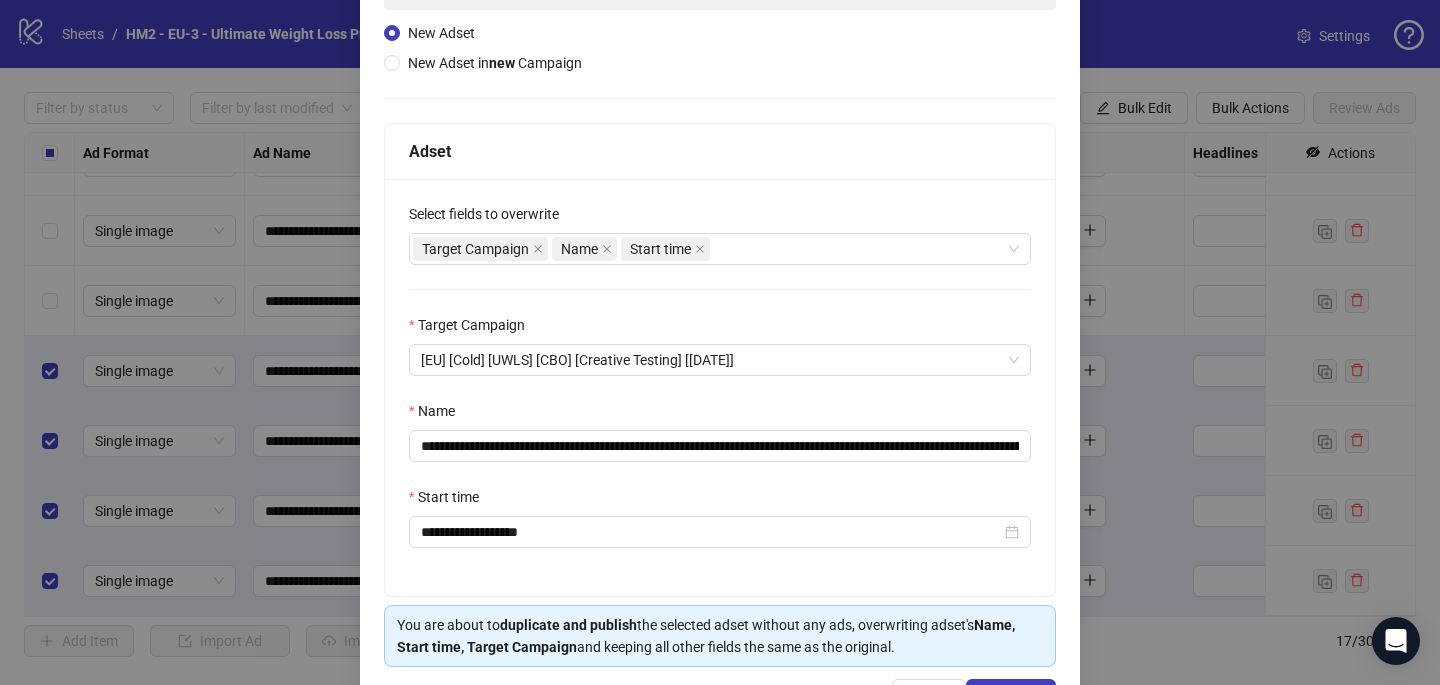 click on "Name" at bounding box center (720, 415) 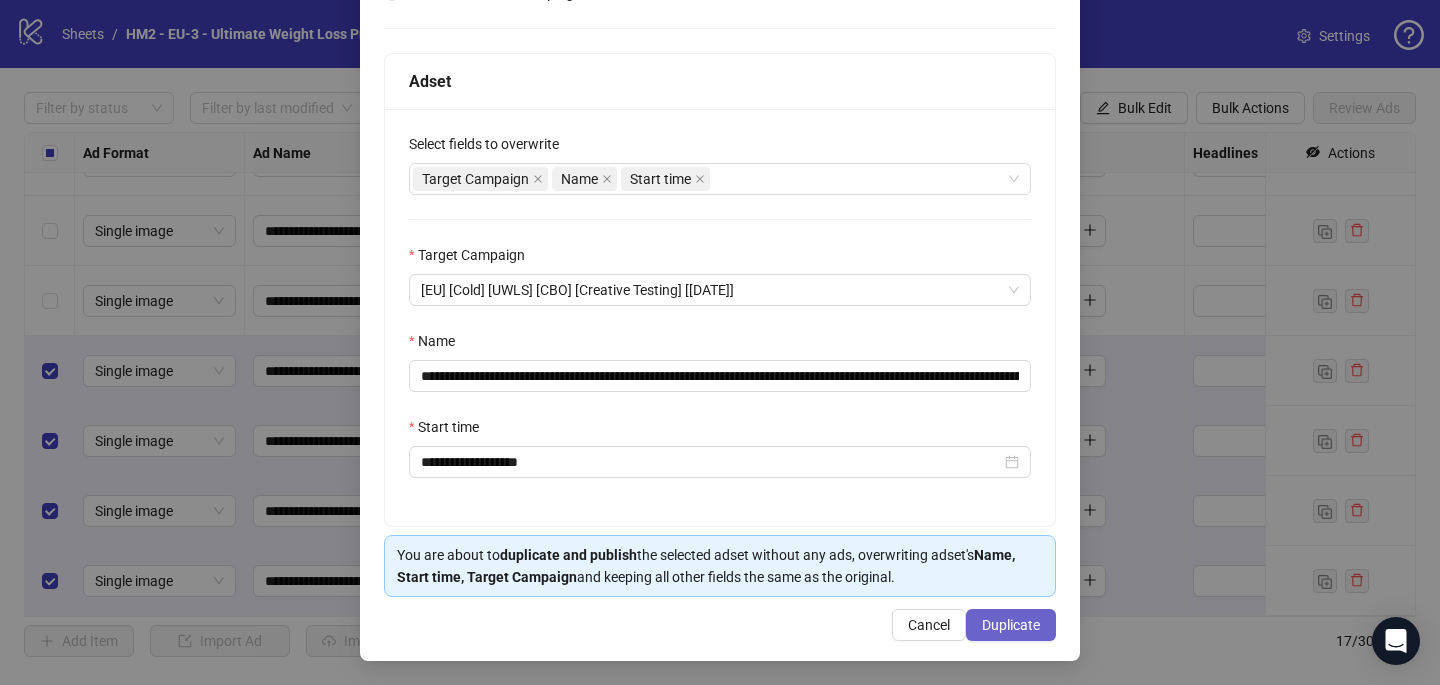 click on "Duplicate" at bounding box center (1011, 625) 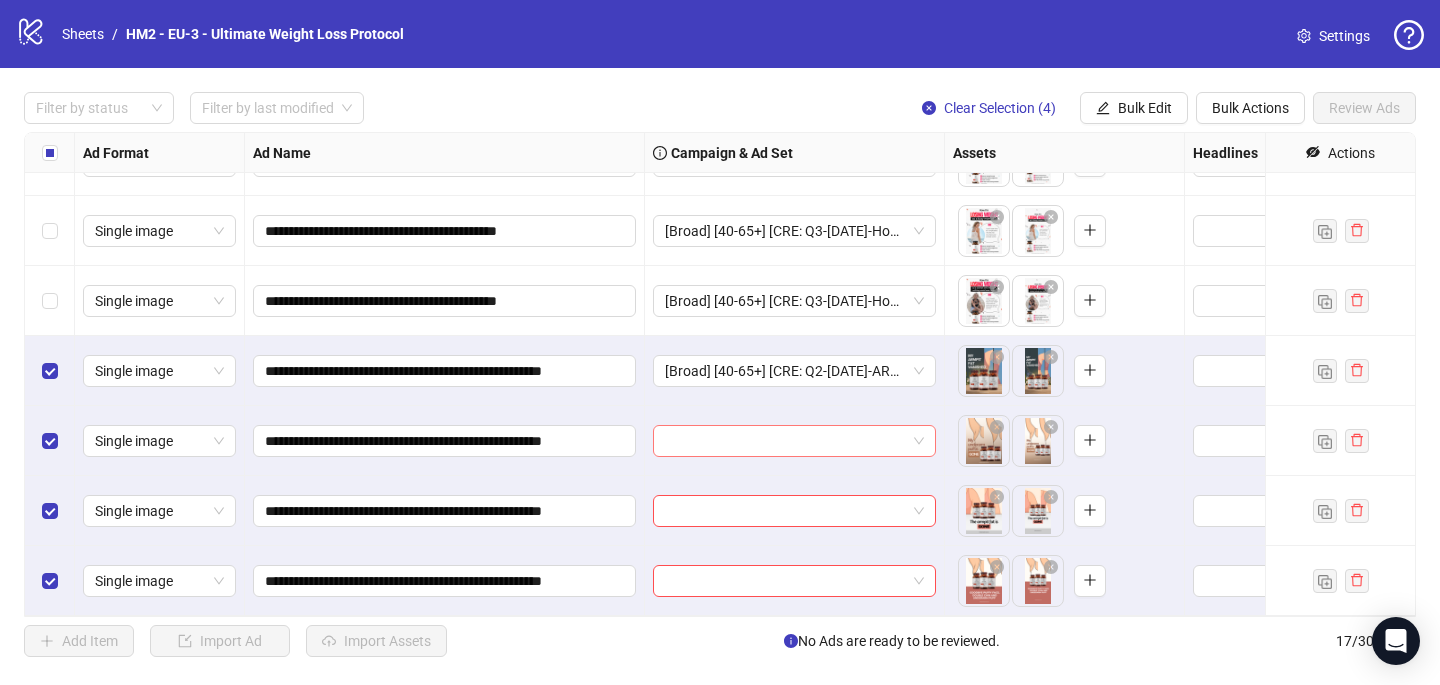 click at bounding box center (785, 441) 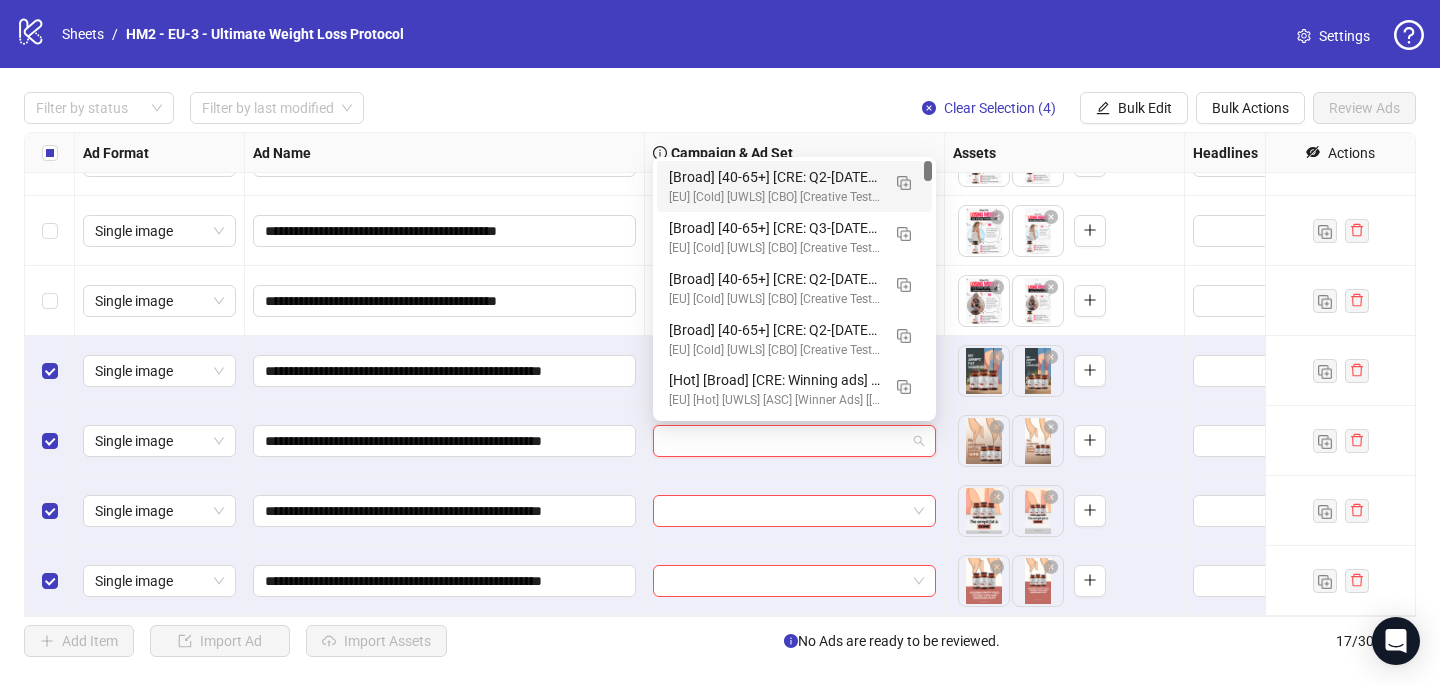 click on "[Broad] [40-65+] [CRE: Q2-[DATE]-ARMFAT-Weightloss-Illustration-UWC/UWLS] [CO: Q1-[DATE]-SkinnyEra-UWC/MH] [[DATE]] (copy) (copy) (copy)" at bounding box center (774, 177) 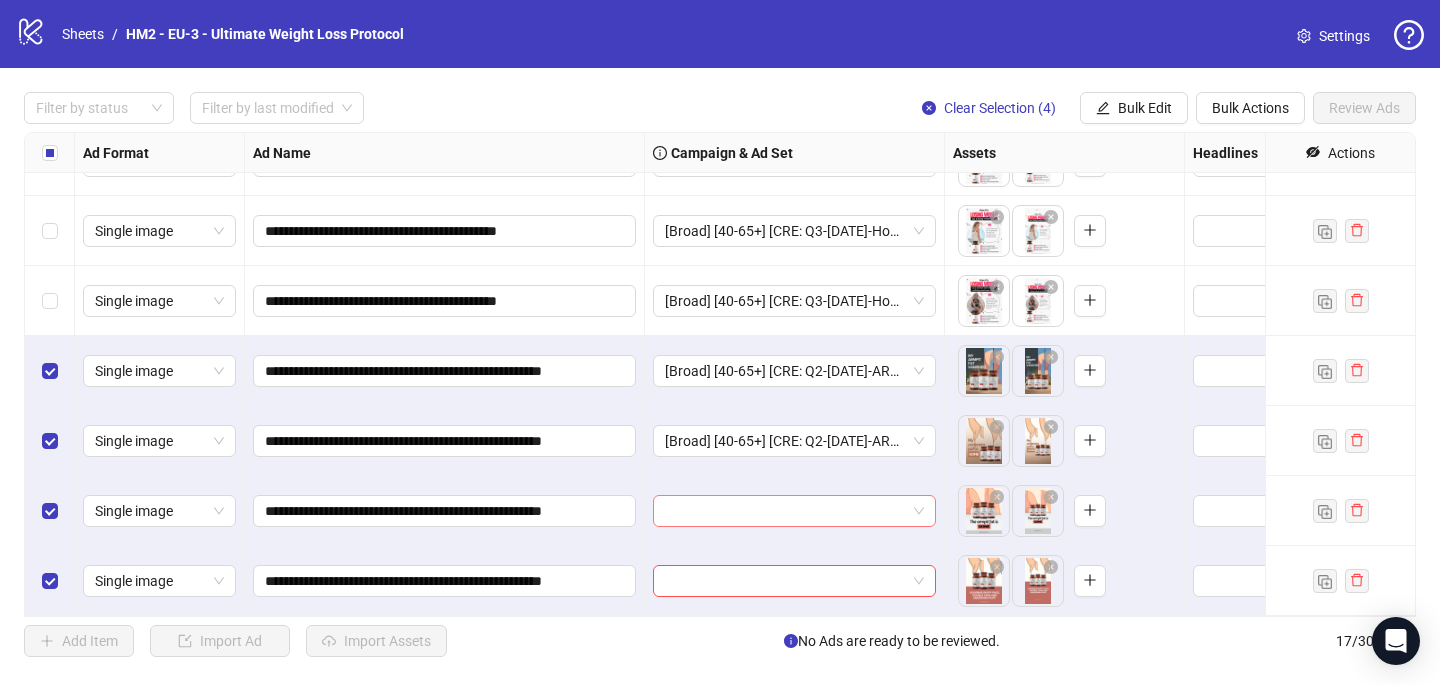 click at bounding box center (785, 511) 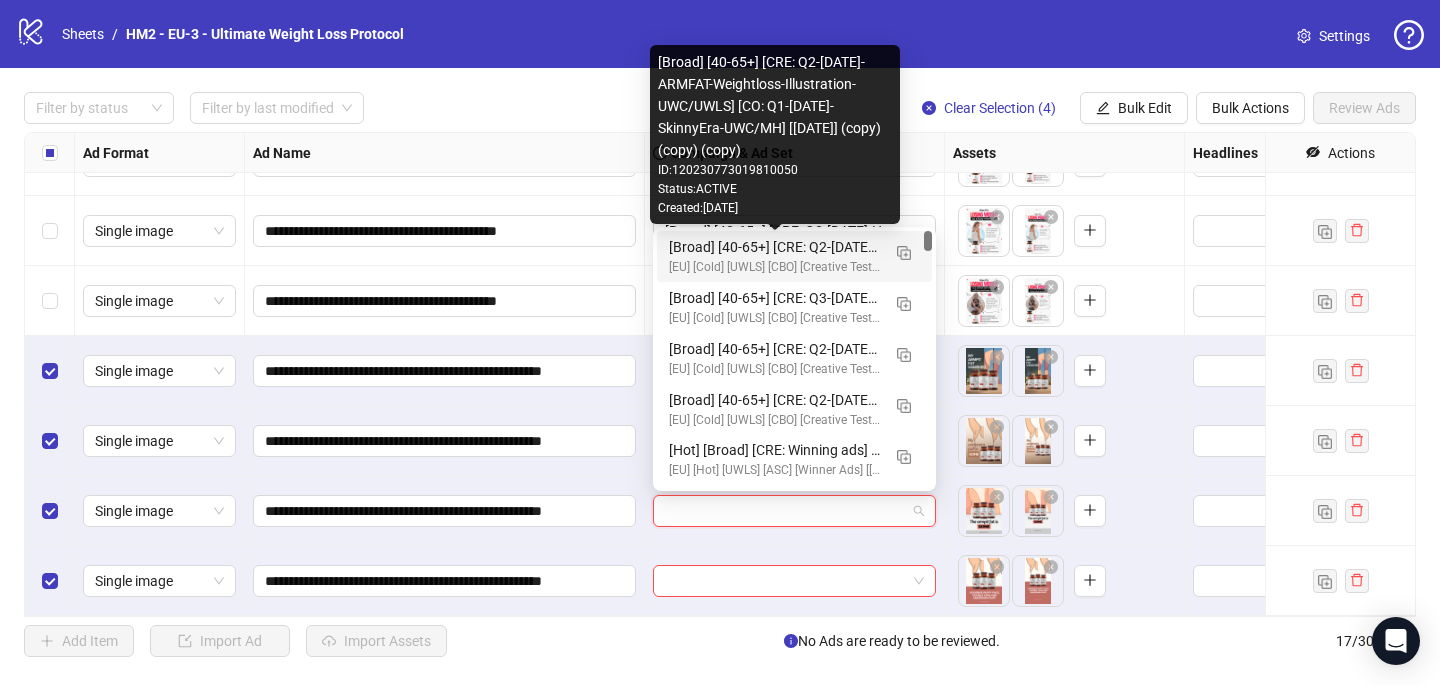 click on "[Broad] [40-65+] [CRE: Q2-[DATE]-ARMFAT-Weightloss-Illustration-UWC/UWLS] [CO: Q1-[DATE]-SkinnyEra-UWC/MH] [[DATE]] (copy) (copy) (copy)" at bounding box center [774, 247] 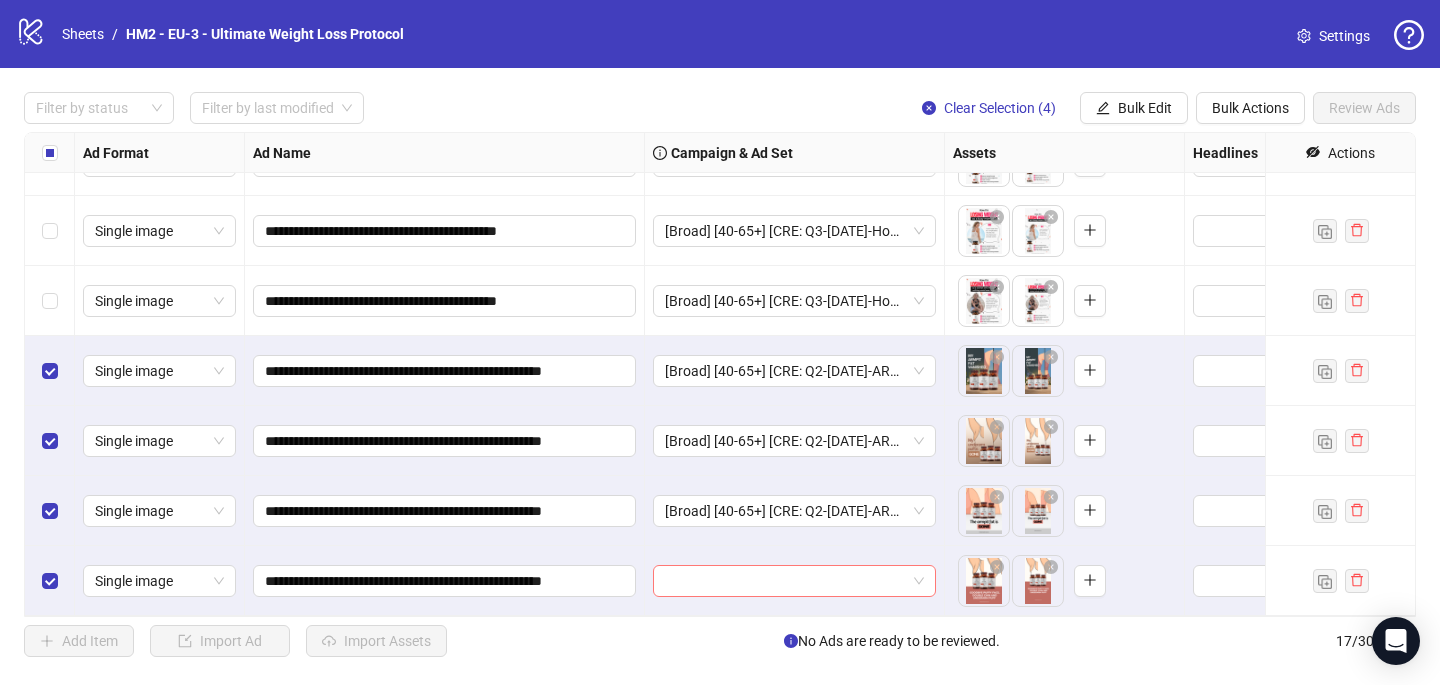 click at bounding box center (785, 581) 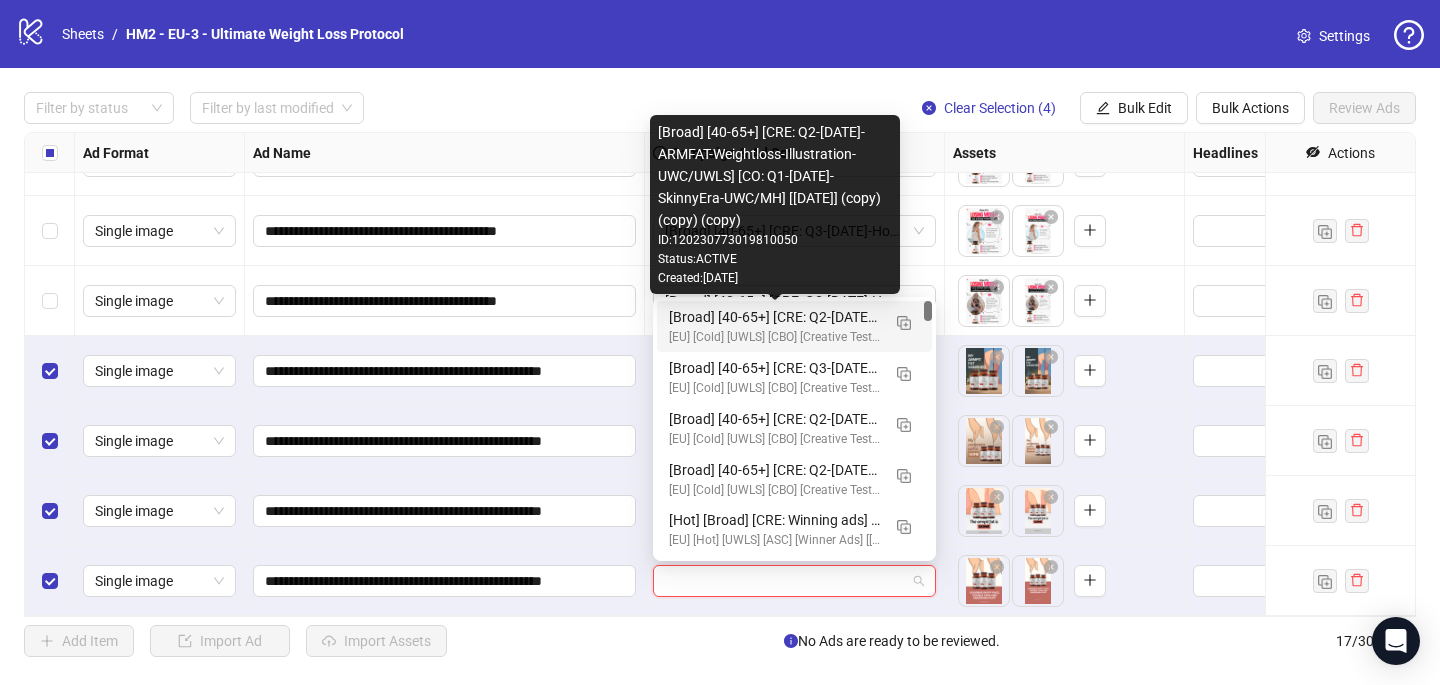 click on "[Broad] [40-65+] [CRE: Q2-[DATE]-ARMFAT-Weightloss-Illustration-UWC/UWLS] [CO: Q1-[DATE]-SkinnyEra-UWC/MH] [[DATE]] (copy) (copy) (copy)" at bounding box center [774, 317] 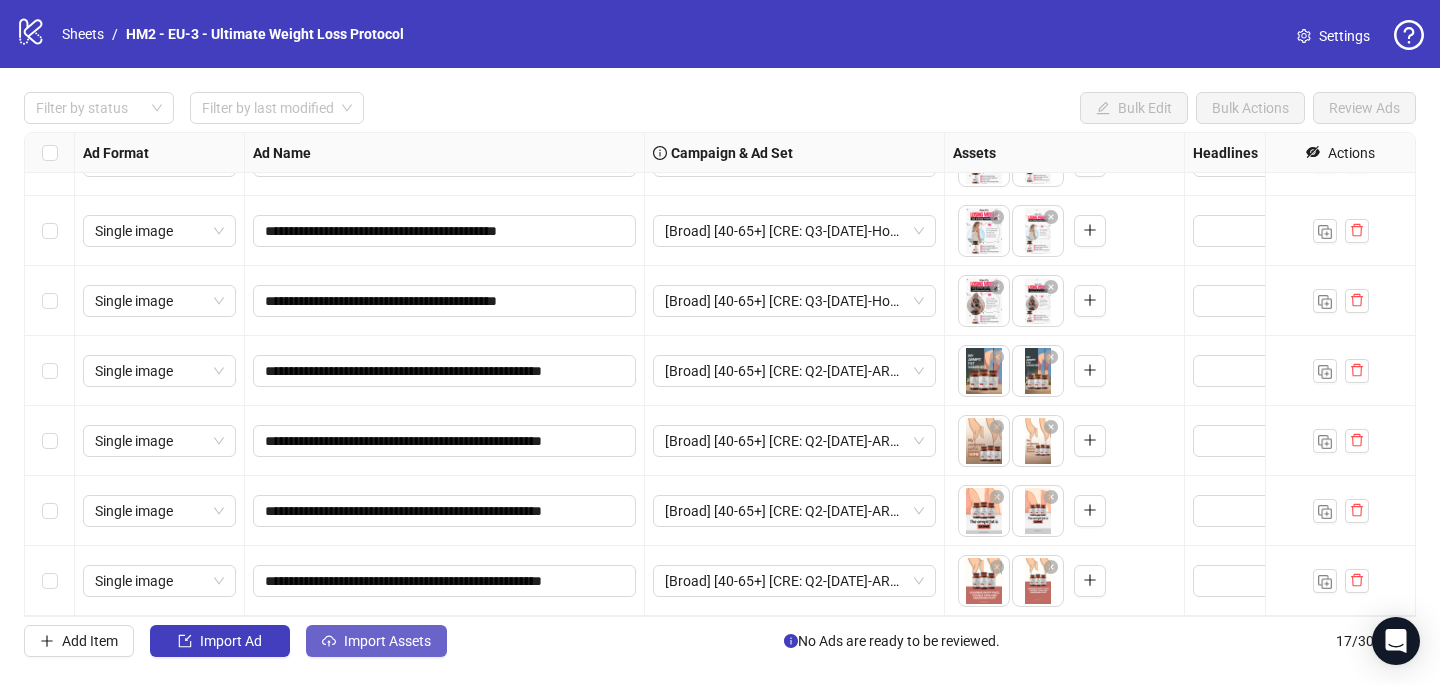 click on "Import Assets" at bounding box center (387, 641) 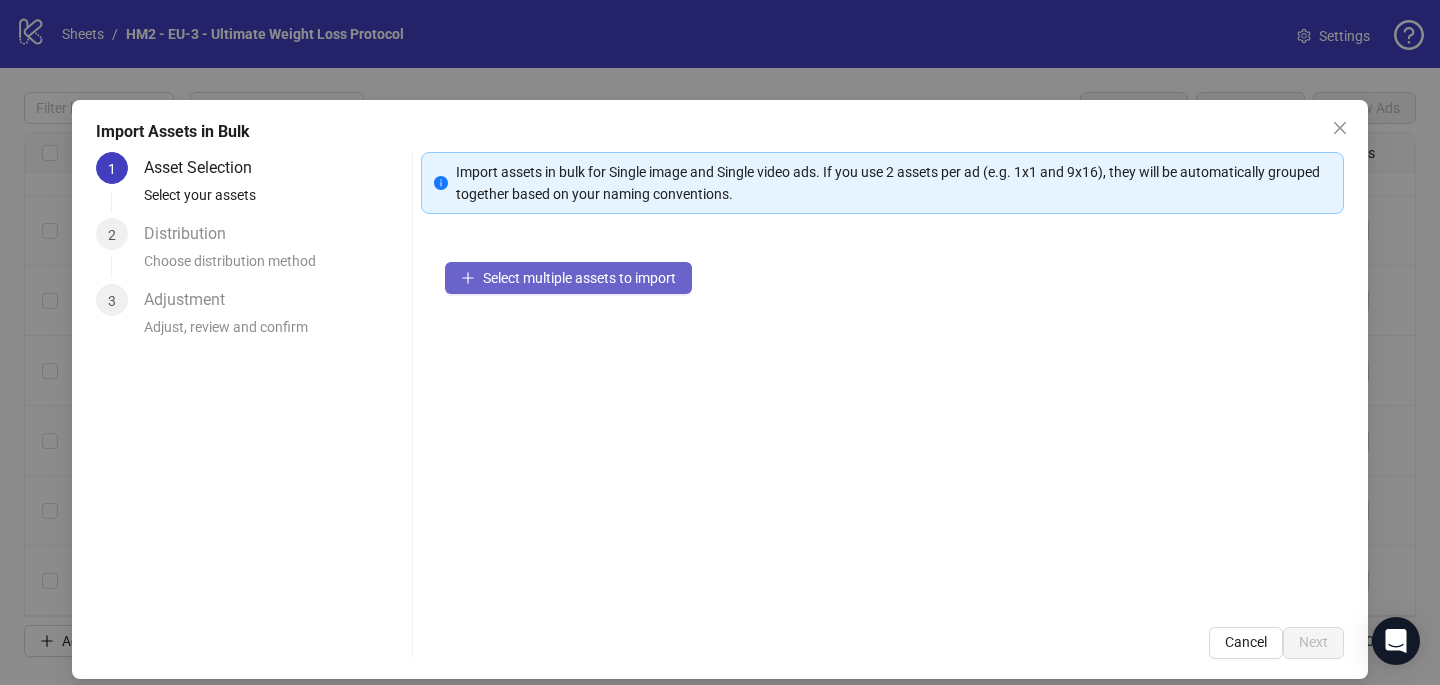 click on "Select multiple assets to import" at bounding box center (579, 278) 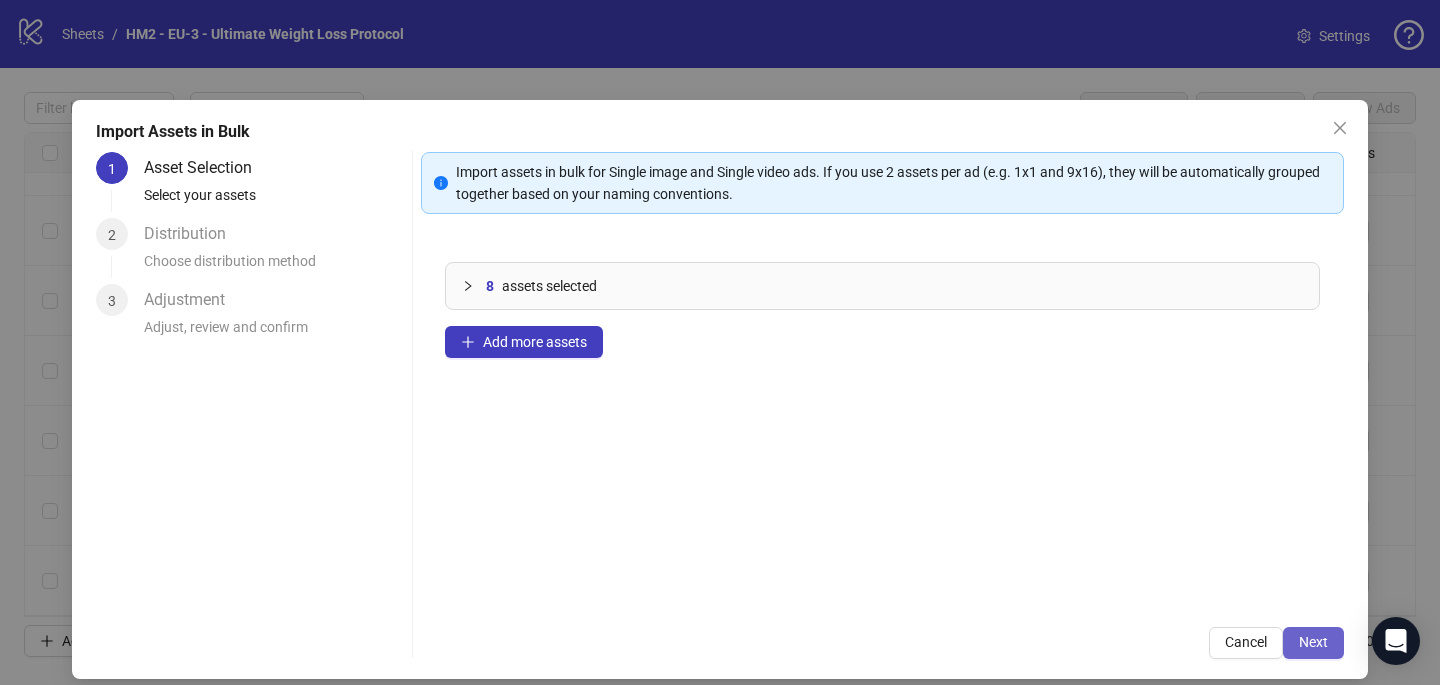 click on "Next" at bounding box center [1313, 643] 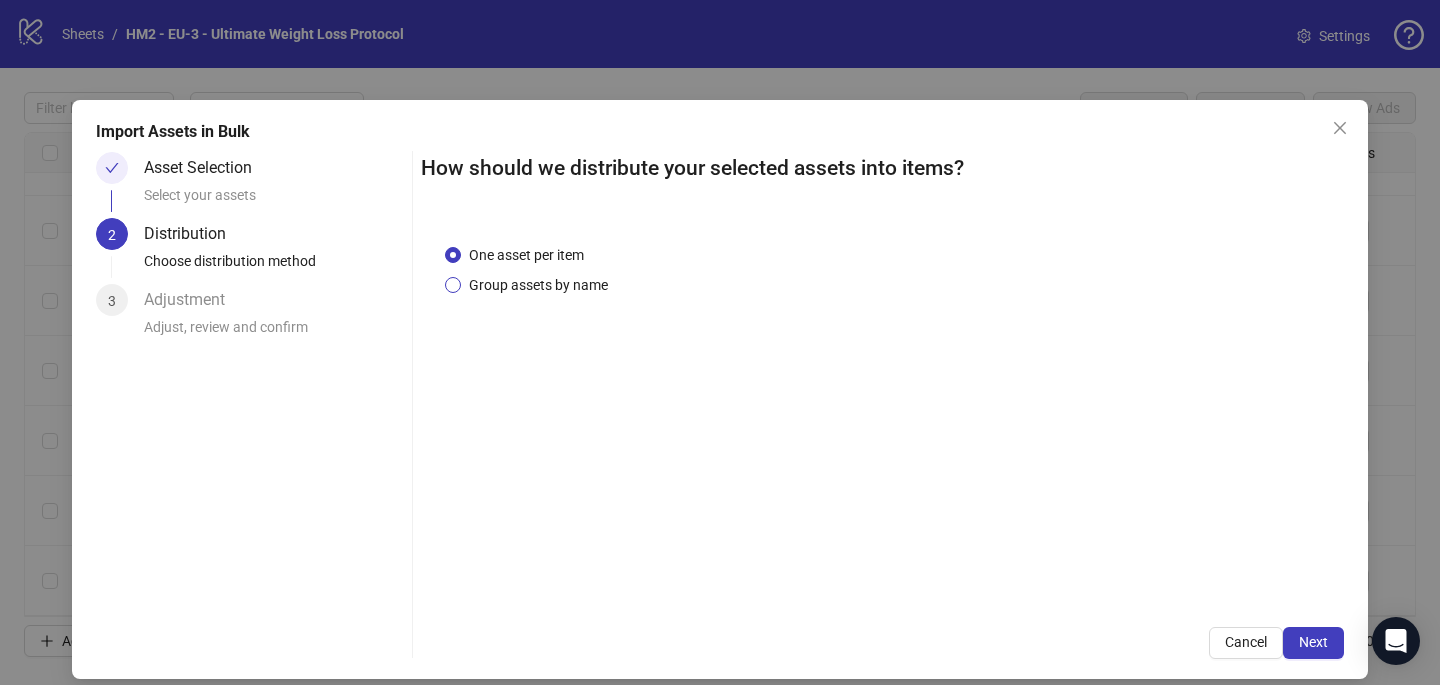 click on "Group assets by name" at bounding box center (538, 285) 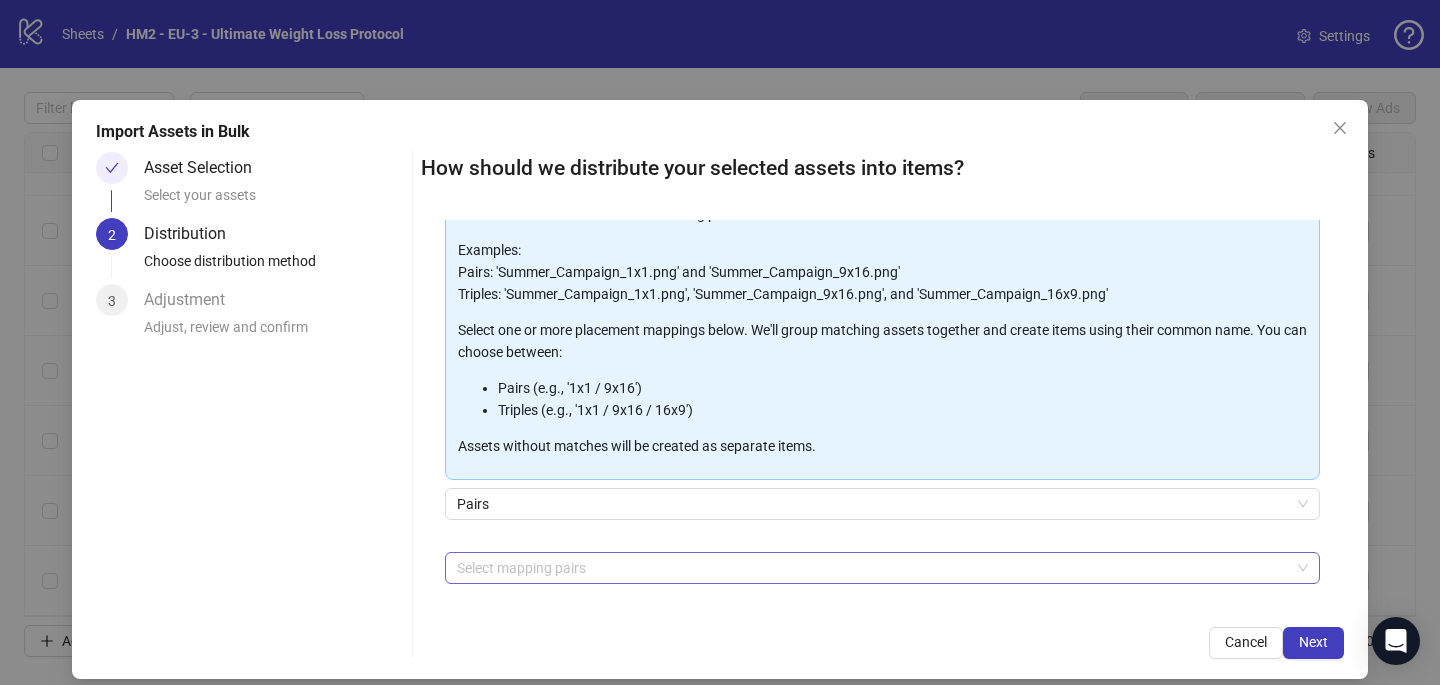 scroll, scrollTop: 142, scrollLeft: 0, axis: vertical 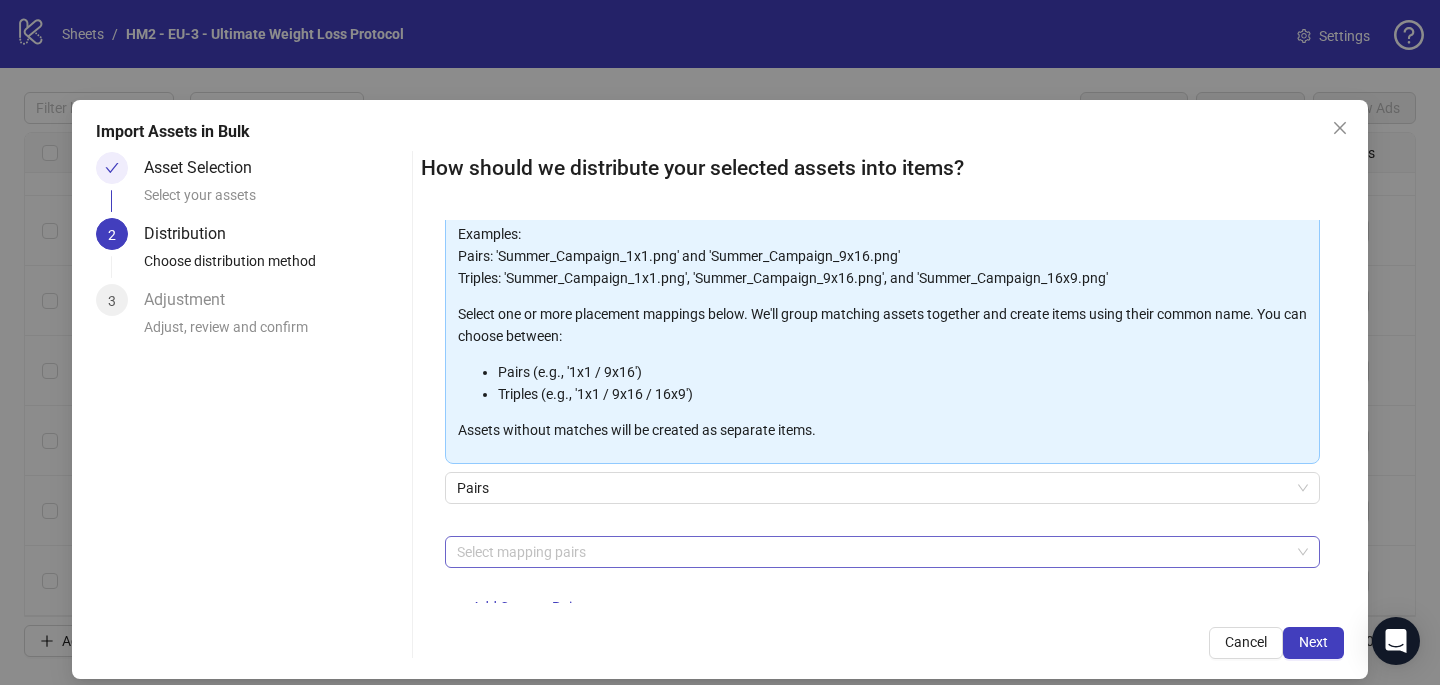 click at bounding box center (872, 552) 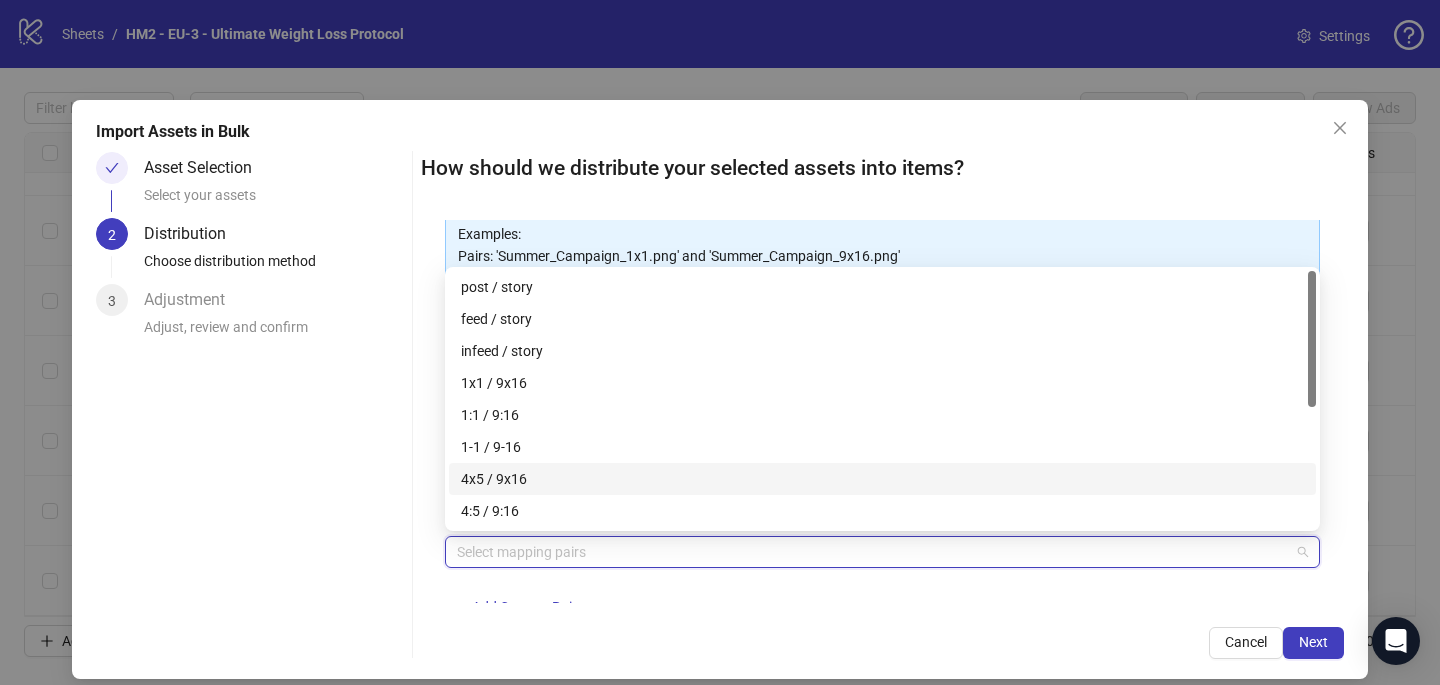 click on "4x5 / 9x16" at bounding box center (882, 479) 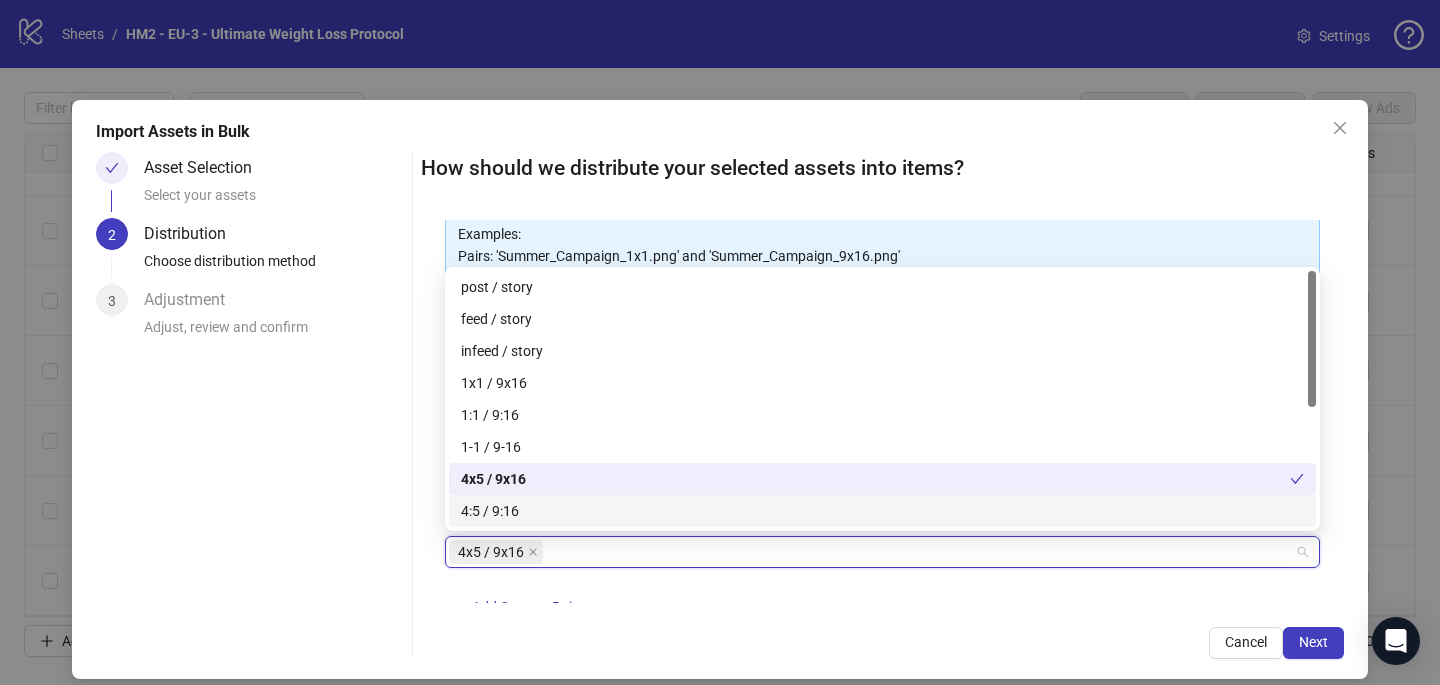 click on "How should we distribute your selected assets into items? One asset per item Group assets by name Assets must follow a consistent naming pattern to use this feature. Examples: Pairs: 'Summer_Campaign_1x1.png' and 'Summer_Campaign_9x16.png' Triples: 'Summer_Campaign_1x1.png', 'Summer_Campaign_9x16.png', and 'Summer_Campaign_16x9.png' Select one or more placement mappings below. We'll group matching assets together and create items using their common name. You can choose between: Pairs (e.g., '1x1 / 9x16') Triples (e.g., '1x1 / 9x16 / 16x9') Assets without matches will be created as separate items. Pairs 4x5 / 9x16   + Add Custom Pair Cancel Next" at bounding box center [882, 405] 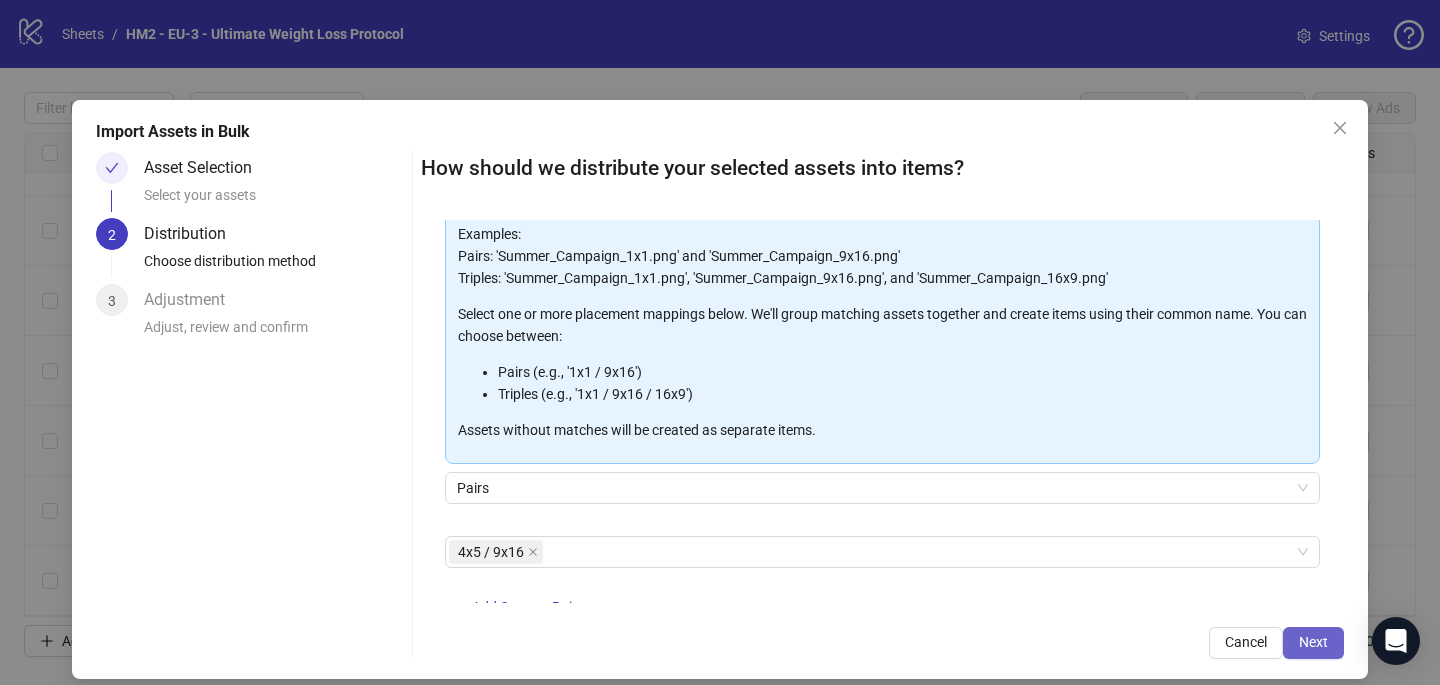 click on "Next" at bounding box center (1313, 642) 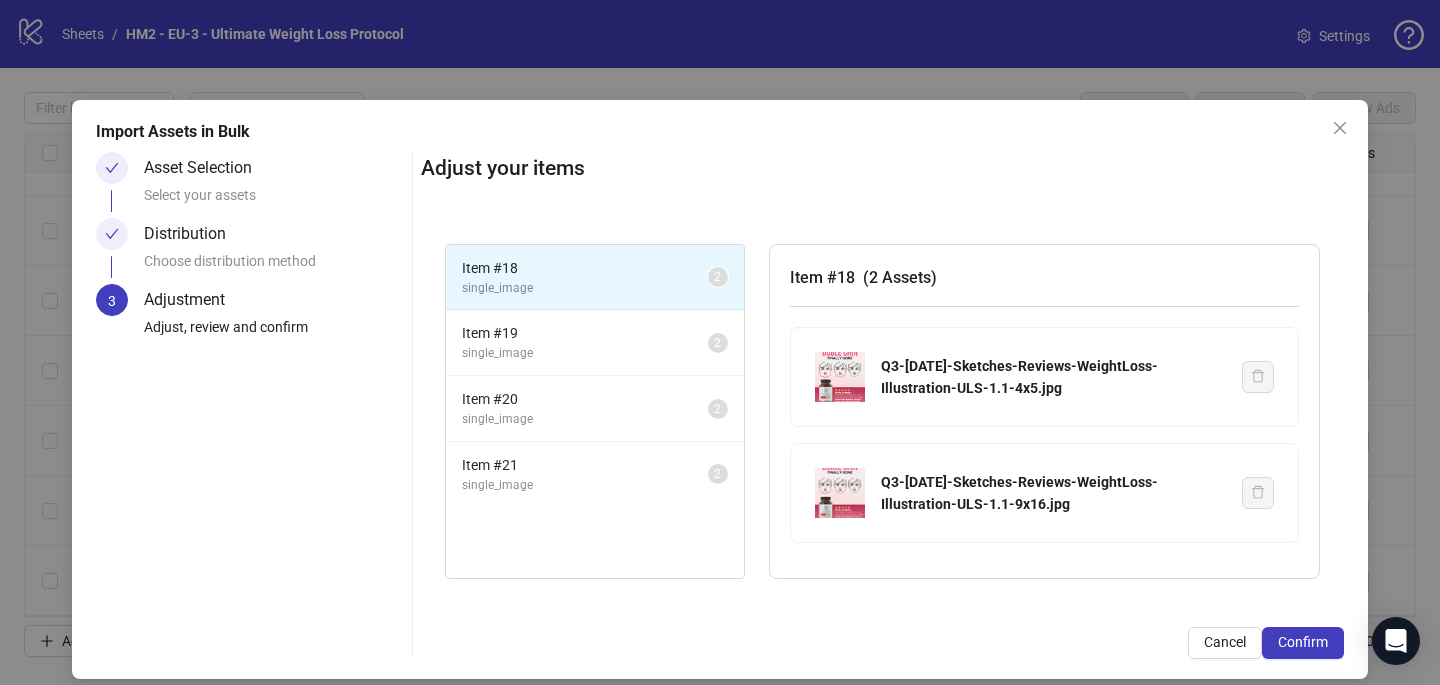 click on "Confirm" at bounding box center (1303, 642) 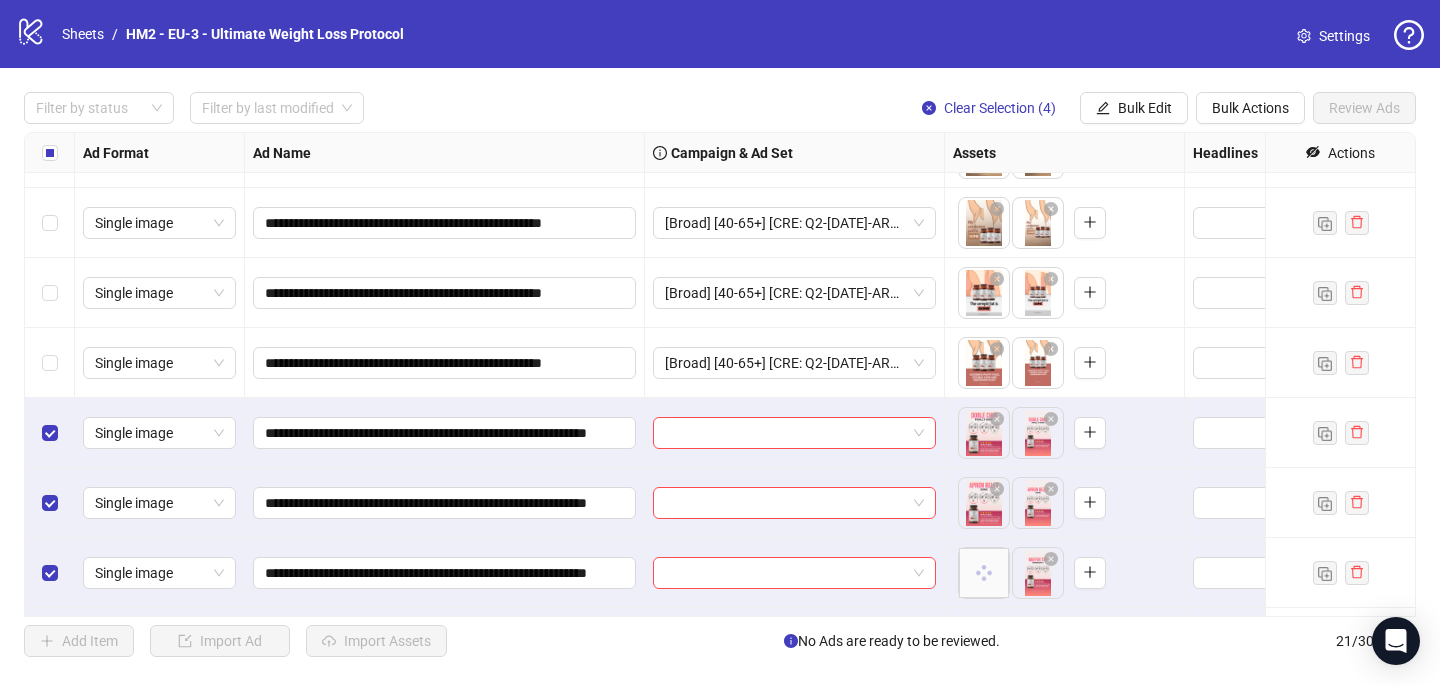 scroll, scrollTop: 1027, scrollLeft: 0, axis: vertical 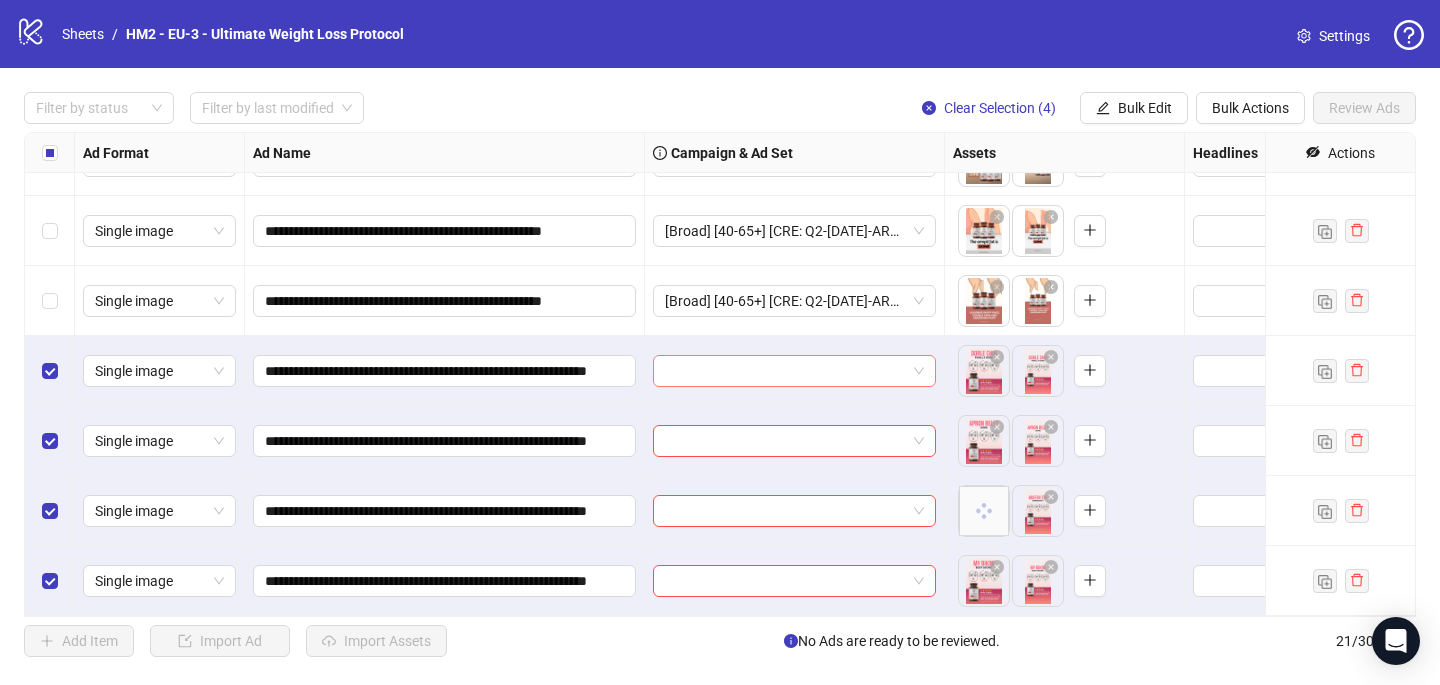click at bounding box center [785, 371] 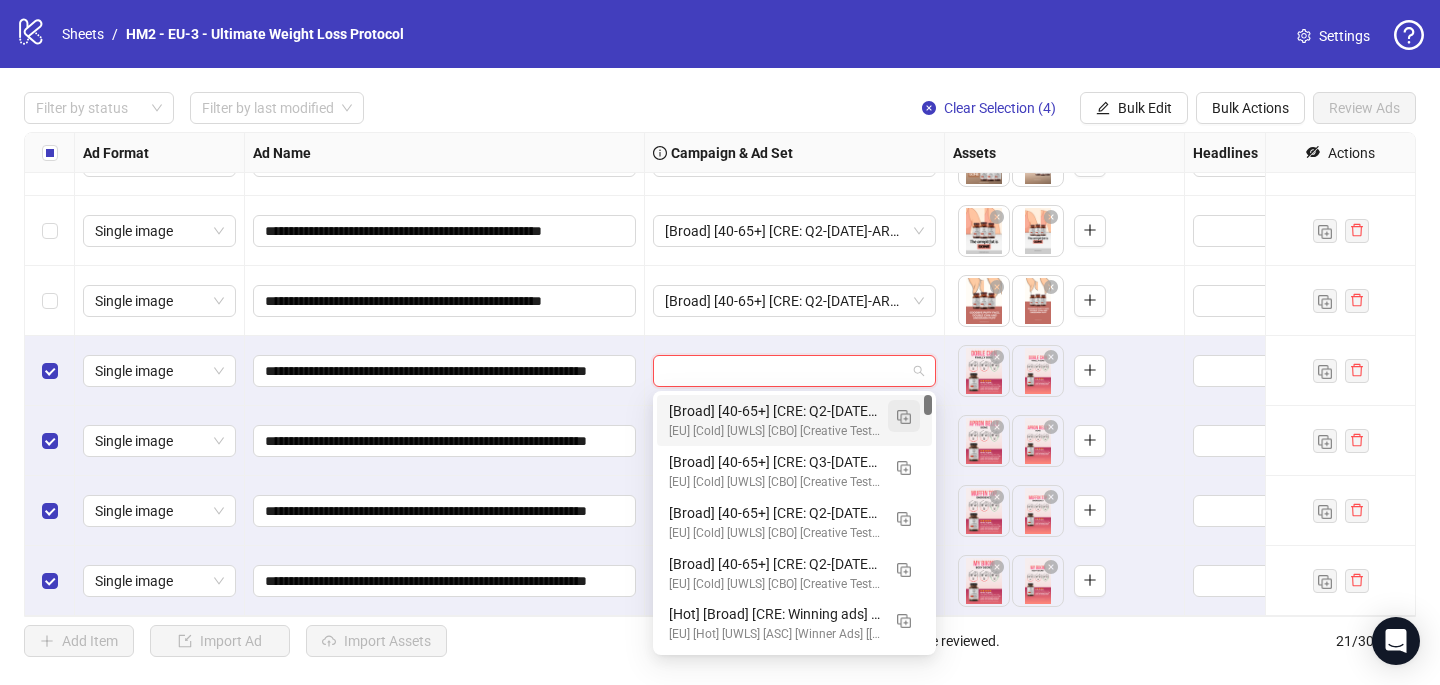 click at bounding box center (904, 417) 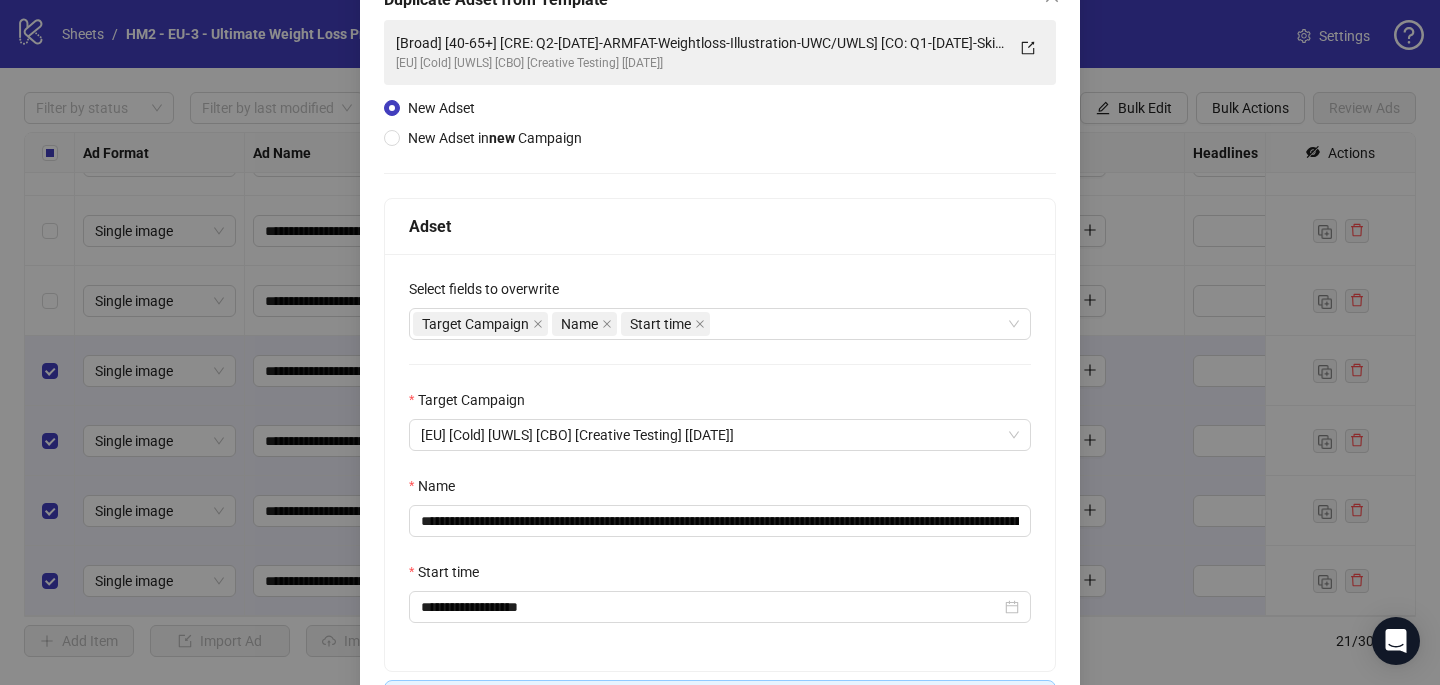 scroll, scrollTop: 130, scrollLeft: 0, axis: vertical 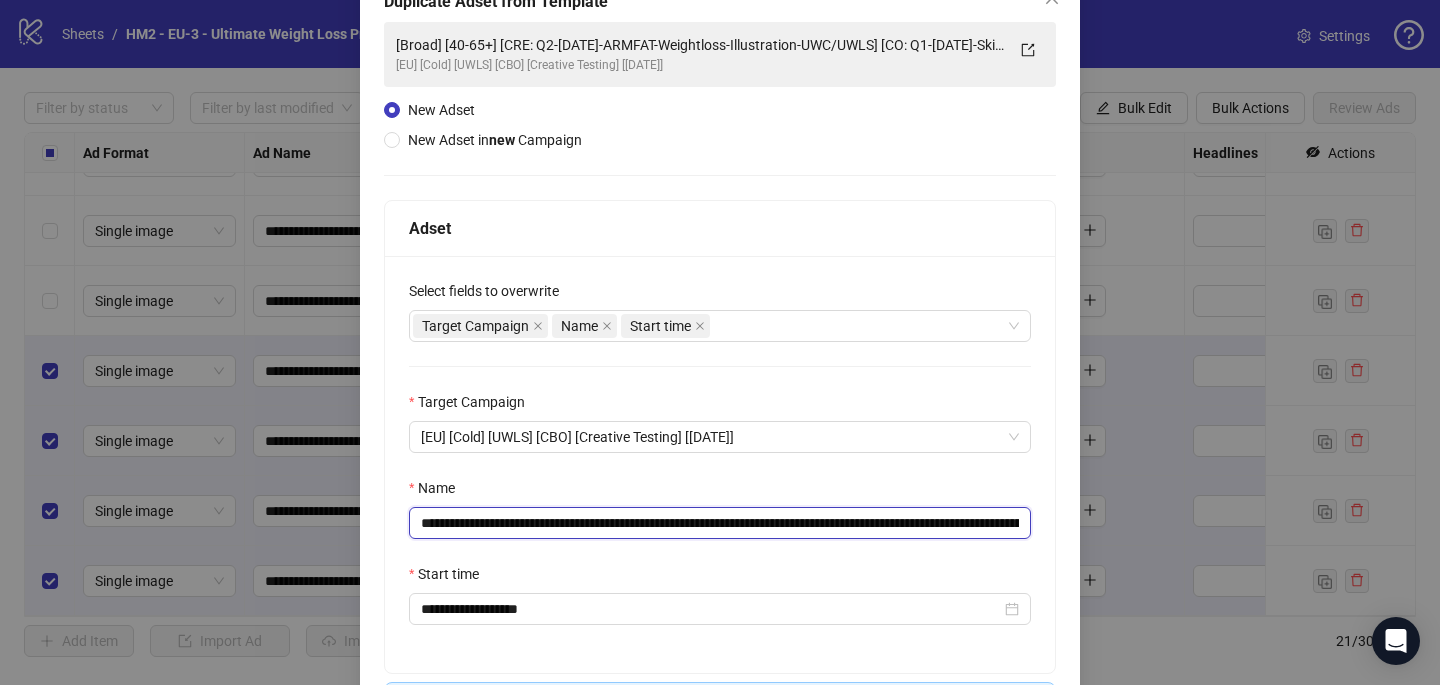 drag, startPoint x: 937, startPoint y: 524, endPoint x: 561, endPoint y: 522, distance: 376.0053 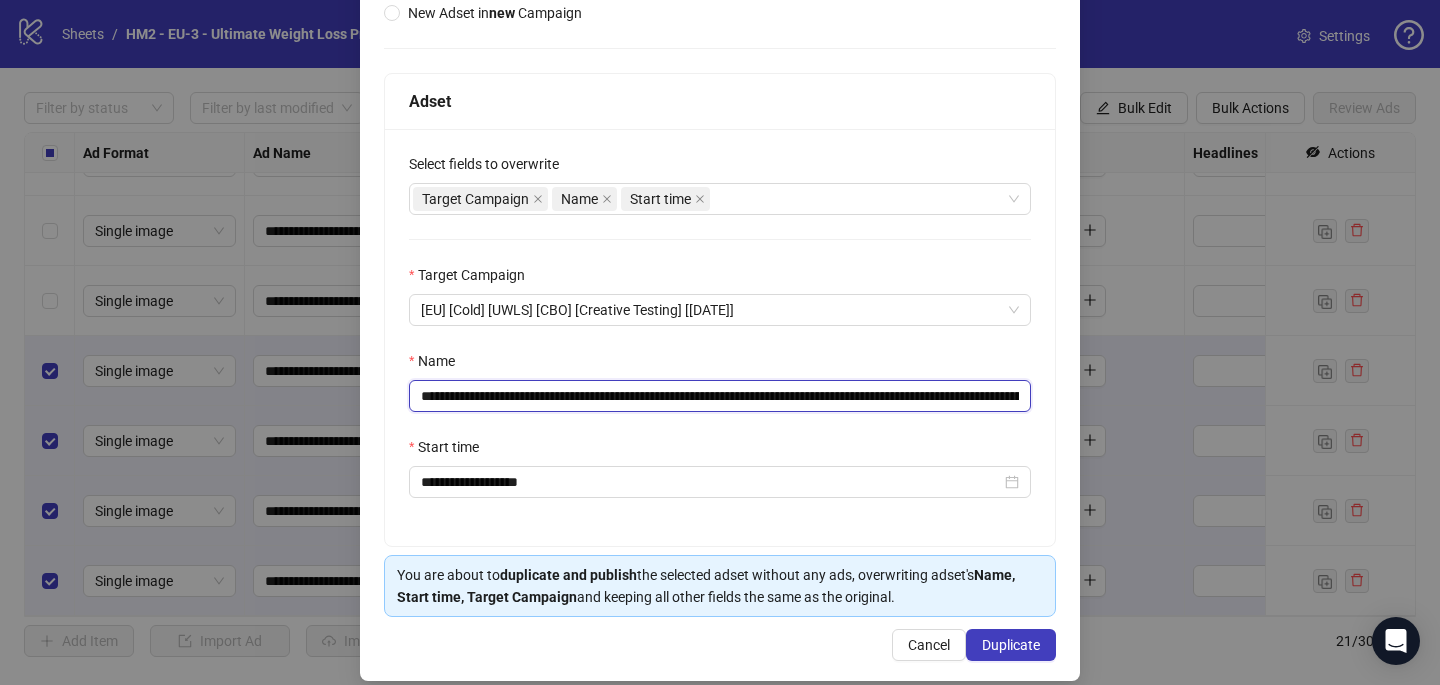 scroll, scrollTop: 256, scrollLeft: 0, axis: vertical 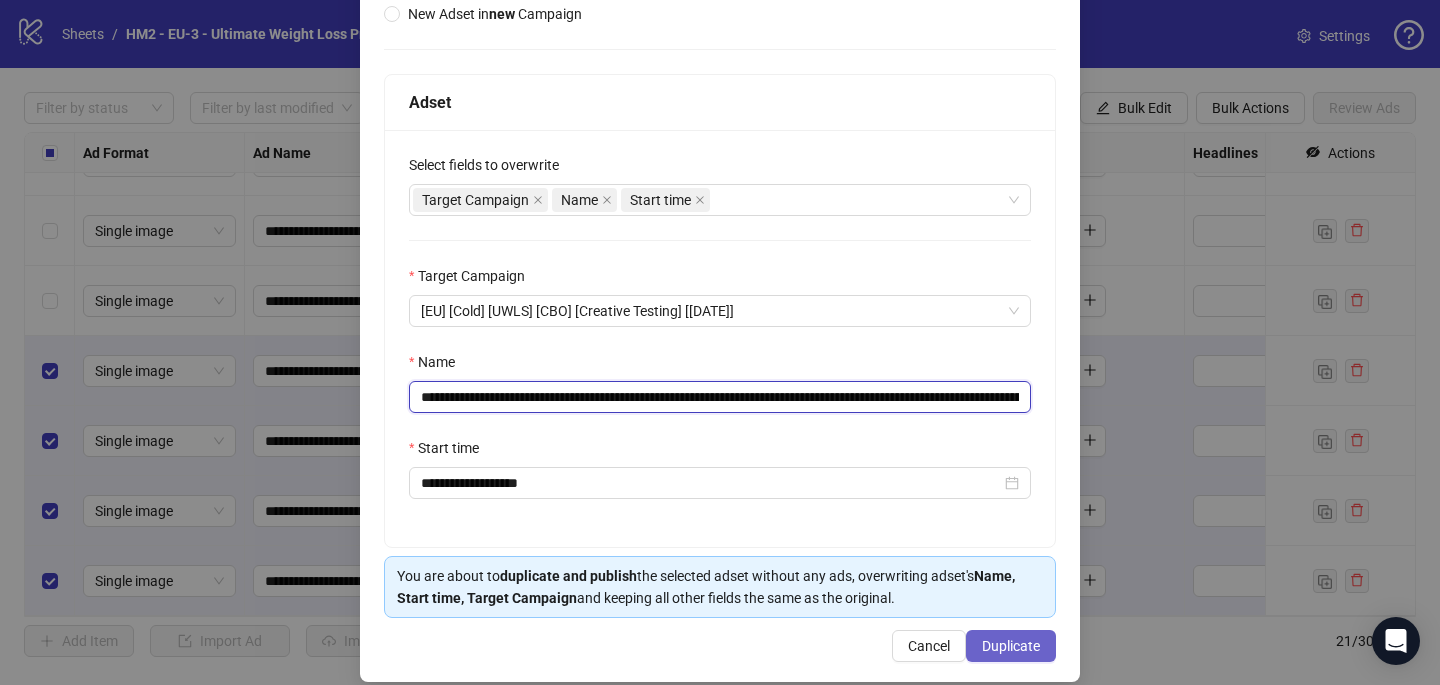 type on "**********" 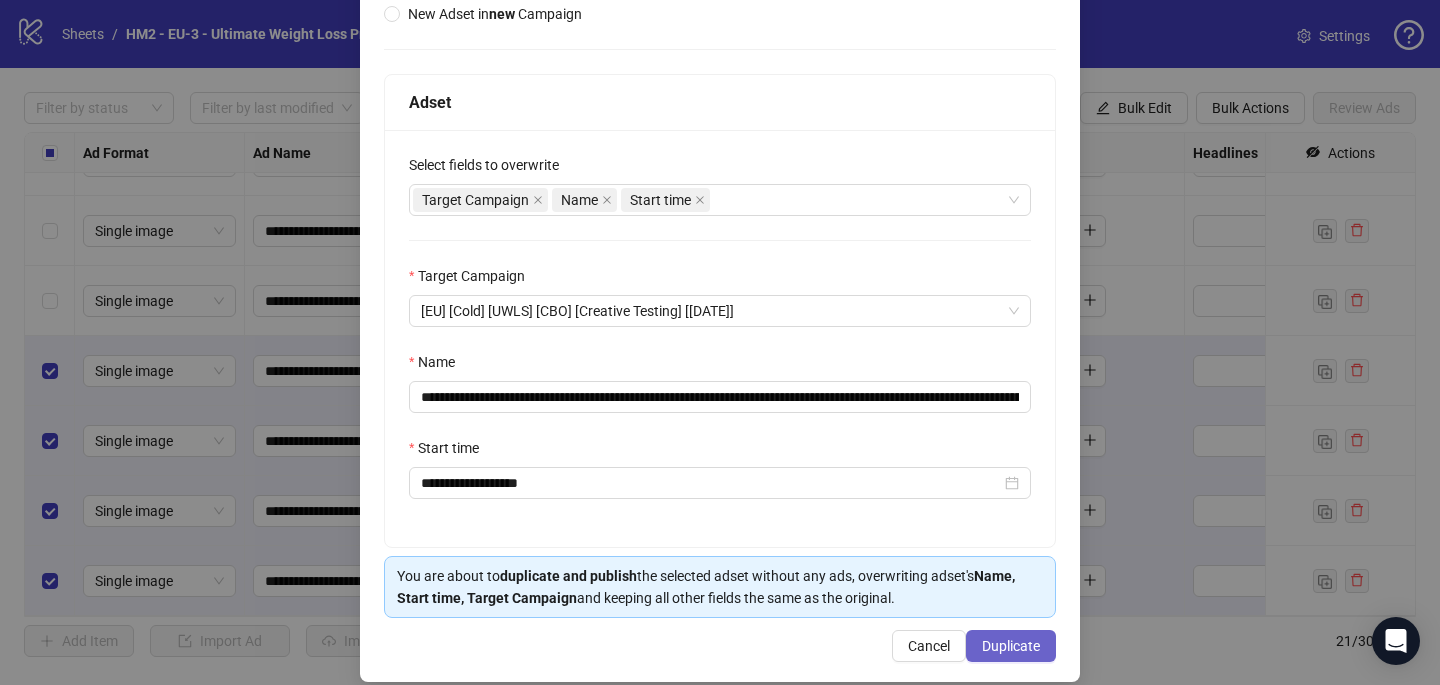 click on "Duplicate" at bounding box center (1011, 646) 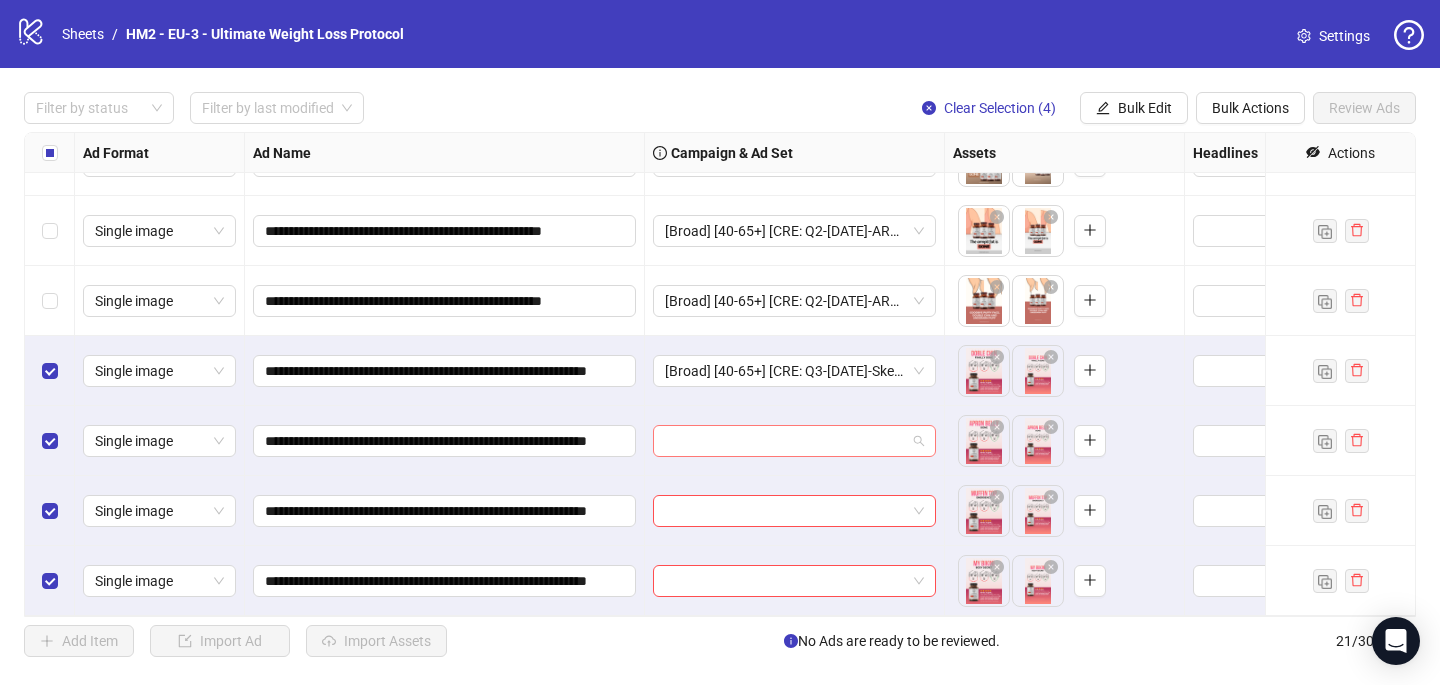 click at bounding box center (785, 441) 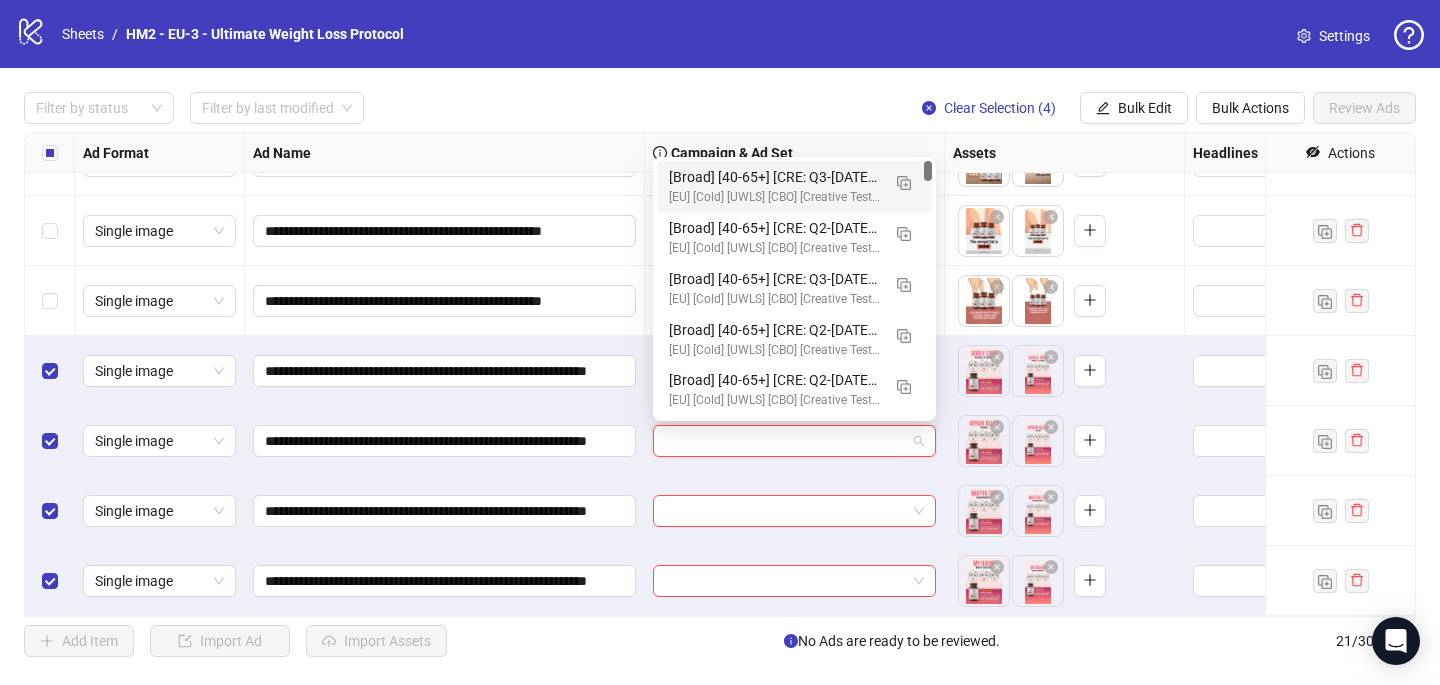 click on "[Broad] [40-65+] [CRE: Q3-[DATE]-Sketches-Reviews-WeightLoss-Illustration-UWC/UWLS] [CO: Q1-[DATE]-SkinnyEra-UWC/MH] [[DATE]] (copy) (copy) (copy) (copy)" at bounding box center (774, 177) 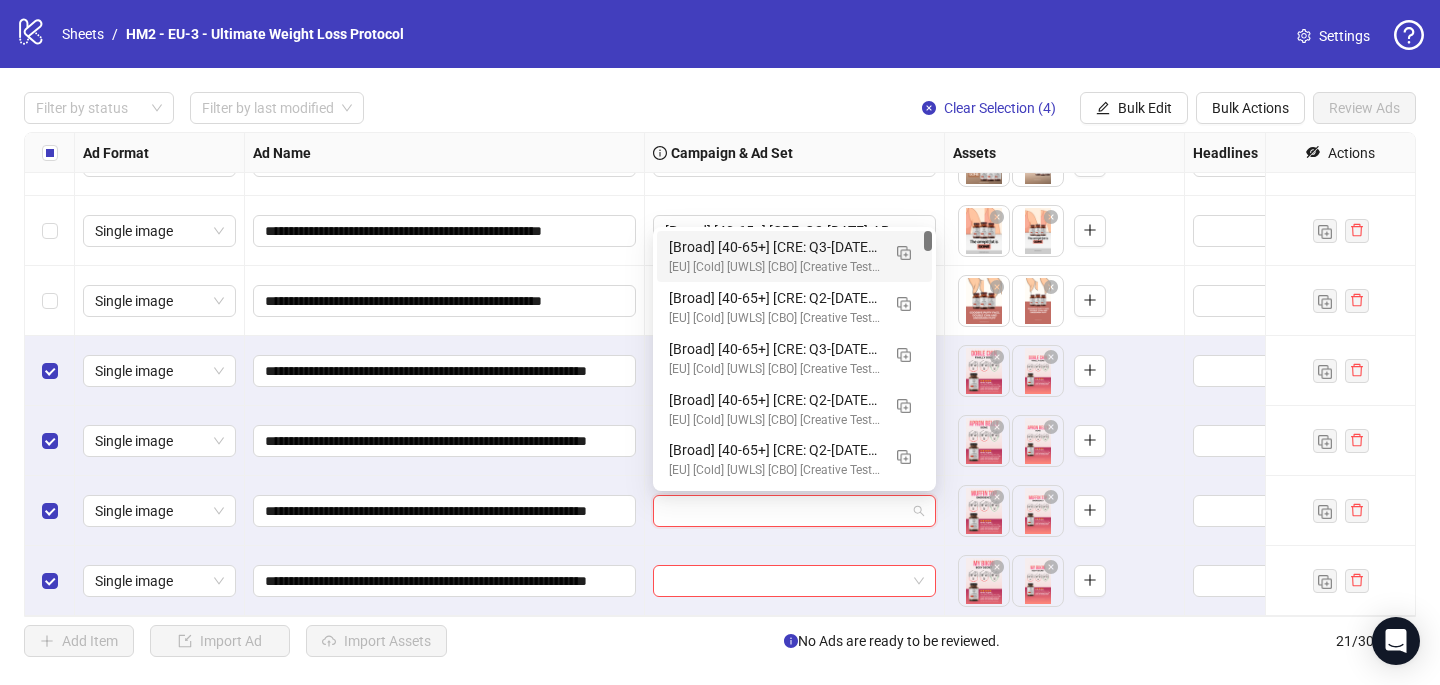 click at bounding box center (785, 511) 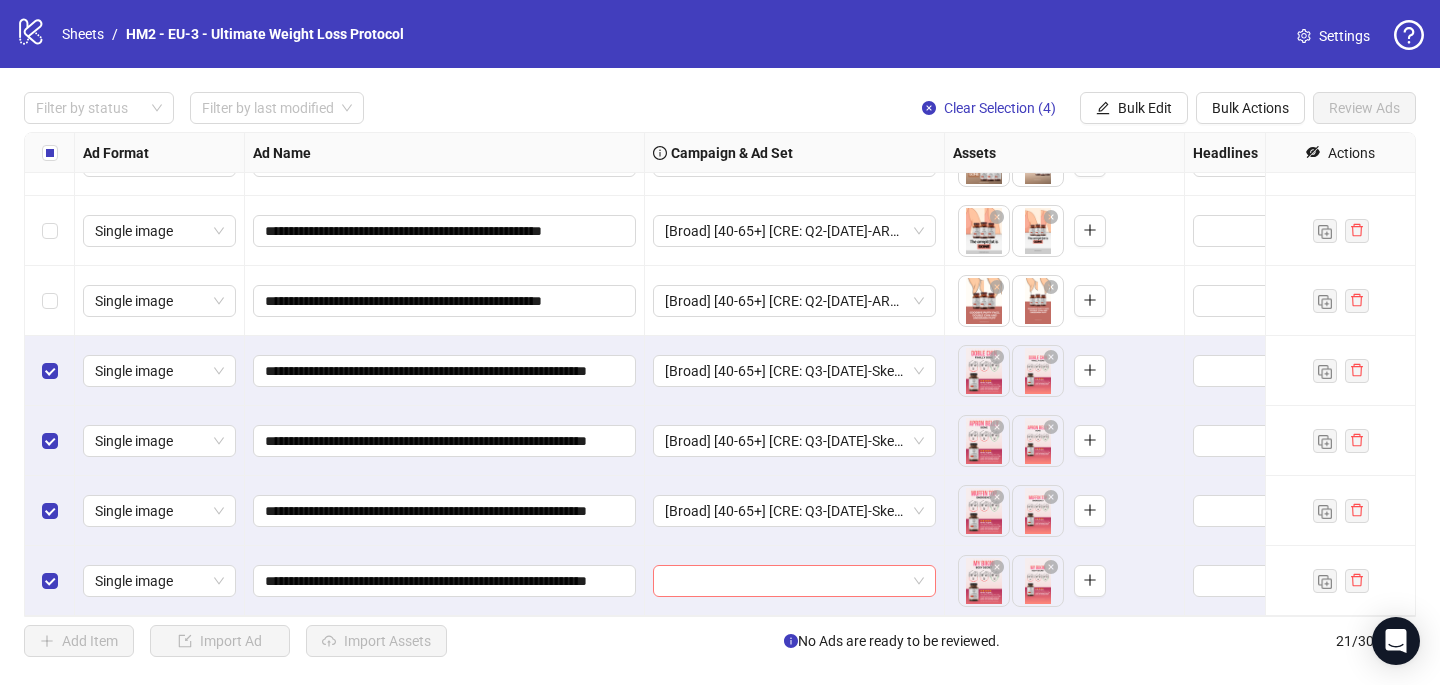 click at bounding box center [785, 581] 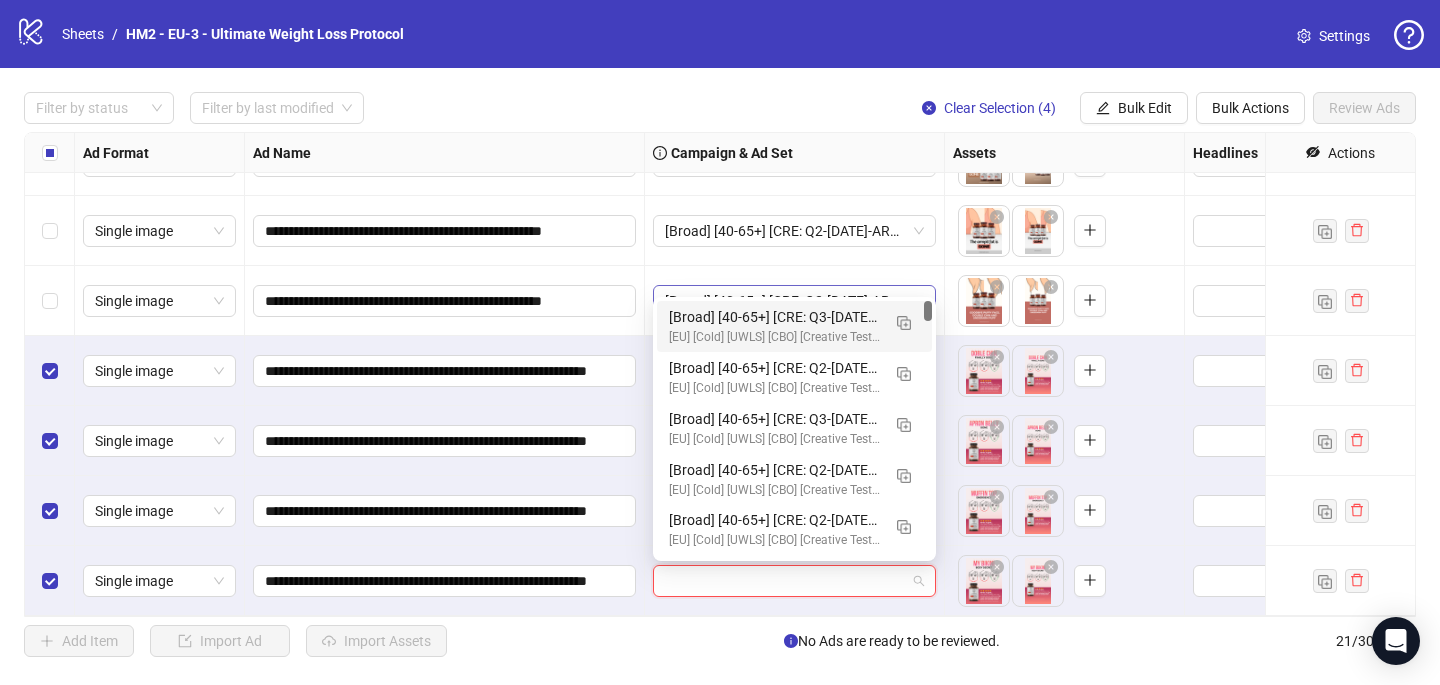 click on "[Broad] [40-65+] [CRE: Q3-[DATE]-Sketches-Reviews-WeightLoss-Illustration-UWC/UWLS] [CO: Q1-[DATE]-SkinnyEra-UWC/MH] [[DATE]] (copy) (copy) (copy) (copy)" at bounding box center [774, 317] 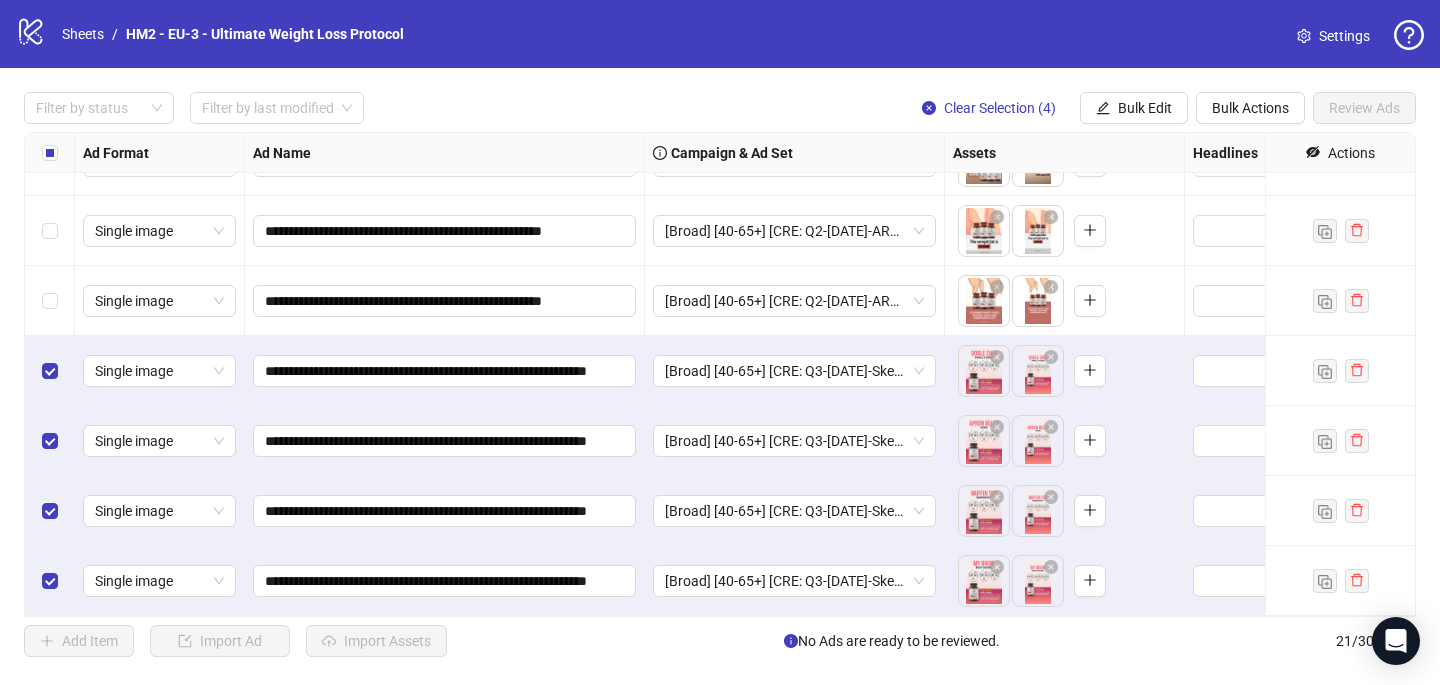 click at bounding box center (50, 153) 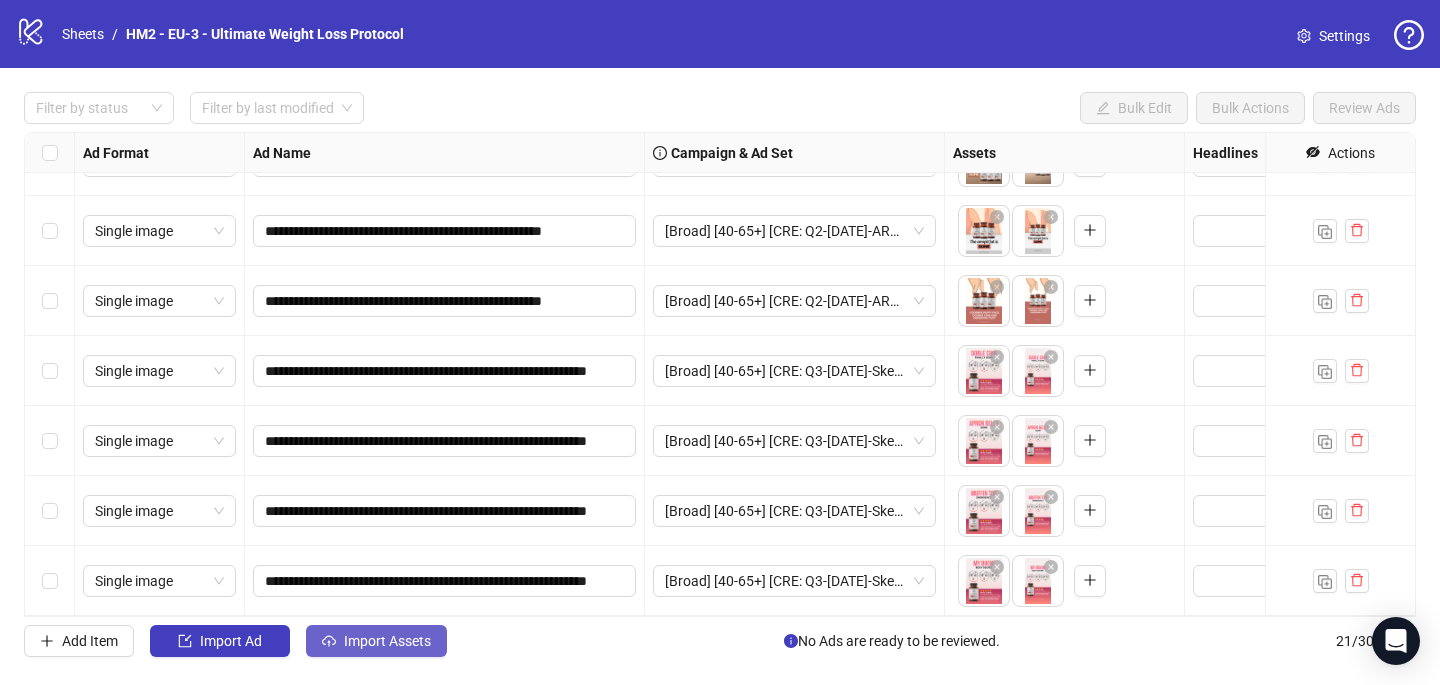 click on "Import Assets" at bounding box center (387, 641) 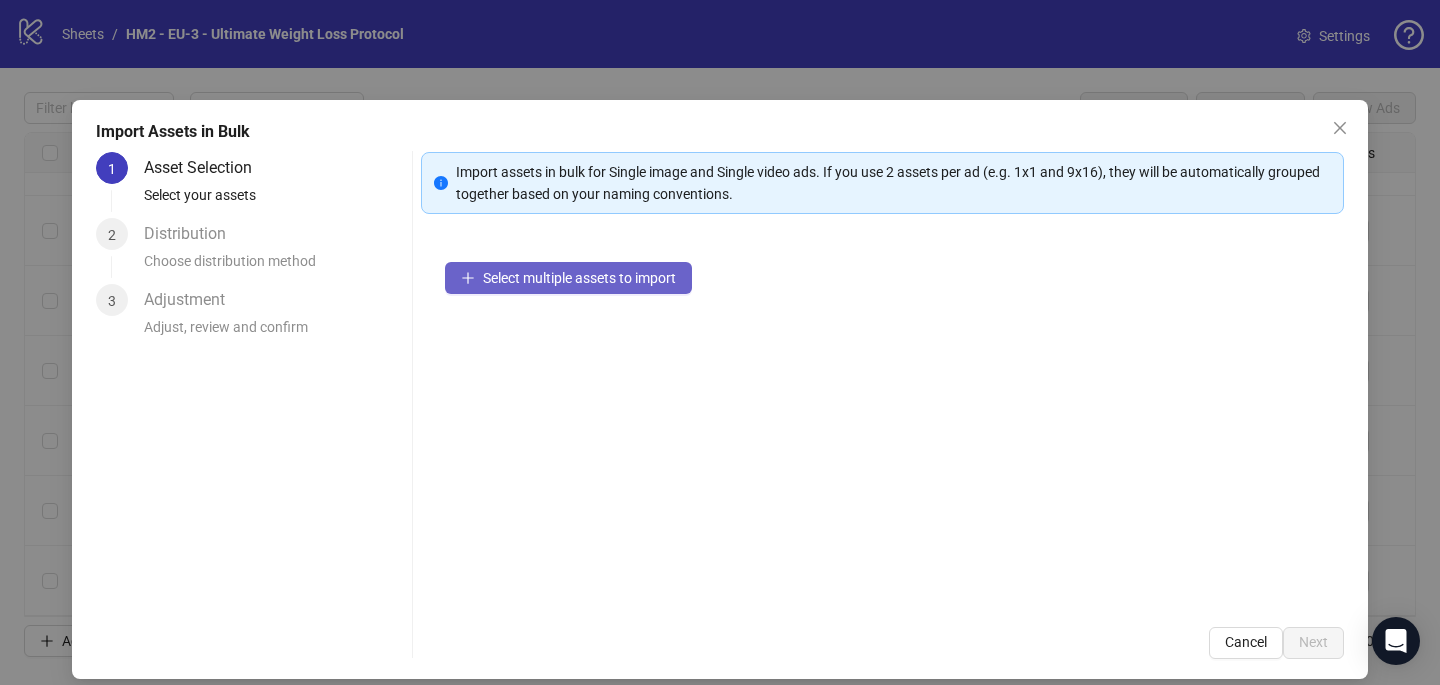 click on "Select multiple assets to import" at bounding box center (579, 278) 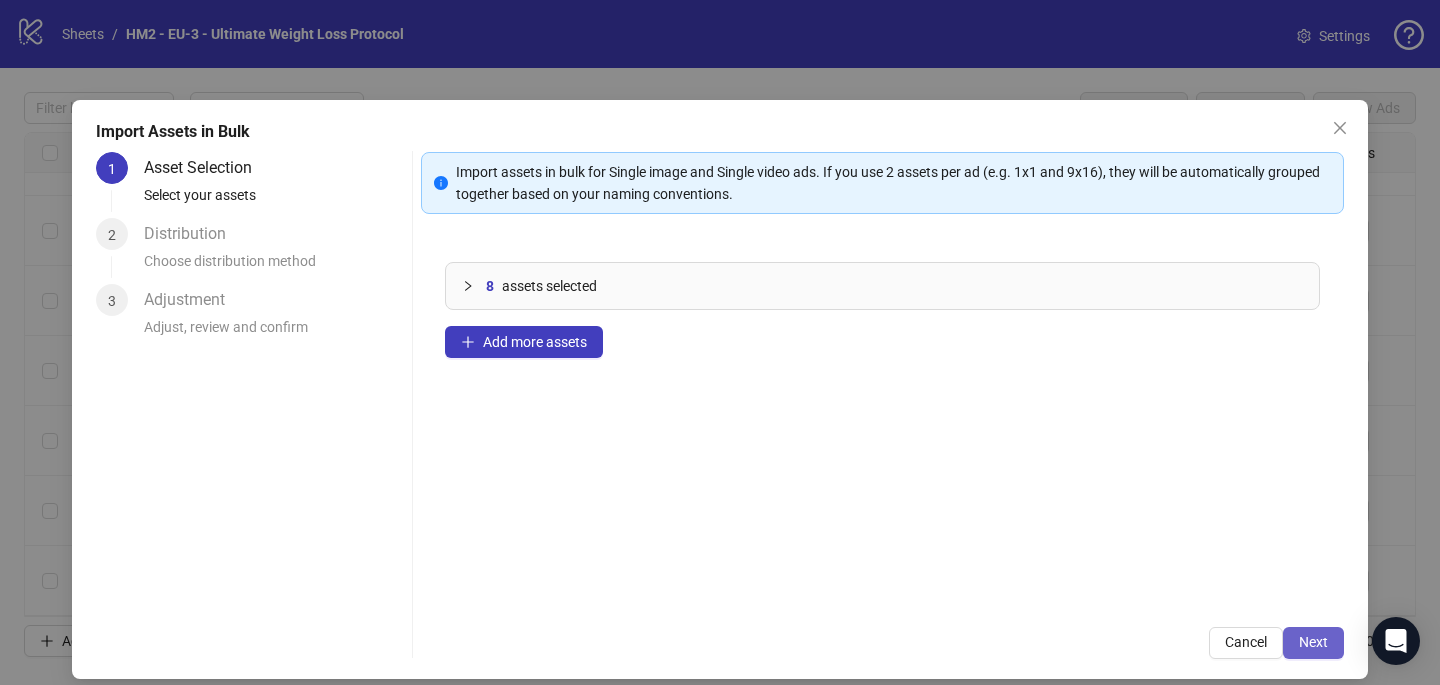 click on "Next" at bounding box center [1313, 643] 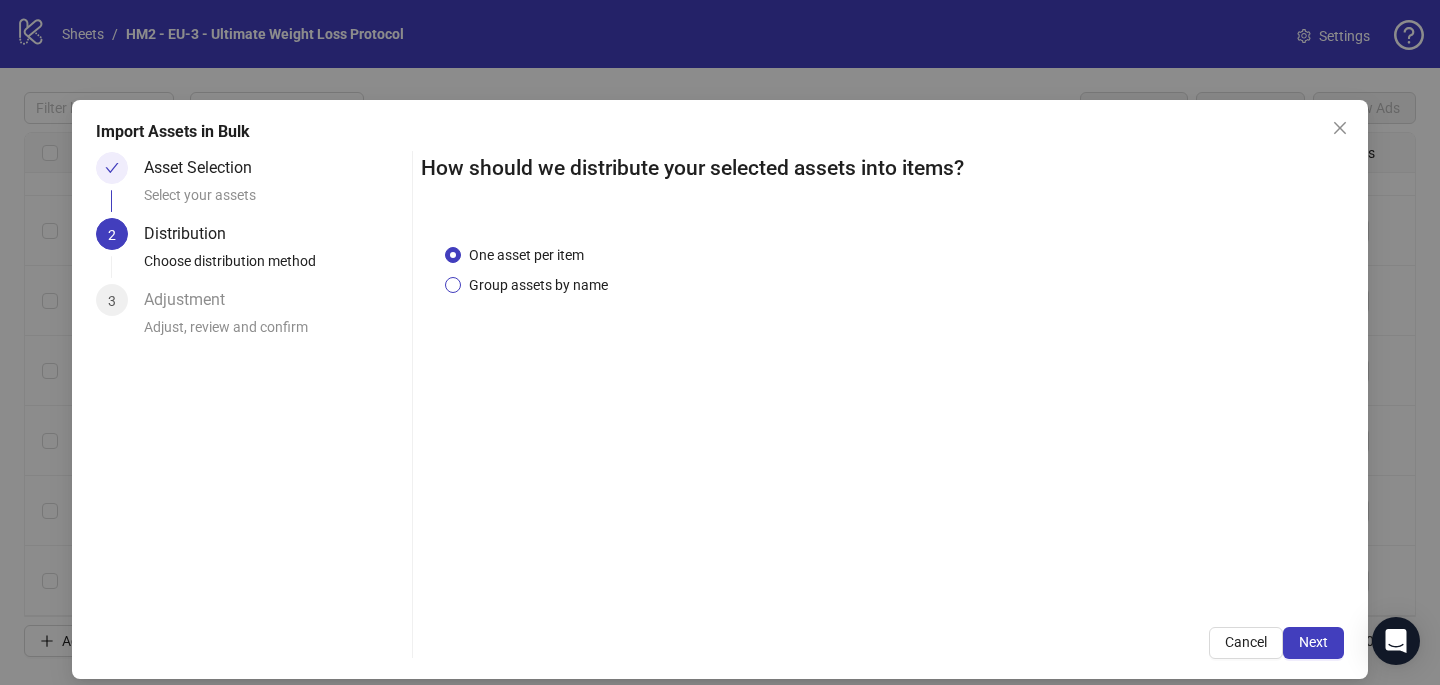 click on "Group assets by name" at bounding box center (538, 285) 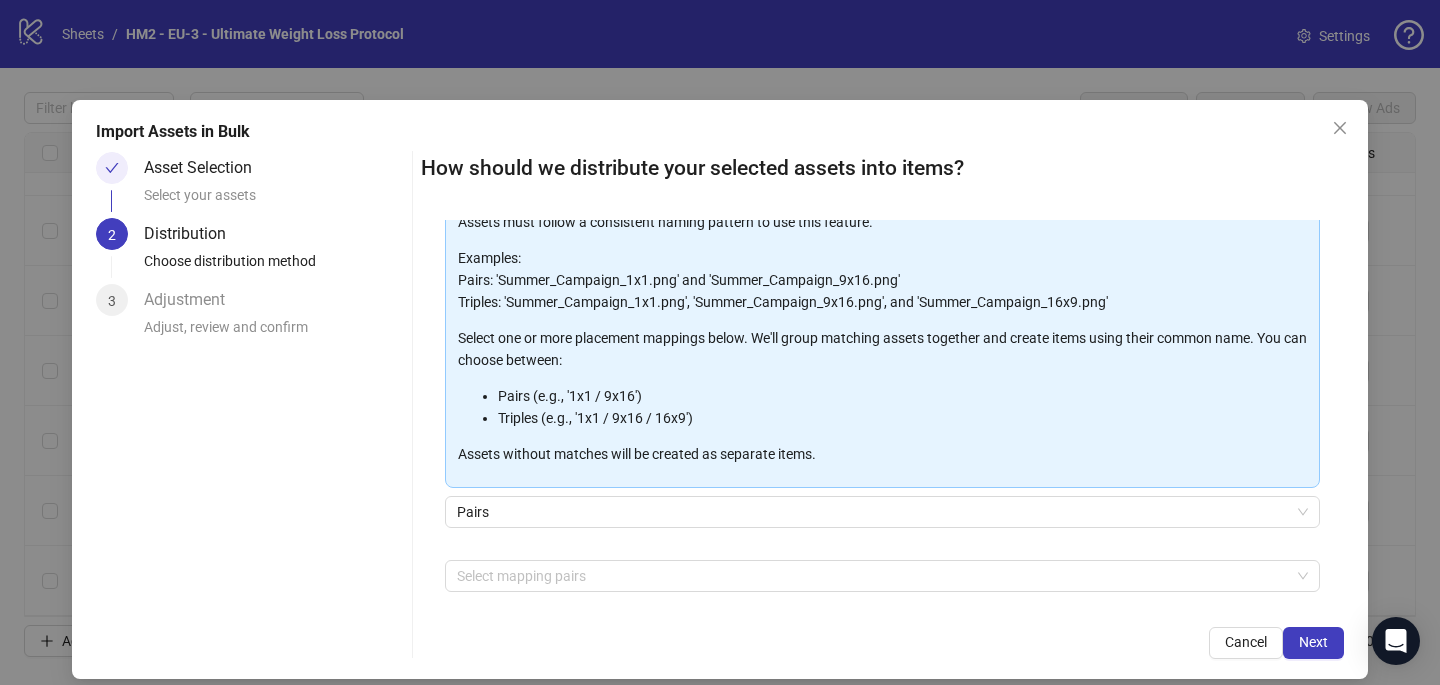 scroll, scrollTop: 203, scrollLeft: 0, axis: vertical 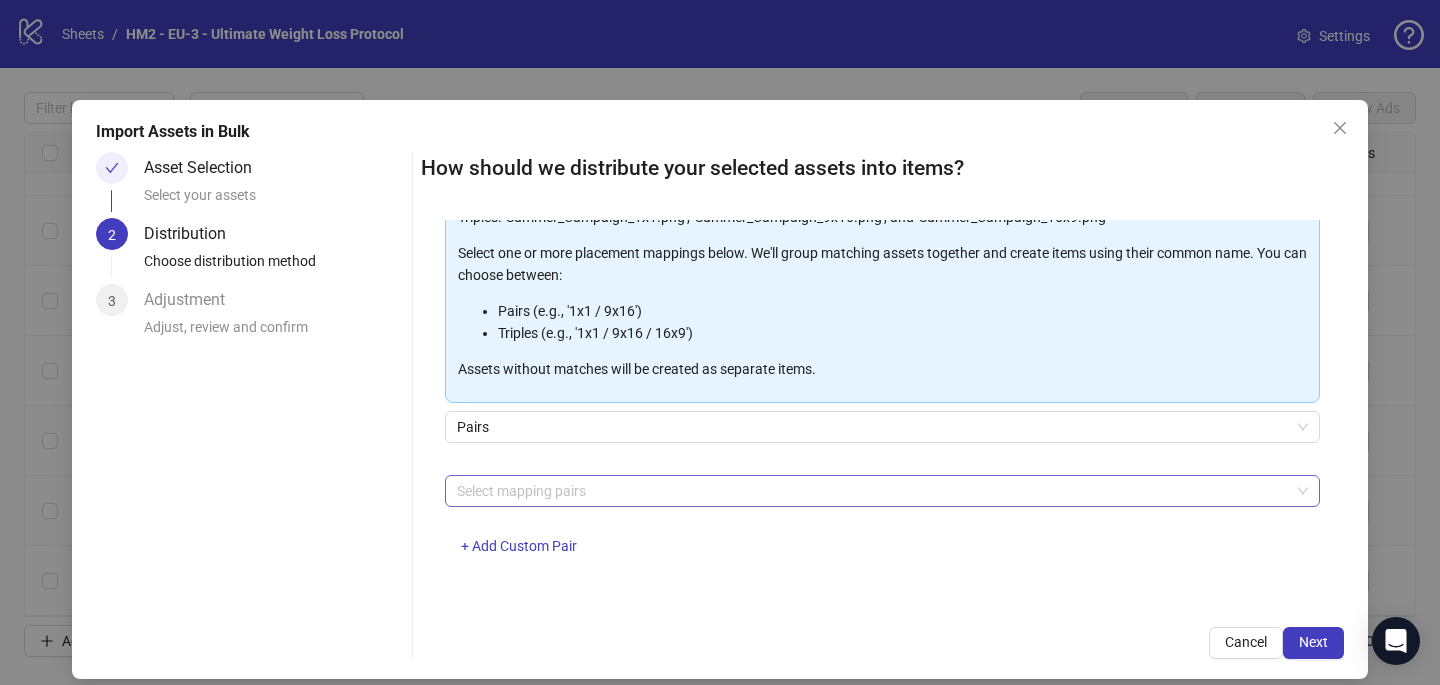 click at bounding box center (872, 491) 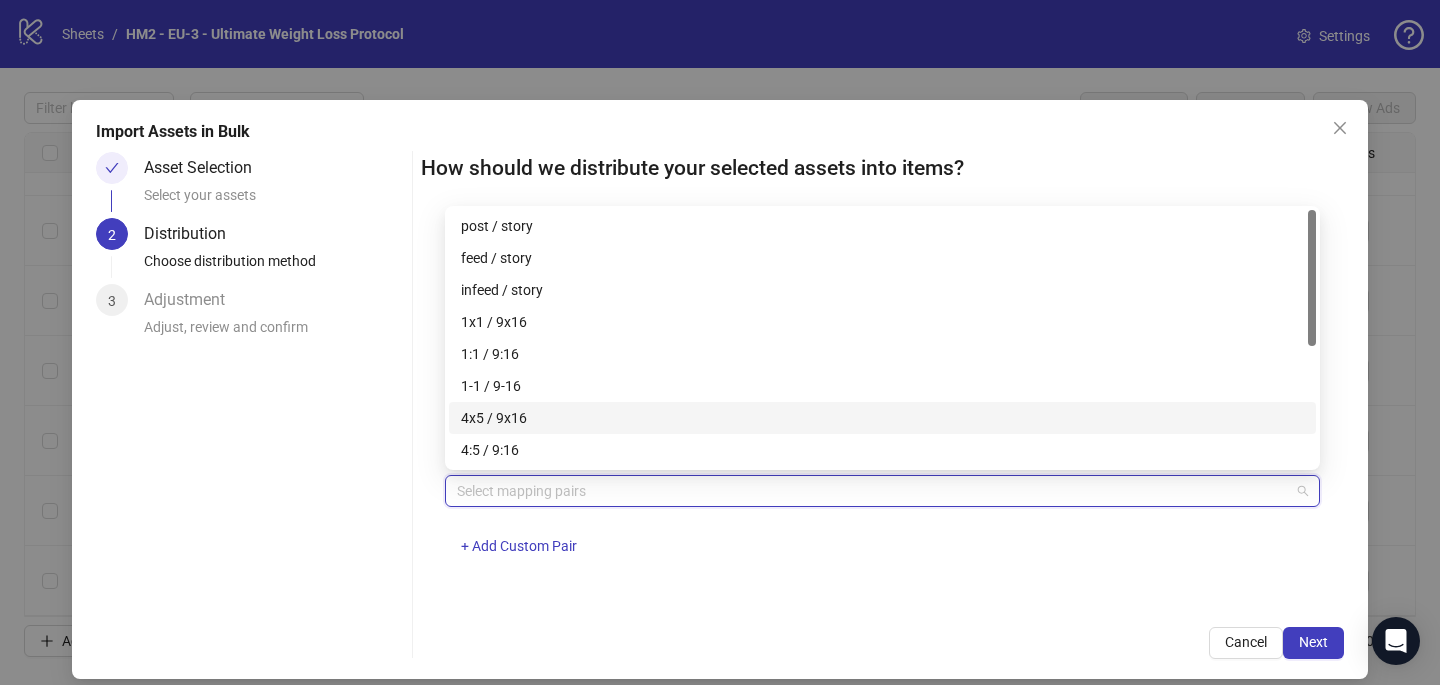 click on "4x5 / 9x16" at bounding box center [882, 418] 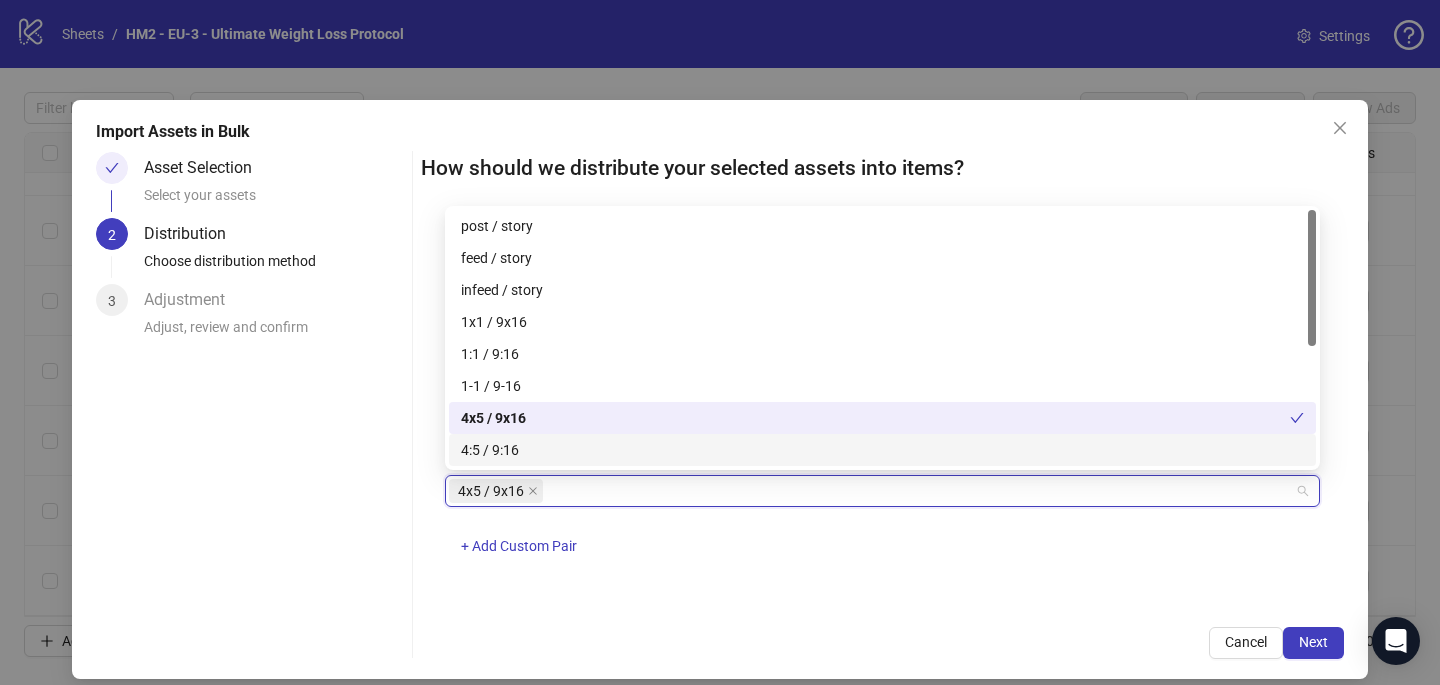 click on "4x5 / 9x16   + Add Custom Pair" at bounding box center (882, 527) 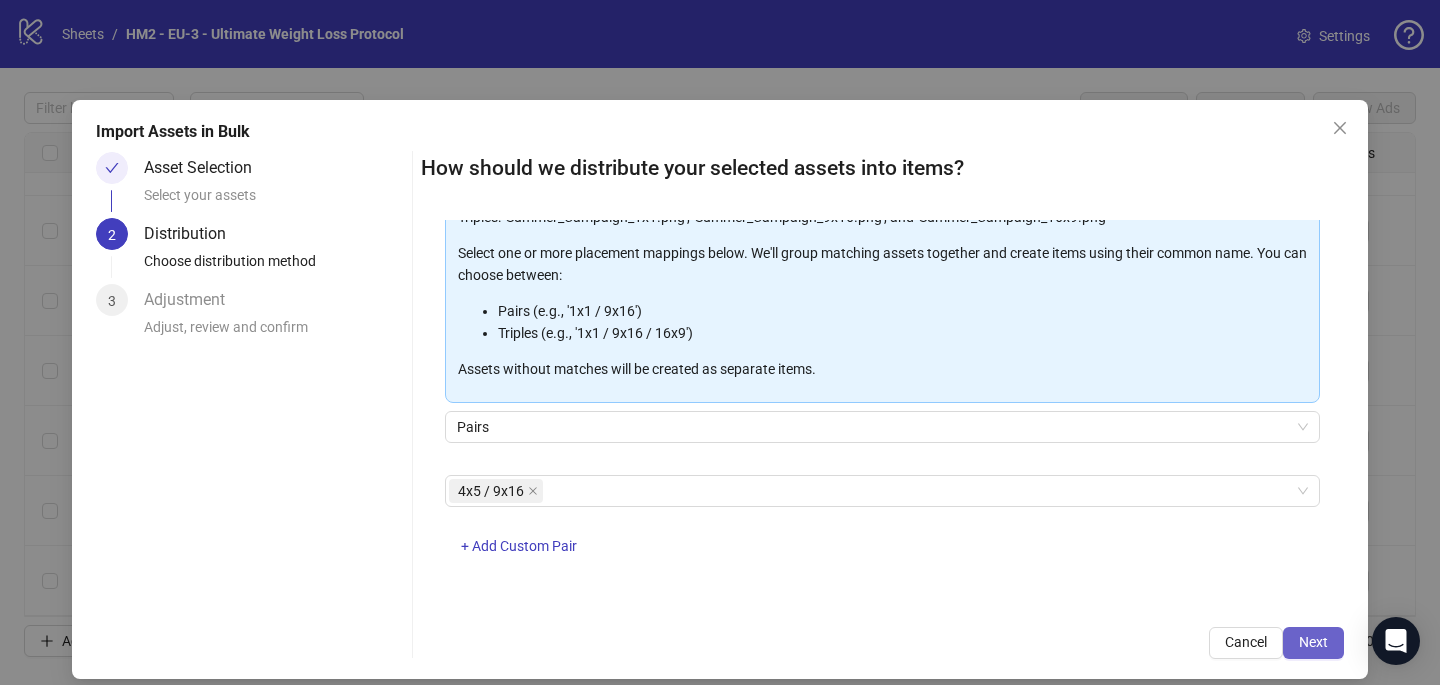 click on "Next" at bounding box center (1313, 642) 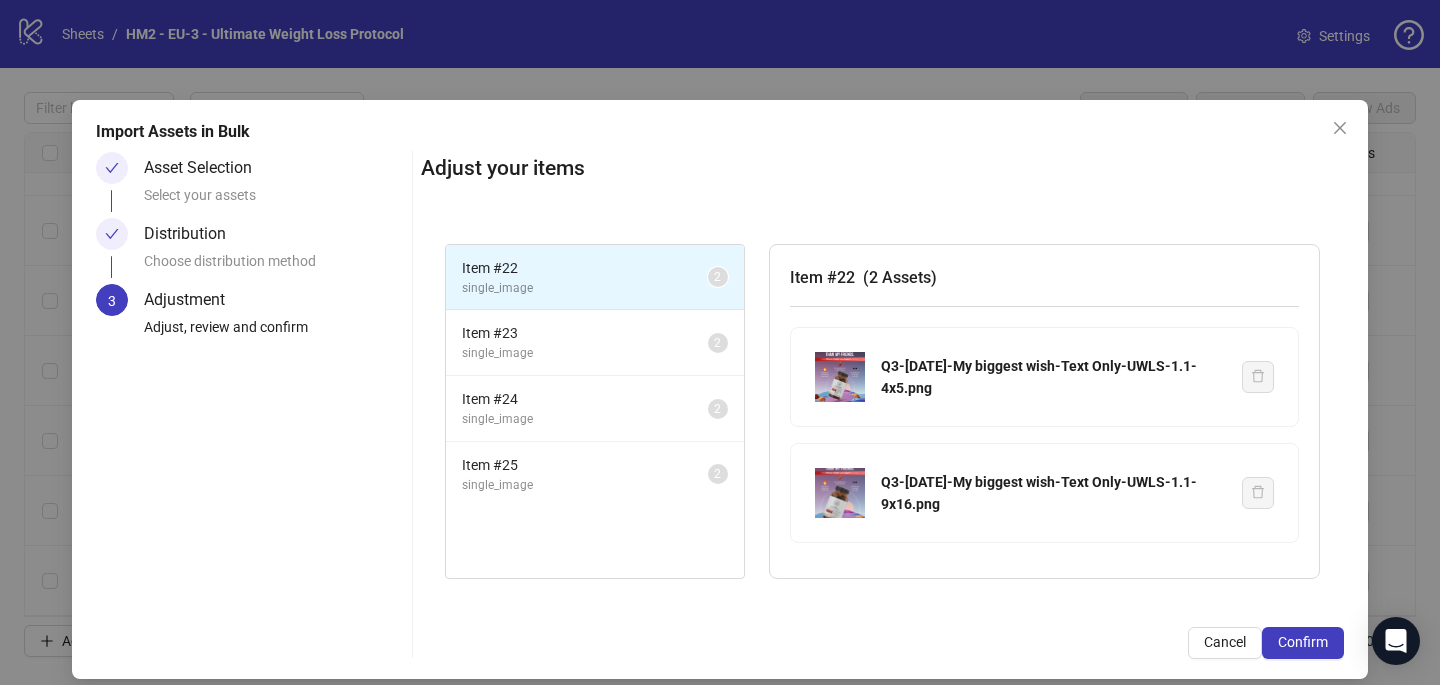 click on "Confirm" at bounding box center [1303, 642] 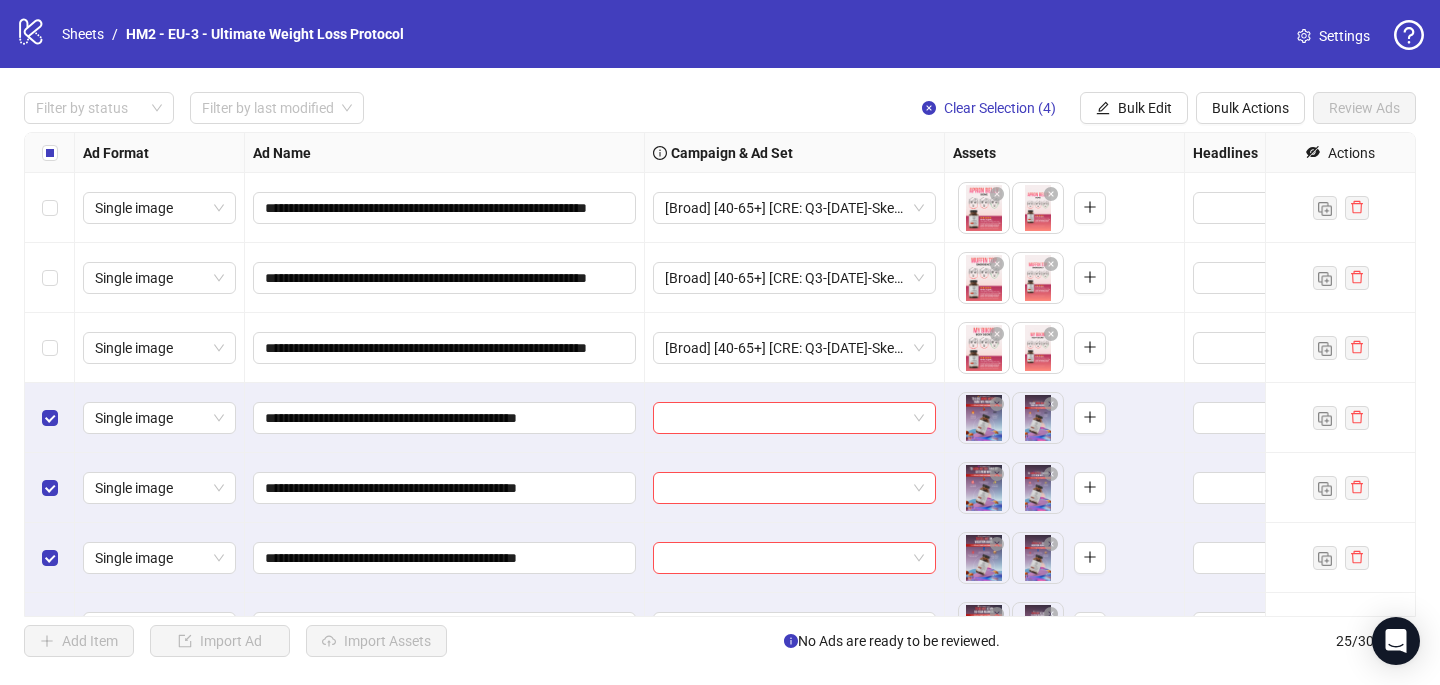 scroll, scrollTop: 1307, scrollLeft: 0, axis: vertical 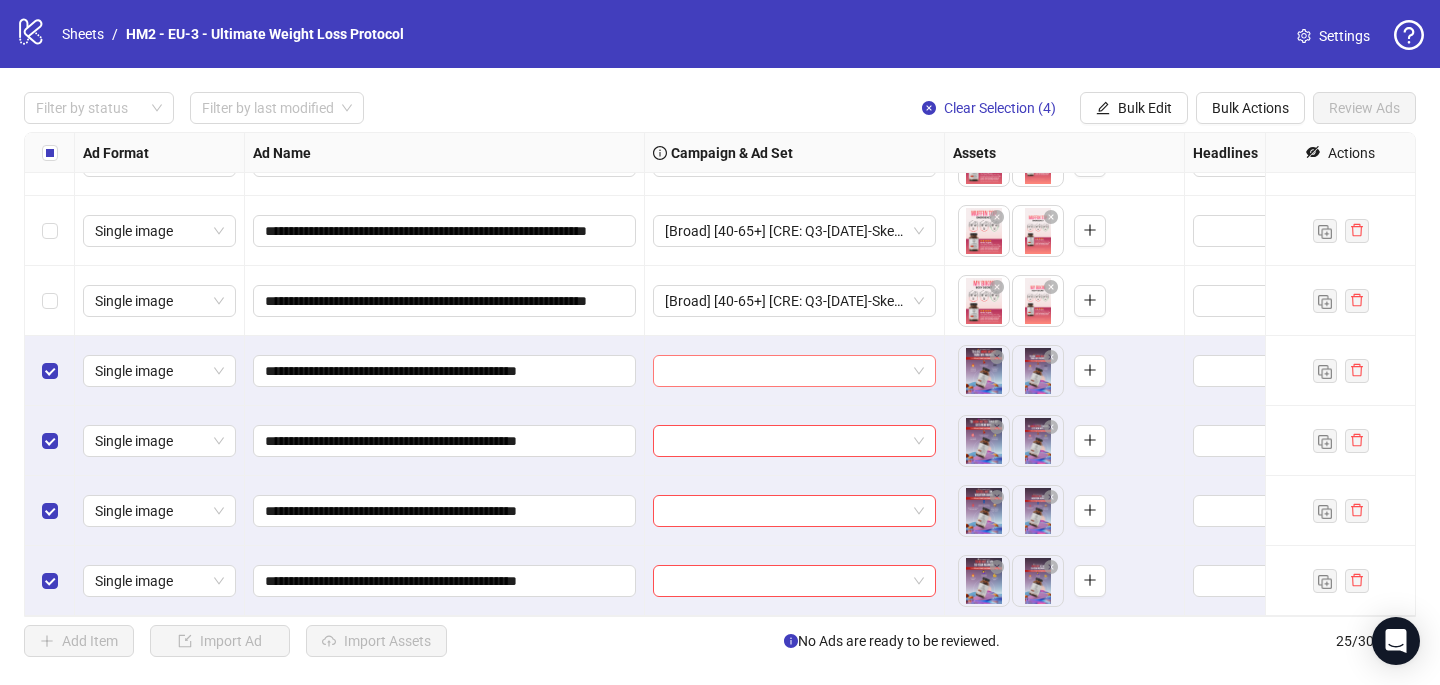 click at bounding box center (785, 371) 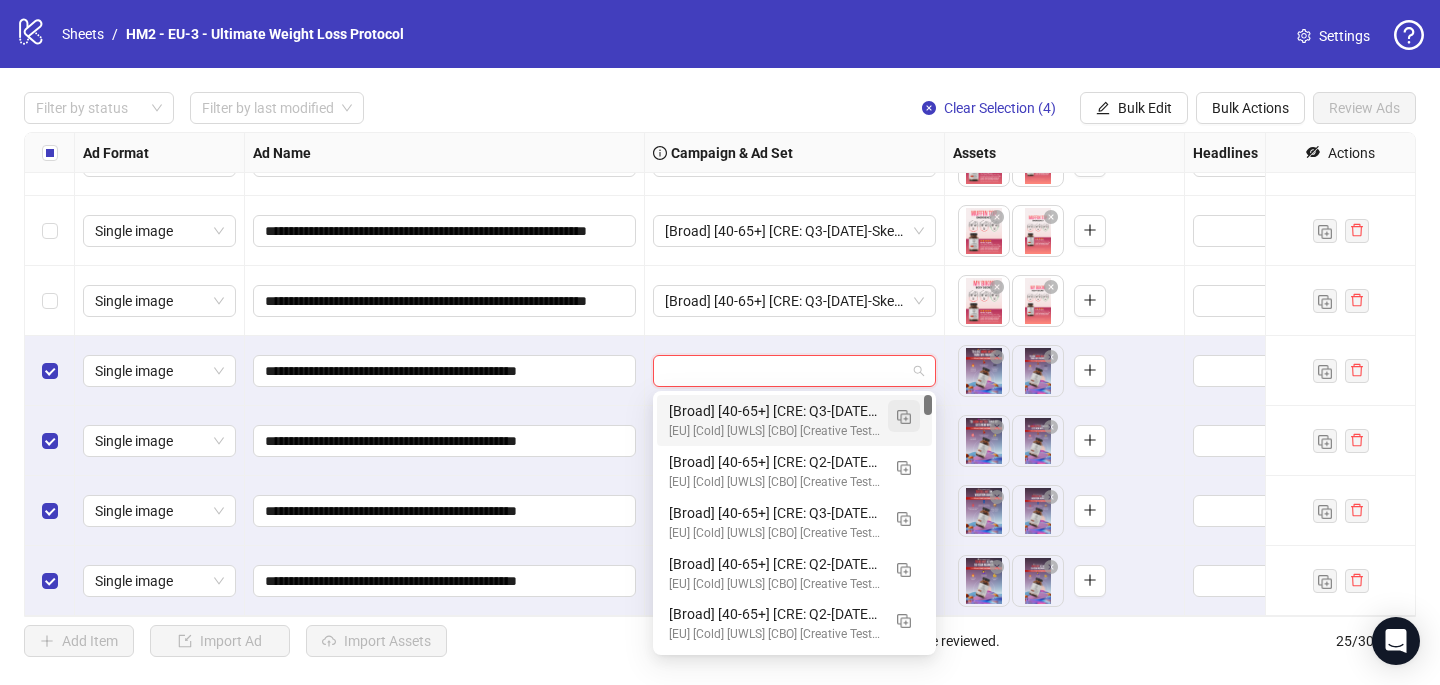 click at bounding box center (904, 417) 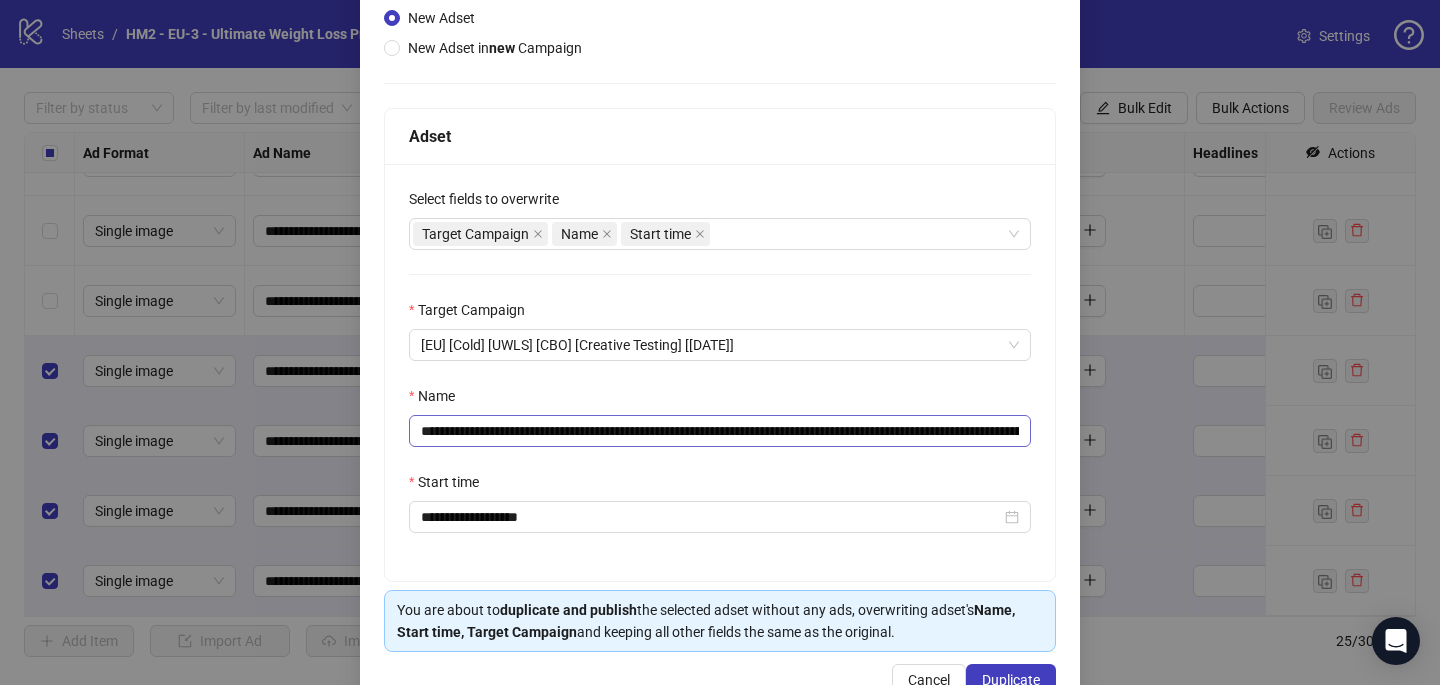scroll, scrollTop: 223, scrollLeft: 0, axis: vertical 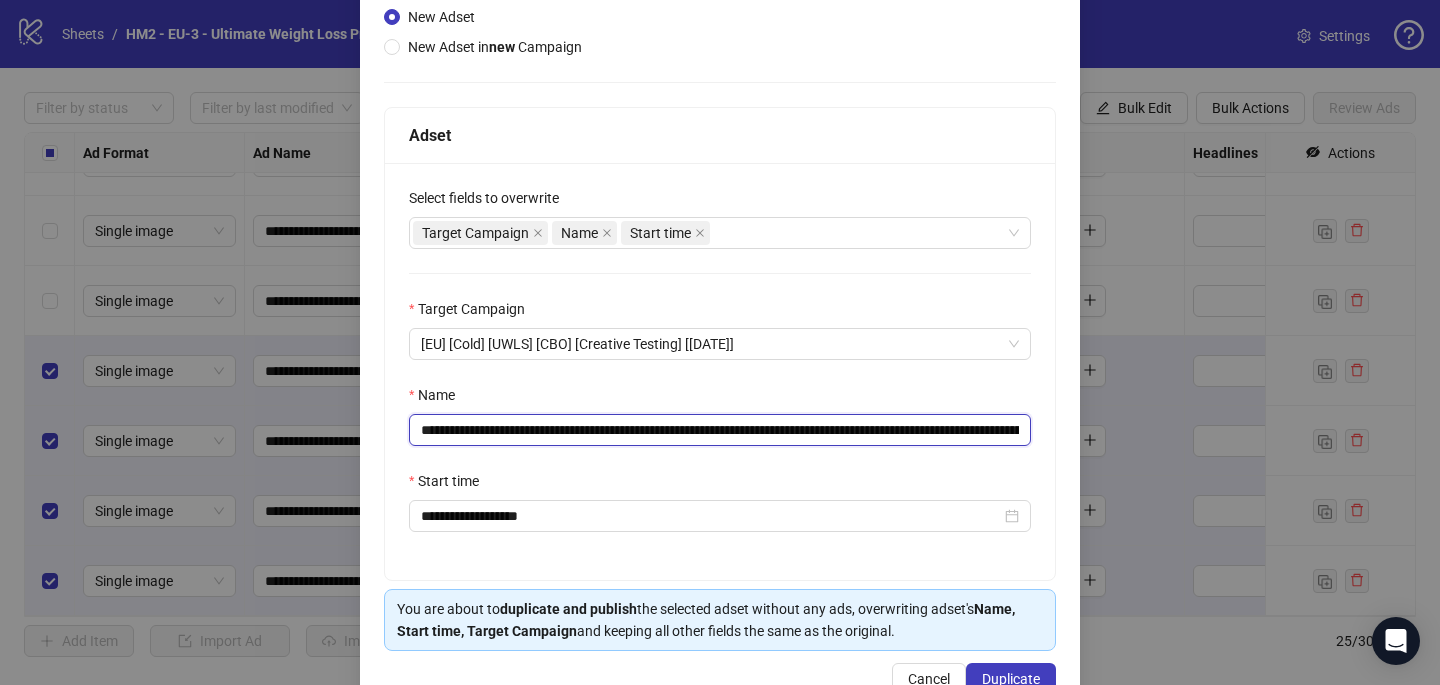 drag, startPoint x: 997, startPoint y: 435, endPoint x: 560, endPoint y: 433, distance: 437.00458 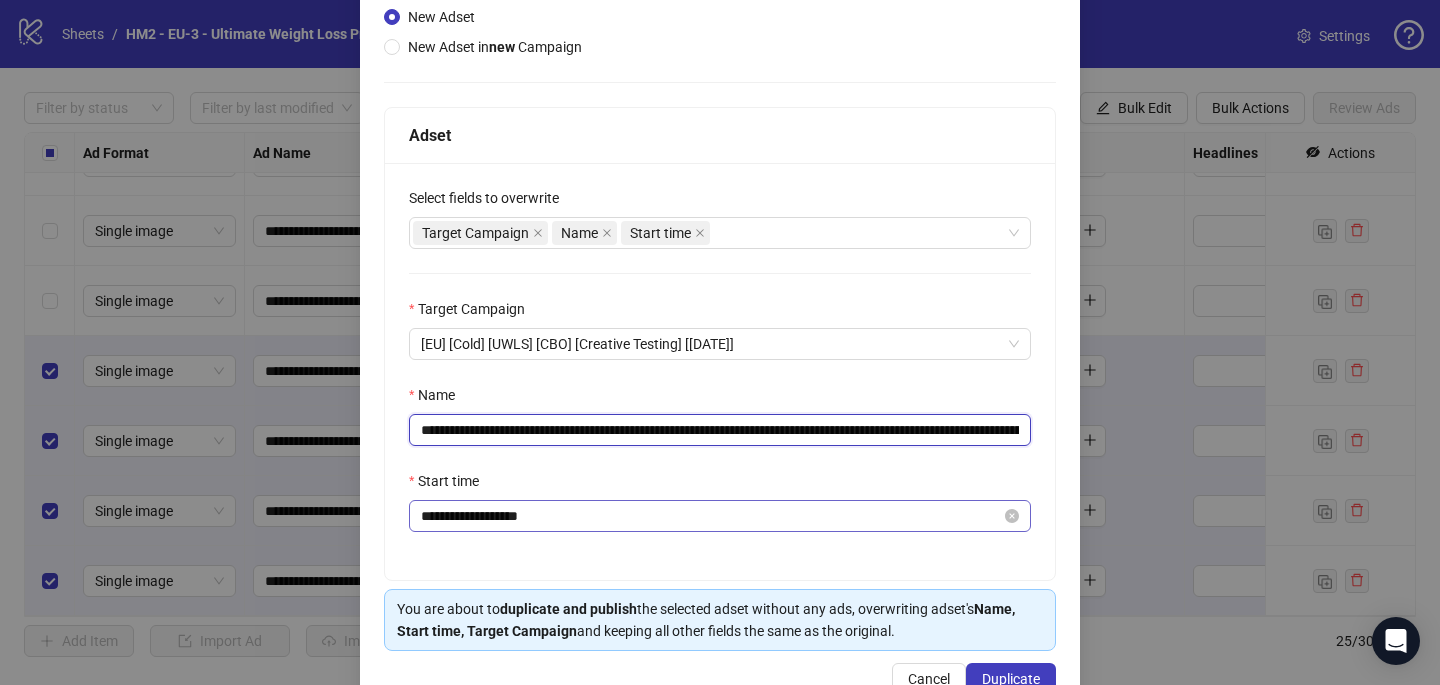 scroll, scrollTop: 278, scrollLeft: 0, axis: vertical 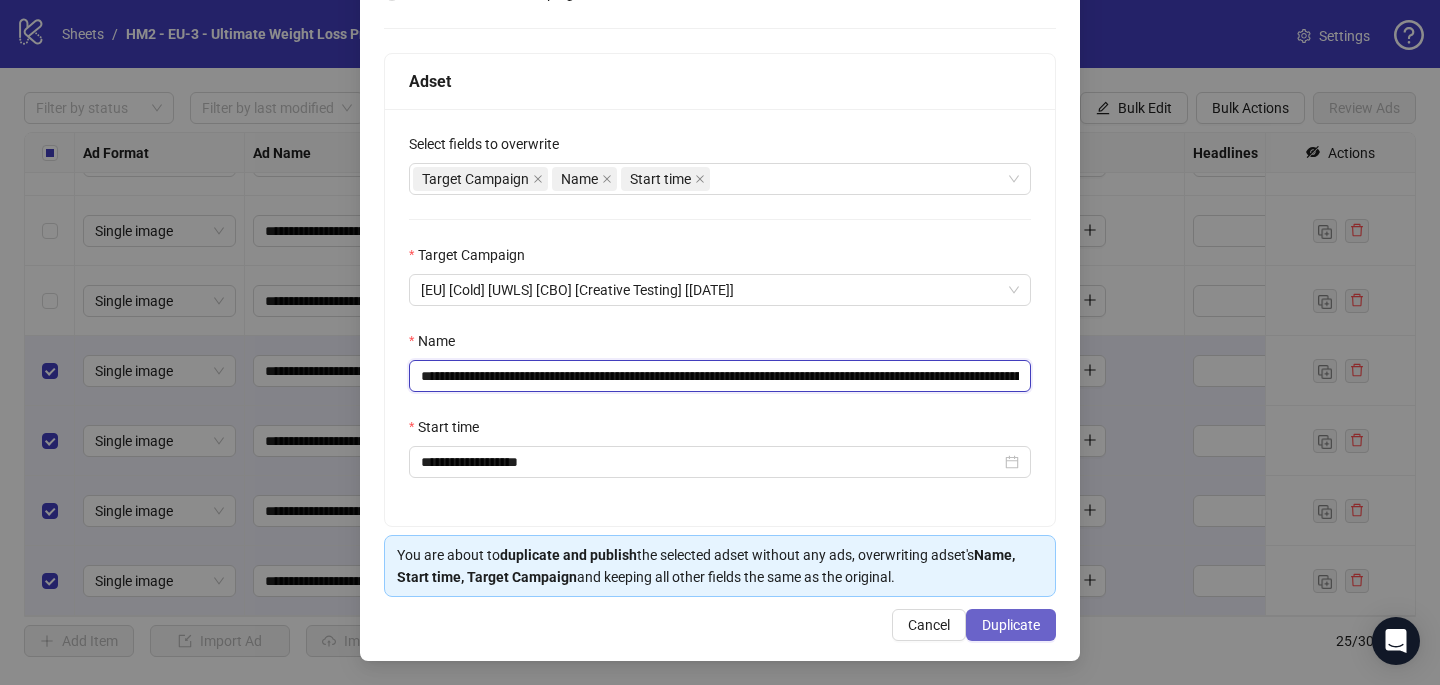 type on "**********" 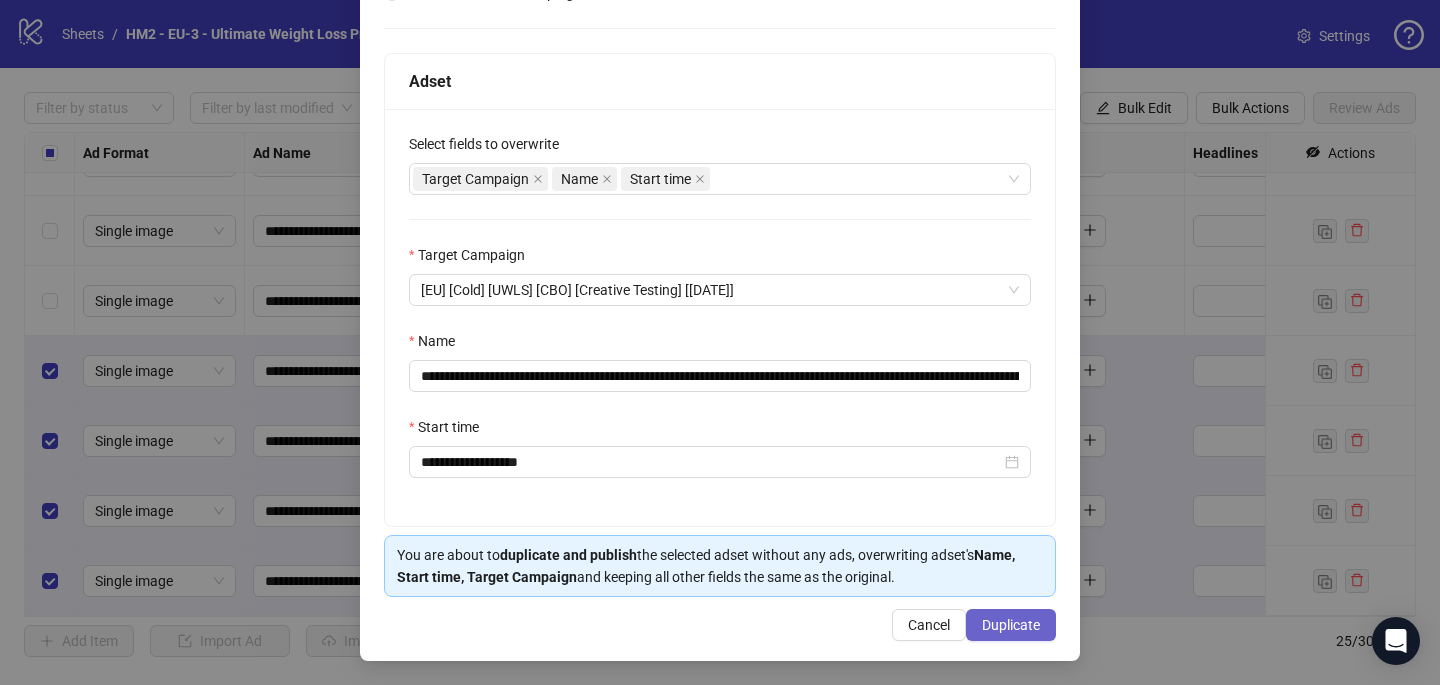 click on "Duplicate" at bounding box center [1011, 625] 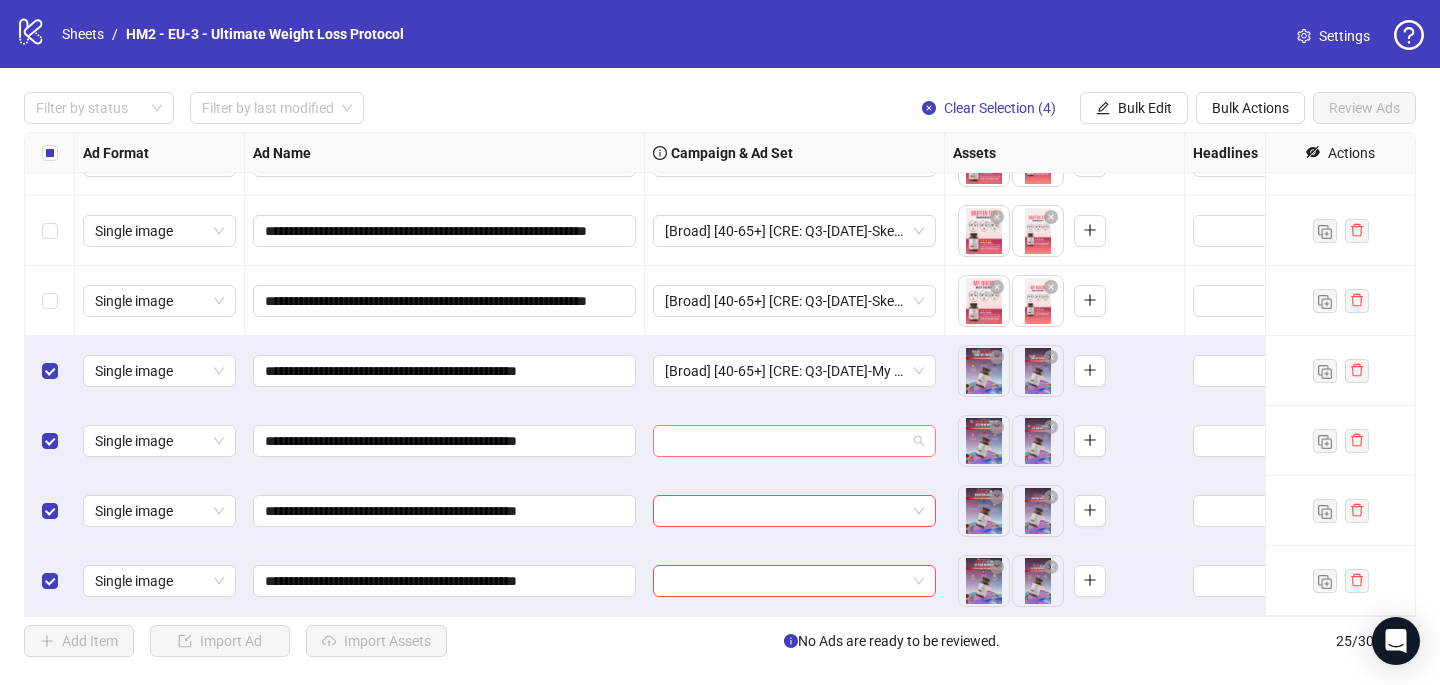 click at bounding box center [785, 441] 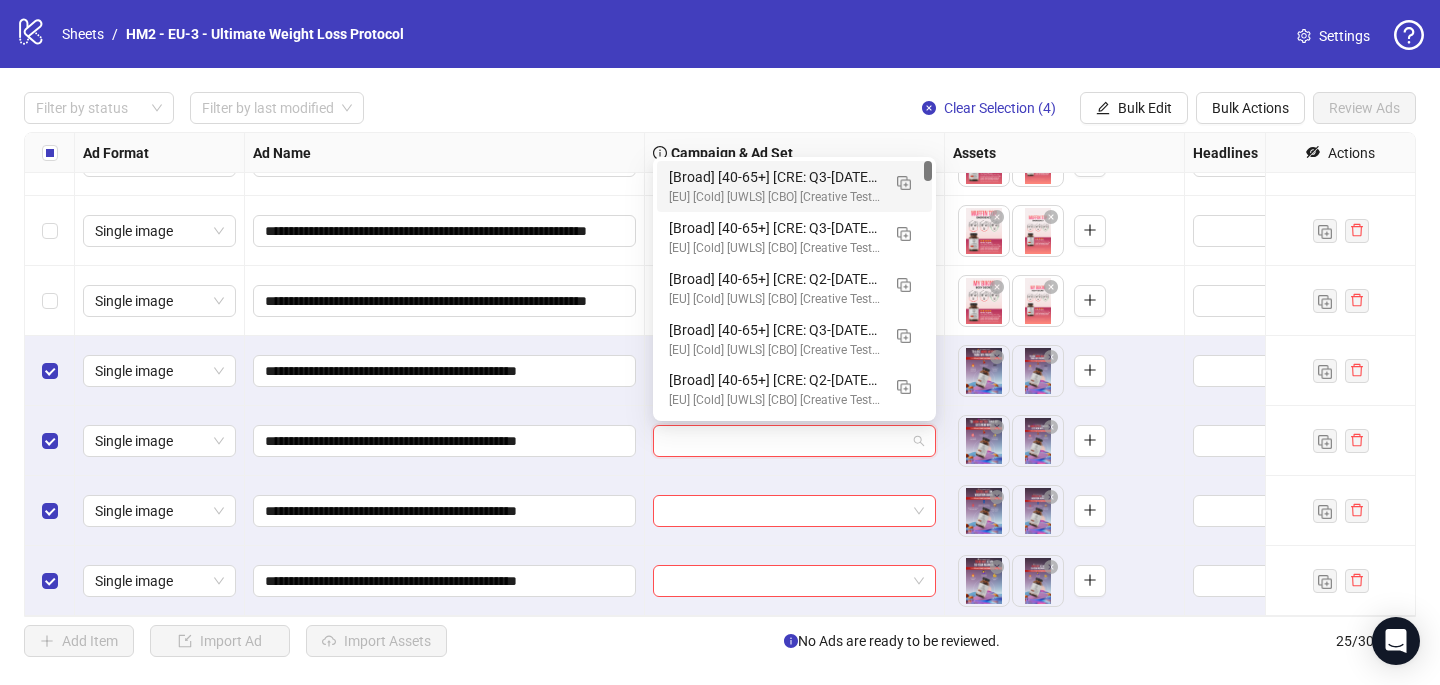 click on "[Broad] [40-65+] [CRE: Q3-[DATE]-My biggest wish-Text Only-UWC/UWLS] [CO: Q1-[DATE]-SkinnyEra-UWC/MH] [[DATE]] (copy) (copy) (copy) (copy) (copy)" at bounding box center [774, 177] 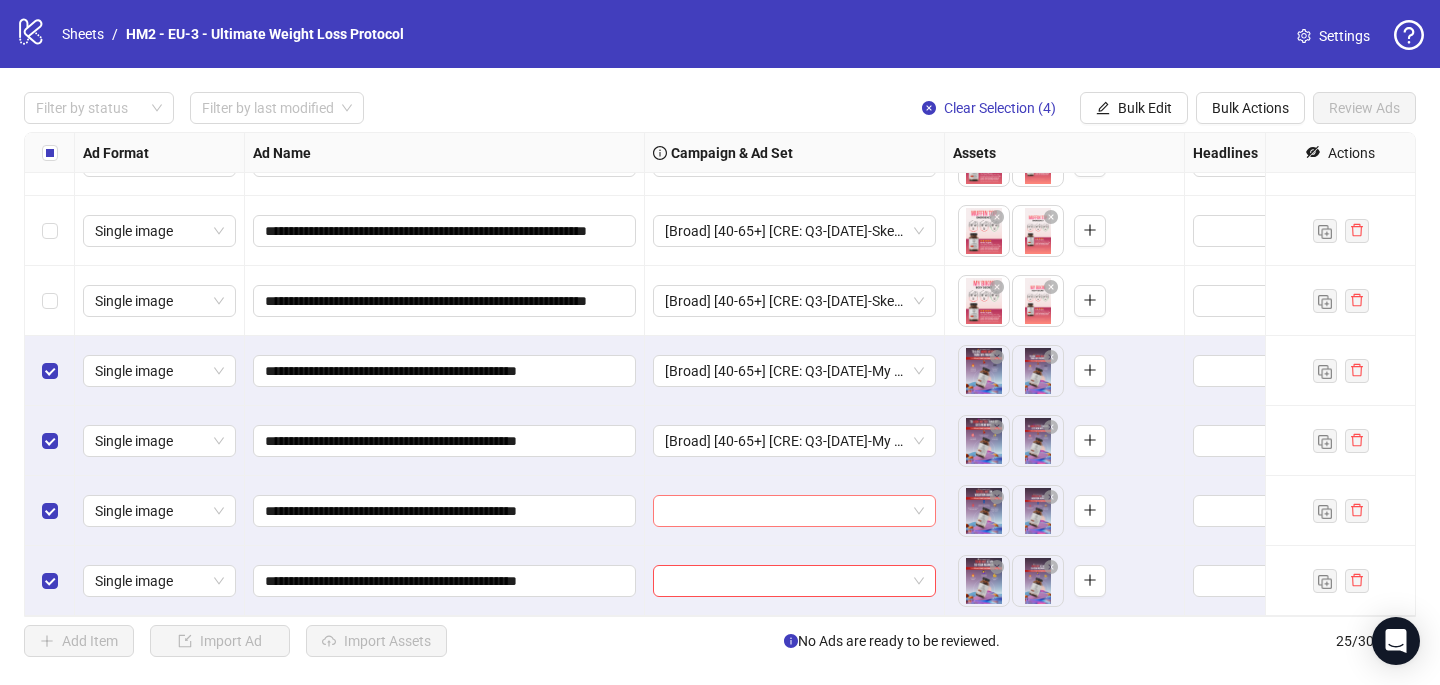 click at bounding box center (785, 511) 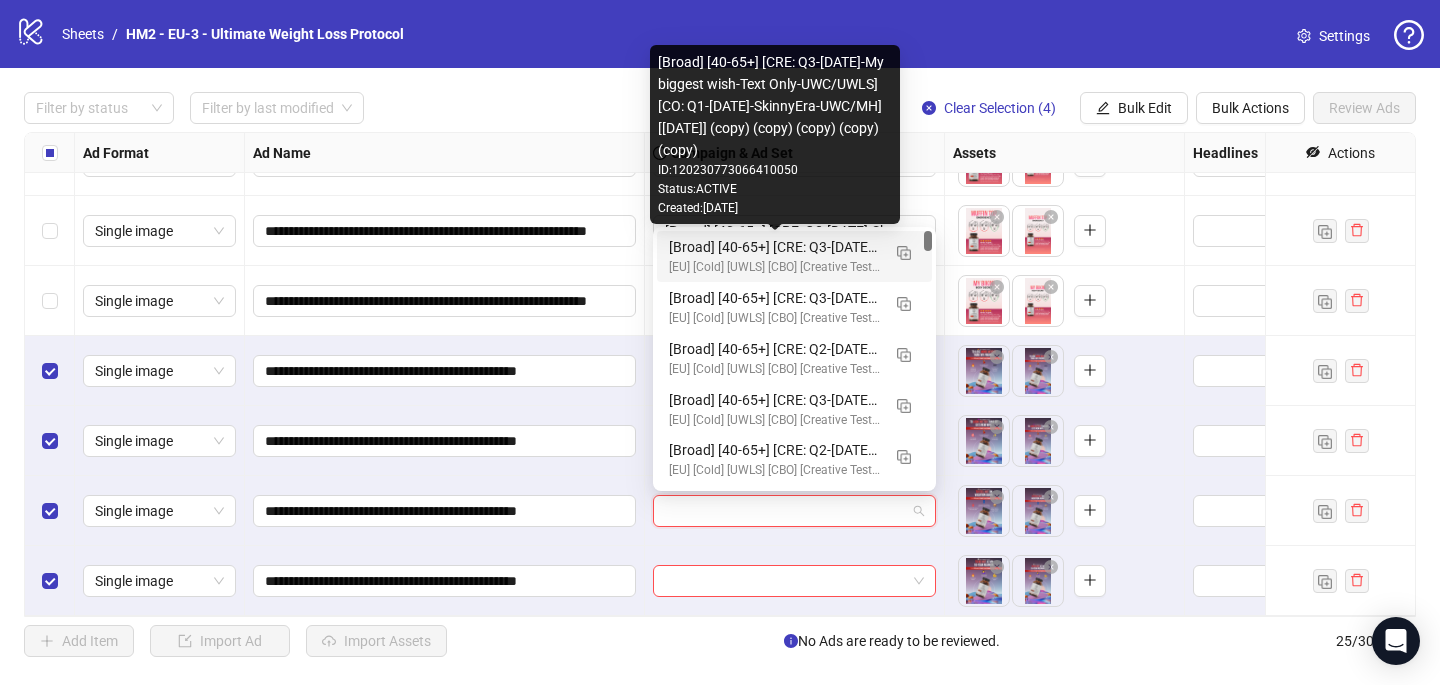 click on "[EU] [Cold] [UWLS] [CBO] [Creative Testing] [[DATE]]" at bounding box center [774, 267] 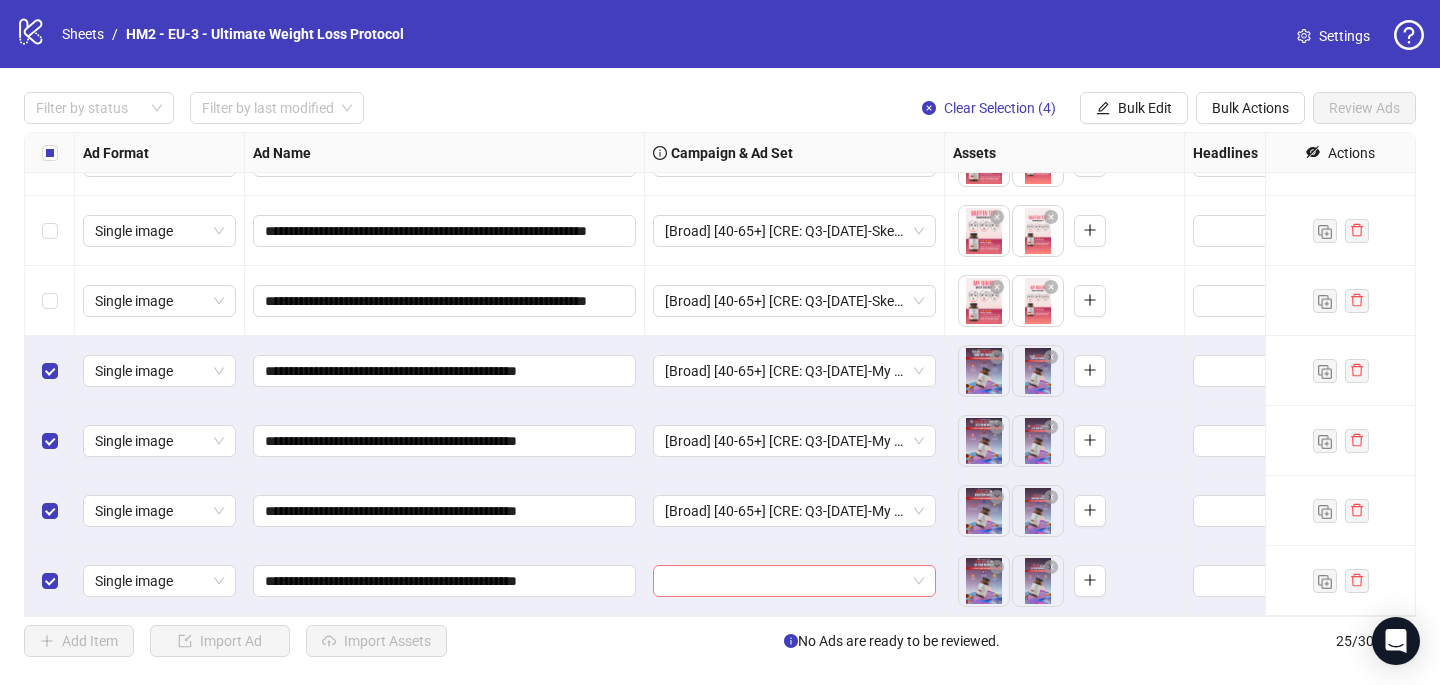 click at bounding box center [785, 581] 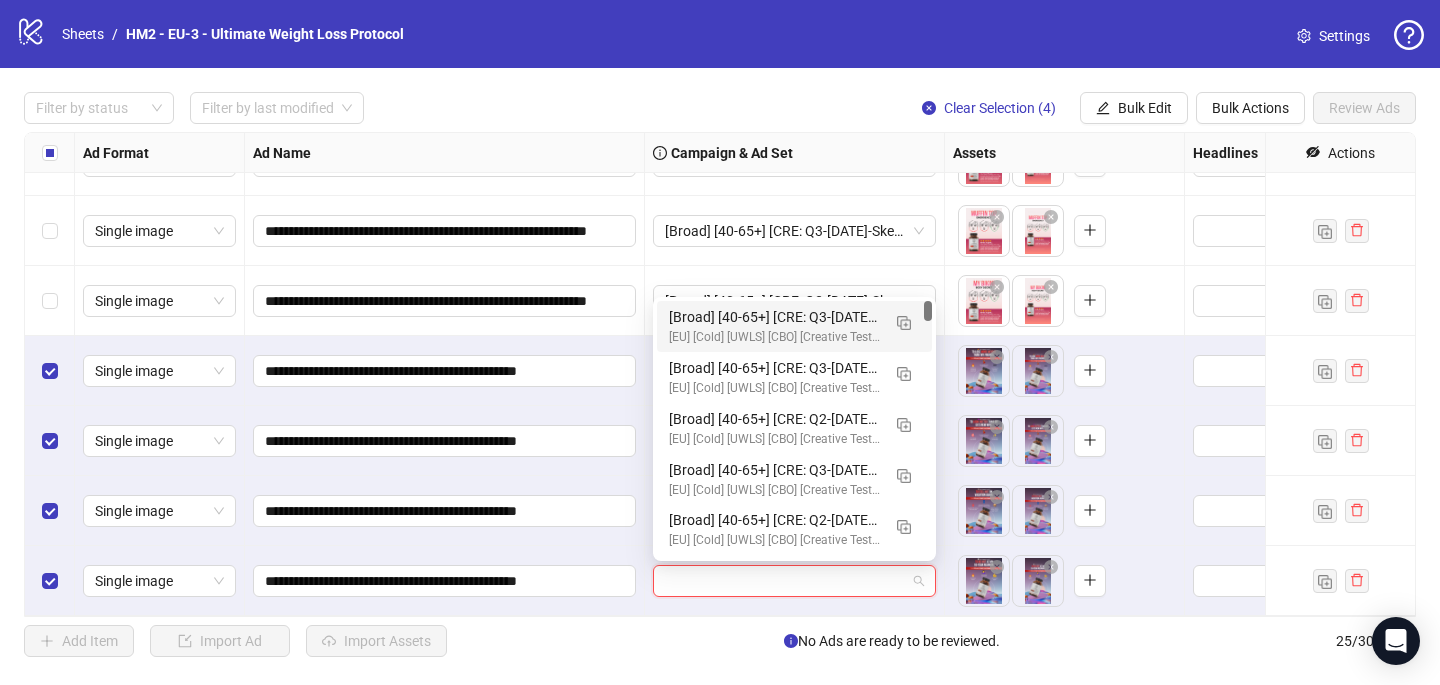 click on "[EU] [Cold] [UWLS] [CBO] [Creative Testing] [[DATE]]" at bounding box center (774, 337) 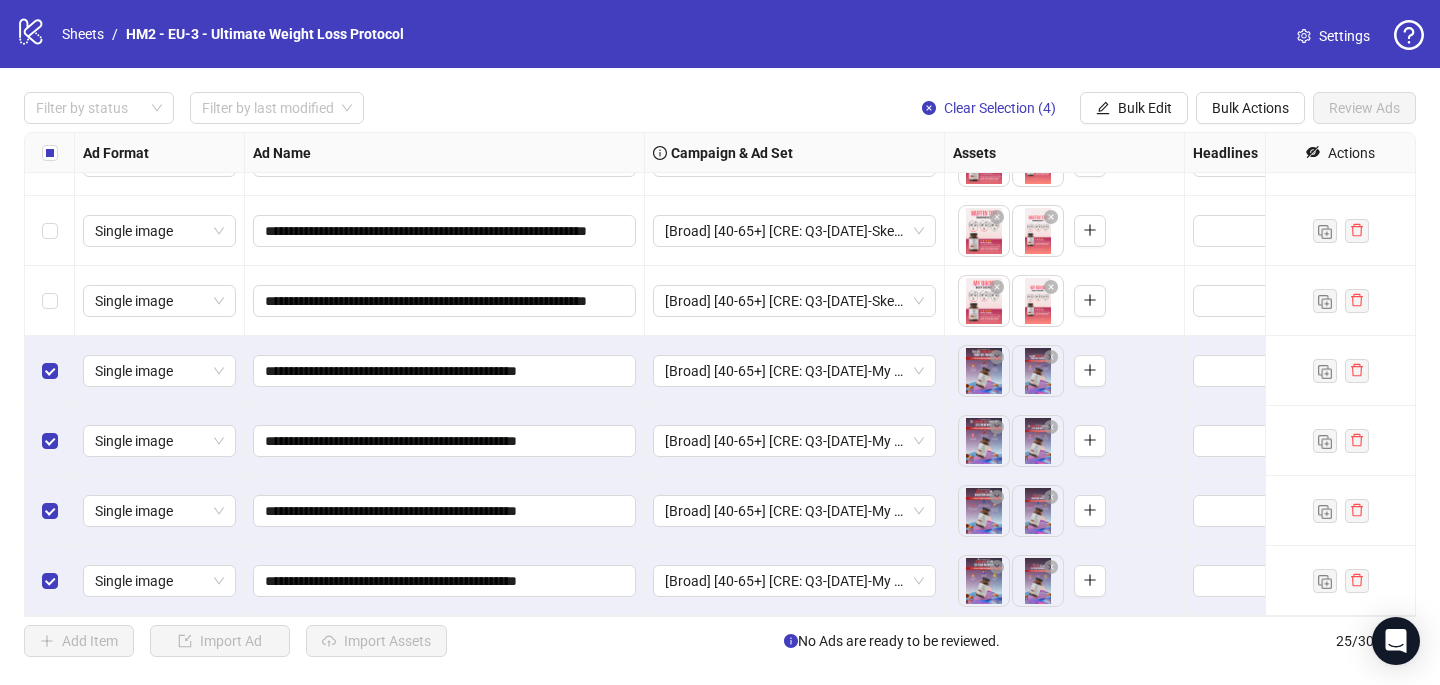 click at bounding box center [50, 153] 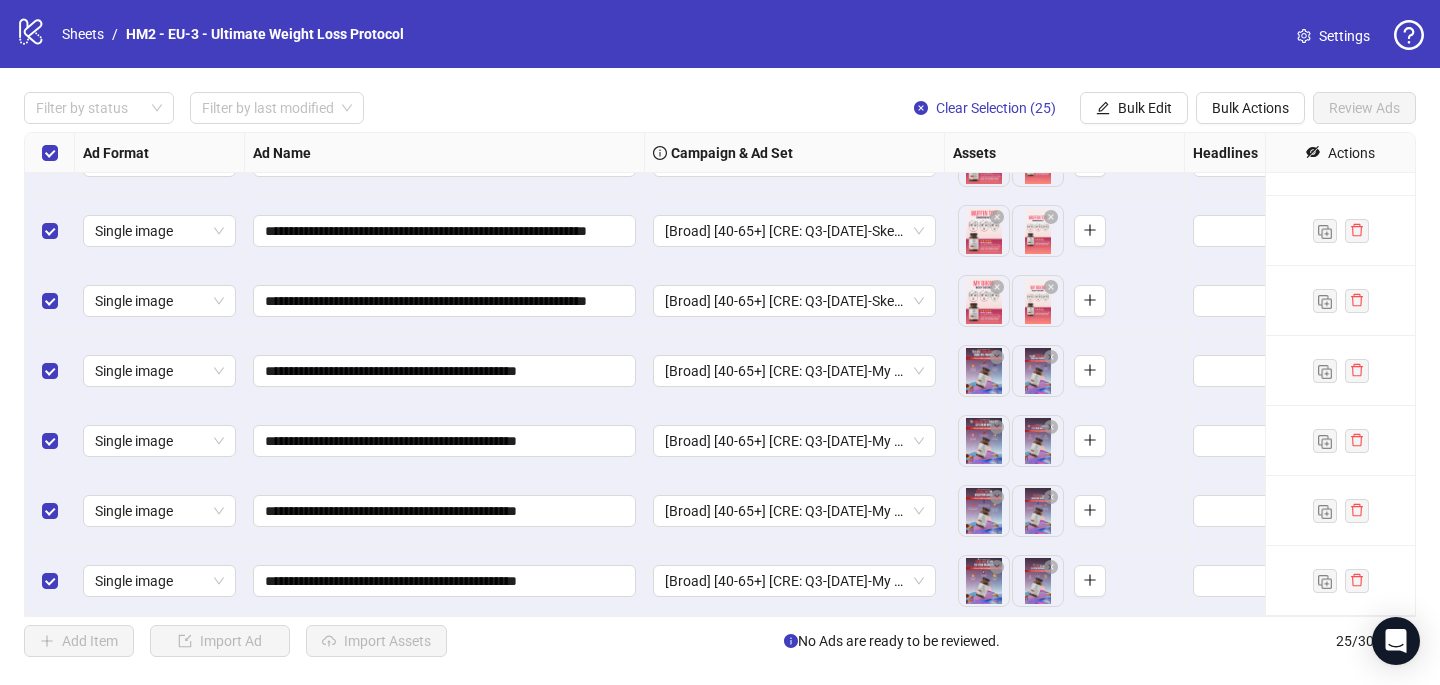click at bounding box center [50, 153] 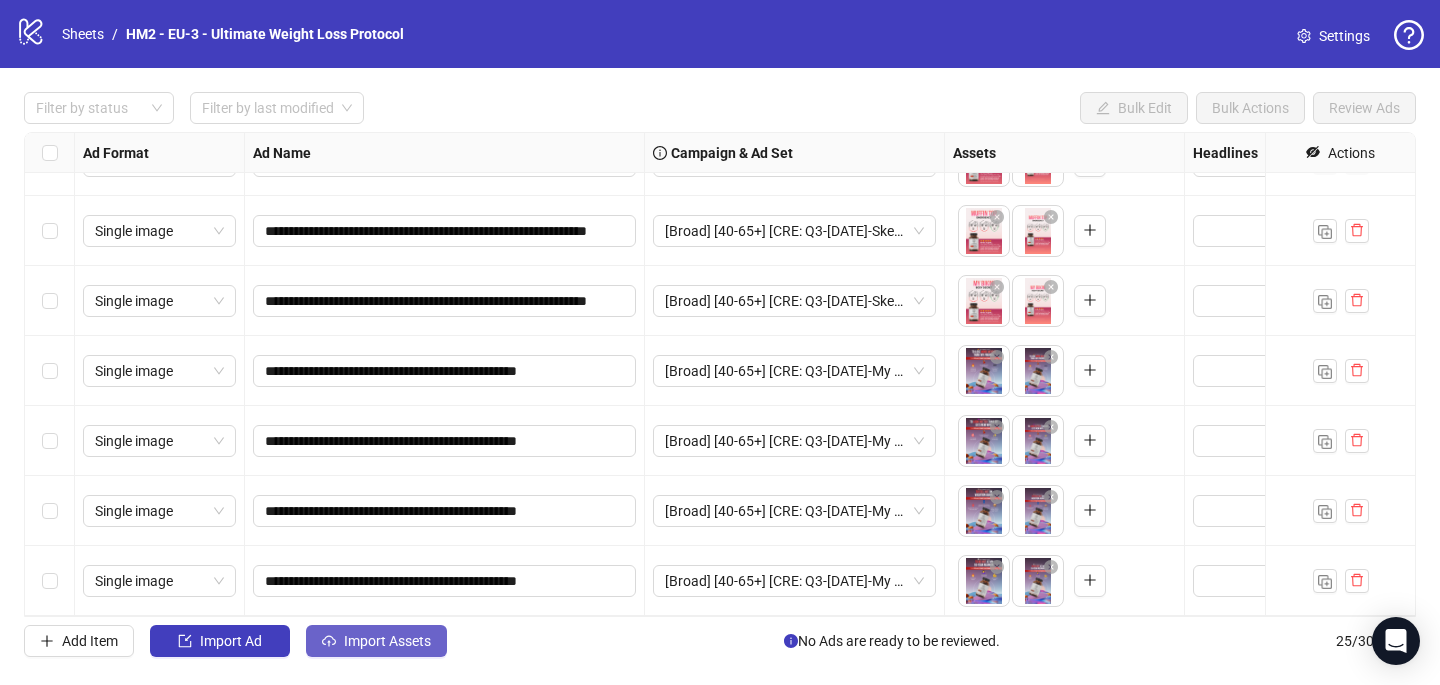 click on "Import Assets" at bounding box center [387, 641] 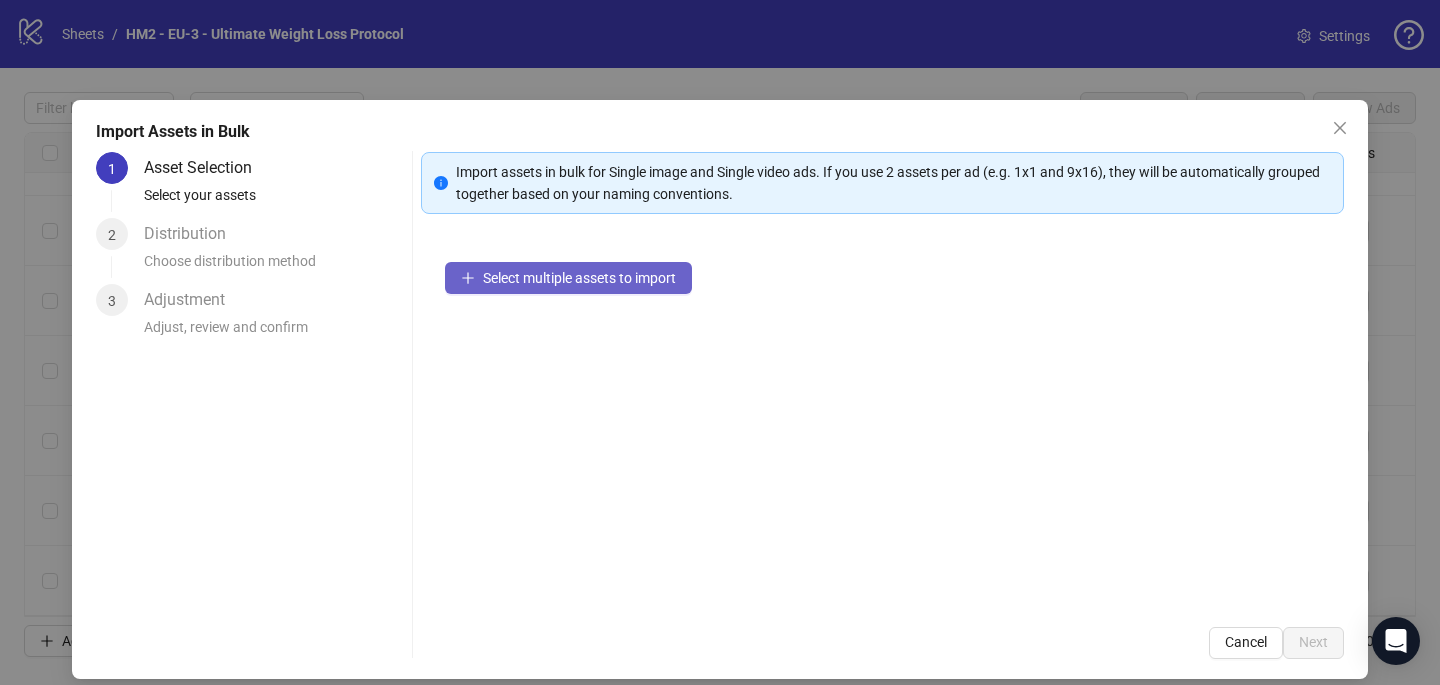 click on "Select multiple assets to import" at bounding box center (568, 278) 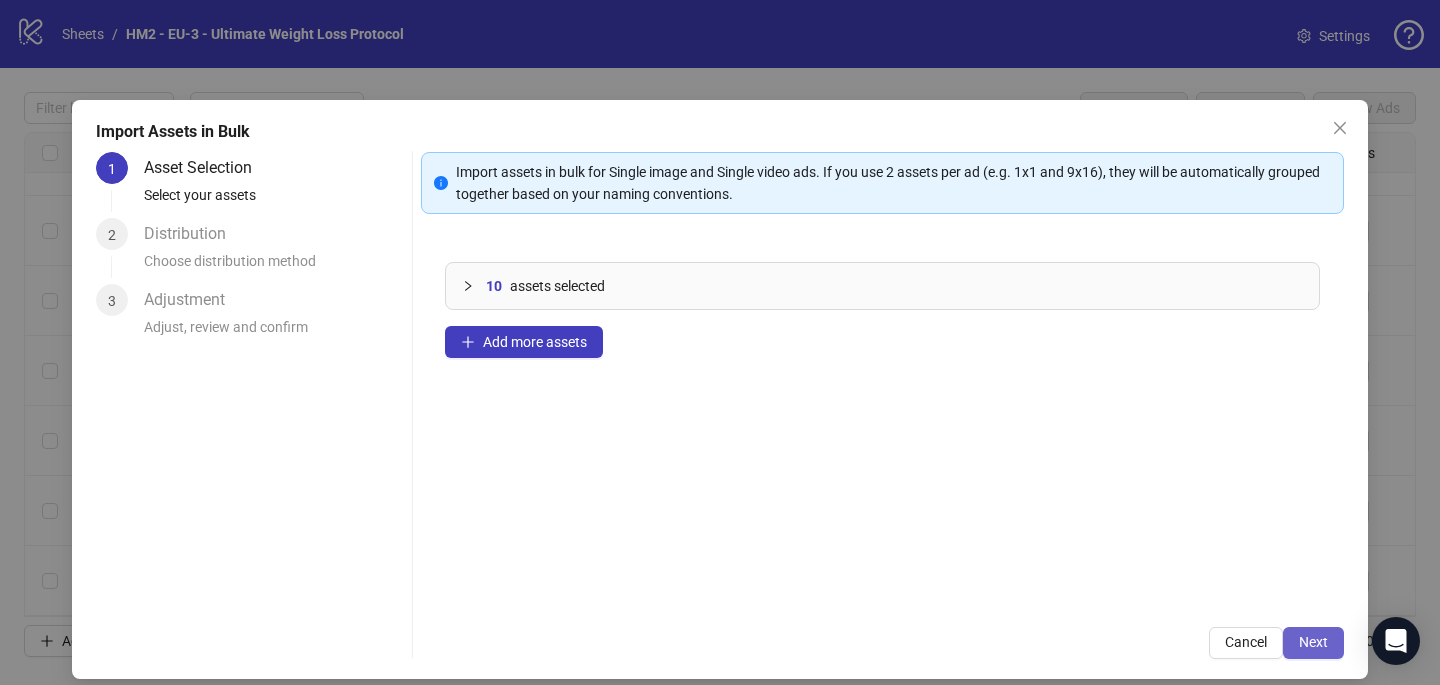 click on "Next" at bounding box center (1313, 642) 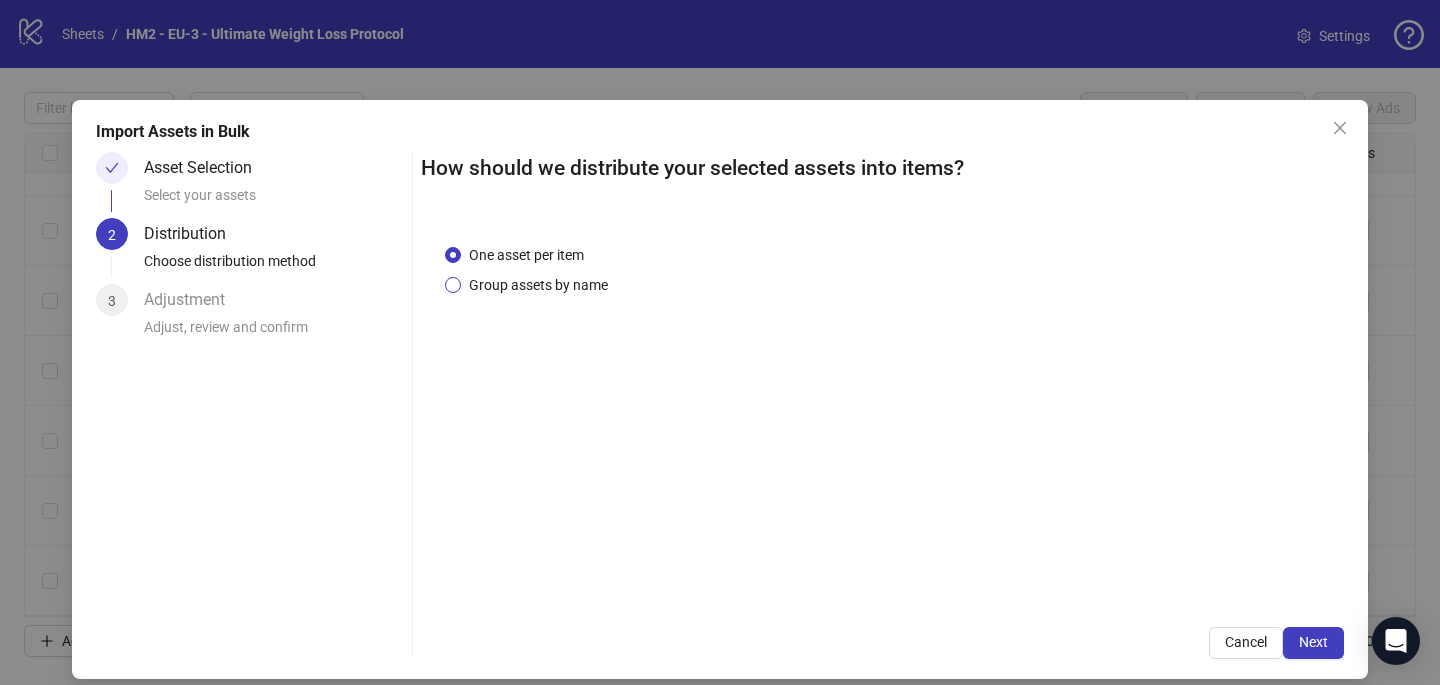 click on "Group assets by name" at bounding box center [538, 285] 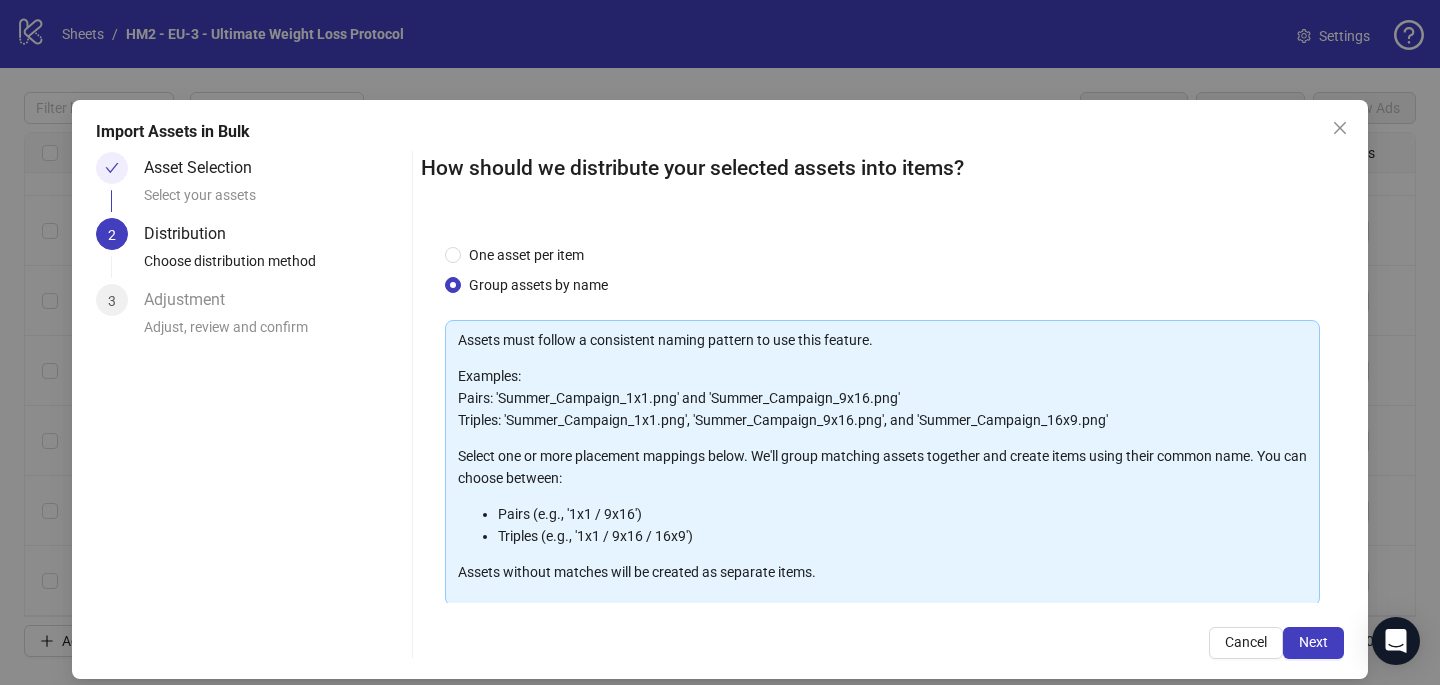 scroll, scrollTop: 203, scrollLeft: 0, axis: vertical 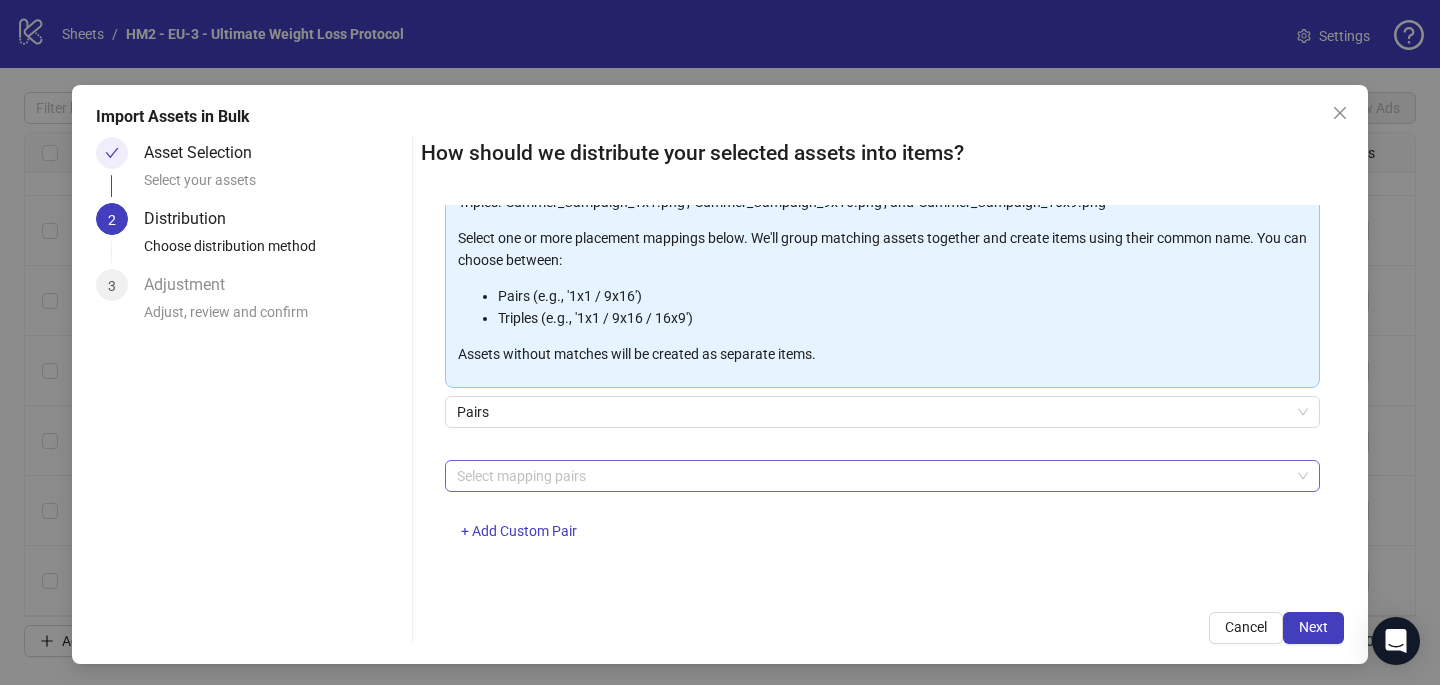 click at bounding box center [872, 476] 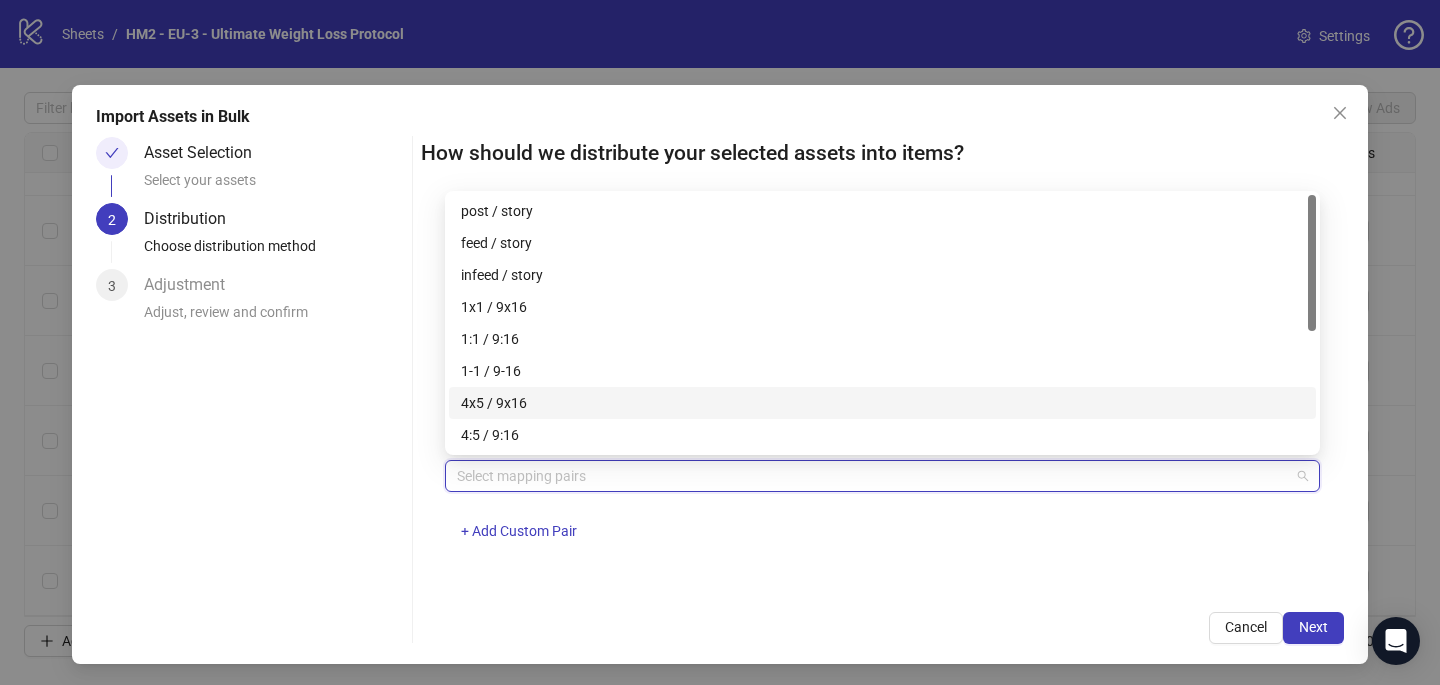 click on "4x5 / 9x16" at bounding box center (882, 403) 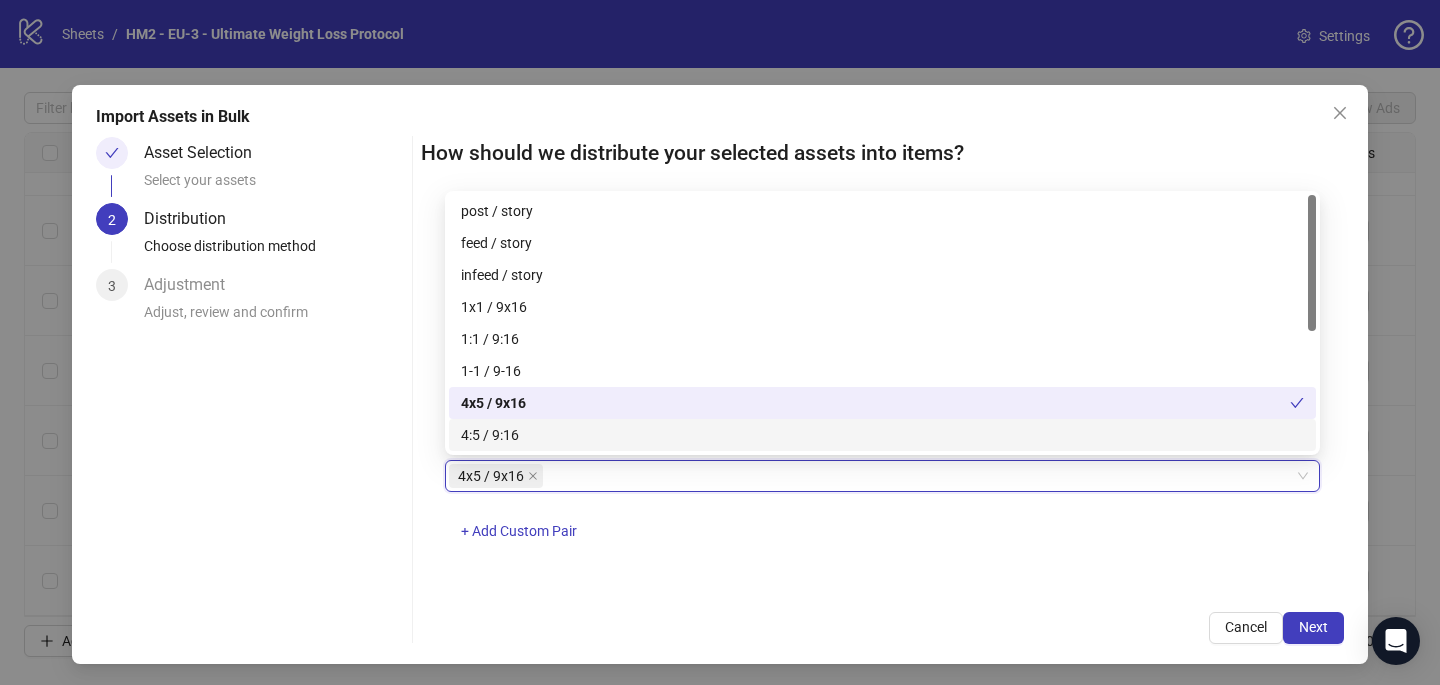 click on "How should we distribute your selected assets into items? One asset per item Group assets by name Assets must follow a consistent naming pattern to use this feature. Examples: Pairs: 'Summer_Campaign_1x1.png' and 'Summer_Campaign_9x16.png' Triples: 'Summer_Campaign_1x1.png', 'Summer_Campaign_9x16.png', and 'Summer_Campaign_16x9.png' Select one or more placement mappings below. We'll group matching assets together and create items using their common name. You can choose between: Pairs (e.g., '1x1 / 9x16') Triples (e.g., '1x1 / 9x16 / 16x9') Assets without matches will be created as separate items. Pairs 4x5 / 9x16 4x5 / 9x16   + Add Custom Pair Cancel Next" at bounding box center [882, 390] 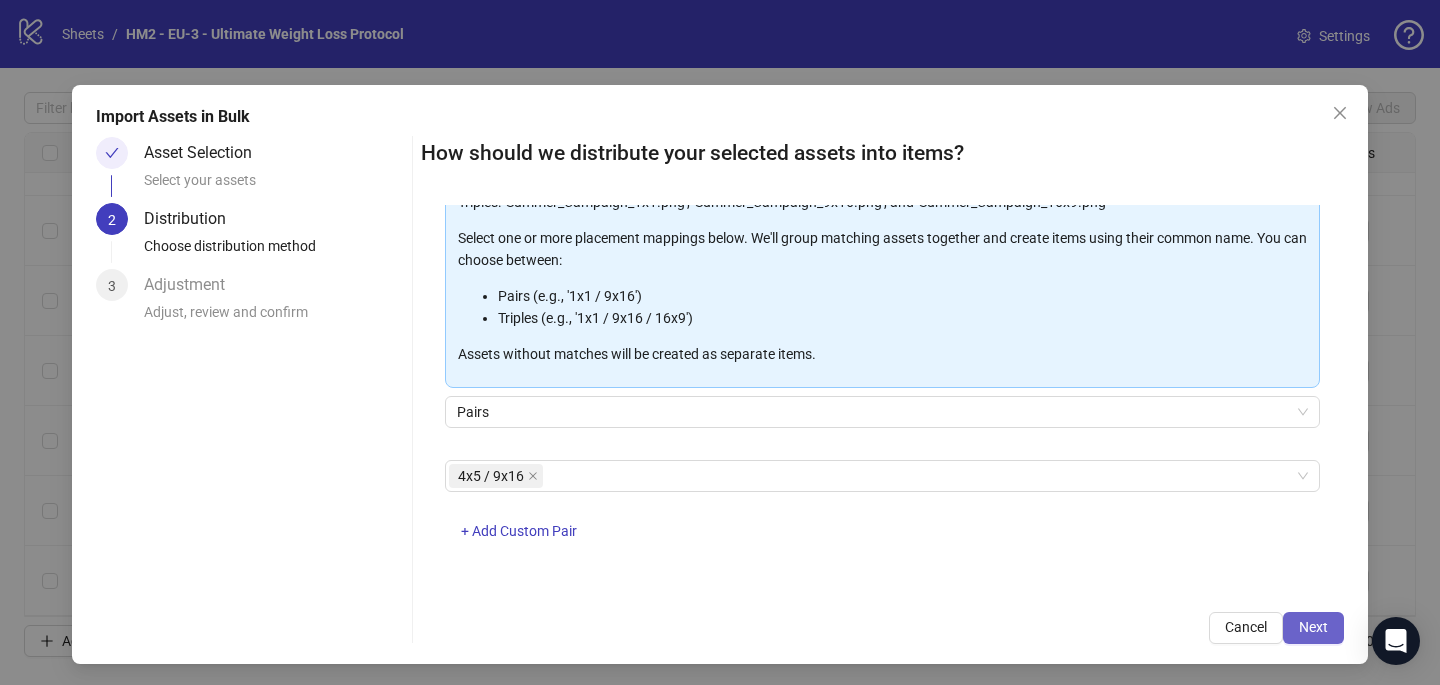 click on "Next" at bounding box center (1313, 627) 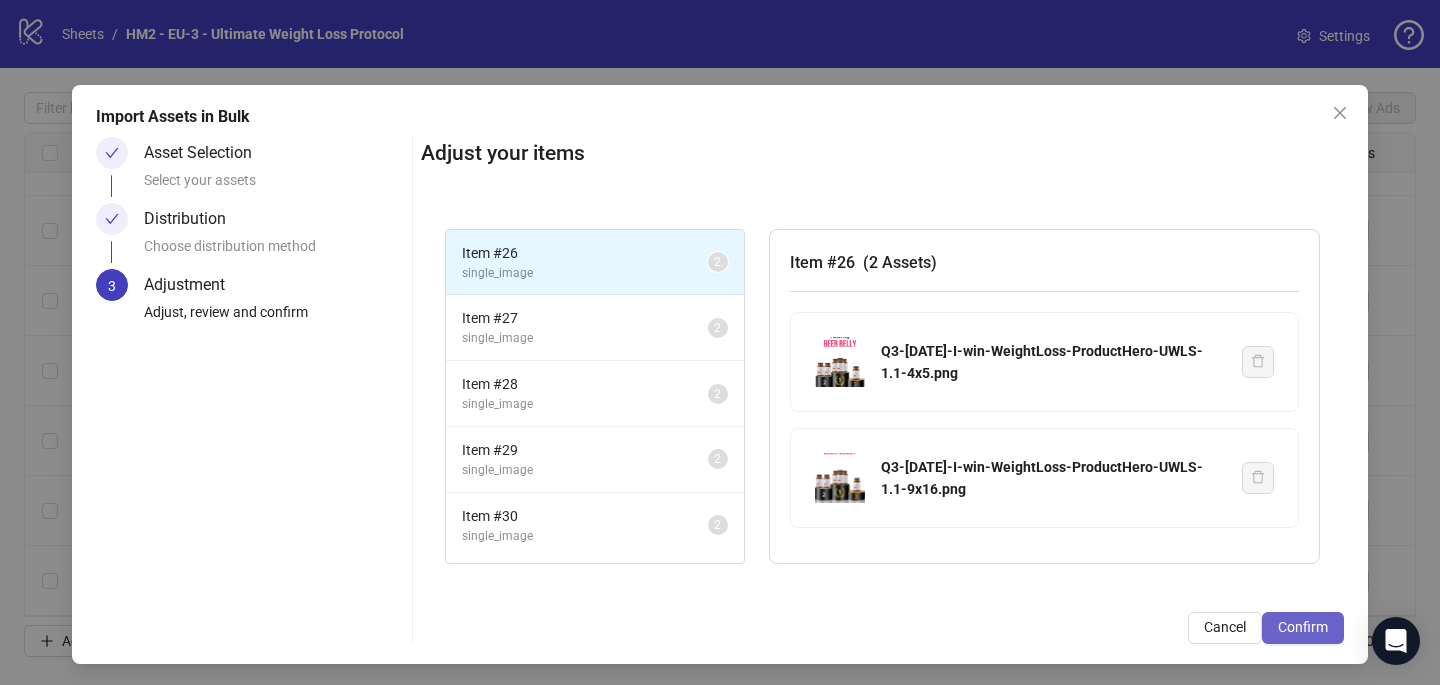 click on "Confirm" at bounding box center [1303, 627] 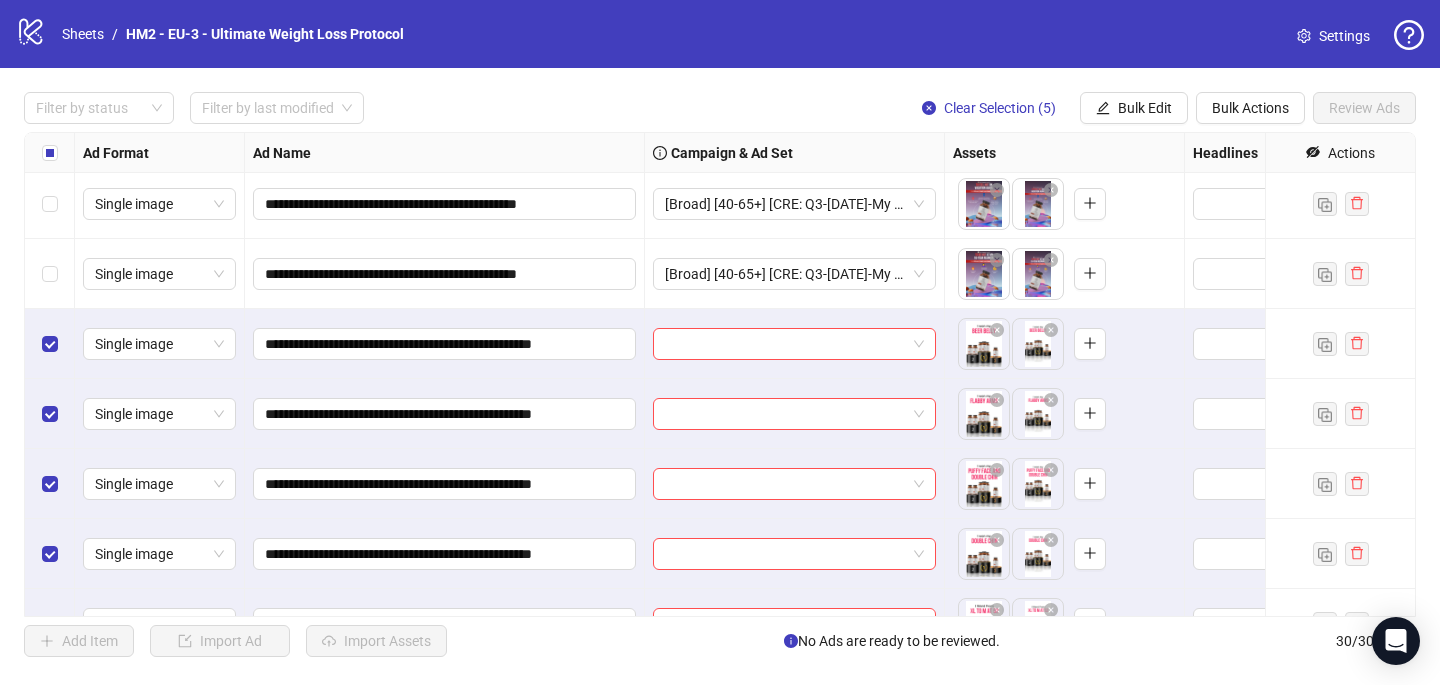 scroll, scrollTop: 1657, scrollLeft: 0, axis: vertical 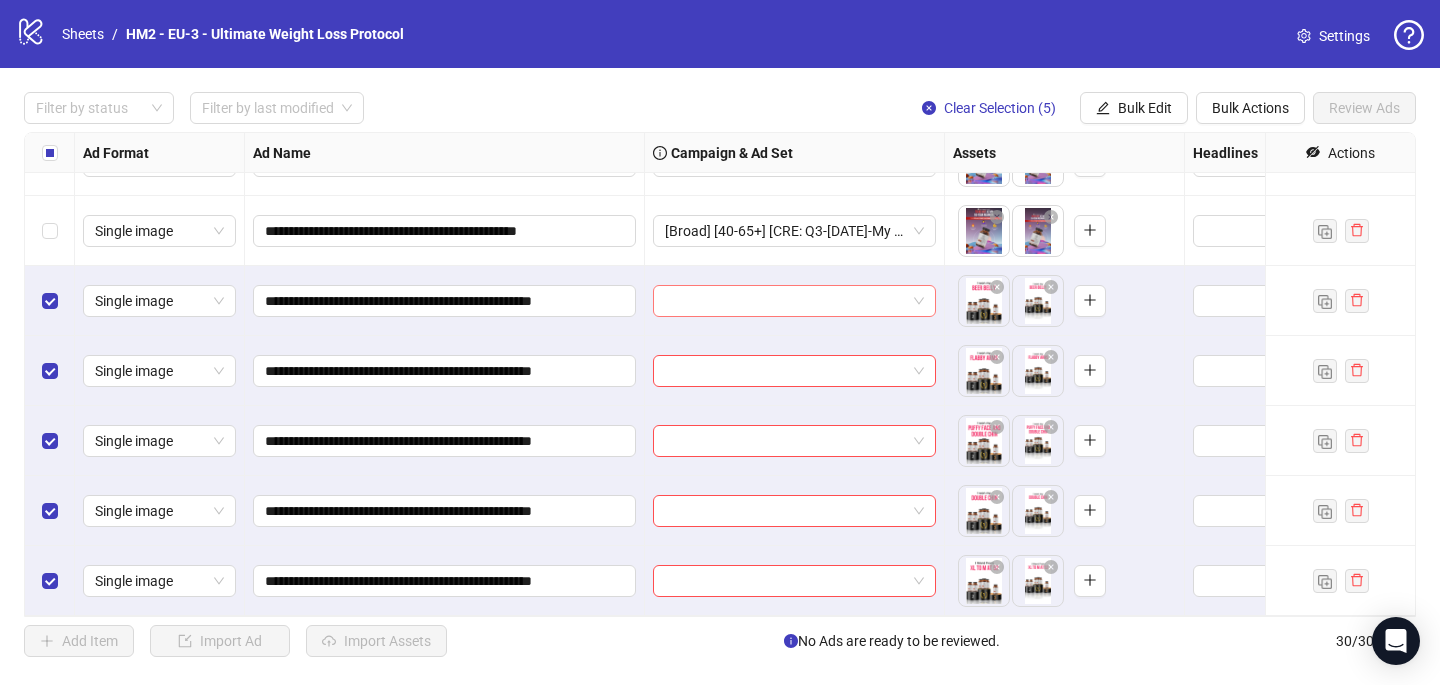 click at bounding box center (785, 301) 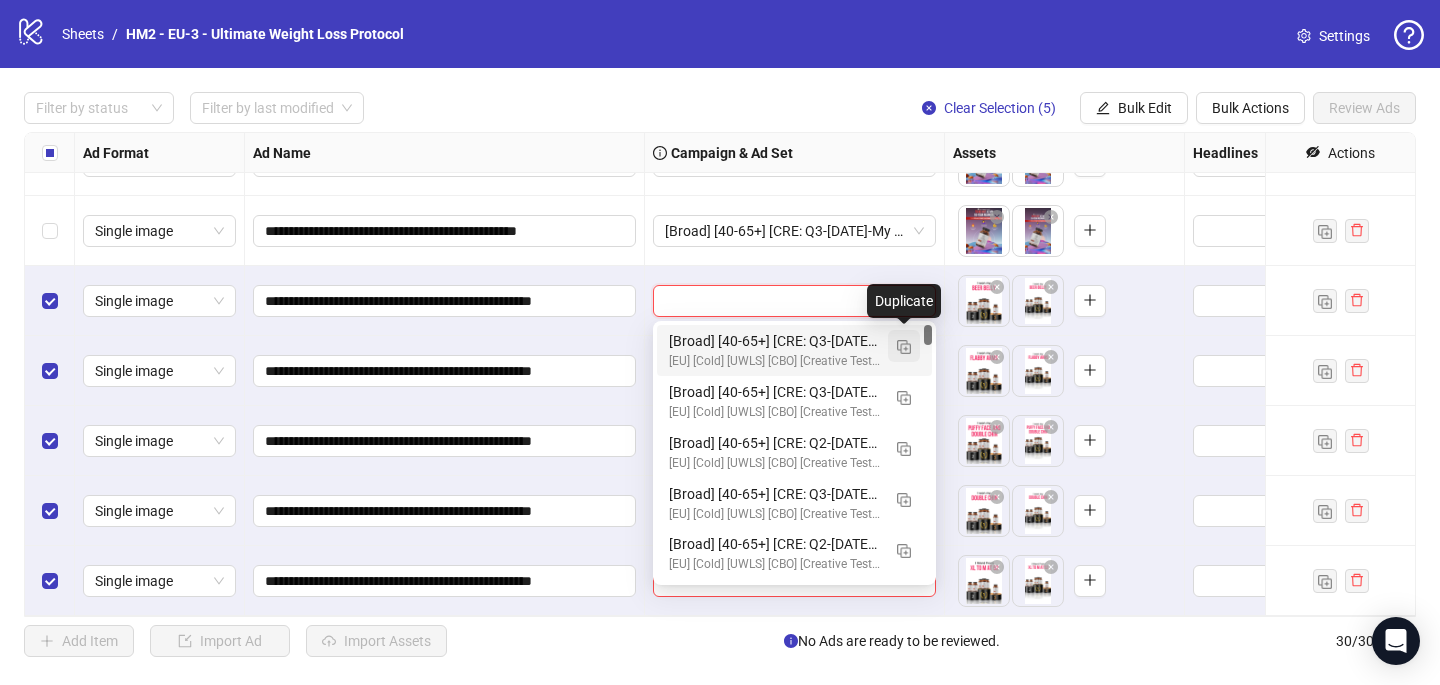 click at bounding box center (904, 347) 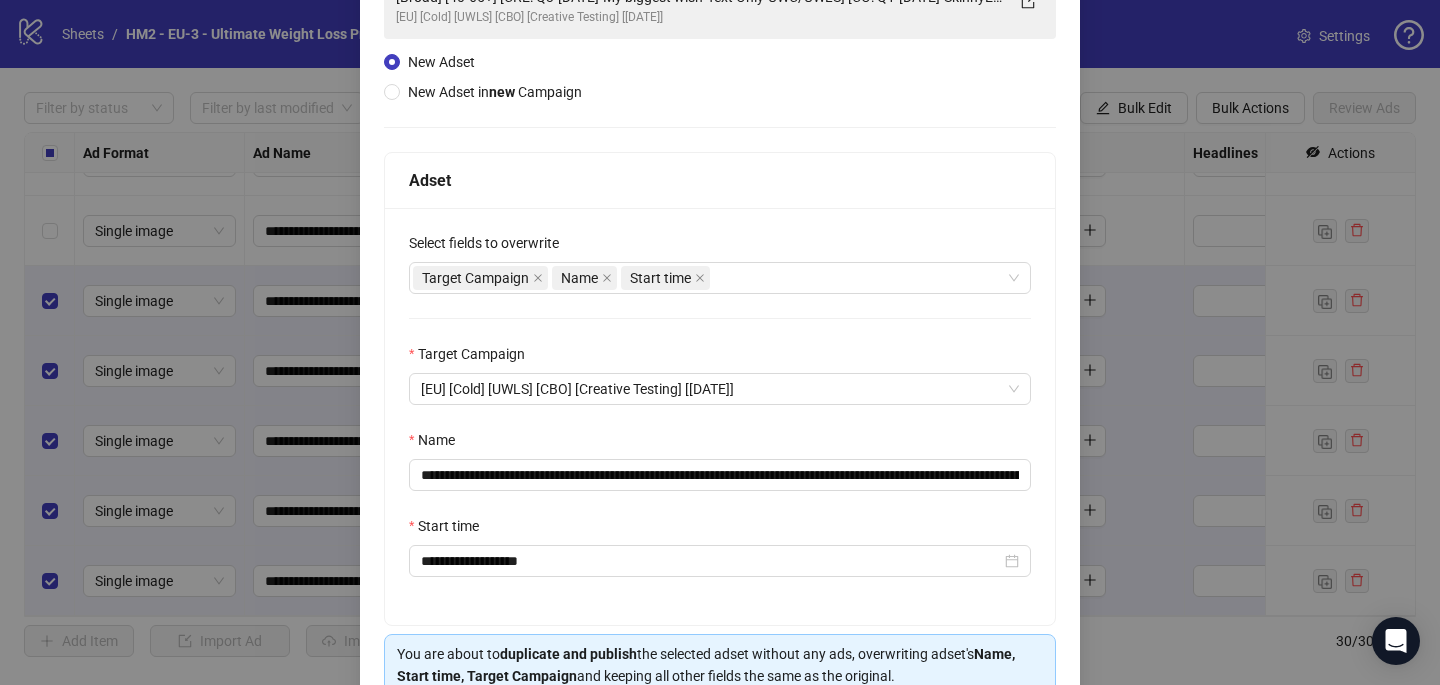 scroll, scrollTop: 179, scrollLeft: 0, axis: vertical 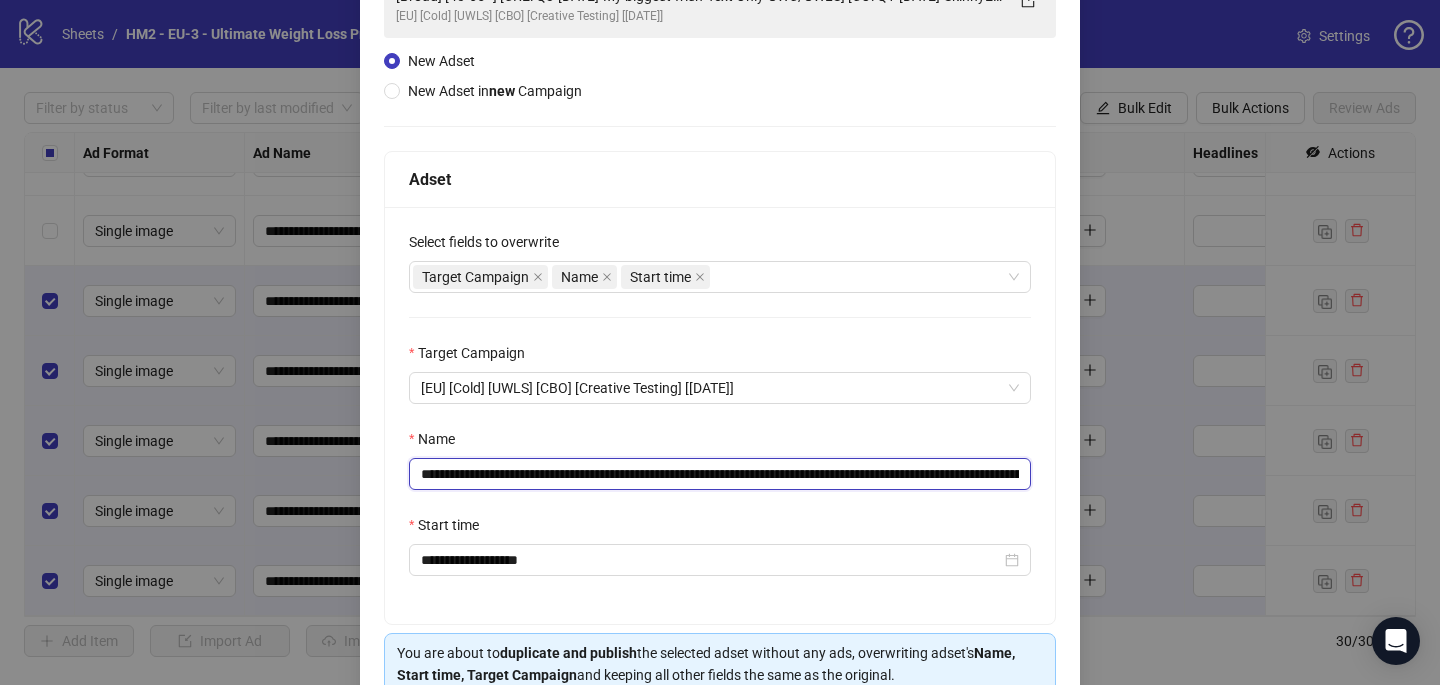 drag, startPoint x: 901, startPoint y: 476, endPoint x: 568, endPoint y: 477, distance: 333.0015 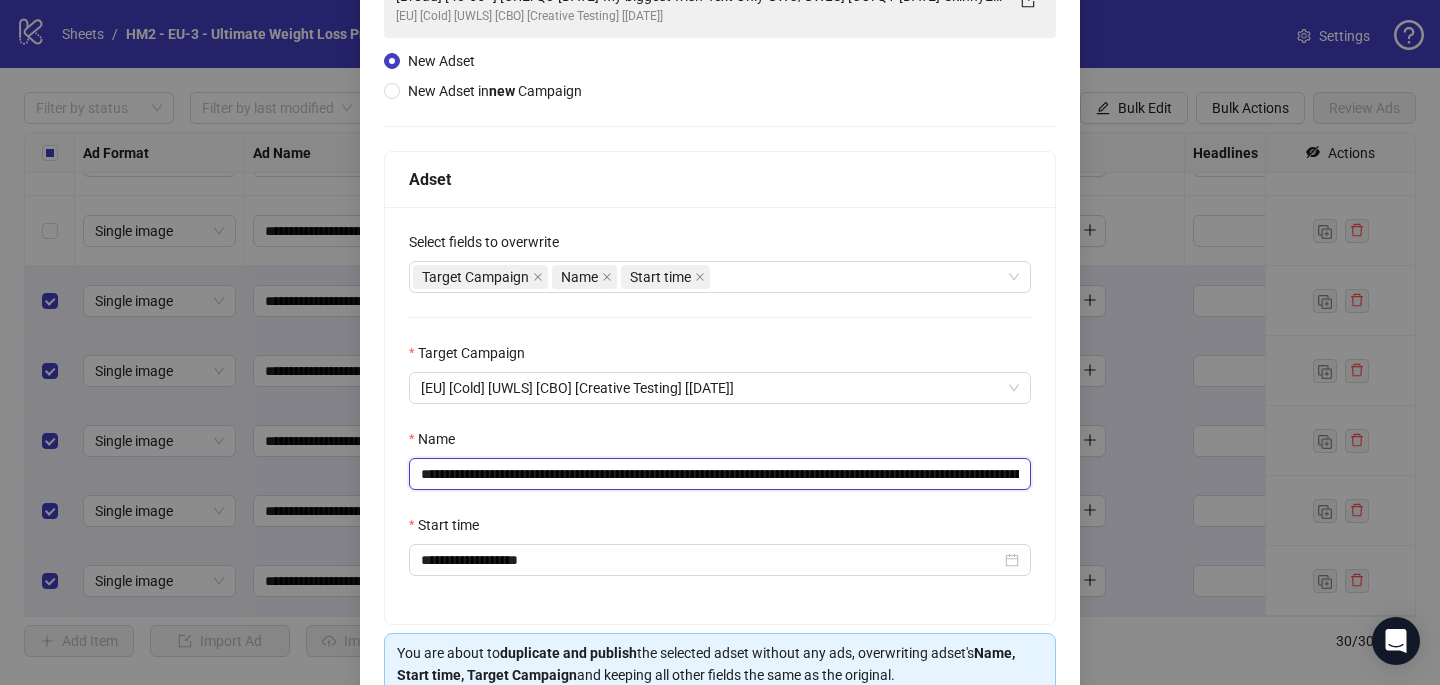 paste on "***" 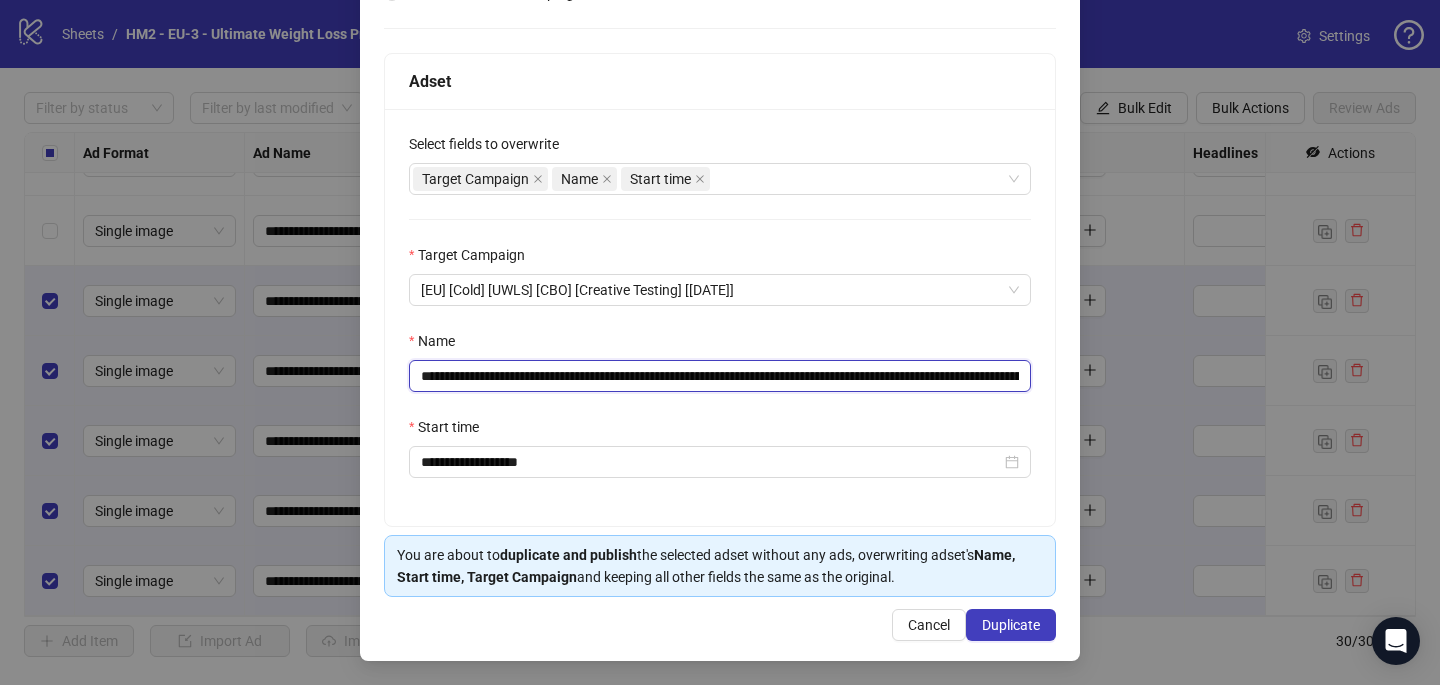 type on "**********" 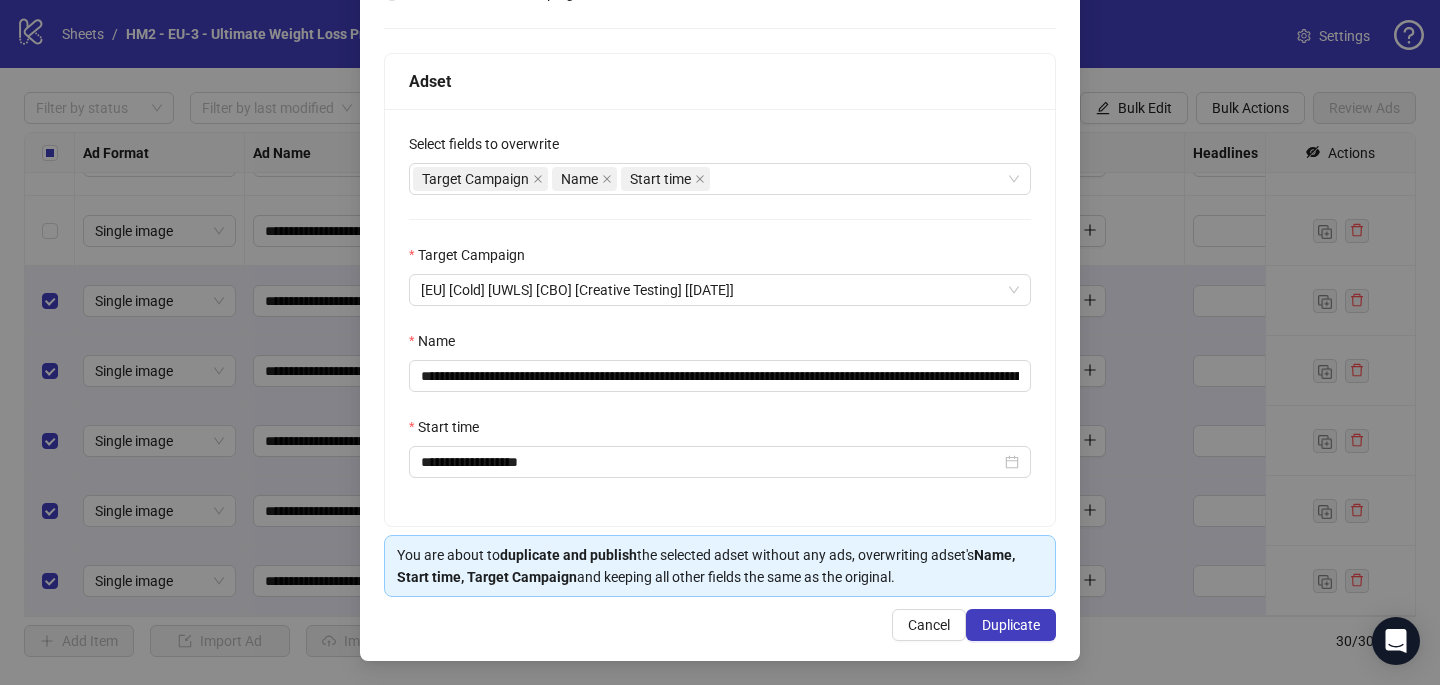 click on "**********" at bounding box center (720, 242) 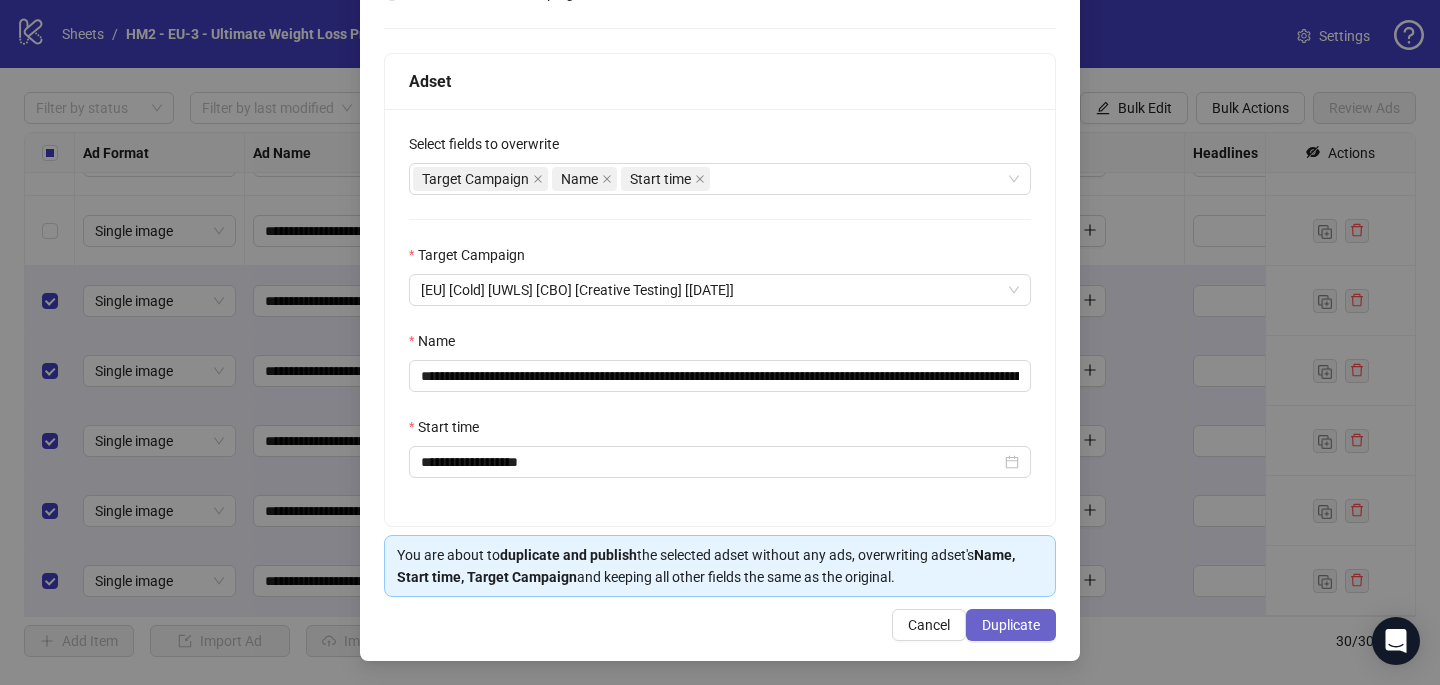 click on "Duplicate" at bounding box center [1011, 625] 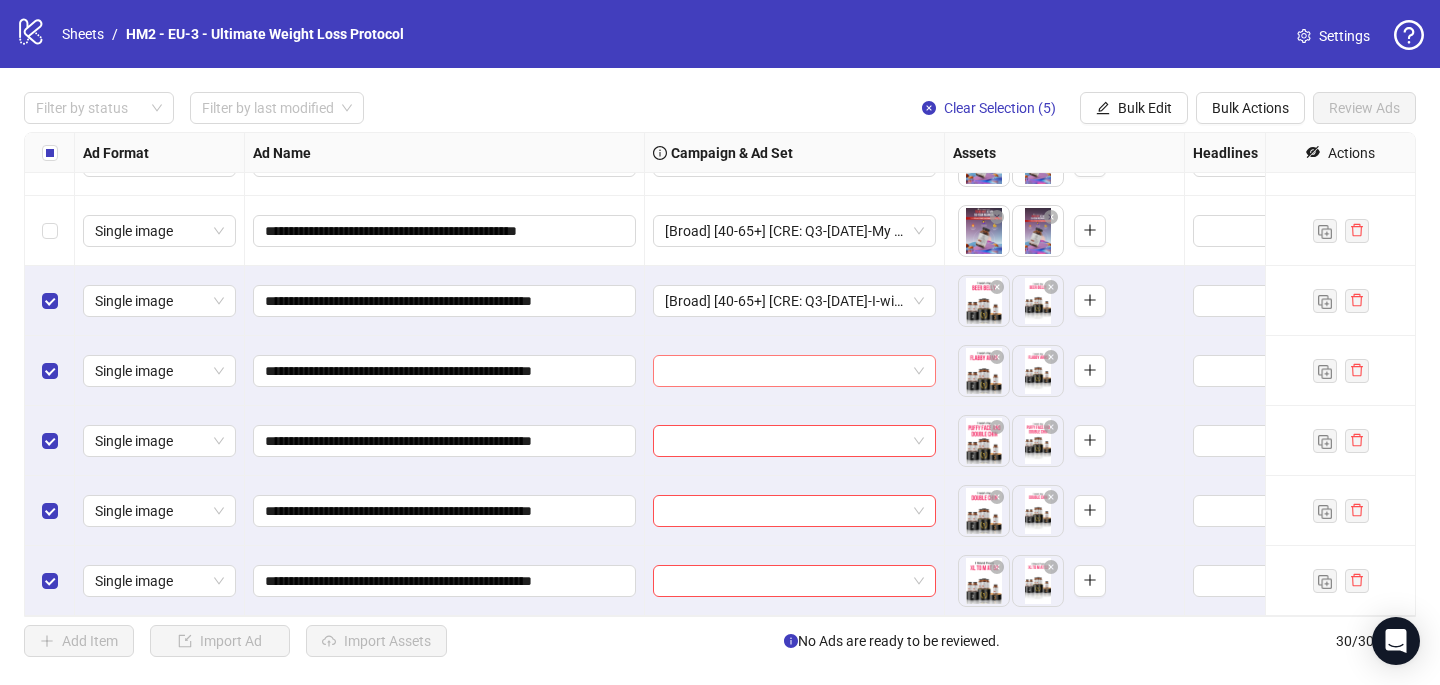 click at bounding box center [785, 371] 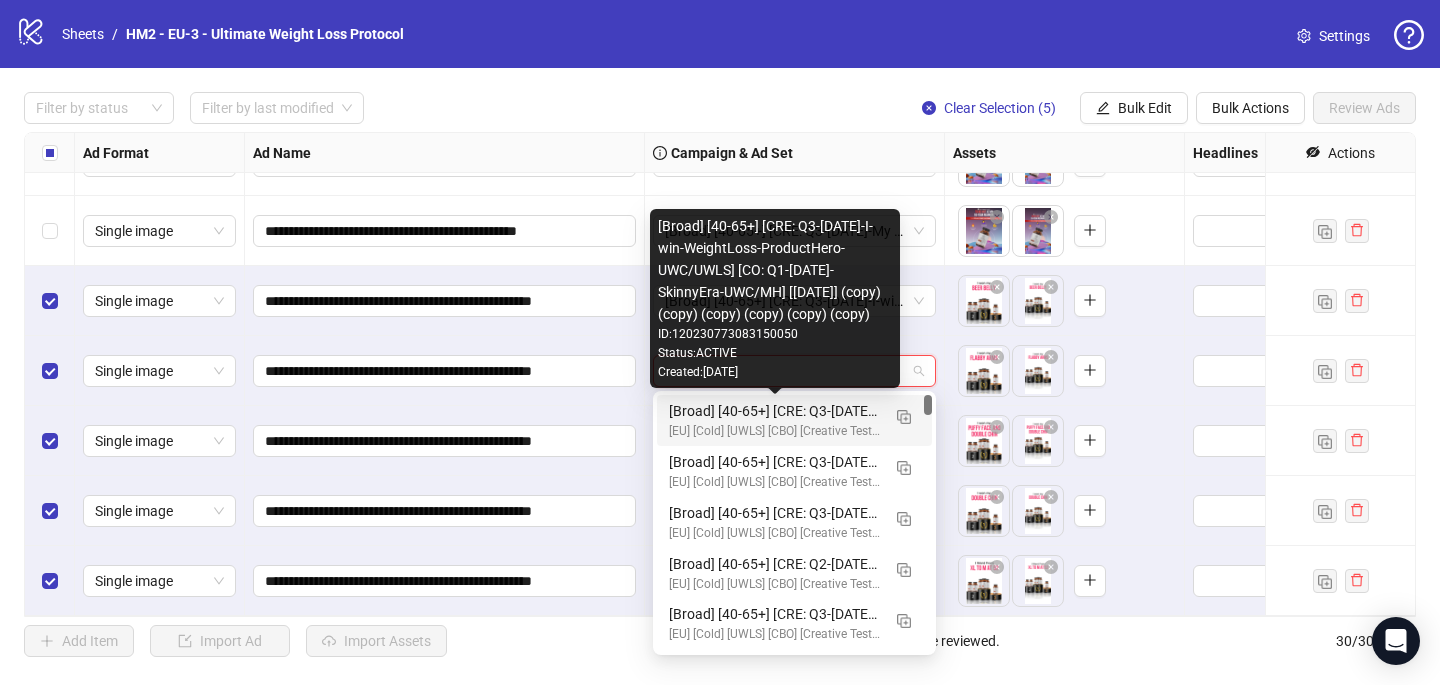 click on "[Broad] [40-65+] [CRE: Q3-[DATE]-I-win-WeightLoss-ProductHero-UWC/UWLS] [CO: Q1-[DATE]-SkinnyEra-UWC/MH] [[DATE]] (copy) (copy) (copy) (copy) (copy) (copy)" at bounding box center [774, 411] 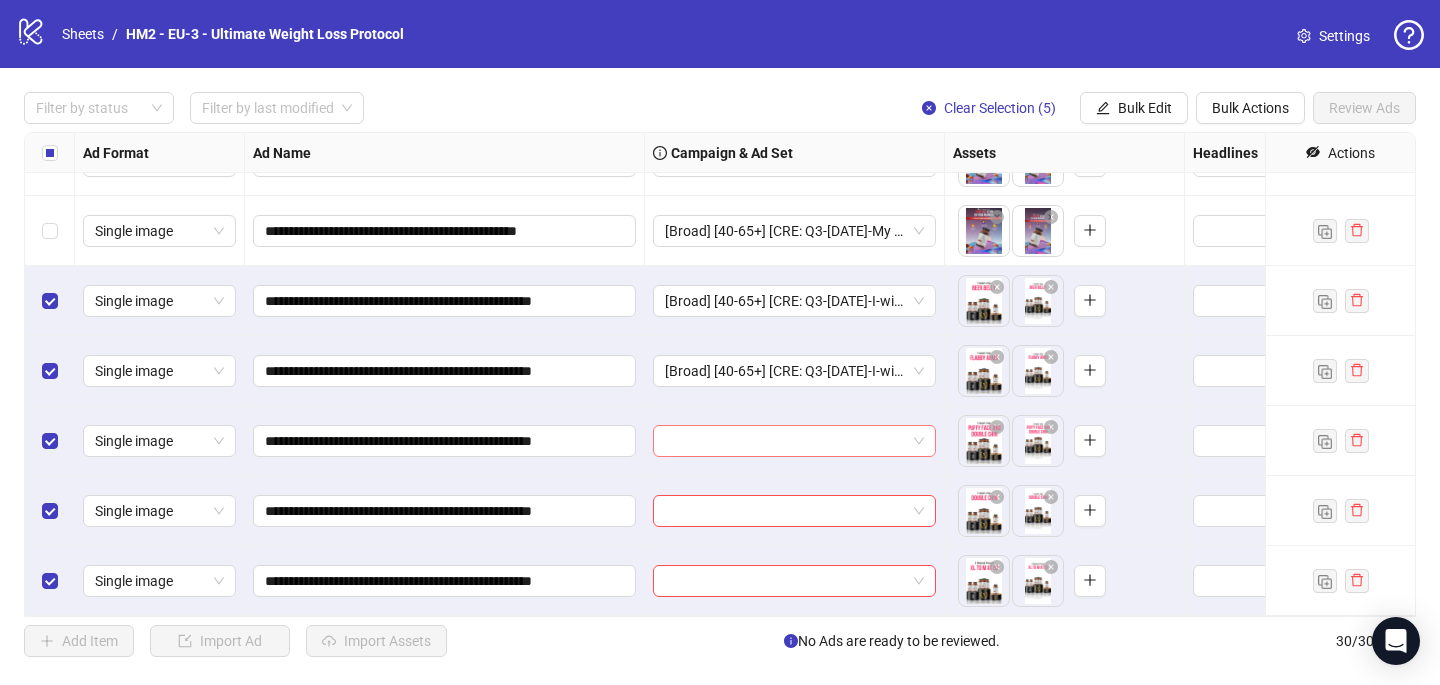 click at bounding box center (785, 441) 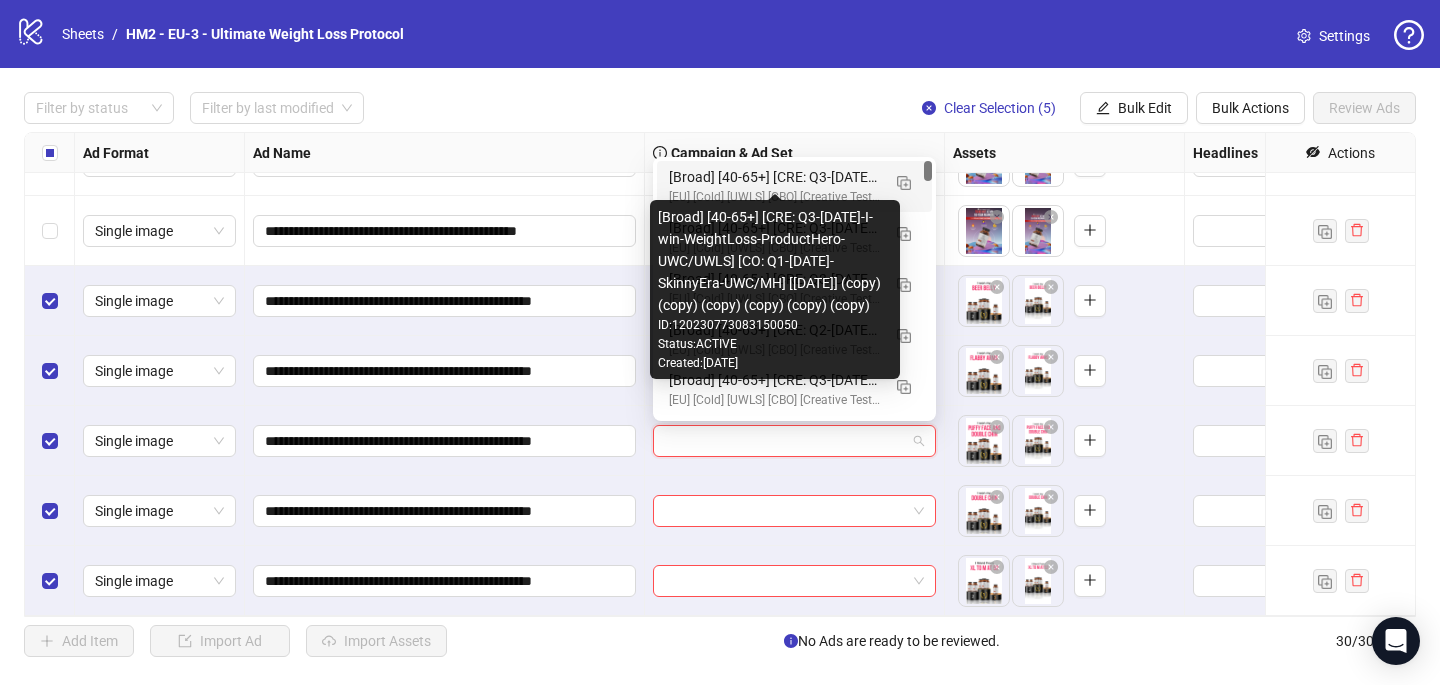 click on "[Broad] [40-65+] [CRE: Q3-[DATE]-I-win-WeightLoss-ProductHero-UWC/UWLS] [CO: Q1-[DATE]-SkinnyEra-UWC/MH] [[DATE]] (copy) (copy) (copy) (copy) (copy) (copy)" at bounding box center (774, 177) 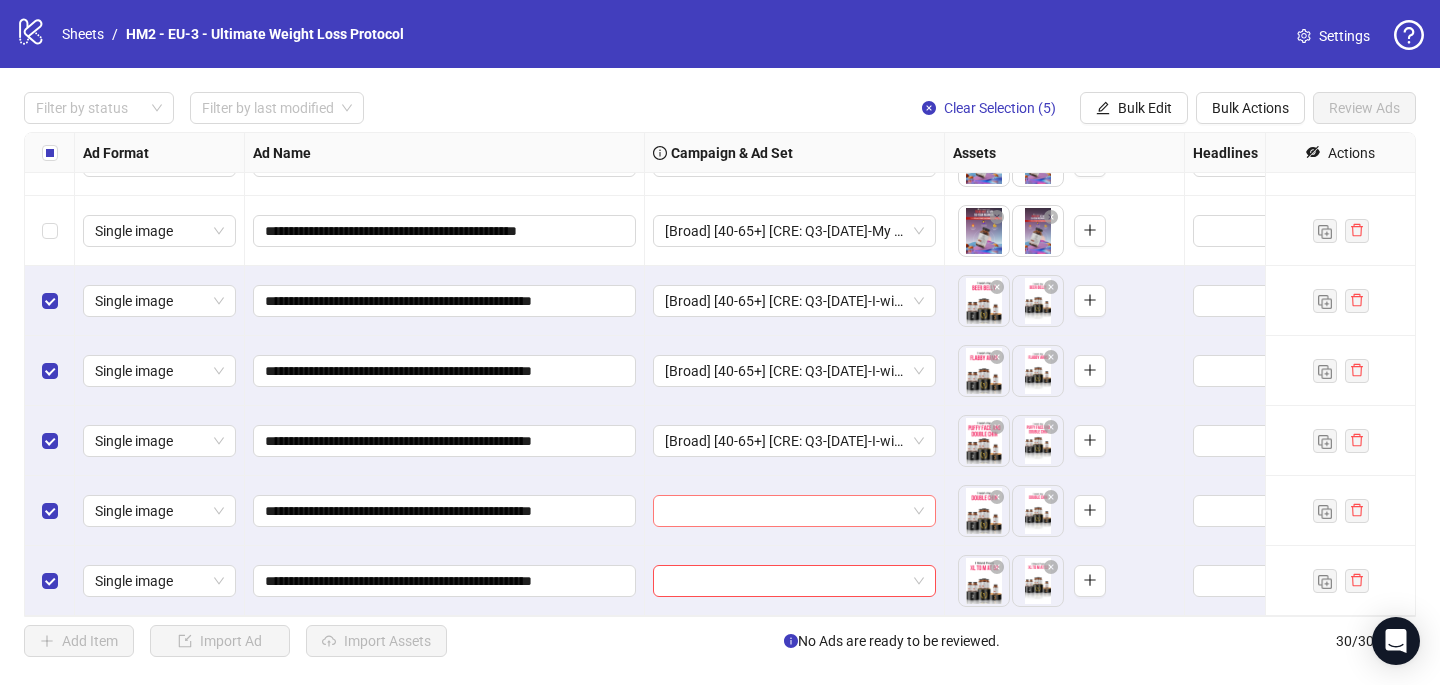 click at bounding box center [785, 511] 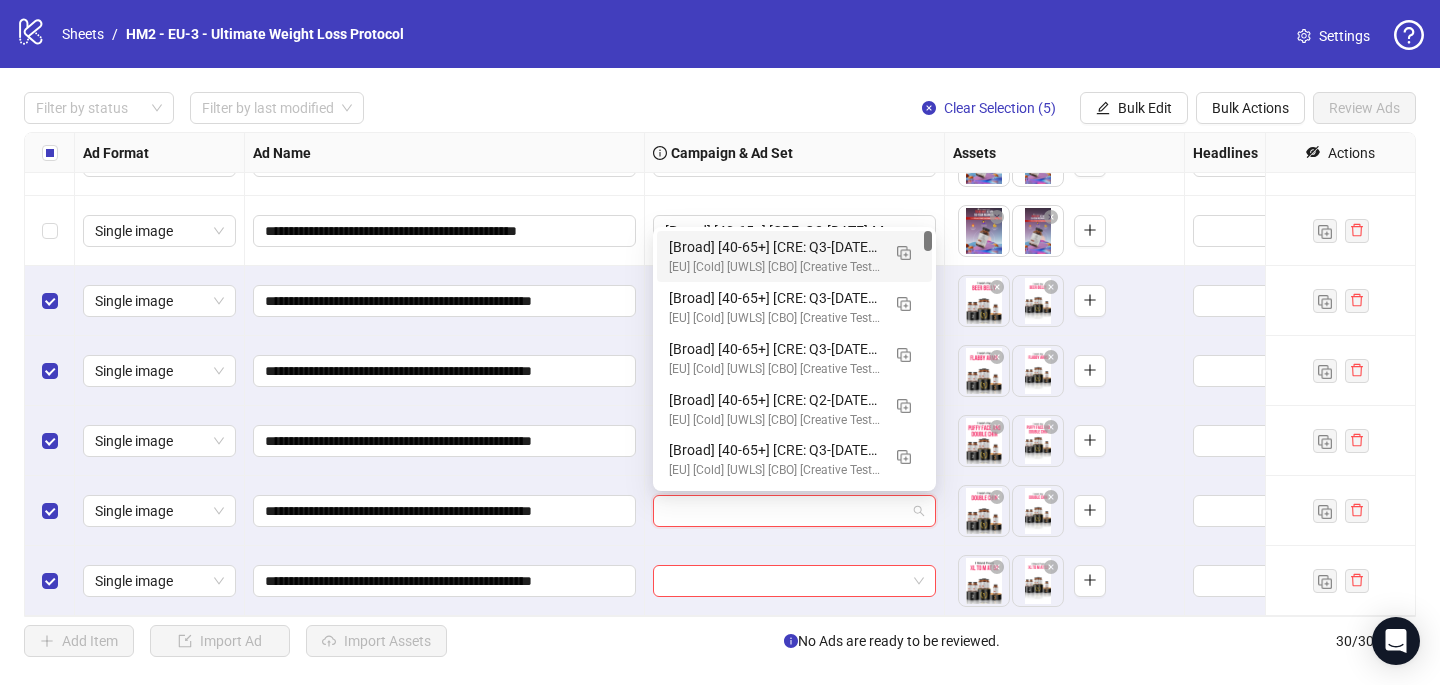 click on "[Broad] [40-65+] [CRE: Q3-[DATE]-I-win-WeightLoss-ProductHero-UWC/UWLS] [CO: Q1-[DATE]-SkinnyEra-UWC/MH] [[DATE]] (copy) (copy) (copy) (copy) (copy) (copy)" at bounding box center (774, 247) 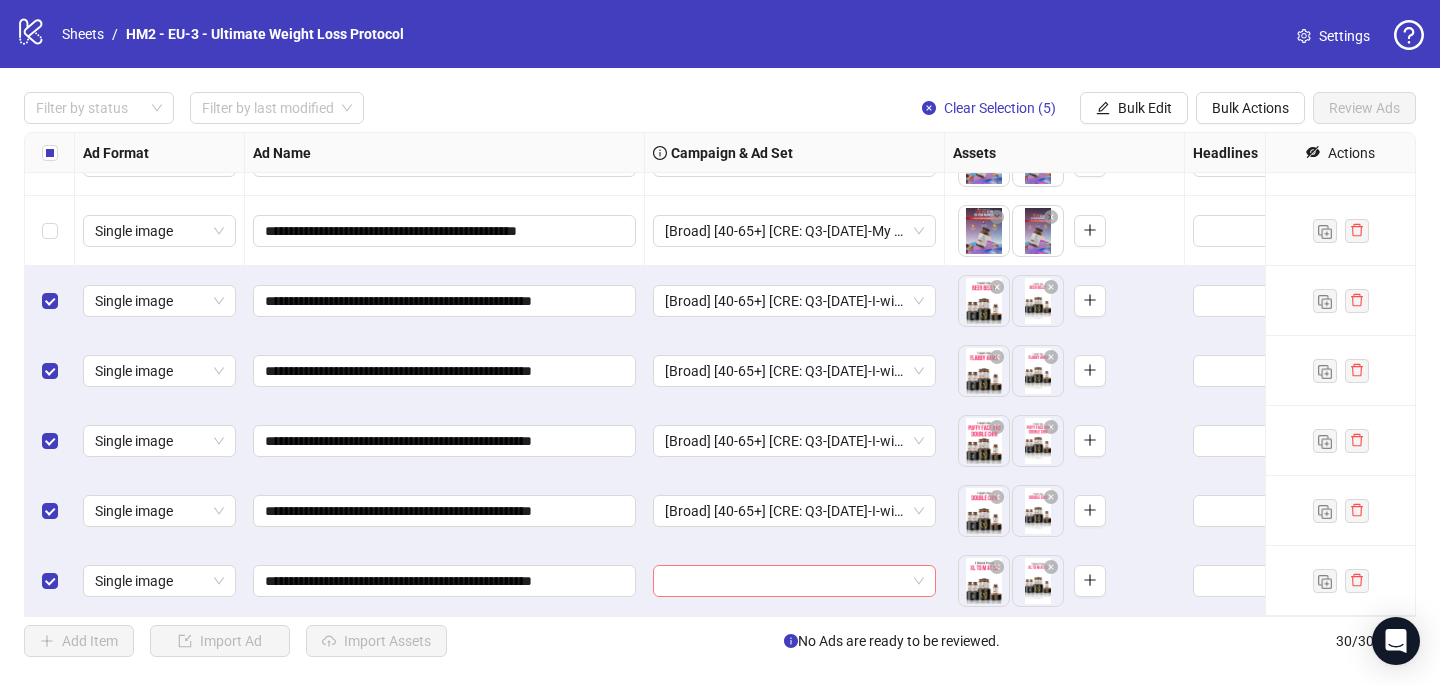 click at bounding box center (785, 581) 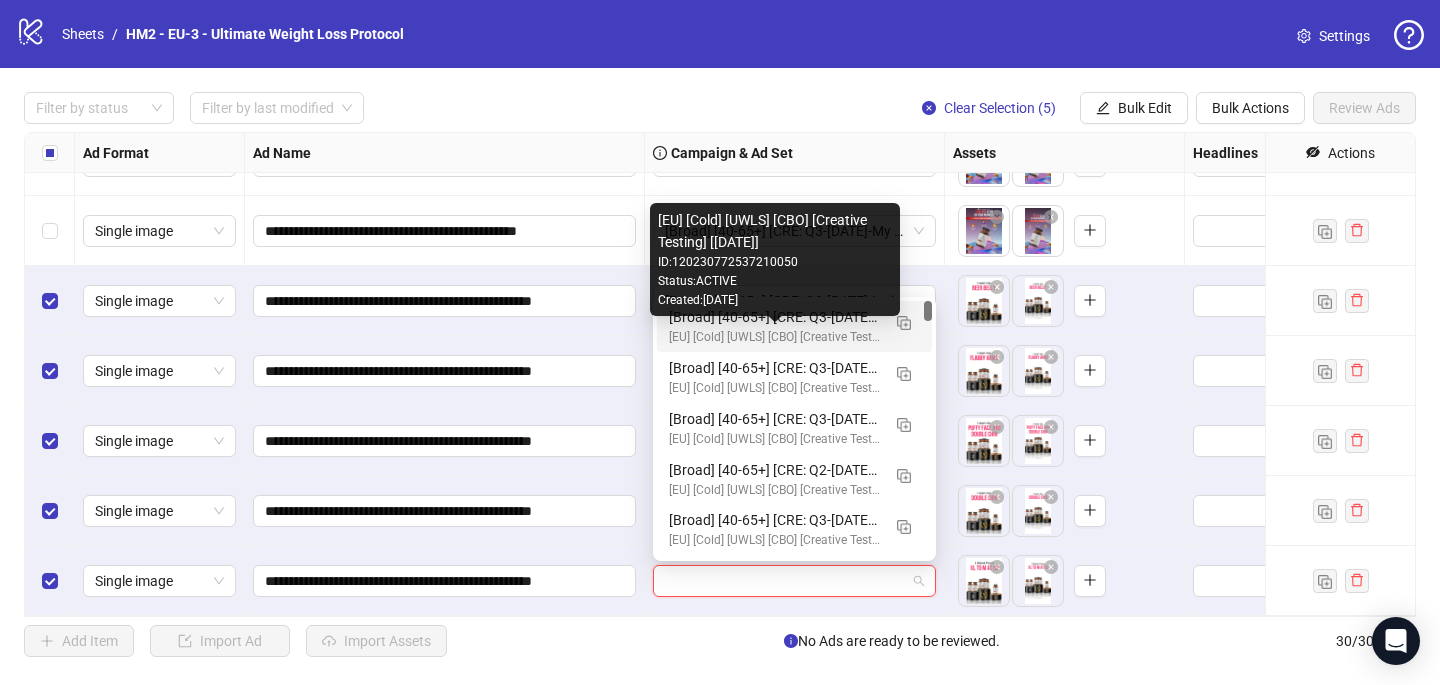 click on "[EU] [Cold] [UWLS] [CBO] [Creative Testing] [[DATE]]" at bounding box center (774, 337) 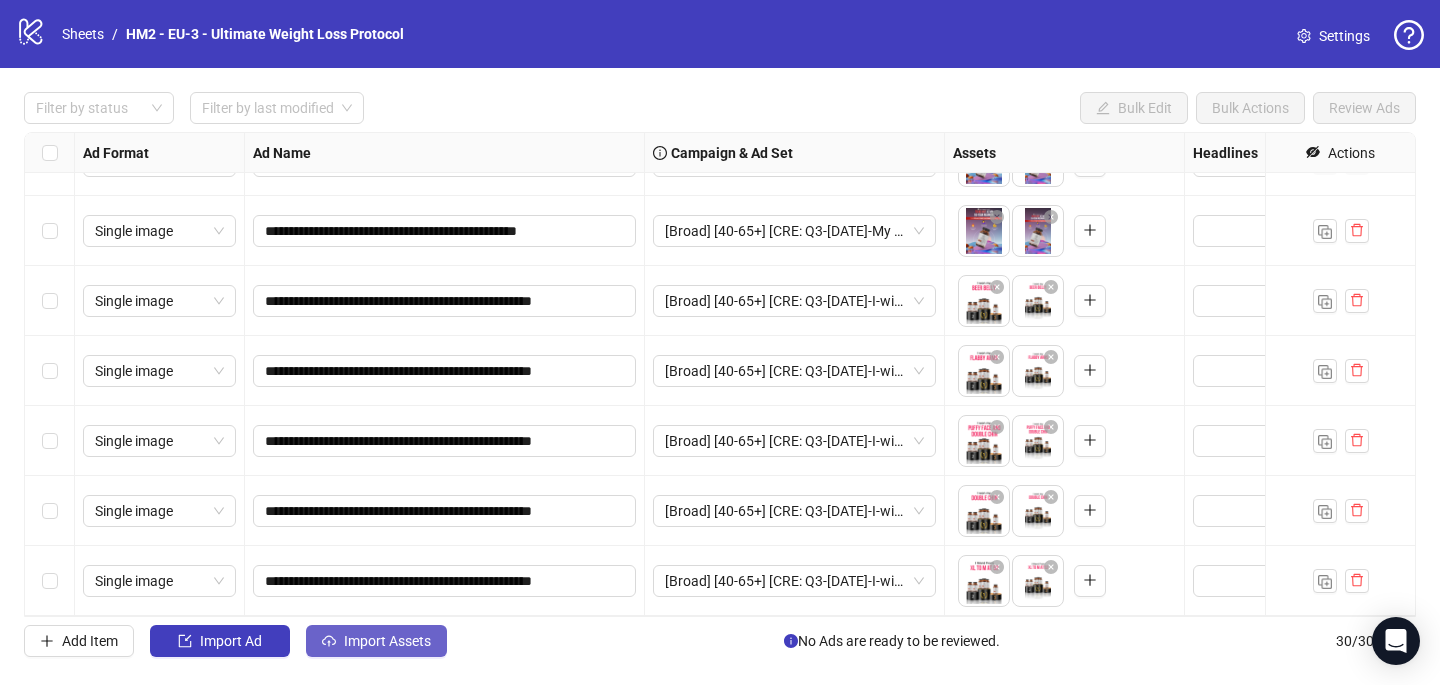 click on "Import Assets" at bounding box center [387, 641] 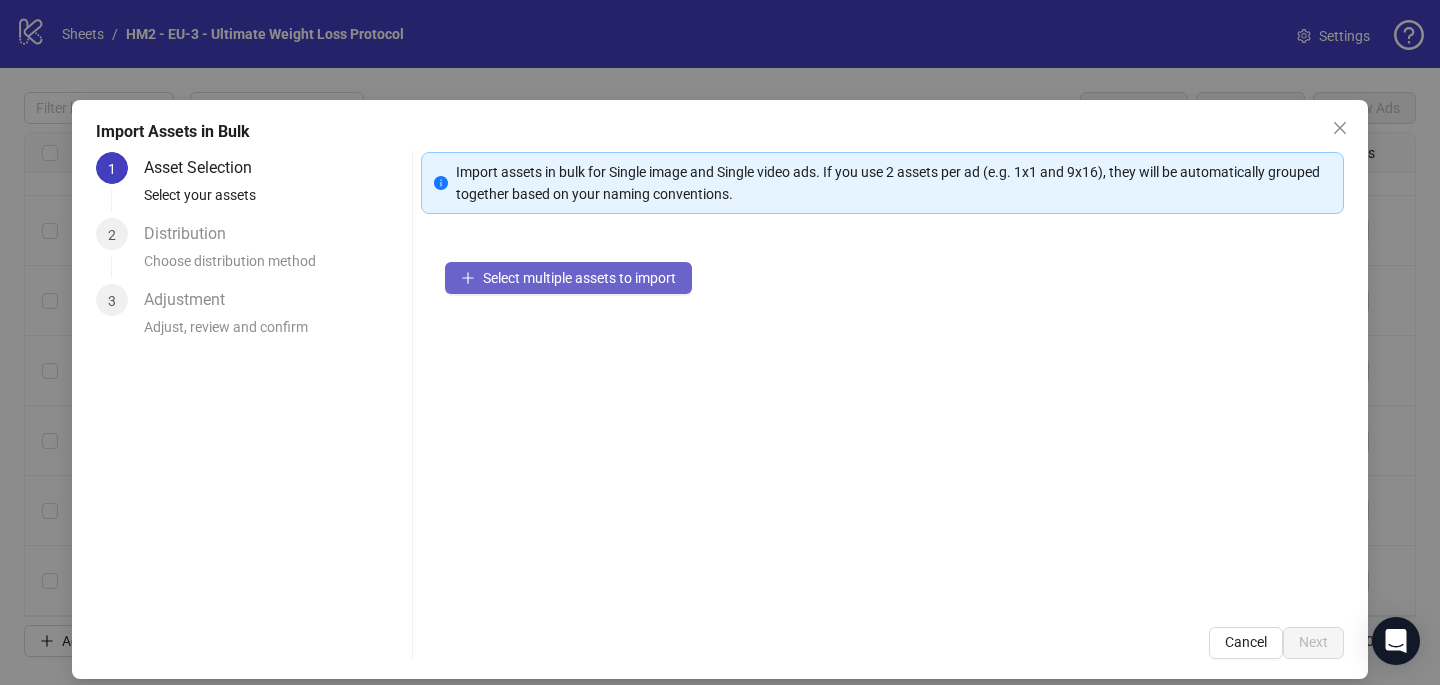 click on "Select multiple assets to import" at bounding box center [568, 278] 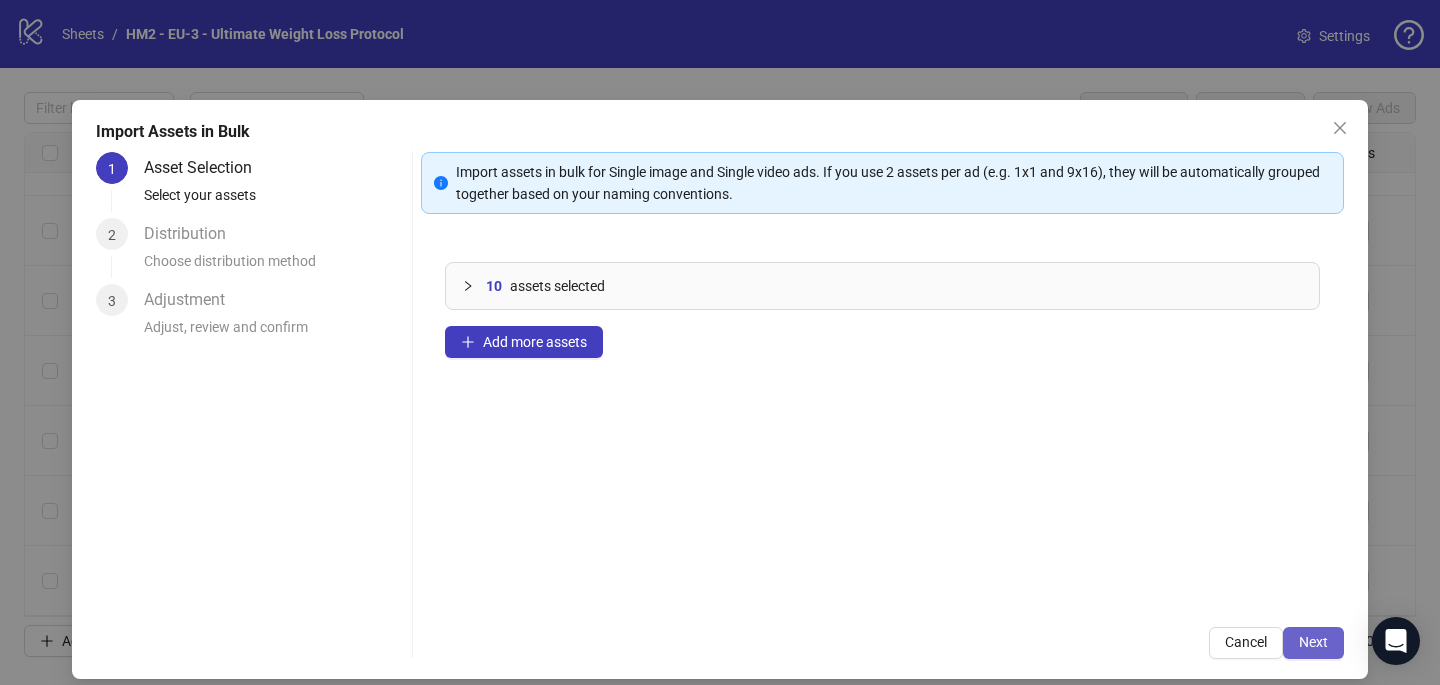 click on "Next" at bounding box center [1313, 643] 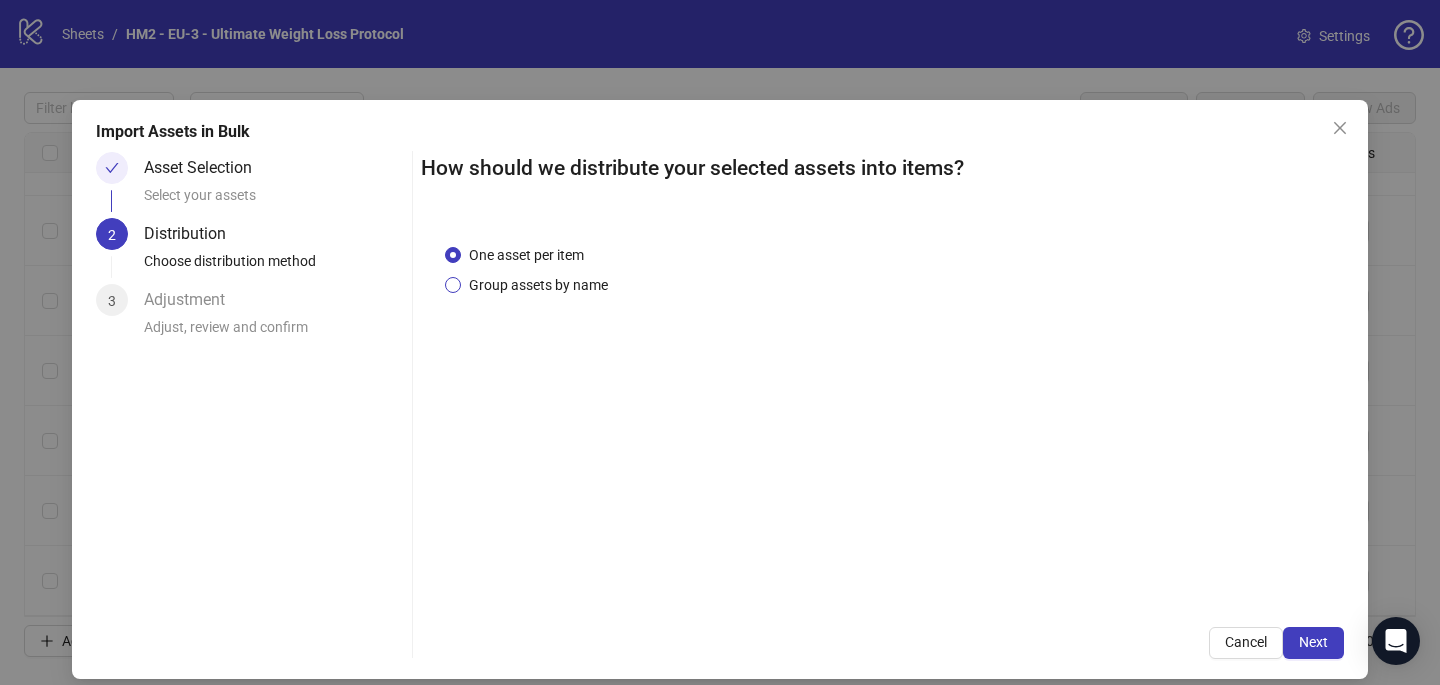 click on "Group assets by name" at bounding box center (538, 285) 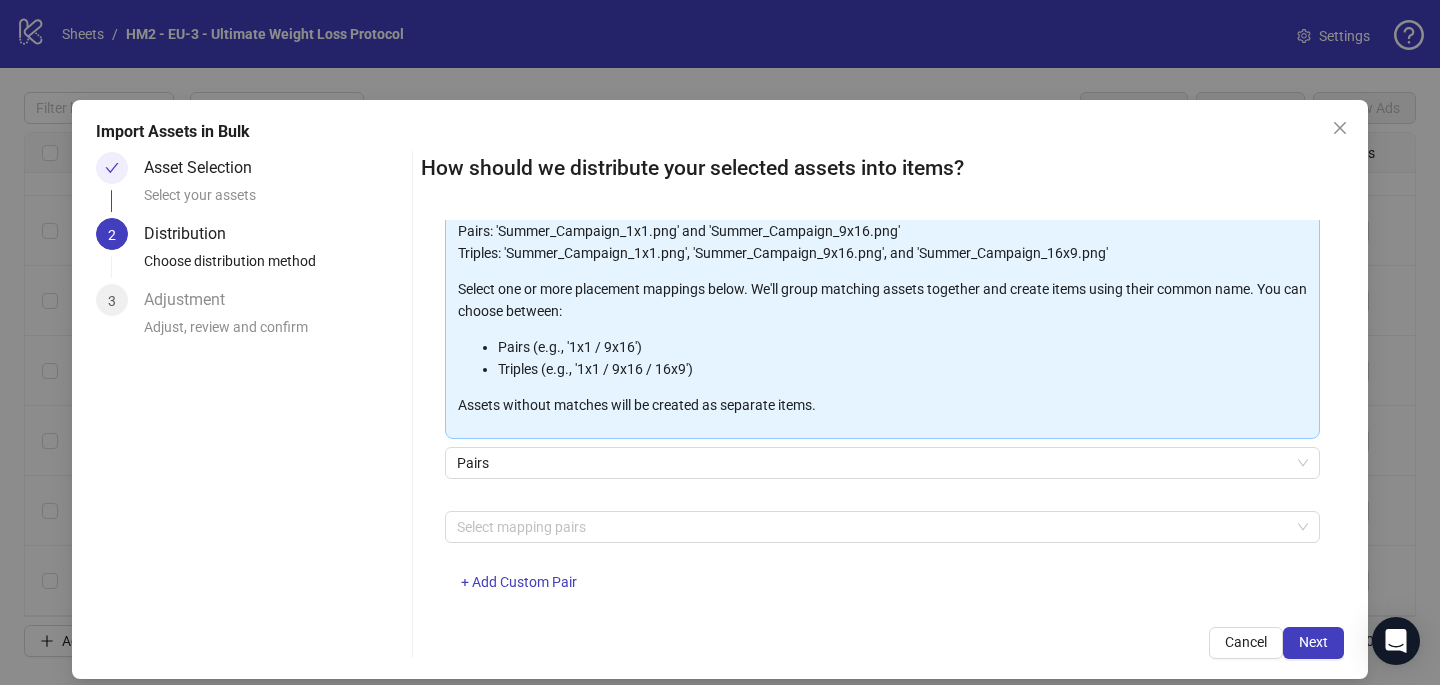 scroll, scrollTop: 203, scrollLeft: 0, axis: vertical 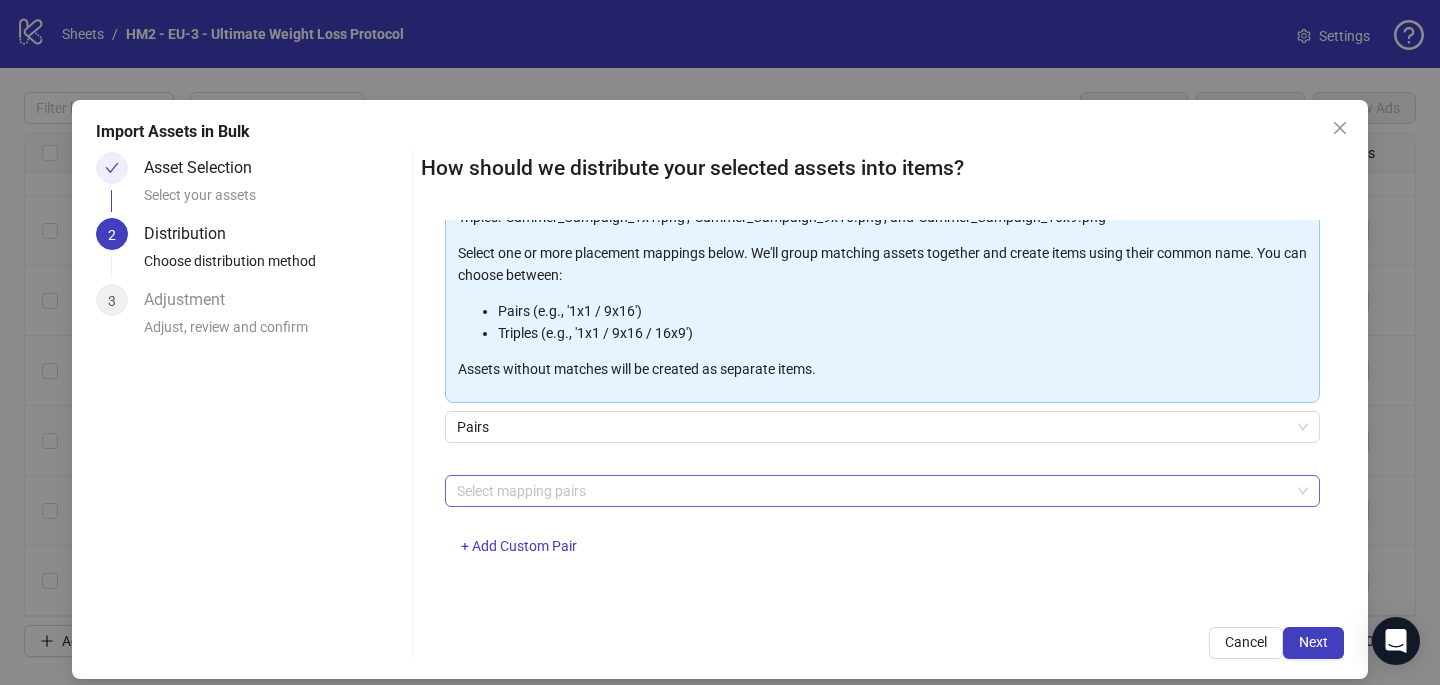 click at bounding box center [872, 491] 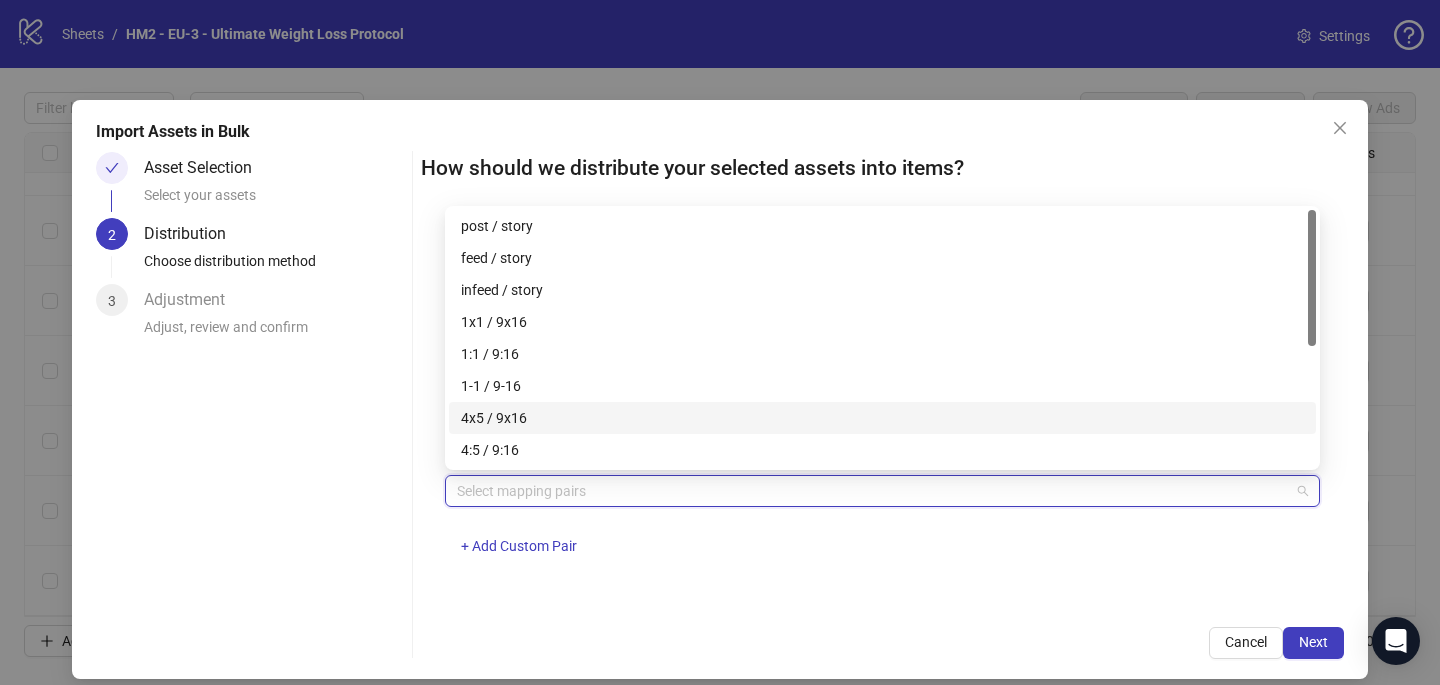 click on "4x5 / 9x16" at bounding box center (882, 418) 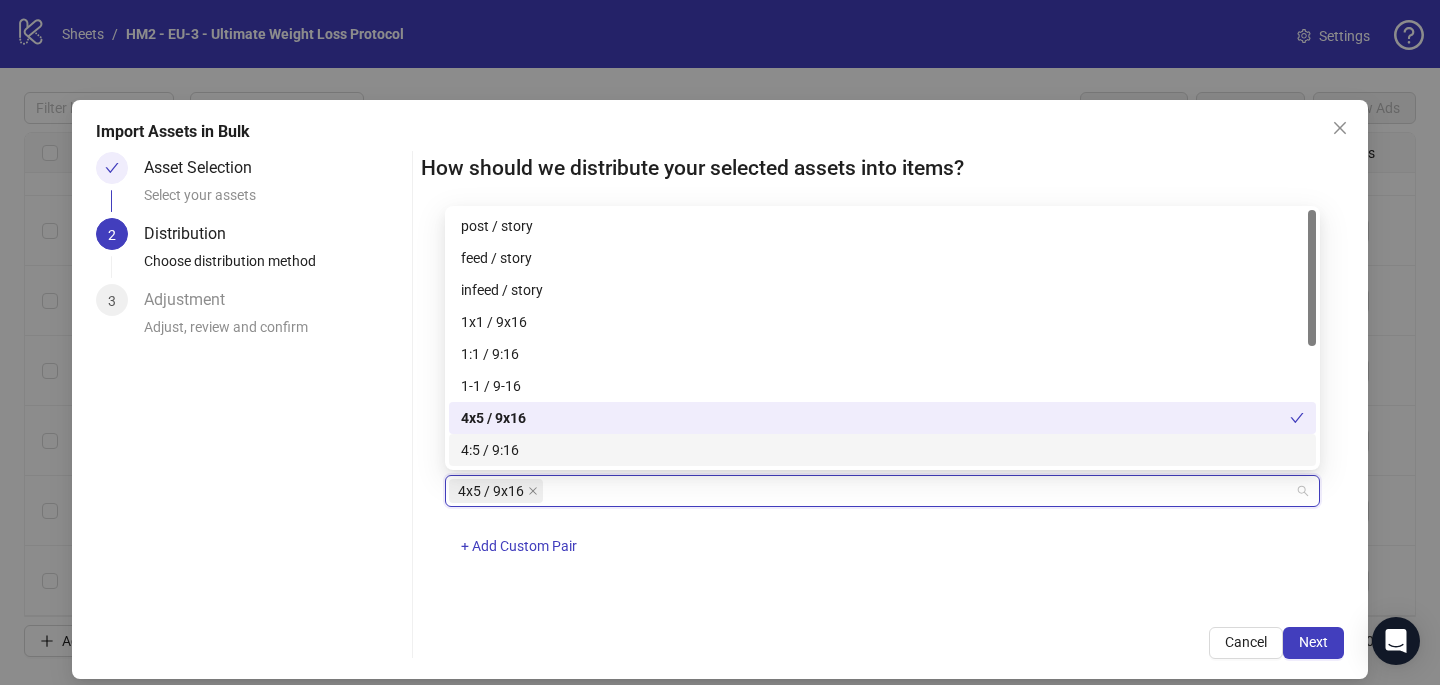 click on "Cancel Next" at bounding box center [882, 643] 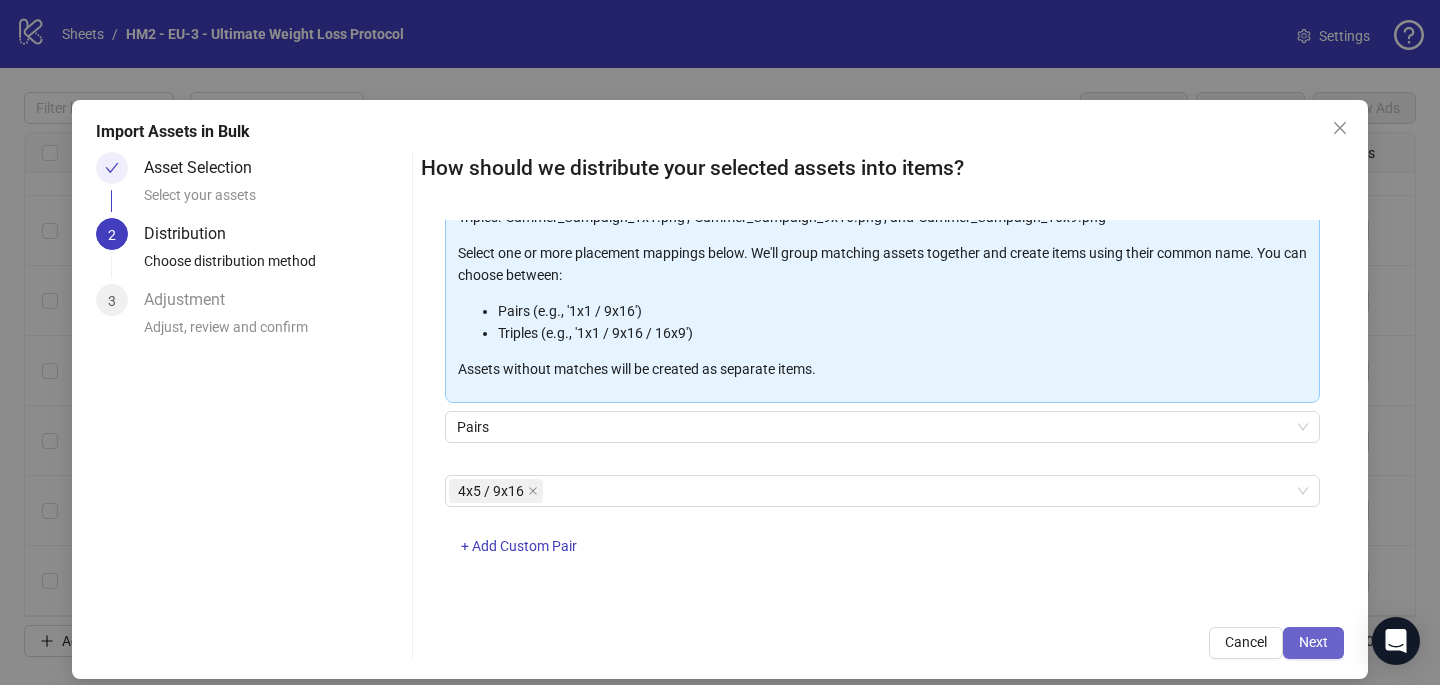 click on "Next" at bounding box center (1313, 642) 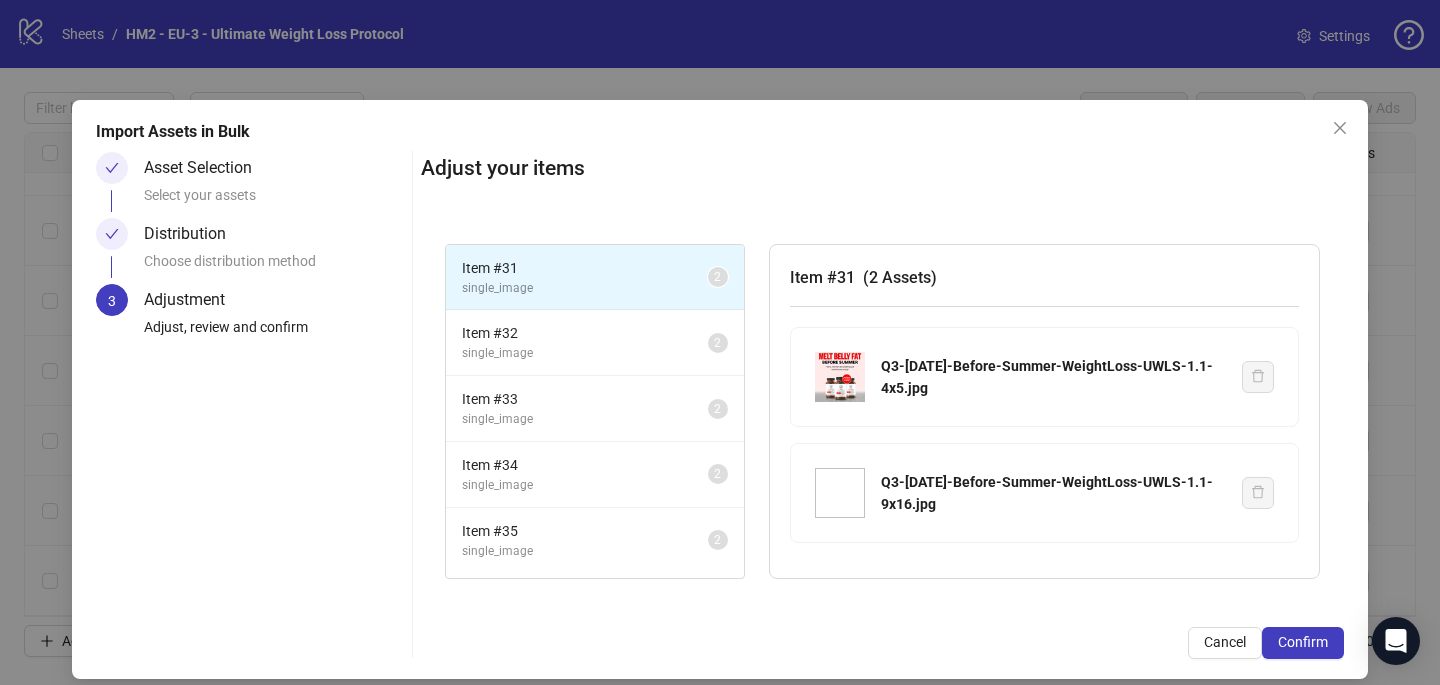 click on "Confirm" at bounding box center [1303, 642] 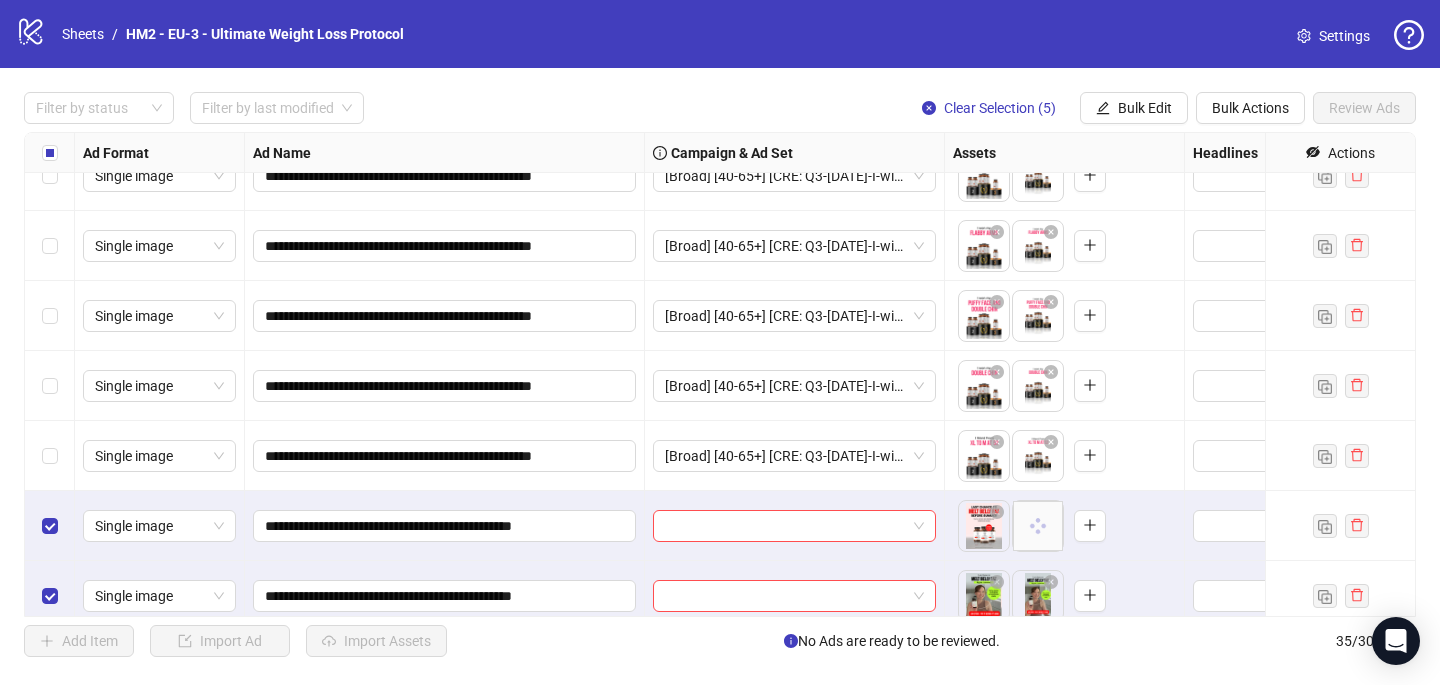 scroll, scrollTop: 2007, scrollLeft: 0, axis: vertical 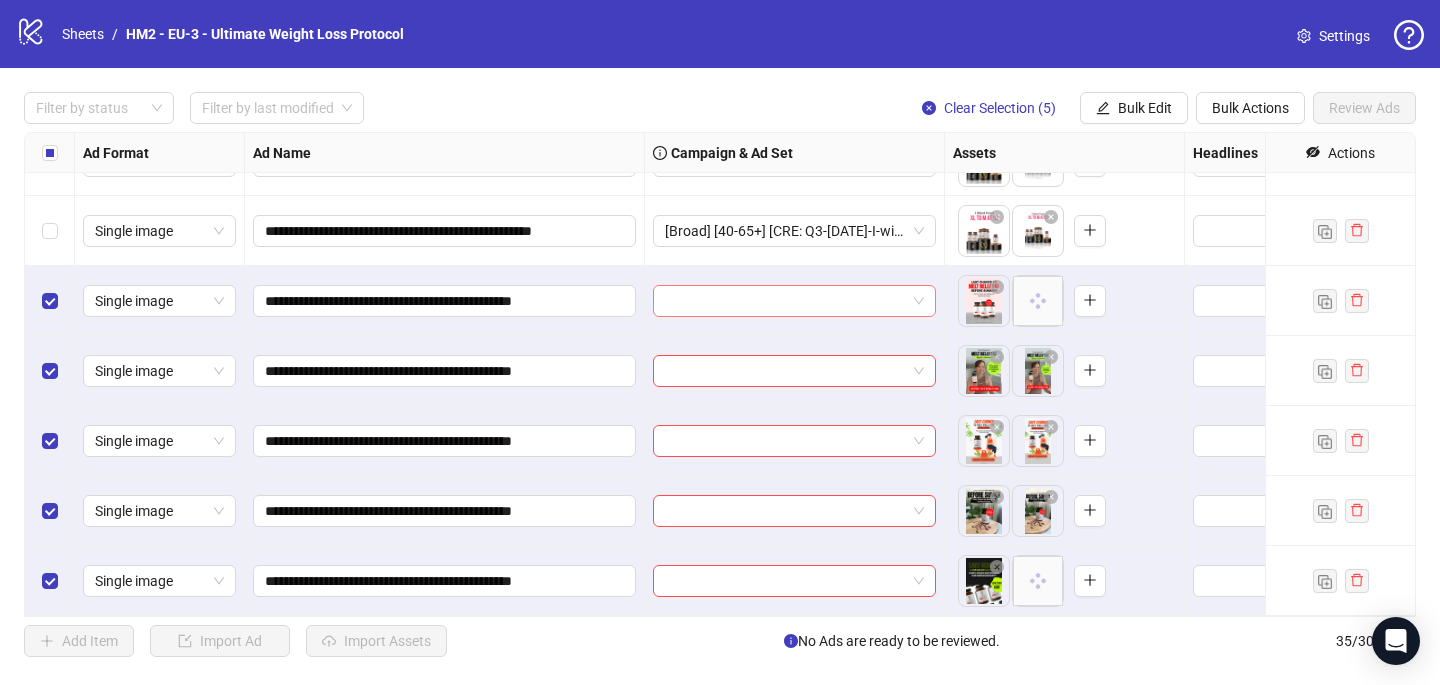 click at bounding box center (785, 301) 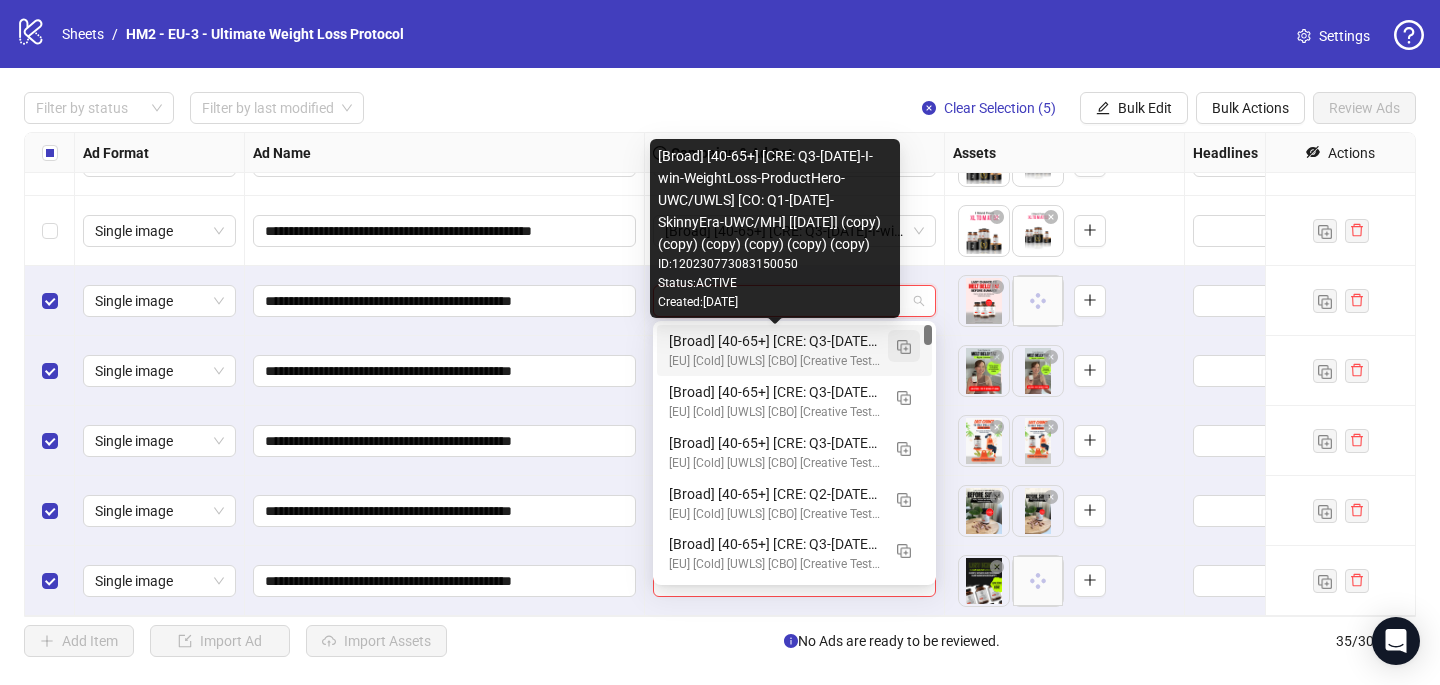 click at bounding box center [904, 347] 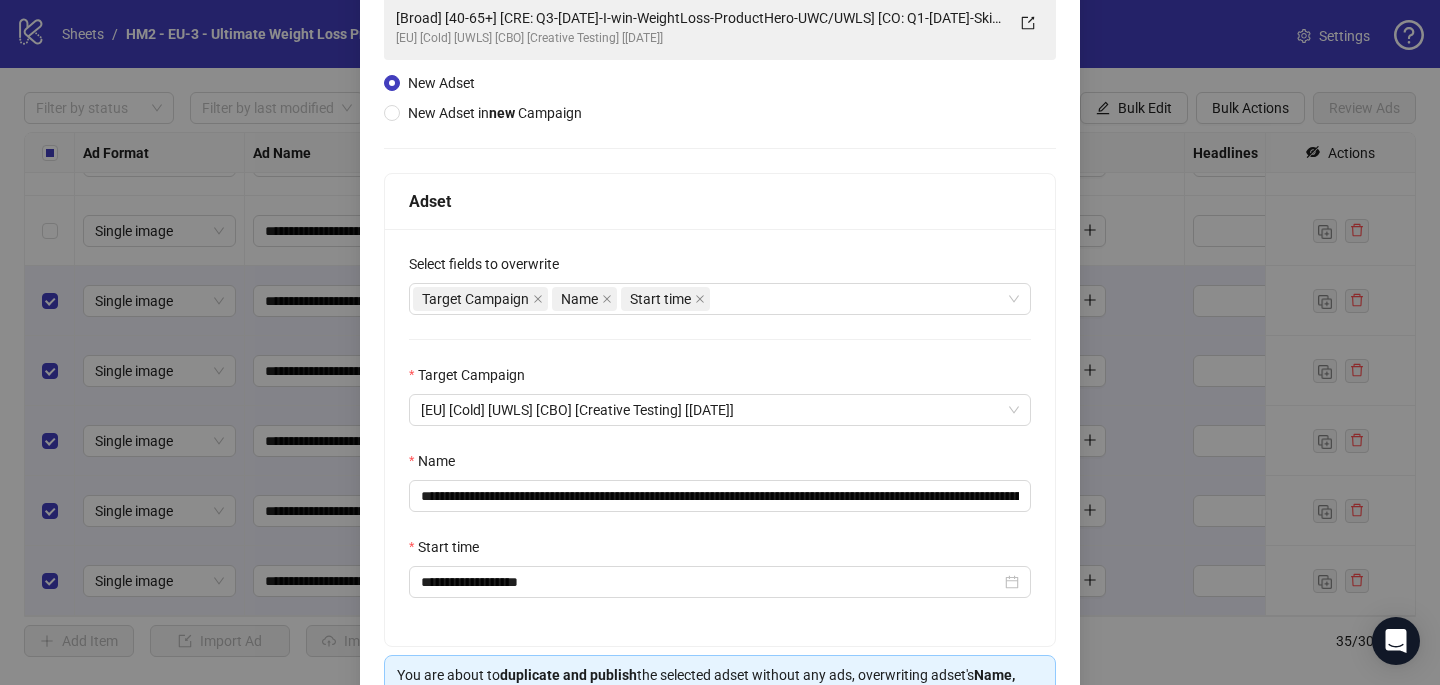 scroll, scrollTop: 190, scrollLeft: 0, axis: vertical 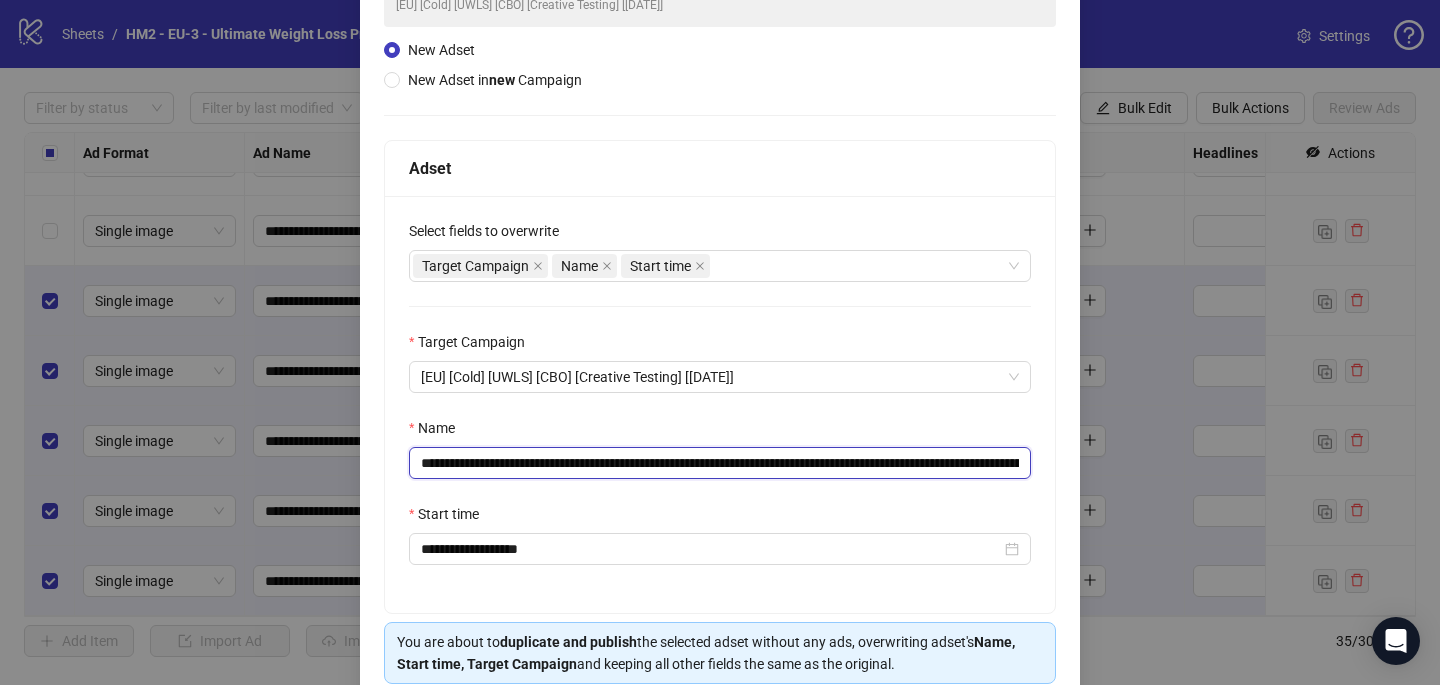 drag, startPoint x: 929, startPoint y: 464, endPoint x: 561, endPoint y: 463, distance: 368.00137 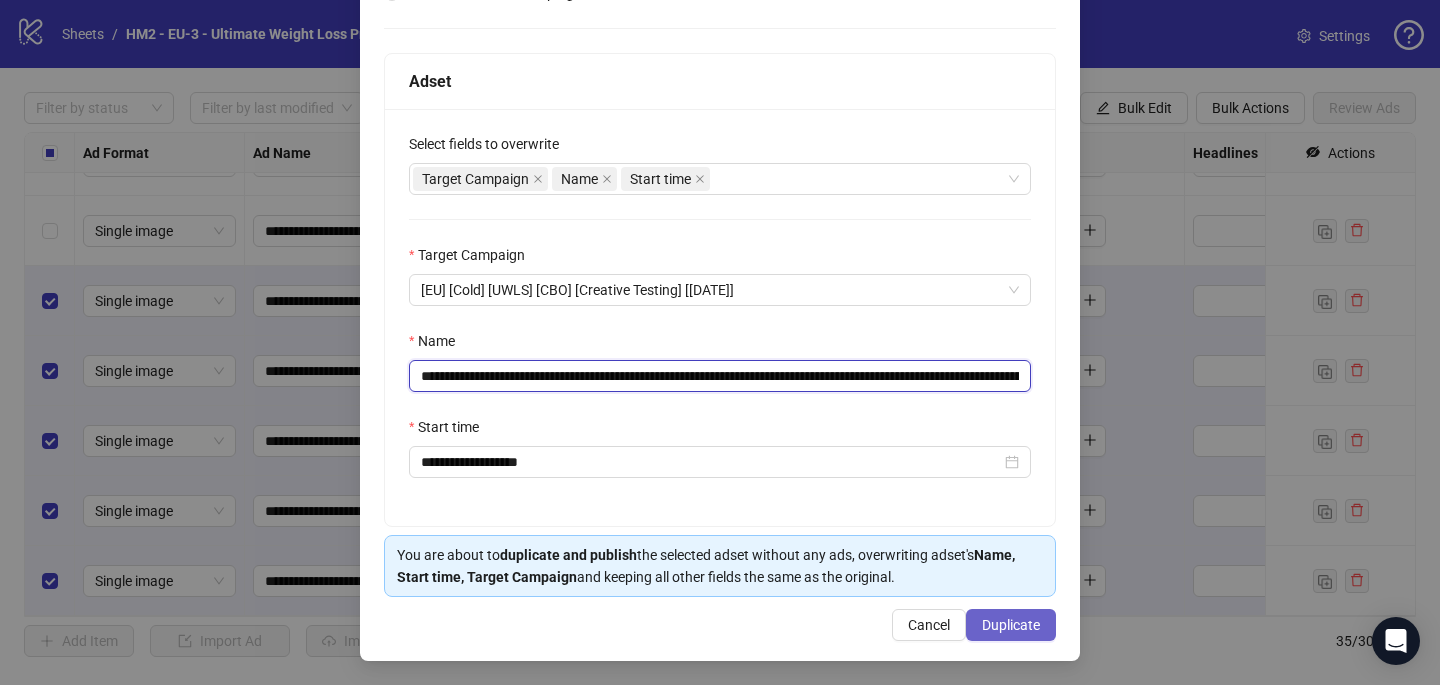 type on "**********" 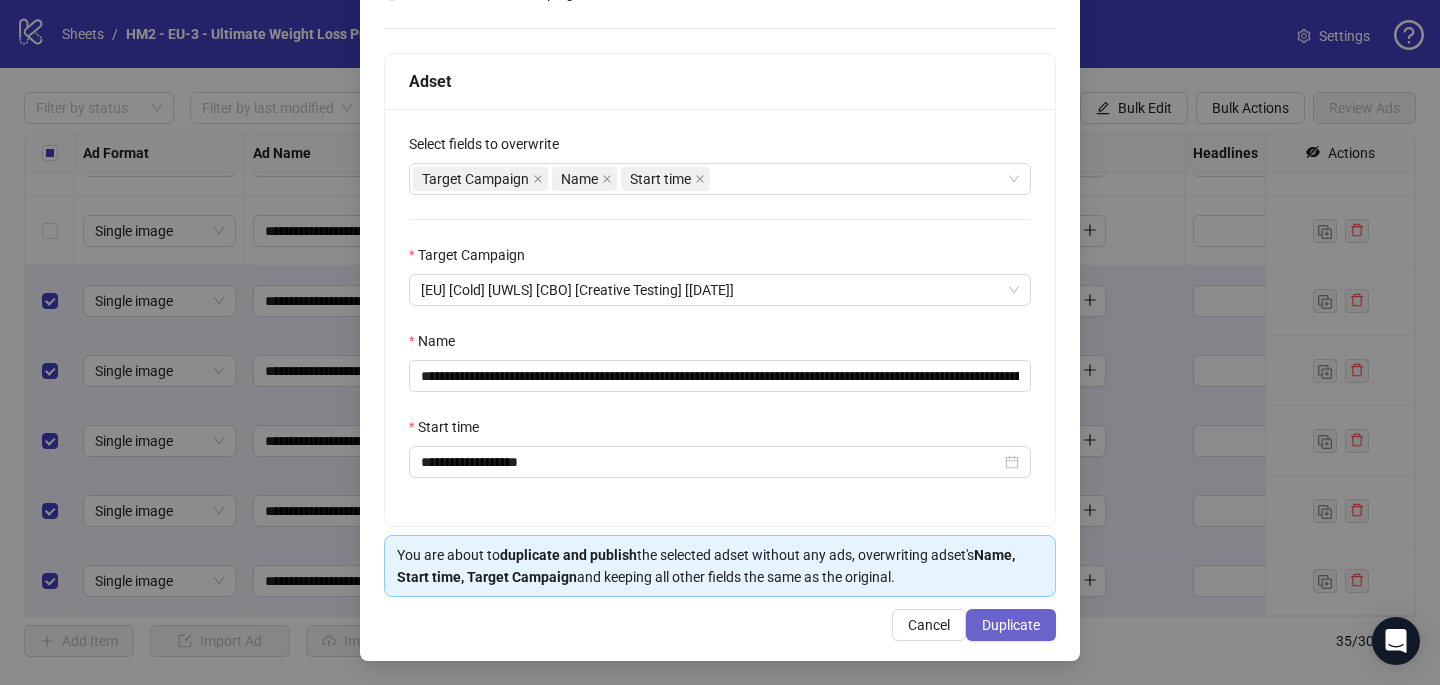 click on "Duplicate" at bounding box center (1011, 625) 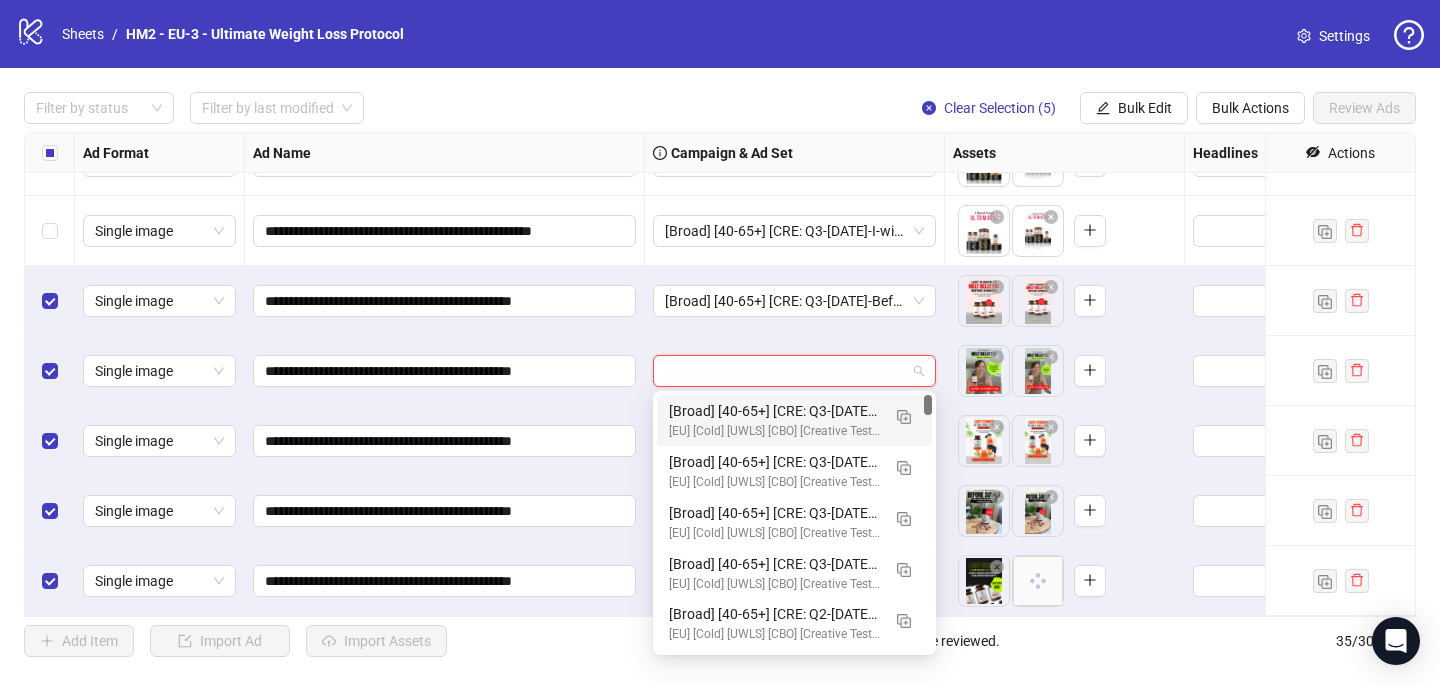 click at bounding box center [785, 371] 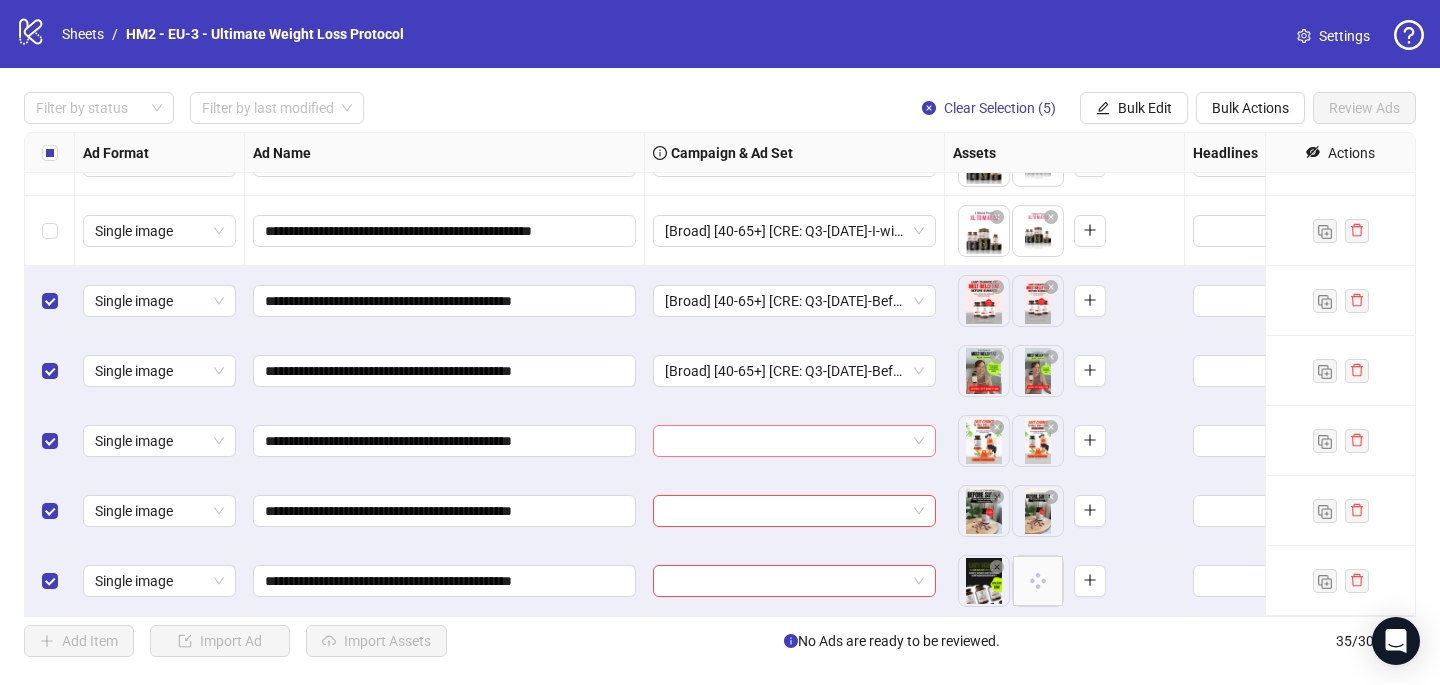 click at bounding box center (785, 441) 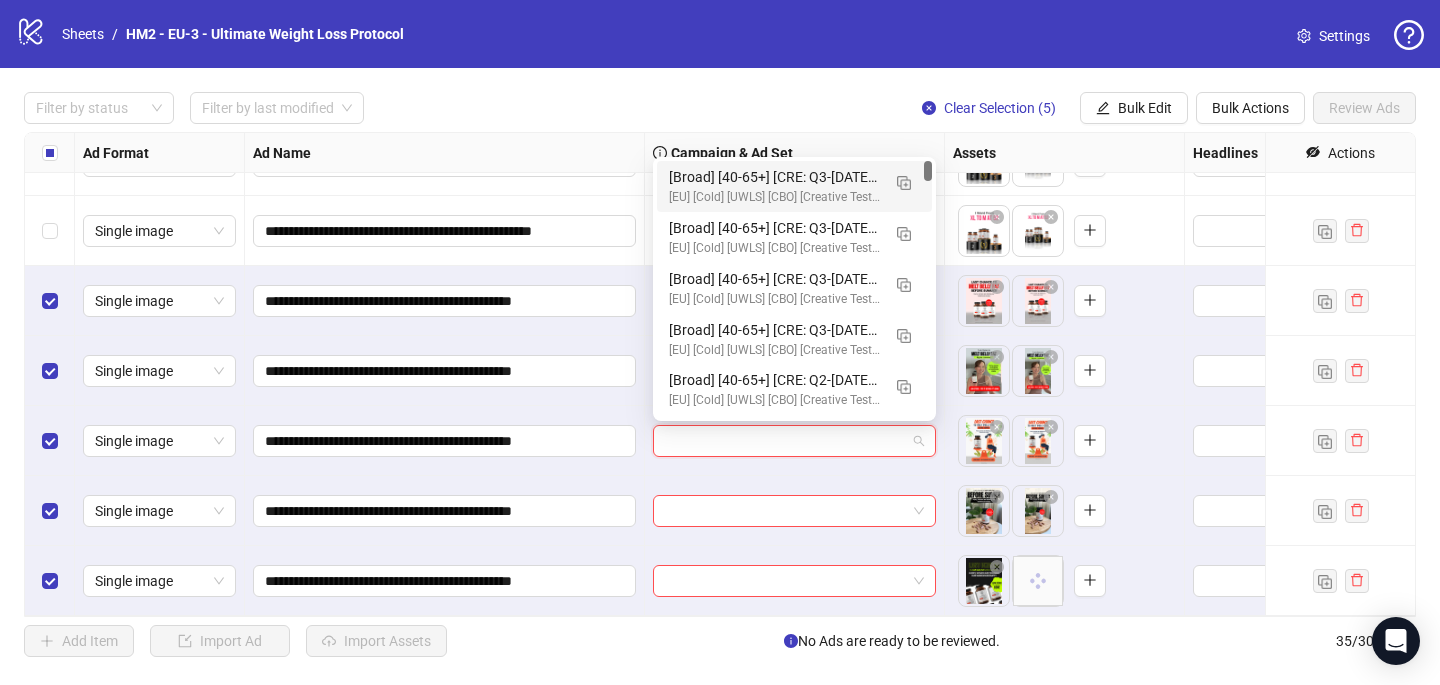 click on "[Broad] [40-65+] [CRE: Q3-[DATE]-Before-Summer-WeightLoss-UWC/UWLS] [CO: Q1-[DATE]-SkinnyEra-UWC/MH] [[DATE]] (copy) (copy) (copy) (copy) (copy) (copy) (copy)" at bounding box center [774, 177] 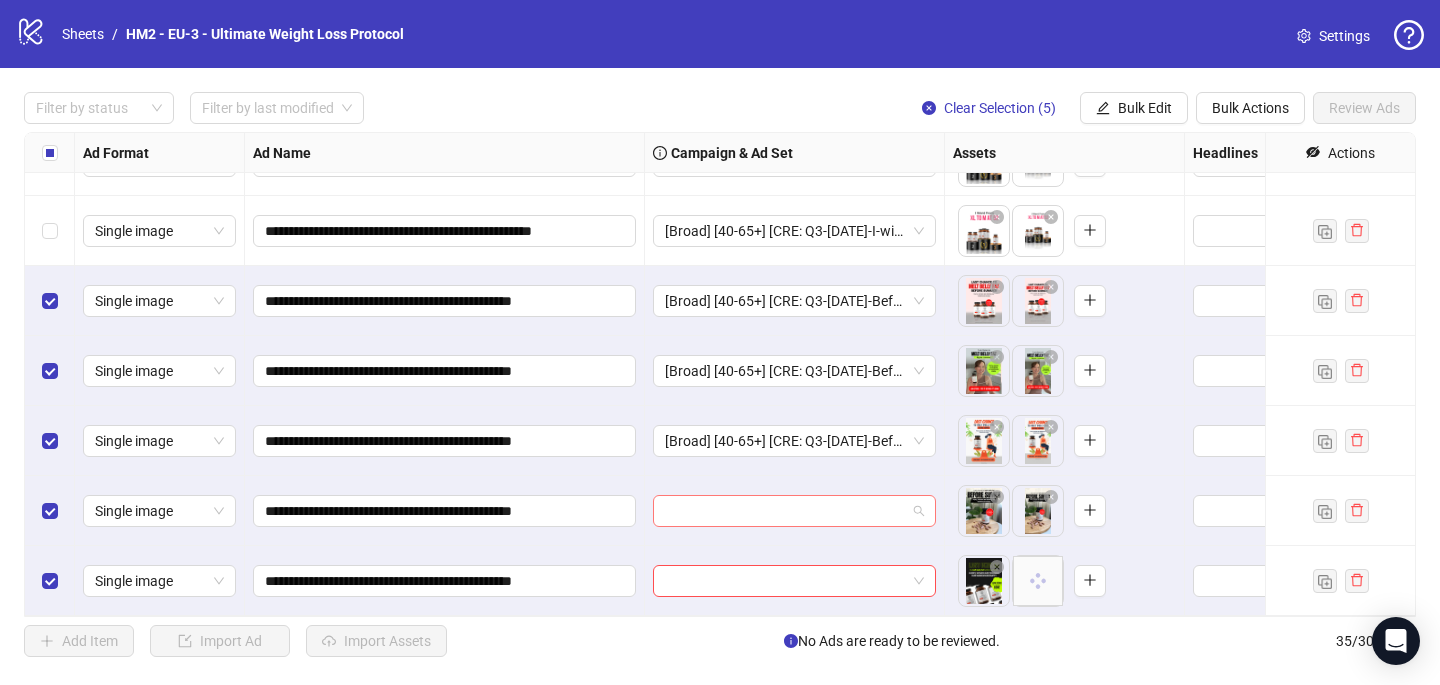 click at bounding box center [785, 511] 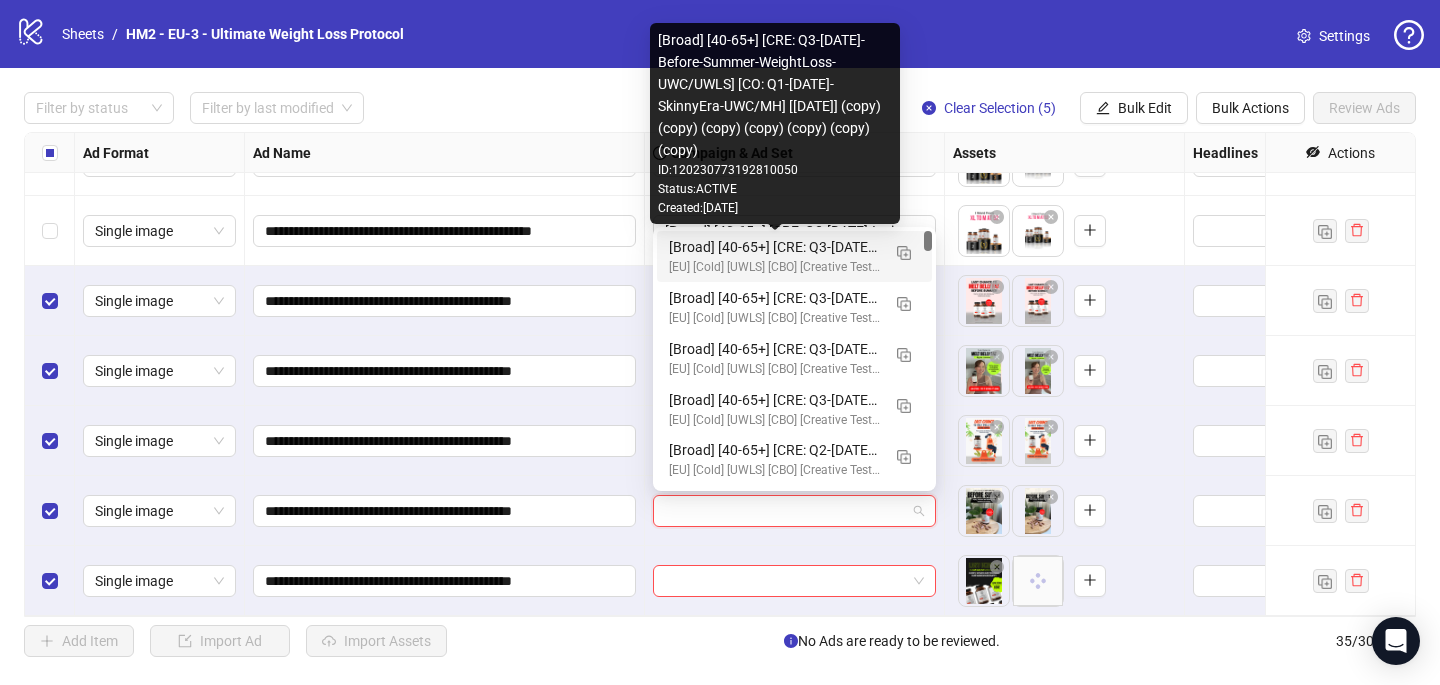 click on "[Broad] [40-65+] [CRE: Q3-[DATE]-Before-Summer-WeightLoss-UWC/UWLS] [CO: Q1-[DATE]-SkinnyEra-UWC/MH] [[DATE]] (copy) (copy) (copy) (copy) (copy) (copy) (copy)" at bounding box center [774, 247] 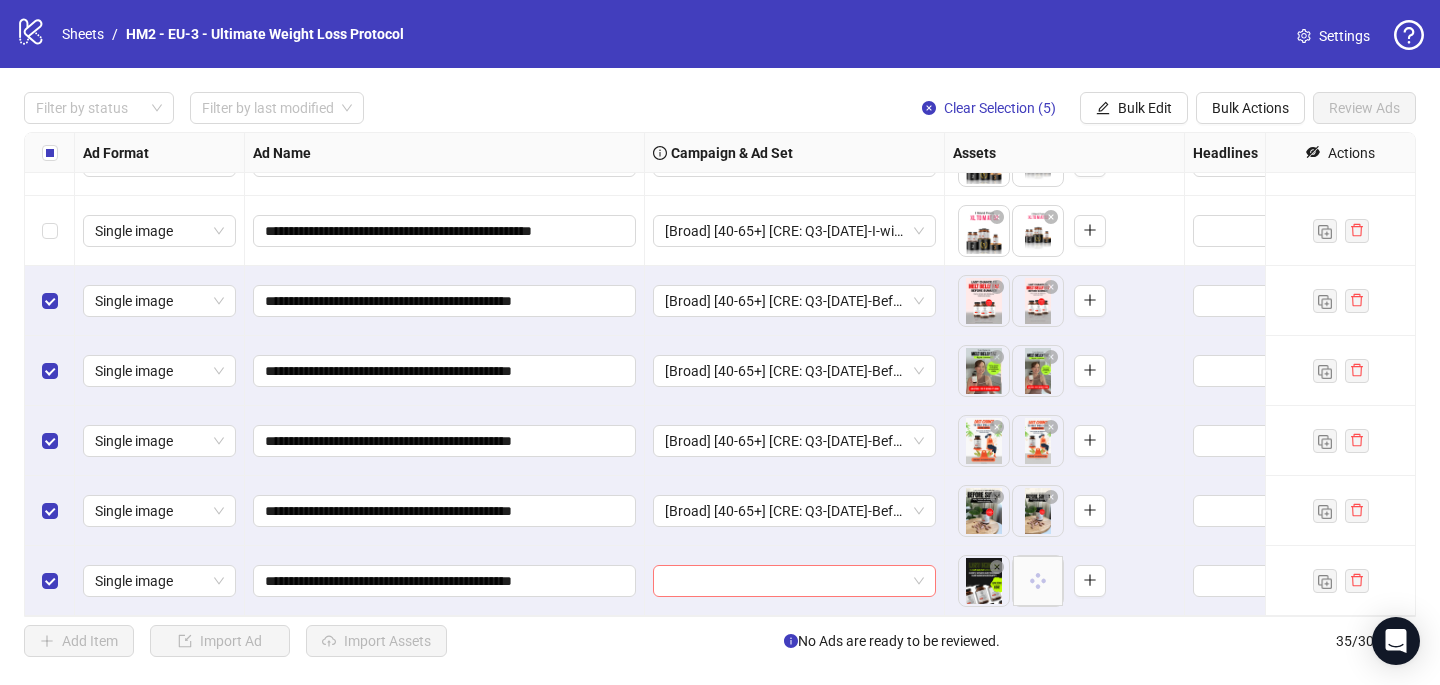 click at bounding box center (785, 581) 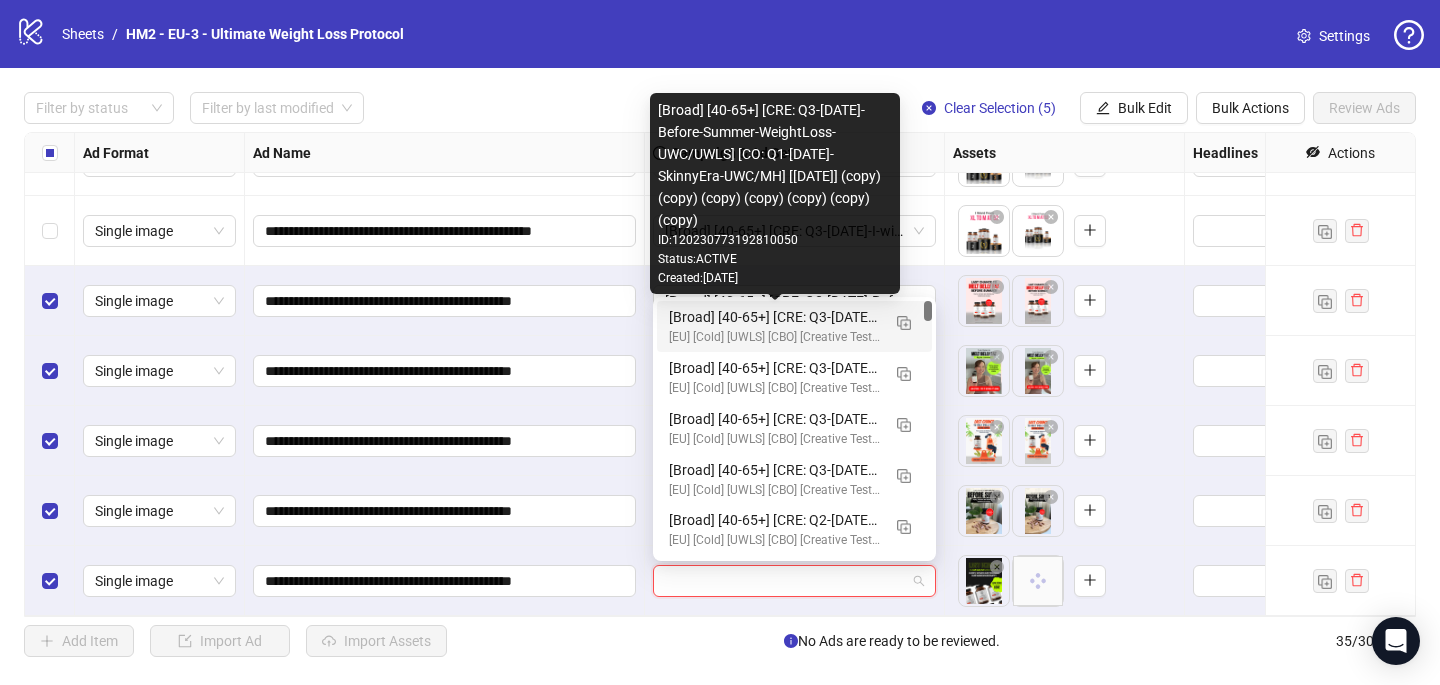 click on "[Broad] [40-65+] [CRE: Q3-[DATE]-Before-Summer-WeightLoss-UWC/UWLS] [CO: Q1-[DATE]-SkinnyEra-UWC/MH] [[DATE]] (copy) (copy) (copy) (copy) (copy) (copy) (copy)" at bounding box center (774, 317) 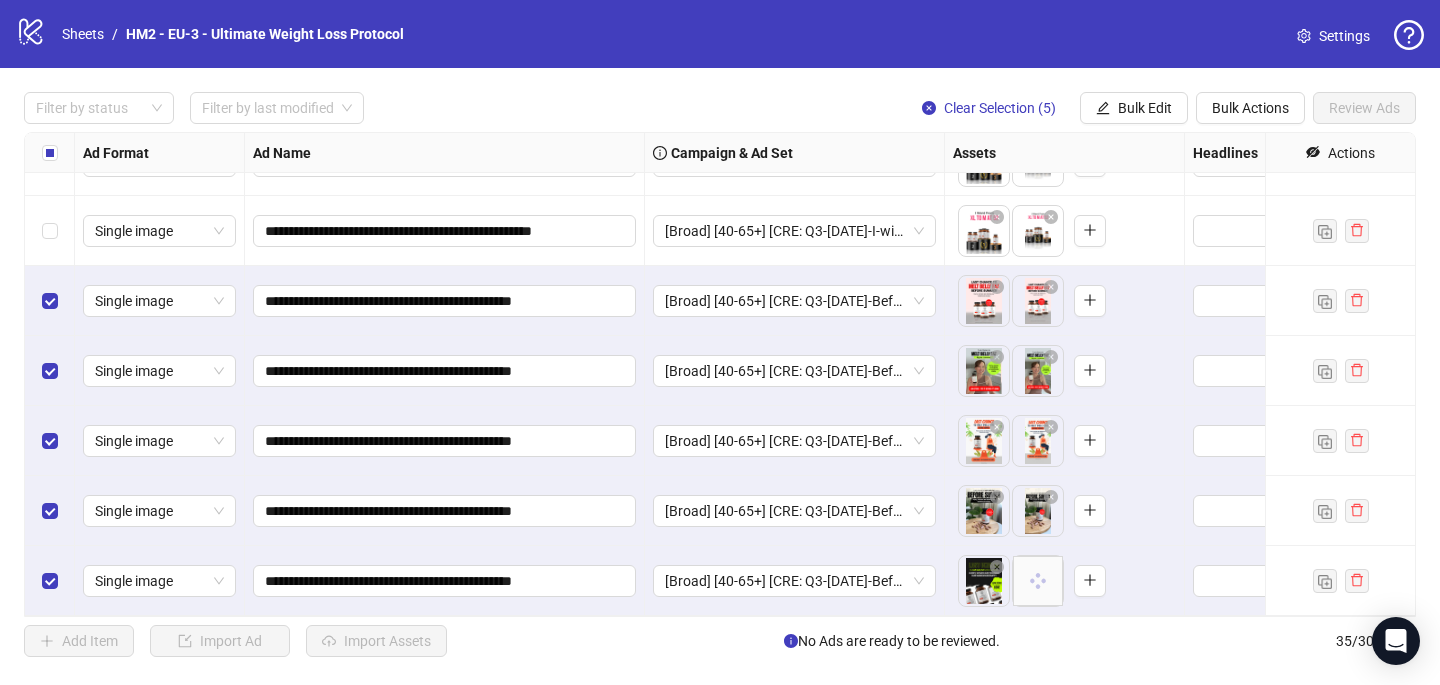 click at bounding box center [50, 153] 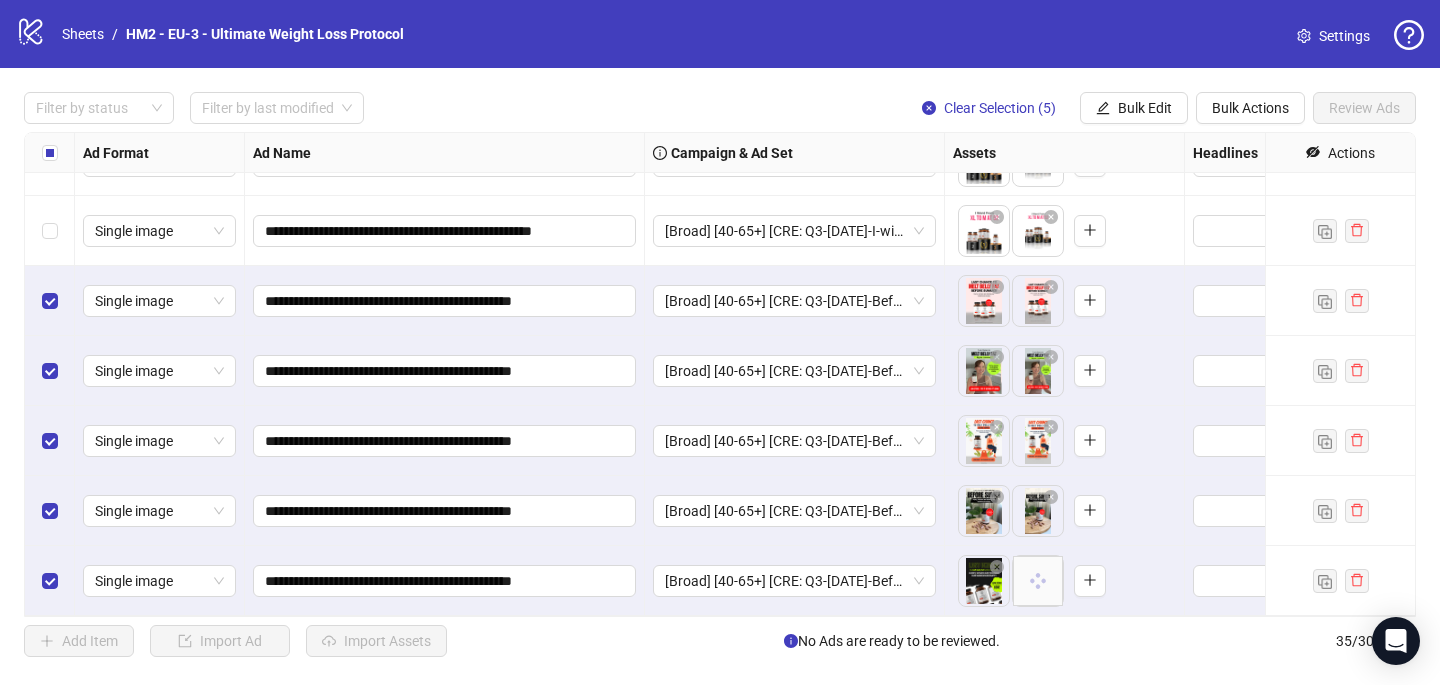 click at bounding box center [50, 153] 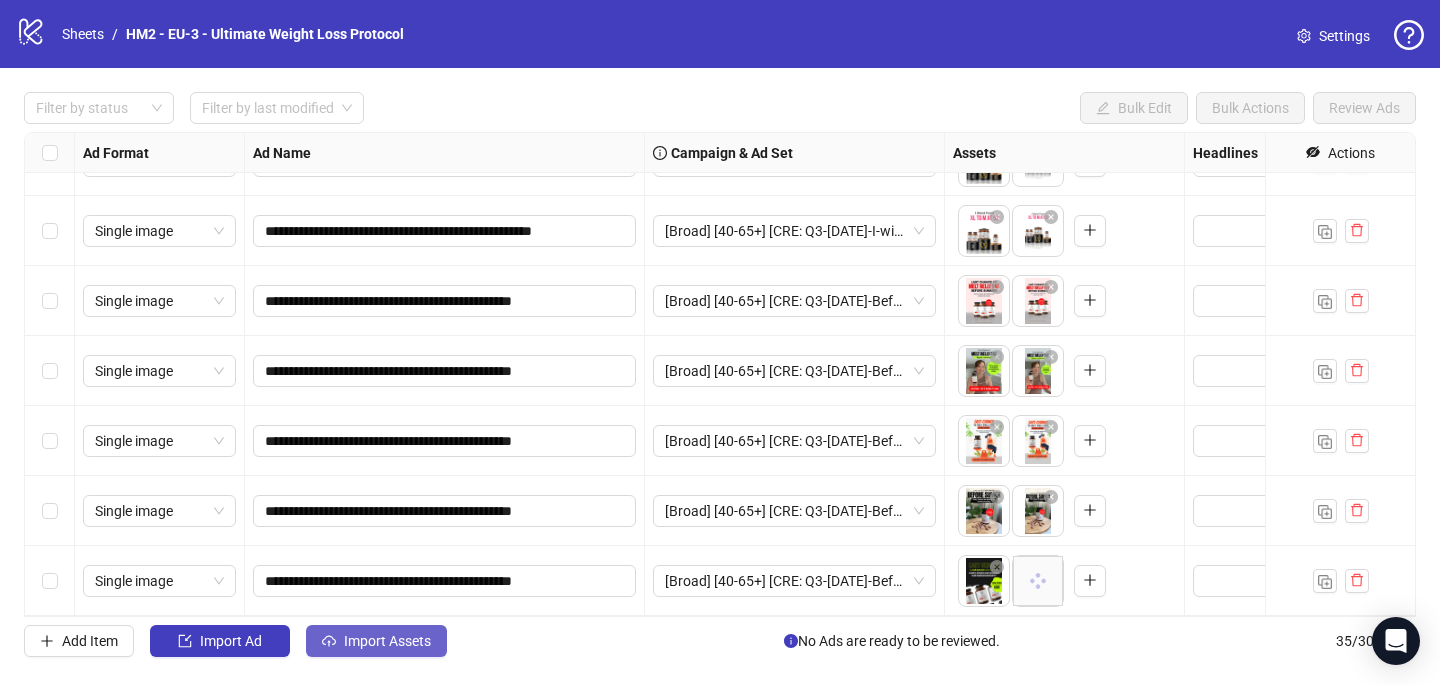 click on "Import Assets" at bounding box center (387, 641) 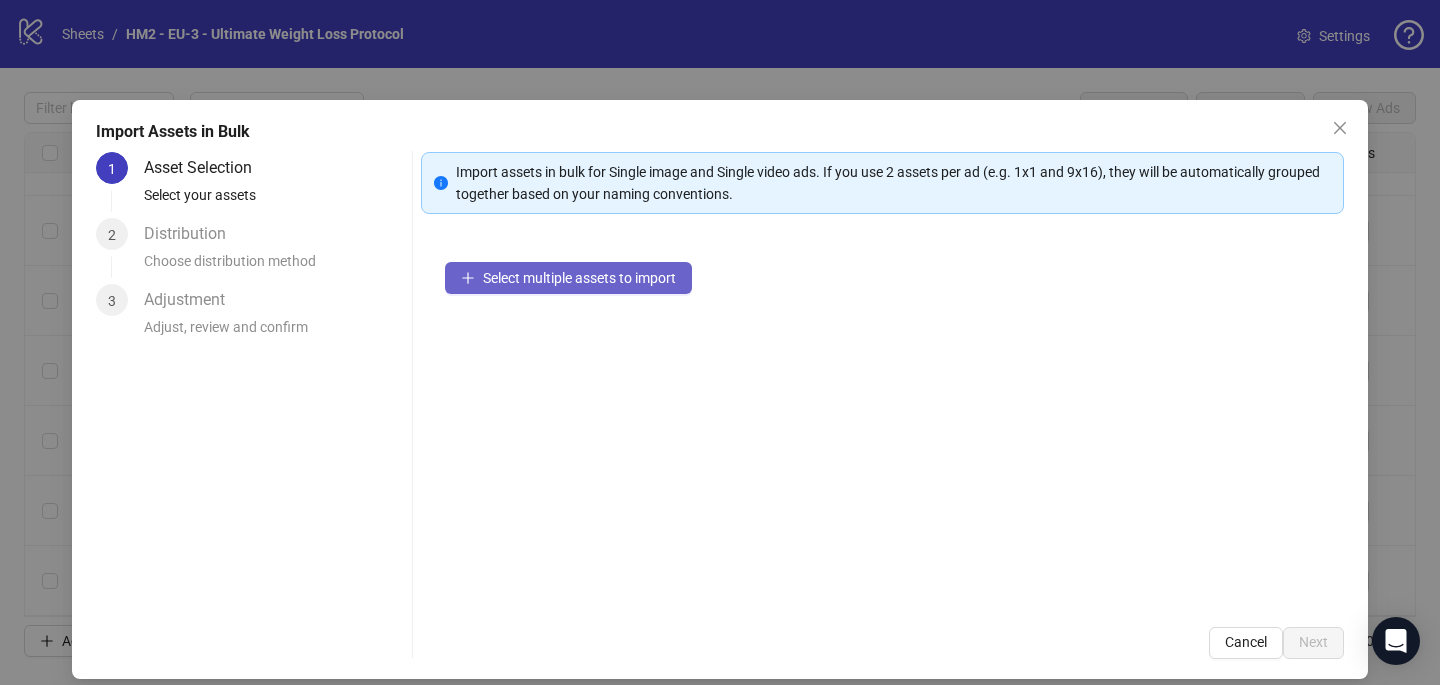 click on "Select multiple assets to import" at bounding box center (579, 278) 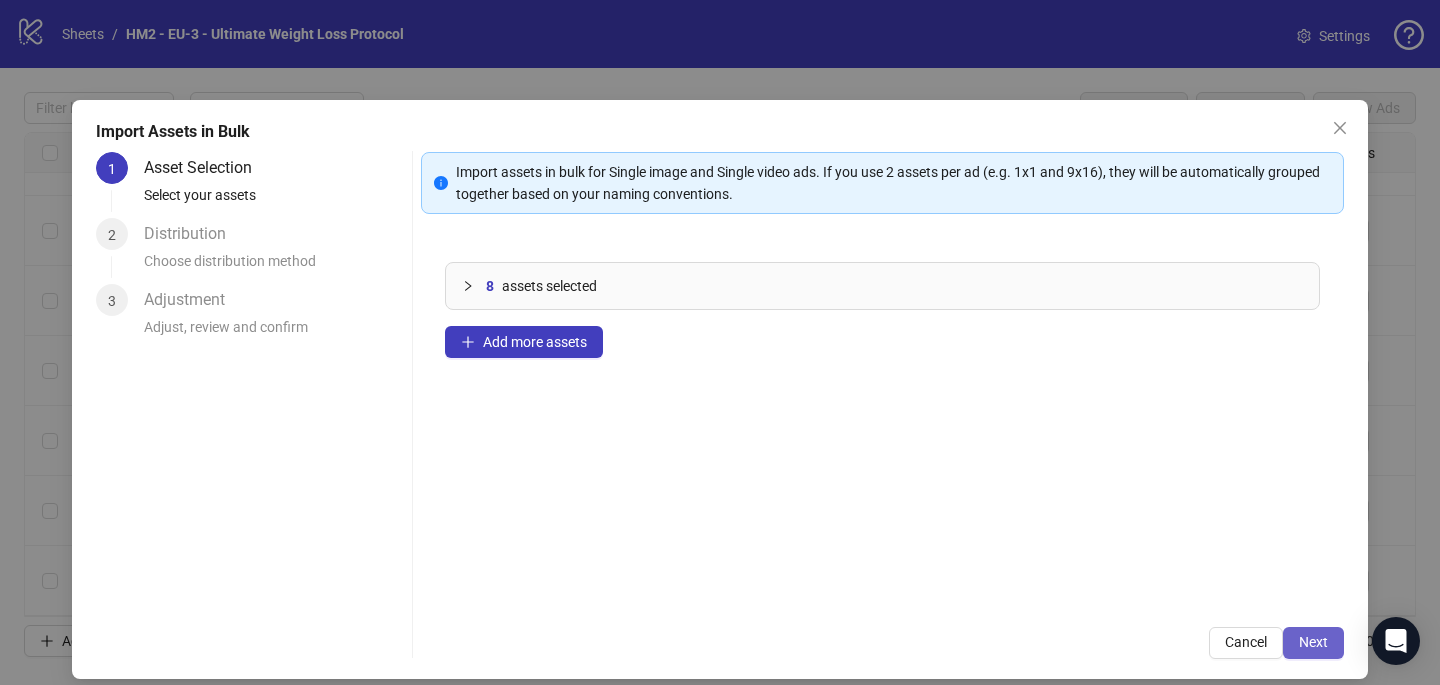 click on "Next" at bounding box center [1313, 642] 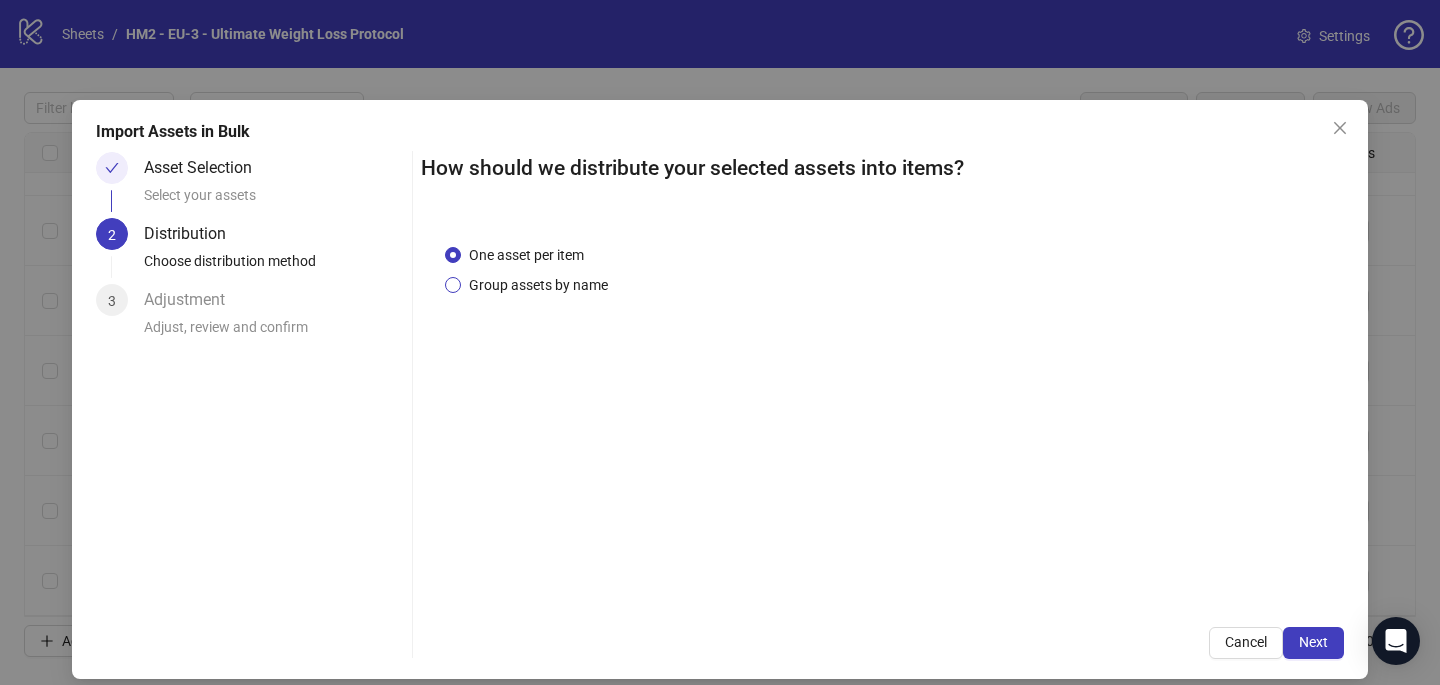 click on "Group assets by name" at bounding box center [538, 285] 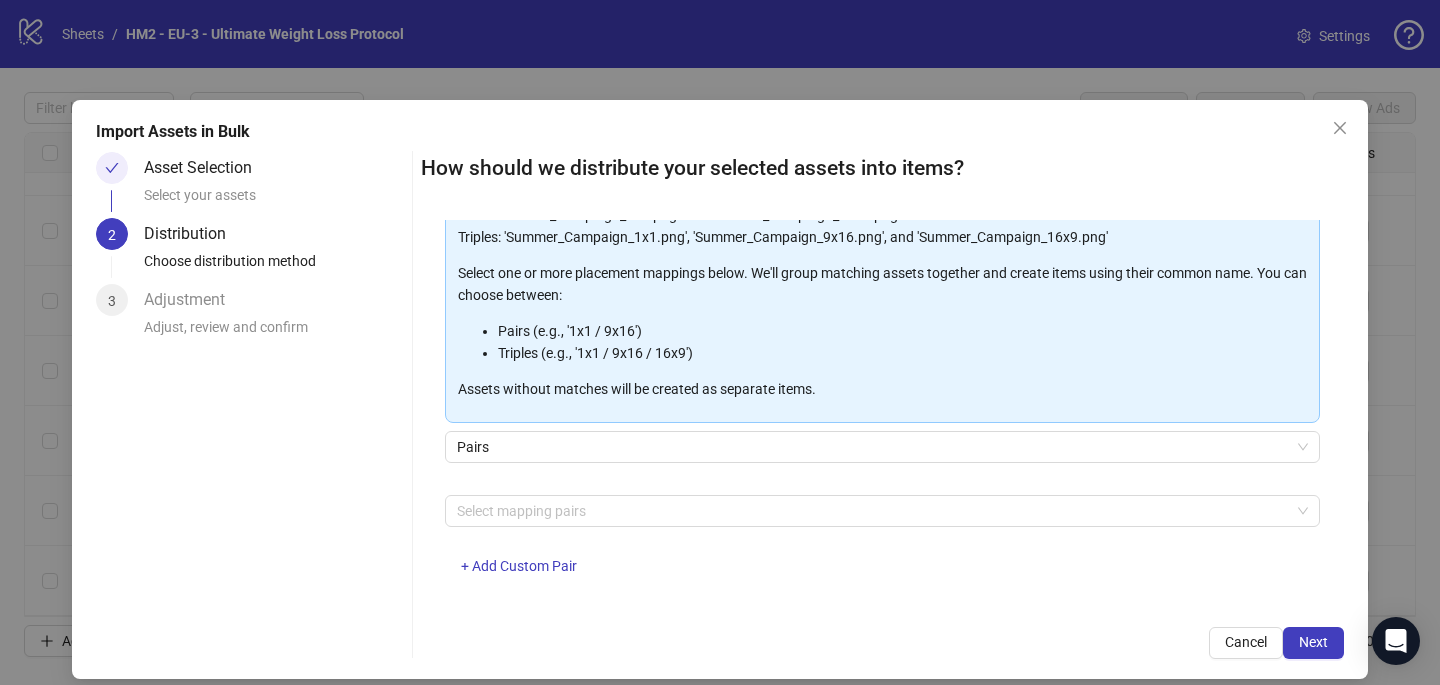 scroll, scrollTop: 203, scrollLeft: 0, axis: vertical 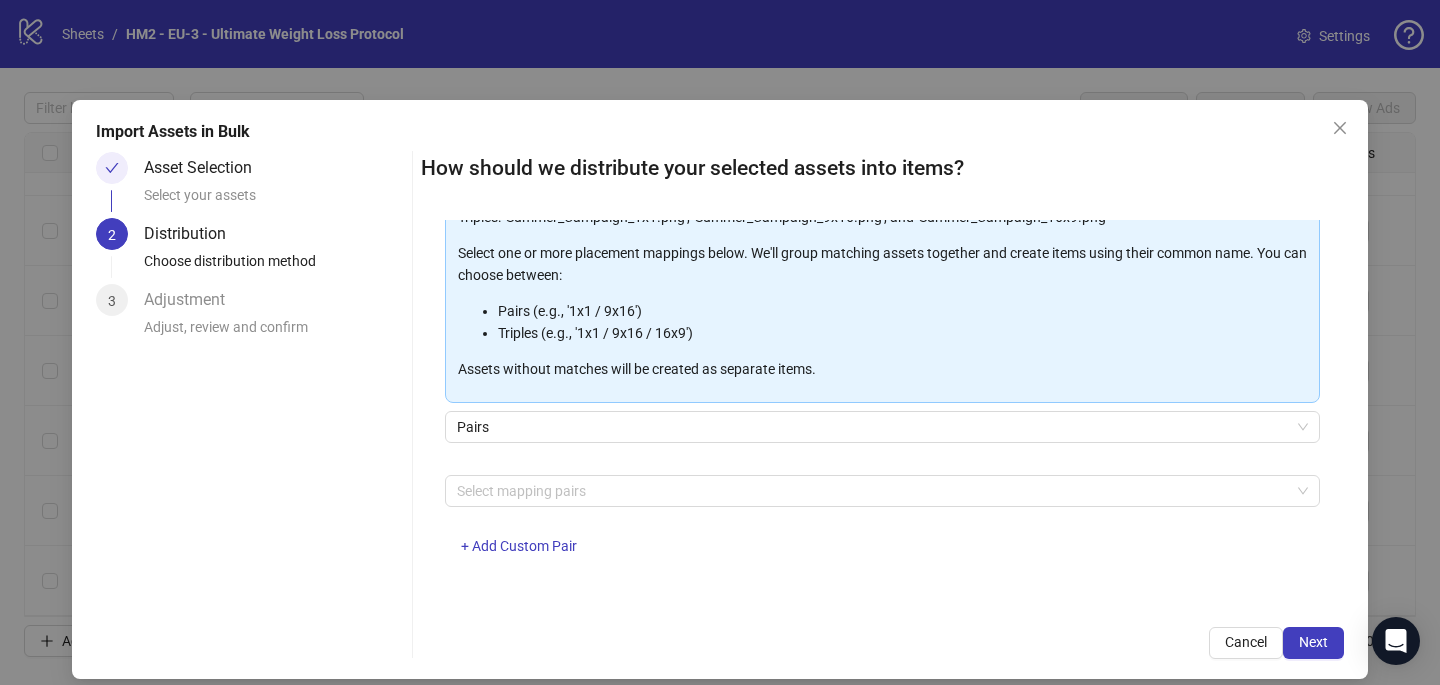click on "Select mapping pairs + Add Custom Pair" at bounding box center [882, 527] 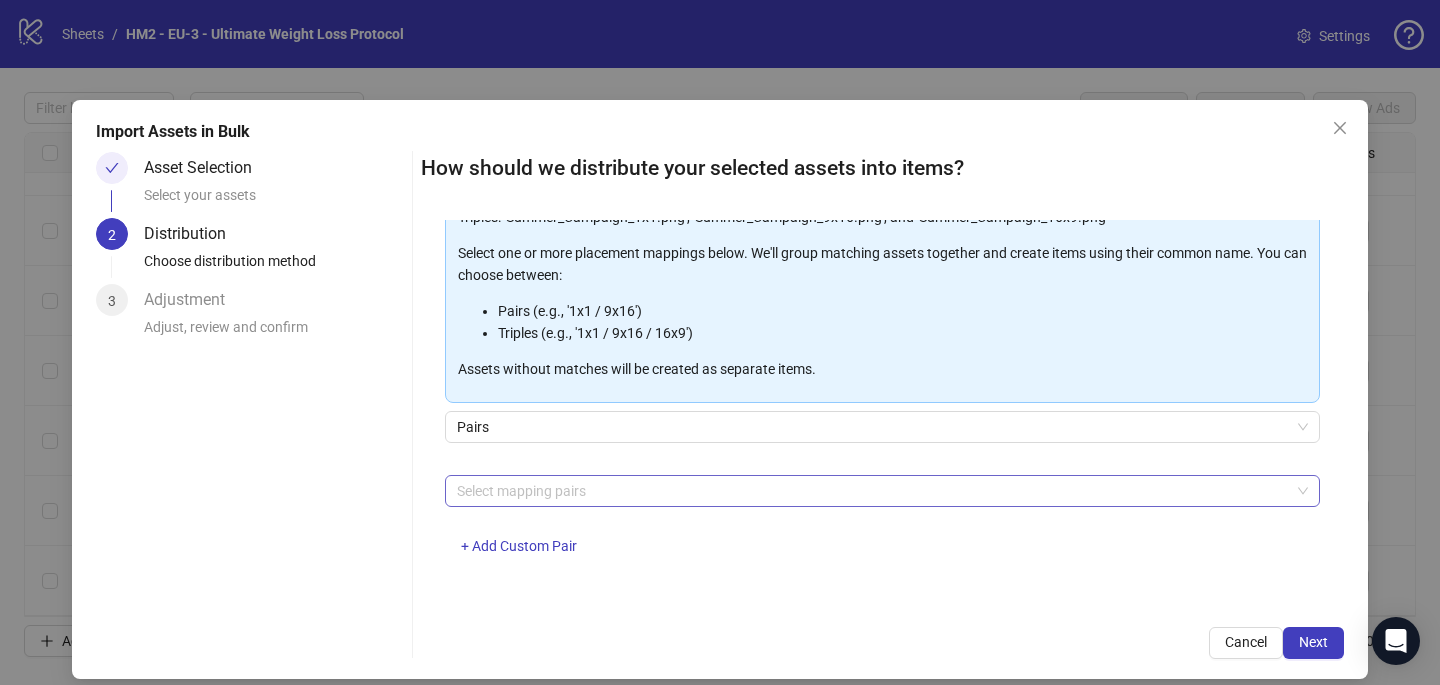 click at bounding box center (872, 491) 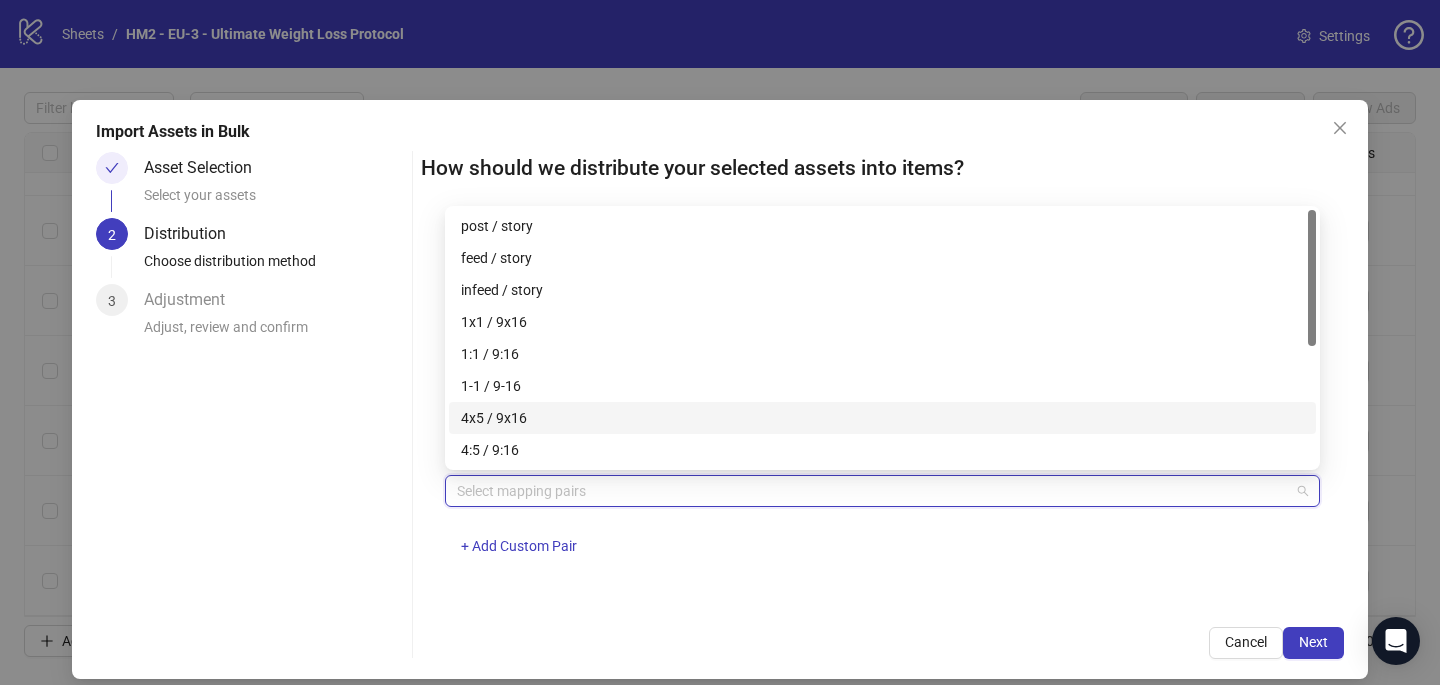 click on "4x5 / 9x16" at bounding box center (882, 418) 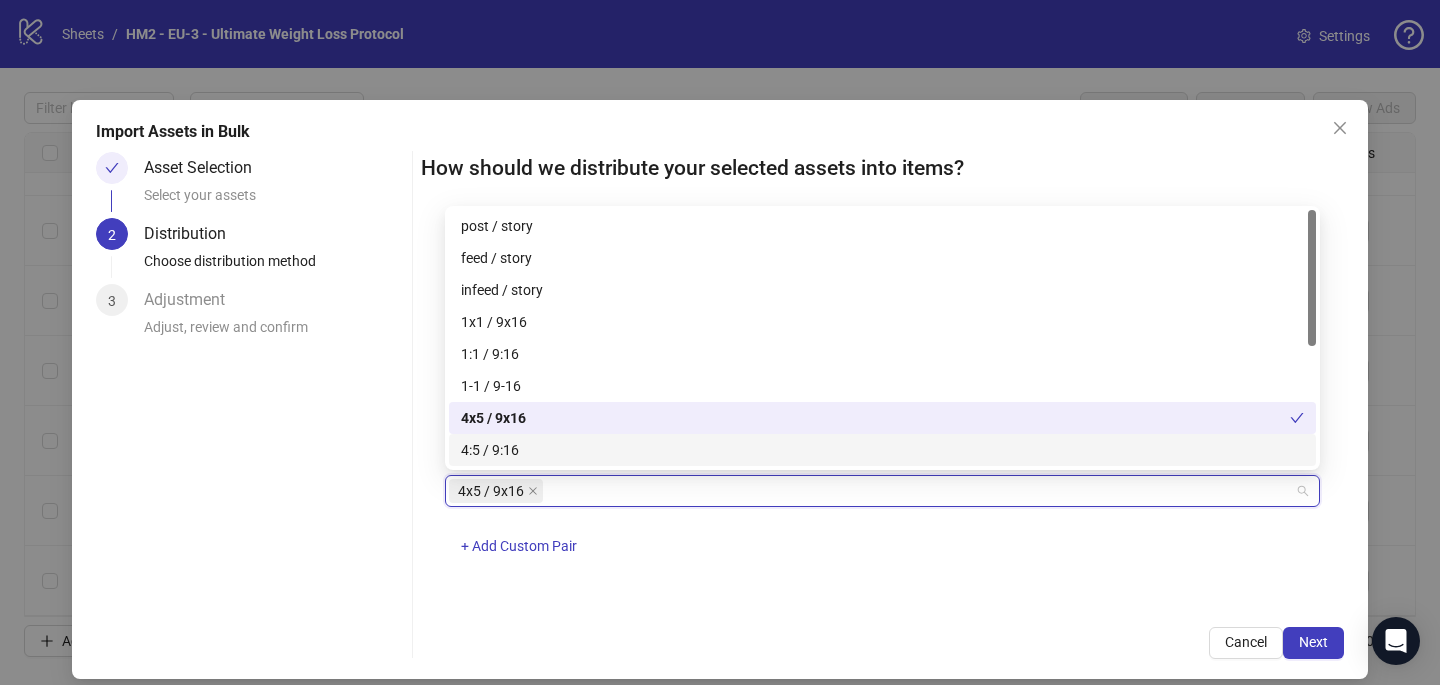click on "4x5 / 9x16   + Add Custom Pair" at bounding box center [882, 527] 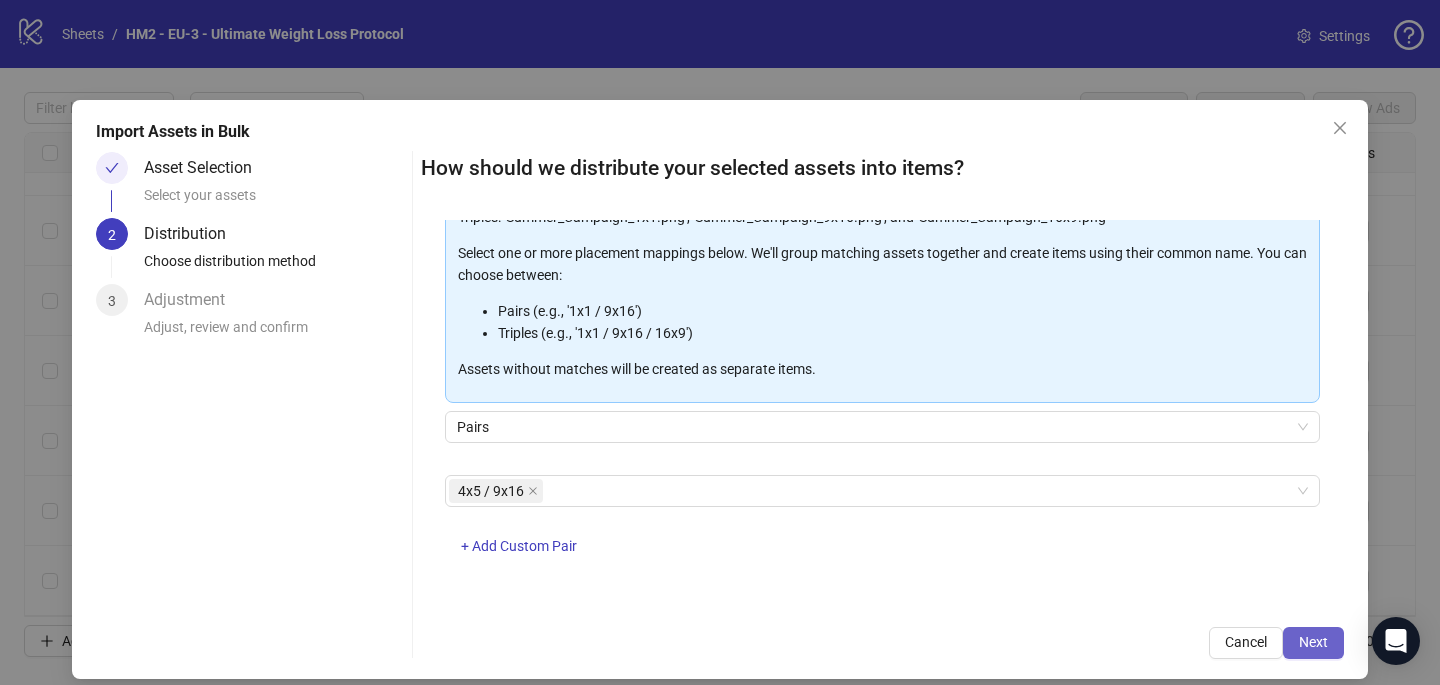 click on "Next" at bounding box center [1313, 642] 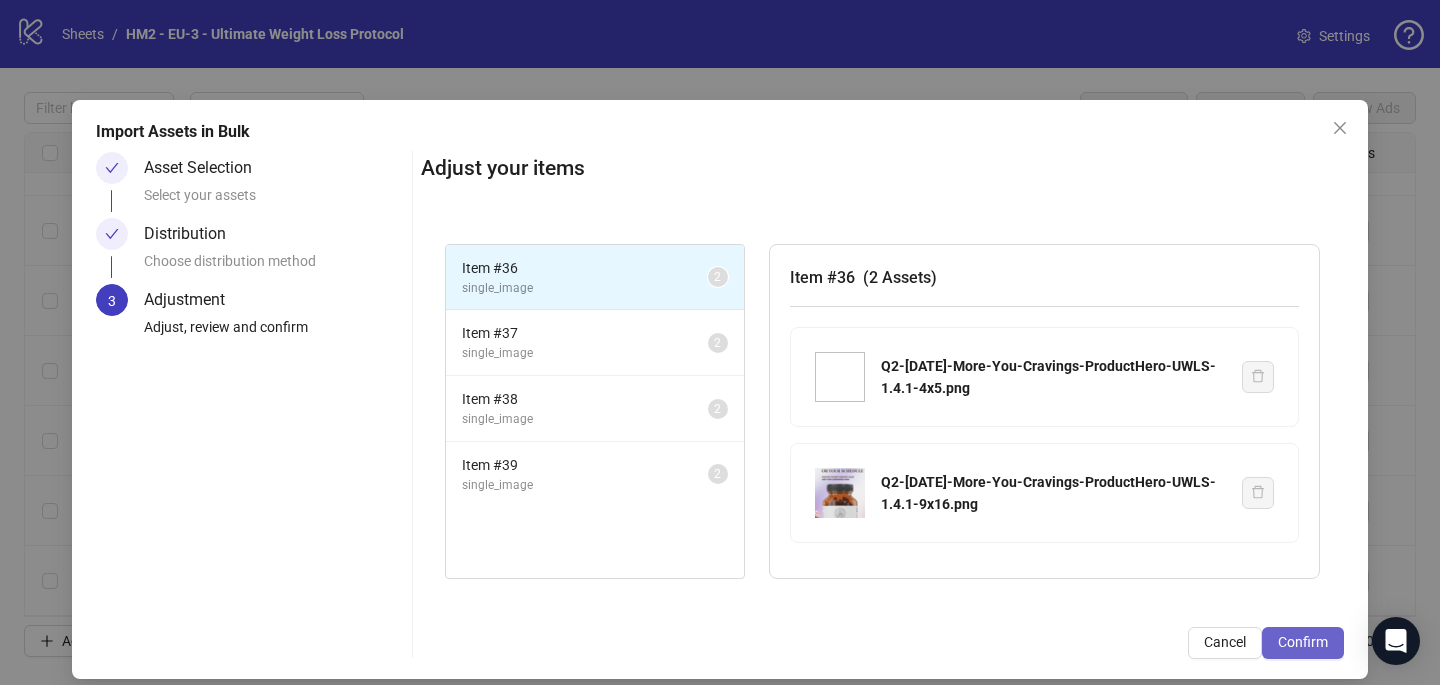 click on "Confirm" at bounding box center [1303, 642] 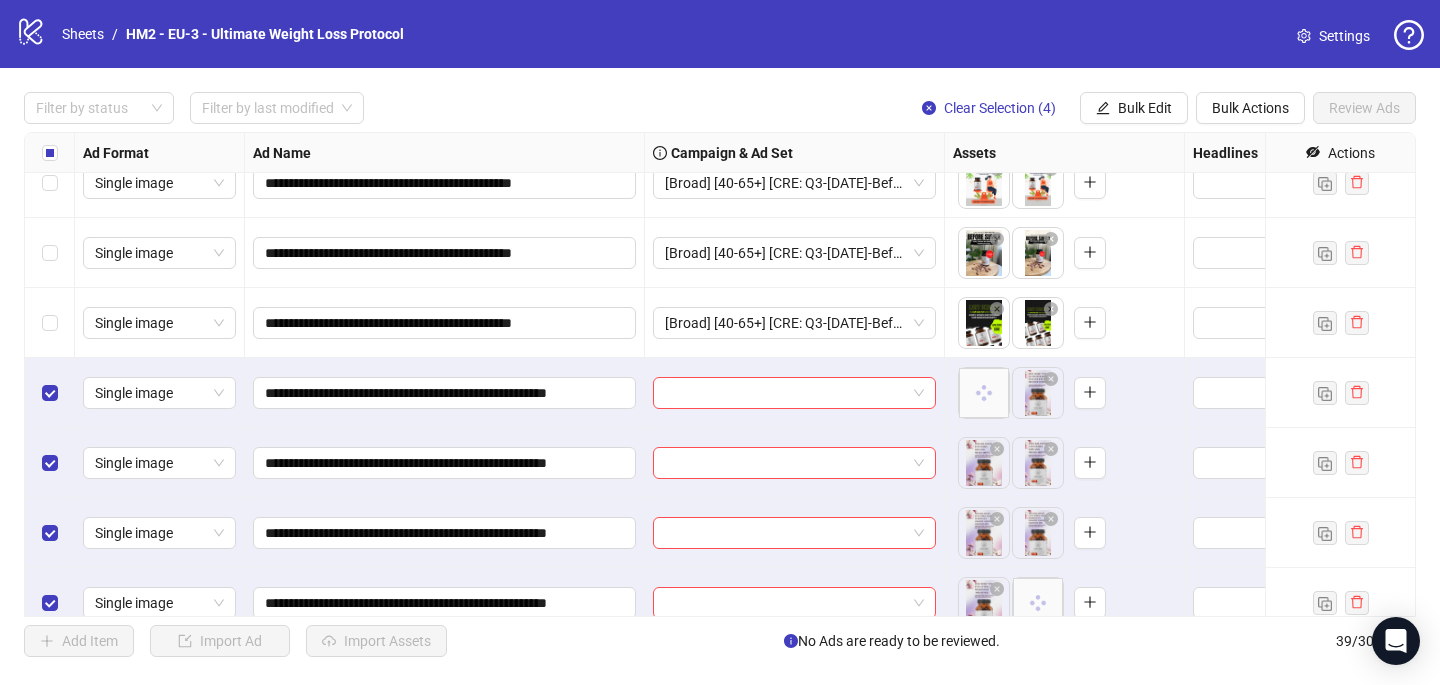scroll, scrollTop: 2287, scrollLeft: 0, axis: vertical 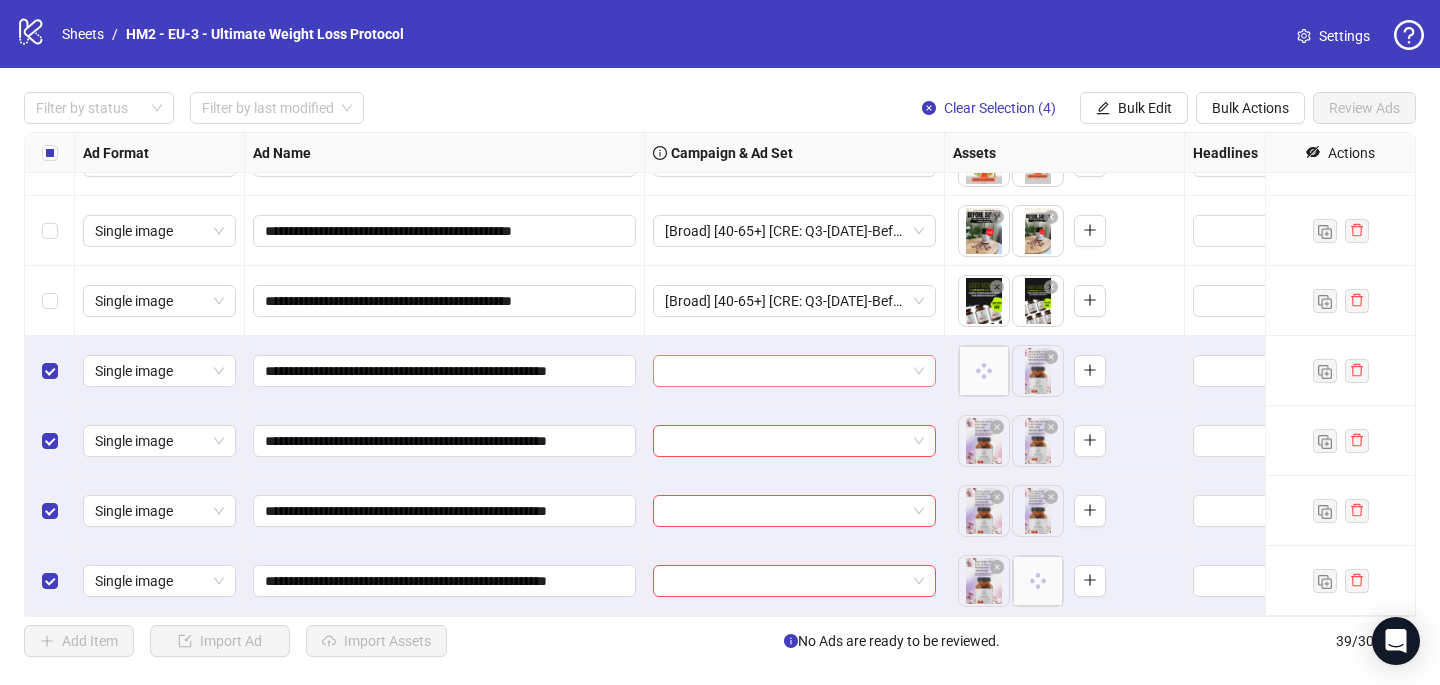 click at bounding box center (785, 371) 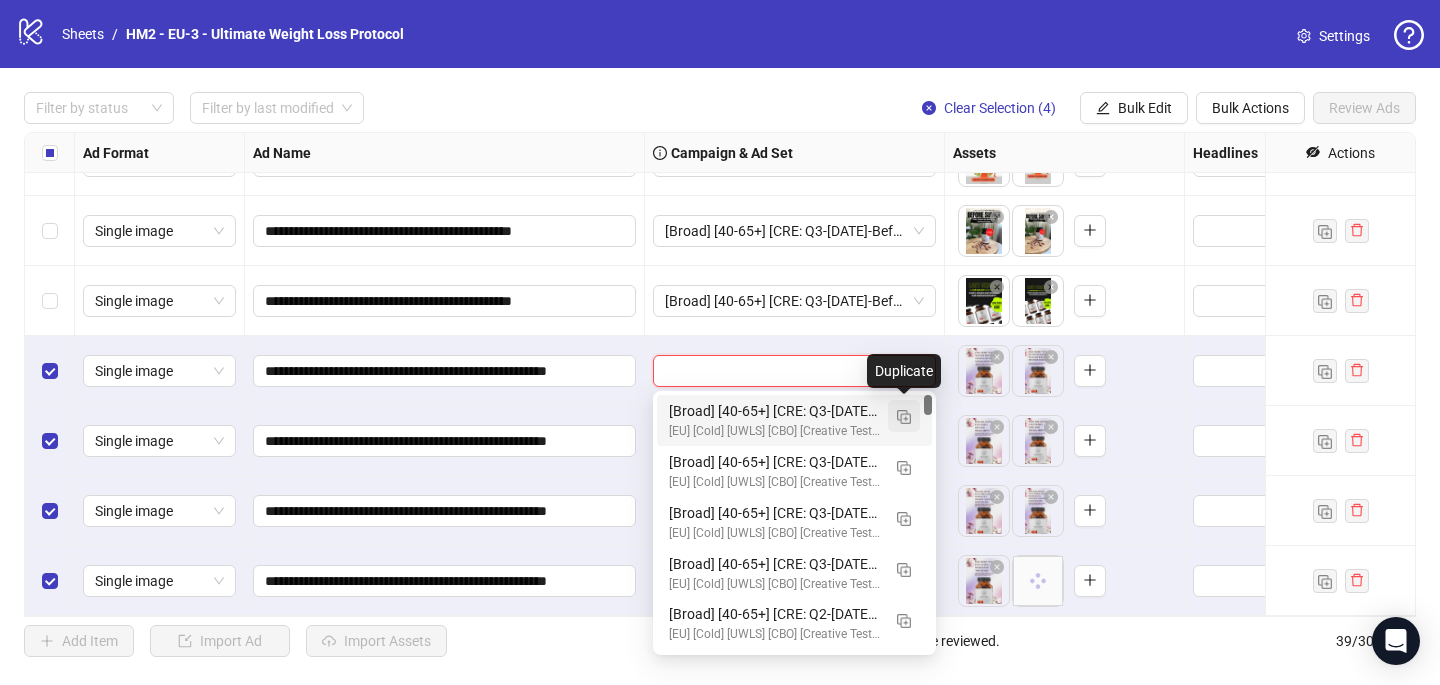 click at bounding box center [904, 417] 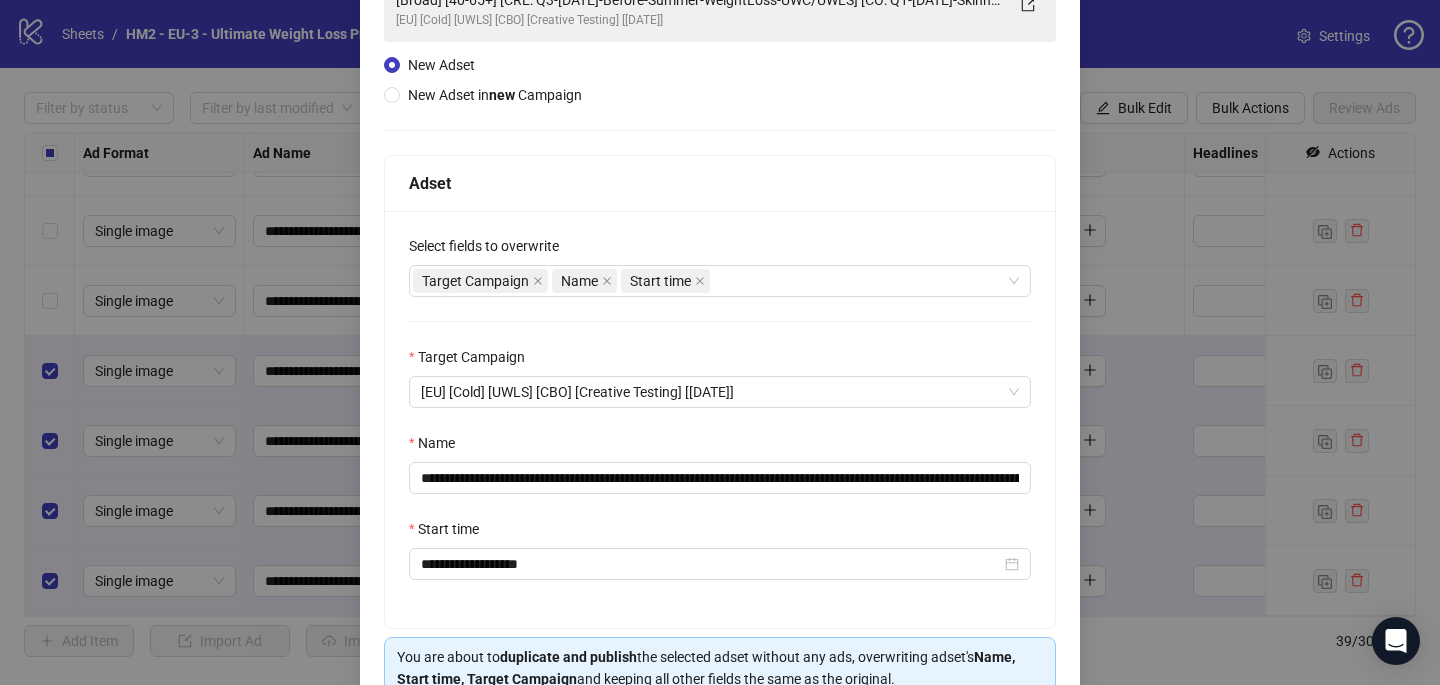 scroll, scrollTop: 190, scrollLeft: 0, axis: vertical 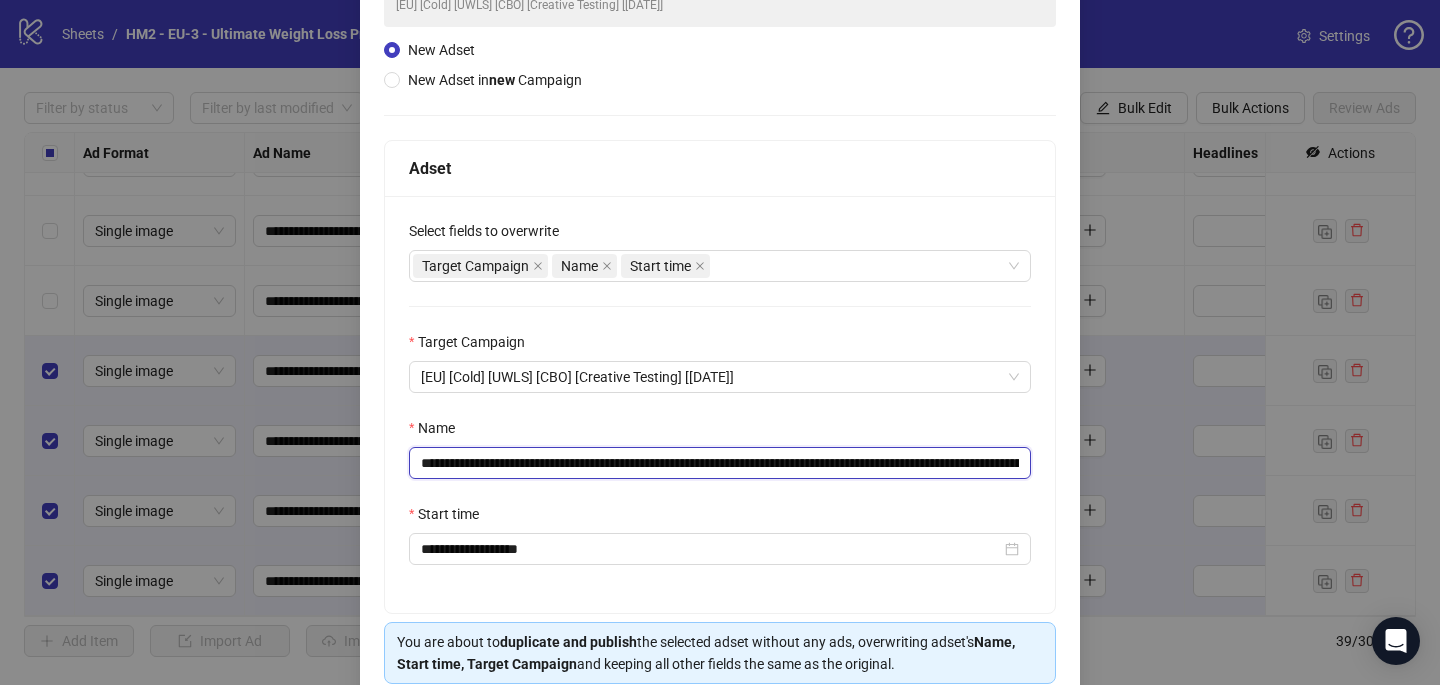 click on "**********" at bounding box center [720, 463] 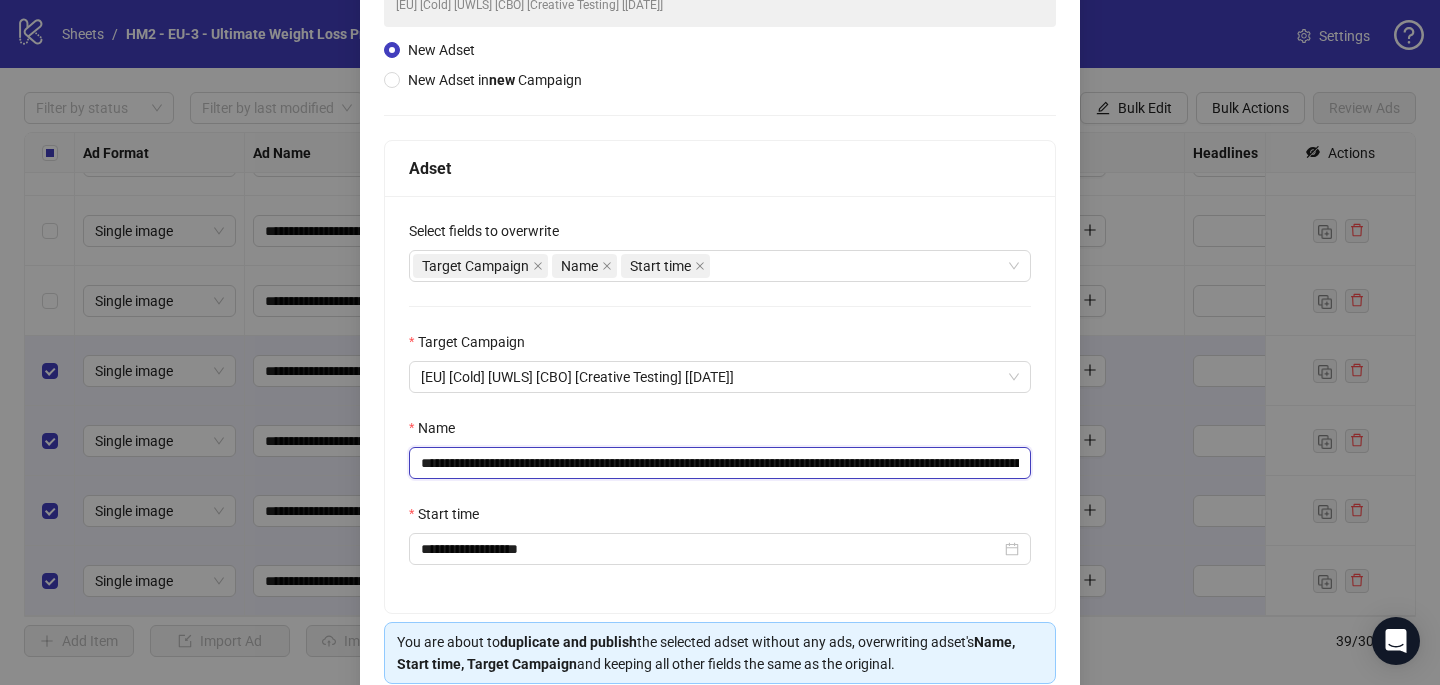 drag, startPoint x: 916, startPoint y: 462, endPoint x: 563, endPoint y: 466, distance: 353.02267 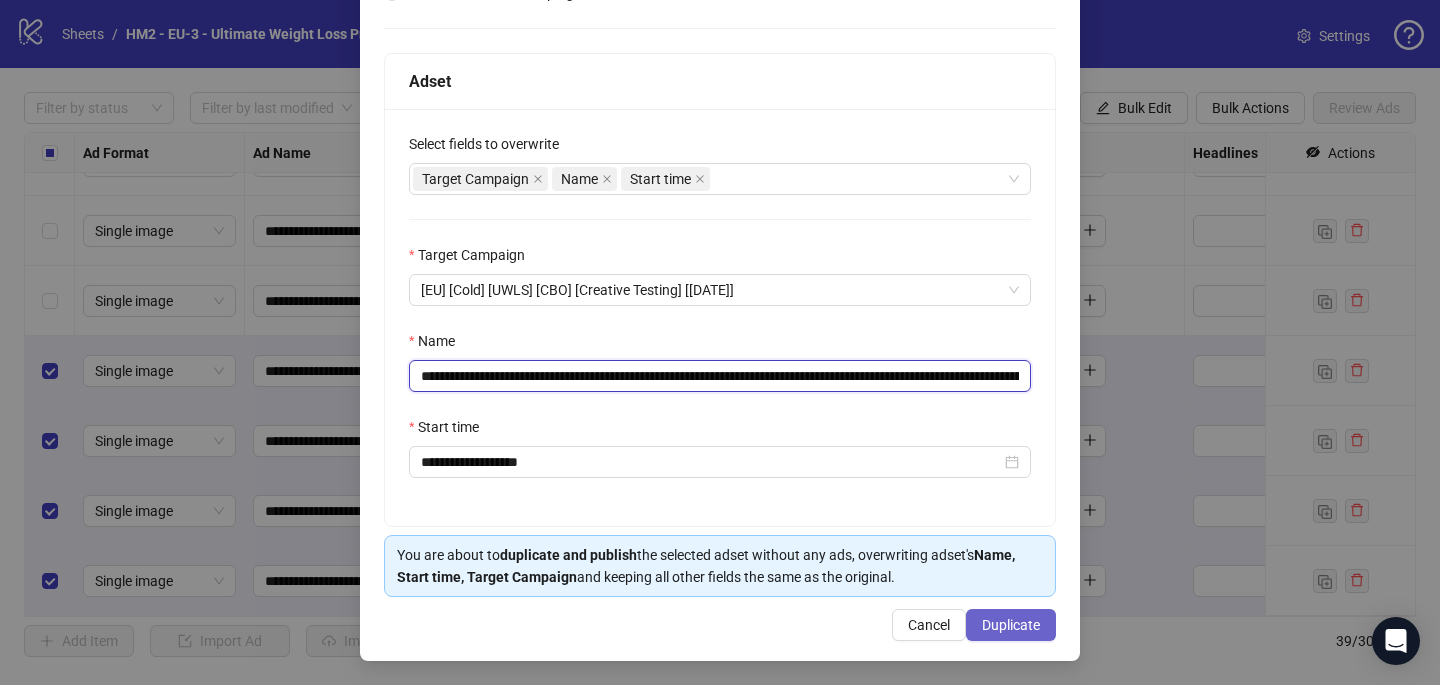 type on "**********" 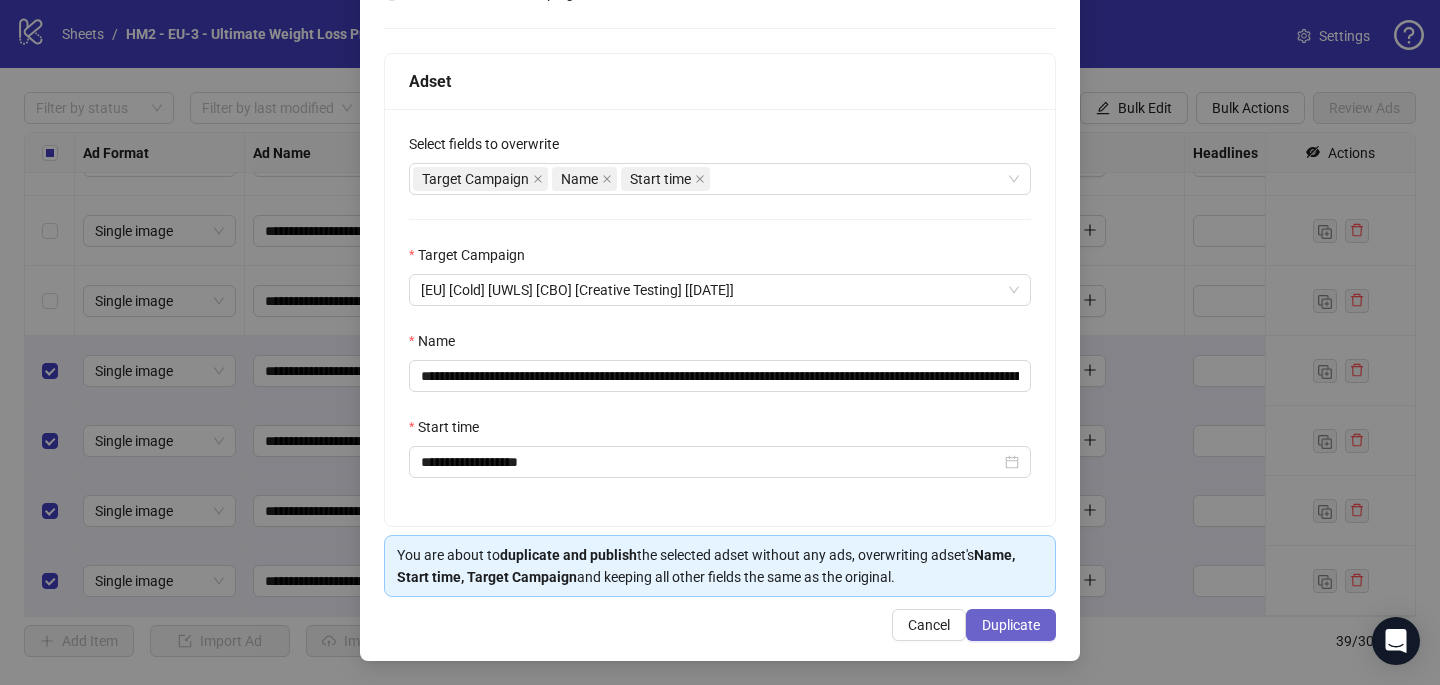 click on "Duplicate" at bounding box center (1011, 625) 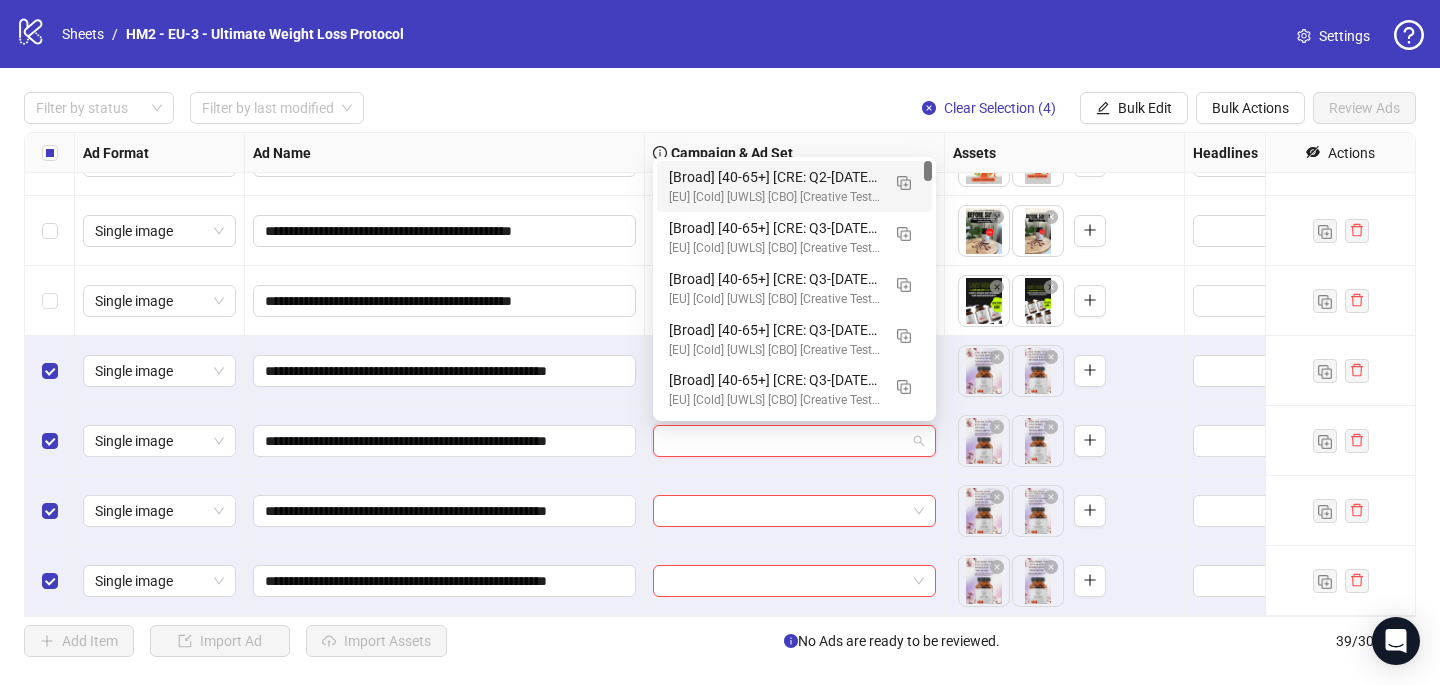 click at bounding box center (785, 441) 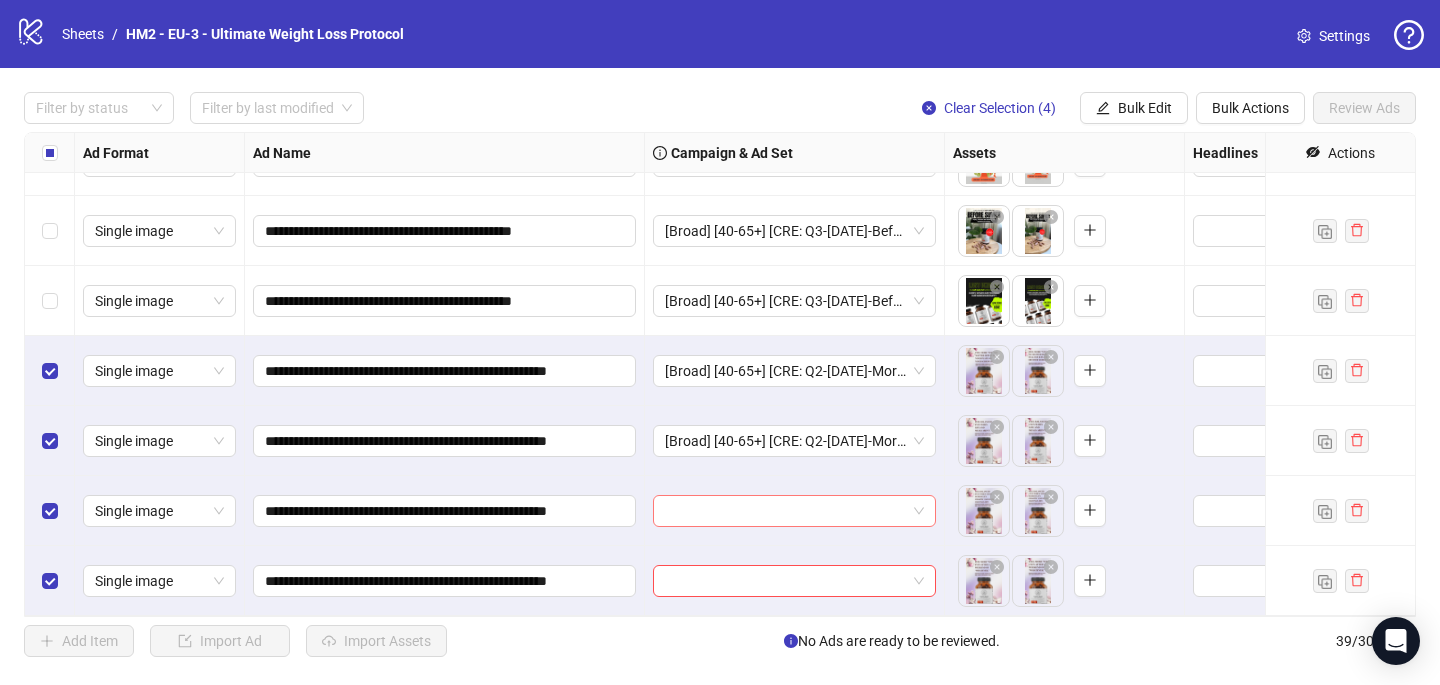 click at bounding box center [785, 511] 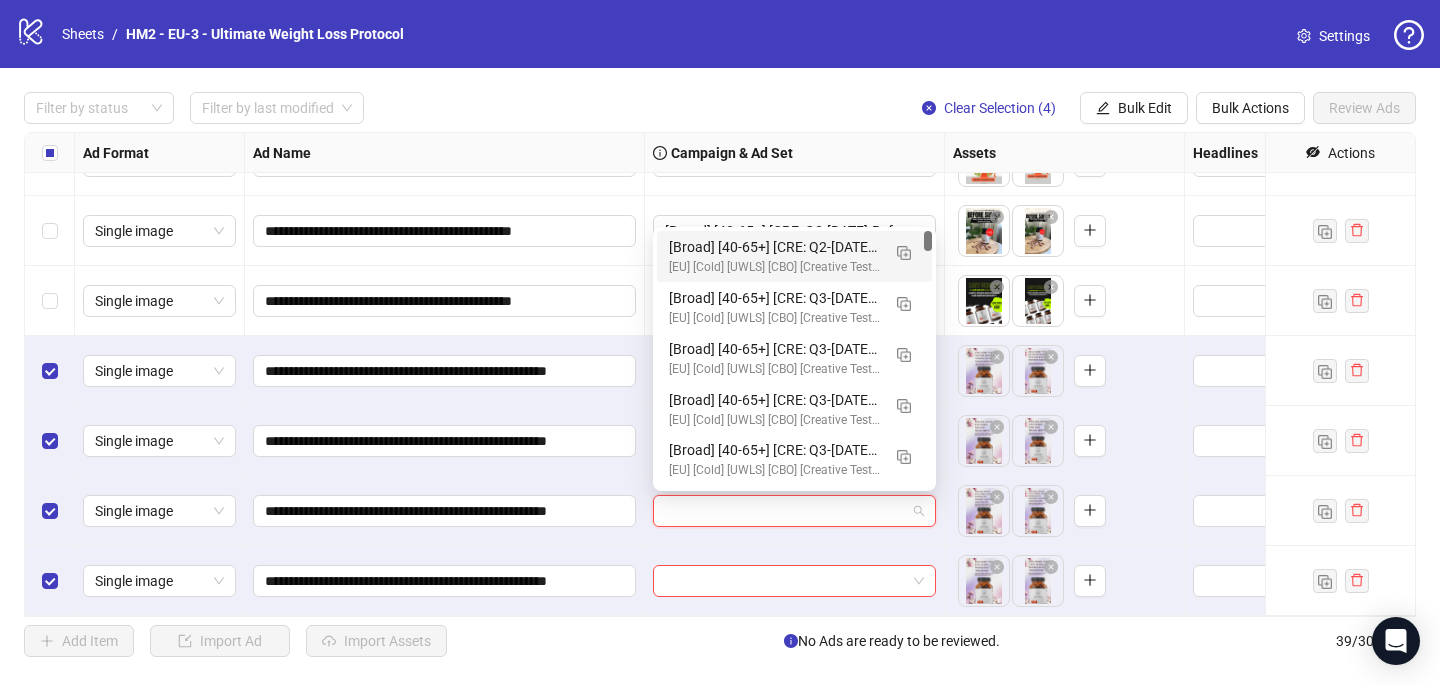 click on "[Broad] [40-65+] [CRE: Q2-[DATE]-More-You-Cravings-ProductHero-UWC/UWLS-1.4] [CO: Q1-[DATE]-SkinnyEra-UWC/MH] [[DATE]] (copy) (copy) (copy) (copy) (copy) (copy) (copy) (copy)" at bounding box center (774, 247) 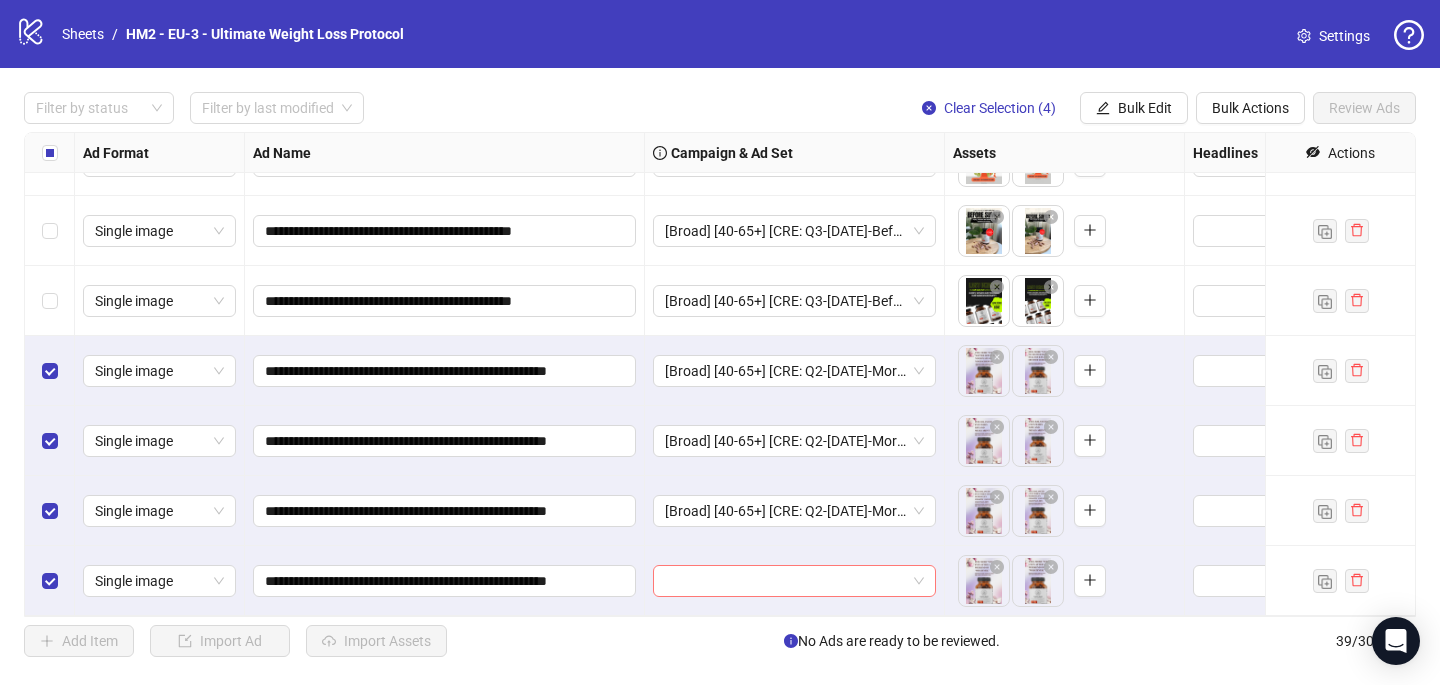 click at bounding box center [785, 581] 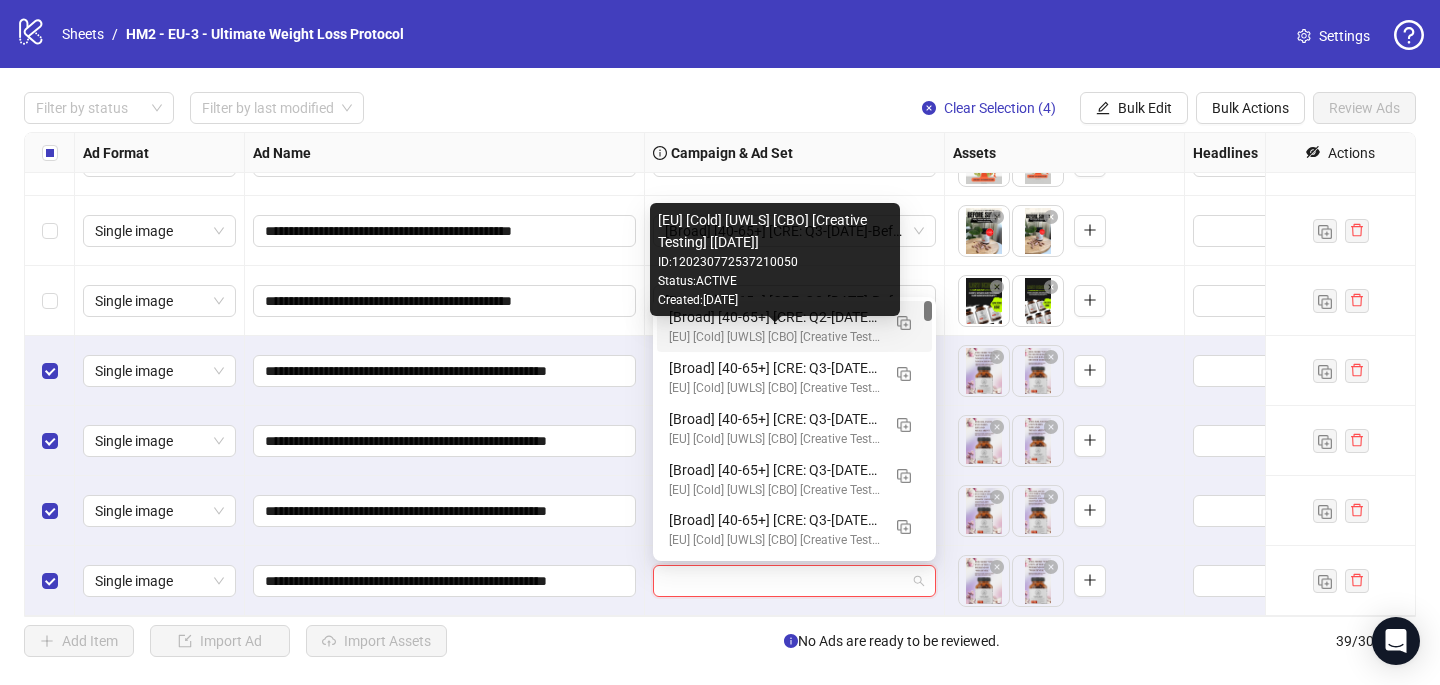 click on "[EU] [Cold] [UWLS] [CBO] [Creative Testing] [[DATE]]" at bounding box center (774, 337) 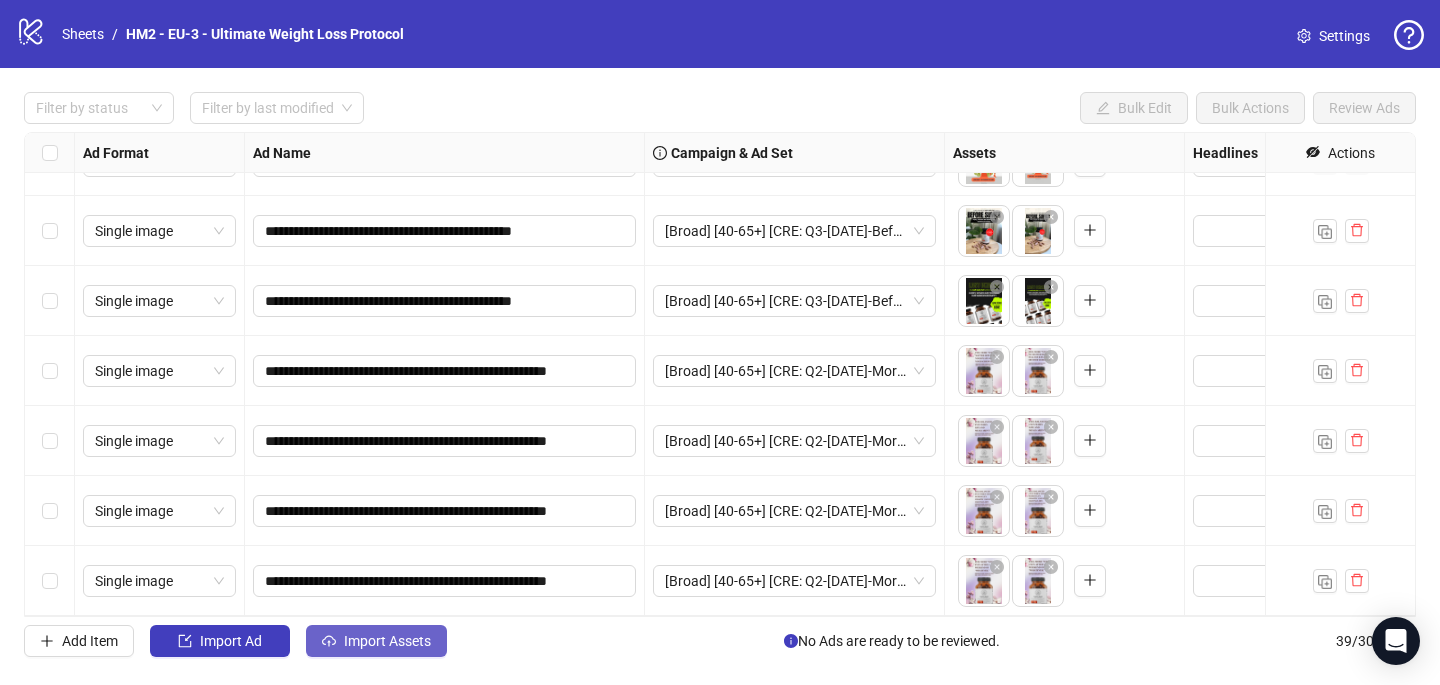 click on "Import Assets" at bounding box center (387, 641) 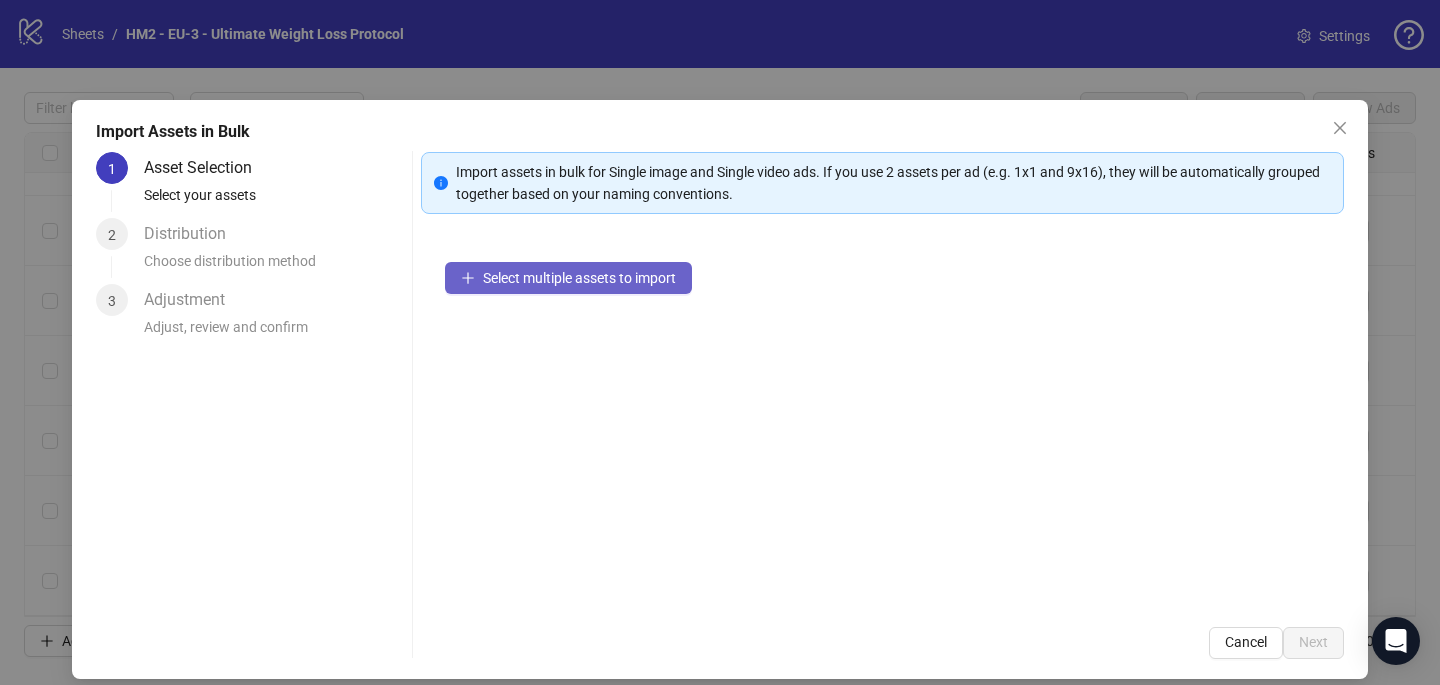 click on "Select multiple assets to import" at bounding box center [579, 278] 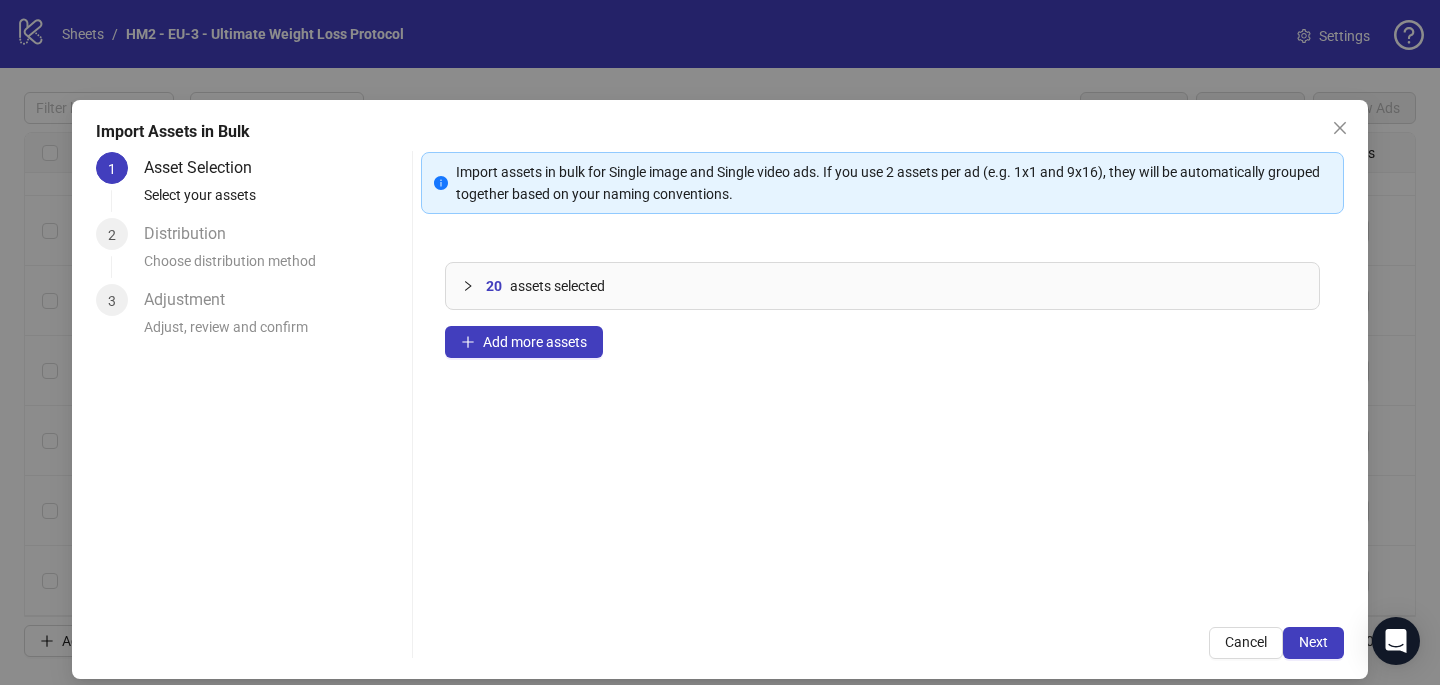 click 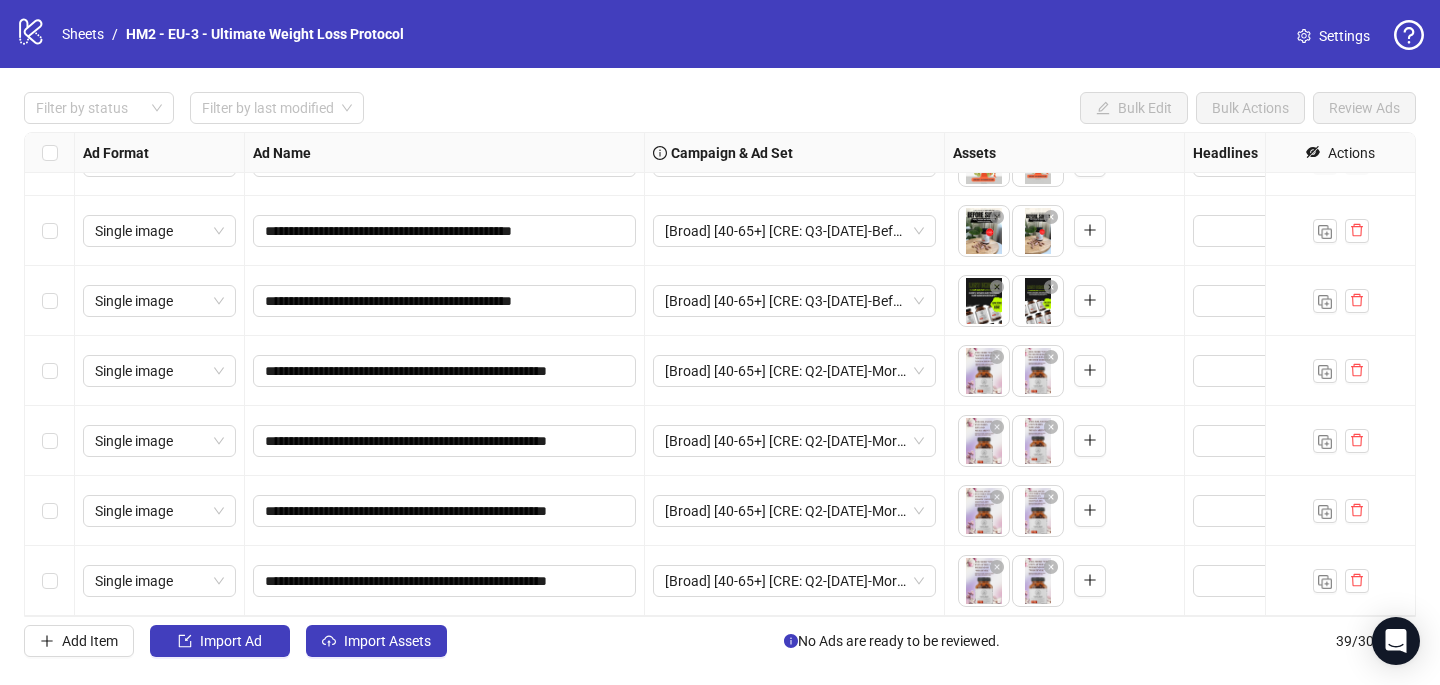 click on "**********" at bounding box center [720, 374] 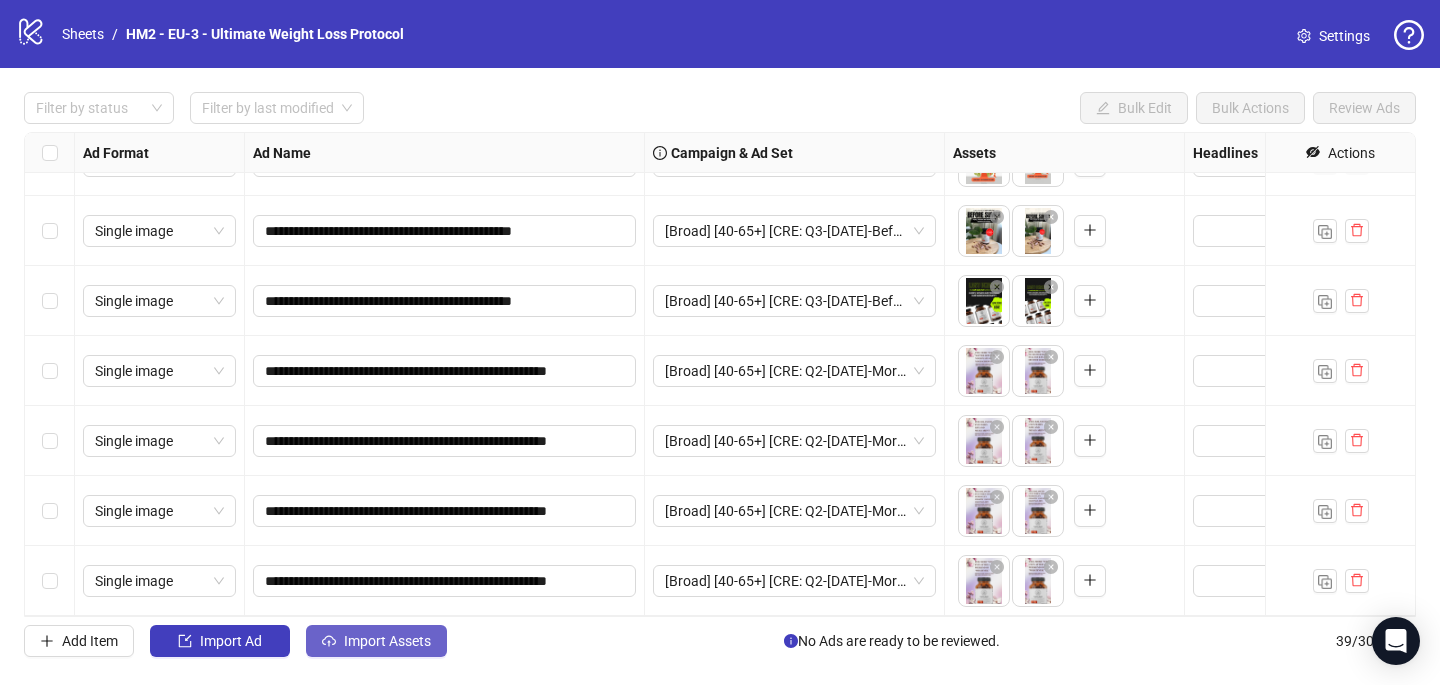 click on "Import Assets" at bounding box center (387, 641) 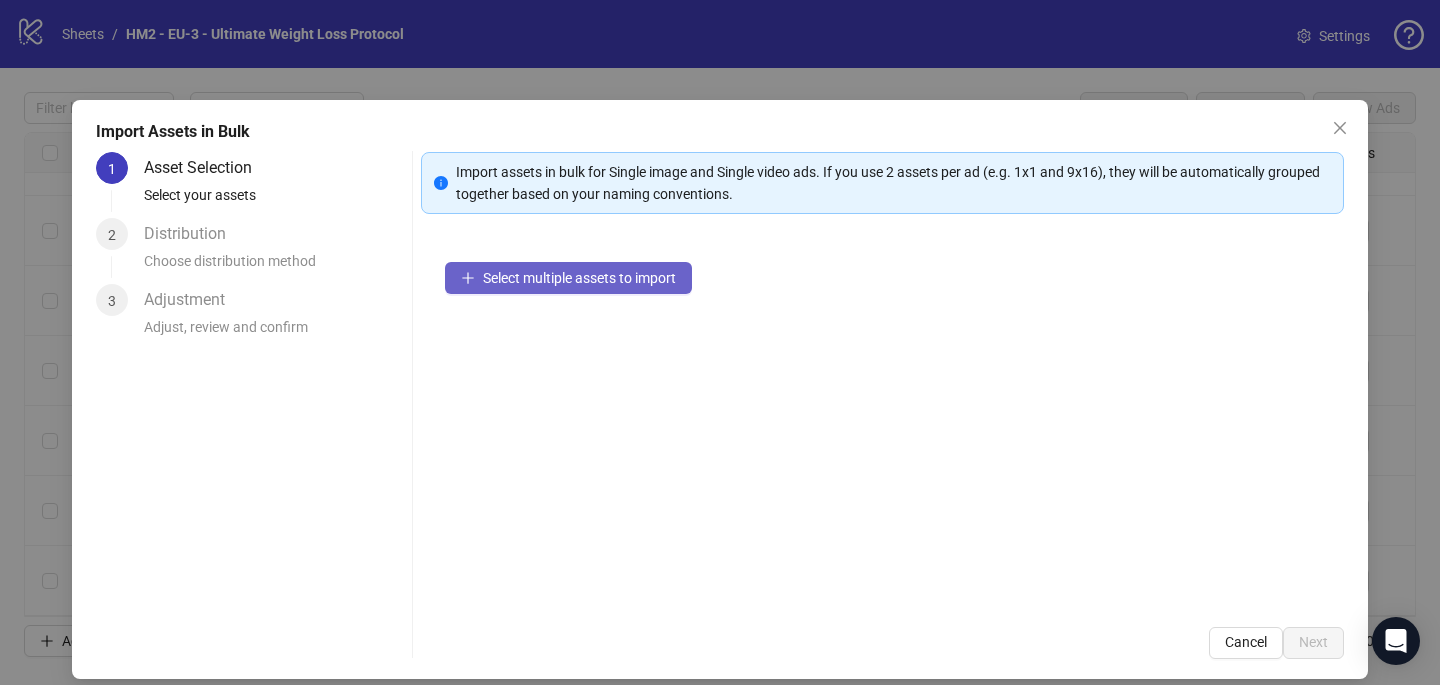 click on "Select multiple assets to import" at bounding box center (568, 278) 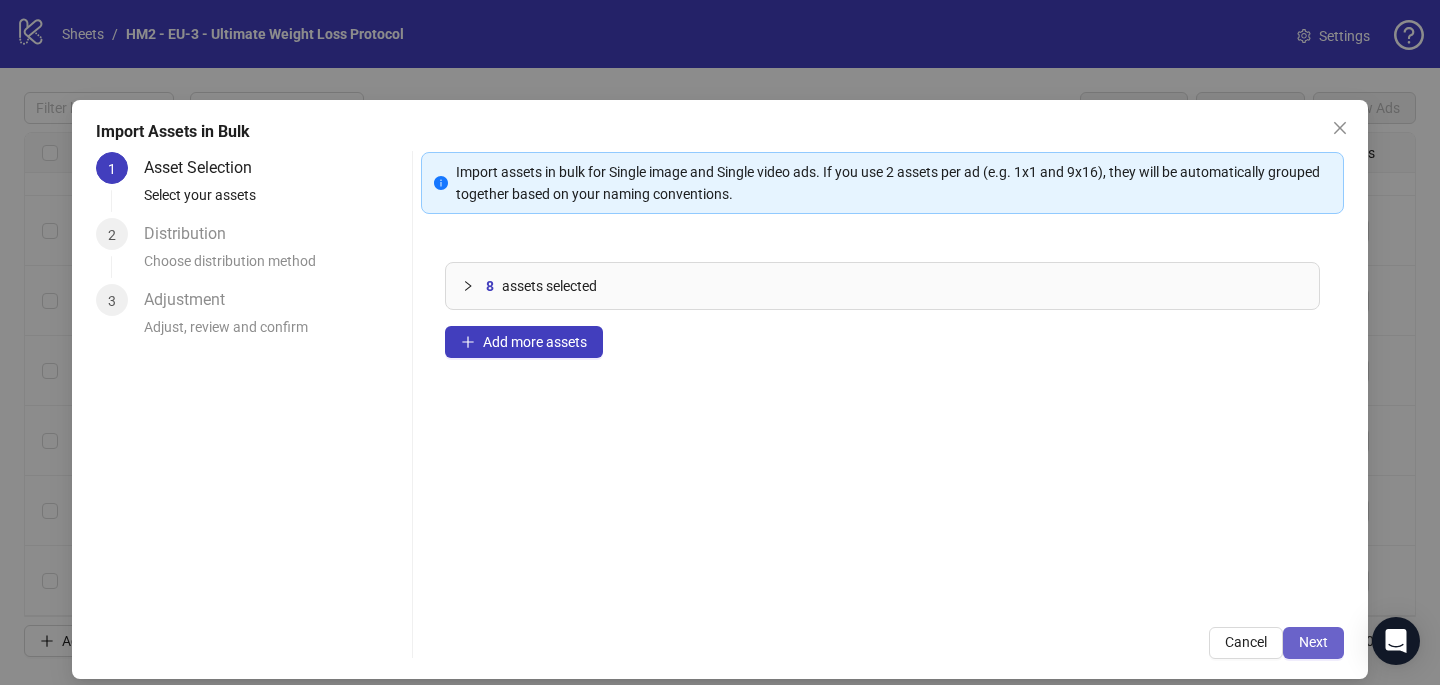 click on "Next" at bounding box center (1313, 642) 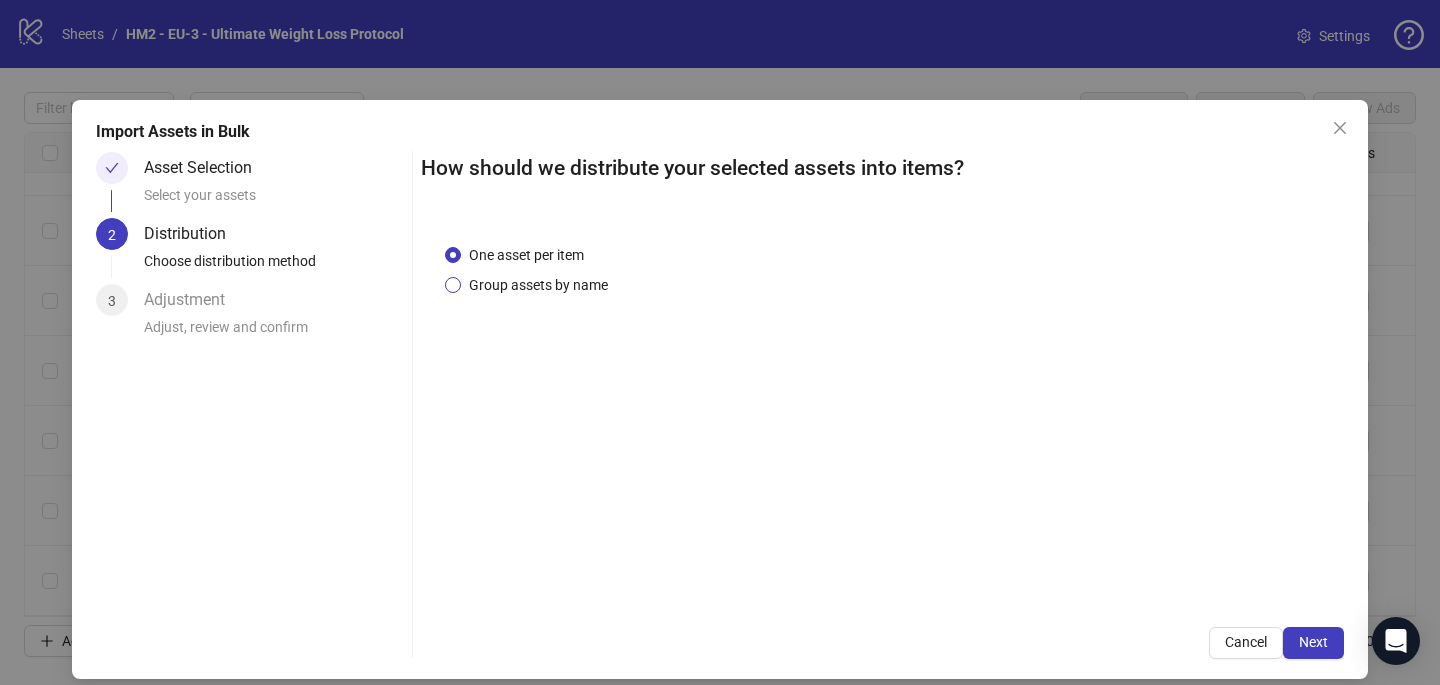 click on "Group assets by name" at bounding box center (538, 285) 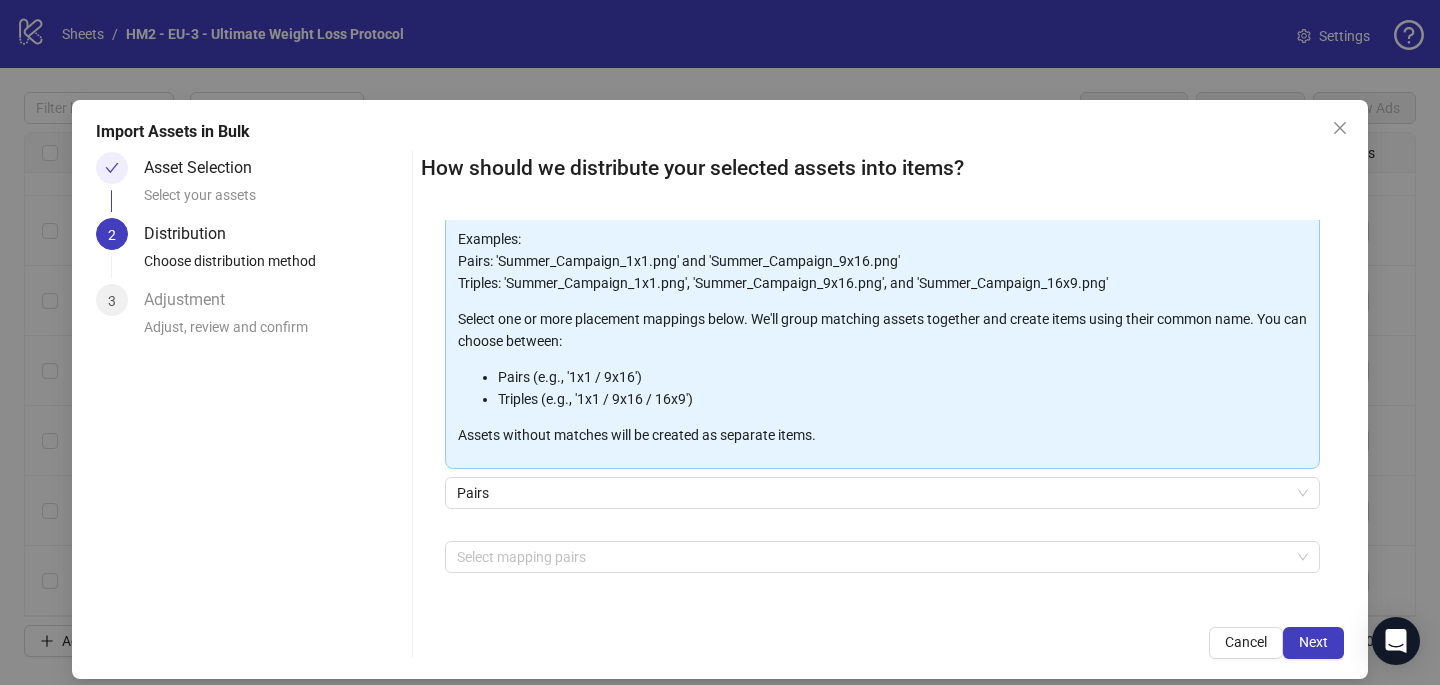 scroll, scrollTop: 203, scrollLeft: 0, axis: vertical 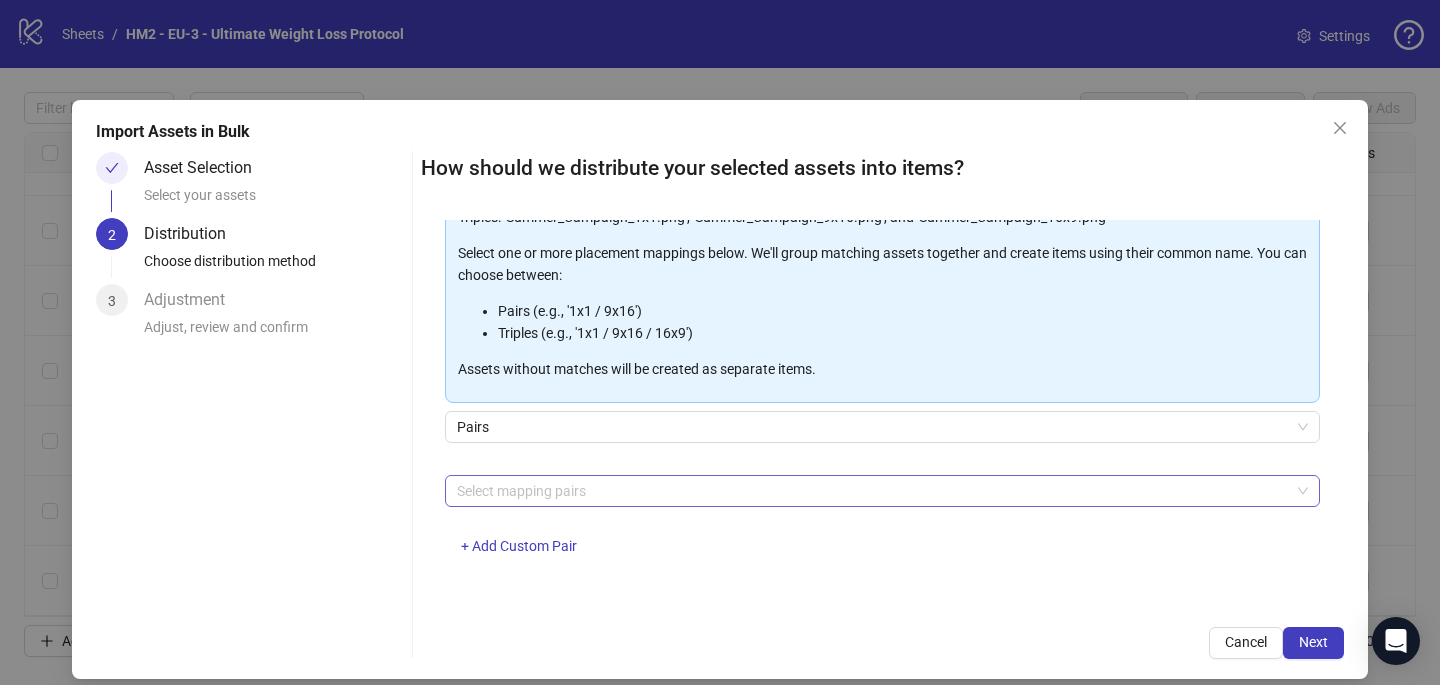 click at bounding box center (872, 491) 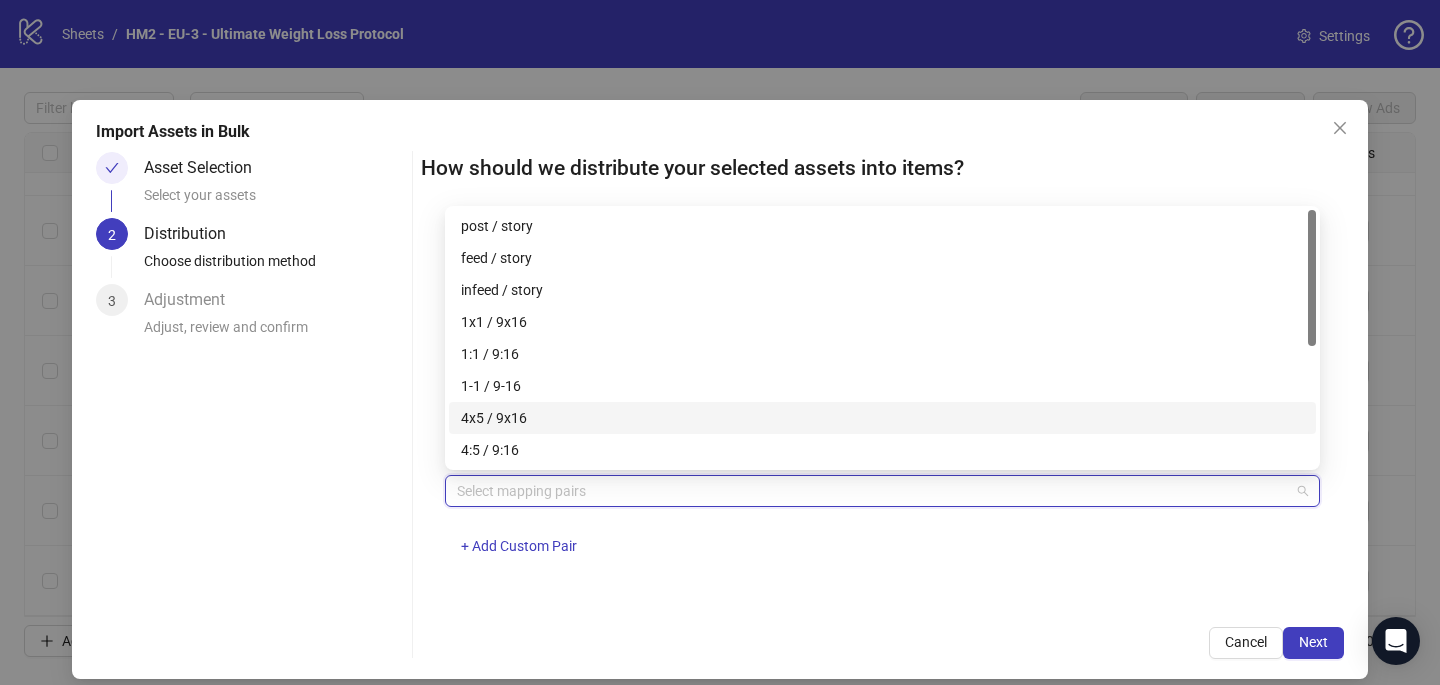 click on "4x5 / 9x16" at bounding box center [882, 418] 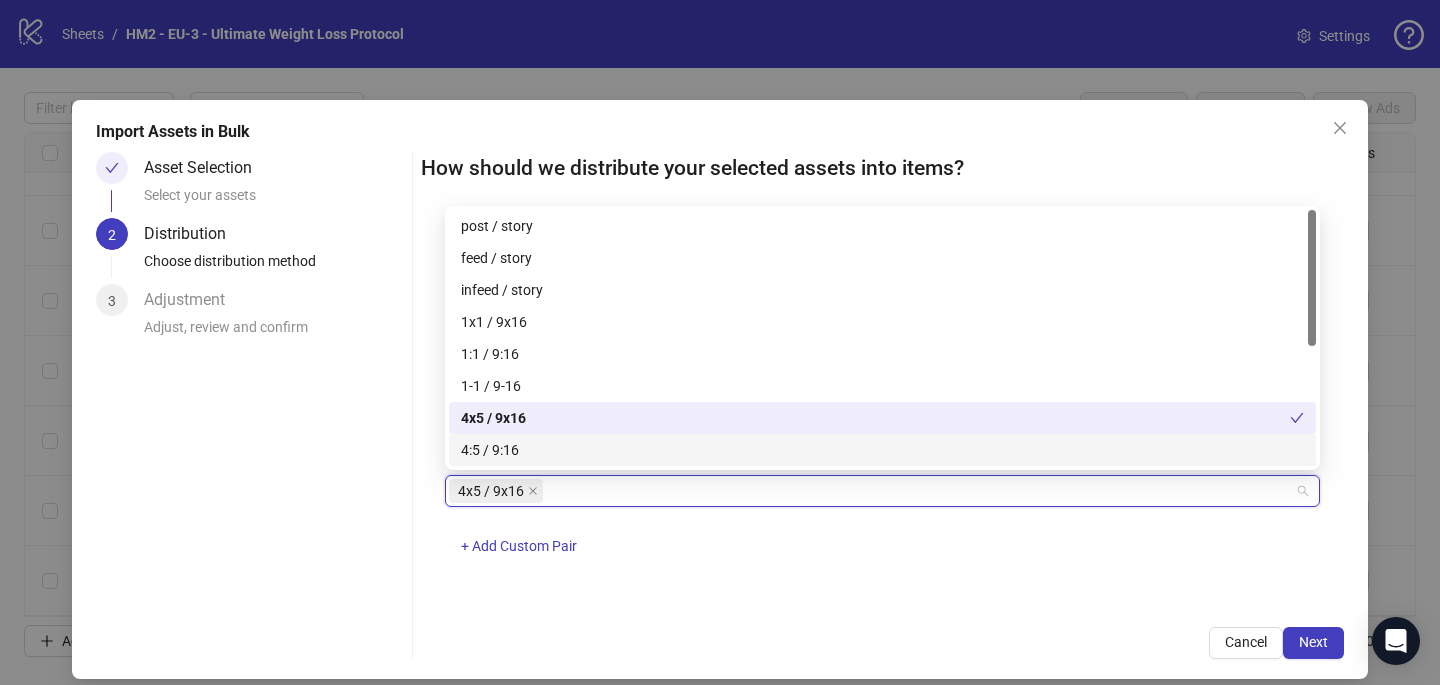click on "Cancel Next" at bounding box center (882, 643) 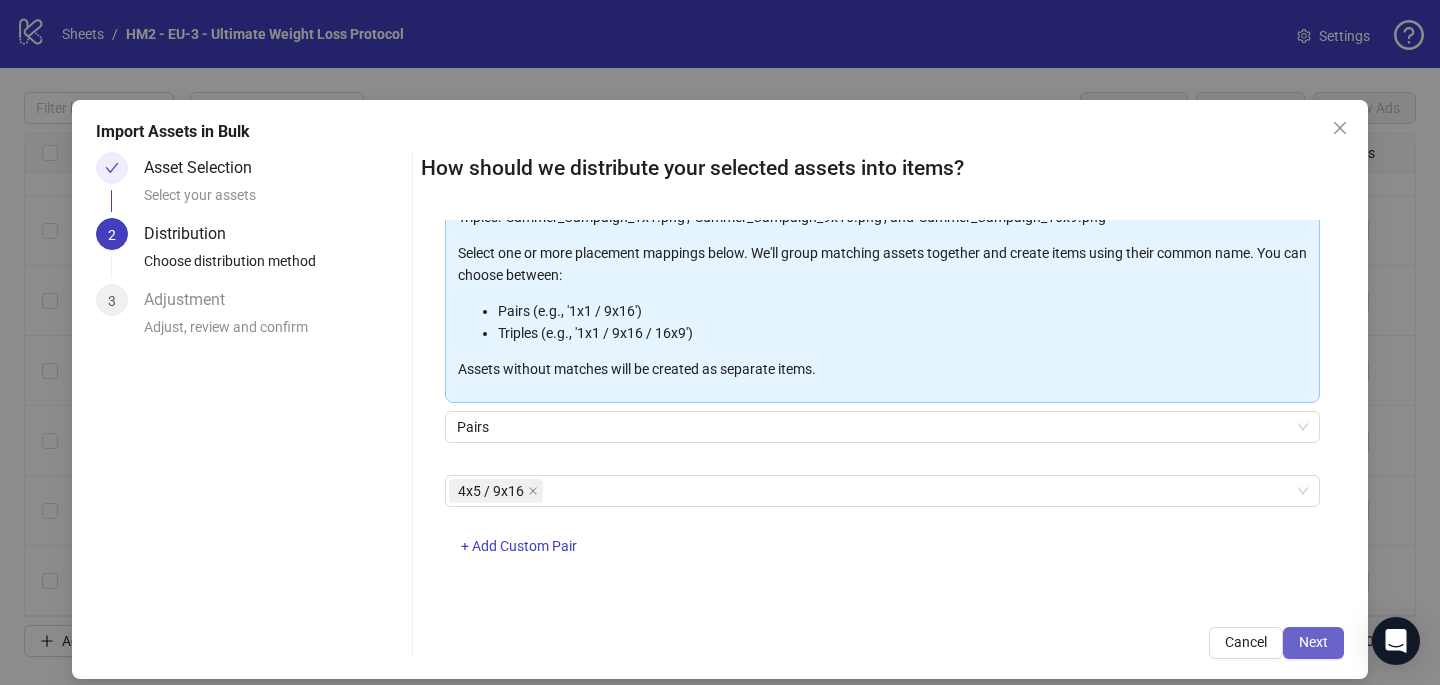 click on "Next" at bounding box center (1313, 642) 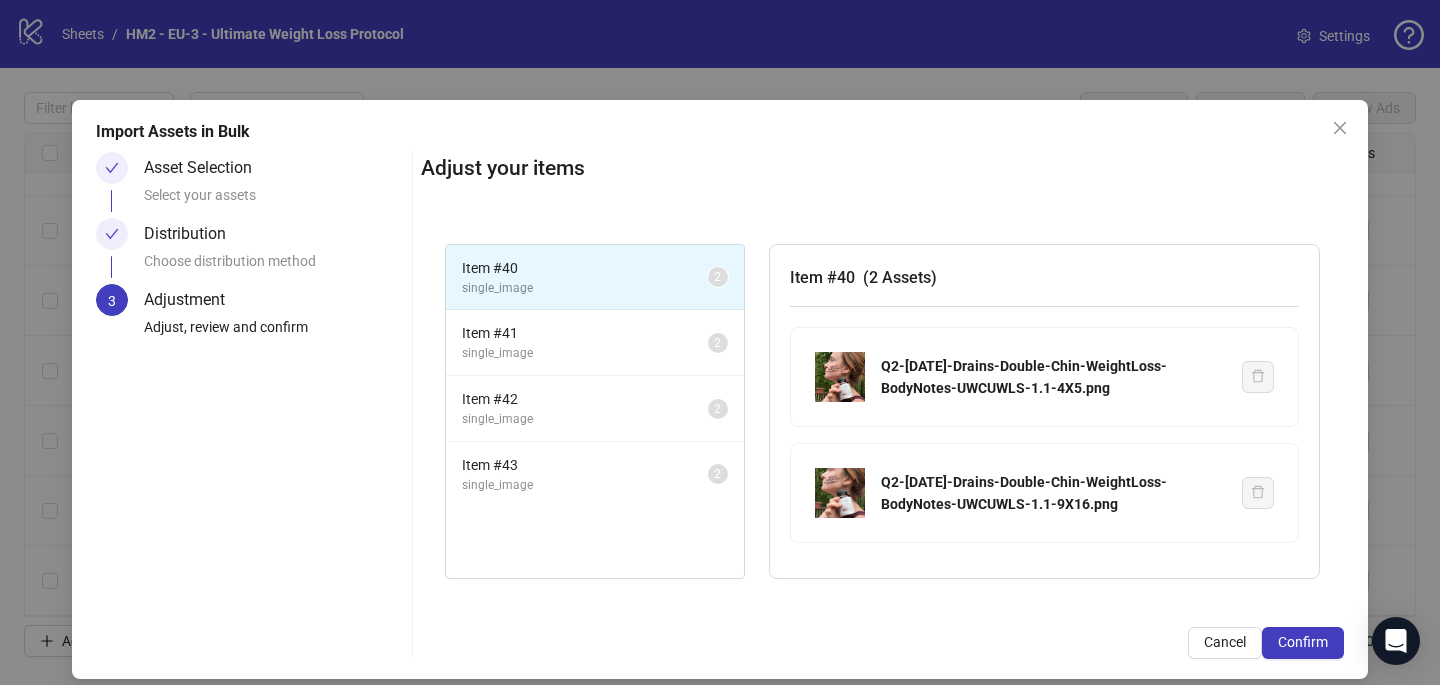 click on "Confirm" at bounding box center [1303, 642] 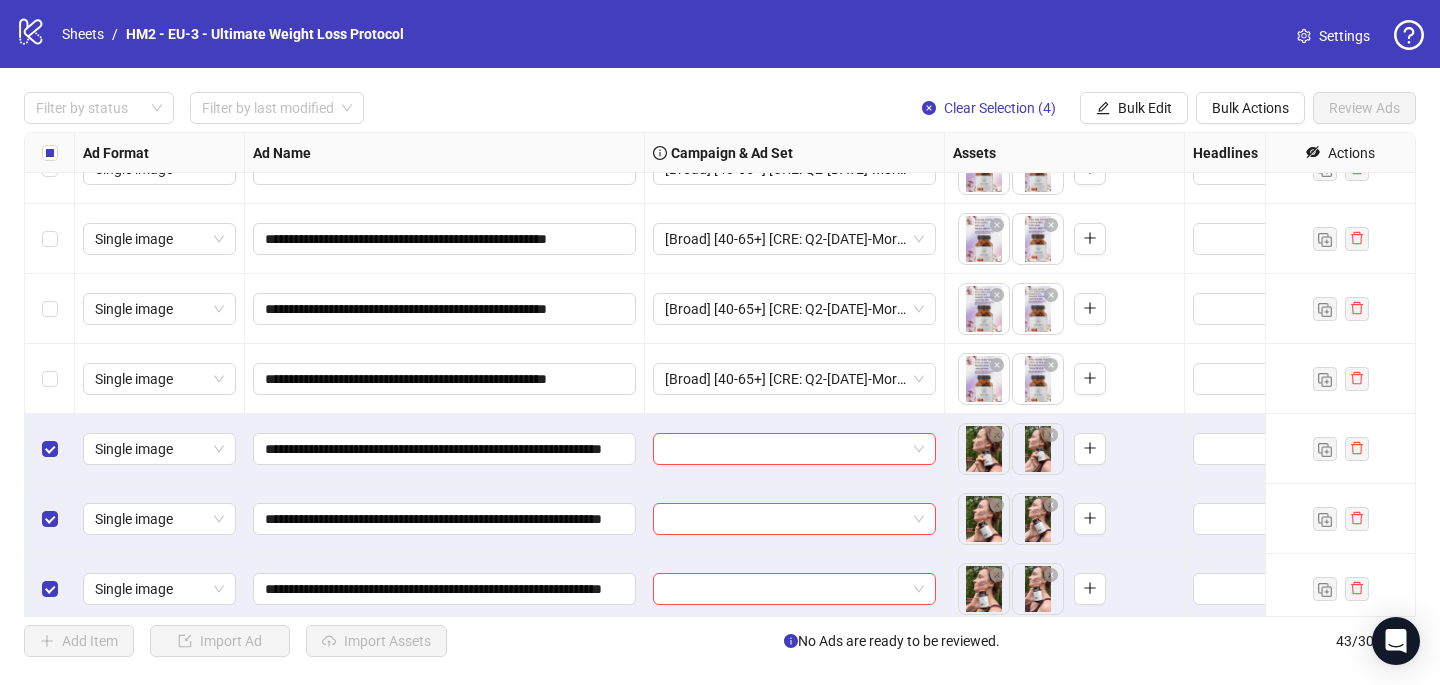 scroll, scrollTop: 2567, scrollLeft: 0, axis: vertical 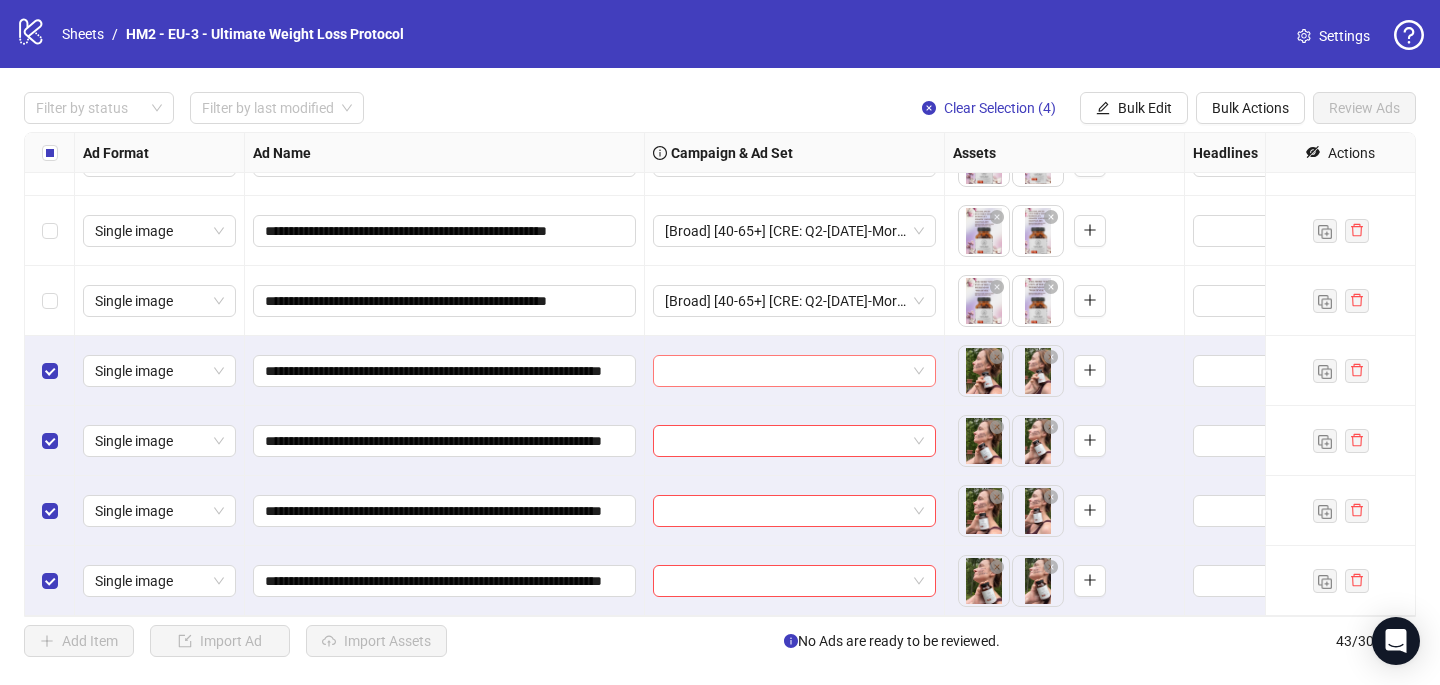 click at bounding box center (785, 371) 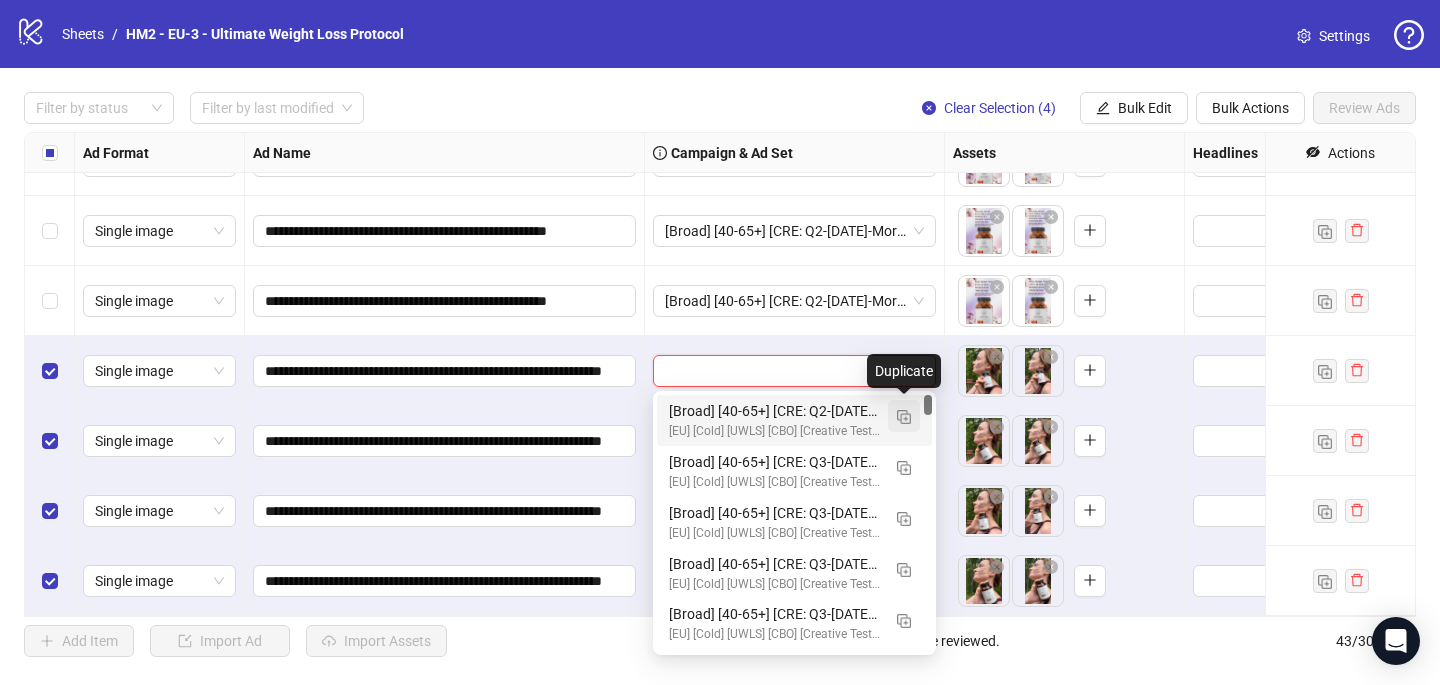 click at bounding box center (904, 417) 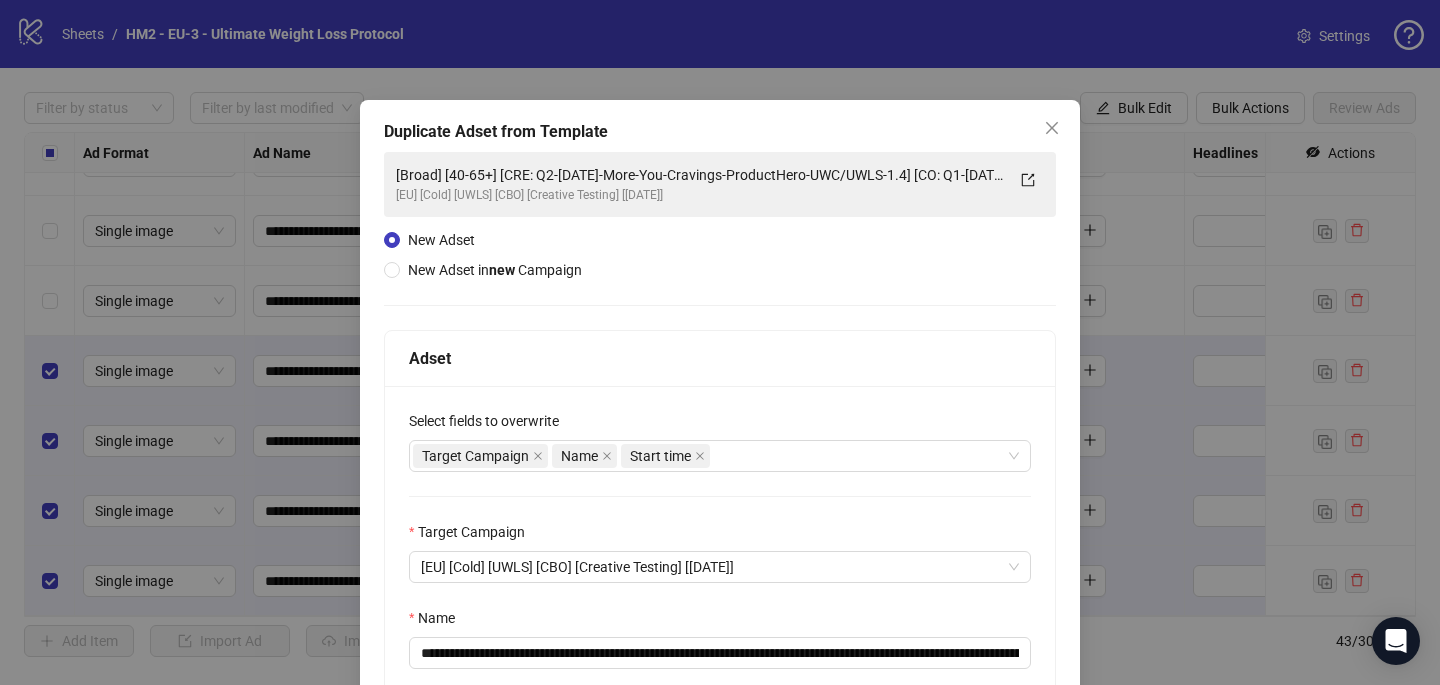 scroll, scrollTop: 135, scrollLeft: 0, axis: vertical 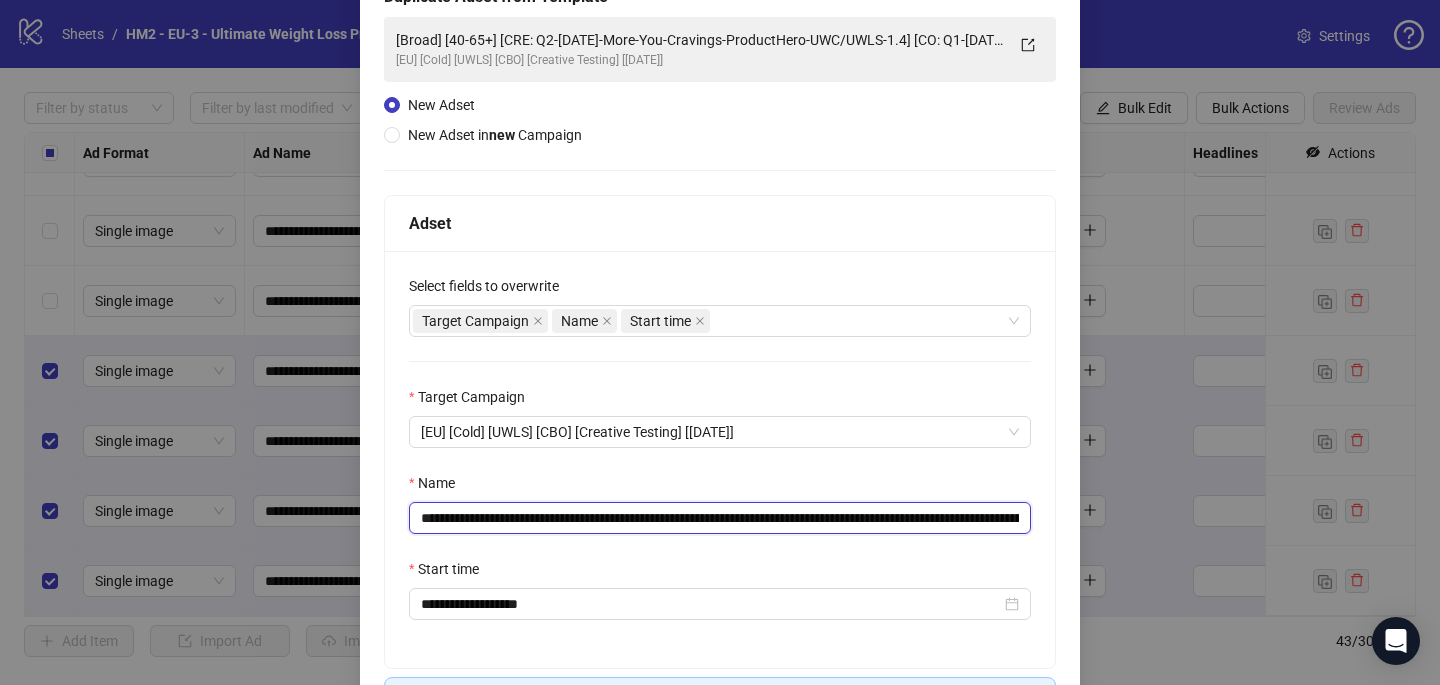 drag, startPoint x: 965, startPoint y: 517, endPoint x: 560, endPoint y: 517, distance: 405 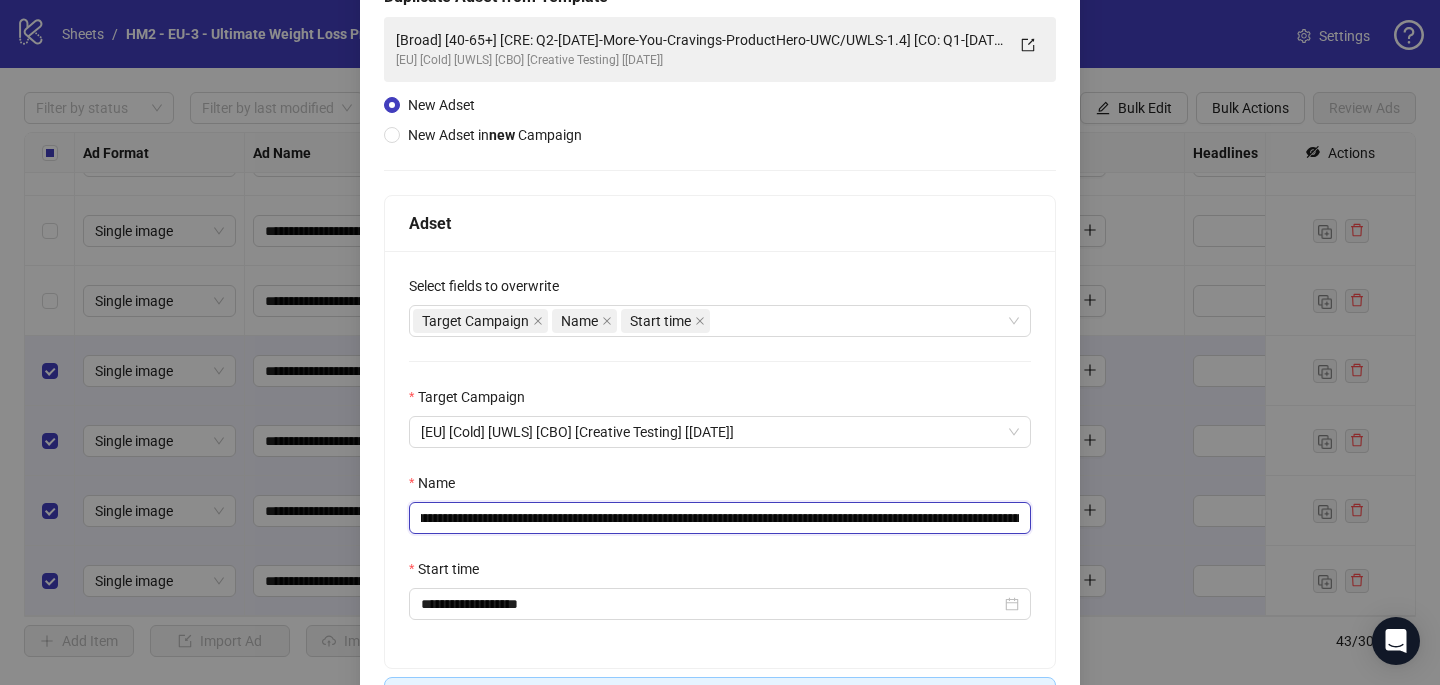 scroll, scrollTop: 0, scrollLeft: 65, axis: horizontal 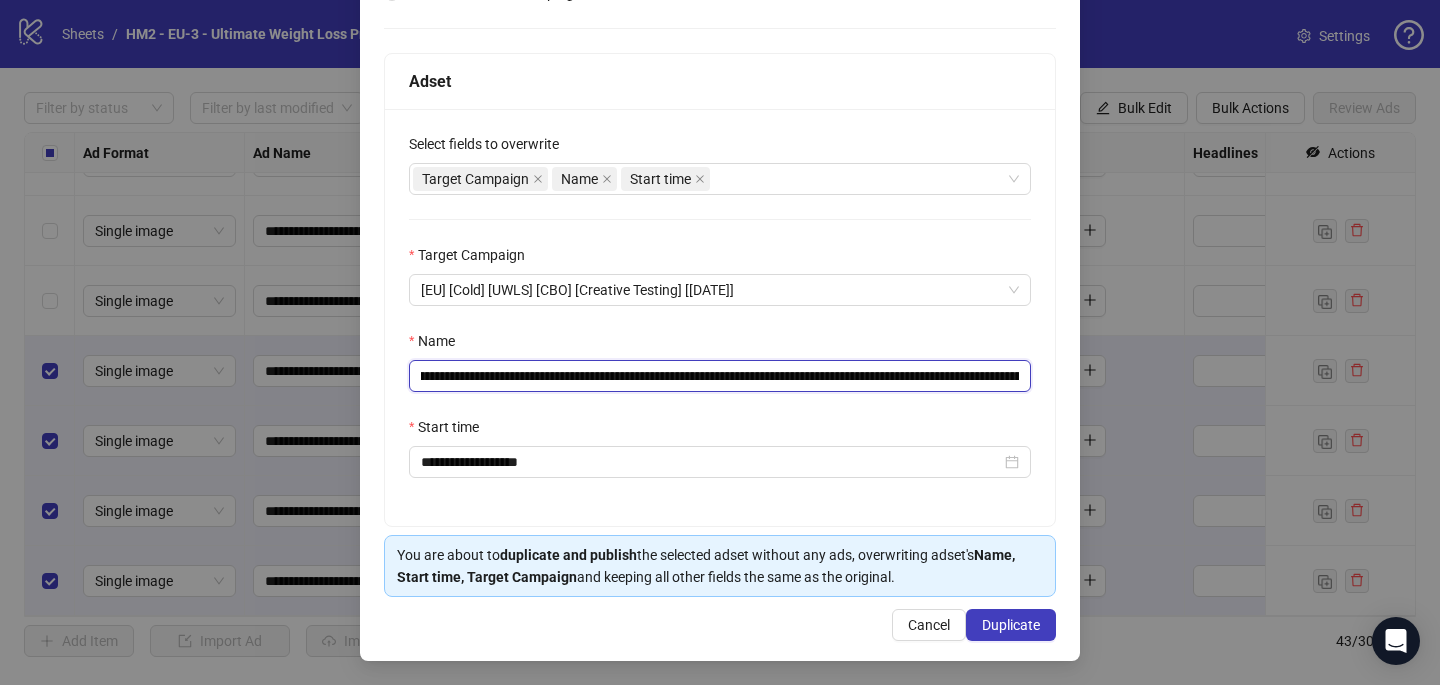 type on "**********" 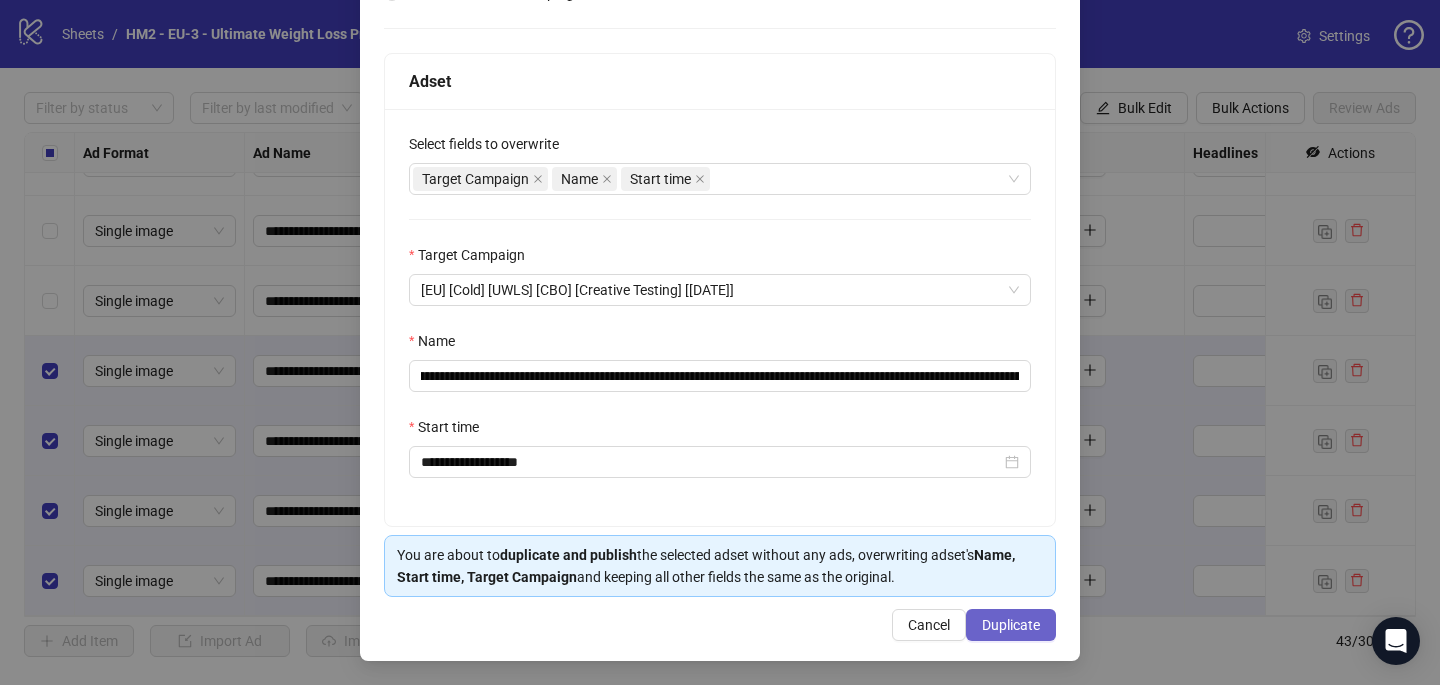 click on "Cancel Duplicate" at bounding box center (720, 625) 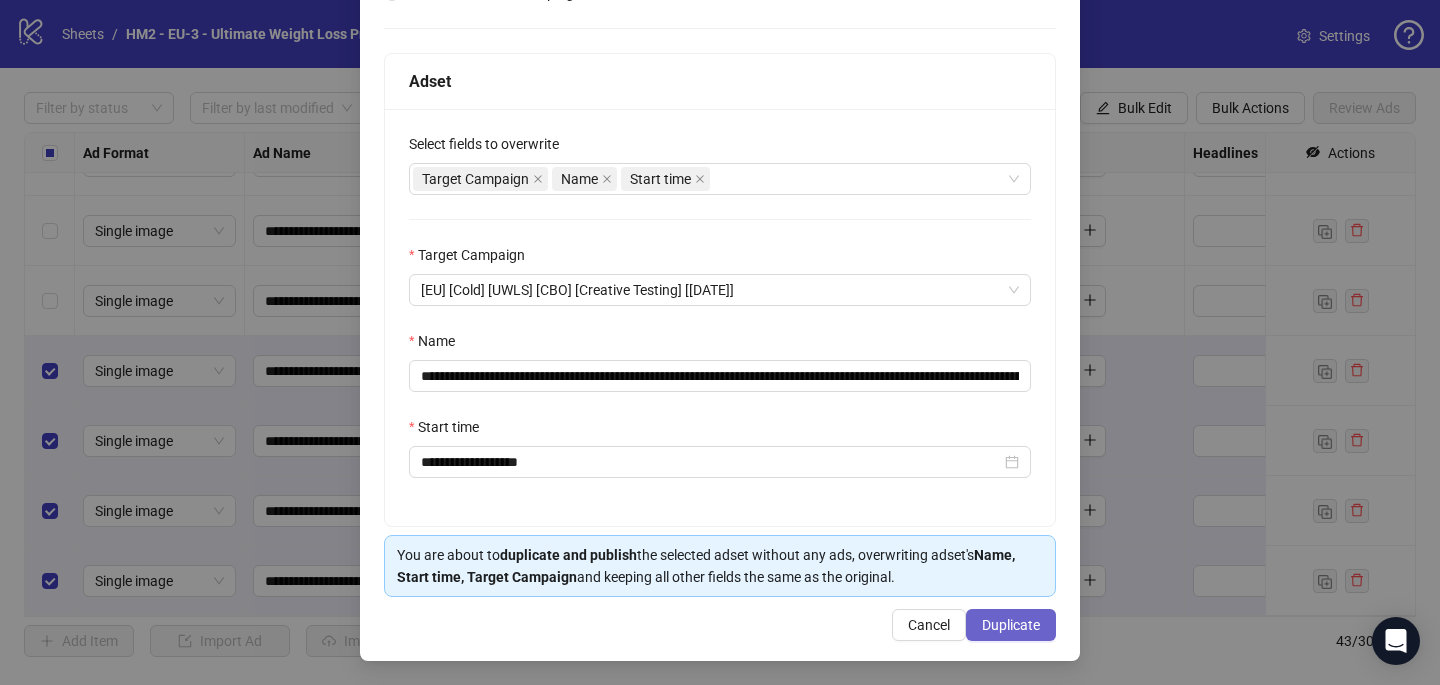 click on "Duplicate" at bounding box center (1011, 625) 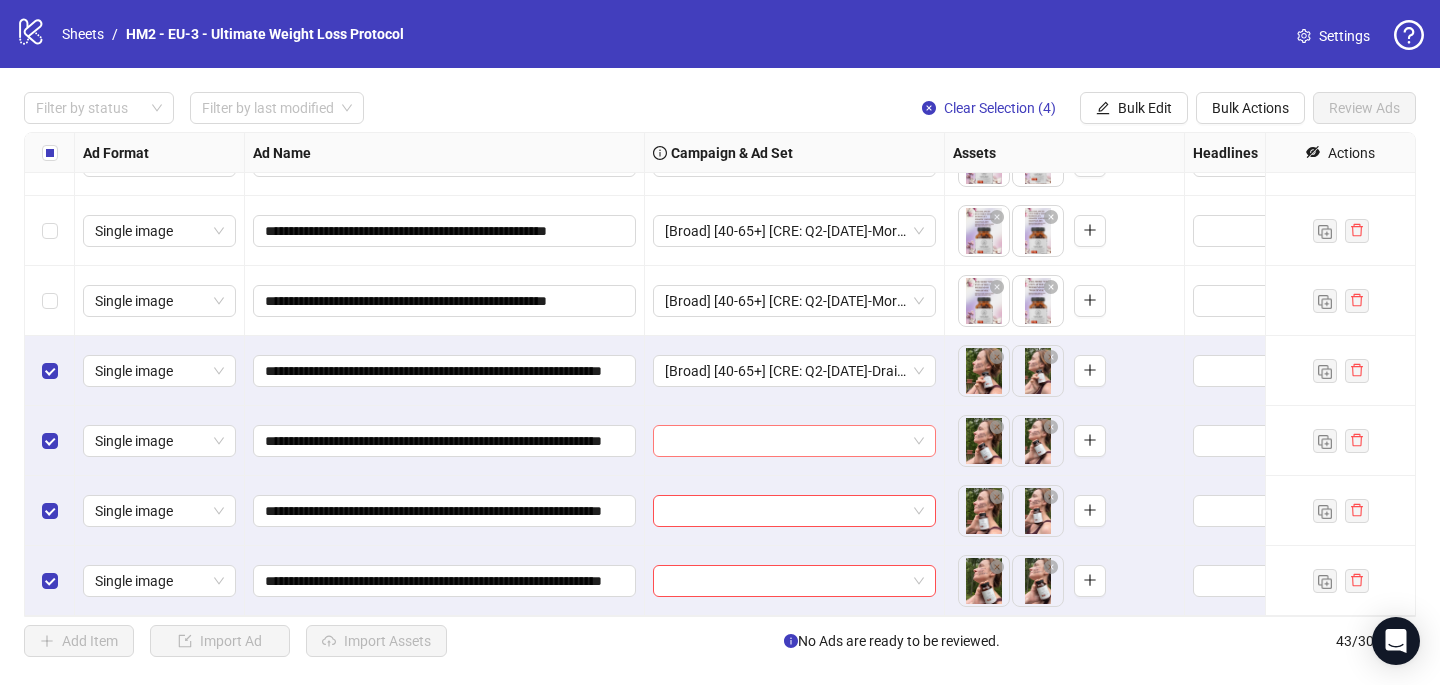 click at bounding box center [785, 441] 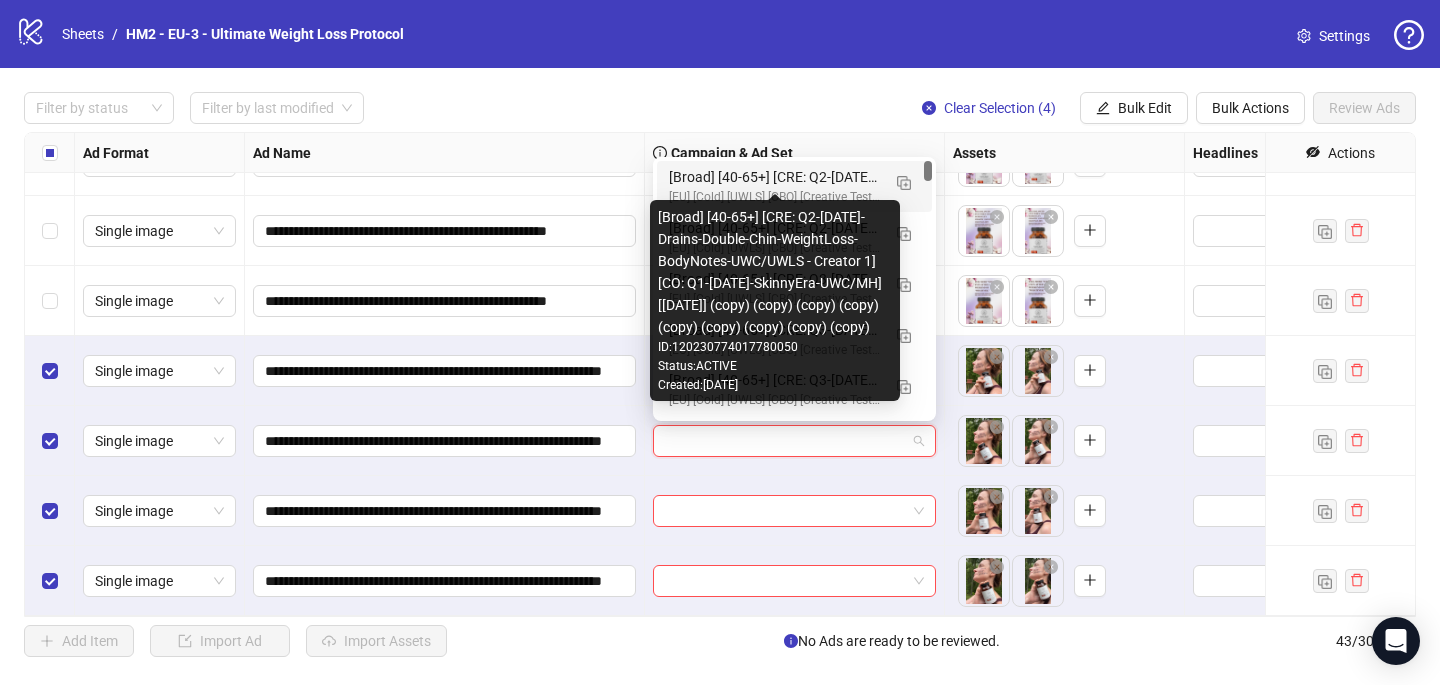 click on "[Broad] [40-65+] [CRE: Q2-[DATE]-Drains-Double-Chin-WeightLoss-BodyNotes-UWC/UWLS  - Creator 1] [CO: Q1-[DATE]-SkinnyEra-UWC/MH] [[DATE]] (copy) (copy) (copy) (copy) (copy) (copy) (copy) (copy) (copy)" at bounding box center [774, 177] 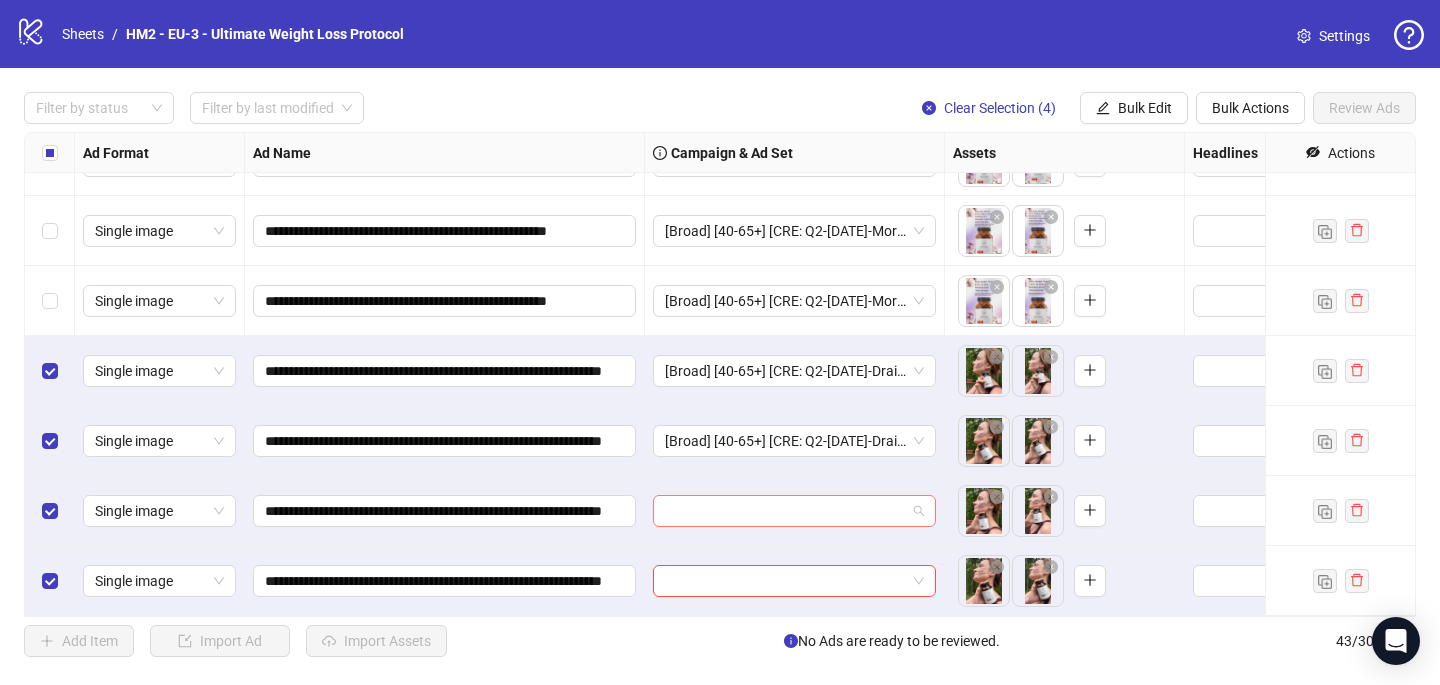 click at bounding box center [785, 511] 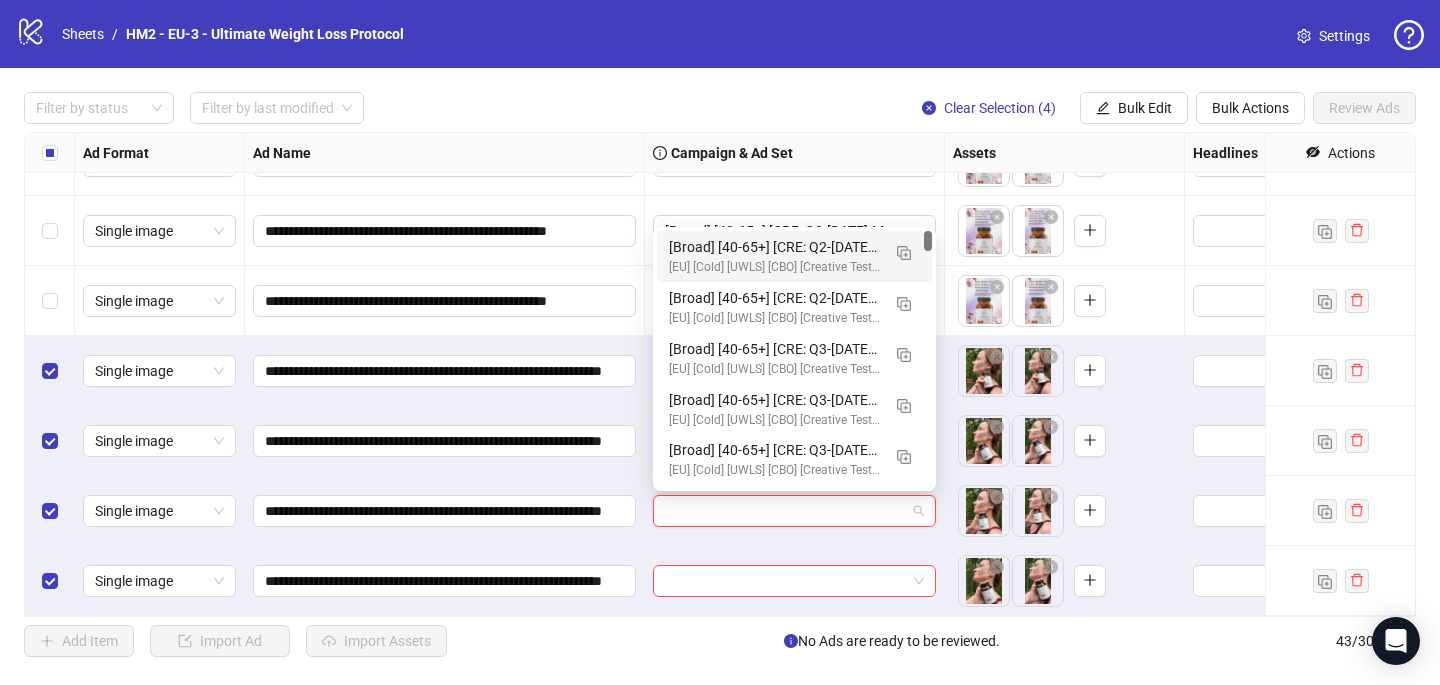 click on "[EU] [Cold] [UWLS] [CBO] [Creative Testing] [[DATE]]" at bounding box center [774, 267] 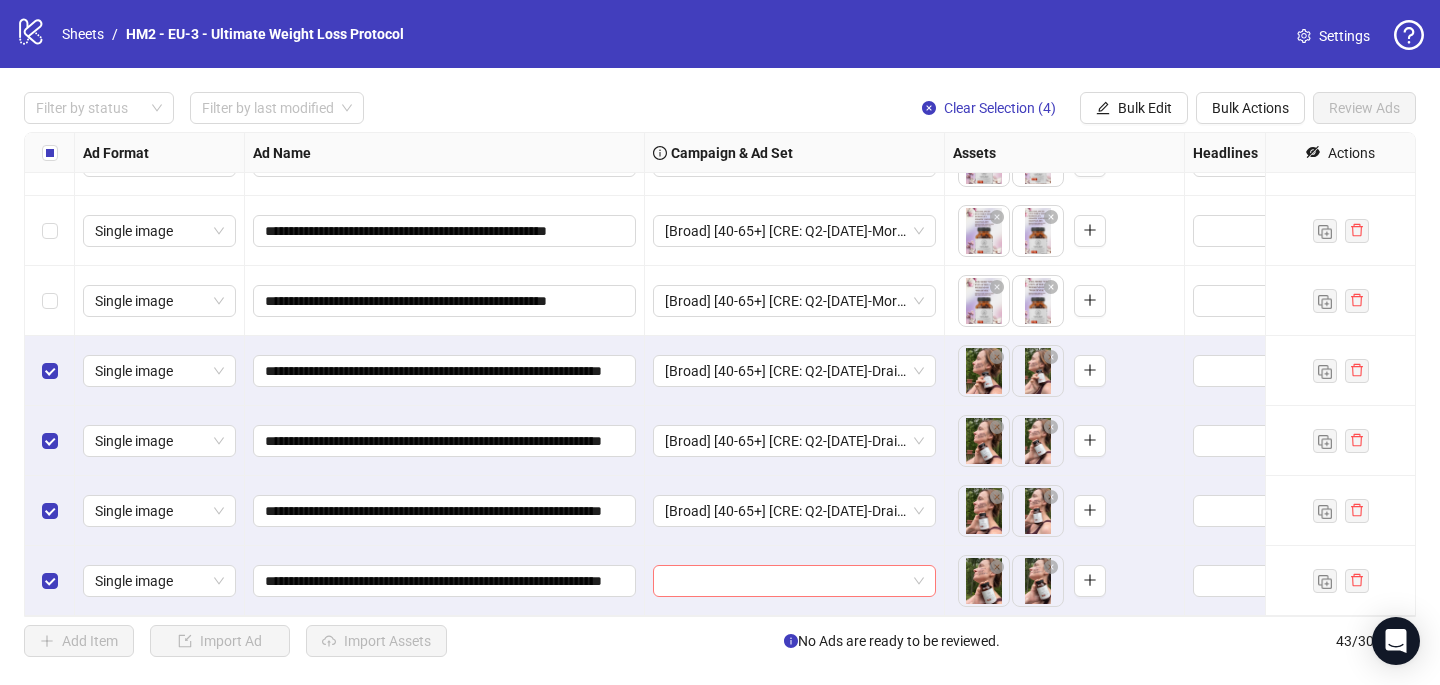 click at bounding box center [785, 581] 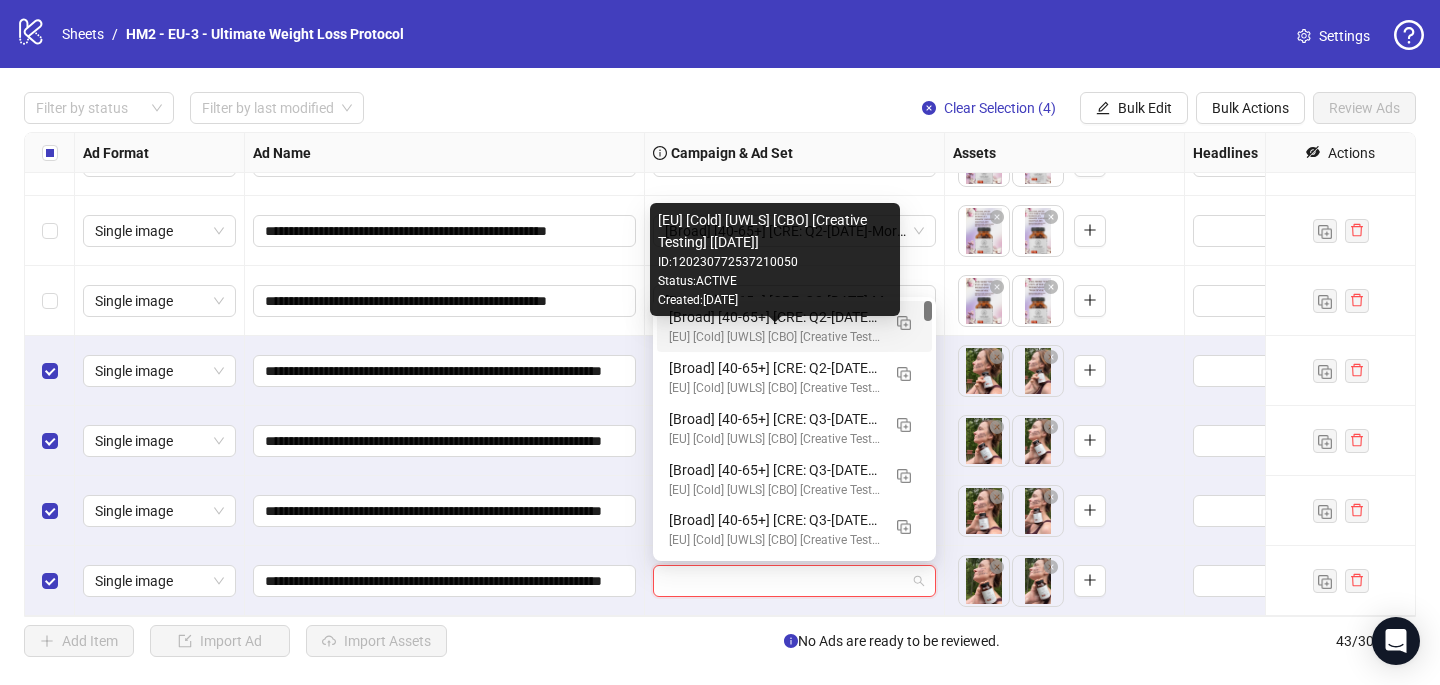 click on "[EU] [Cold] [UWLS] [CBO] [Creative Testing] [[DATE]]" at bounding box center (774, 337) 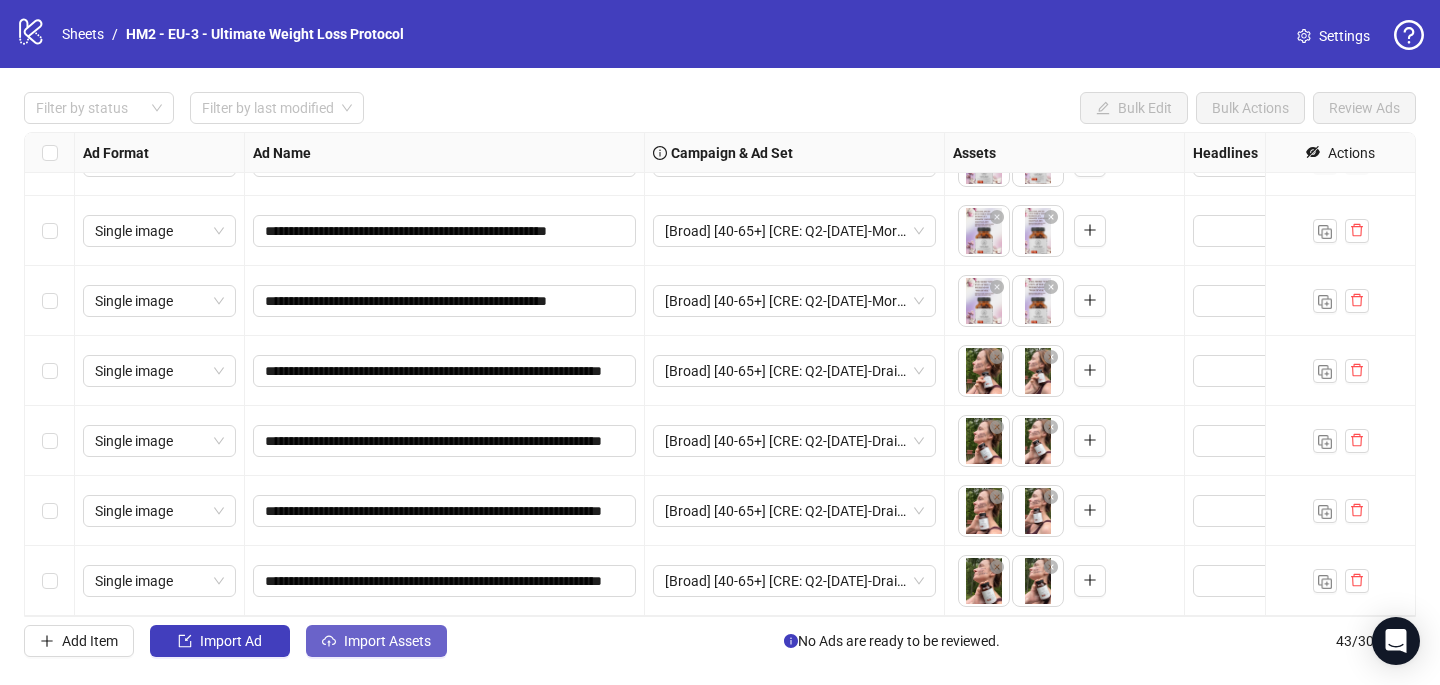 click on "Import Assets" at bounding box center [387, 641] 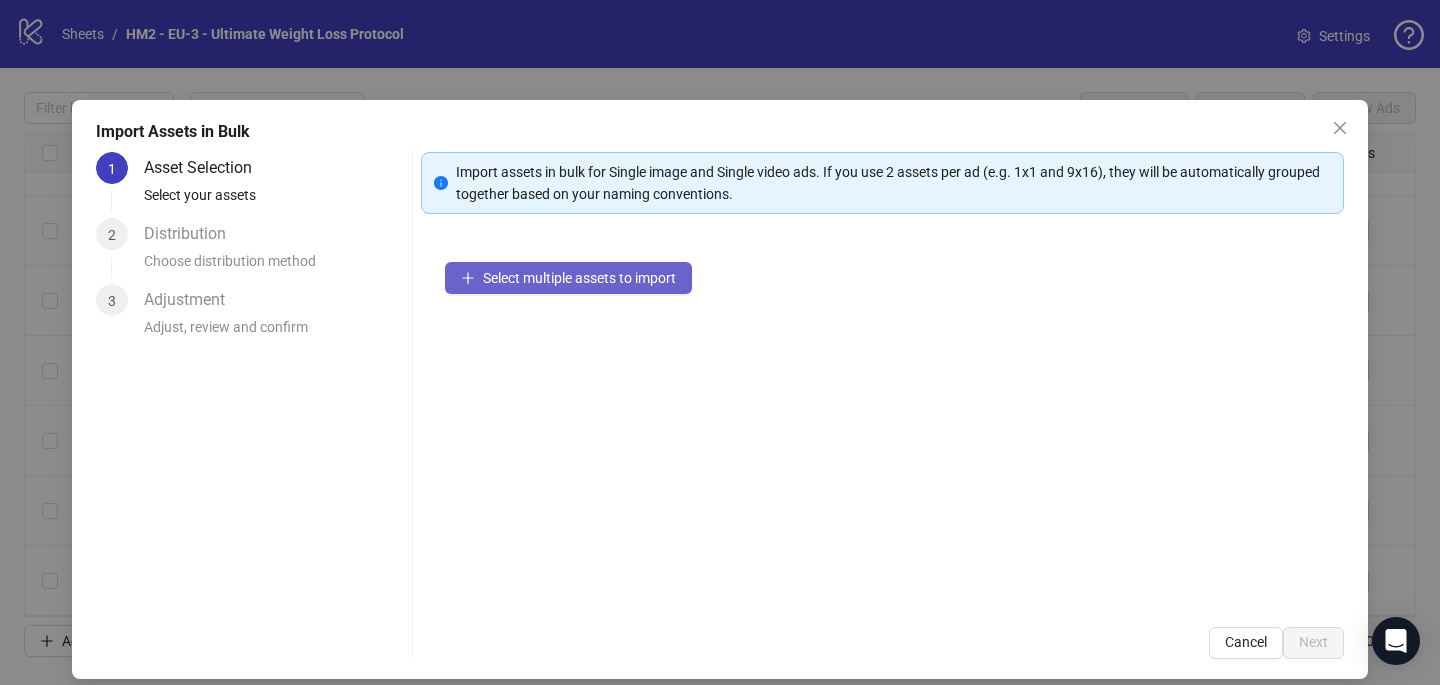 click on "Select multiple assets to import" at bounding box center [579, 278] 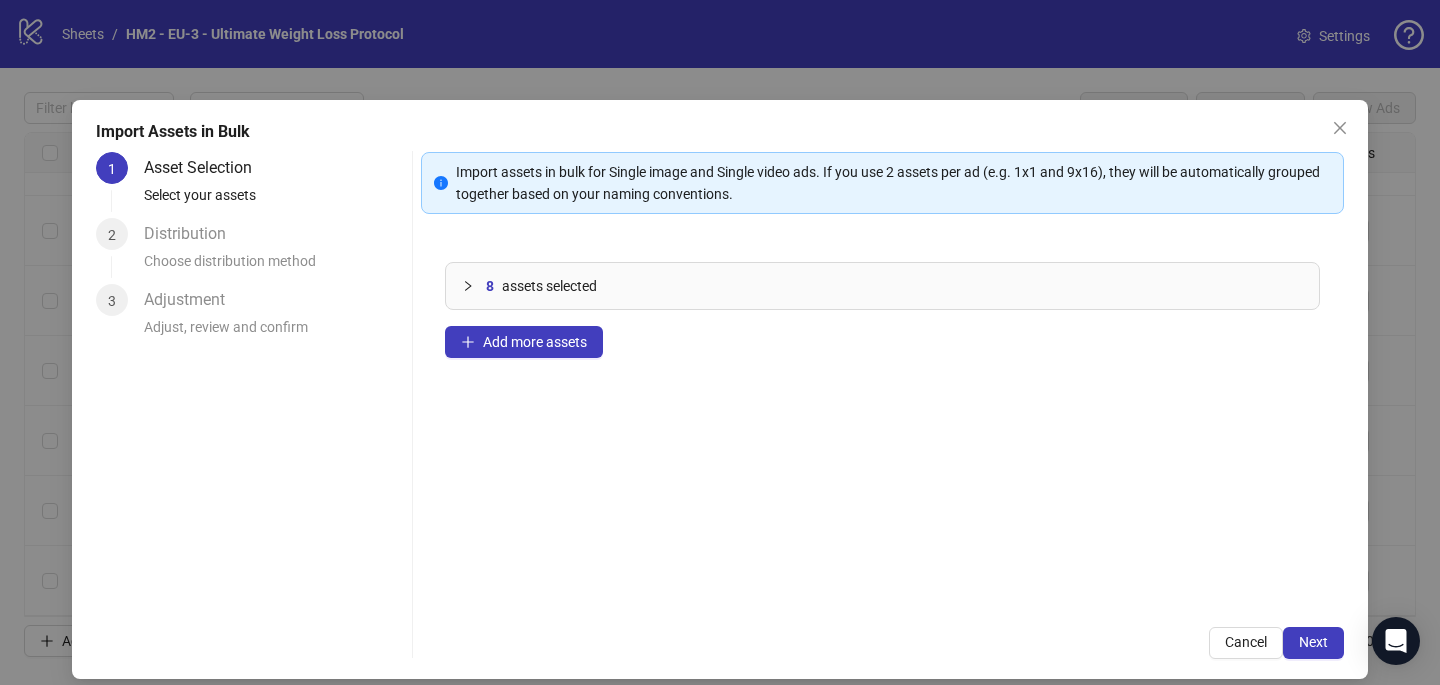click on "Import Assets in Bulk 1 Asset Selection Select your assets 2 Distribution Choose distribution method 3 Adjustment Adjust, review and confirm Import assets in bulk for Single image and Single video ads. If you use 2 assets per ad (e.g. 1x1 and 9x16), they will be automatically grouped together based on your naming conventions. 8 assets selected Add more assets Cancel Next" at bounding box center [720, 389] 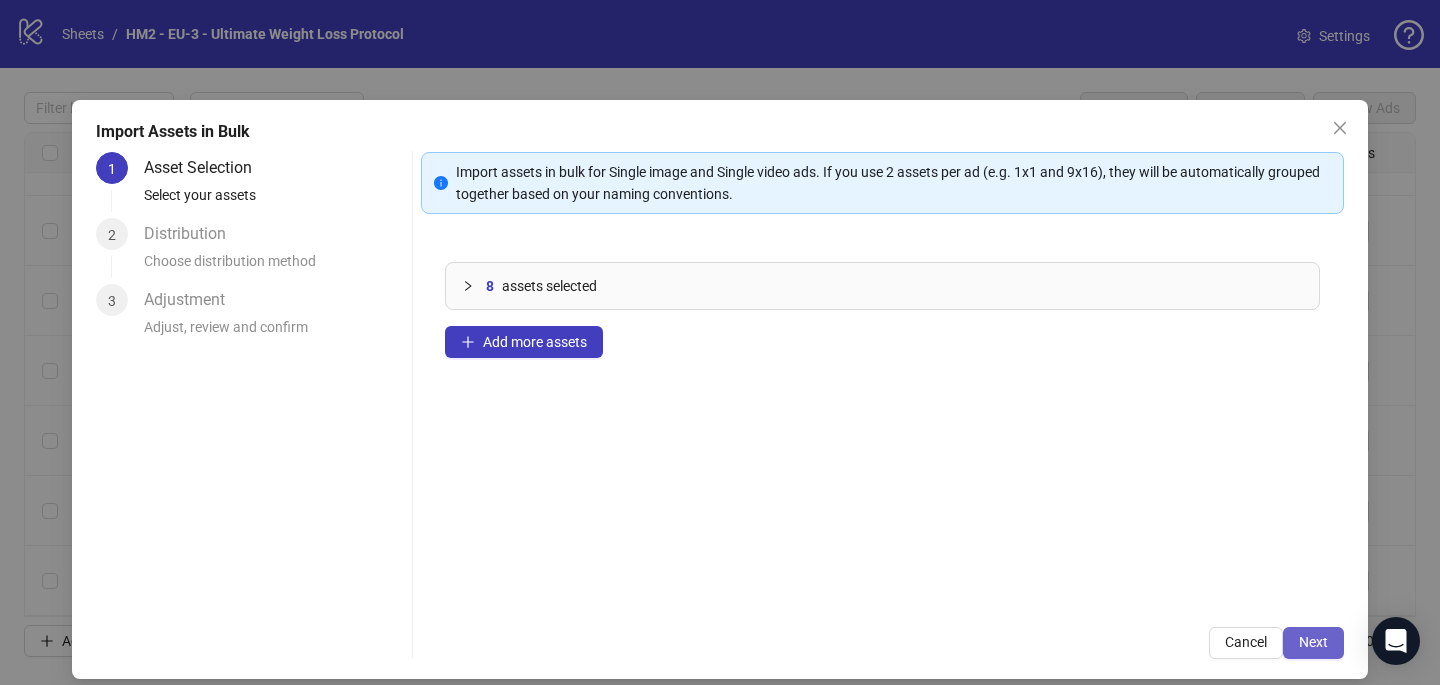 click on "Next" at bounding box center (1313, 643) 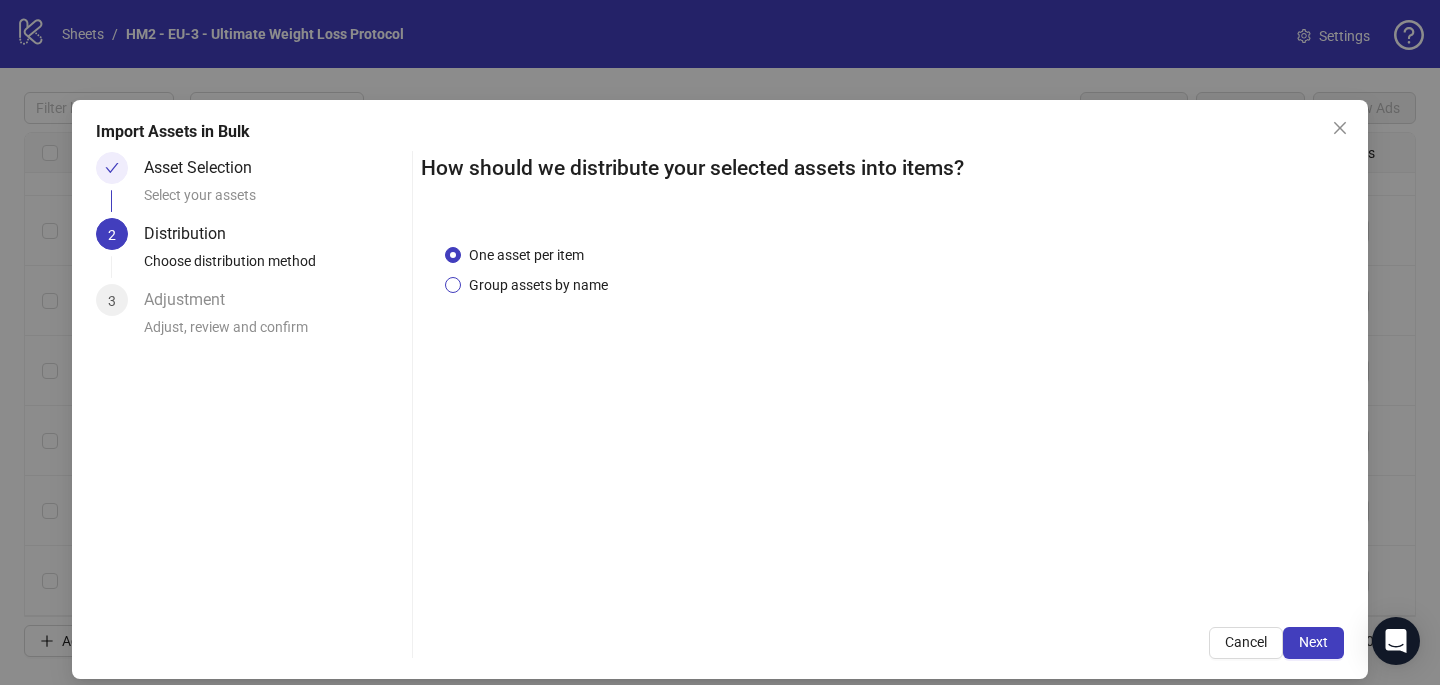 click on "Group assets by name" at bounding box center (538, 285) 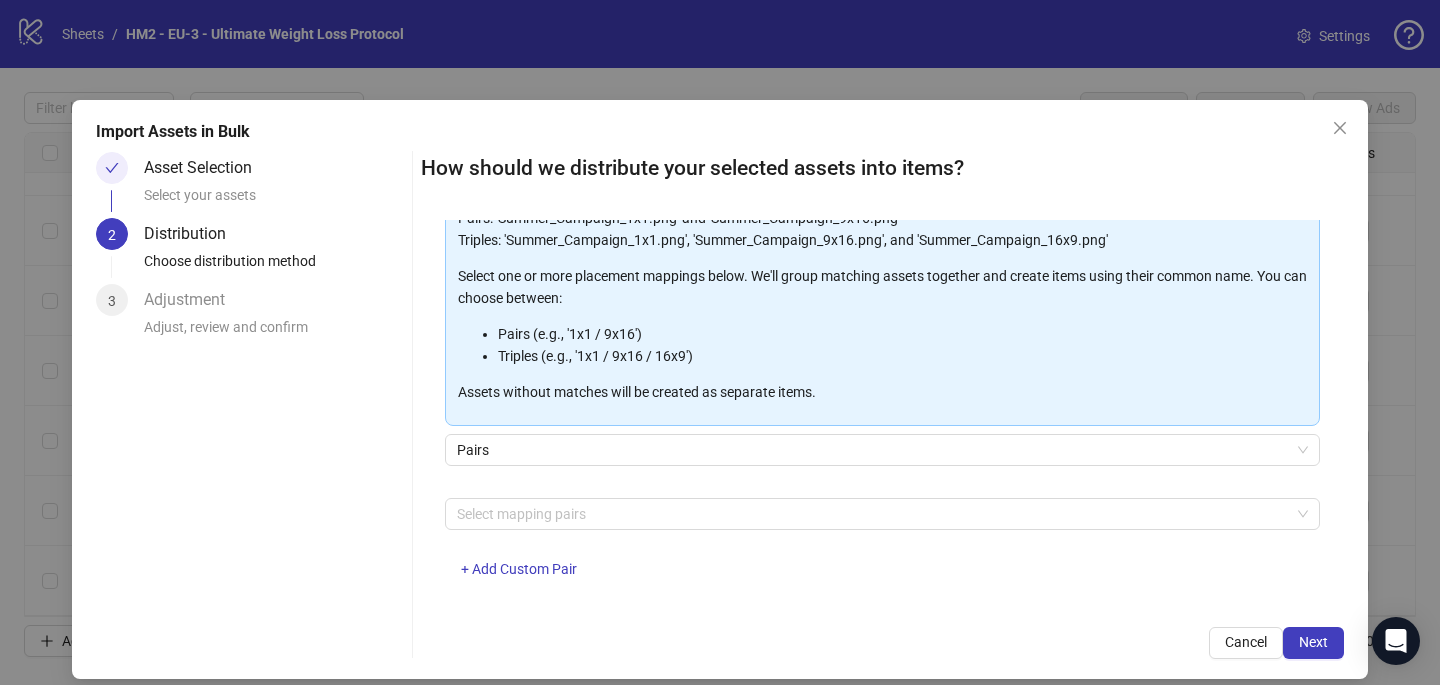 scroll, scrollTop: 203, scrollLeft: 0, axis: vertical 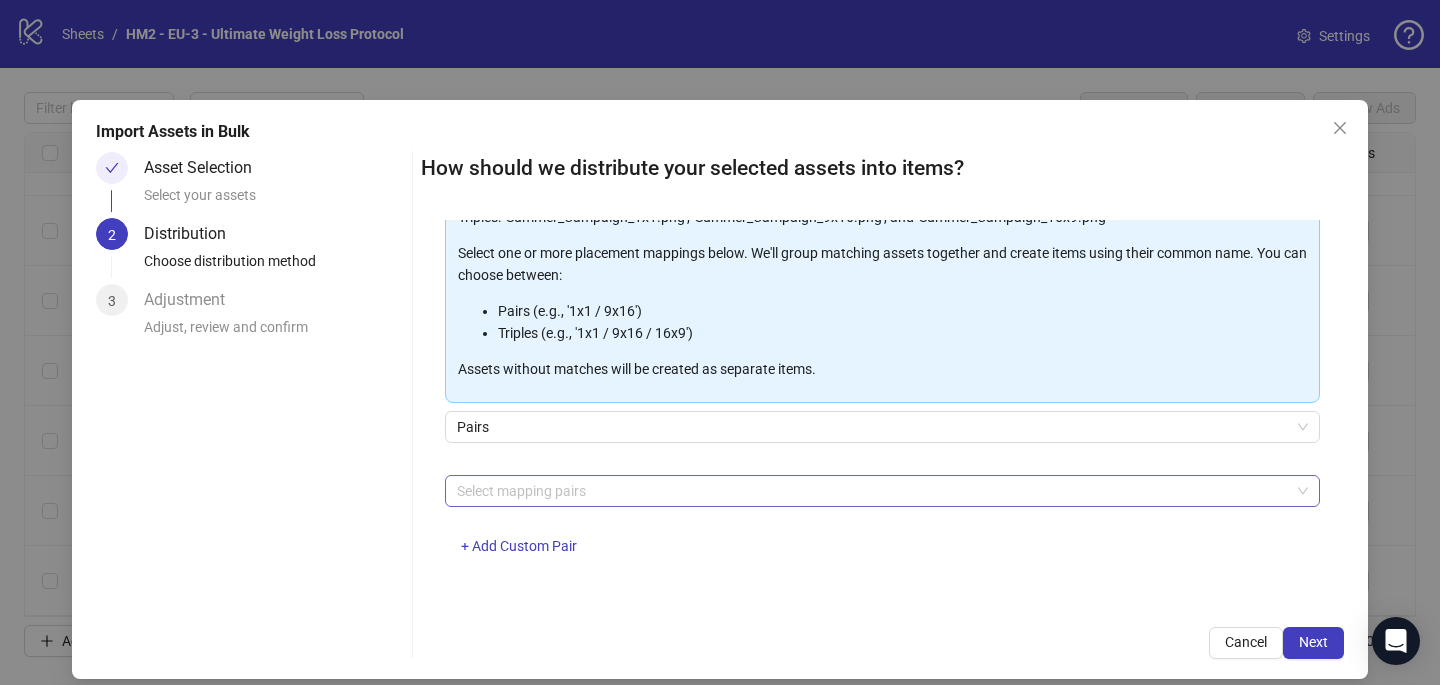 click at bounding box center (872, 491) 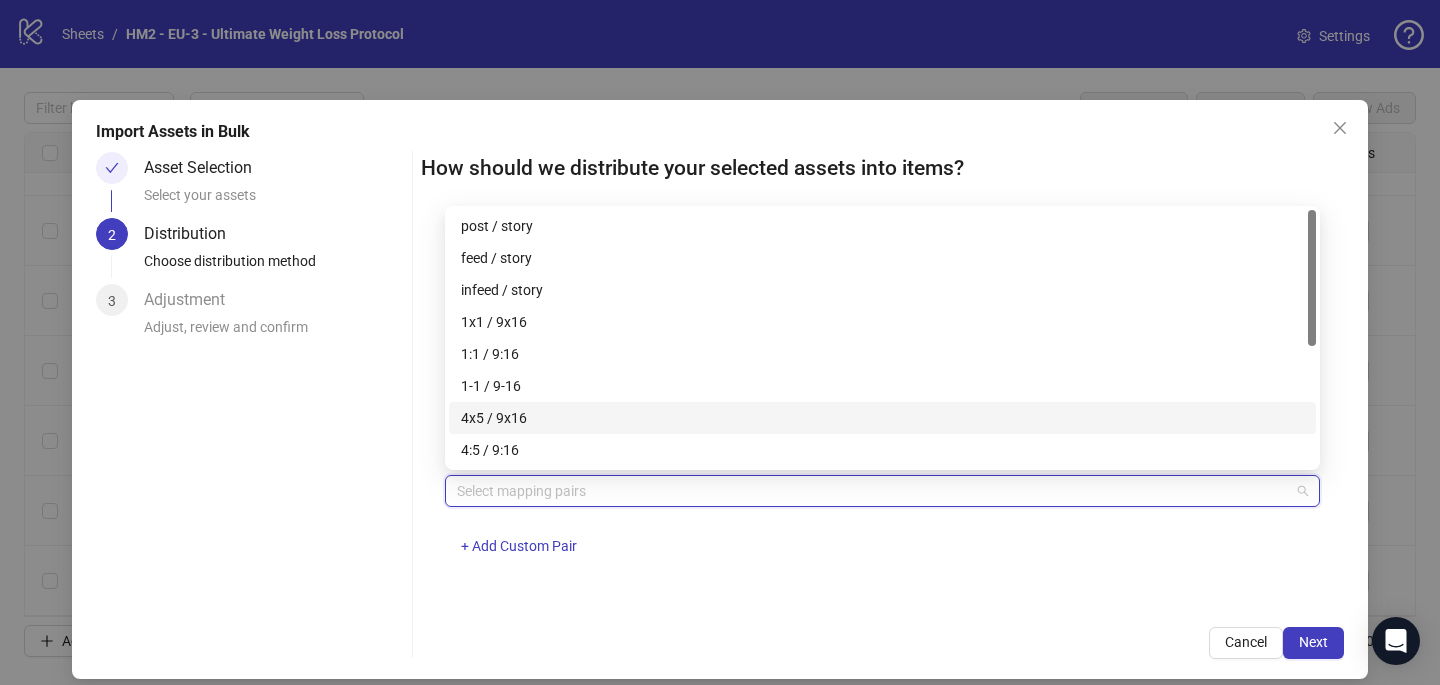 click on "4x5 / 9x16" at bounding box center (882, 418) 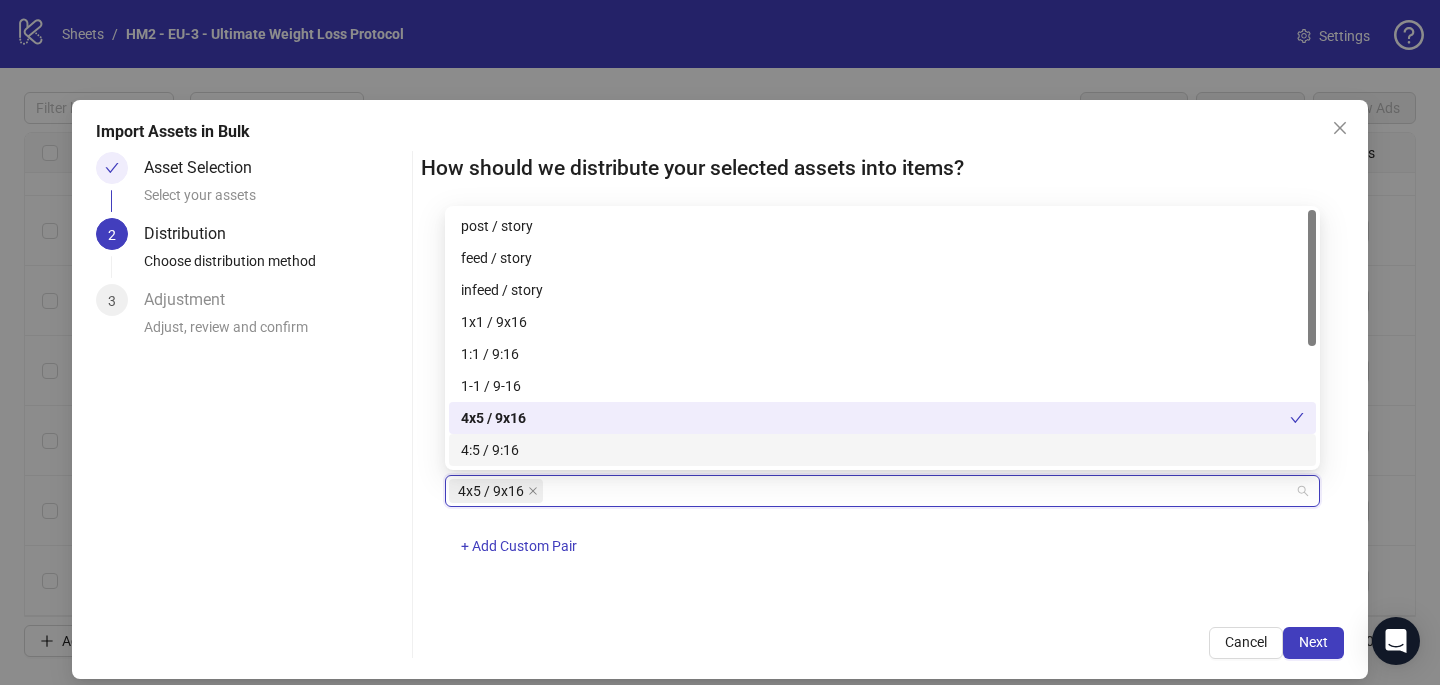 click on "Cancel Next" at bounding box center (882, 643) 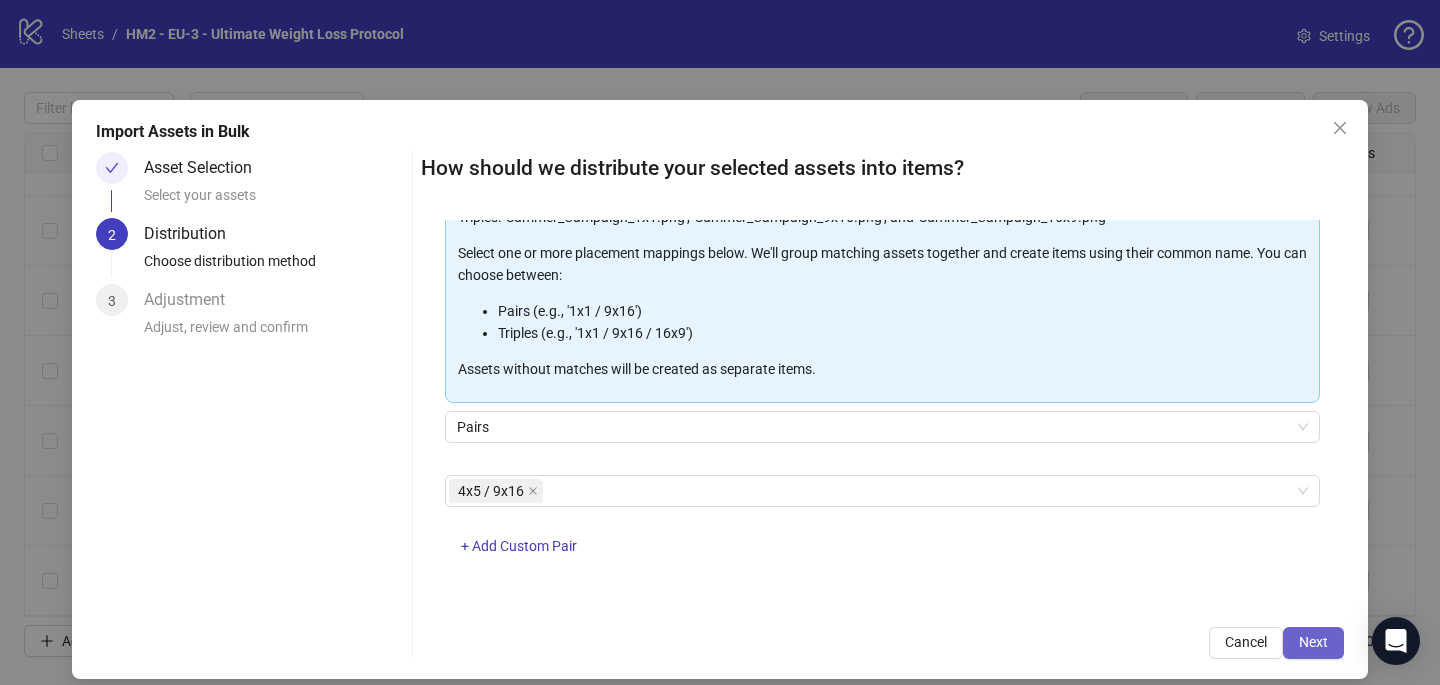 click on "Next" at bounding box center (1313, 643) 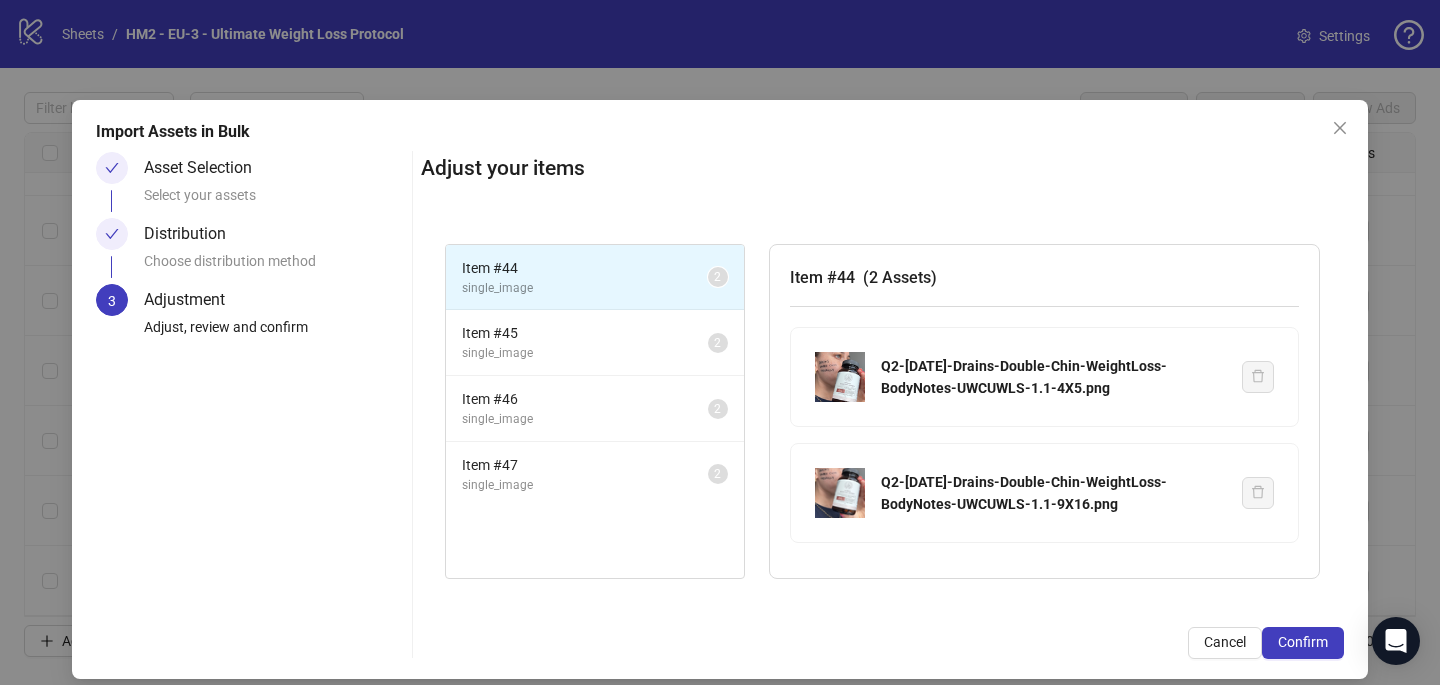 click on "Confirm" at bounding box center (1303, 643) 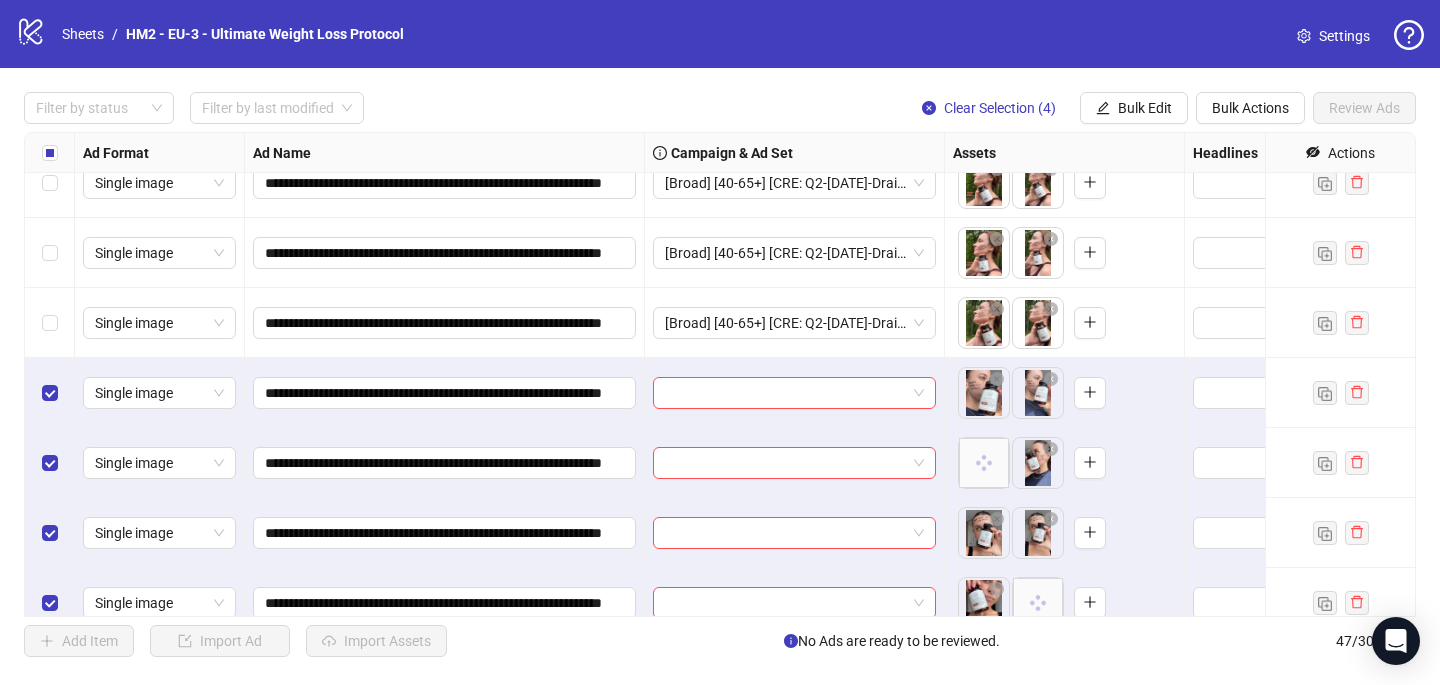 scroll, scrollTop: 2847, scrollLeft: 0, axis: vertical 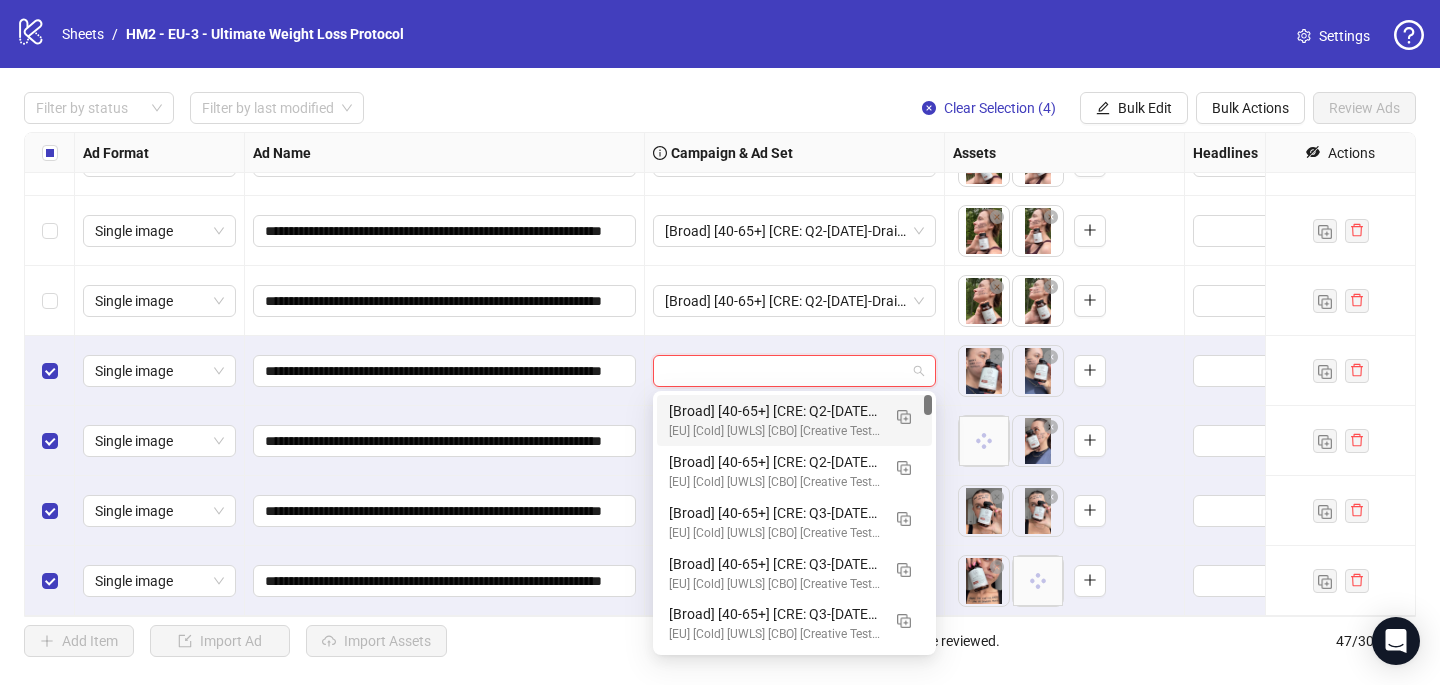 click at bounding box center (785, 371) 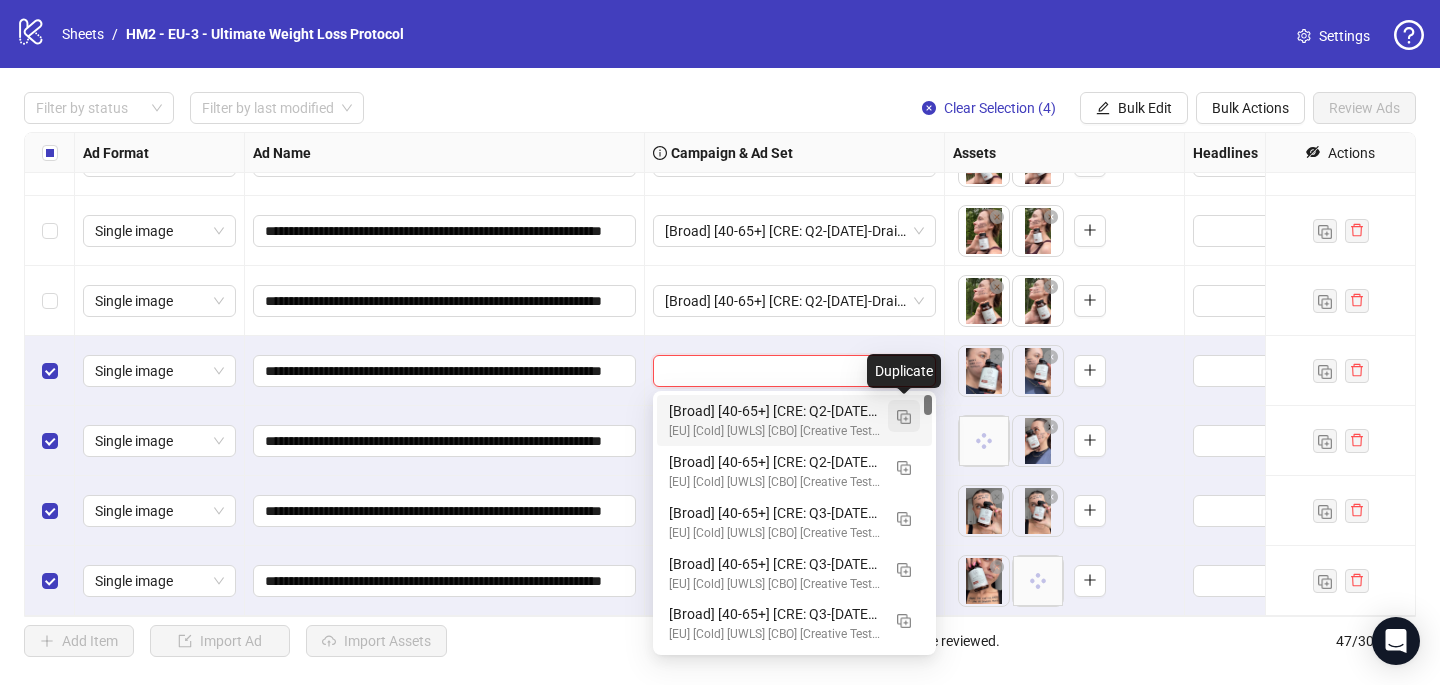 click at bounding box center [904, 417] 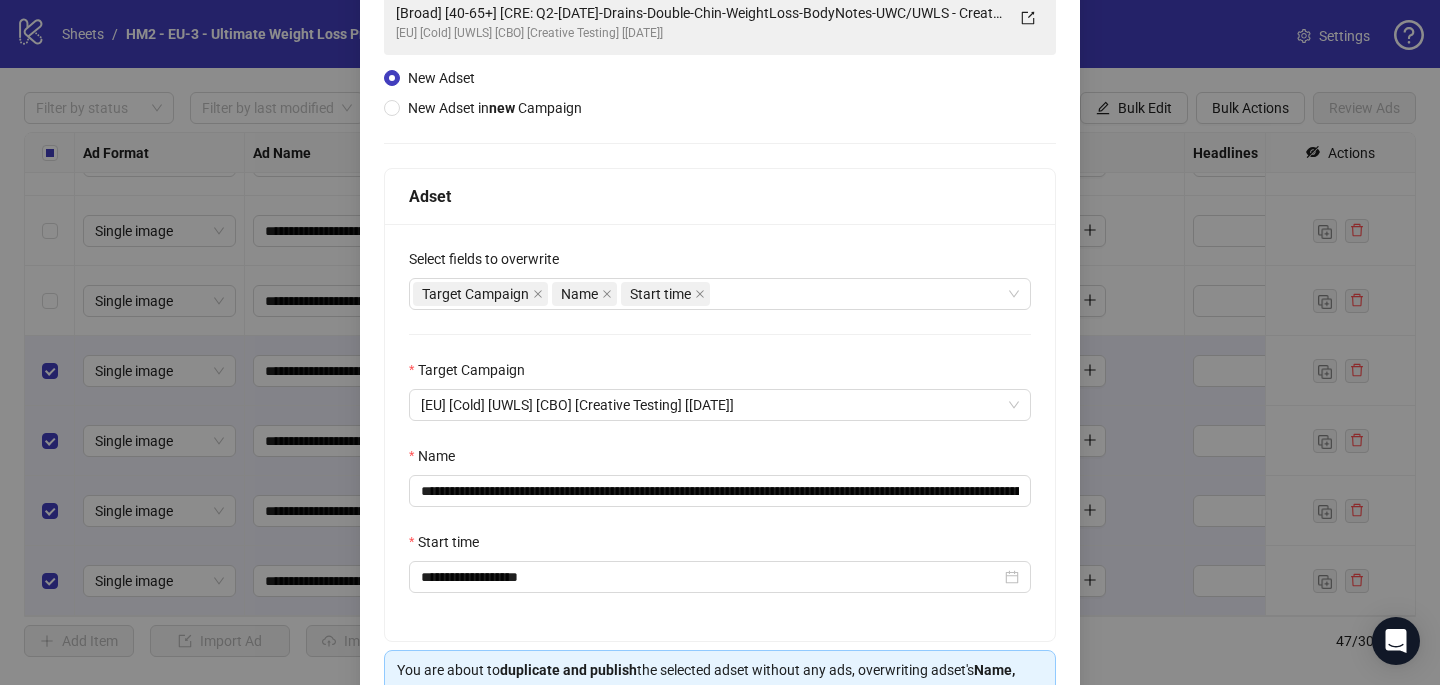 scroll, scrollTop: 168, scrollLeft: 0, axis: vertical 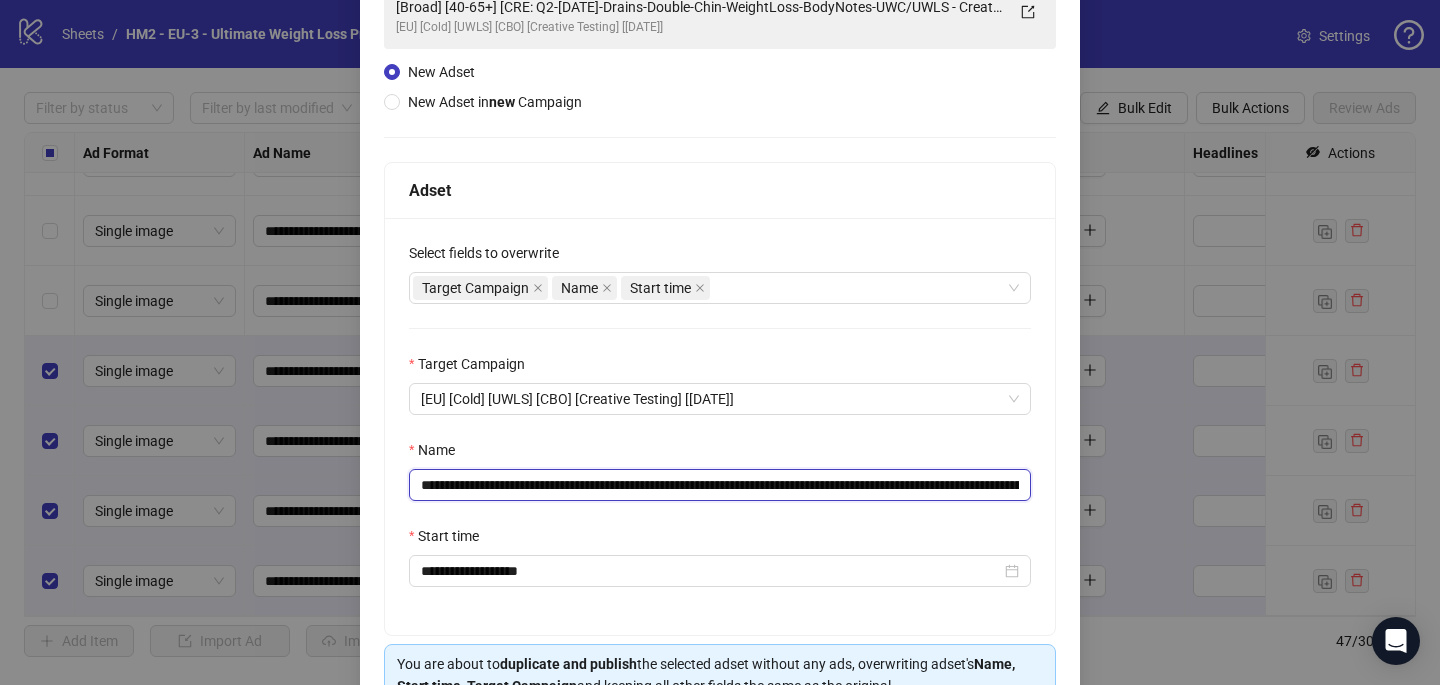 click on "**********" at bounding box center [720, 485] 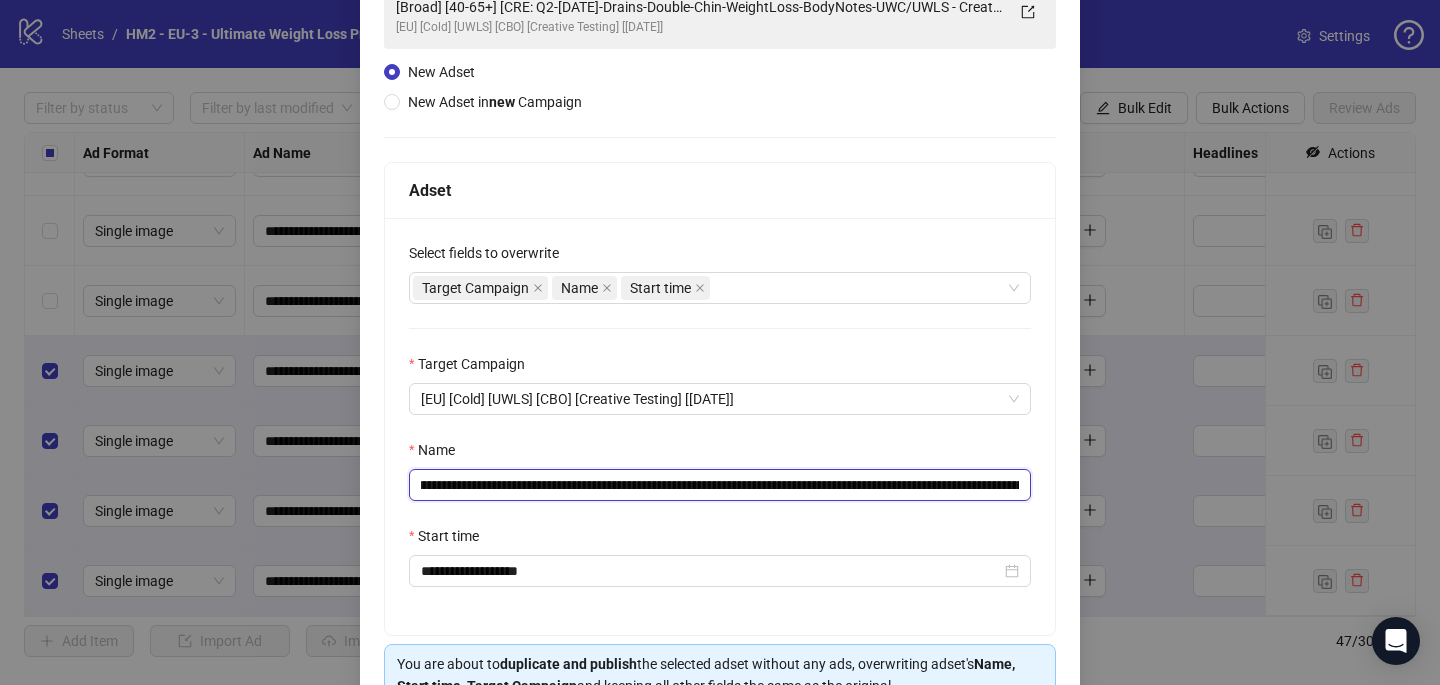 scroll, scrollTop: 278, scrollLeft: 0, axis: vertical 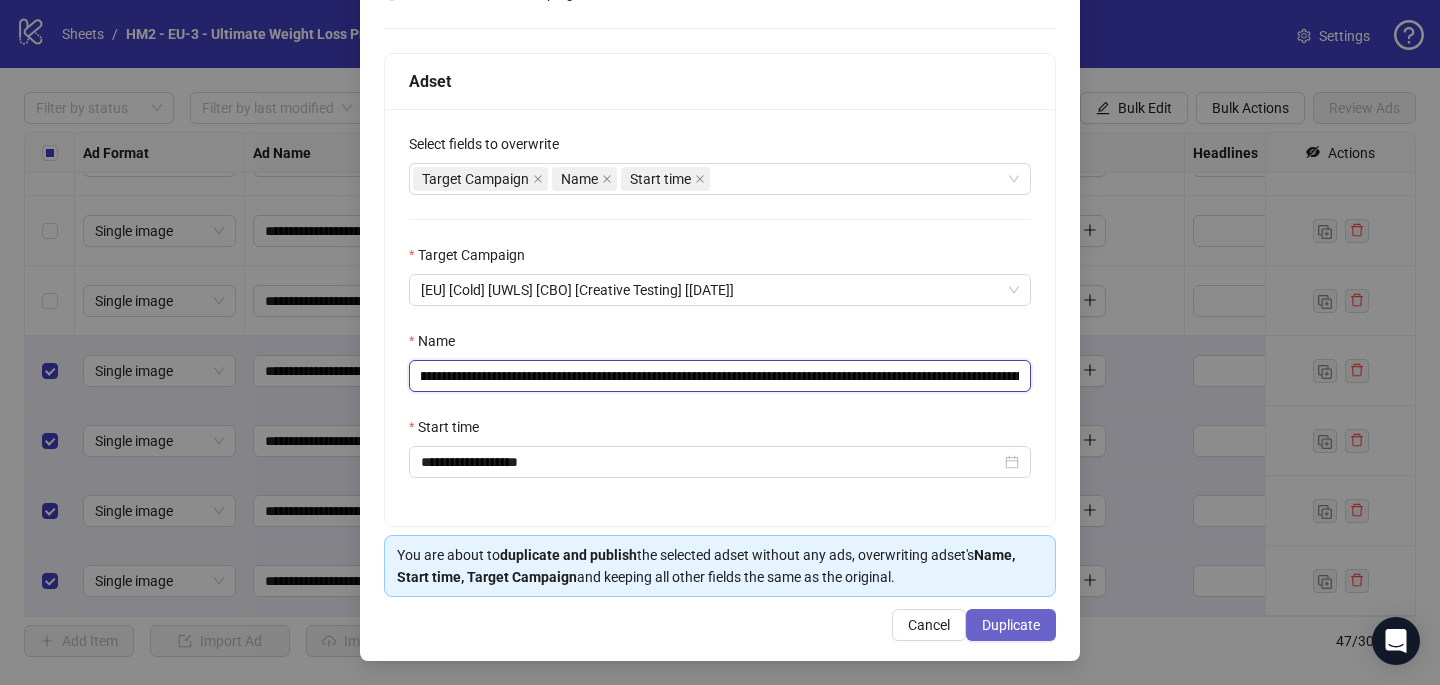 type on "**********" 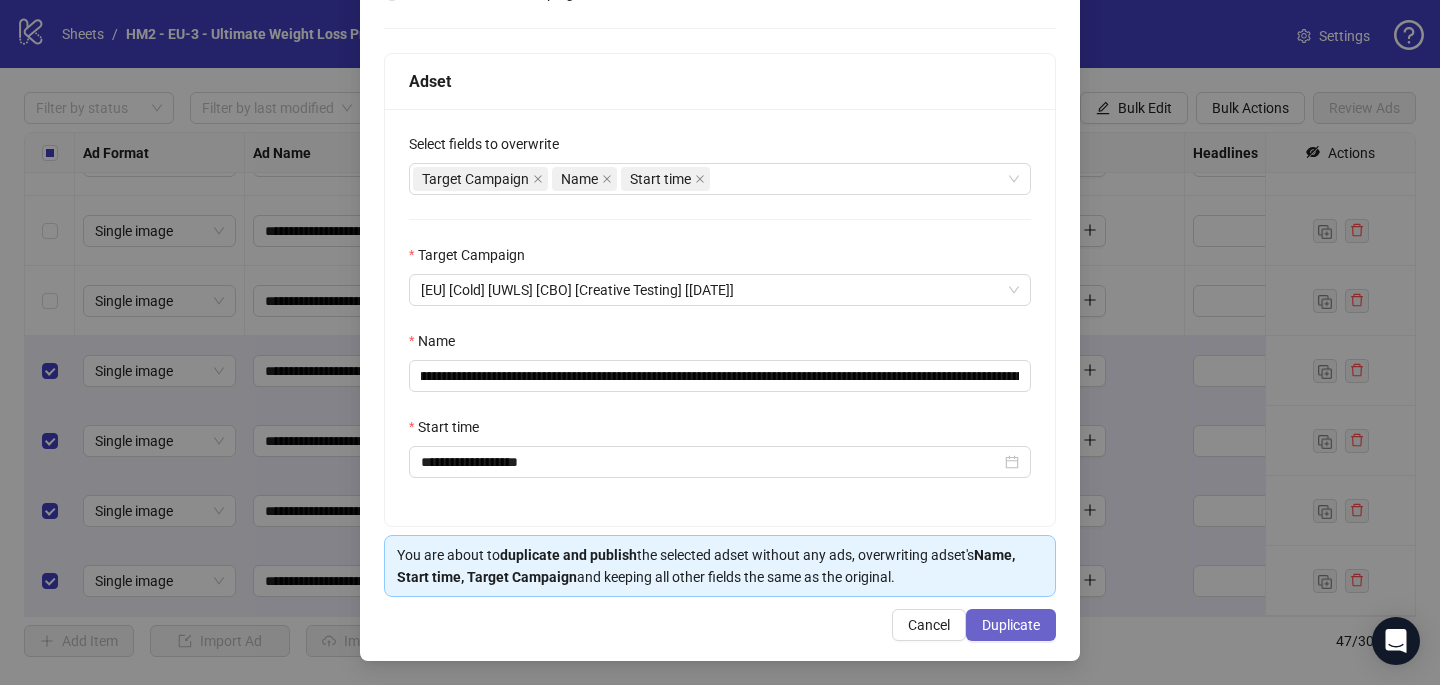 click on "Duplicate" at bounding box center [1011, 625] 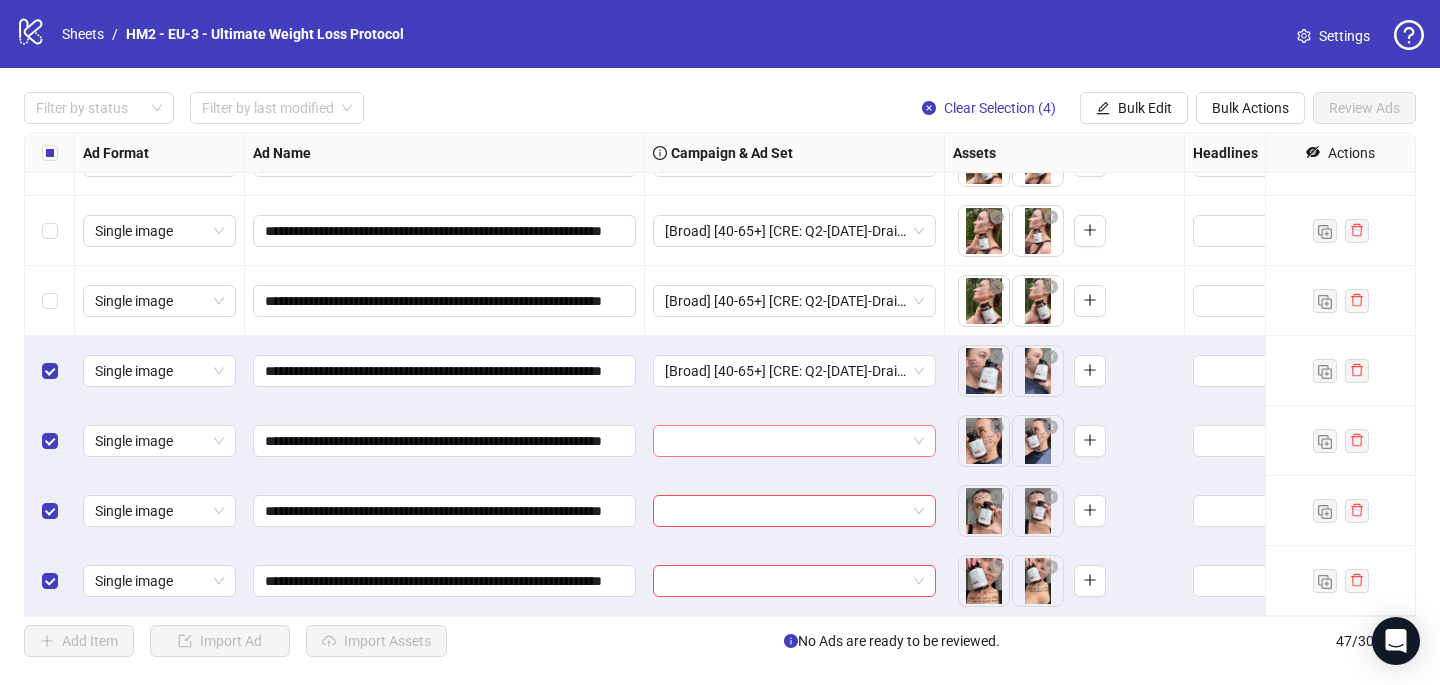 click at bounding box center [785, 441] 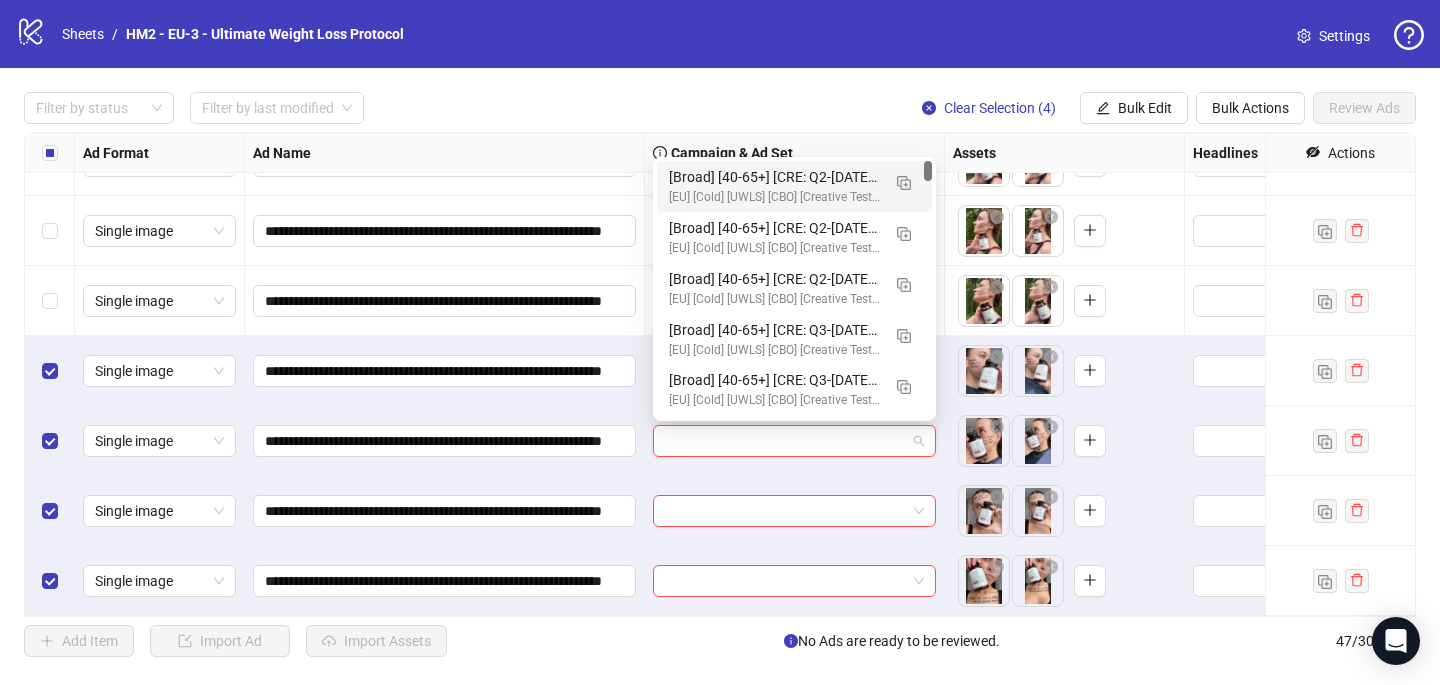 click on "[Broad] [40-65+] [CRE: Q2-[DATE]-Drains-Double-Chin-WeightLoss-BodyNotes-UWC/UWLS  - Creator 2] [CO: Q1-[DATE]-SkinnyEra-UWC/MH] [[DATE]] (copy) (copy) (copy) (copy) (copy) (copy) (copy) (copy) (copy) (copy) [EU] [Cold] [UWLS] [CBO] [Creative Testing] [[DATE]]" at bounding box center (794, 186) 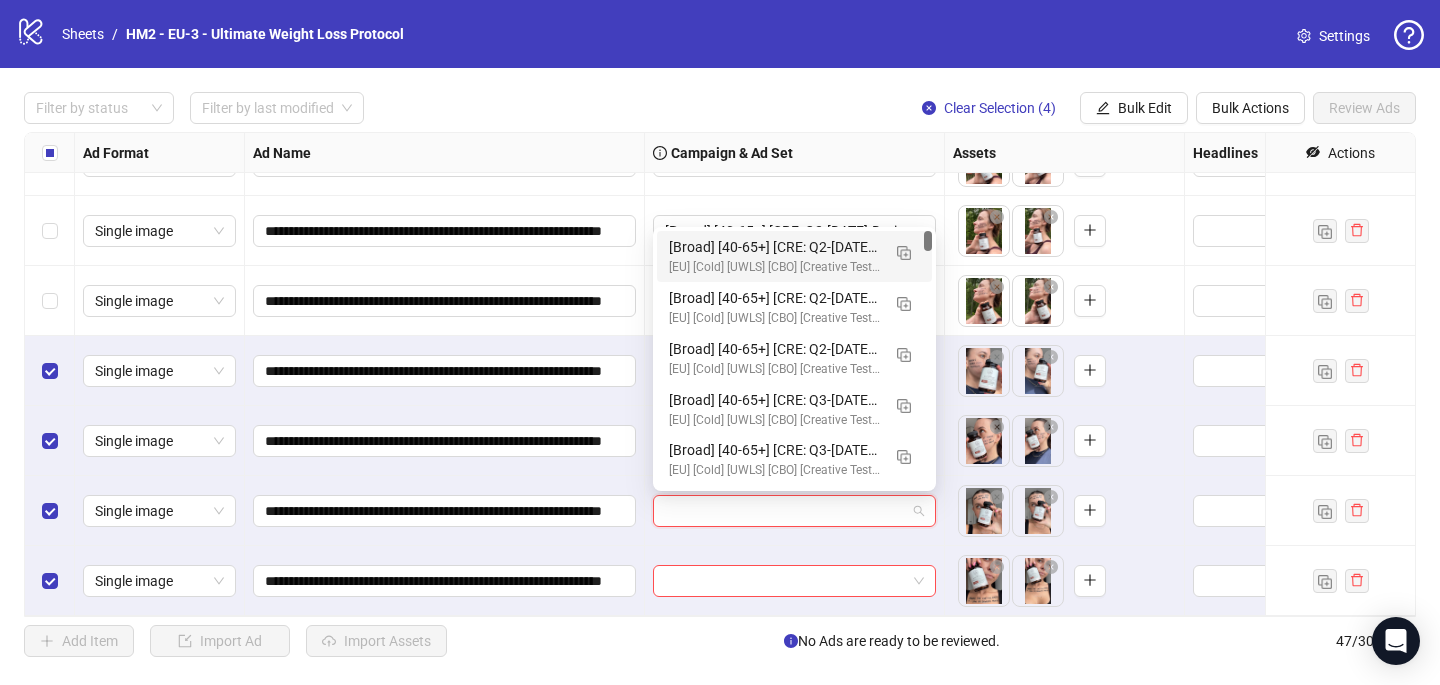 click at bounding box center [785, 511] 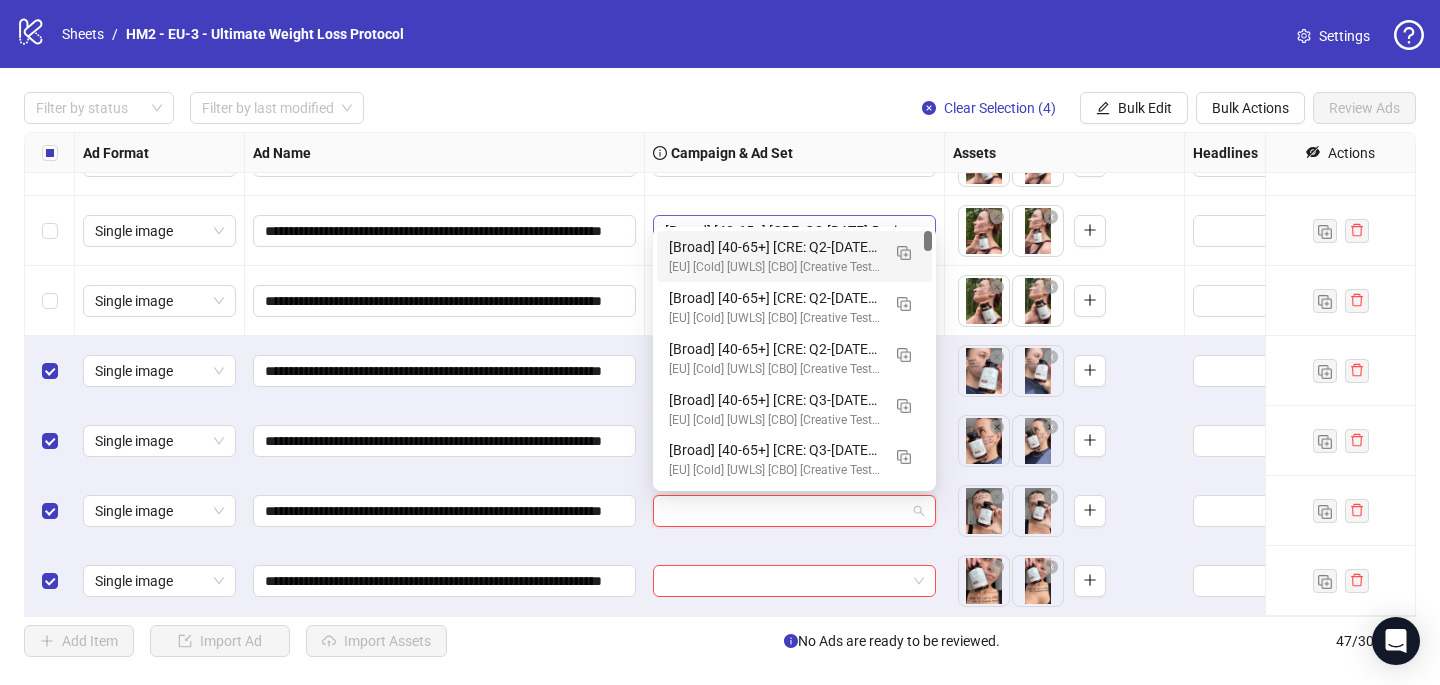 click on "[Broad] [40-65+] [CRE: Q2-[DATE]-Drains-Double-Chin-WeightLoss-BodyNotes-UWC/UWLS  - Creator 2] [CO: Q1-[DATE]-SkinnyEra-UWC/MH] [[DATE]] (copy) (copy) (copy) (copy) (copy) (copy) (copy) (copy) (copy) (copy) [EU] [Cold] [UWLS] [CBO] [Creative Testing] [[DATE]]" at bounding box center [794, 256] 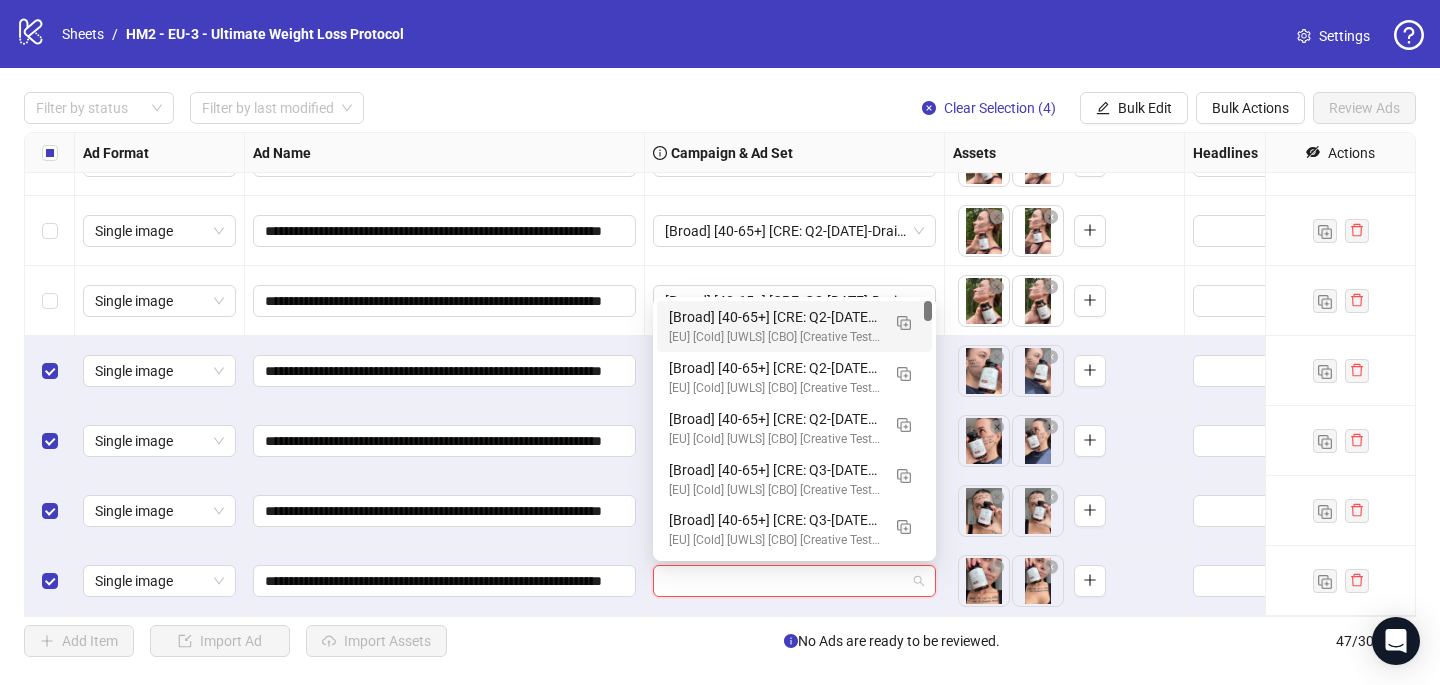 click at bounding box center (785, 581) 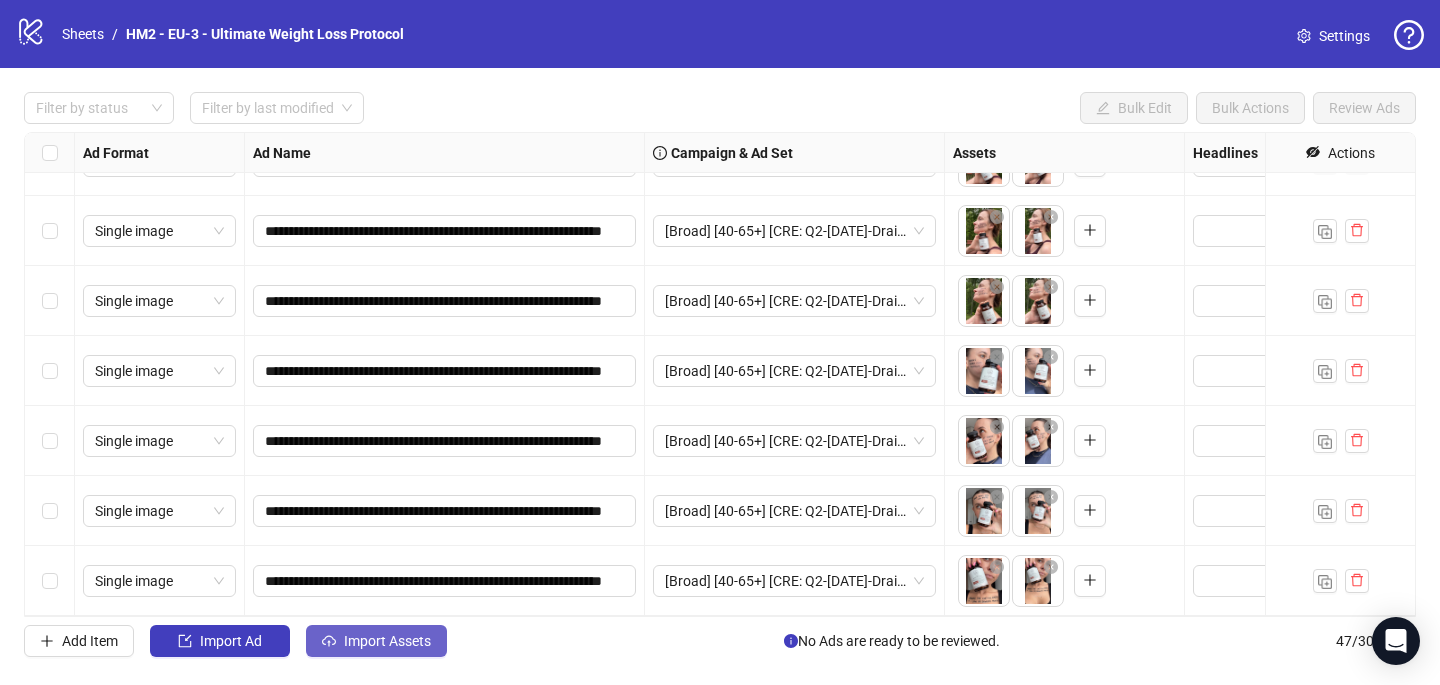 click on "Import Assets" at bounding box center [387, 641] 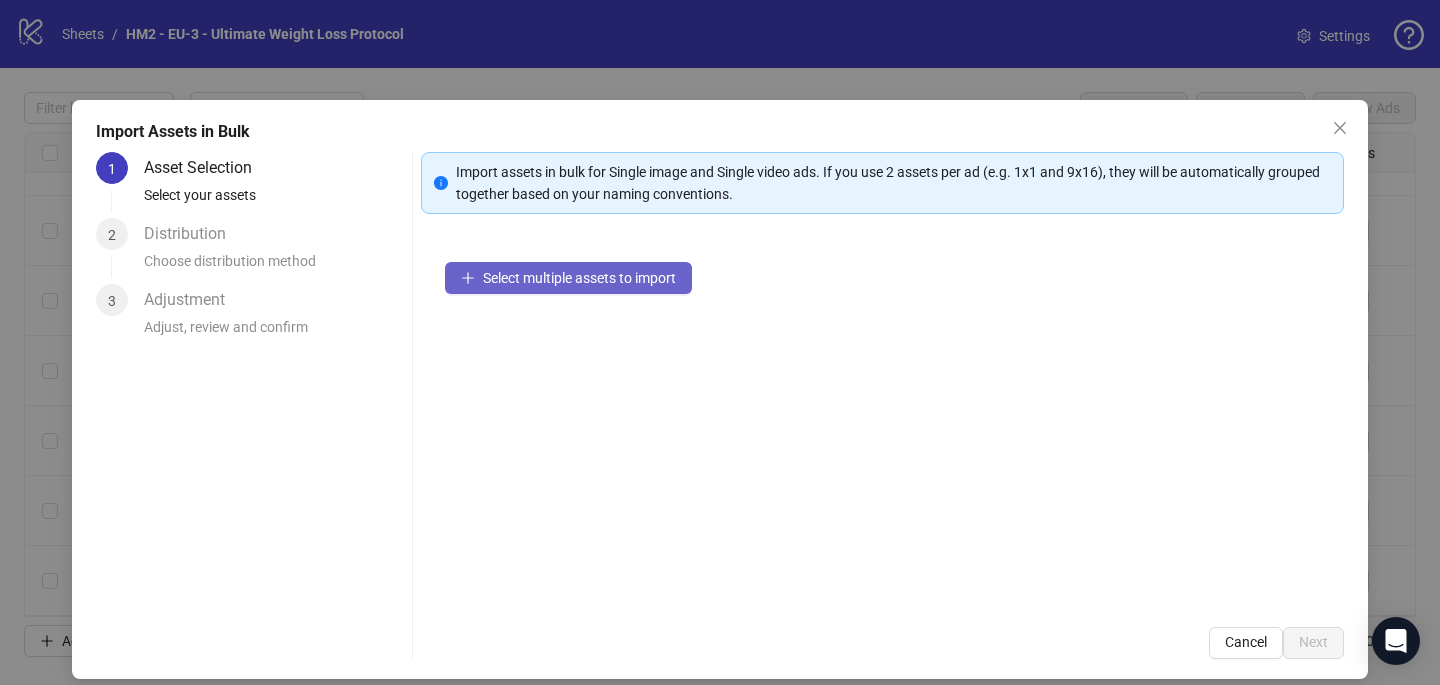 click on "Select multiple assets to import" at bounding box center (568, 278) 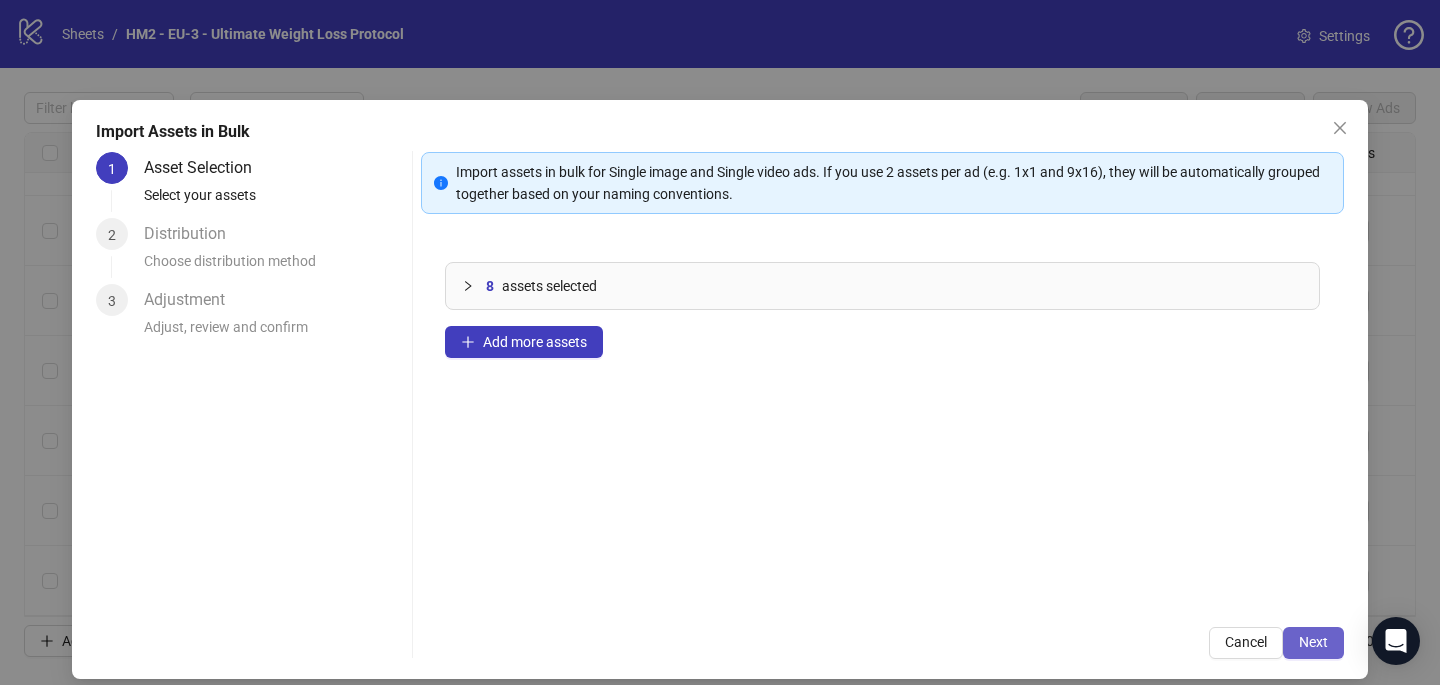 click on "Next" at bounding box center (1313, 642) 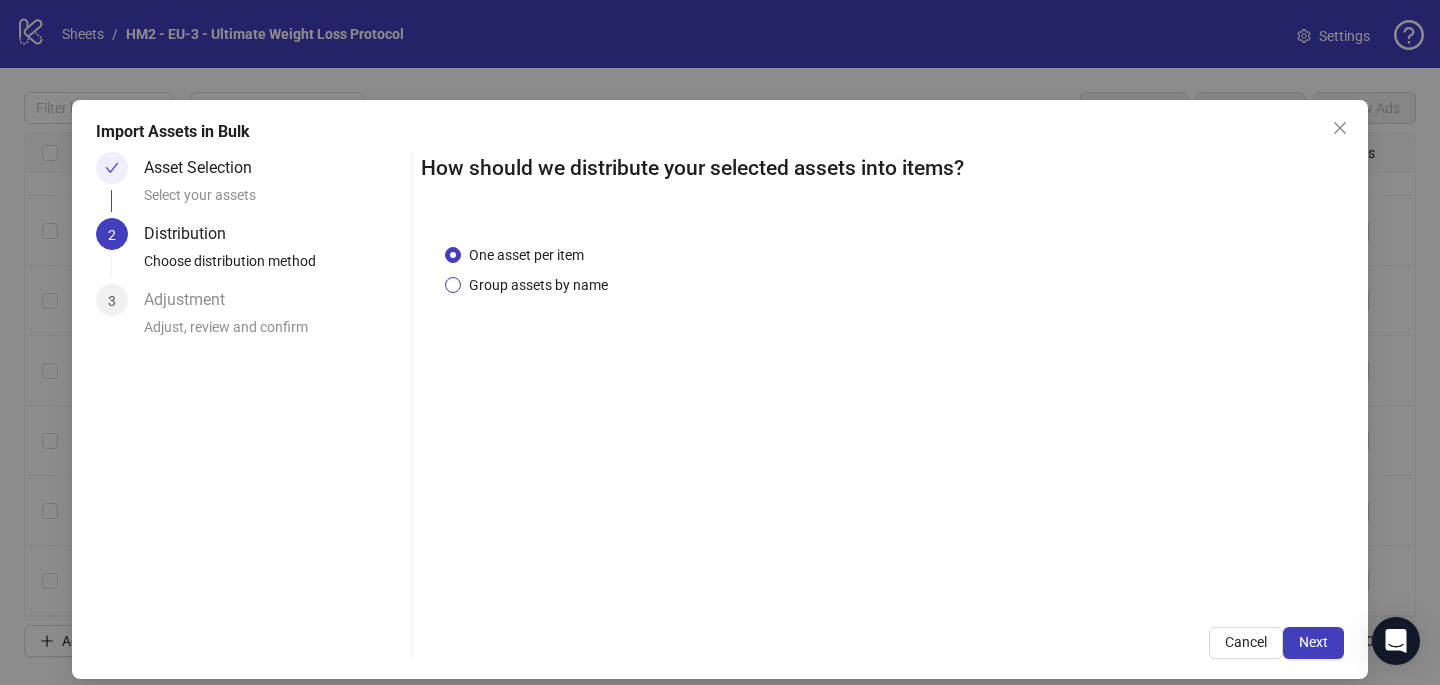 click on "Group assets by name" at bounding box center (538, 285) 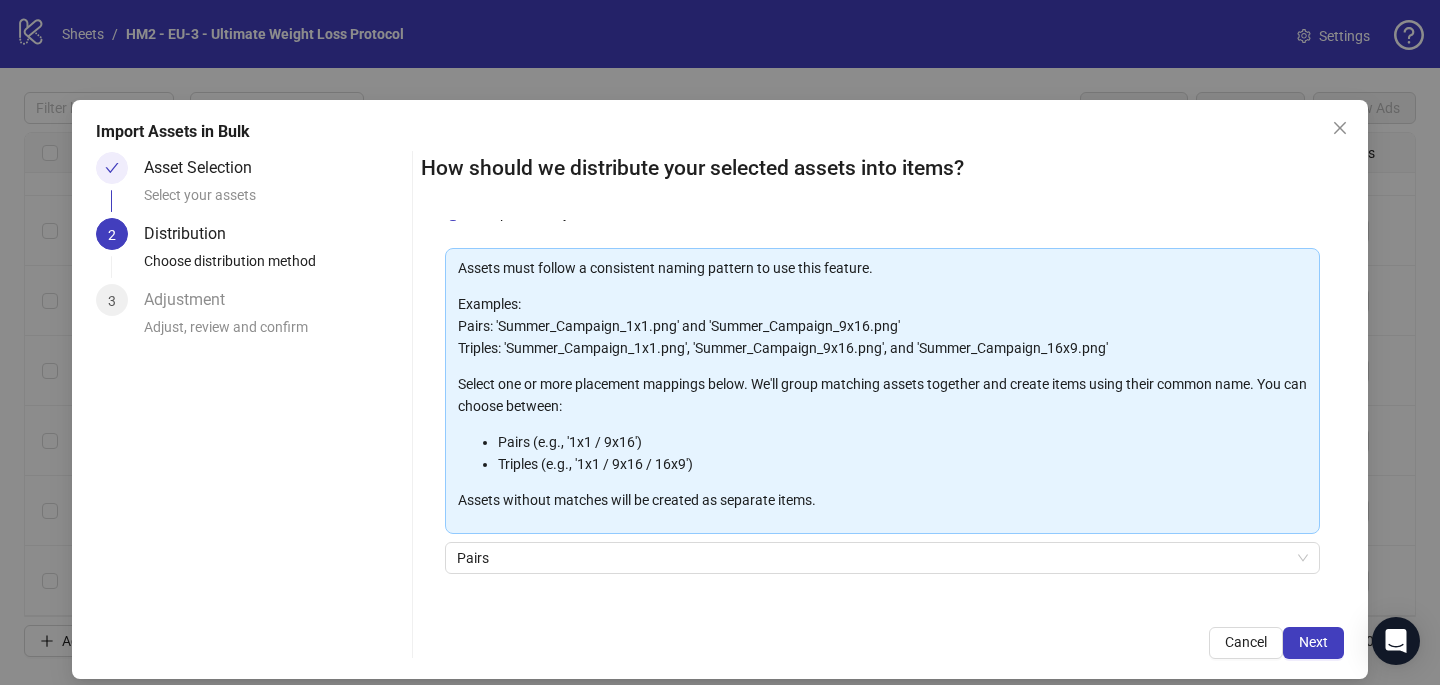 scroll, scrollTop: 169, scrollLeft: 0, axis: vertical 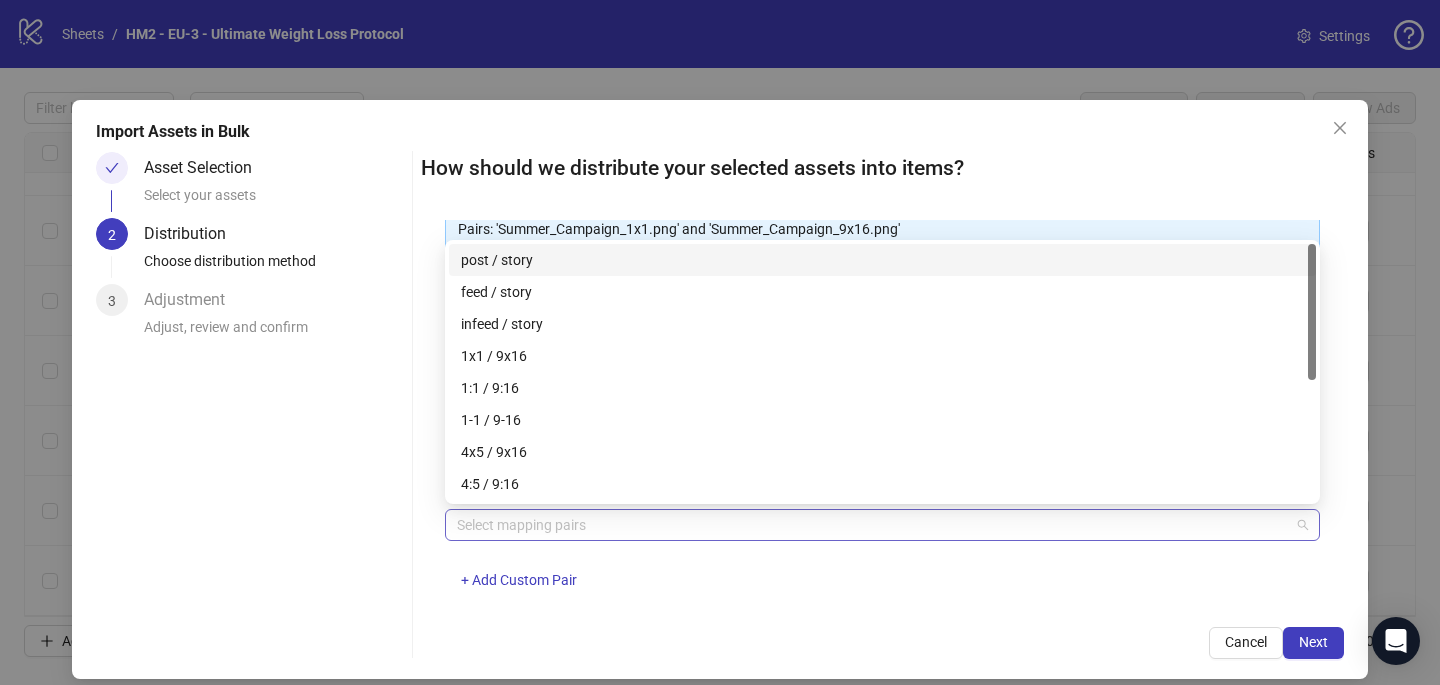 click at bounding box center [872, 525] 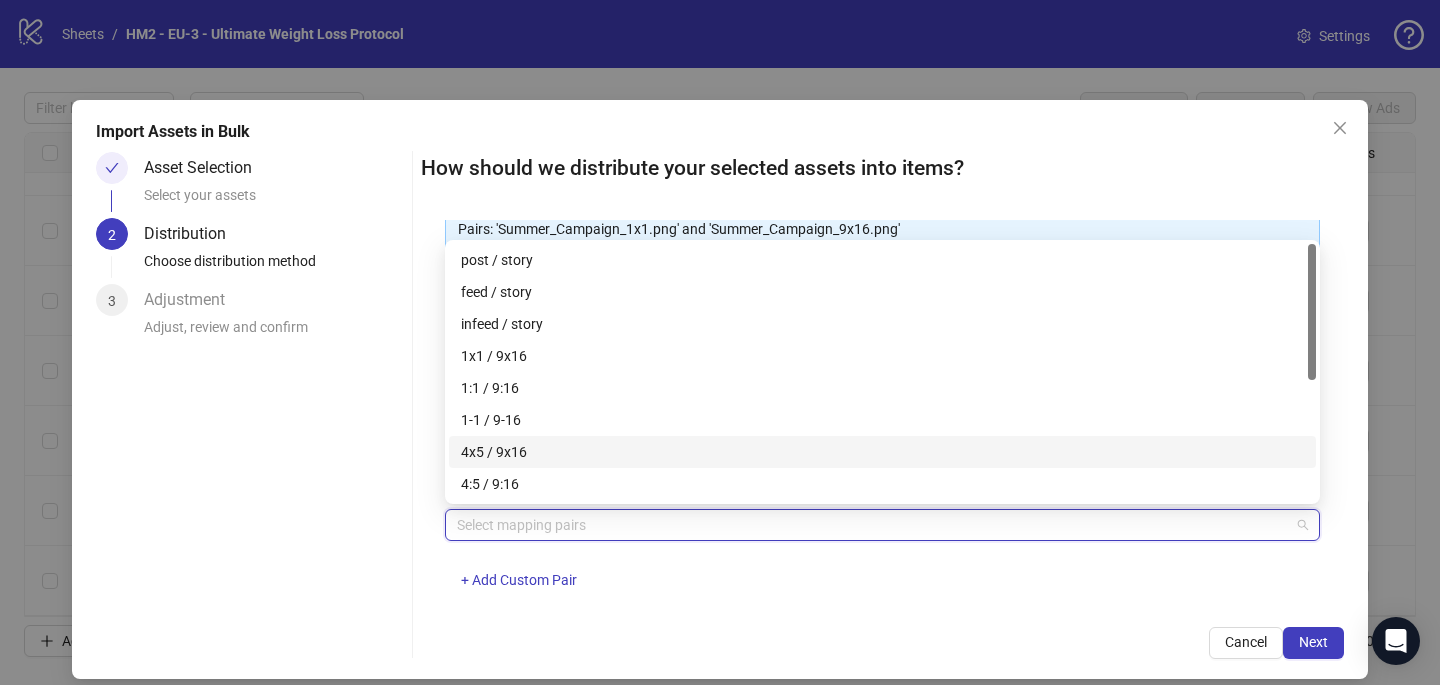 click on "4x5 / 9x16" at bounding box center [882, 452] 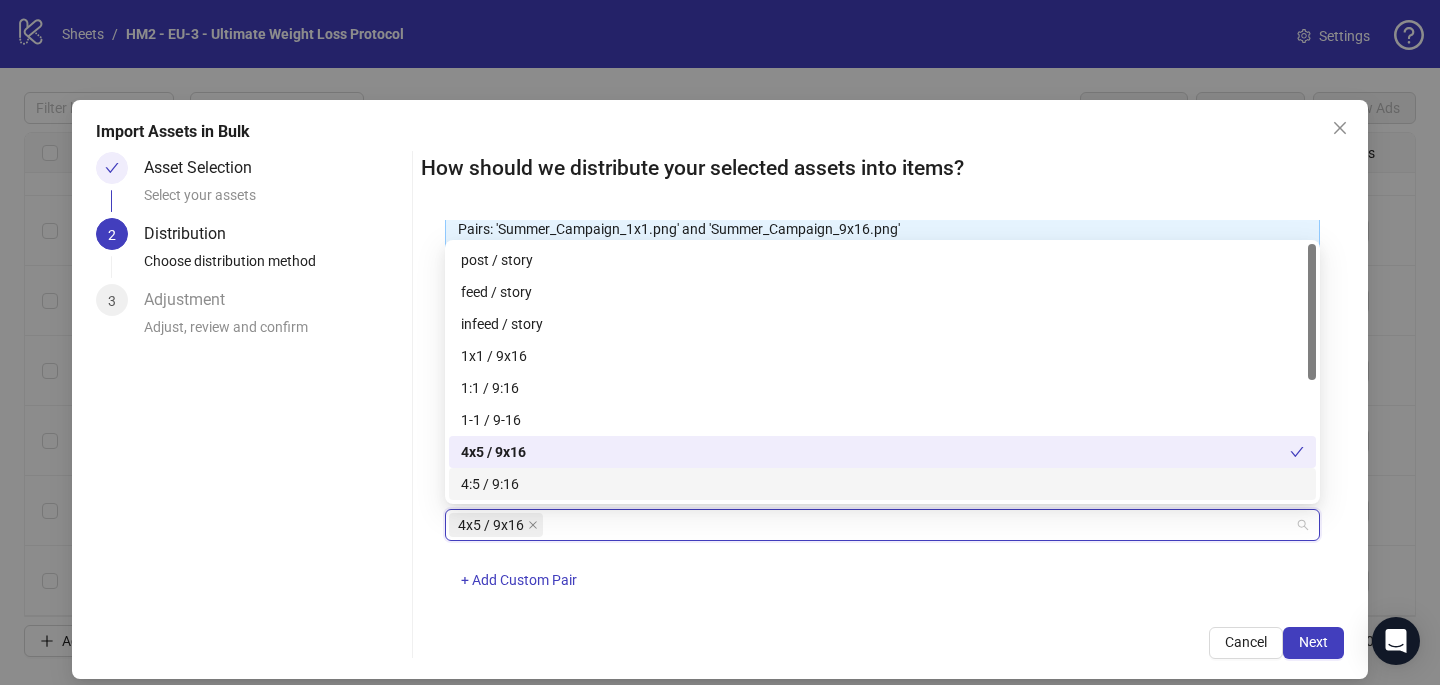 click on "Cancel Next" at bounding box center [882, 643] 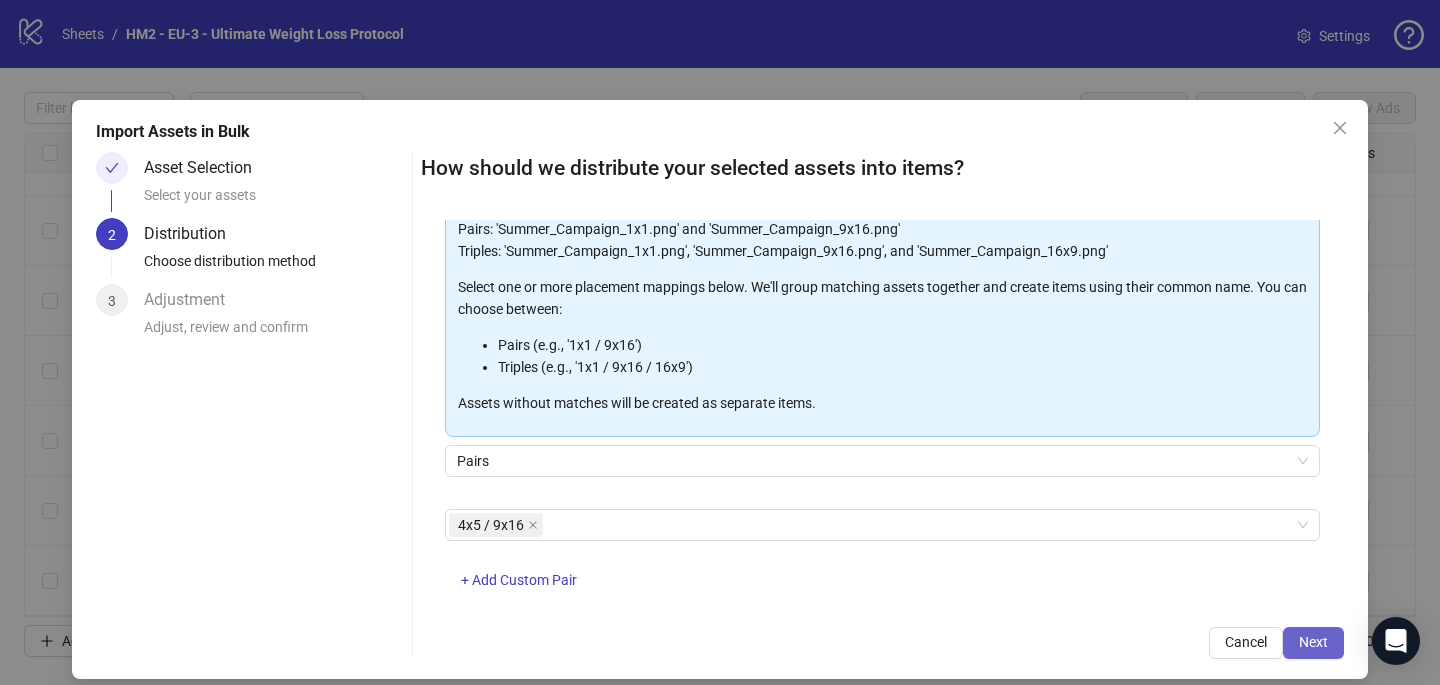 click on "Next" at bounding box center [1313, 642] 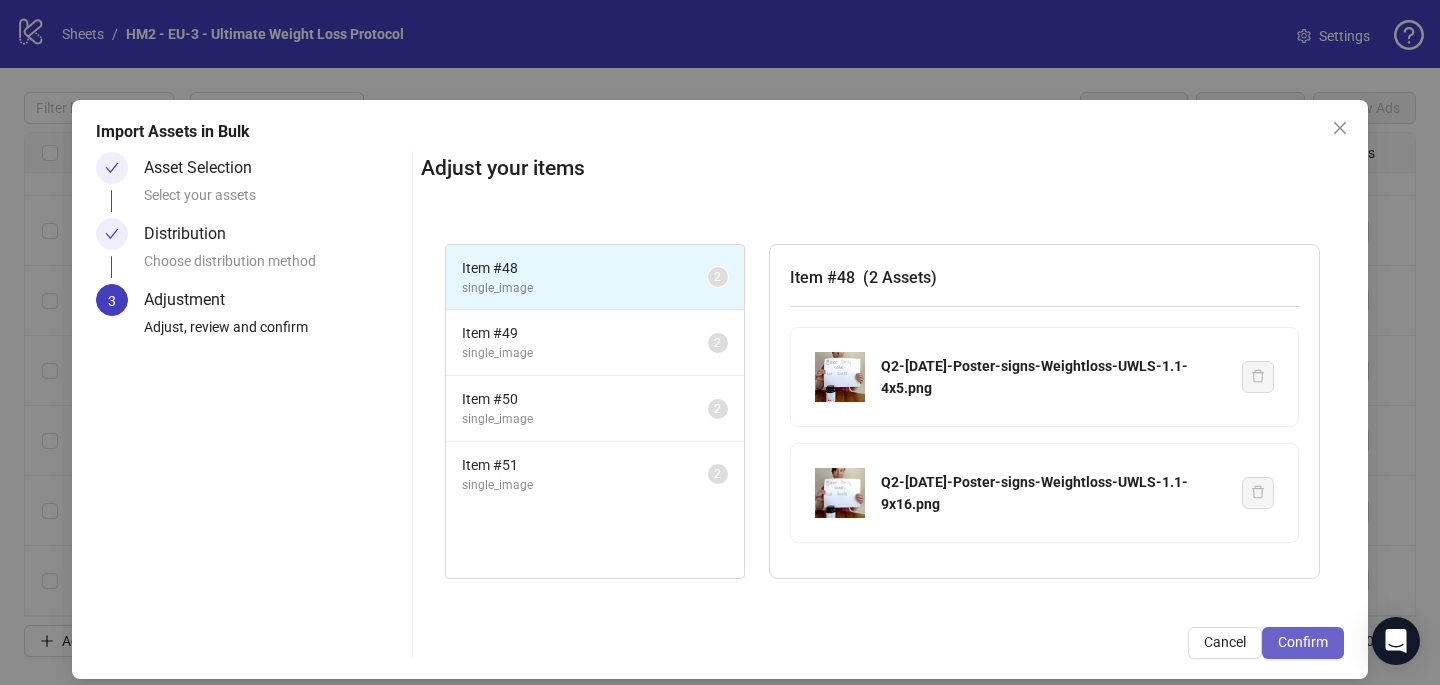 click on "Confirm" at bounding box center [1303, 642] 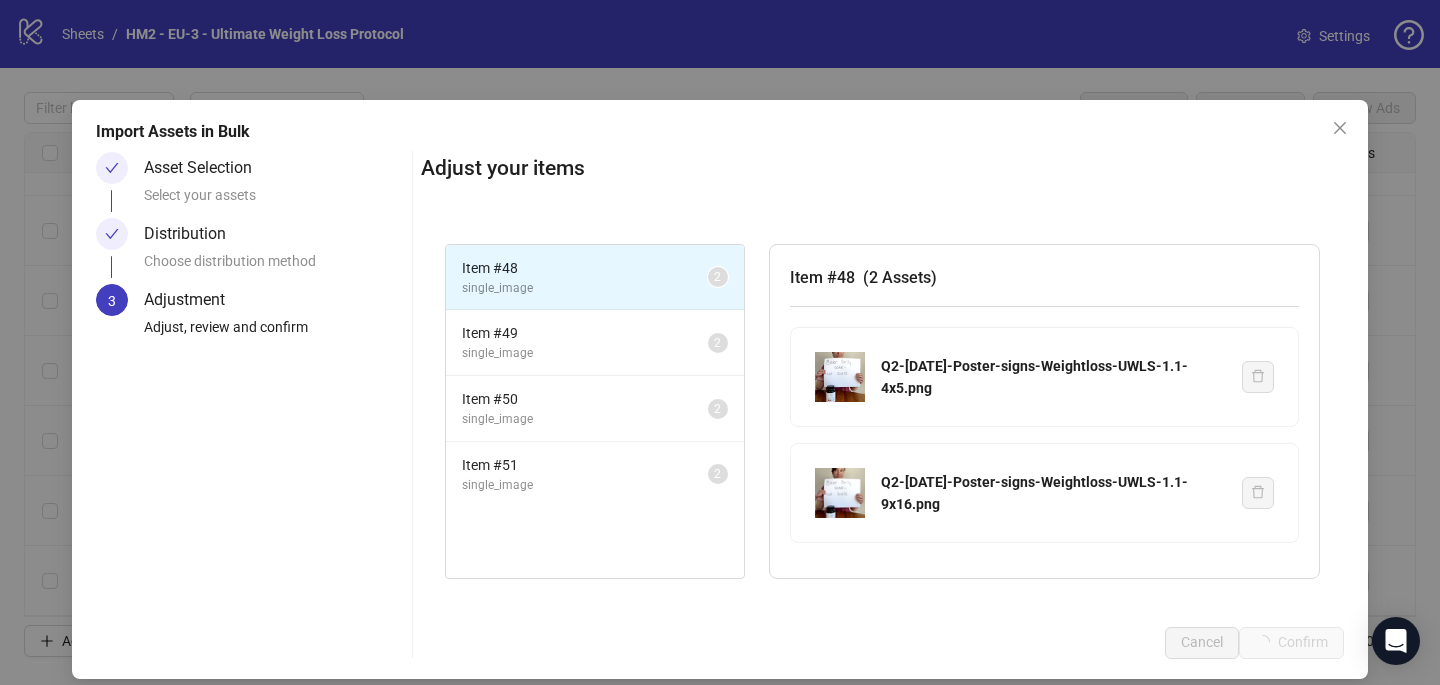 click on "Import Assets in Bulk Asset Selection Select your assets Distribution Choose distribution method 3 Adjustment Adjust, review and confirm Adjust your items Item # 48 single_image 2 Item # 49 single_image 2 Item # 50 single_image 2 Item # 51 single_image 2 Item # 48 ( 2   Assets ) Q2-[DATE]-Poster-signs-Weightloss-UWLS-1.1-4x5.png Q2-[DATE]-Poster-signs-Weightloss-UWLS-1.1-9x16.png Cancel Confirm" at bounding box center [720, 342] 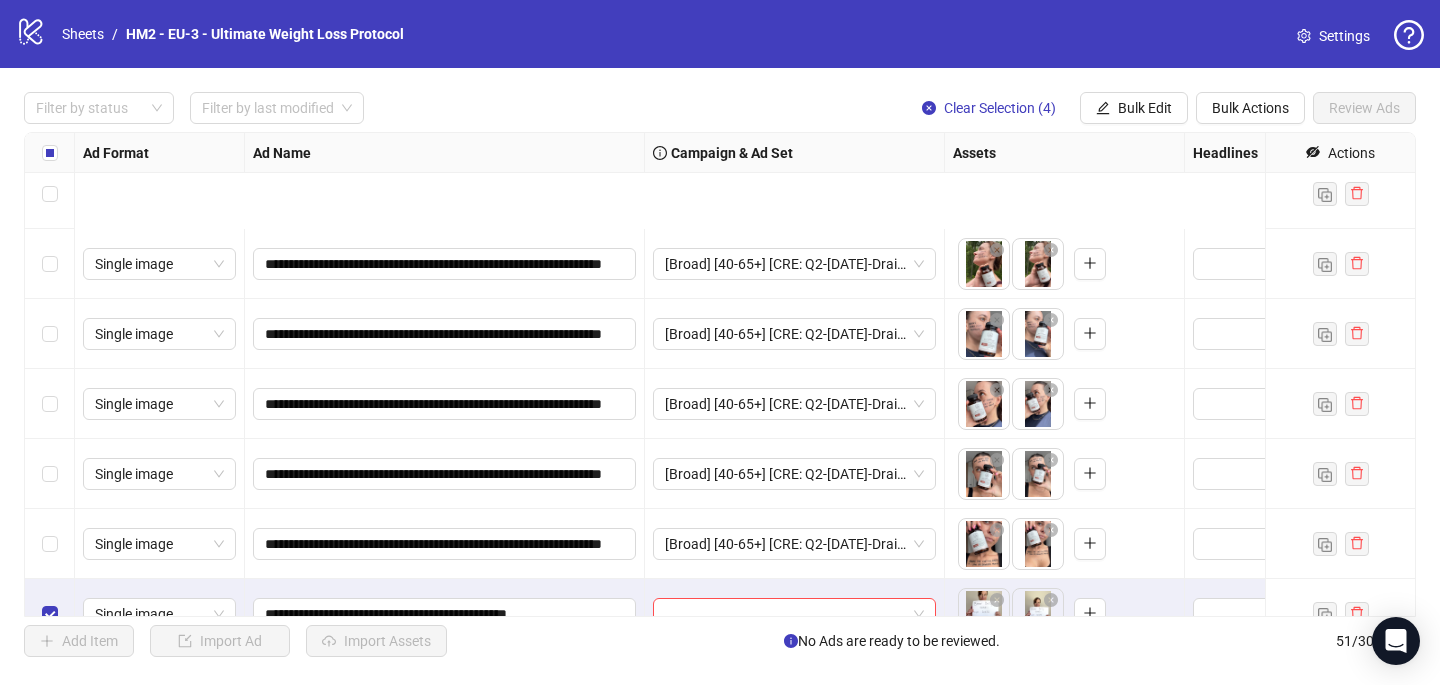 scroll, scrollTop: 3127, scrollLeft: 0, axis: vertical 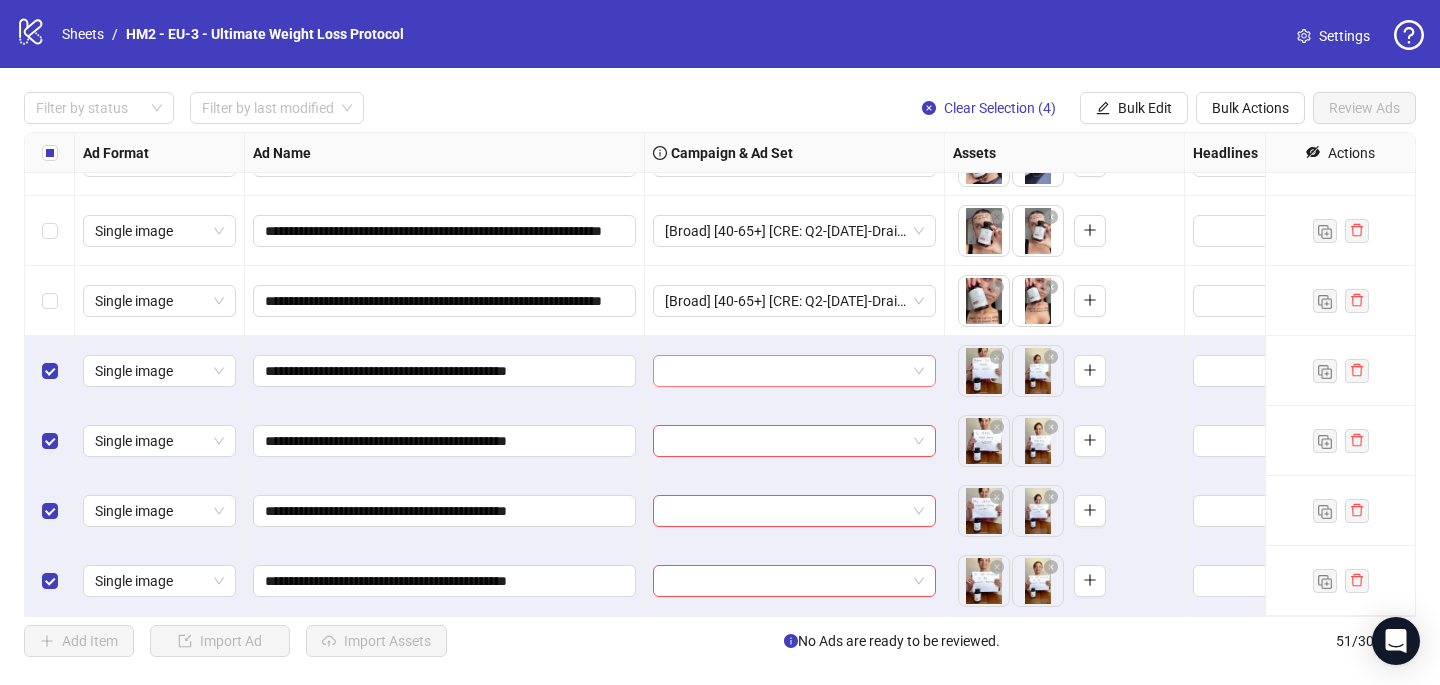 click at bounding box center (785, 371) 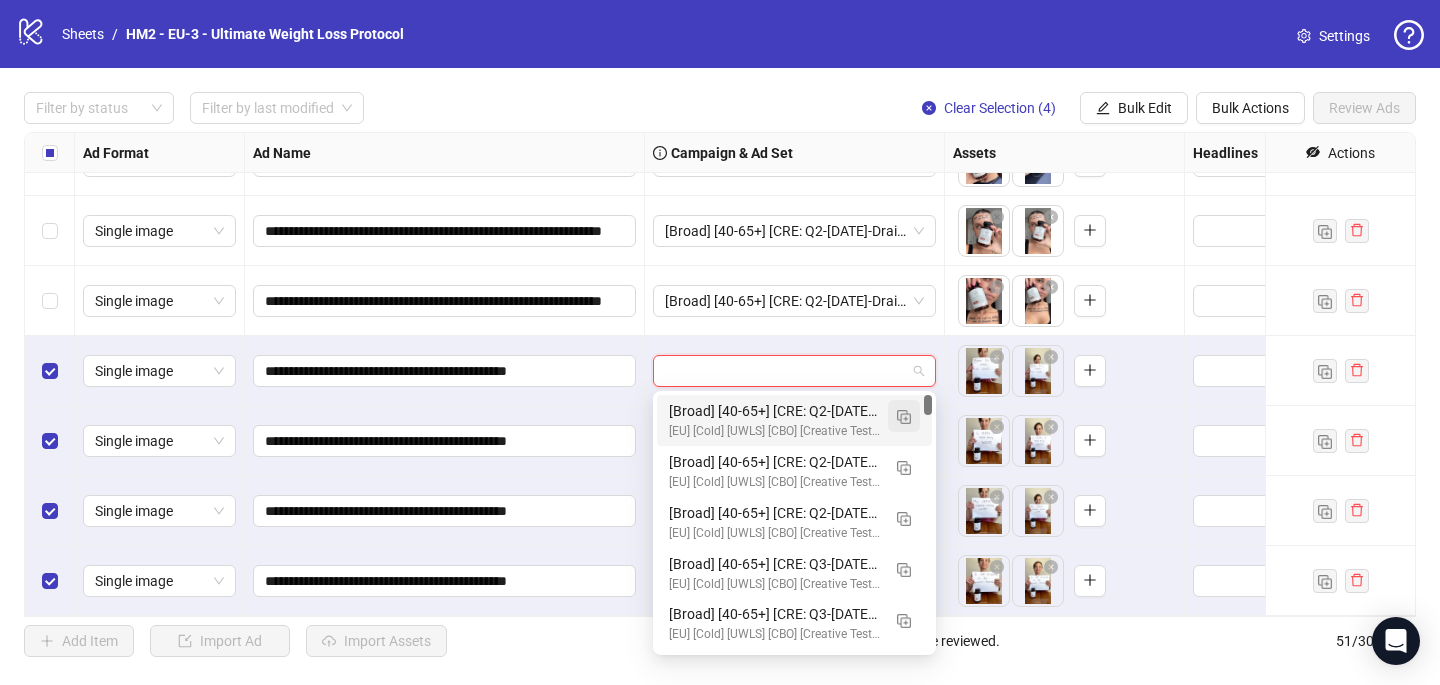 click at bounding box center (904, 417) 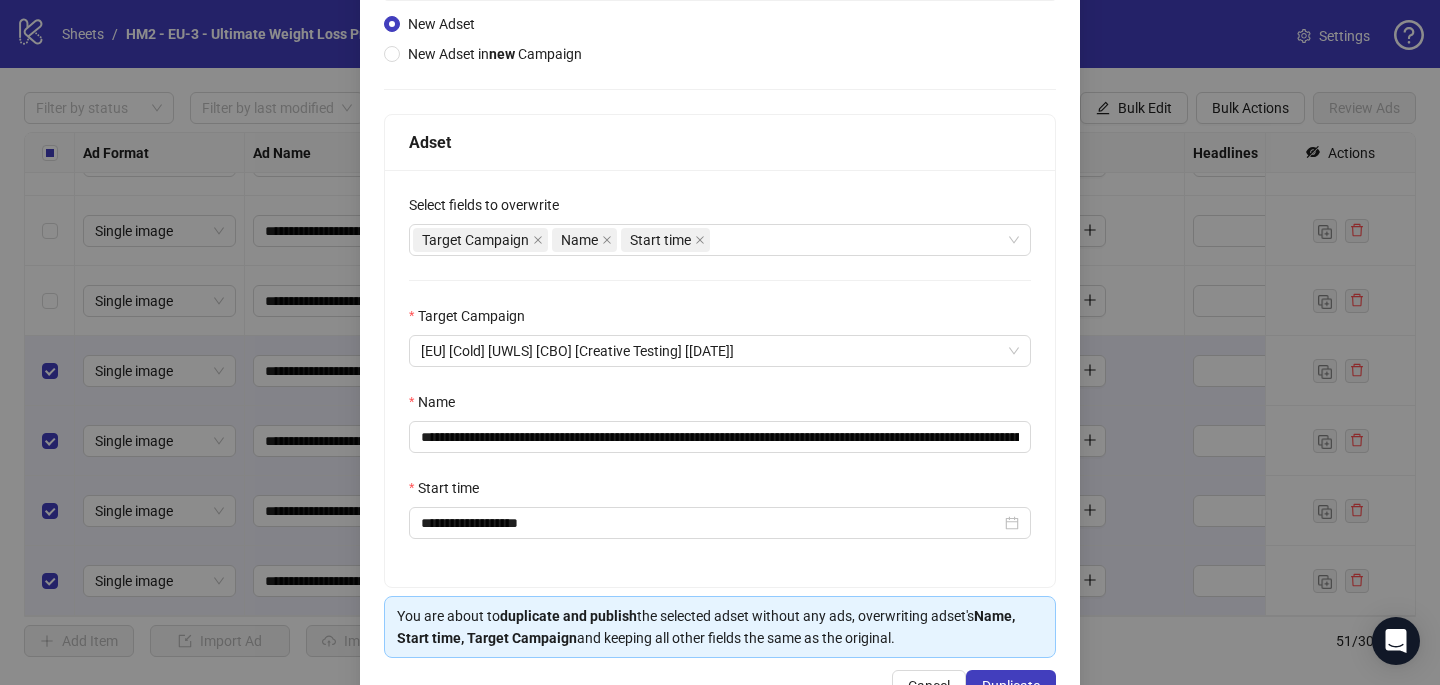 scroll, scrollTop: 265, scrollLeft: 0, axis: vertical 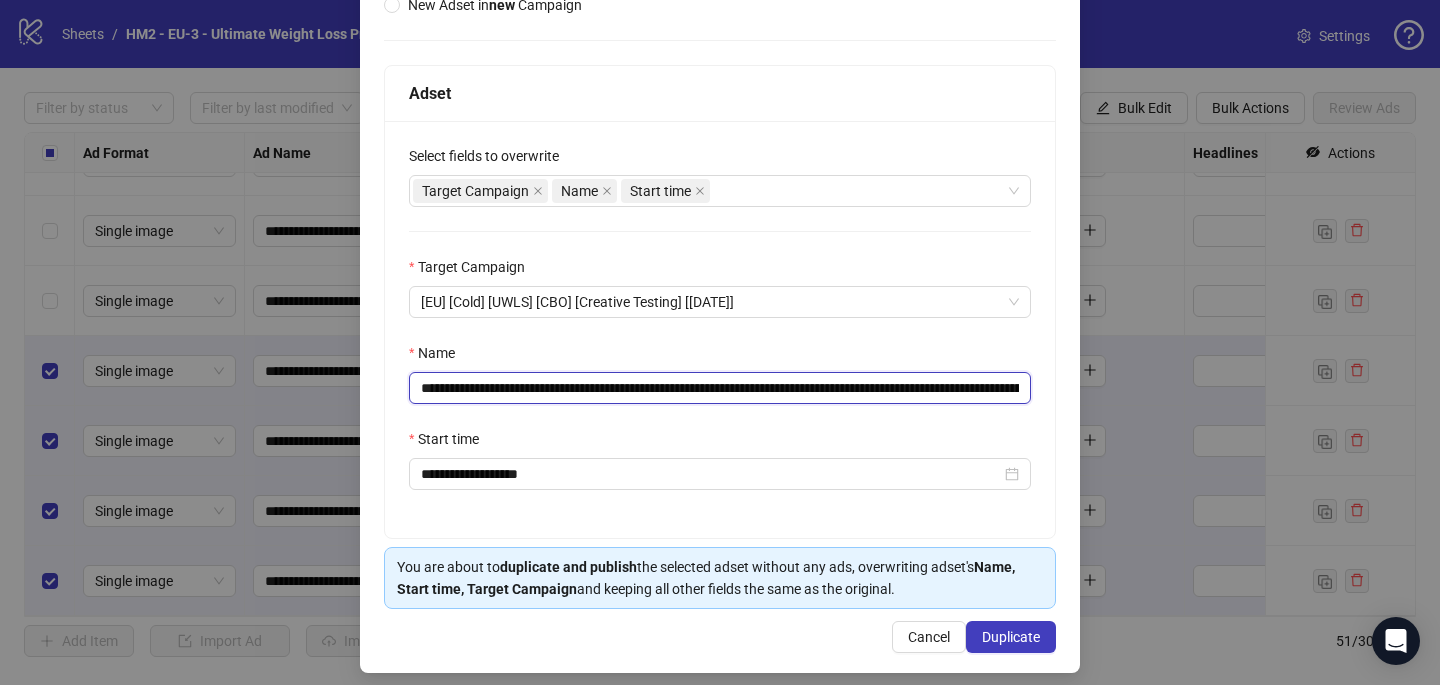 drag, startPoint x: 1010, startPoint y: 387, endPoint x: 784, endPoint y: 378, distance: 226.17914 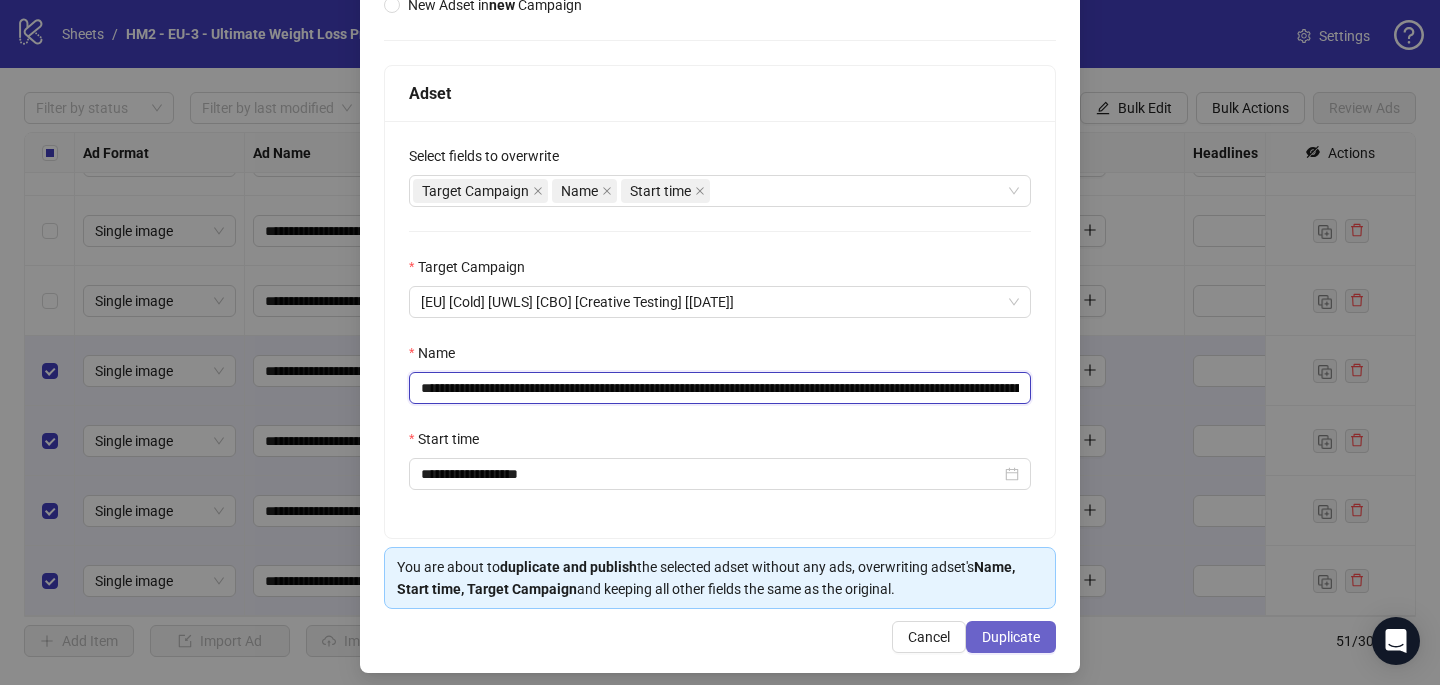 type on "**********" 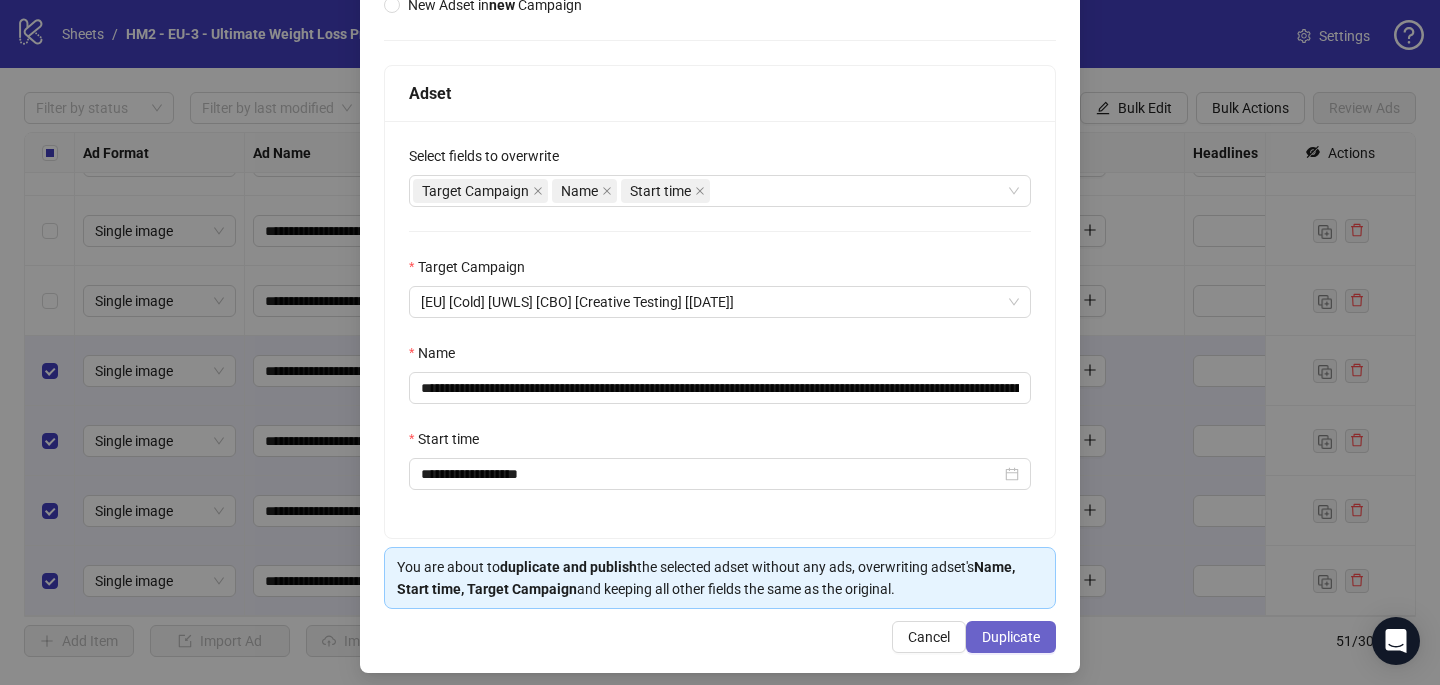 click on "Duplicate" at bounding box center [1011, 637] 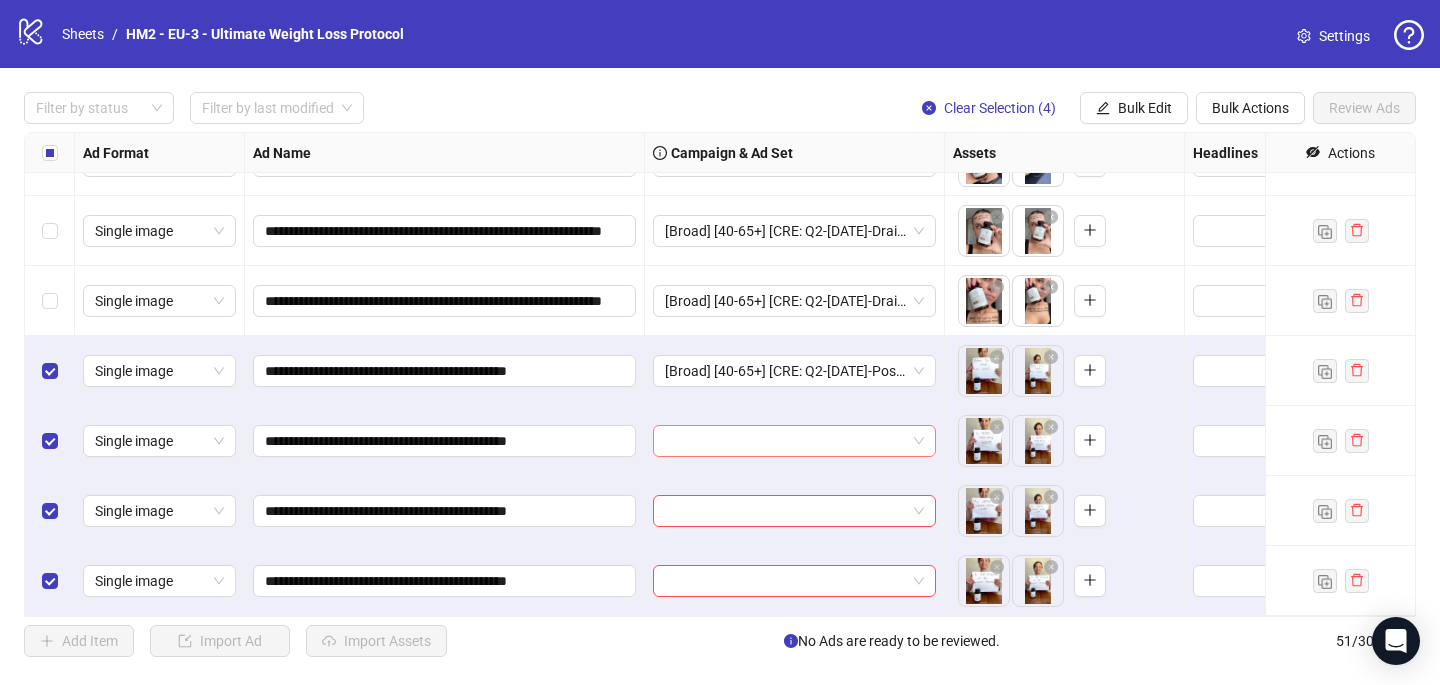 click at bounding box center (785, 441) 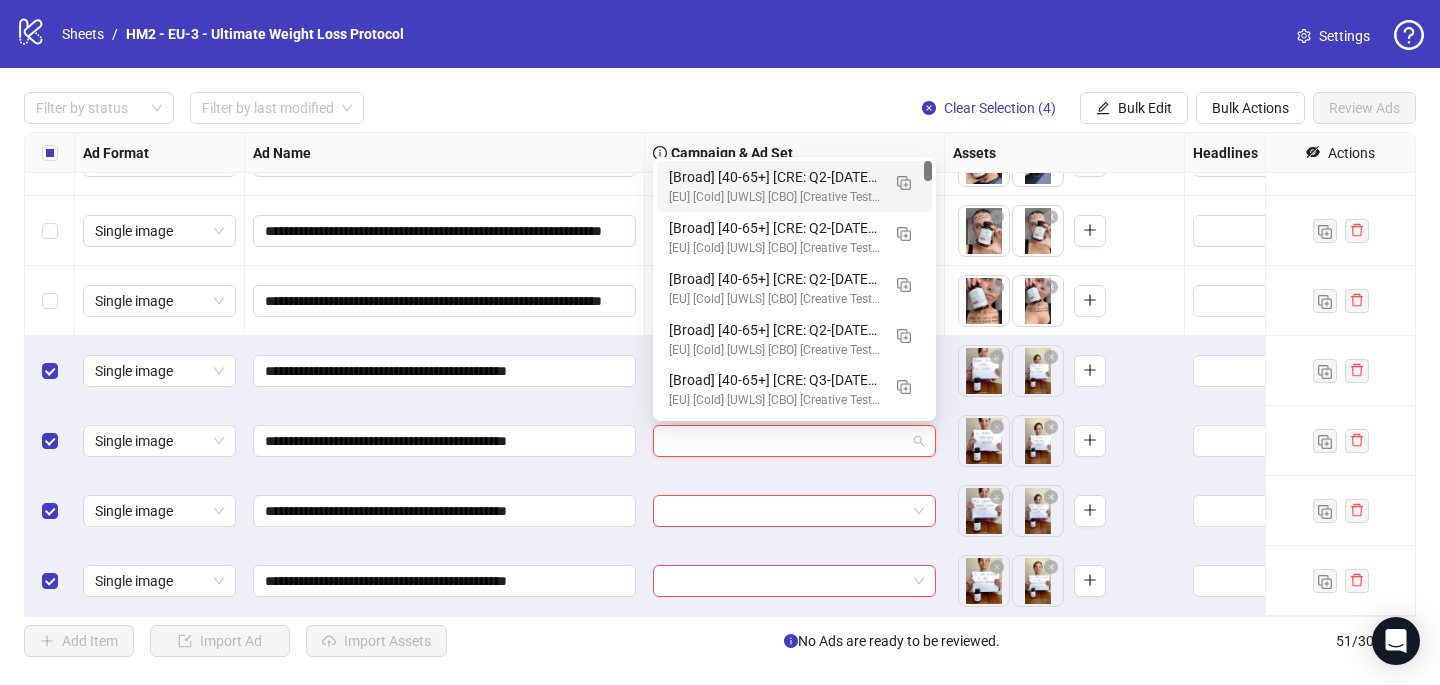 click on "[Broad] [40-65+] [CRE: Q2-[DATE]-Poster-signs-Weightloss-UWC/UWLS] [CO: Q1-[DATE]-SkinnyEra-UWC/MH] [[DATE]] (copy) (copy) (copy) (copy) (copy) (copy) (copy) (copy) (copy) (copy) (copy)" at bounding box center [774, 177] 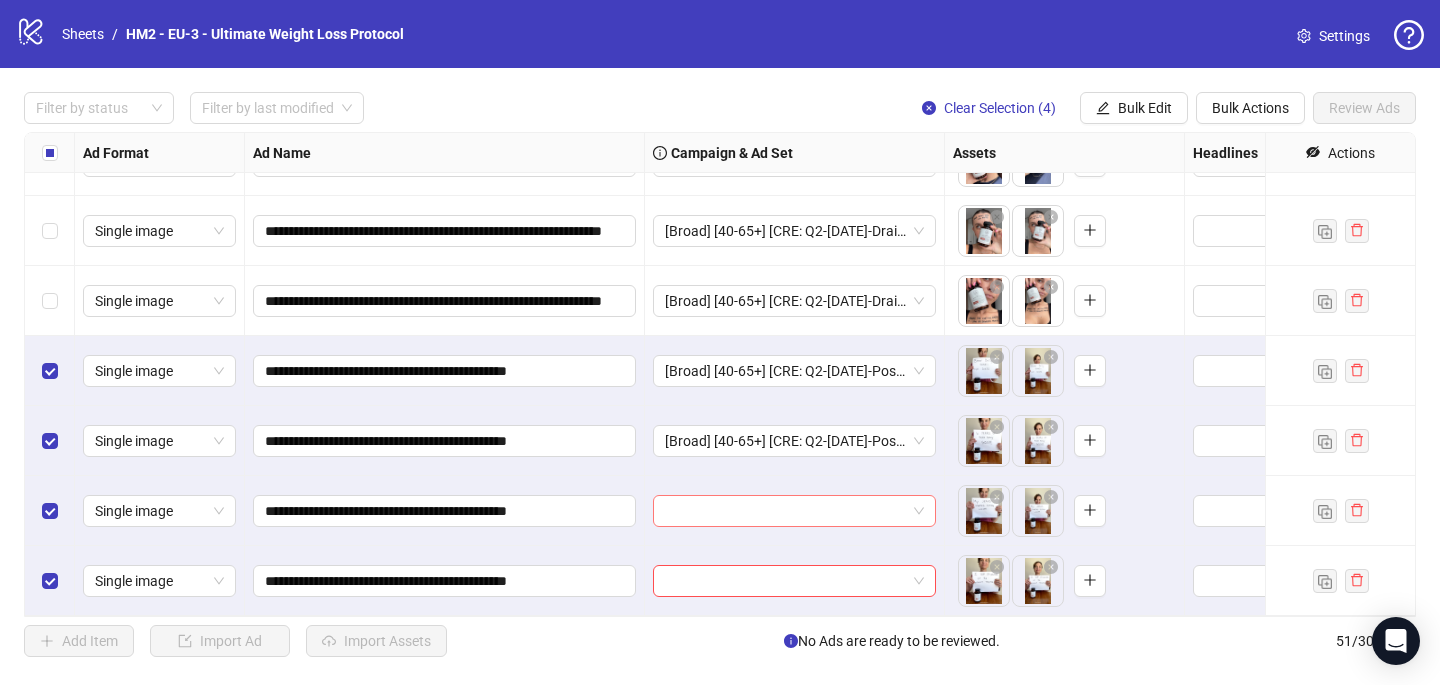 click at bounding box center (785, 511) 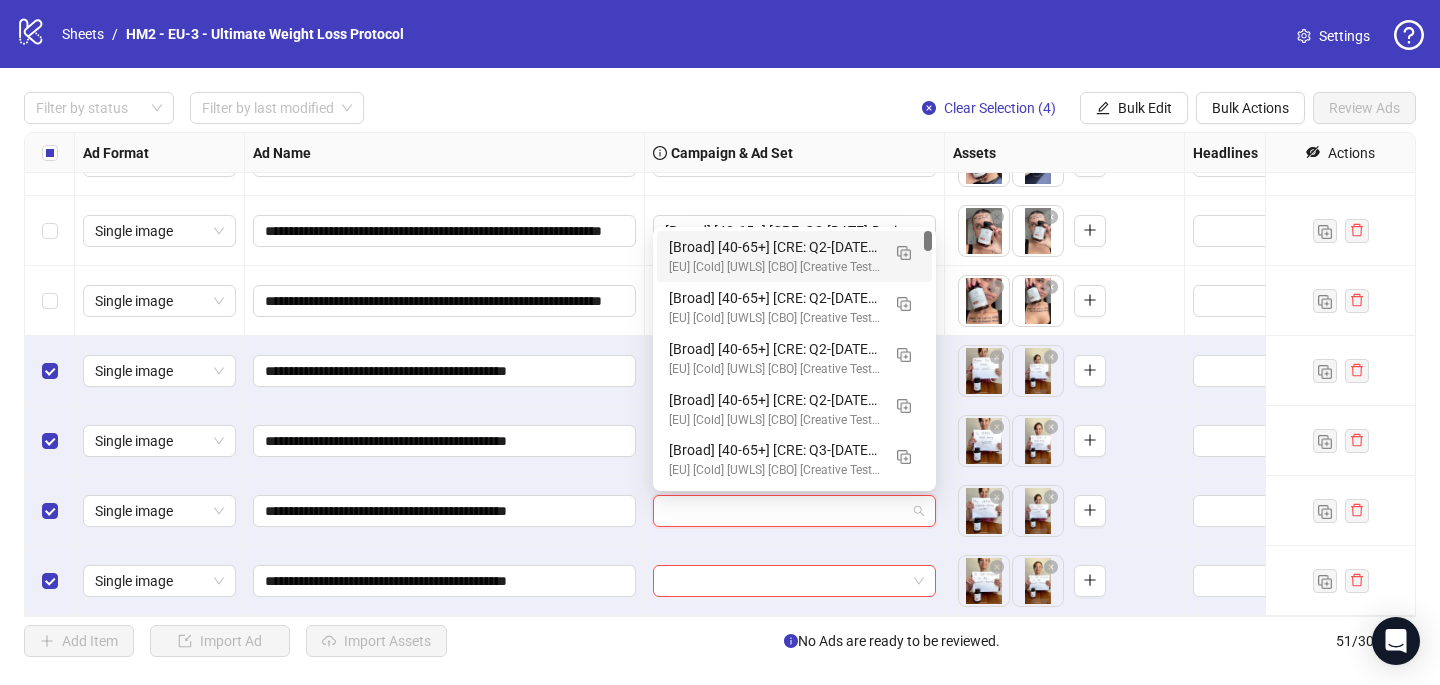 click on "[Broad] [40-65+] [CRE: Q2-[DATE]-Poster-signs-Weightloss-UWC/UWLS] [CO: Q1-[DATE]-SkinnyEra-UWC/MH] [[DATE]] (copy) (copy) (copy) (copy) (copy) (copy) (copy) (copy) (copy) (copy) (copy)" at bounding box center [774, 247] 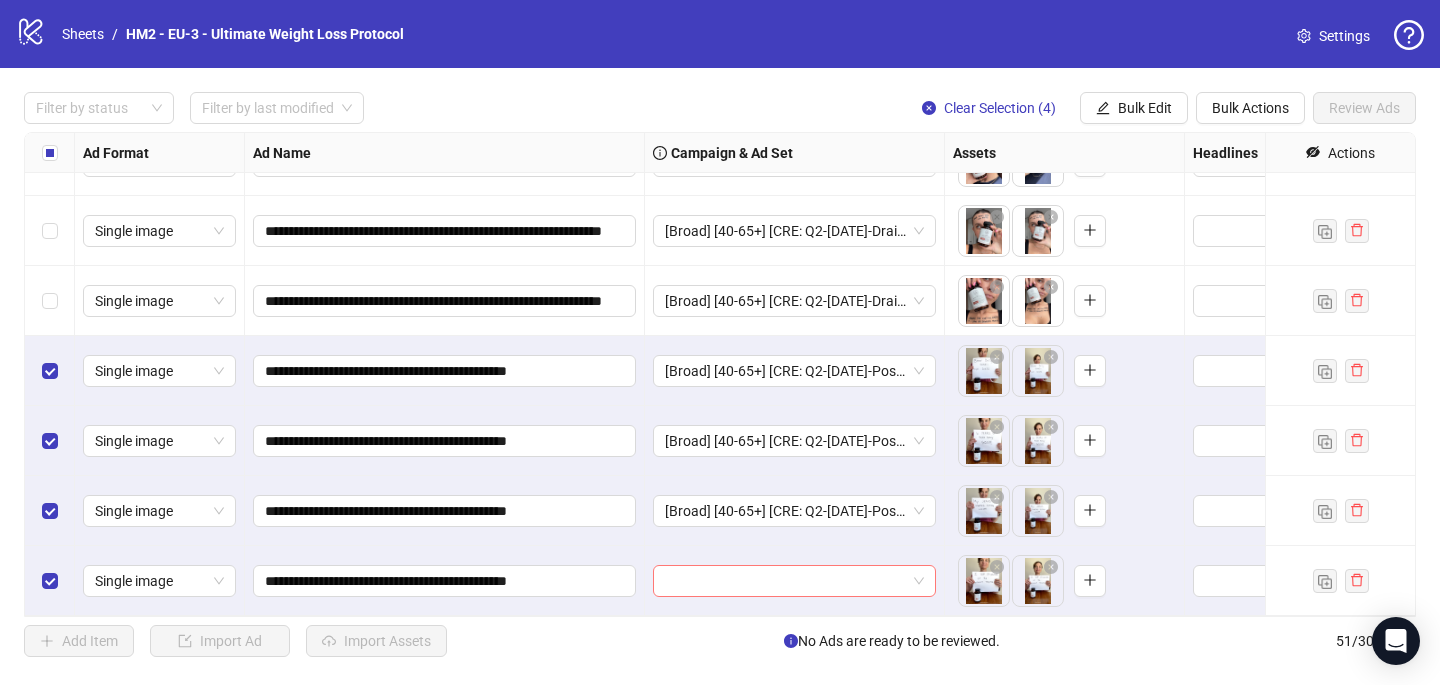 click at bounding box center (785, 581) 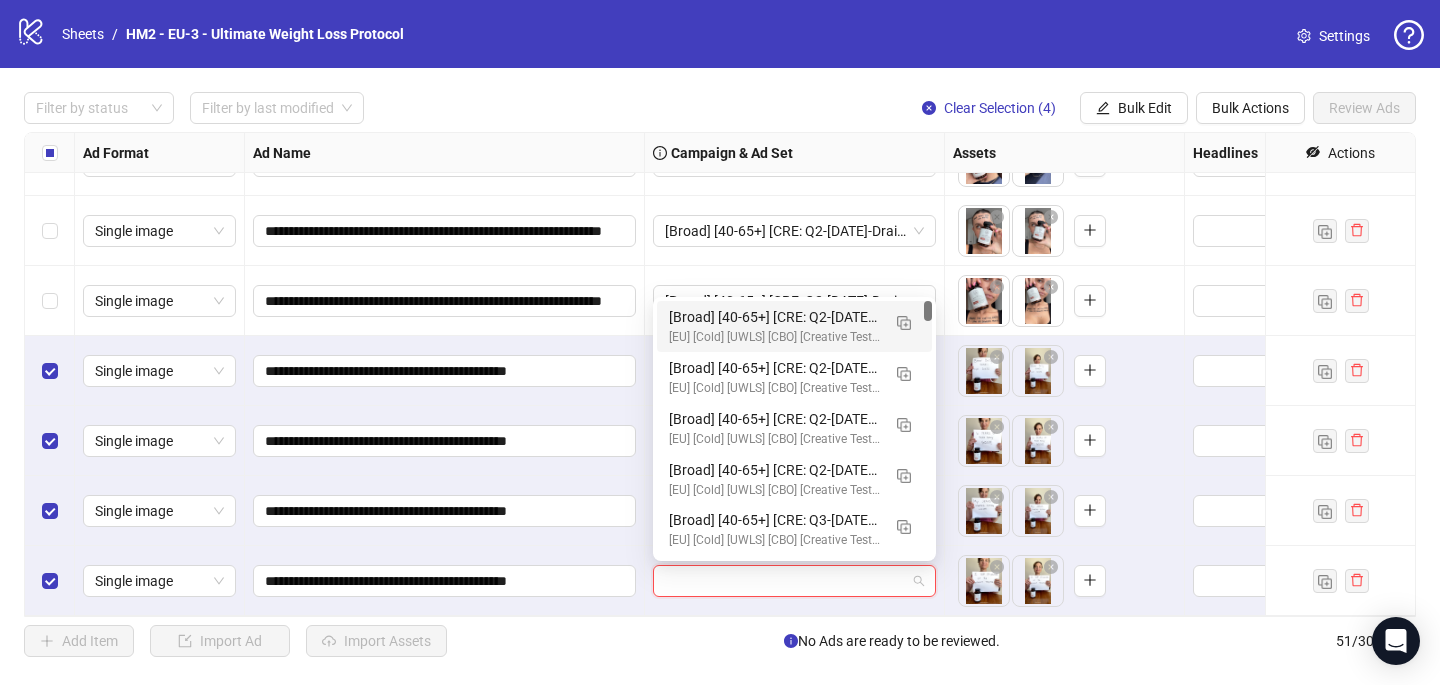 click on "[Broad] [40-65+] [CRE: Q2-[DATE]-Poster-signs-Weightloss-UWC/UWLS] [CO: Q1-[DATE]-SkinnyEra-UWC/MH] [[DATE]] (copy) (copy) (copy) (copy) (copy) (copy) (copy) (copy) (copy) (copy) (copy)" at bounding box center [774, 317] 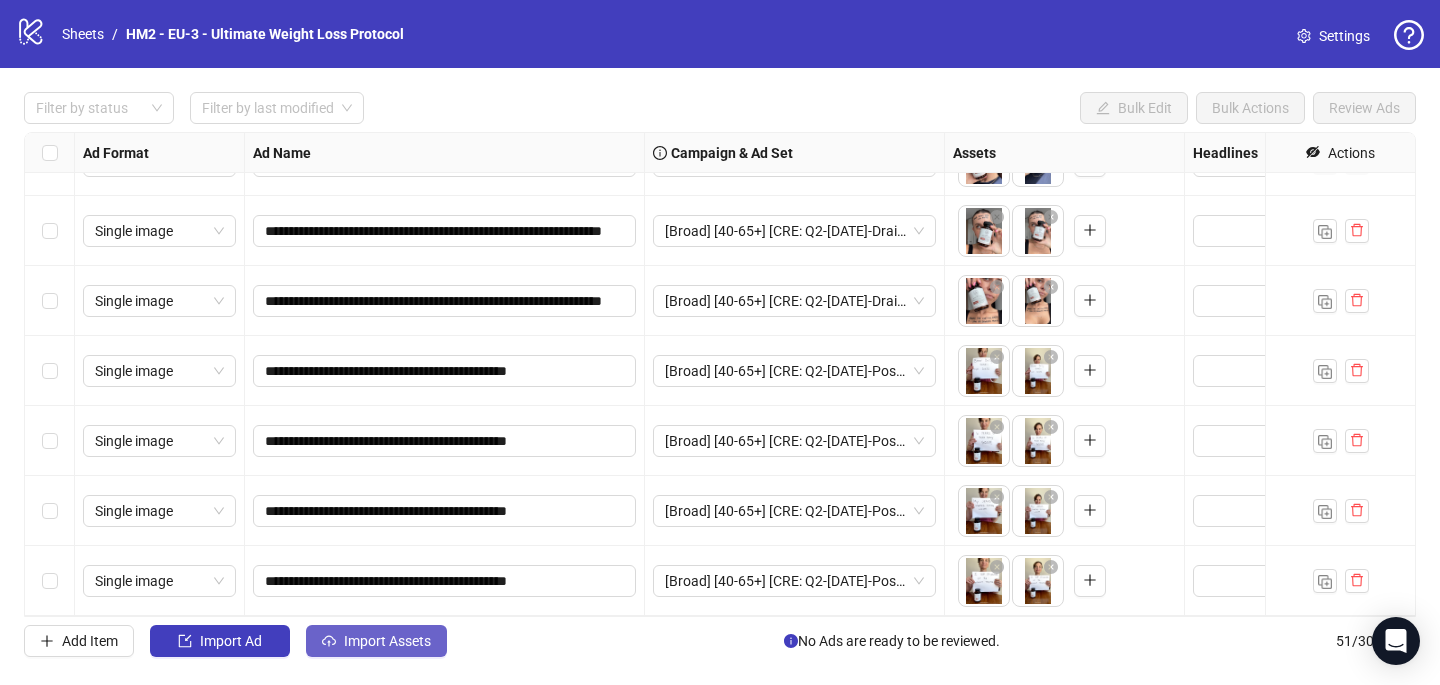 click on "Import Assets" at bounding box center (387, 641) 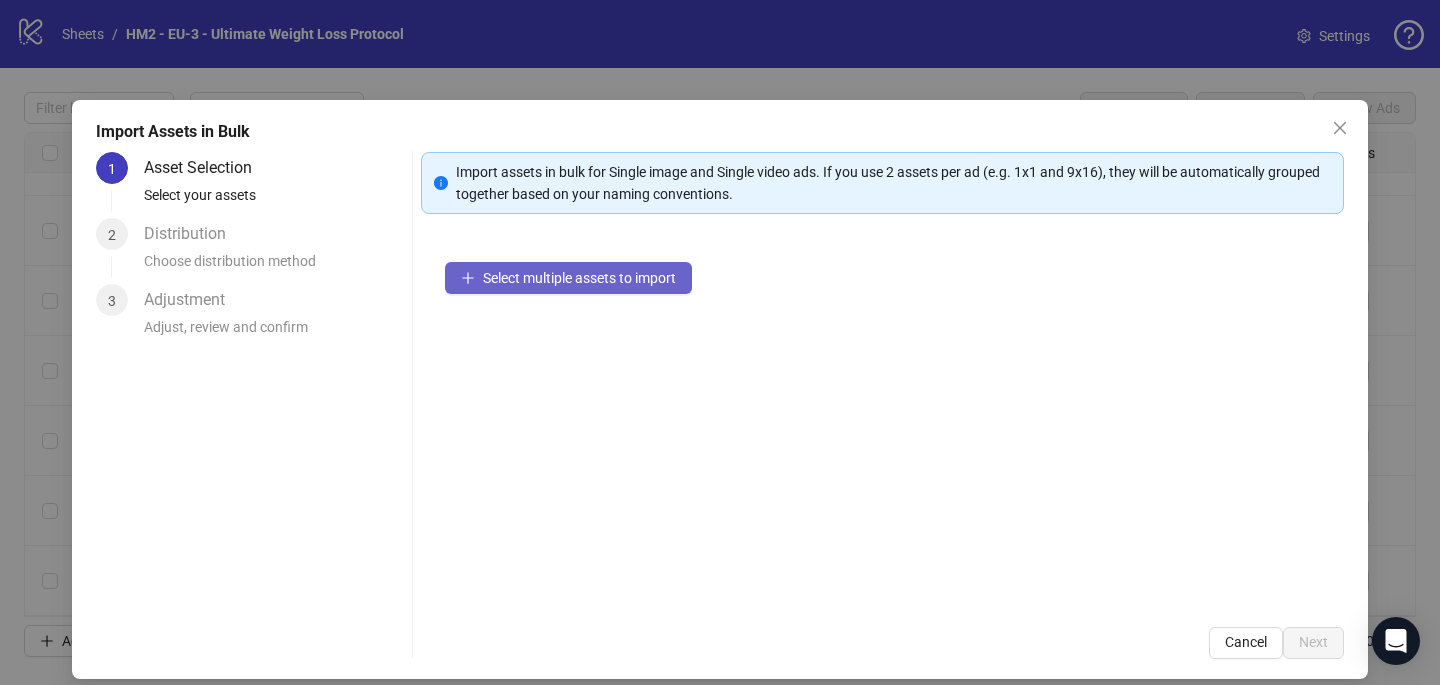 click on "Select multiple assets to import" at bounding box center [568, 278] 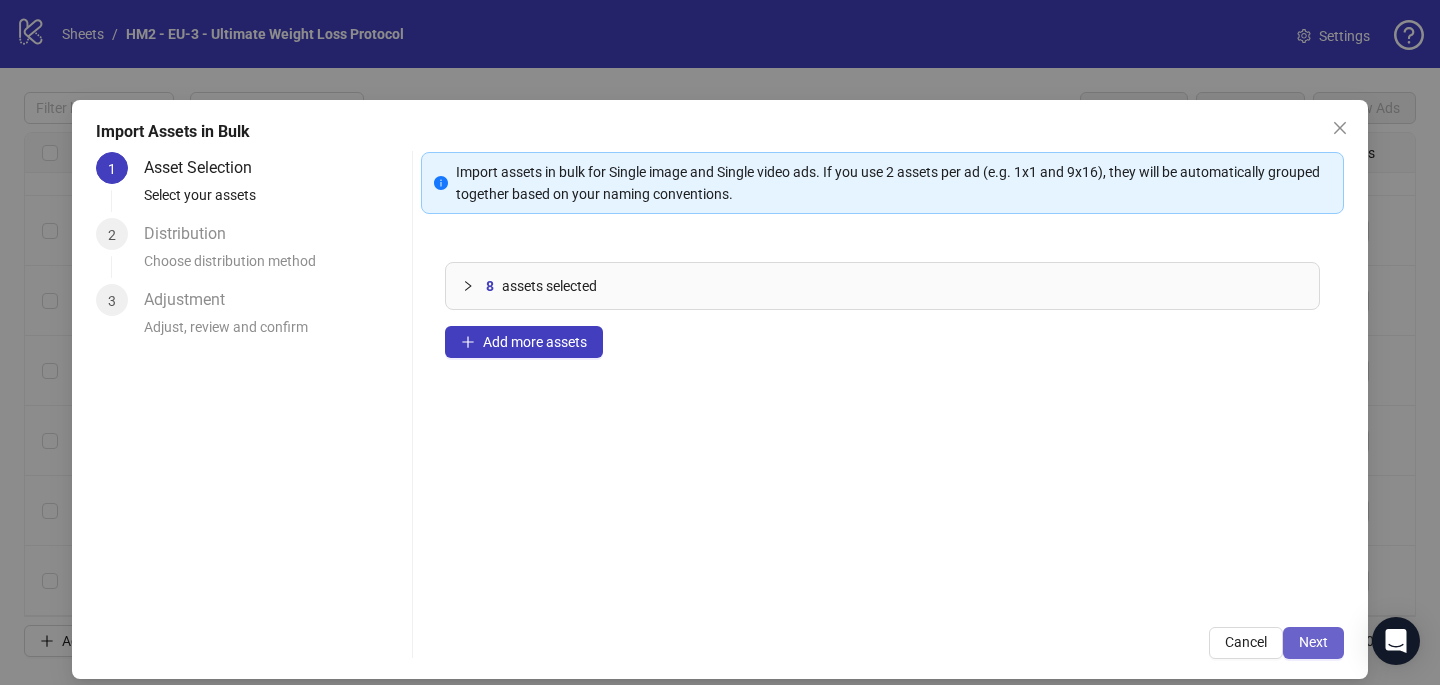 click on "Next" at bounding box center (1313, 642) 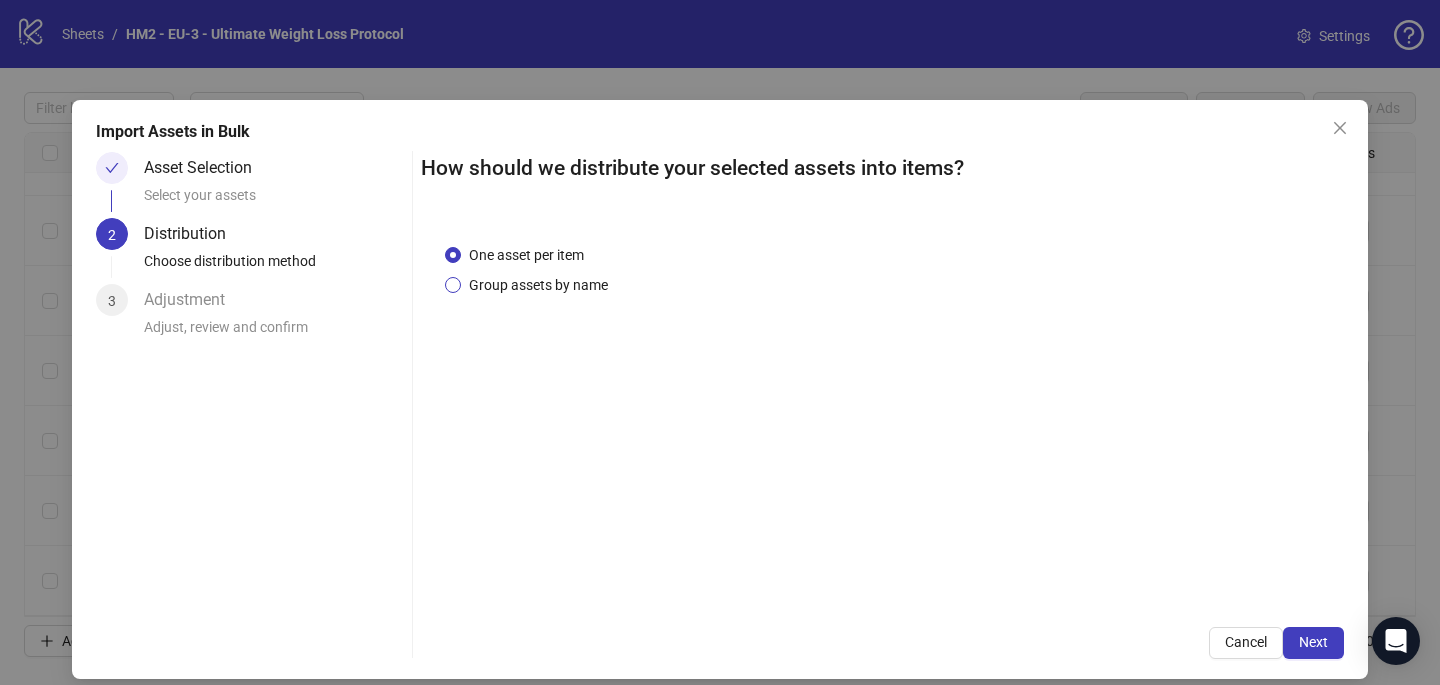 click on "Group assets by name" at bounding box center (538, 285) 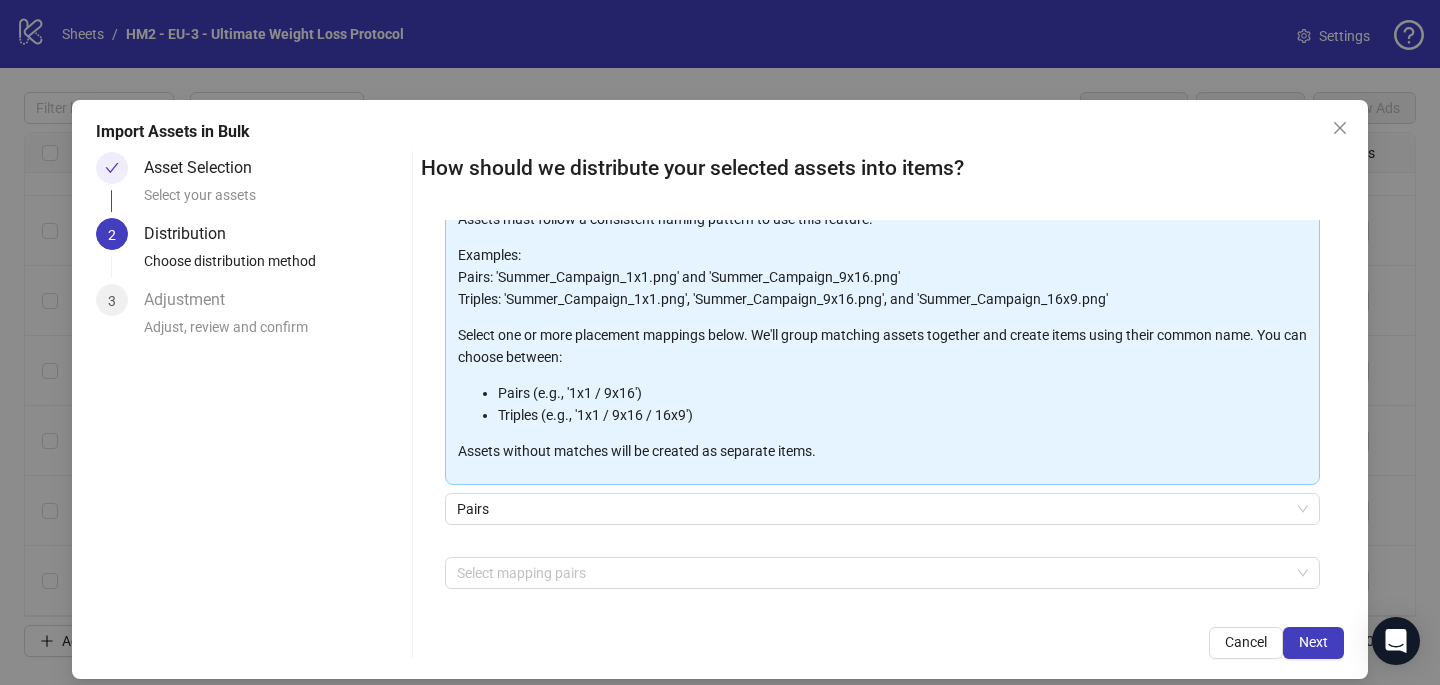 scroll, scrollTop: 122, scrollLeft: 0, axis: vertical 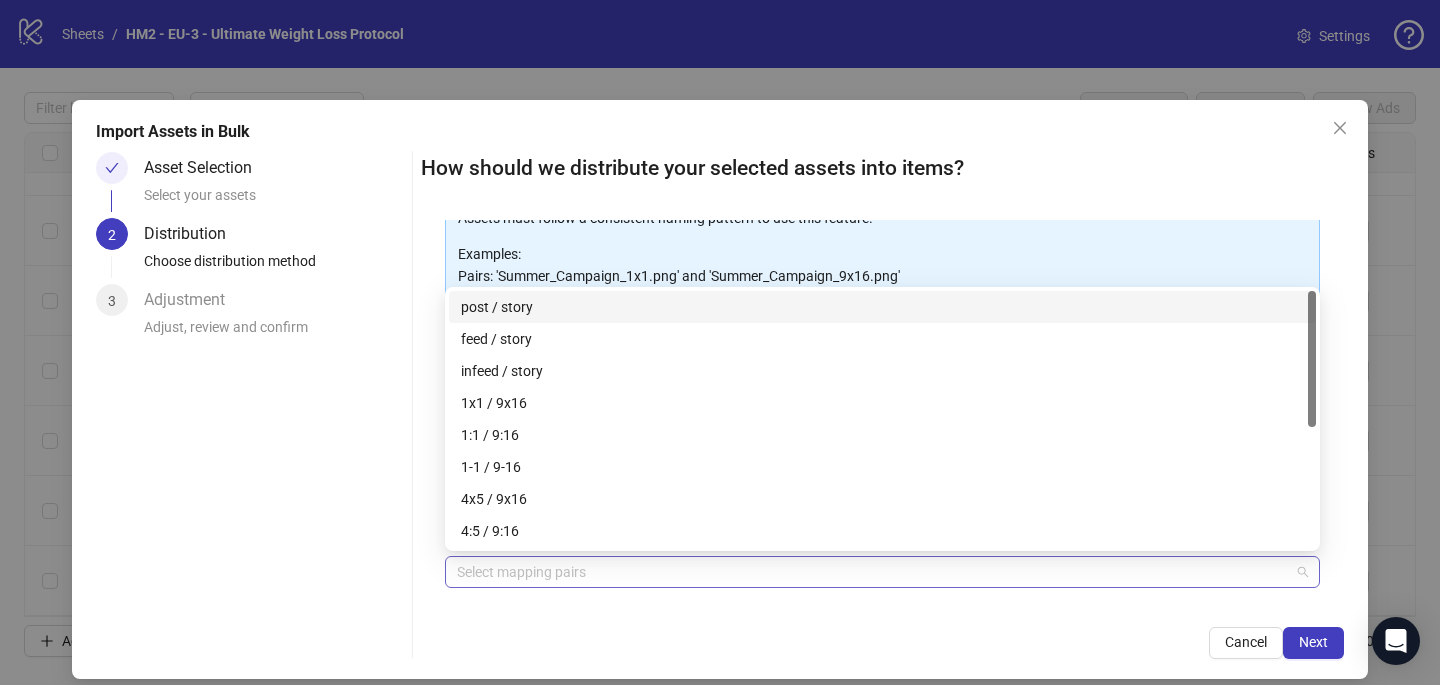 click at bounding box center [872, 572] 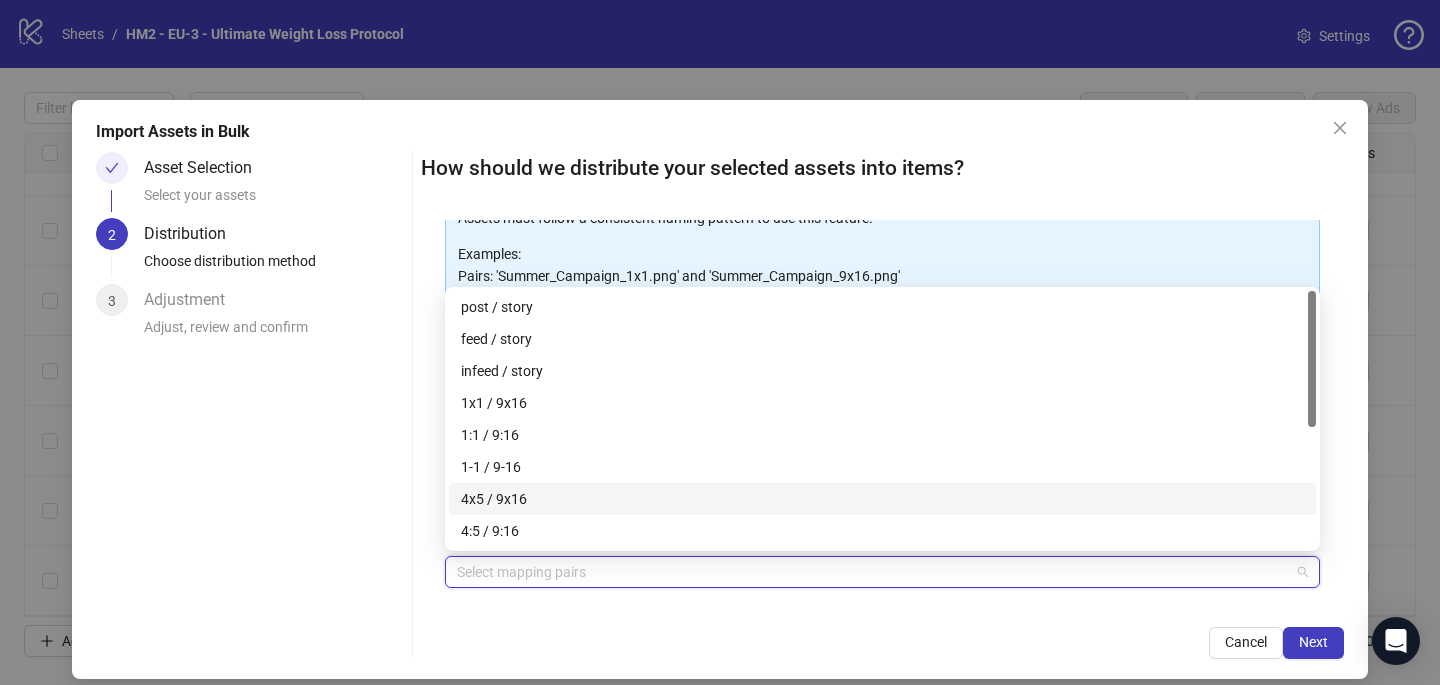 click on "4x5 / 9x16" at bounding box center (882, 499) 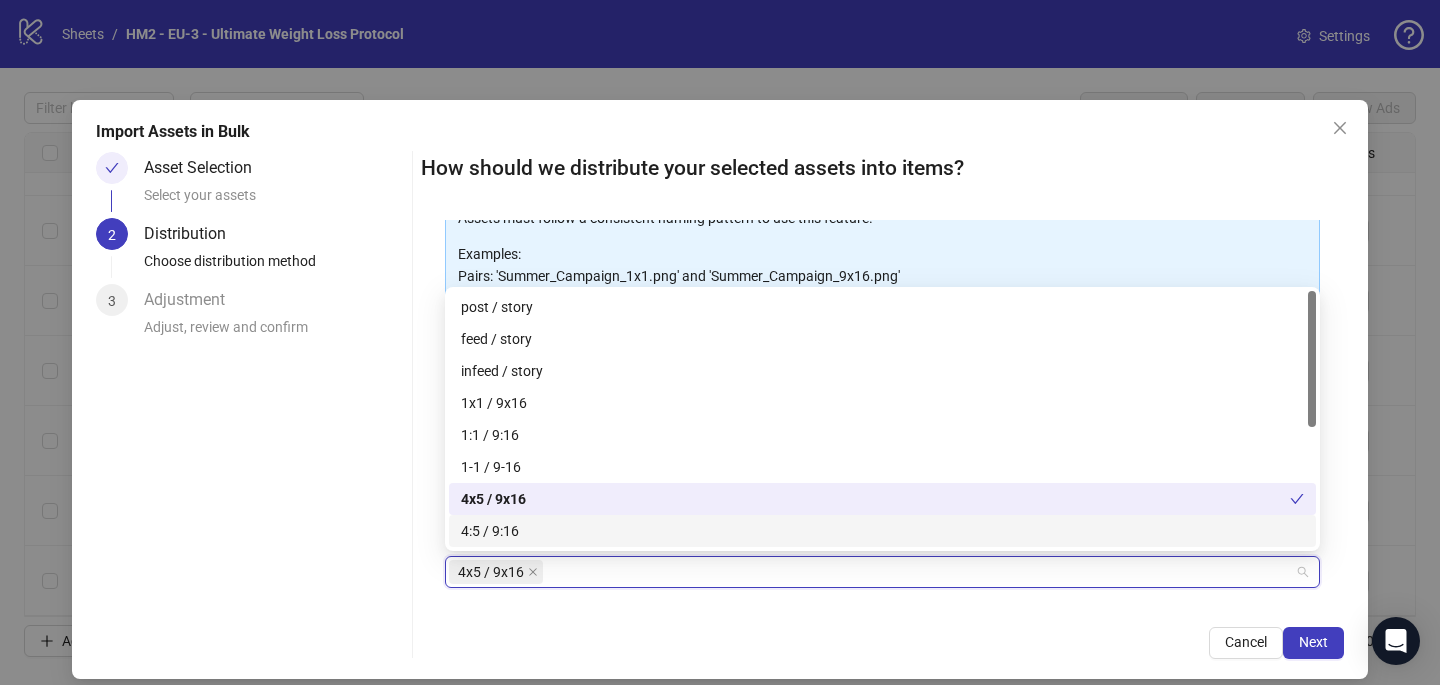 click on "How should we distribute your selected assets into items? One asset per item Group assets by name Assets must follow a consistent naming pattern to use this feature. Examples: Pairs: 'Summer_Campaign_1x1.png' and 'Summer_Campaign_9x16.png' Triples: 'Summer_Campaign_1x1.png', 'Summer_Campaign_9x16.png', and 'Summer_Campaign_16x9.png' Select one or more placement mappings below. We'll group matching assets together and create items using their common name. You can choose between: Pairs (e.g., '1x1 / 9x16') Triples (e.g., '1x1 / 9x16 / 16x9') Assets without matches will be created as separate items. Pairs 4x5 / 9x16   + Add Custom Pair Cancel Next" at bounding box center (882, 405) 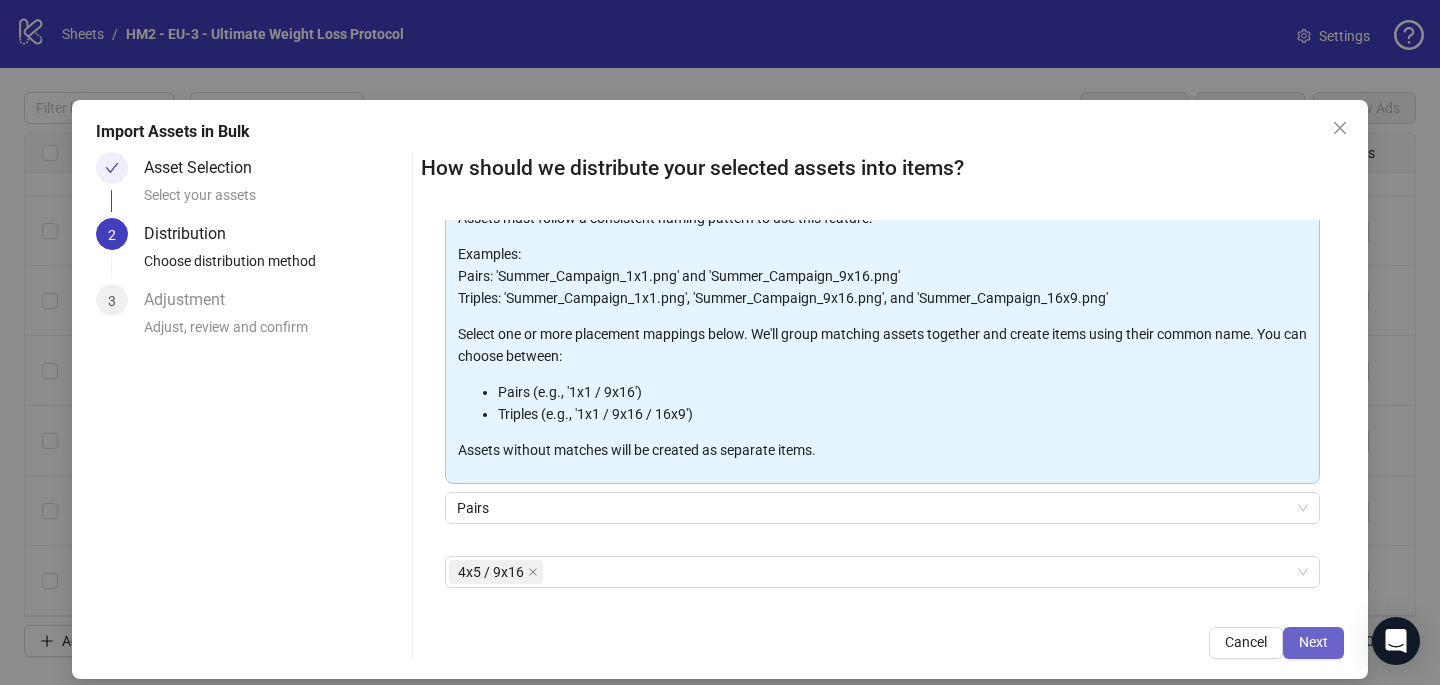 click on "Next" at bounding box center (1313, 642) 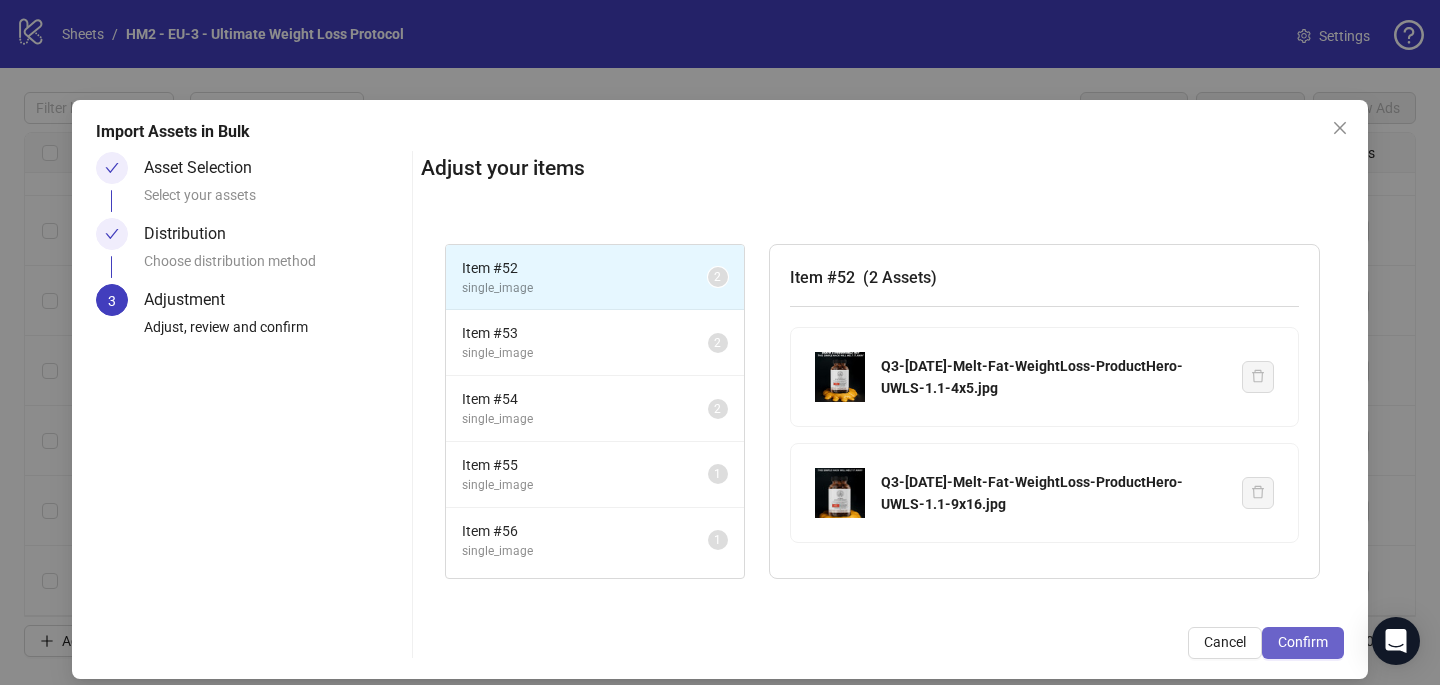click on "Confirm" at bounding box center [1303, 642] 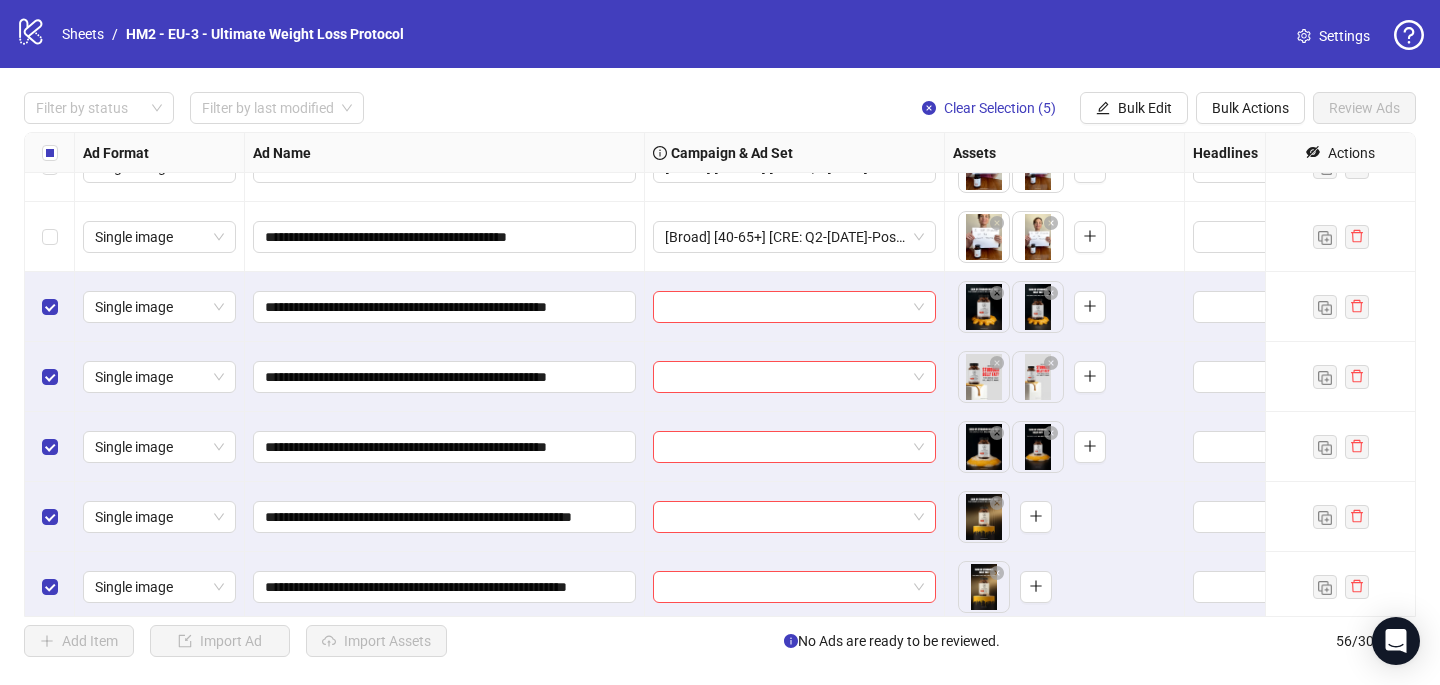 scroll, scrollTop: 3477, scrollLeft: 0, axis: vertical 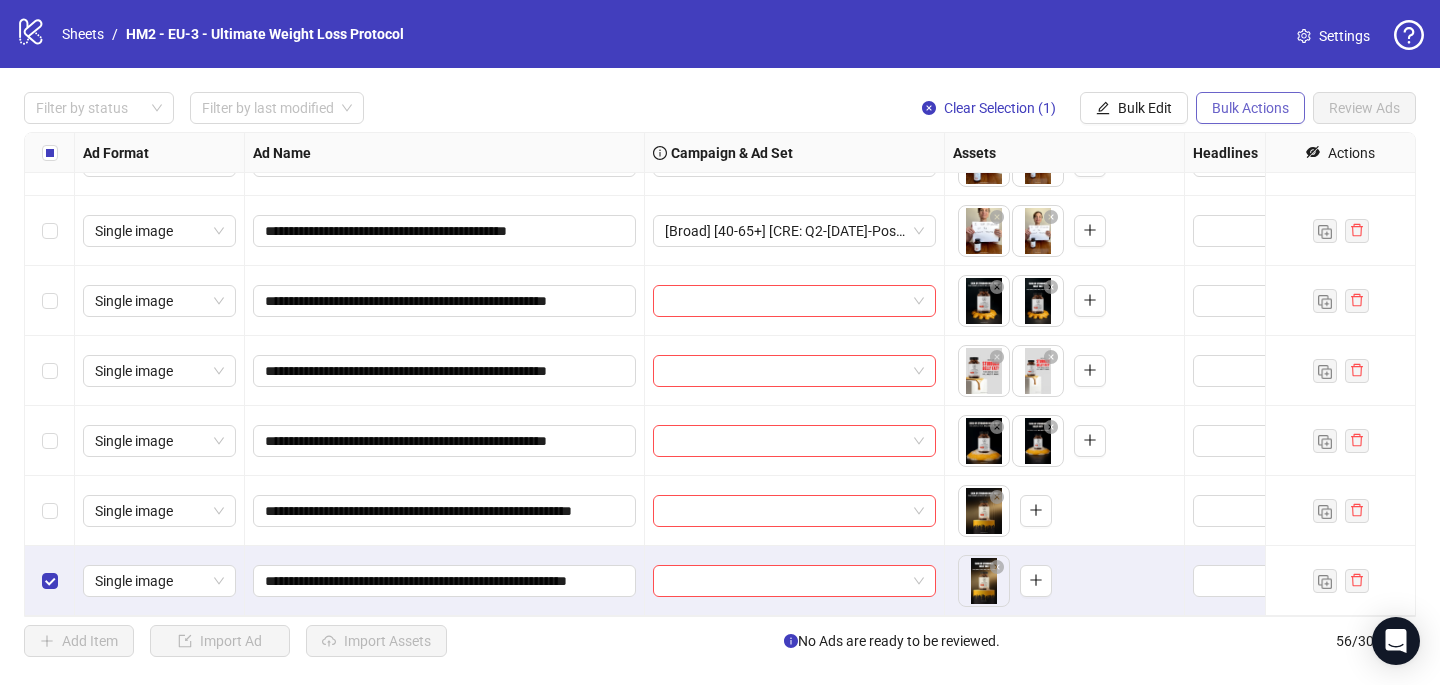 click on "Bulk Actions" at bounding box center (1250, 108) 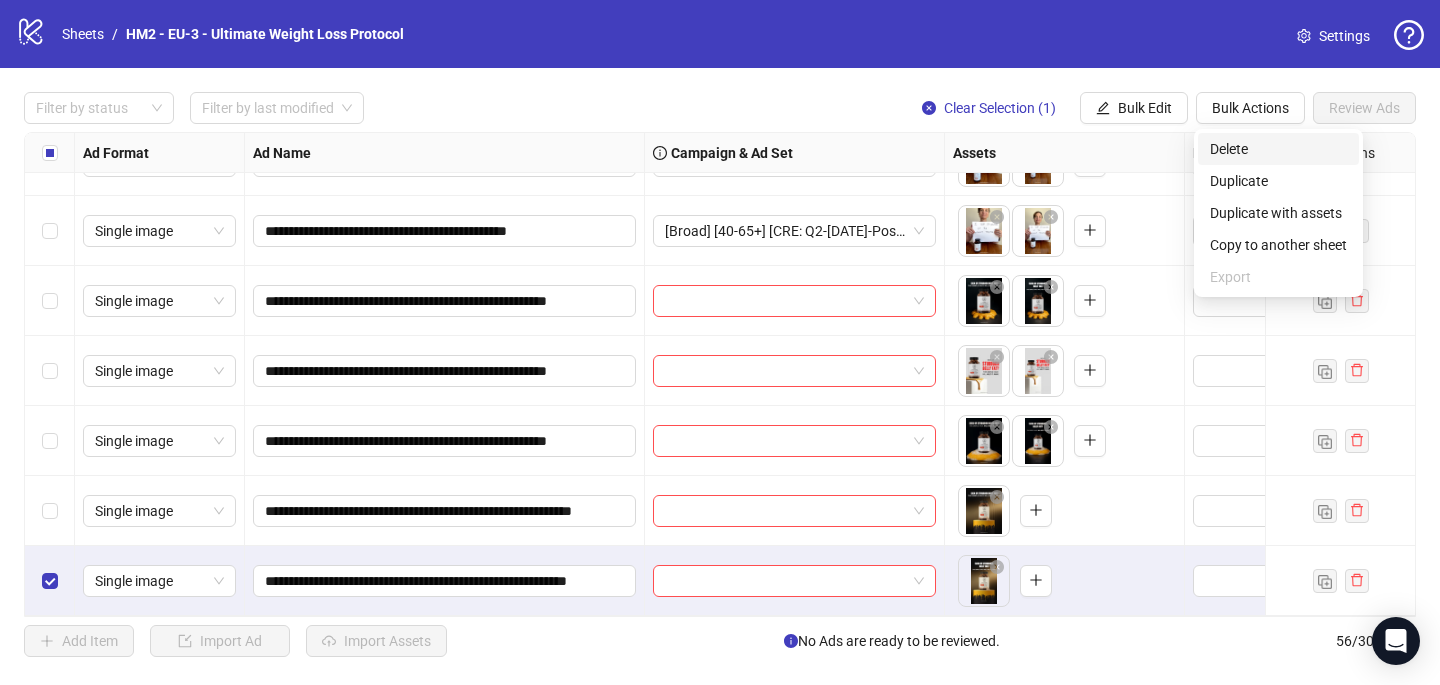 click on "Delete" at bounding box center [1278, 149] 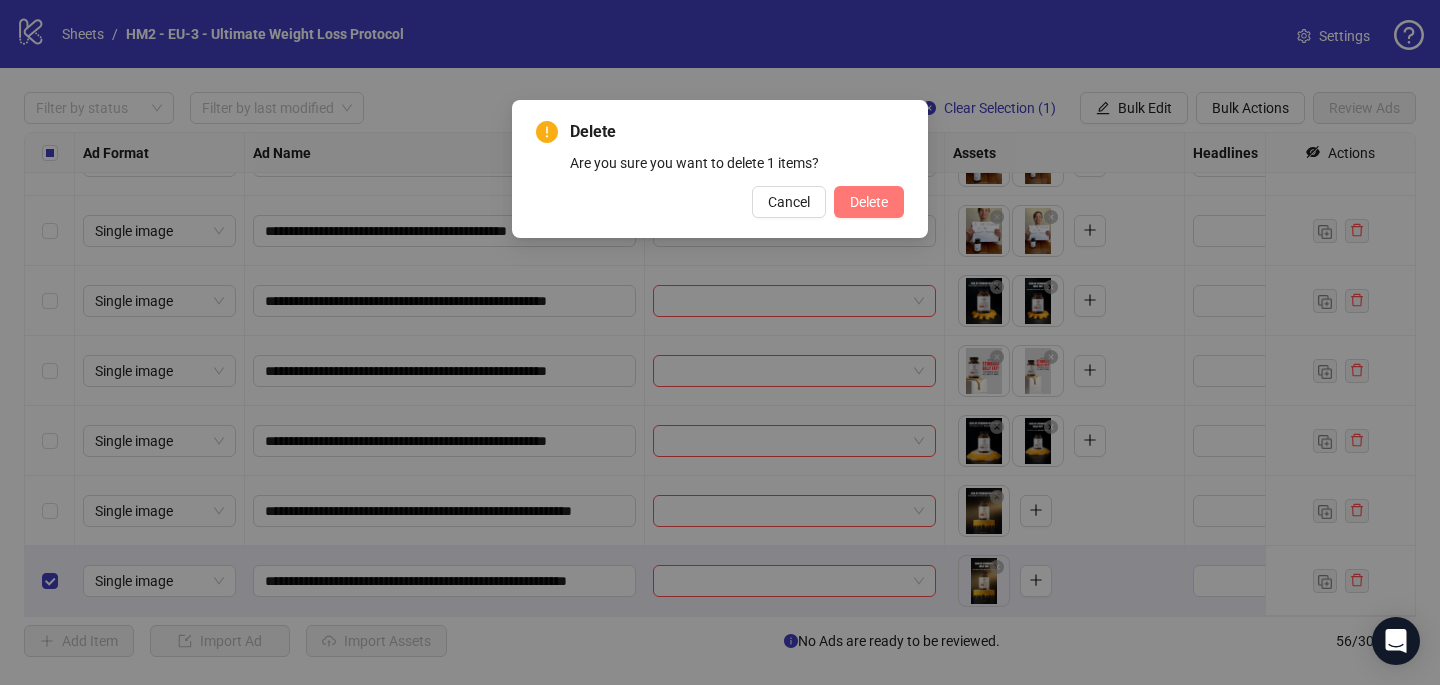 click on "Delete" at bounding box center [869, 202] 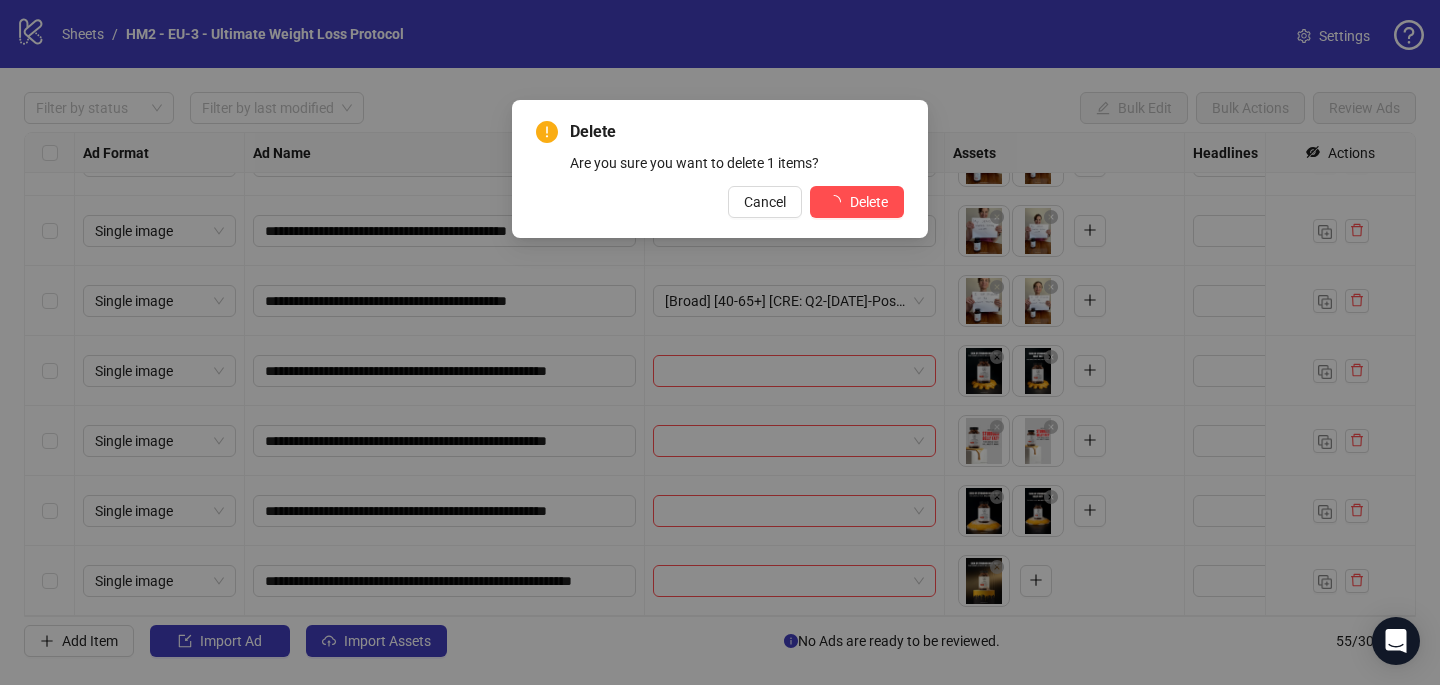 scroll, scrollTop: 3407, scrollLeft: 0, axis: vertical 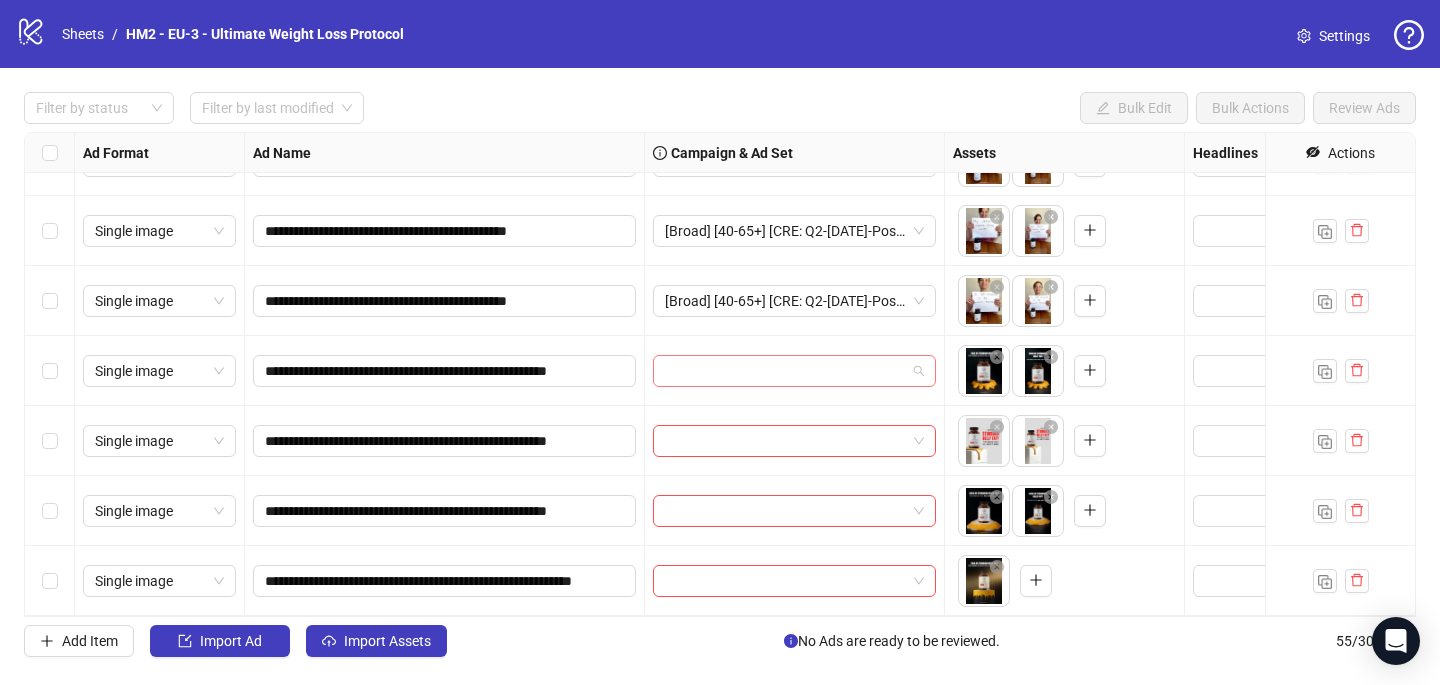 click at bounding box center [785, 371] 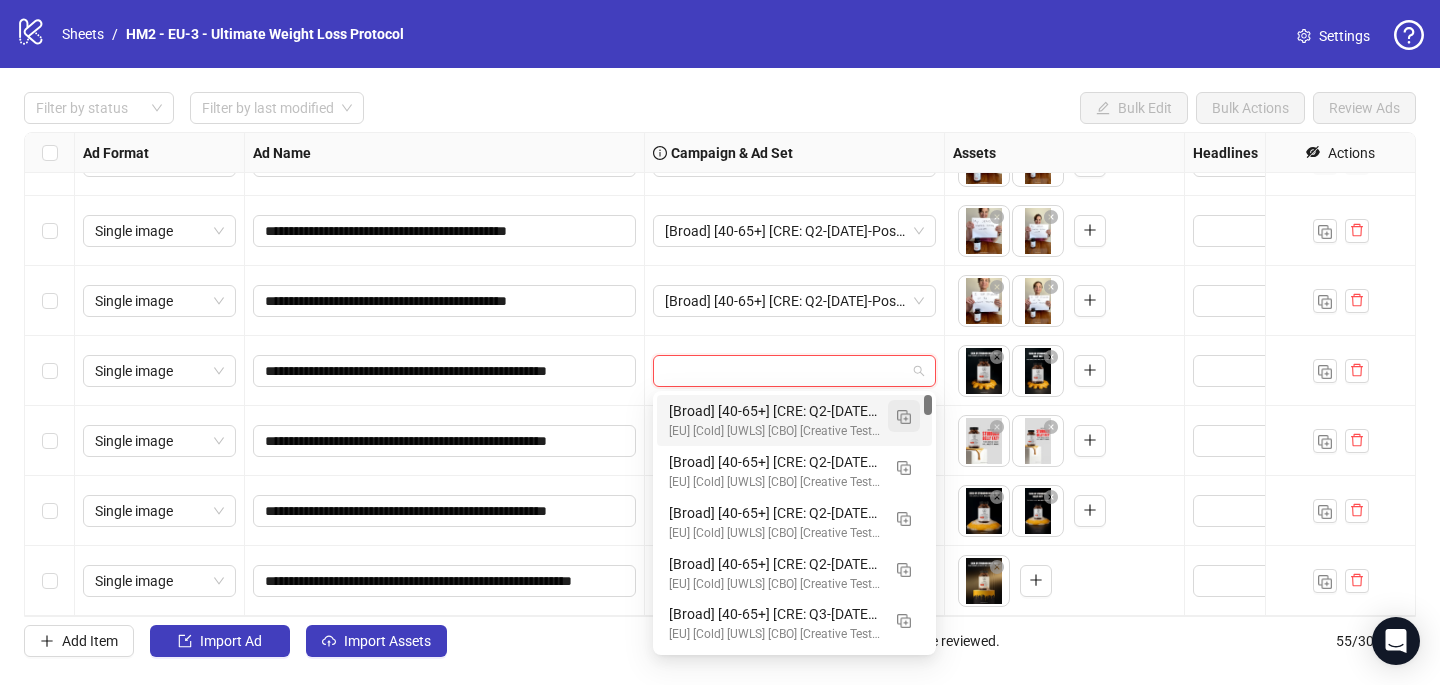 click at bounding box center (904, 417) 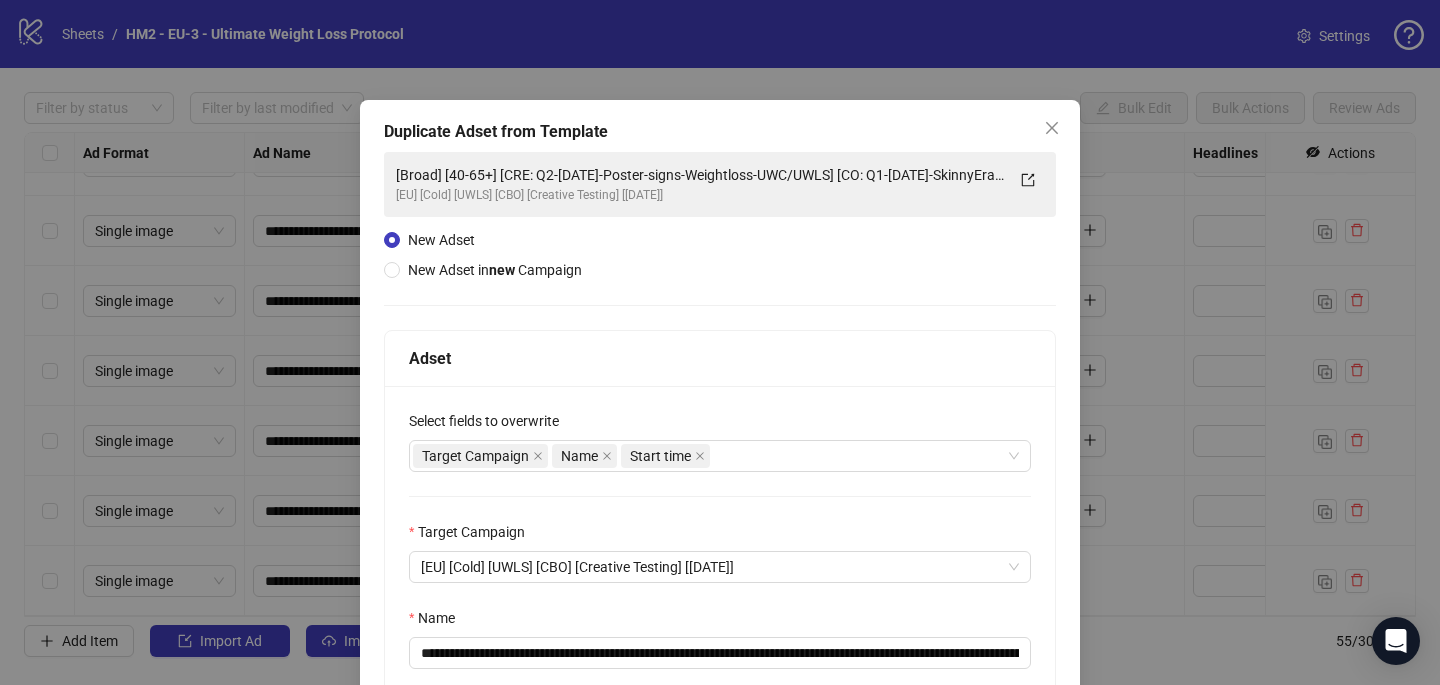 scroll, scrollTop: 151, scrollLeft: 0, axis: vertical 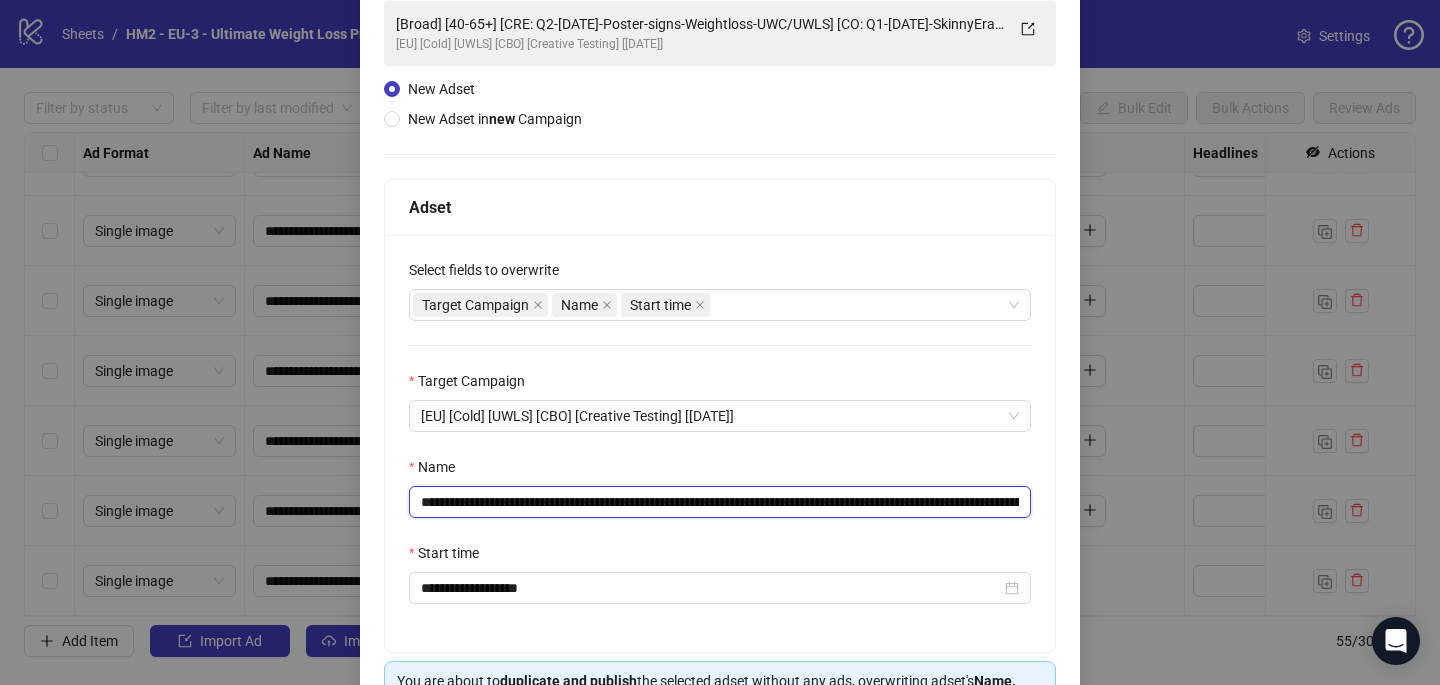 drag, startPoint x: 891, startPoint y: 501, endPoint x: 563, endPoint y: 501, distance: 328 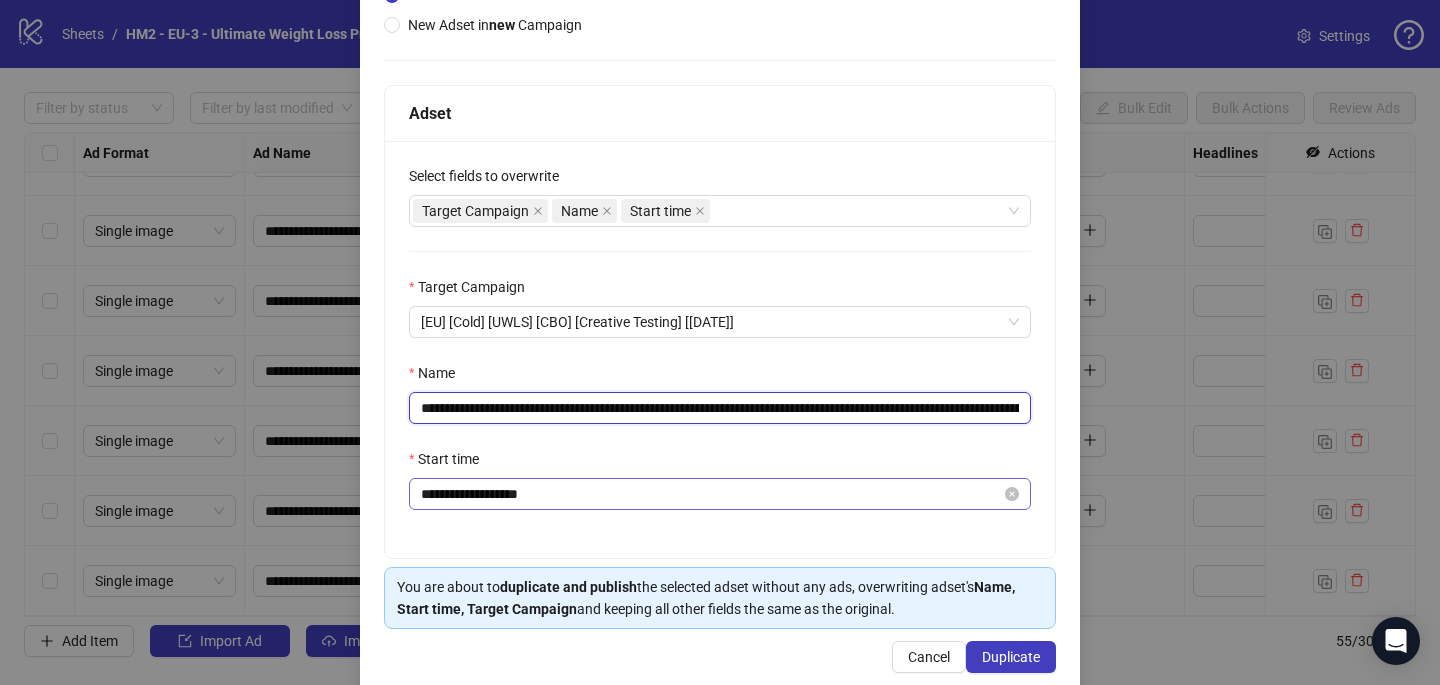 scroll, scrollTop: 278, scrollLeft: 0, axis: vertical 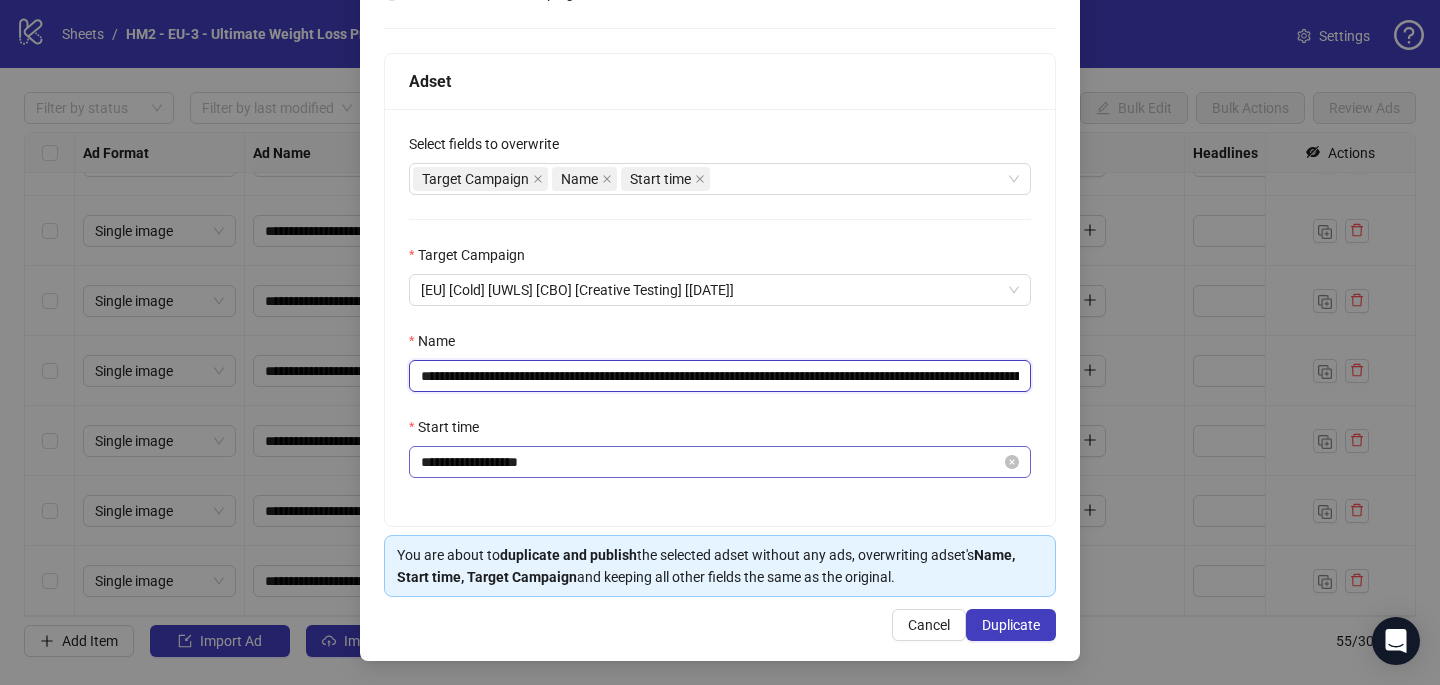 type on "**********" 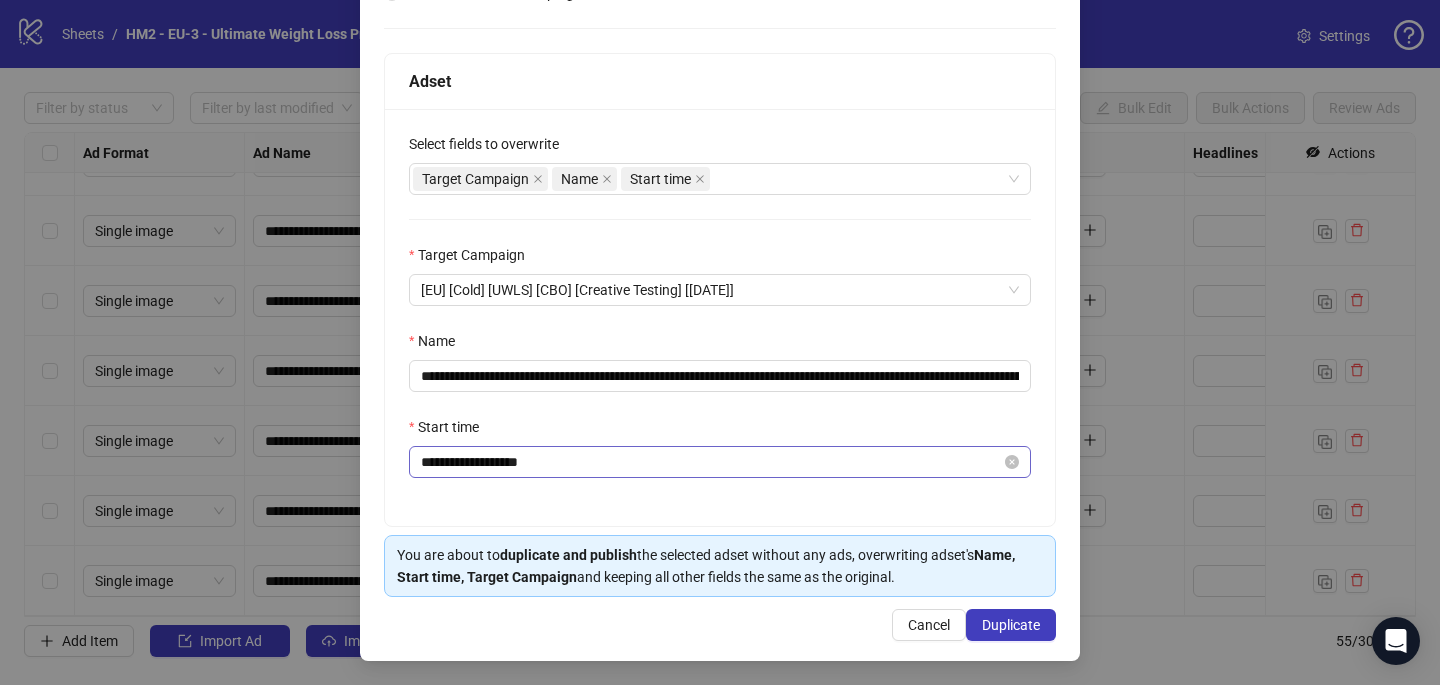 click on "**********" at bounding box center [720, 242] 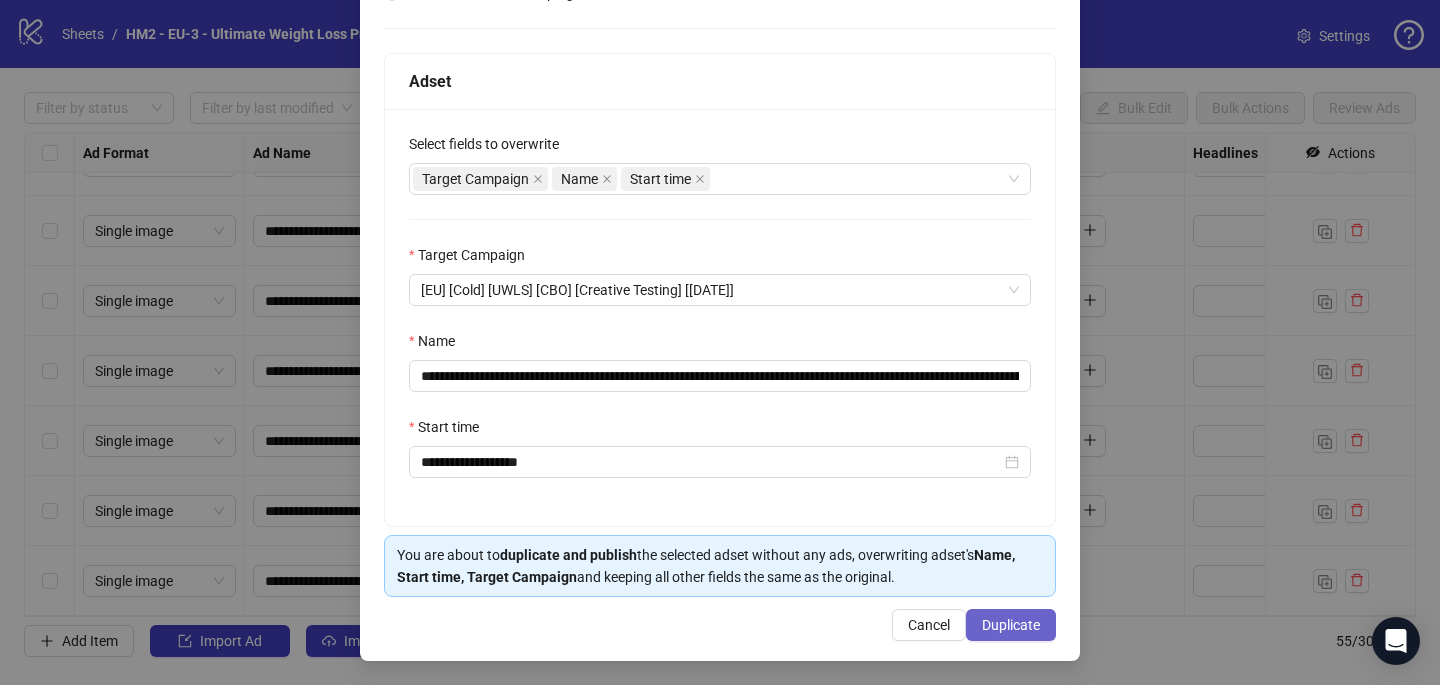 click on "Duplicate" at bounding box center (1011, 625) 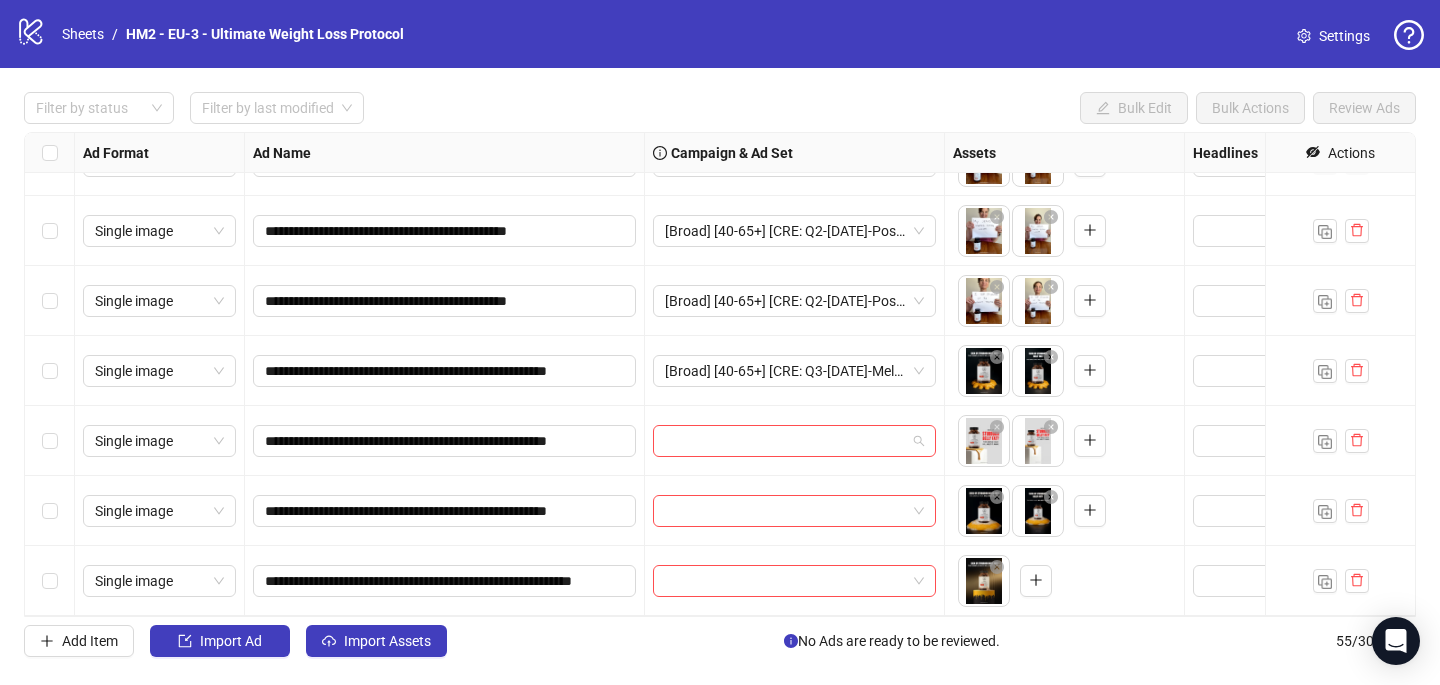 click at bounding box center [785, 441] 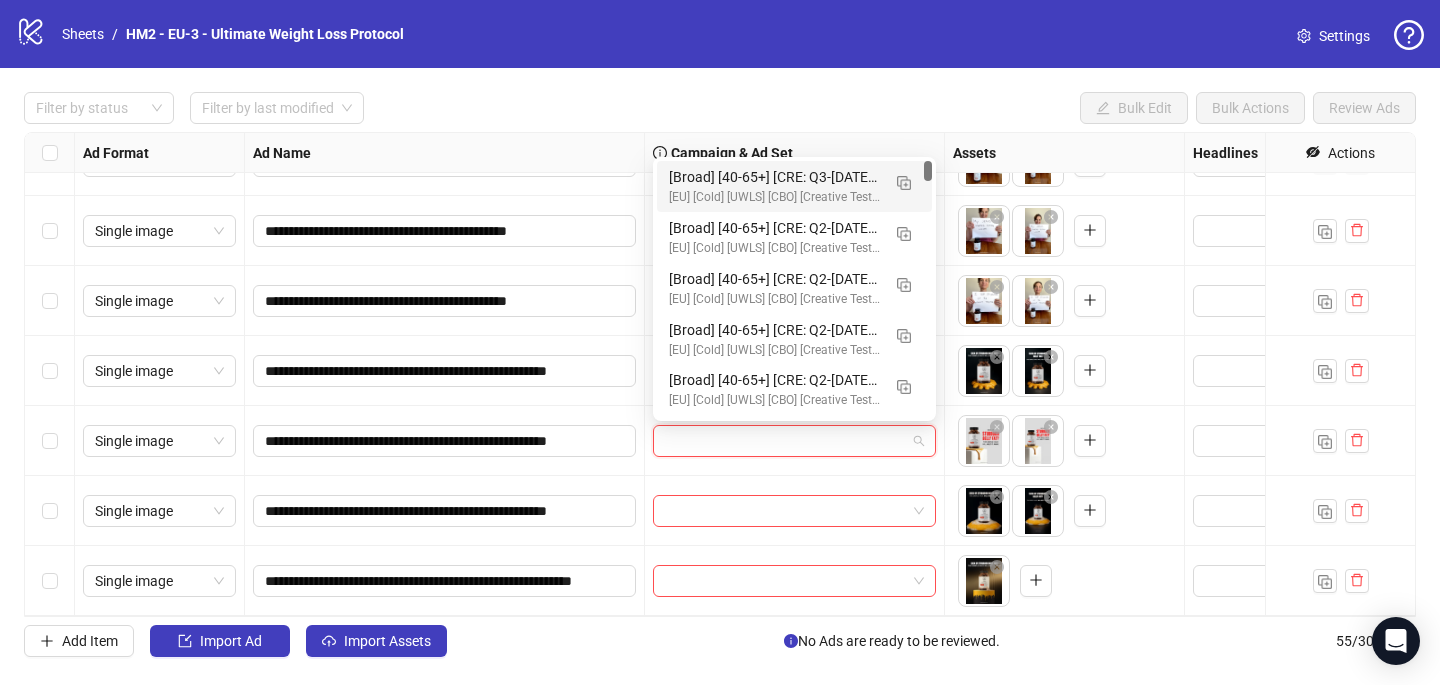 click on "[EU] [Cold] [UWLS] [CBO] [Creative Testing] [[DATE]]" at bounding box center [774, 197] 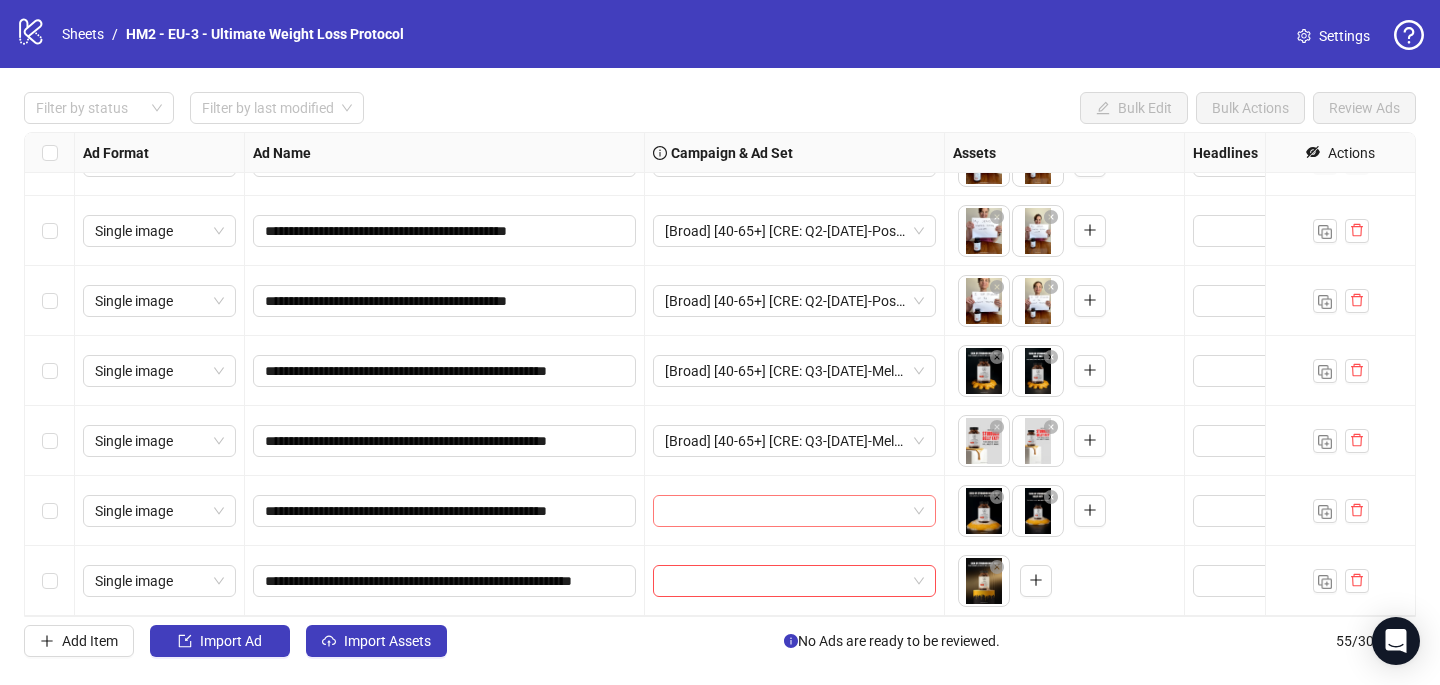 click at bounding box center [785, 511] 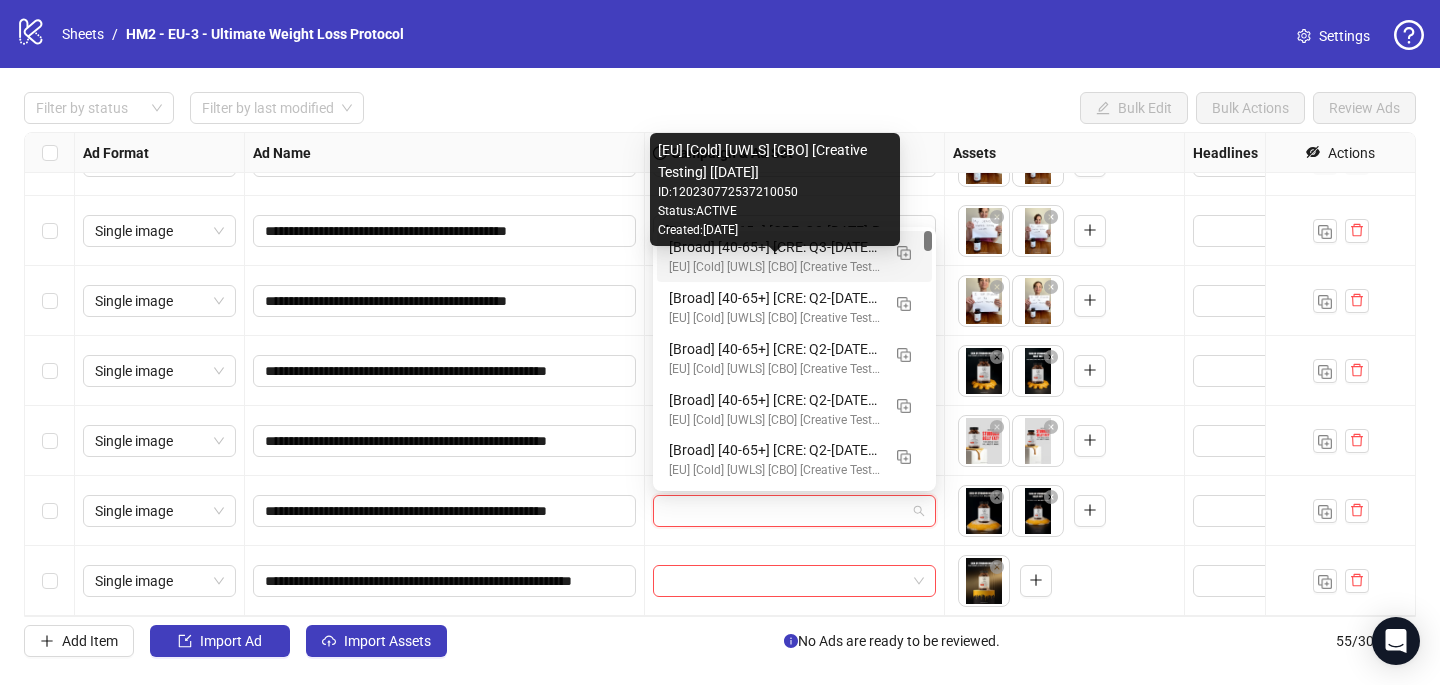 click on "[EU] [Cold] [UWLS] [CBO] [Creative Testing] [[DATE]]" at bounding box center (774, 267) 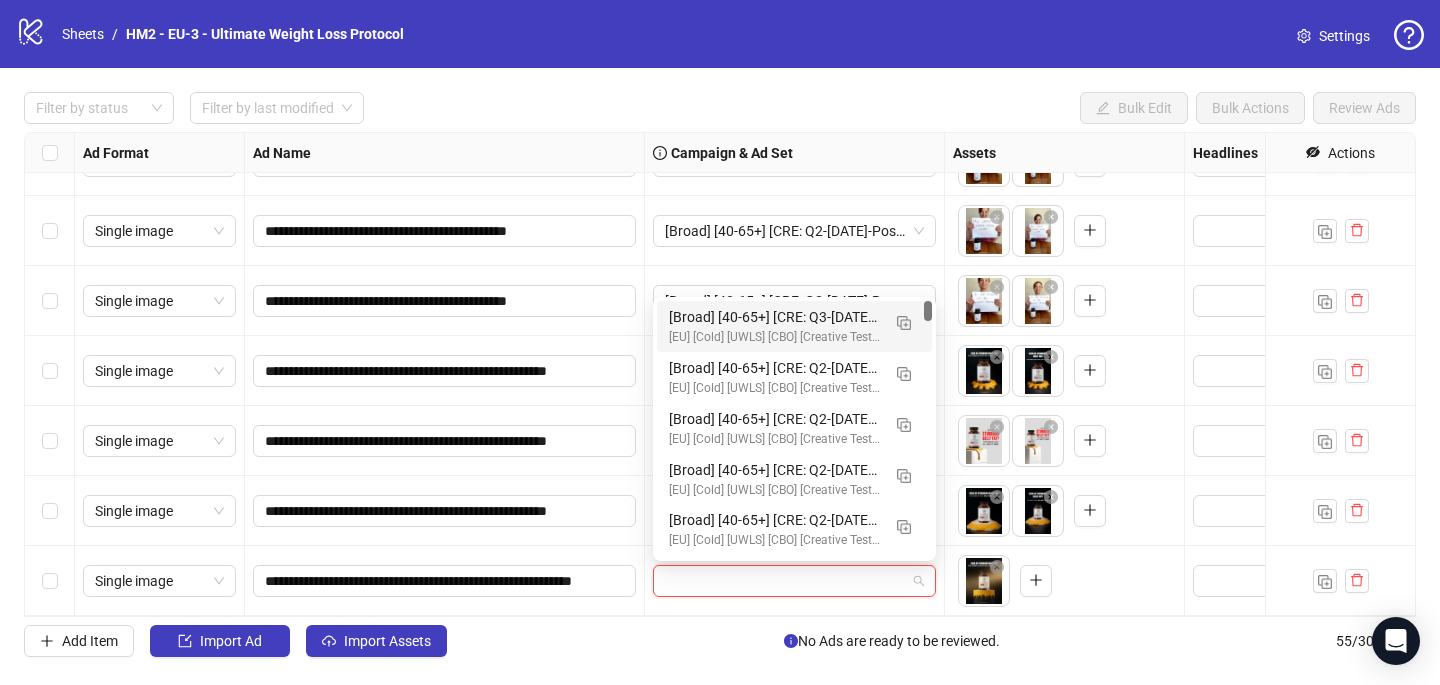 click at bounding box center [785, 581] 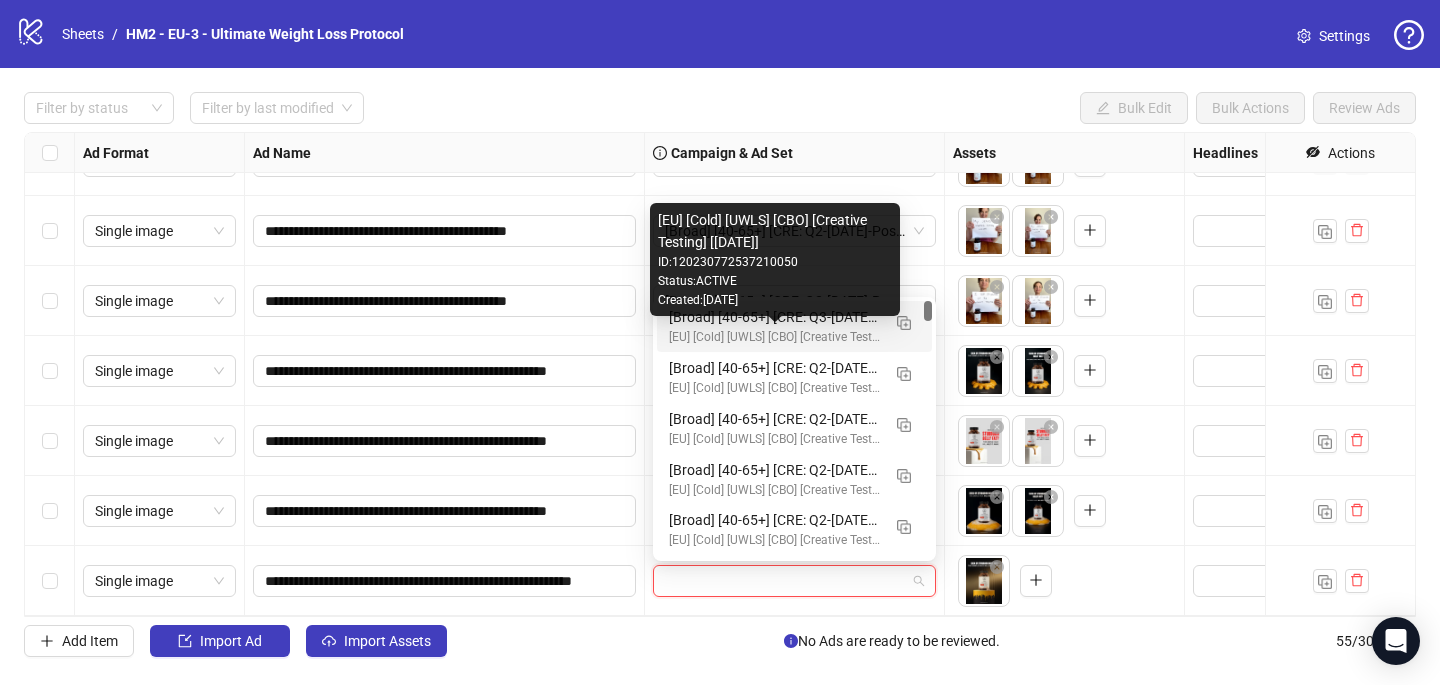 click on "[Broad] [40-65+] [CRE: Q3-[DATE]-Melt-Fat-WeightLoss-ProductHero-UWC/UWLS] [CO: Q1-[DATE]-SkinnyEra-UWC/MH] [[DATE]] (copy) (copy) (copy) (copy) (copy) (copy) (copy) (copy) (copy) (copy) (copy) (copy)" at bounding box center (774, 317) 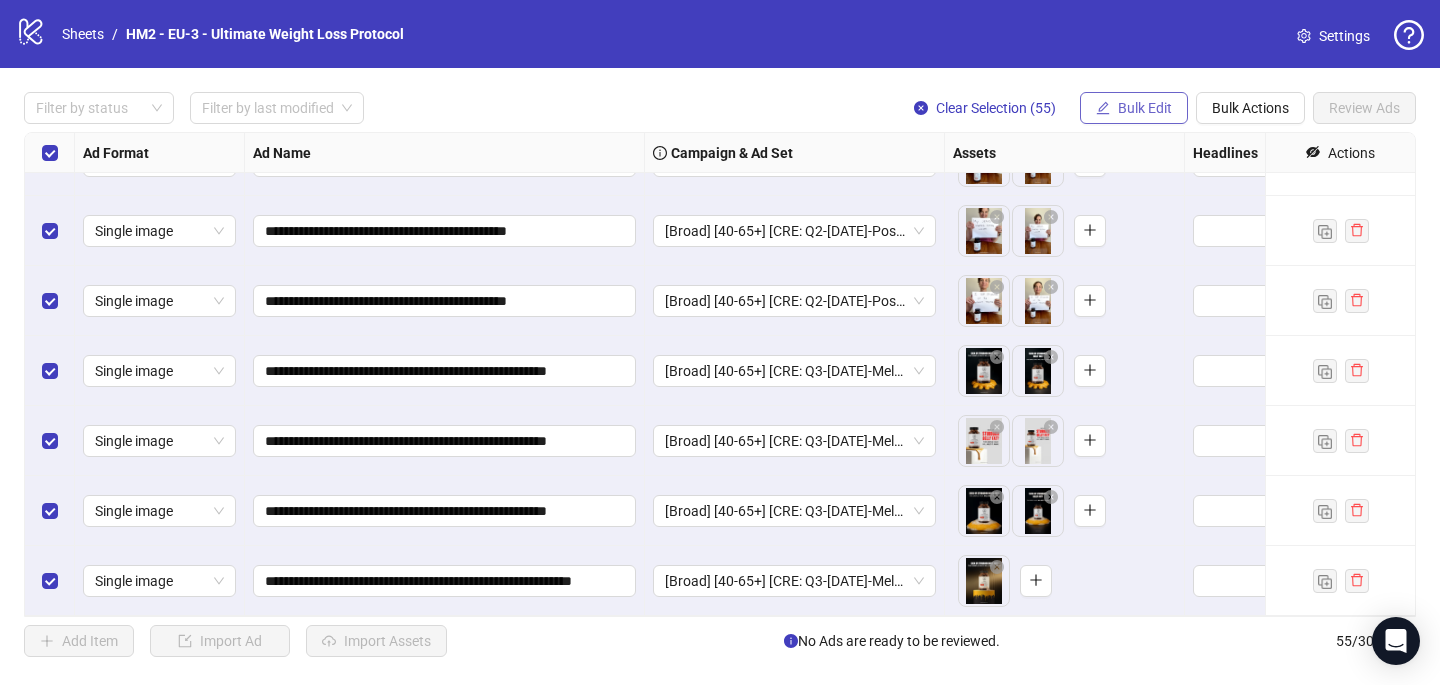 click on "Bulk Edit" at bounding box center (1145, 108) 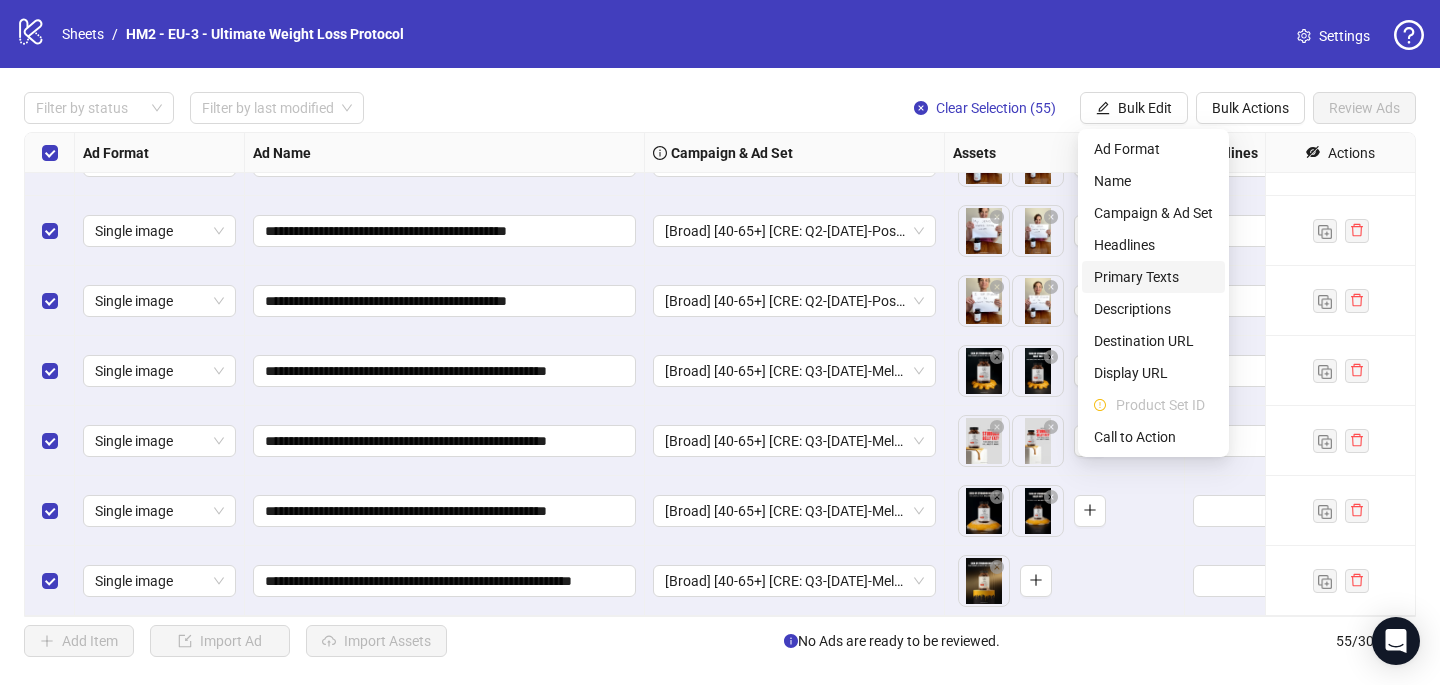 click on "Primary Texts" at bounding box center (1153, 277) 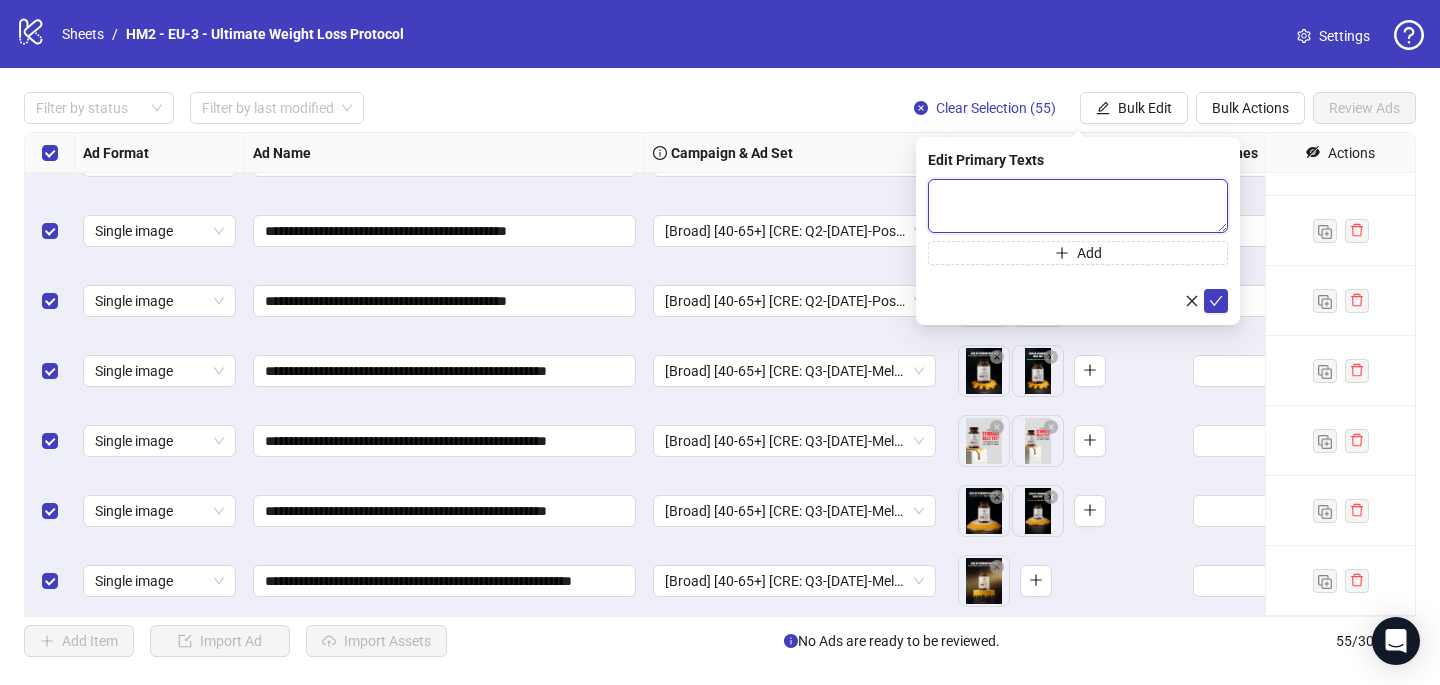 click at bounding box center [1078, 206] 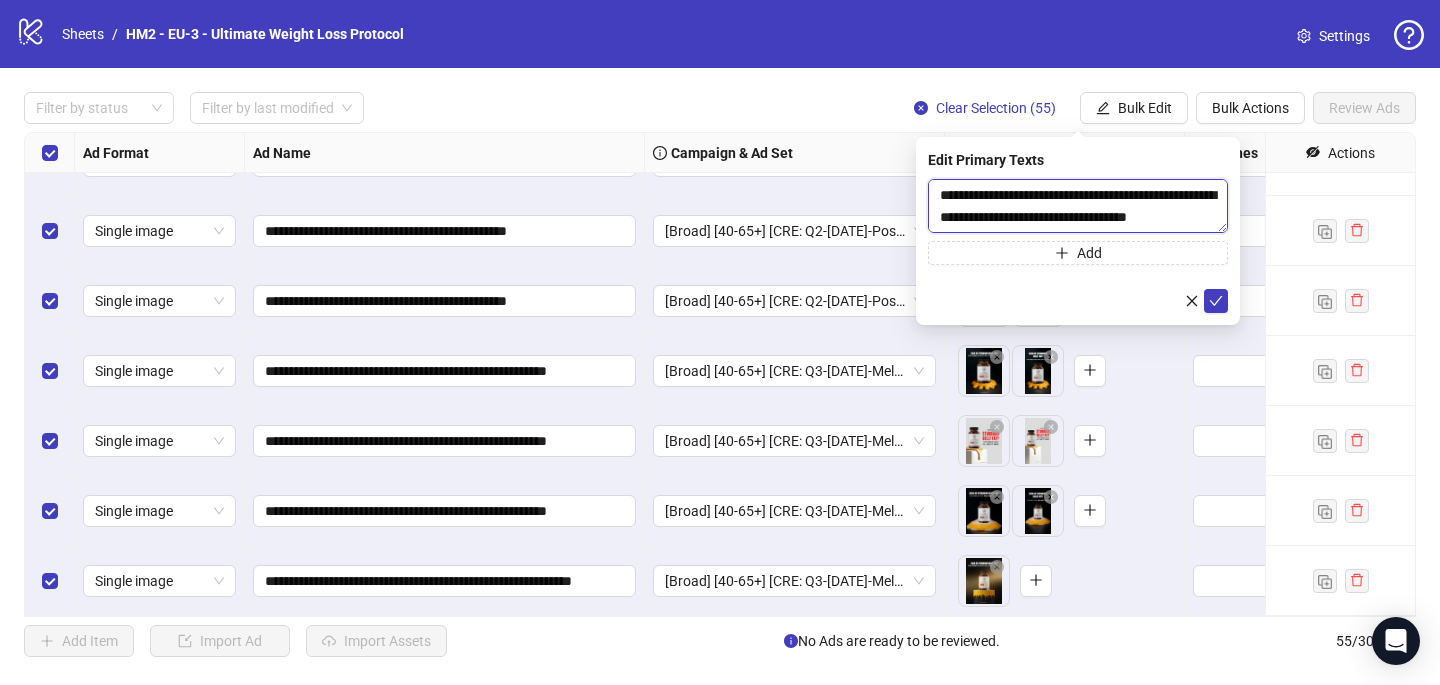 scroll, scrollTop: 1687, scrollLeft: 0, axis: vertical 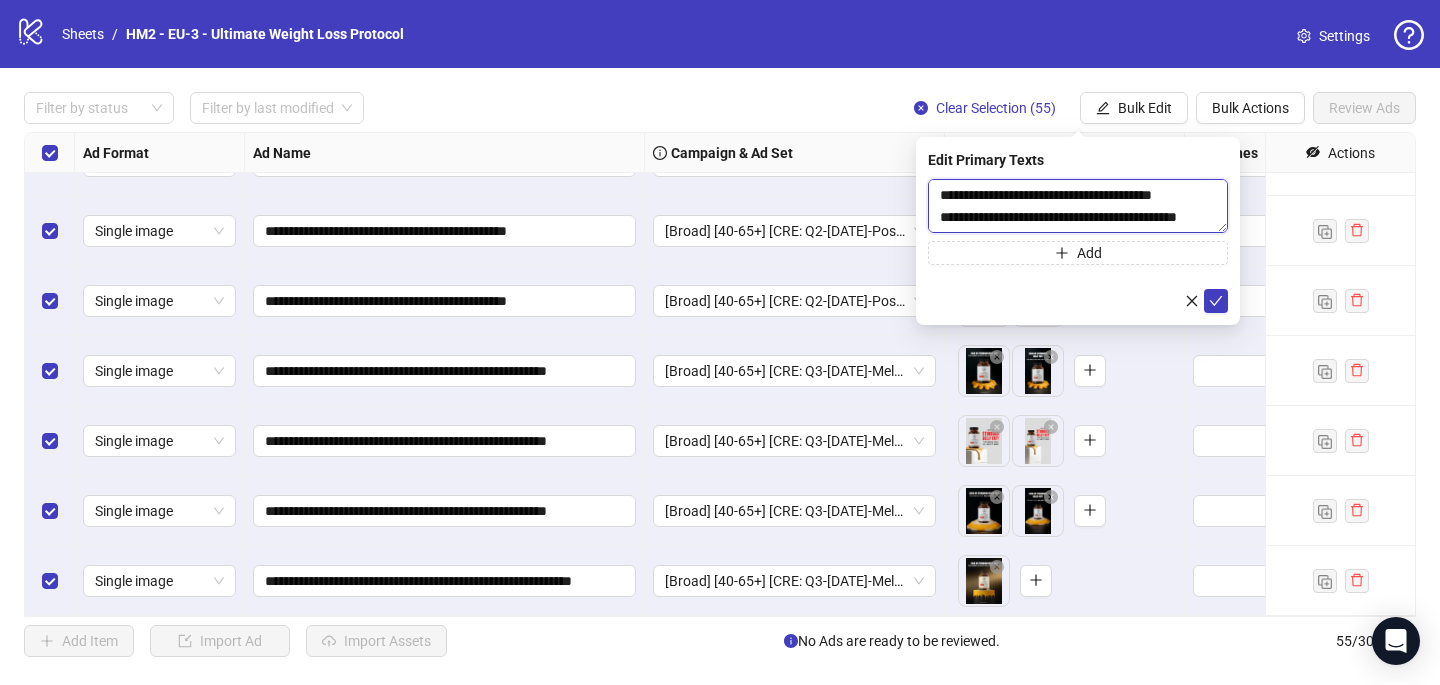 drag, startPoint x: 1023, startPoint y: 216, endPoint x: 937, endPoint y: 208, distance: 86.37129 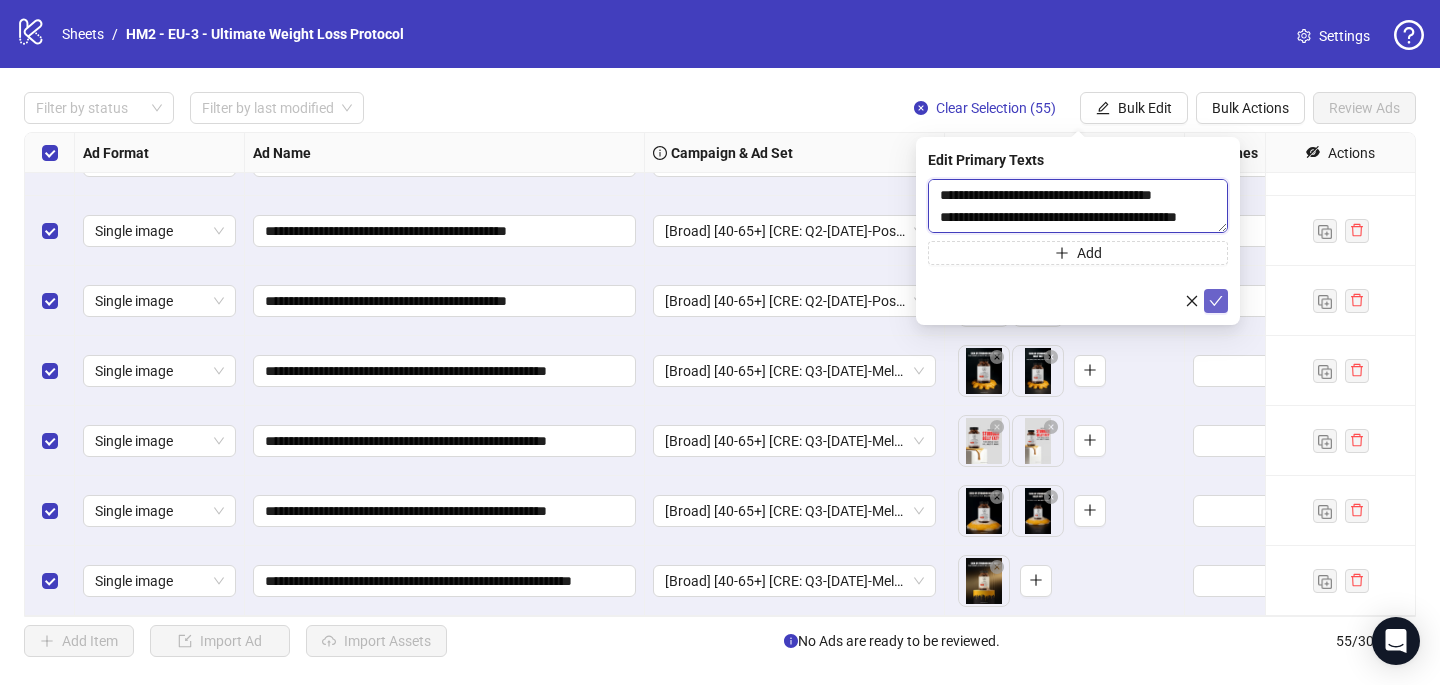 type on "**********" 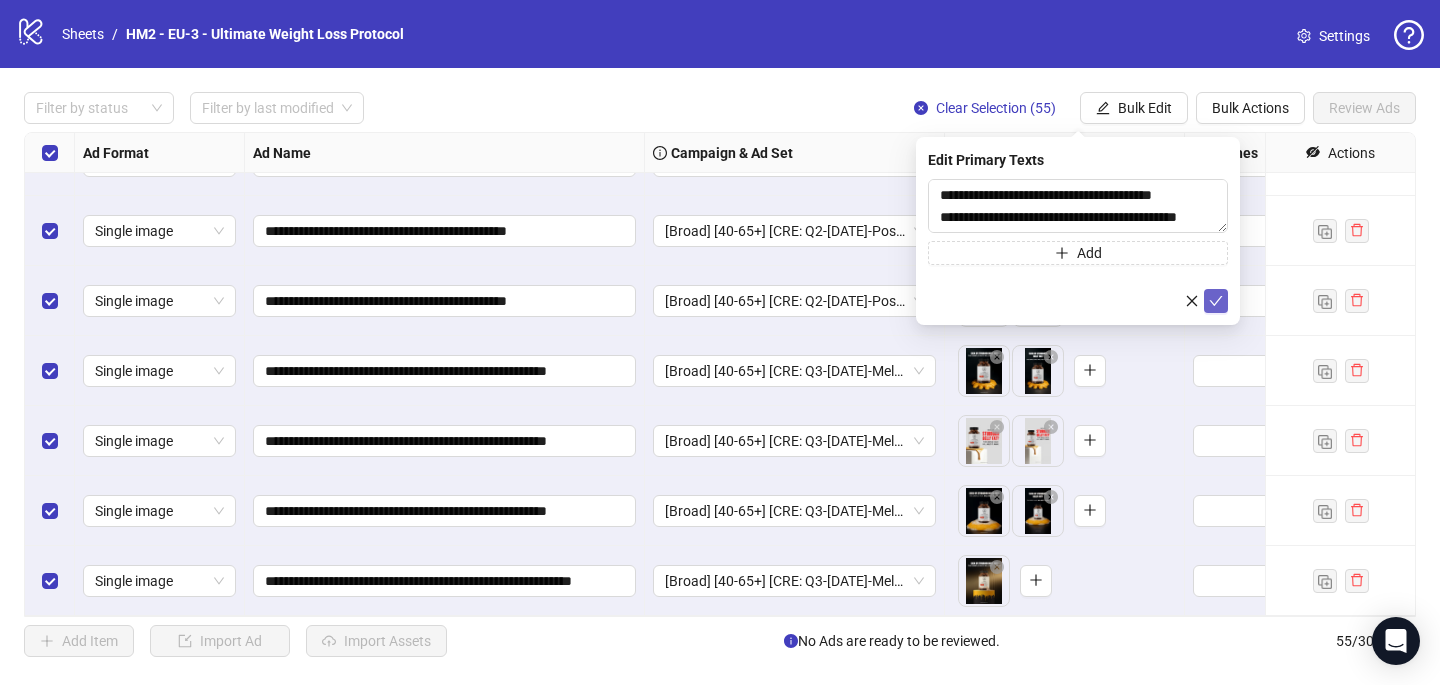 click 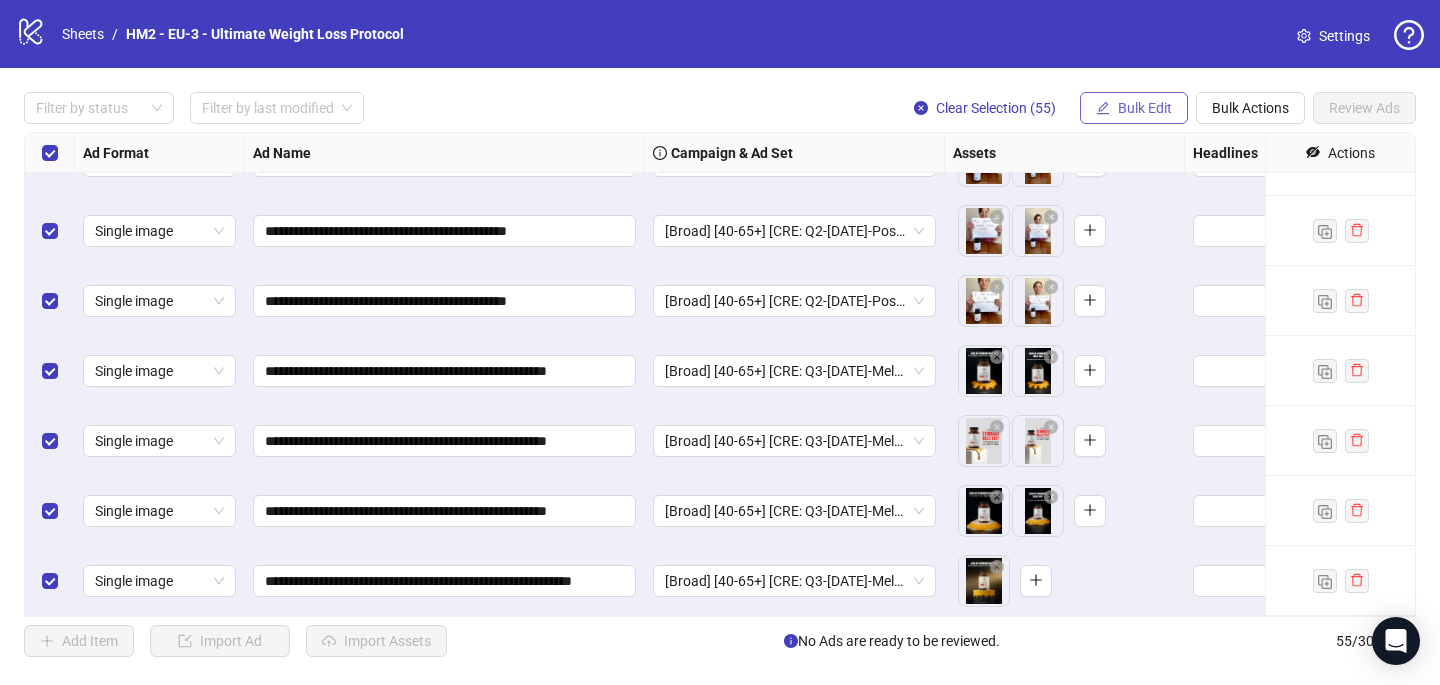 click on "Bulk Edit" at bounding box center (1145, 108) 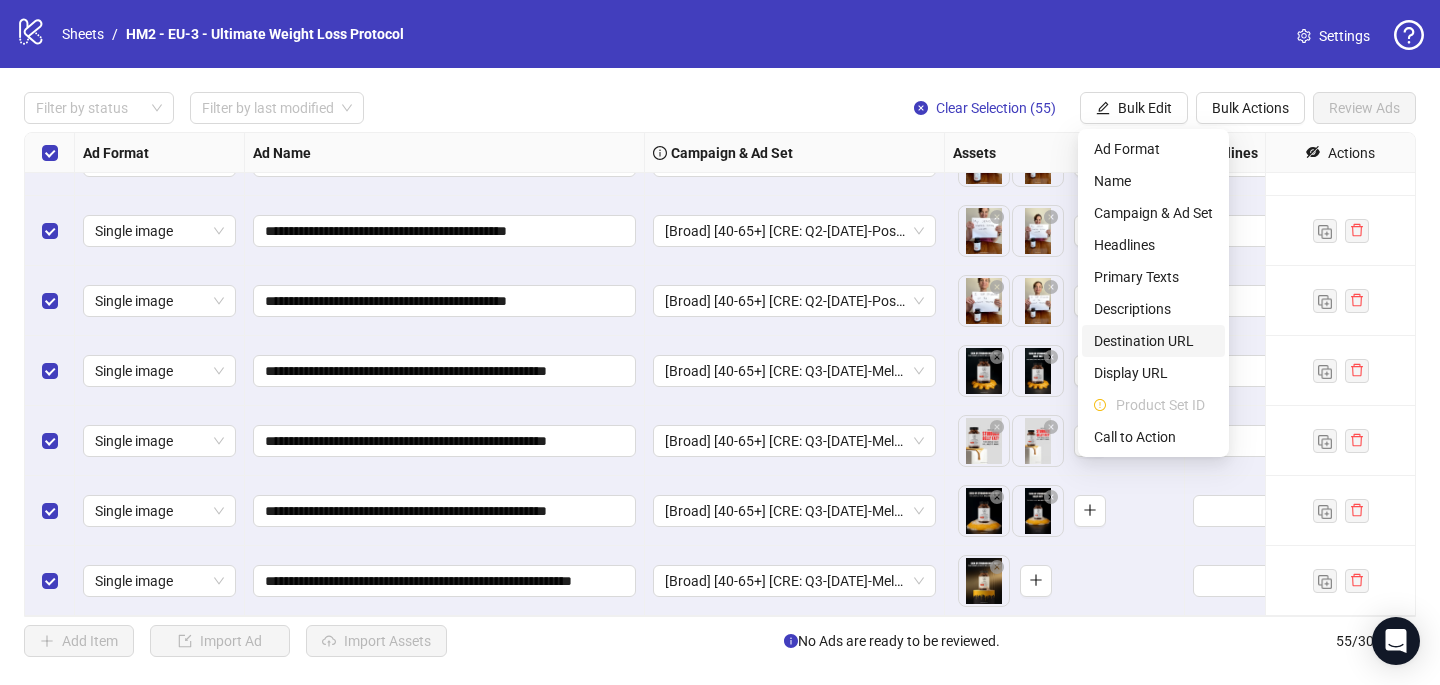 click on "Destination URL" at bounding box center (1153, 341) 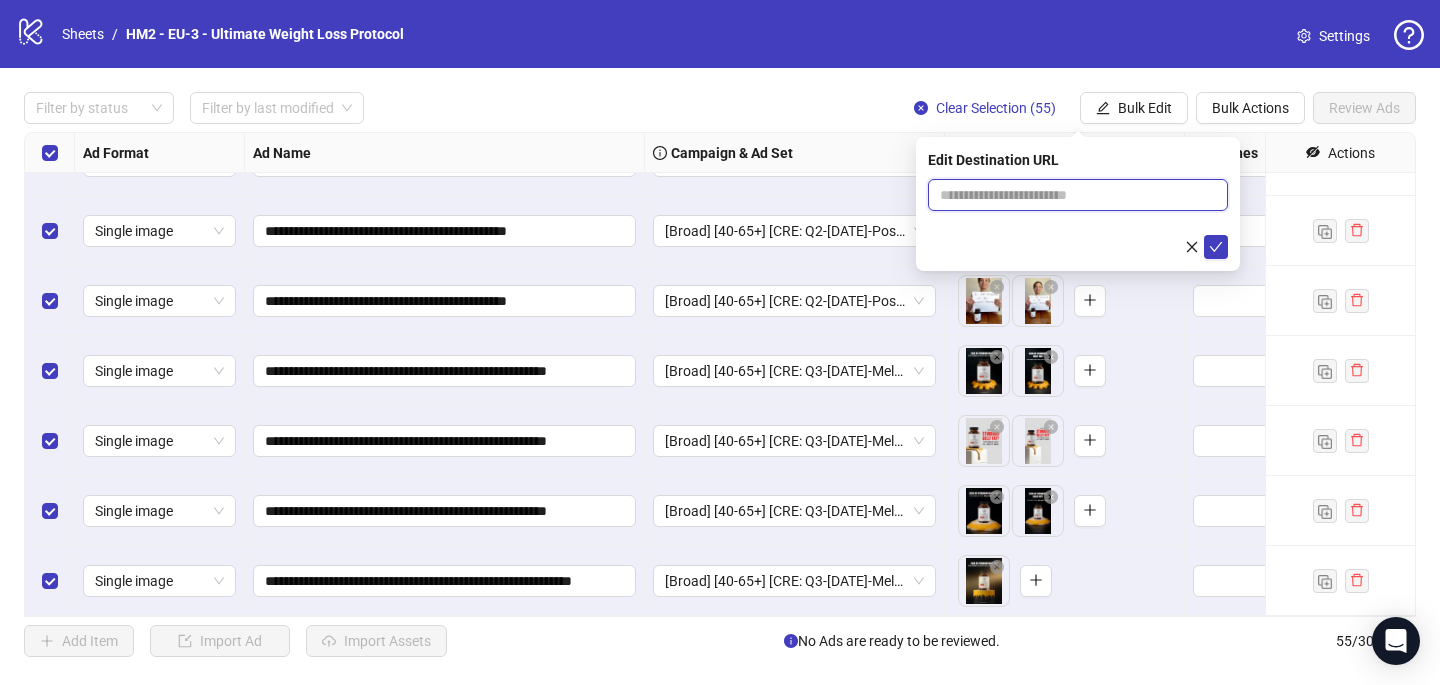 click at bounding box center (1070, 195) 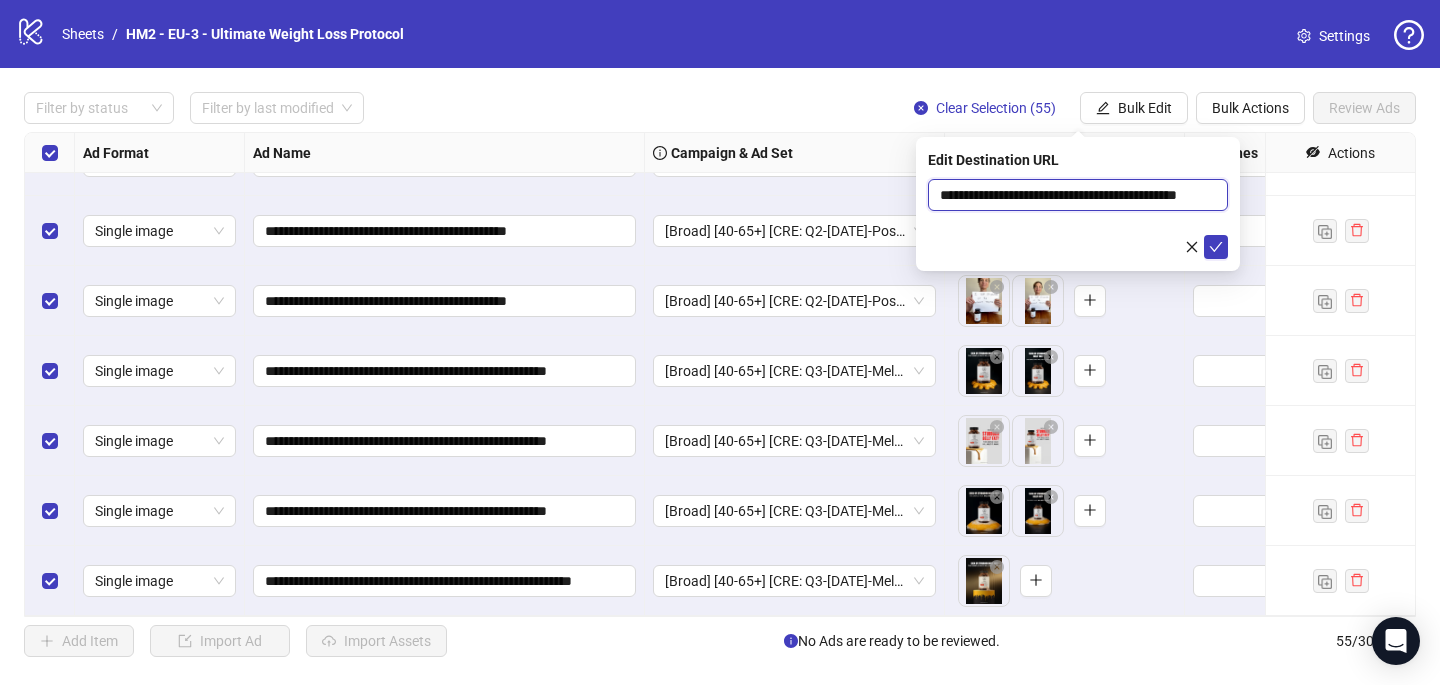 scroll, scrollTop: 0, scrollLeft: 68, axis: horizontal 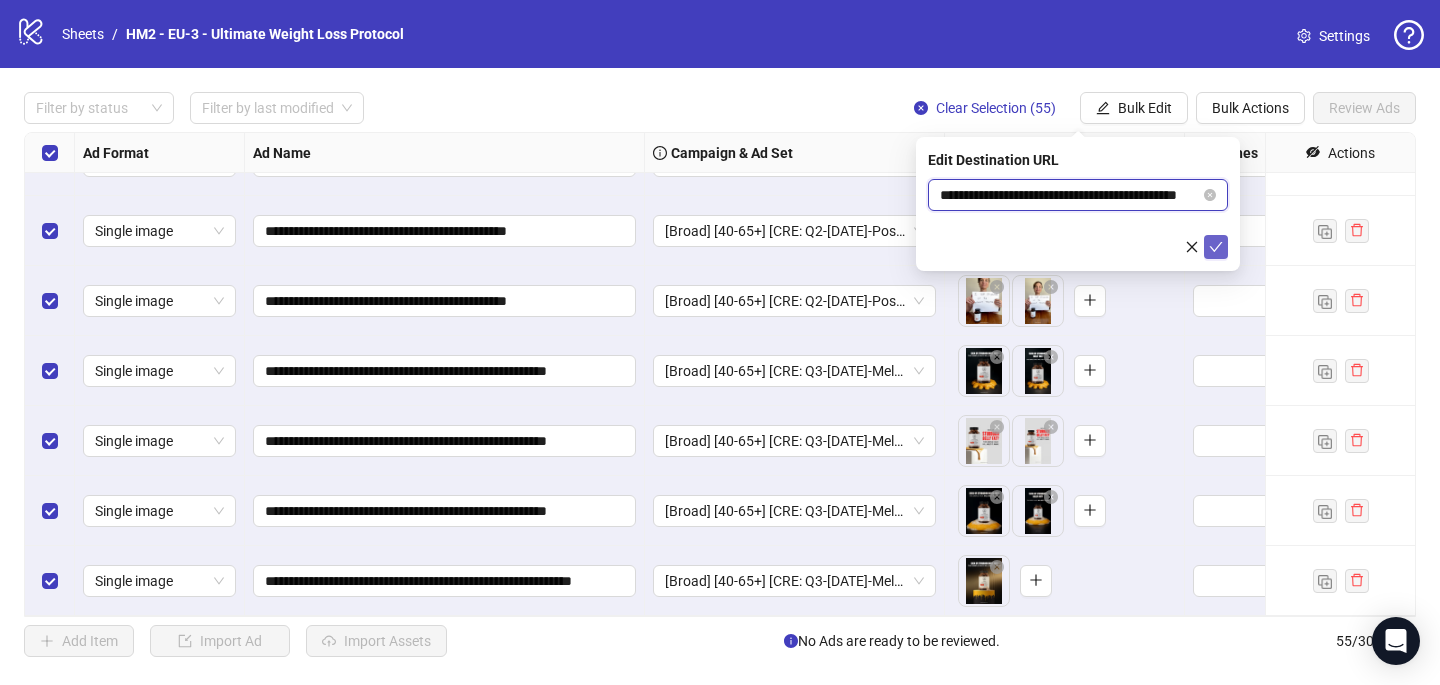 type on "**********" 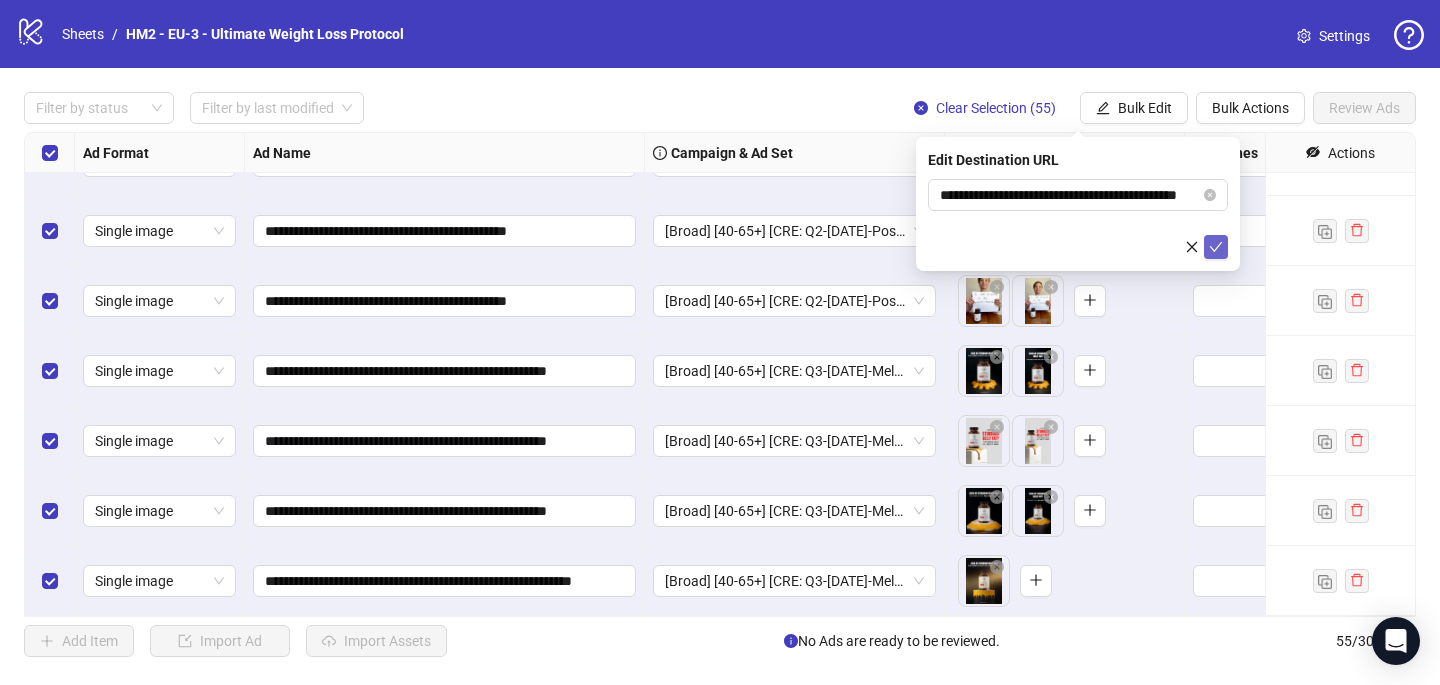 click 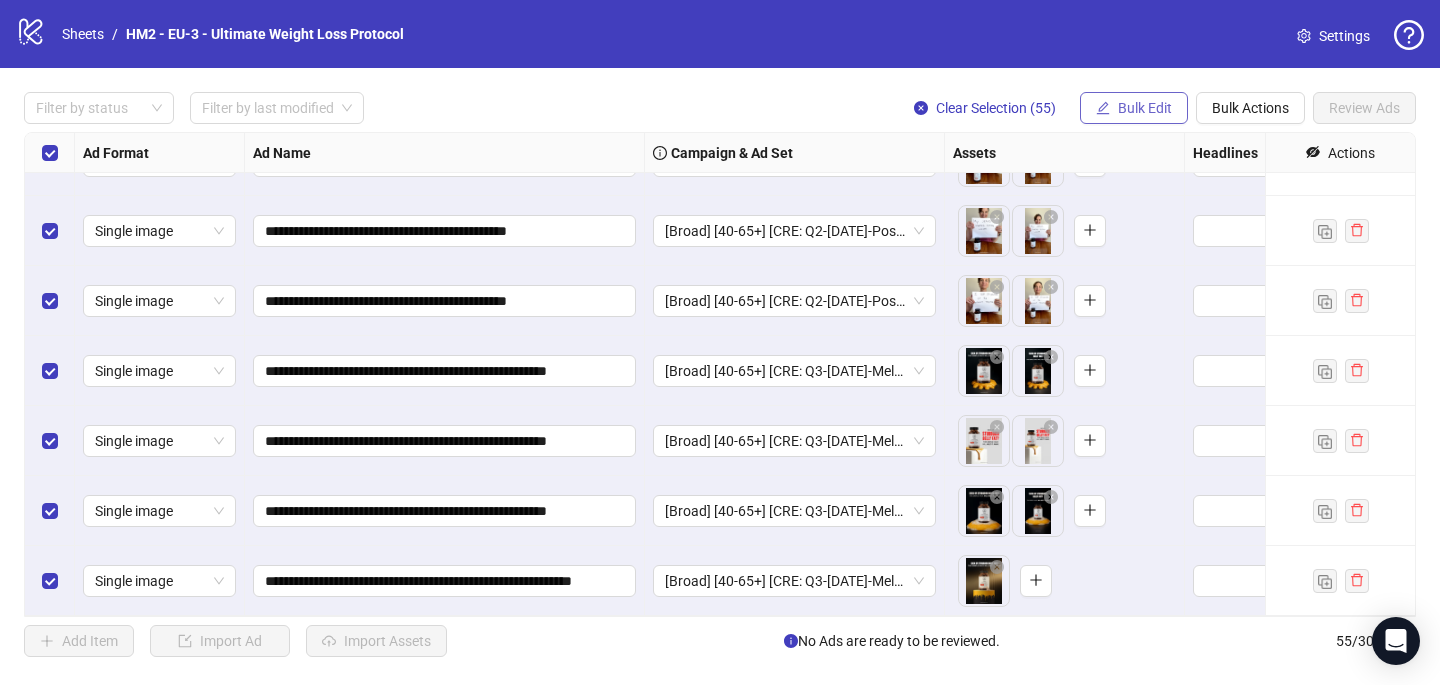 click on "Bulk Edit" at bounding box center (1145, 108) 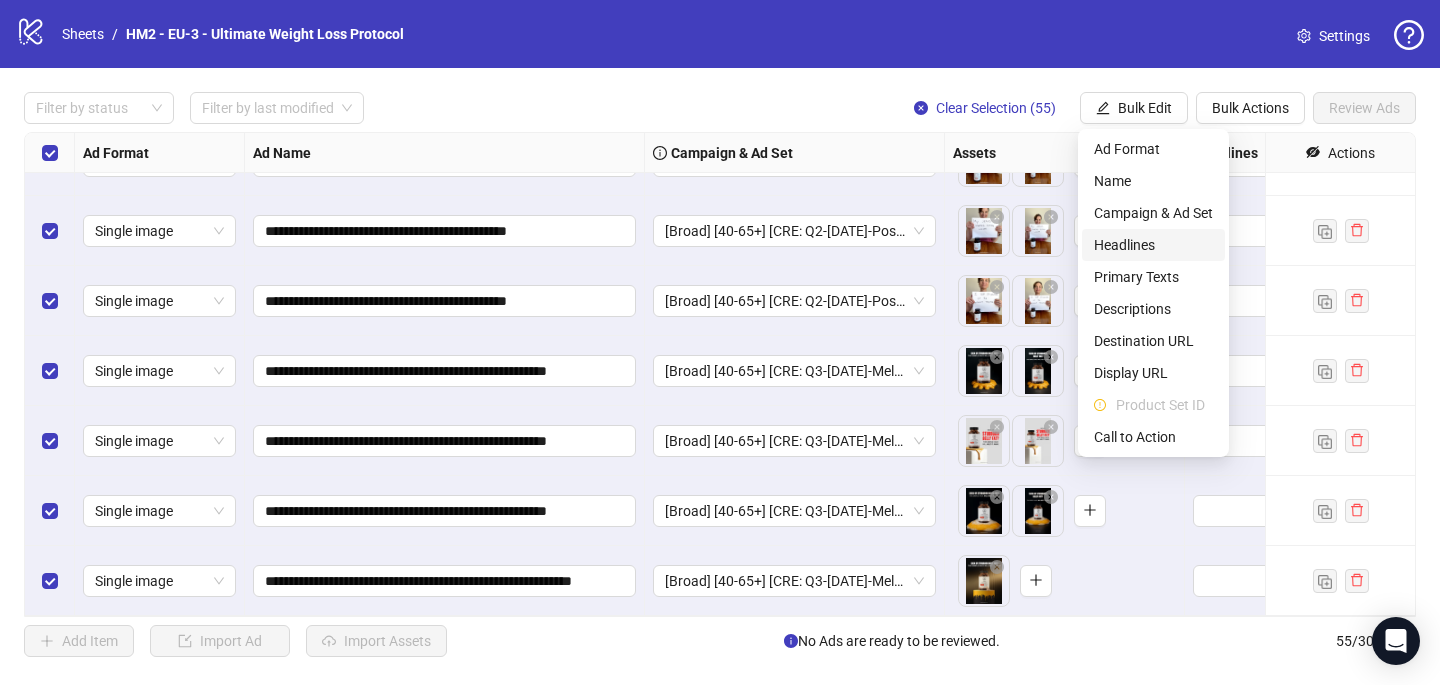 click on "Headlines" at bounding box center [1153, 245] 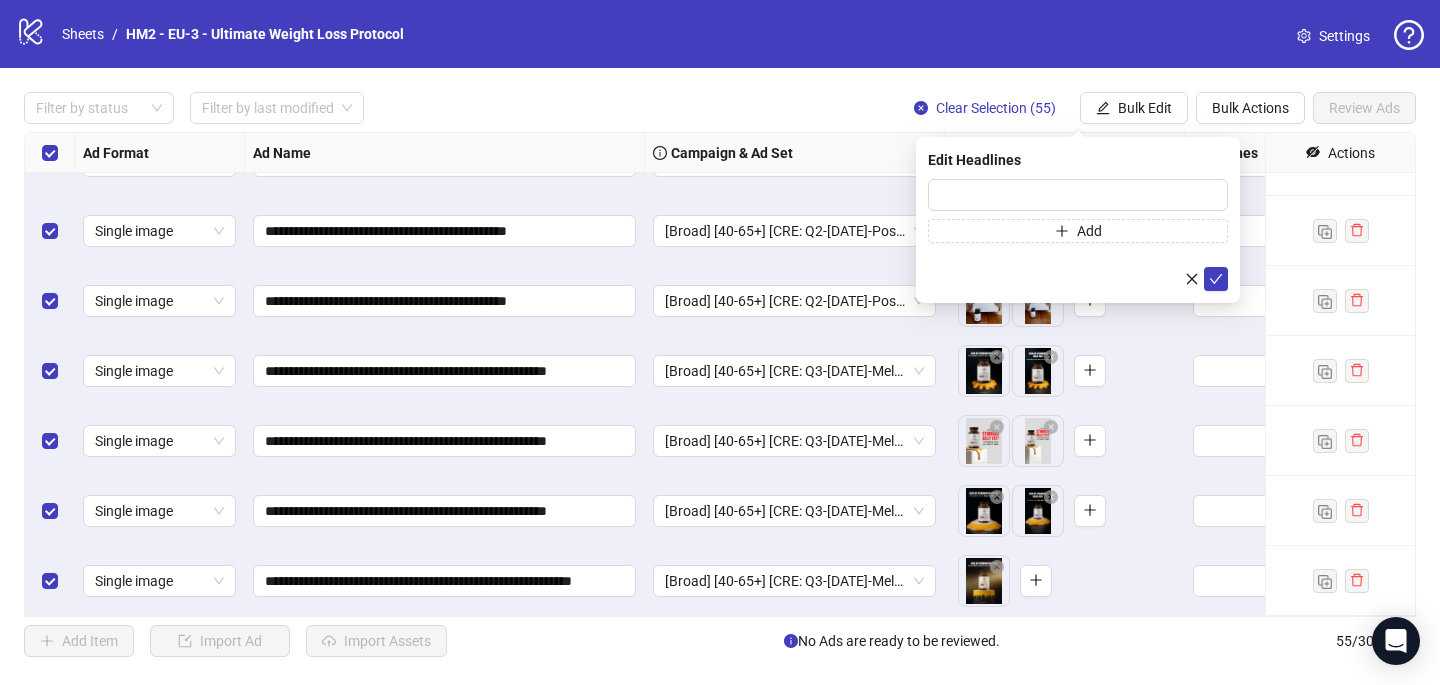 click on "Add" at bounding box center (1078, 211) 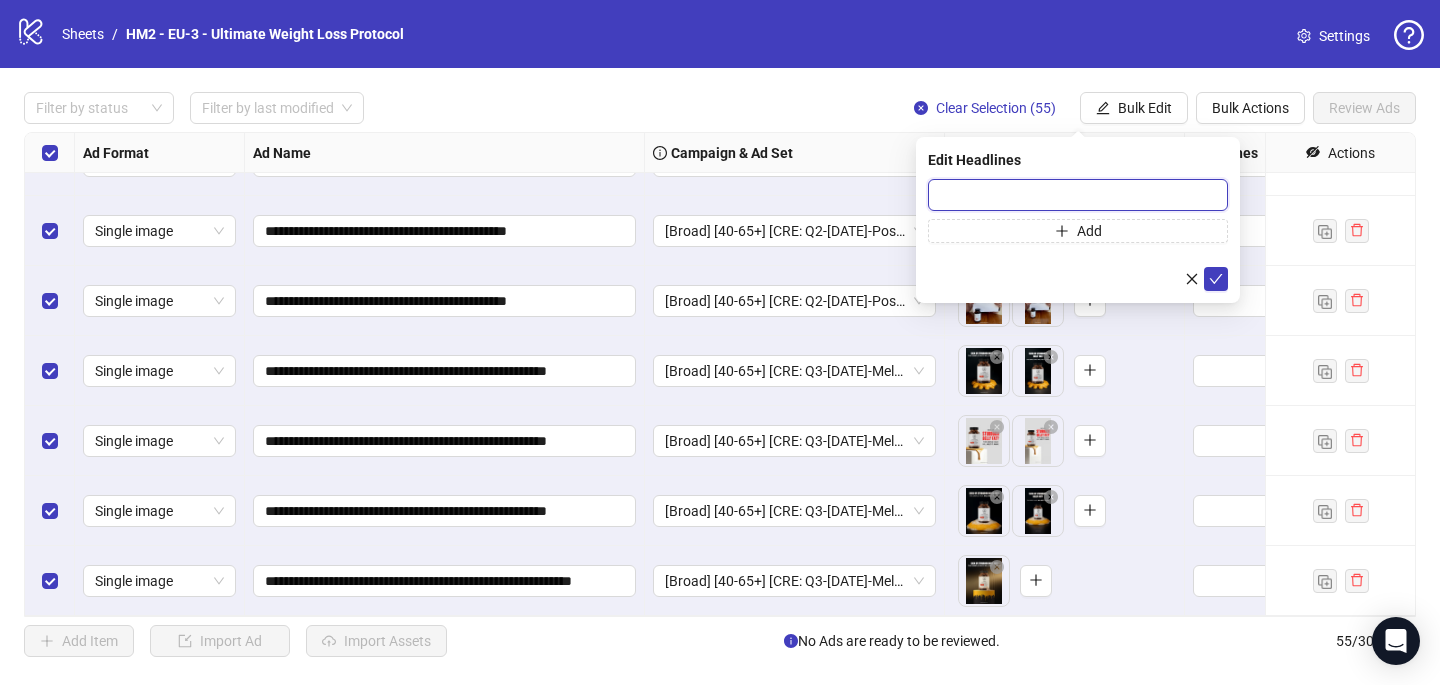 click at bounding box center [1078, 195] 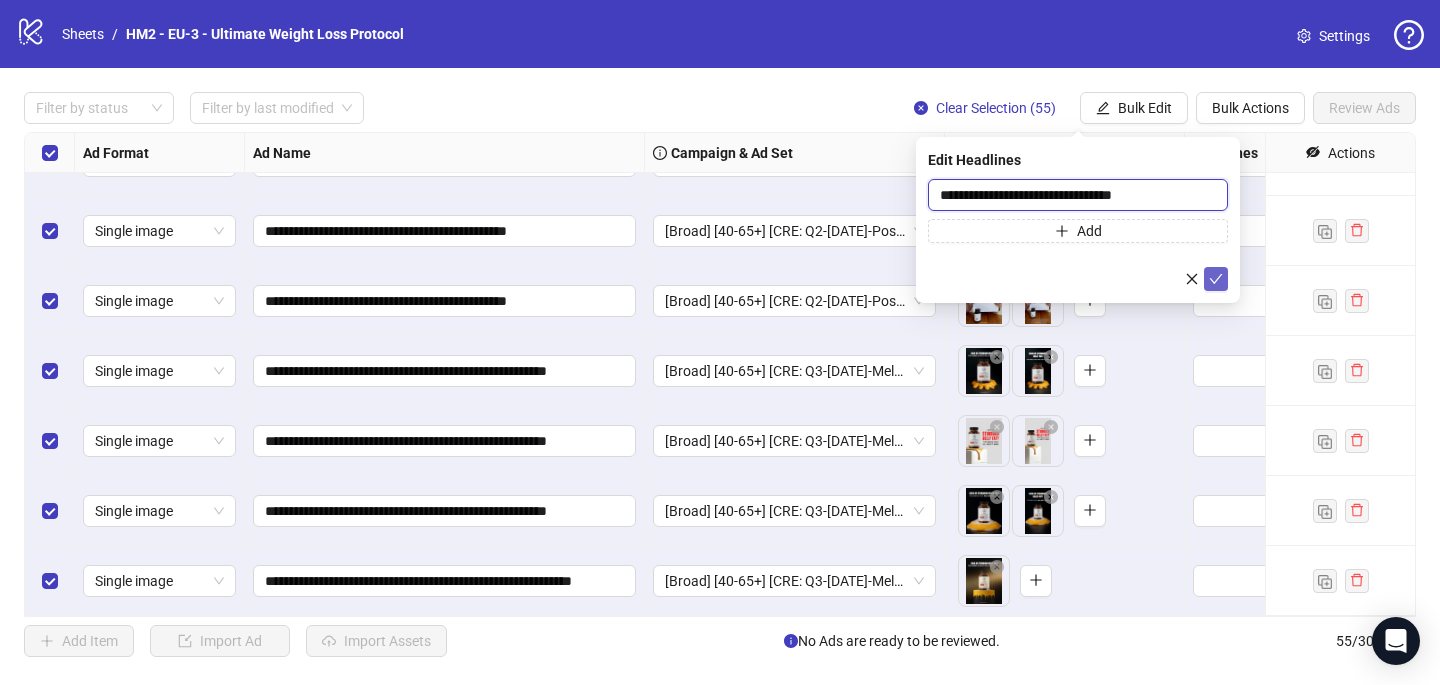 type on "**********" 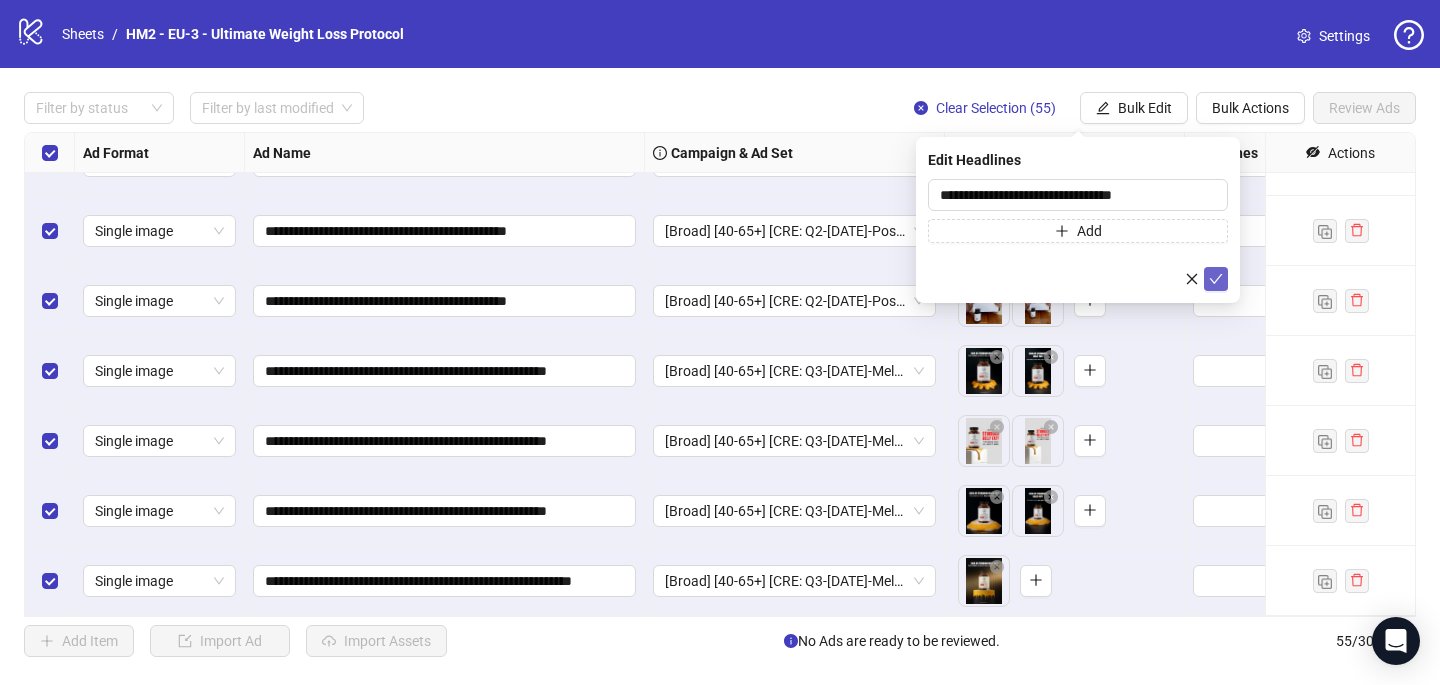click 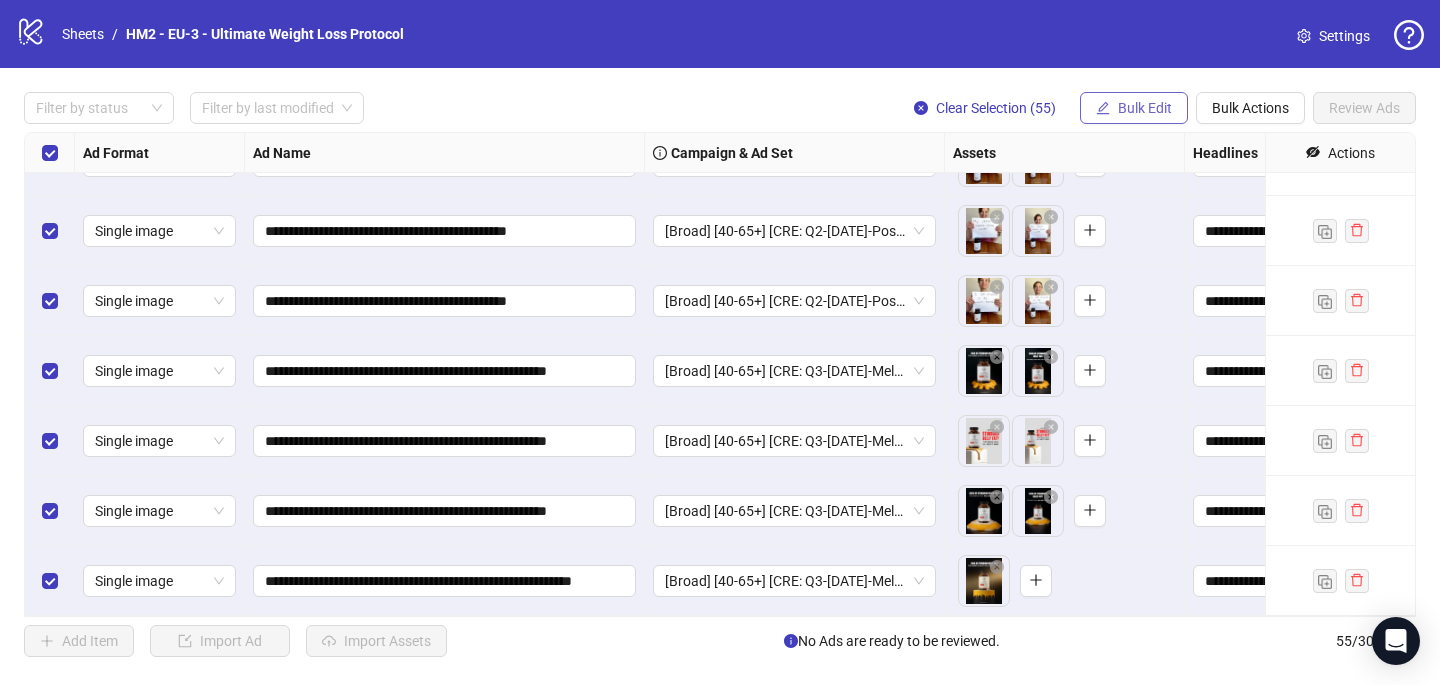 click on "Bulk Edit" at bounding box center [1145, 108] 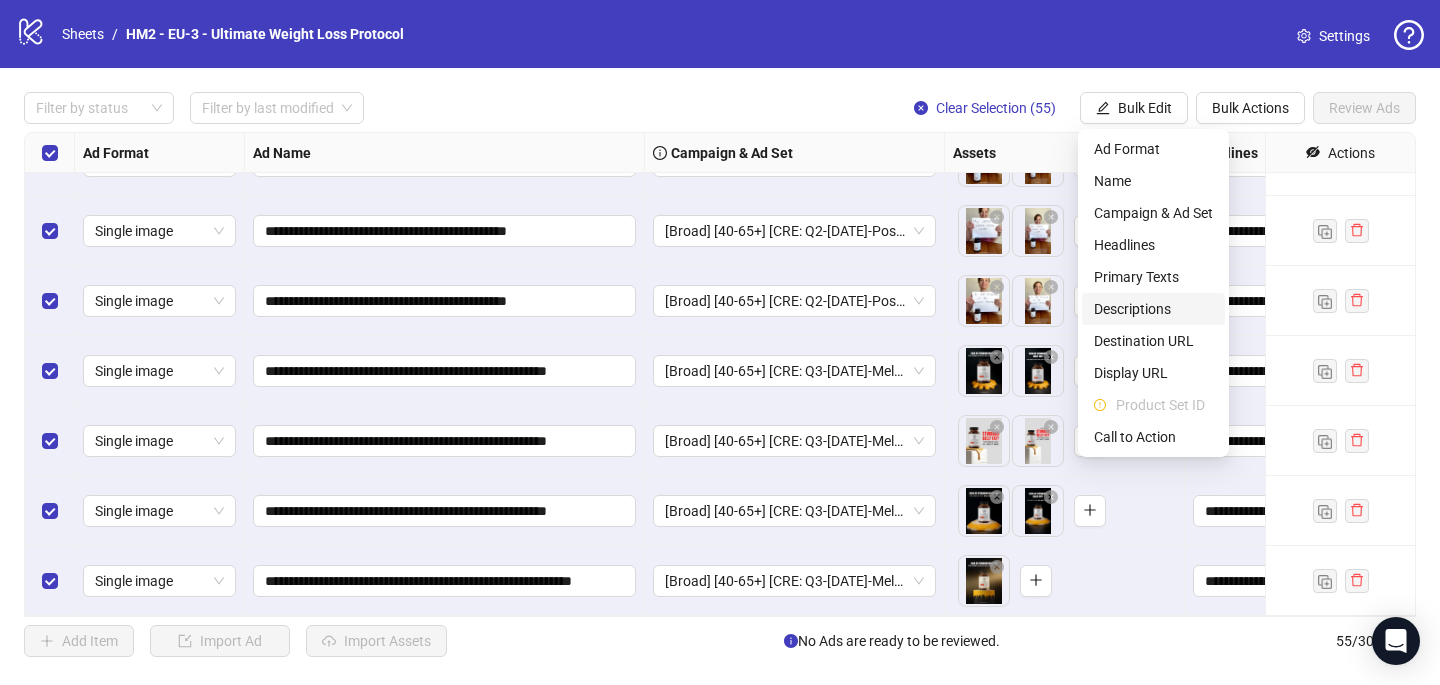 click on "Descriptions" at bounding box center [1153, 309] 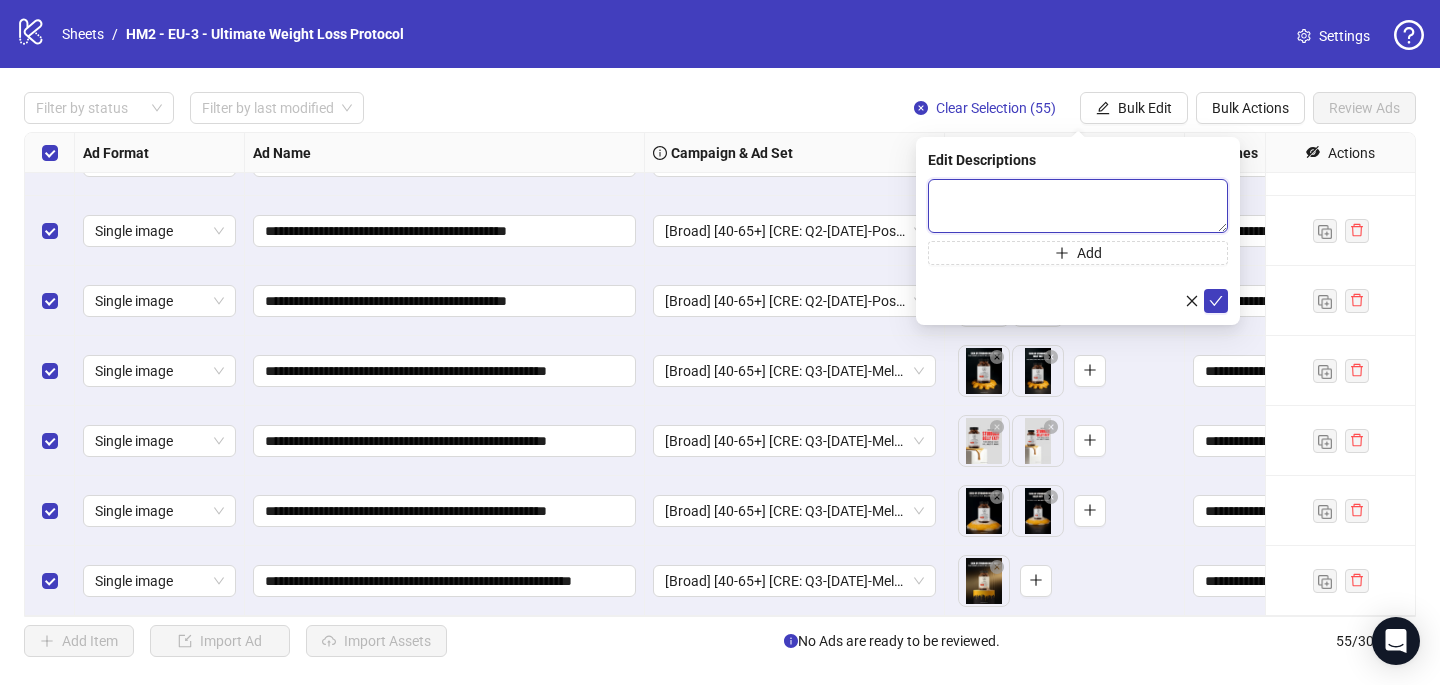 click at bounding box center (1078, 206) 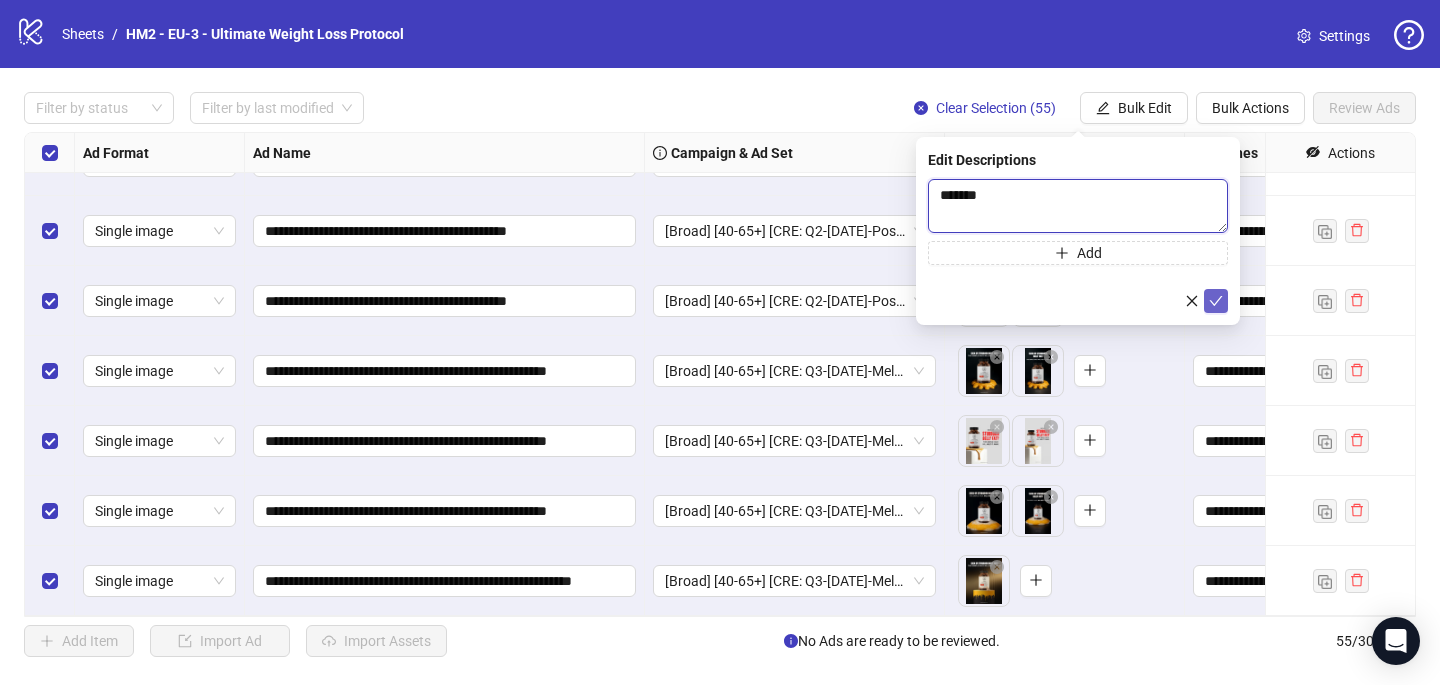 type 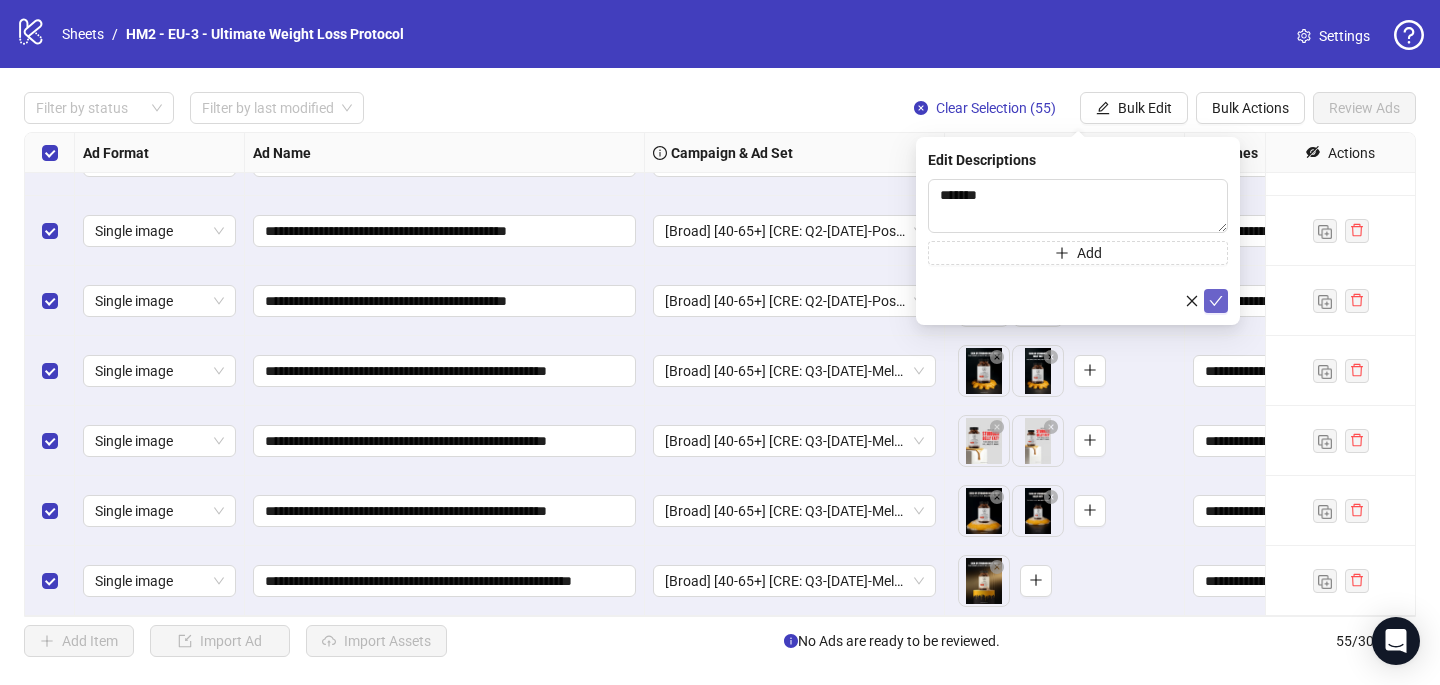 click 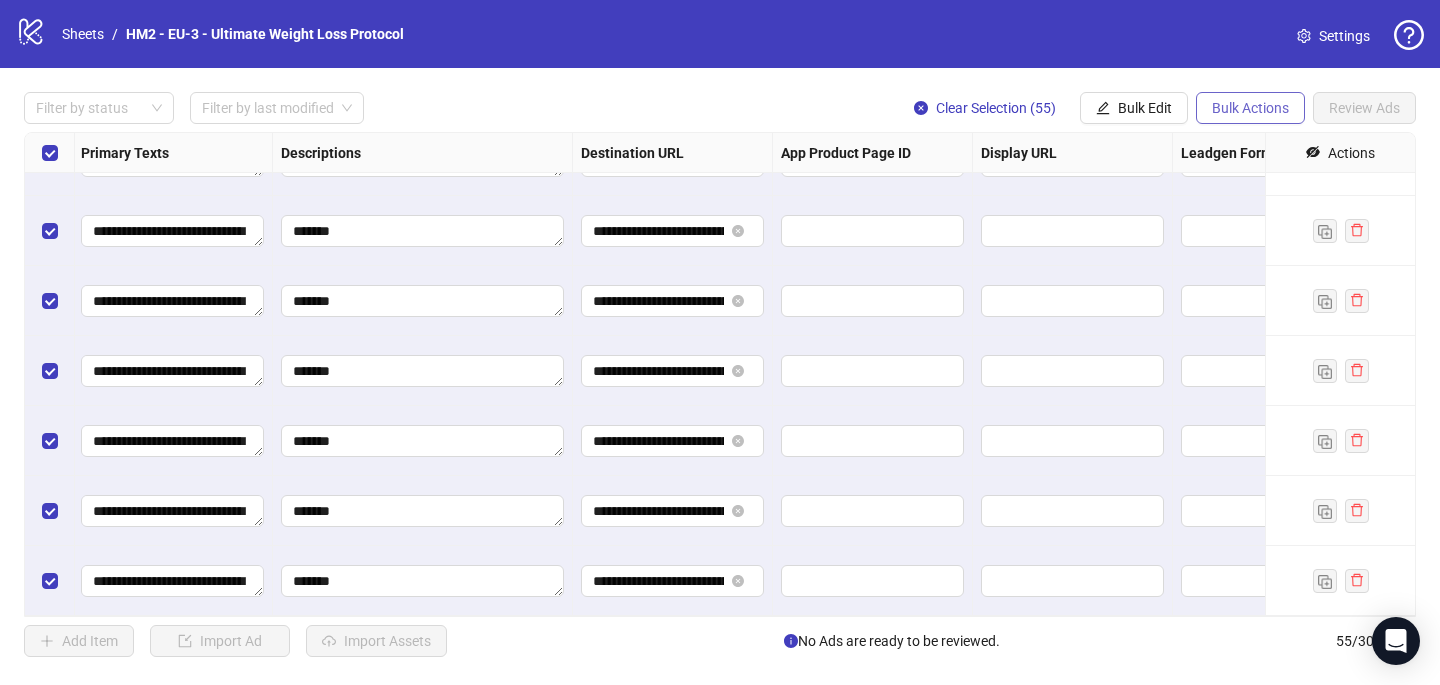 scroll, scrollTop: 3407, scrollLeft: 1541, axis: both 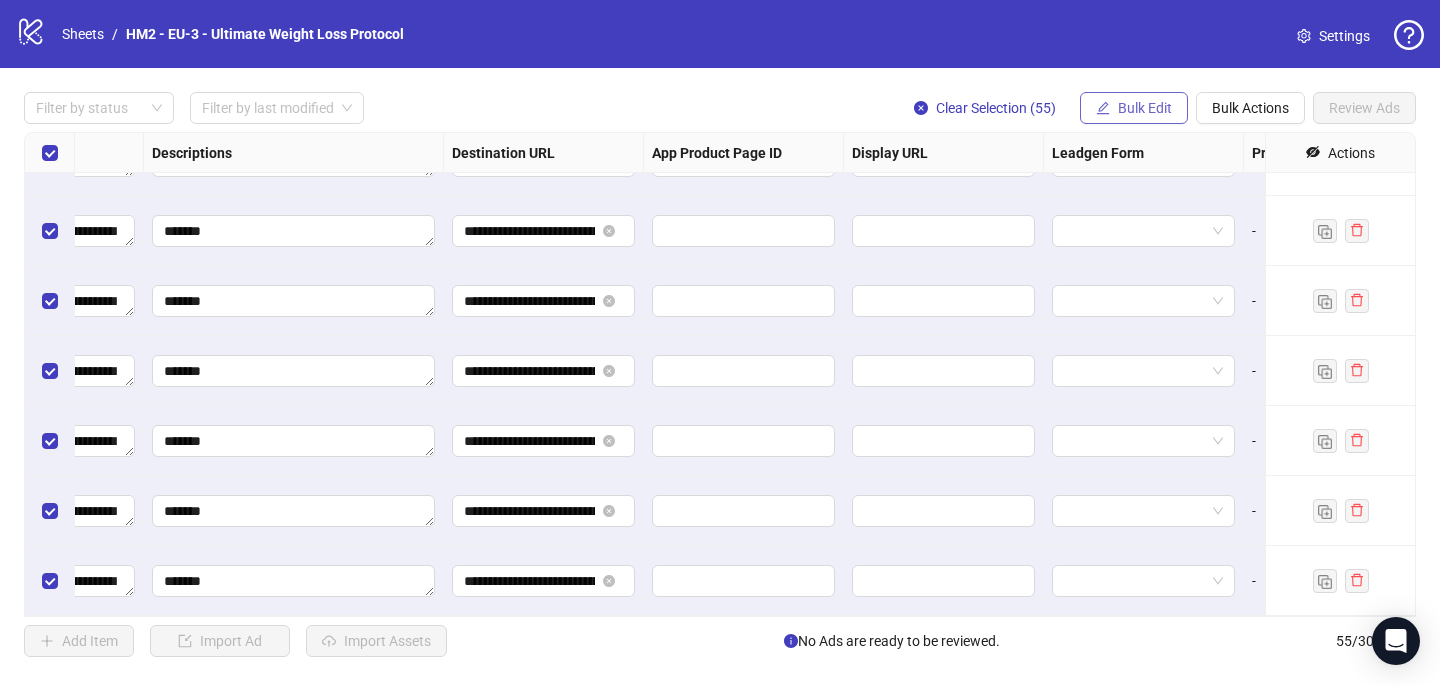 click on "Bulk Edit" at bounding box center (1145, 108) 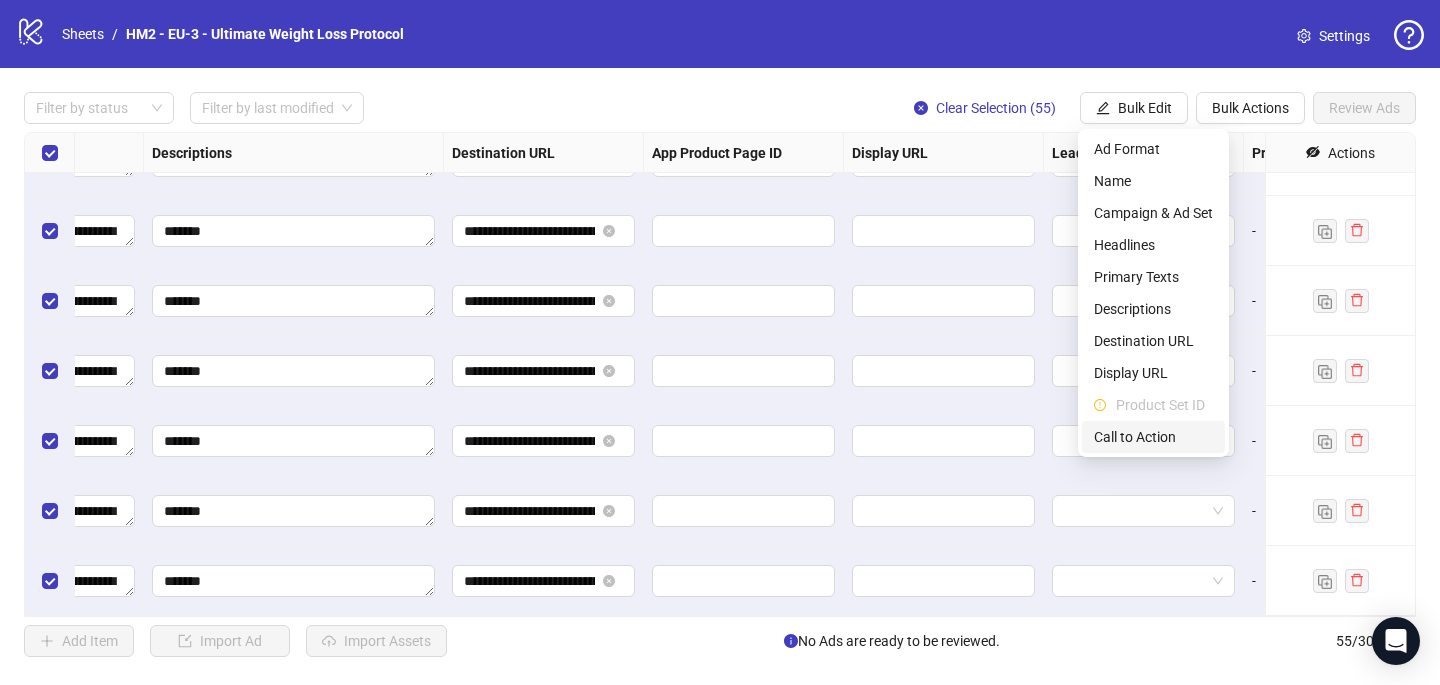 click on "Call to Action" at bounding box center [1153, 437] 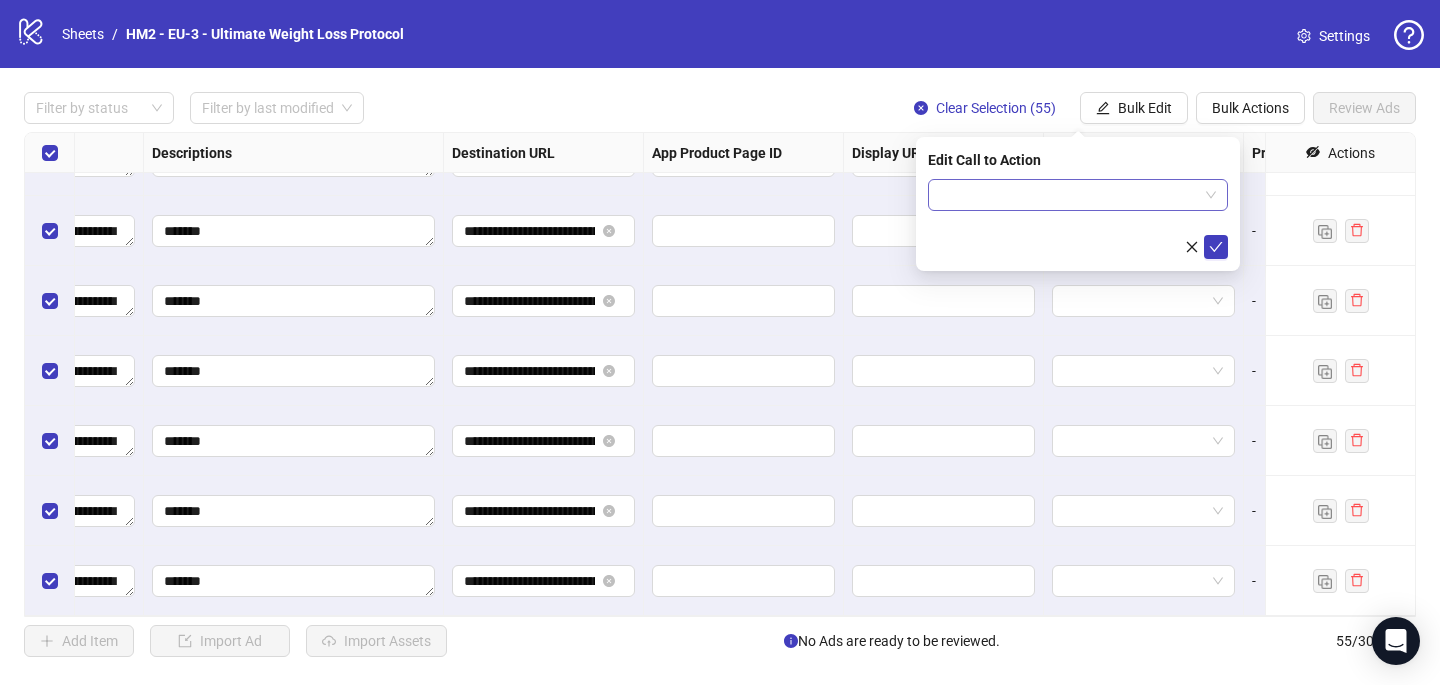 click at bounding box center [1069, 195] 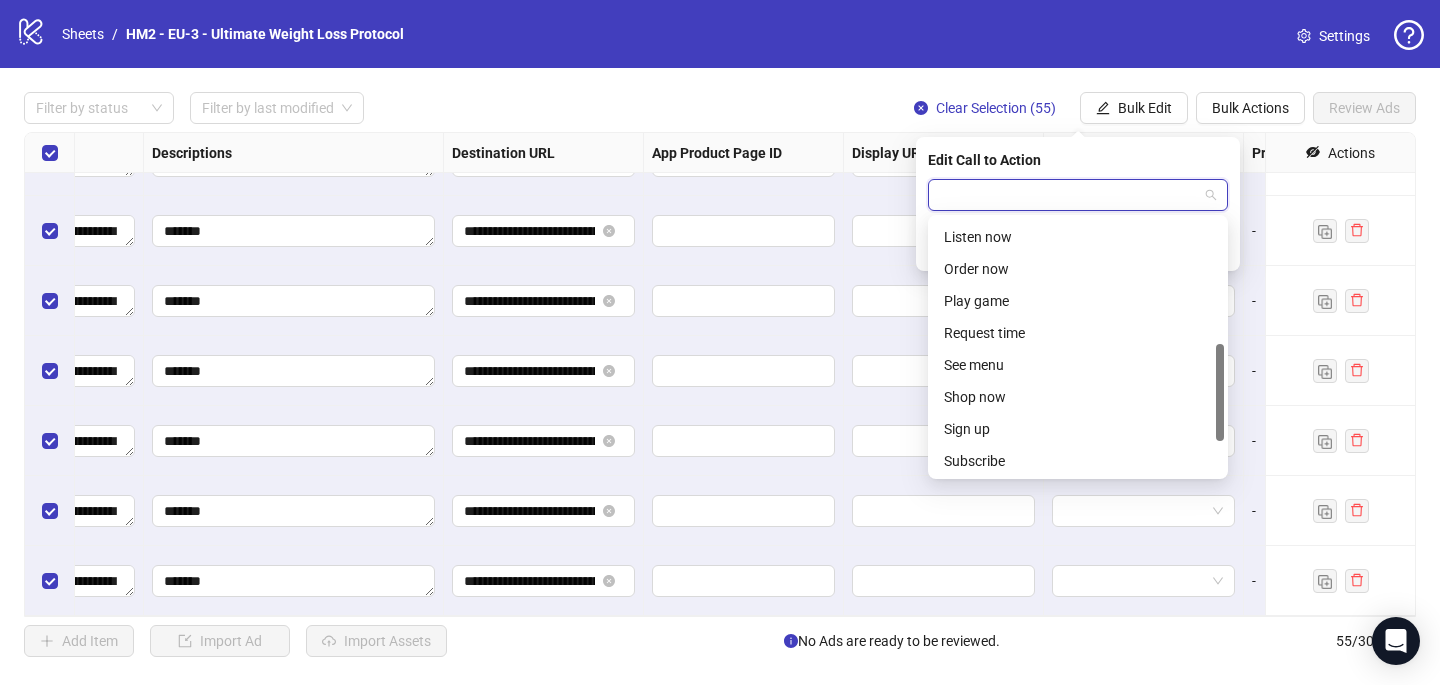 scroll, scrollTop: 327, scrollLeft: 0, axis: vertical 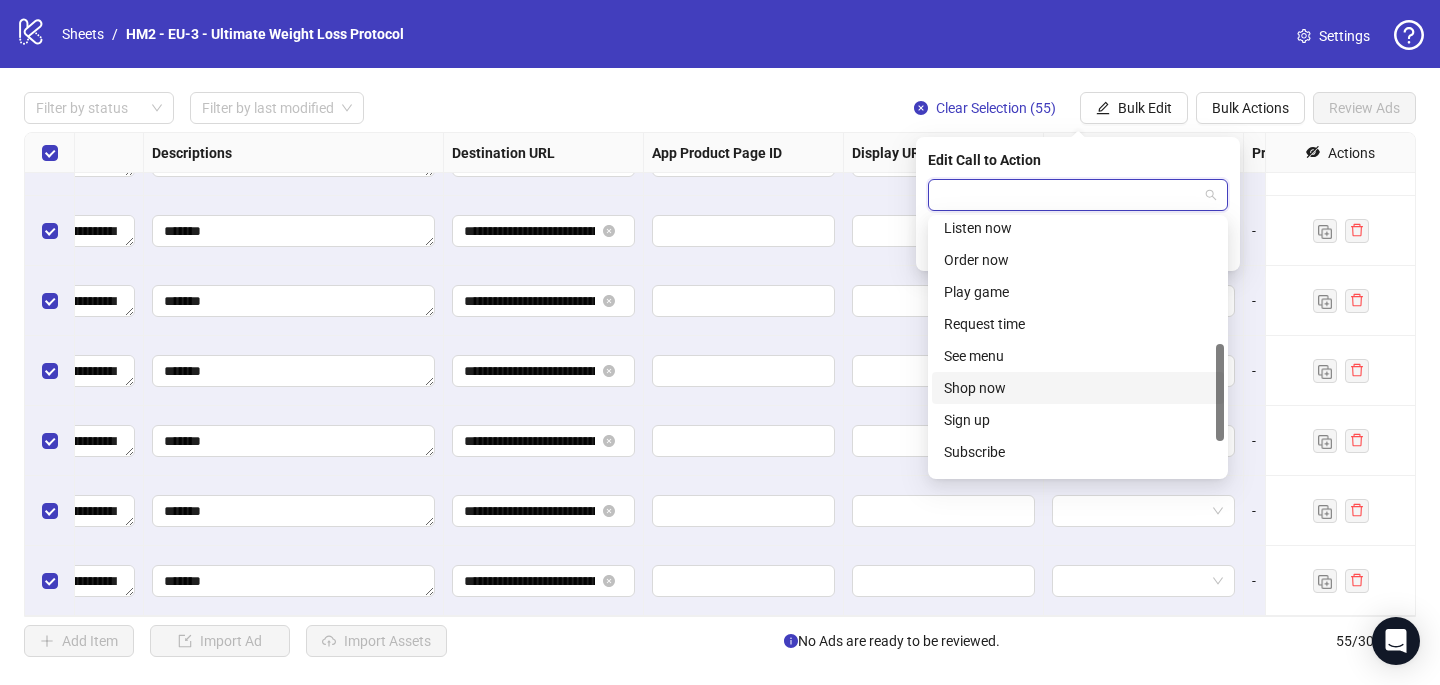 click on "Shop now" at bounding box center [1078, 388] 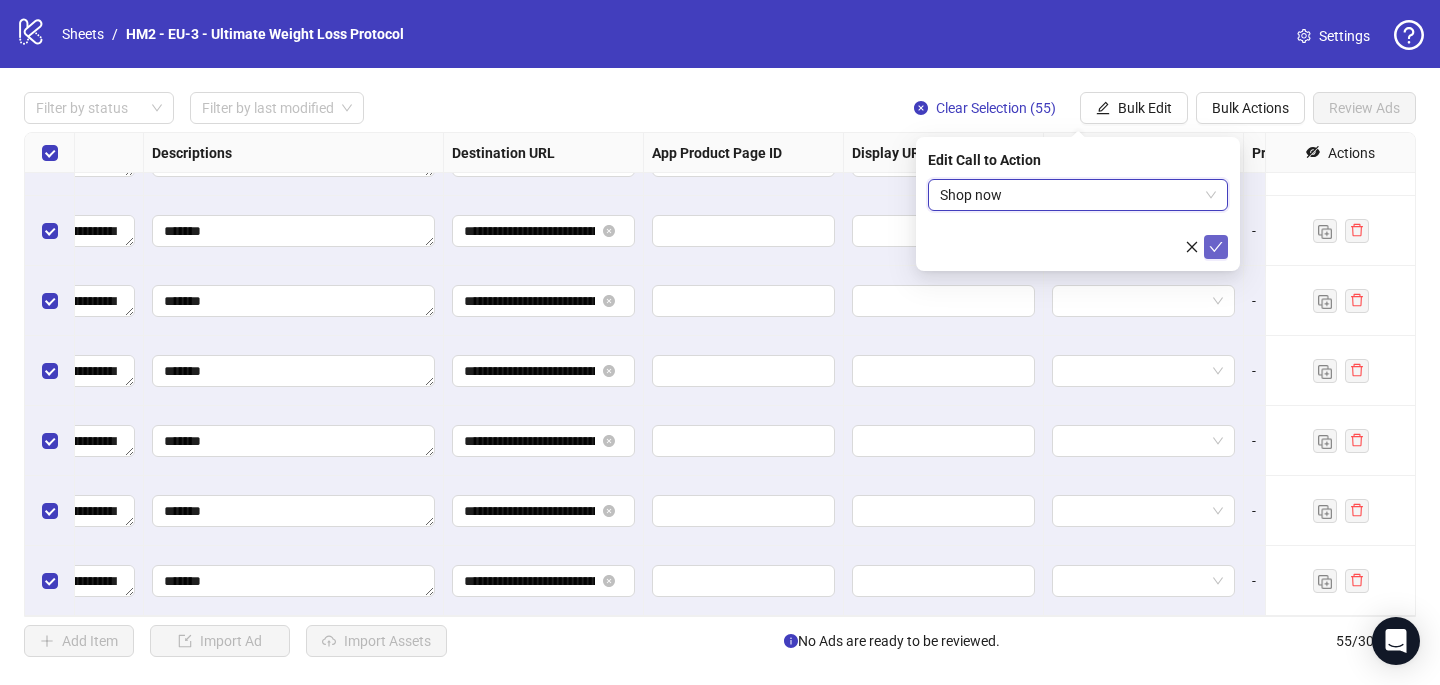 click 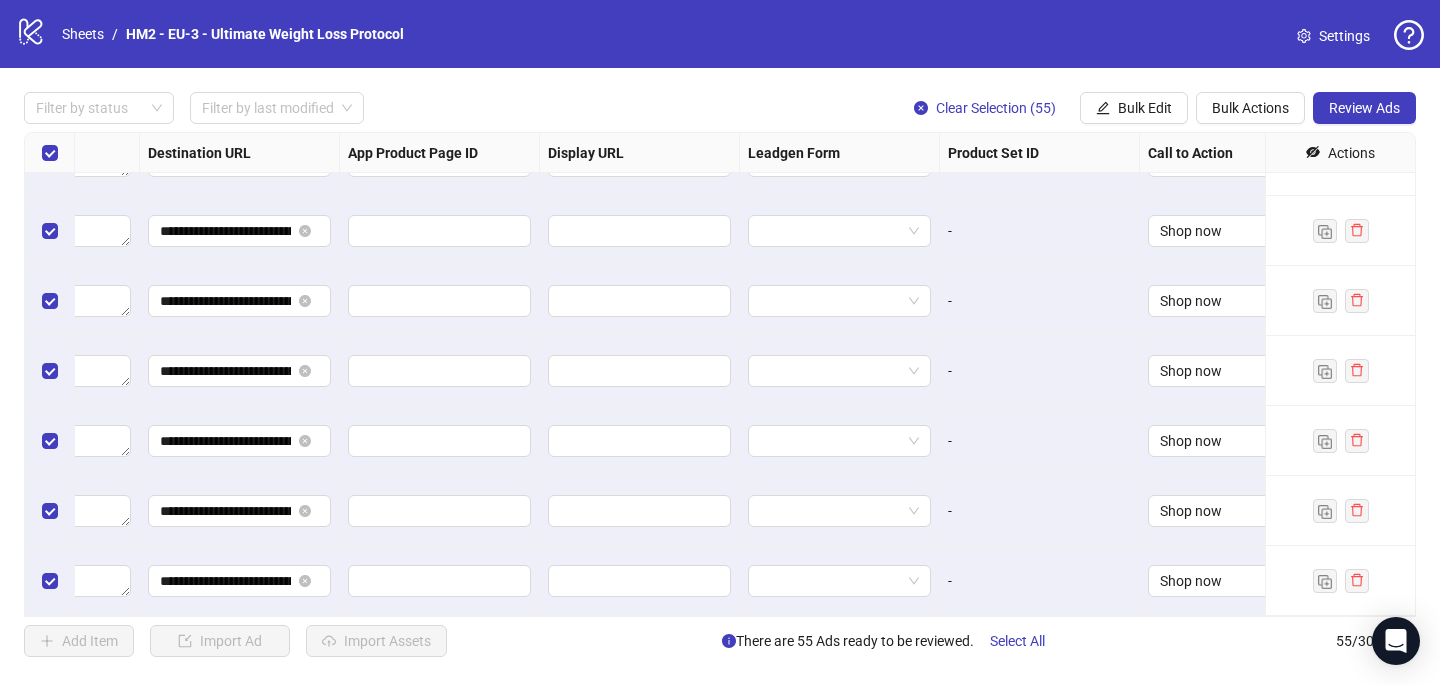scroll, scrollTop: 3407, scrollLeft: 1880, axis: both 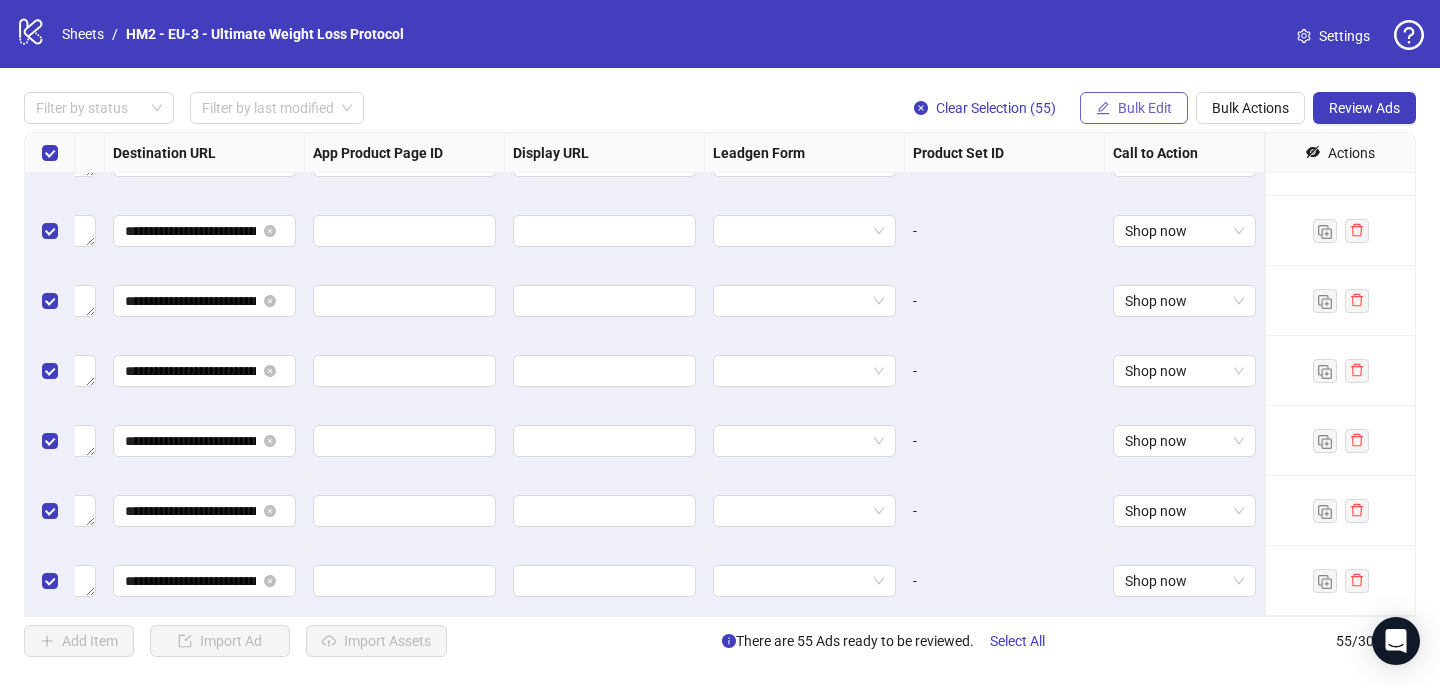 click on "Bulk Edit" at bounding box center [1145, 108] 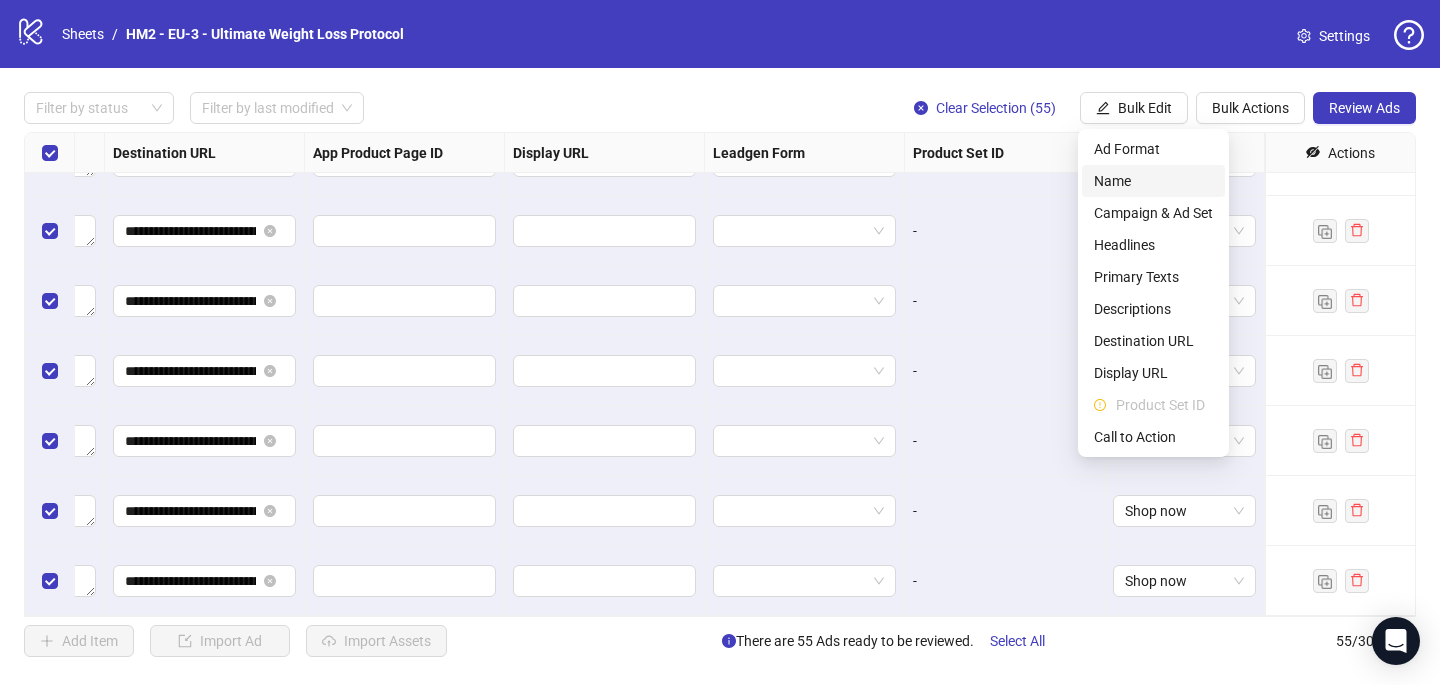 click on "Name" at bounding box center (1153, 181) 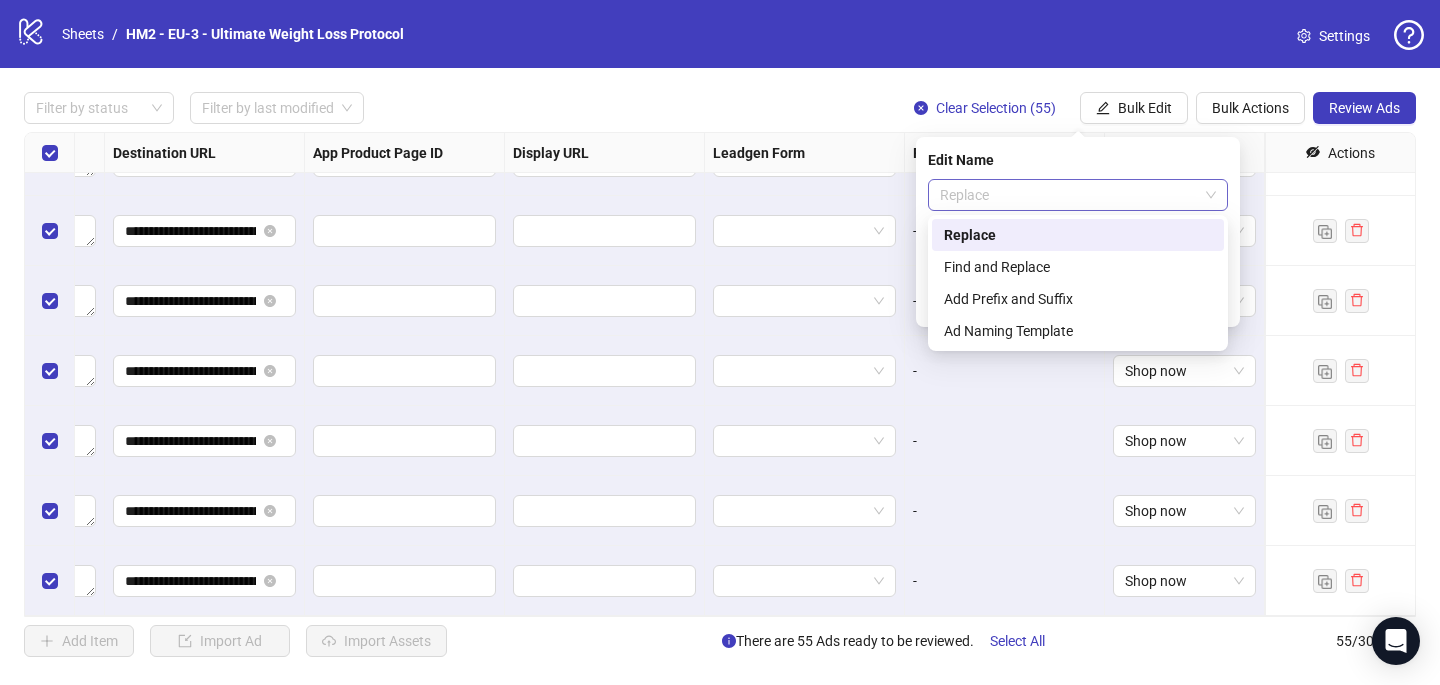 click on "Replace" at bounding box center (1078, 195) 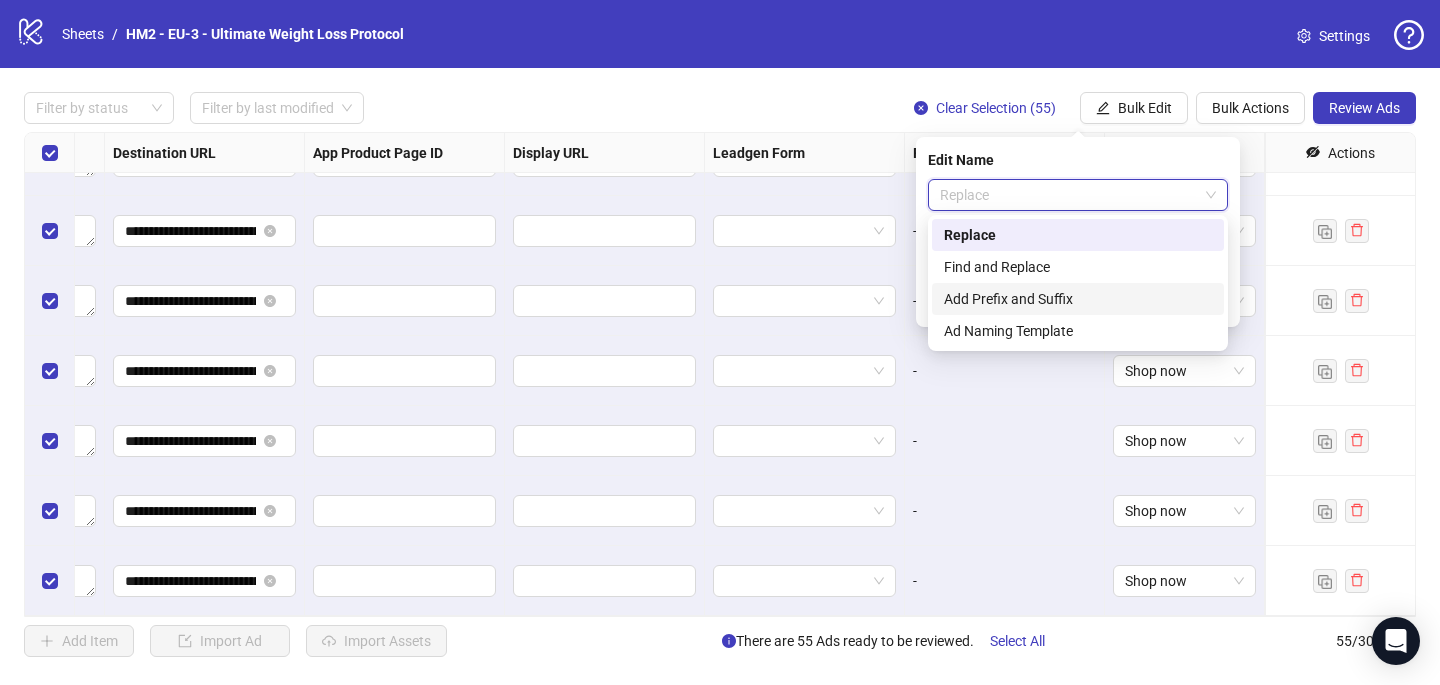 click on "Add Prefix and Suffix" at bounding box center (1078, 299) 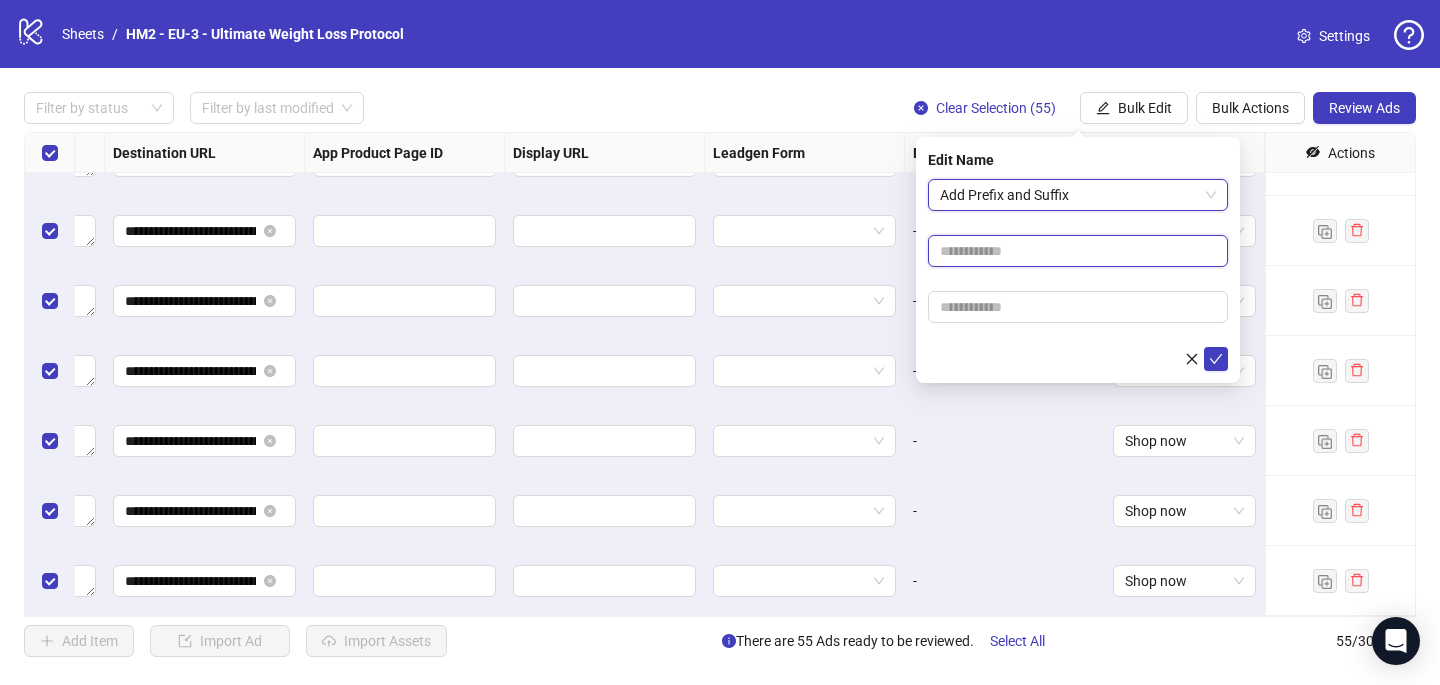 click at bounding box center [1078, 251] 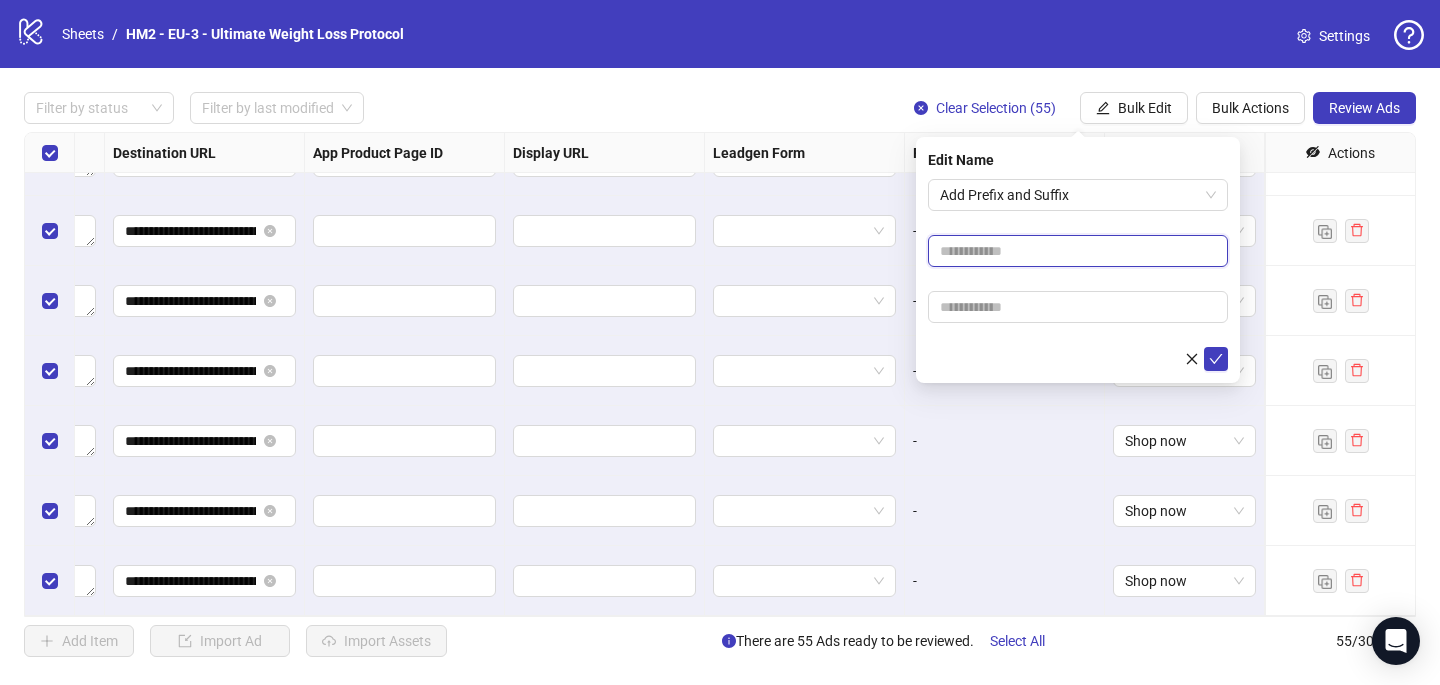 paste on "**********" 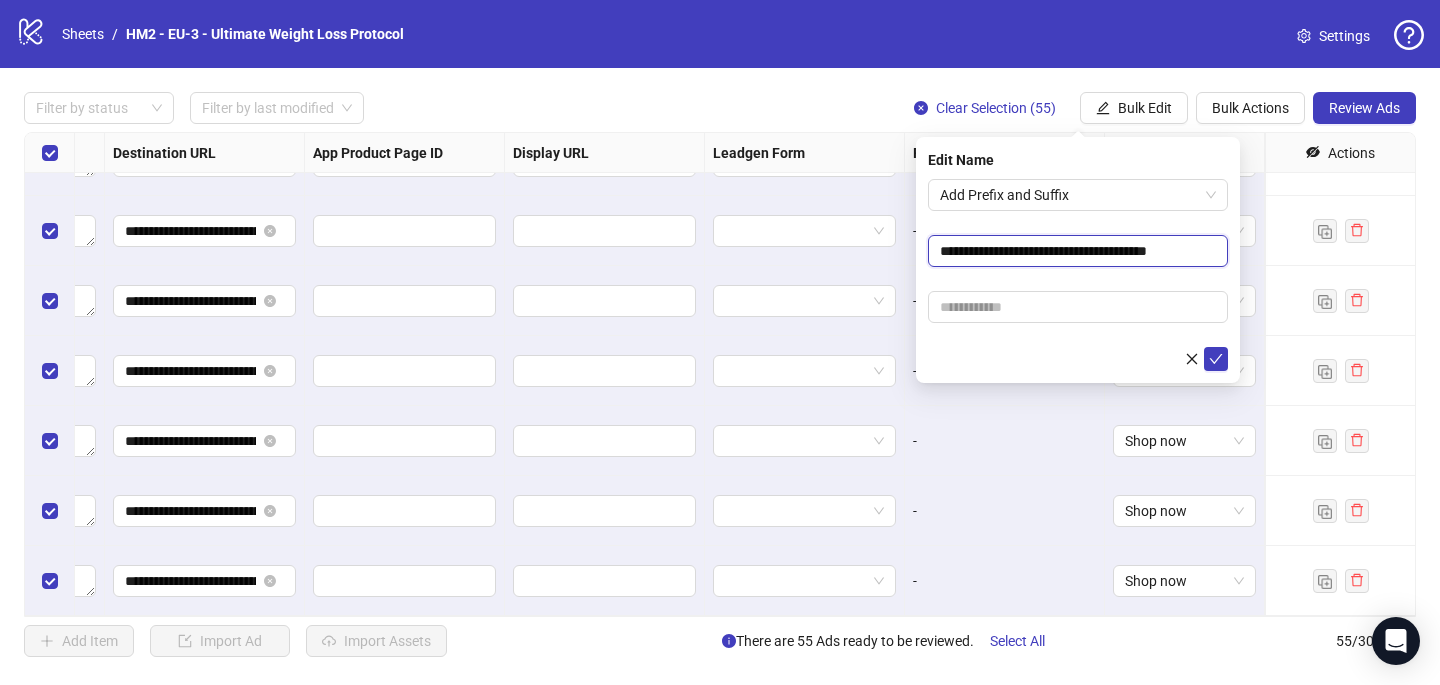 type on "**********" 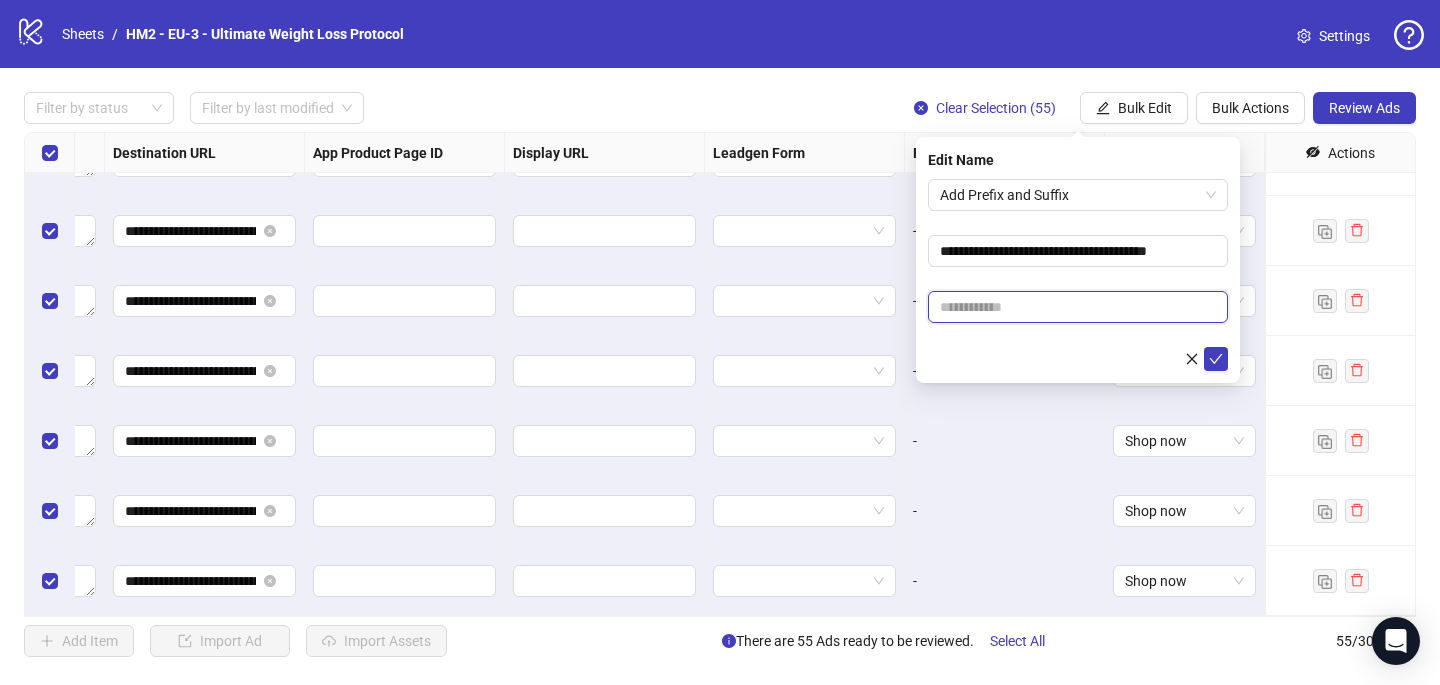 click at bounding box center [1078, 307] 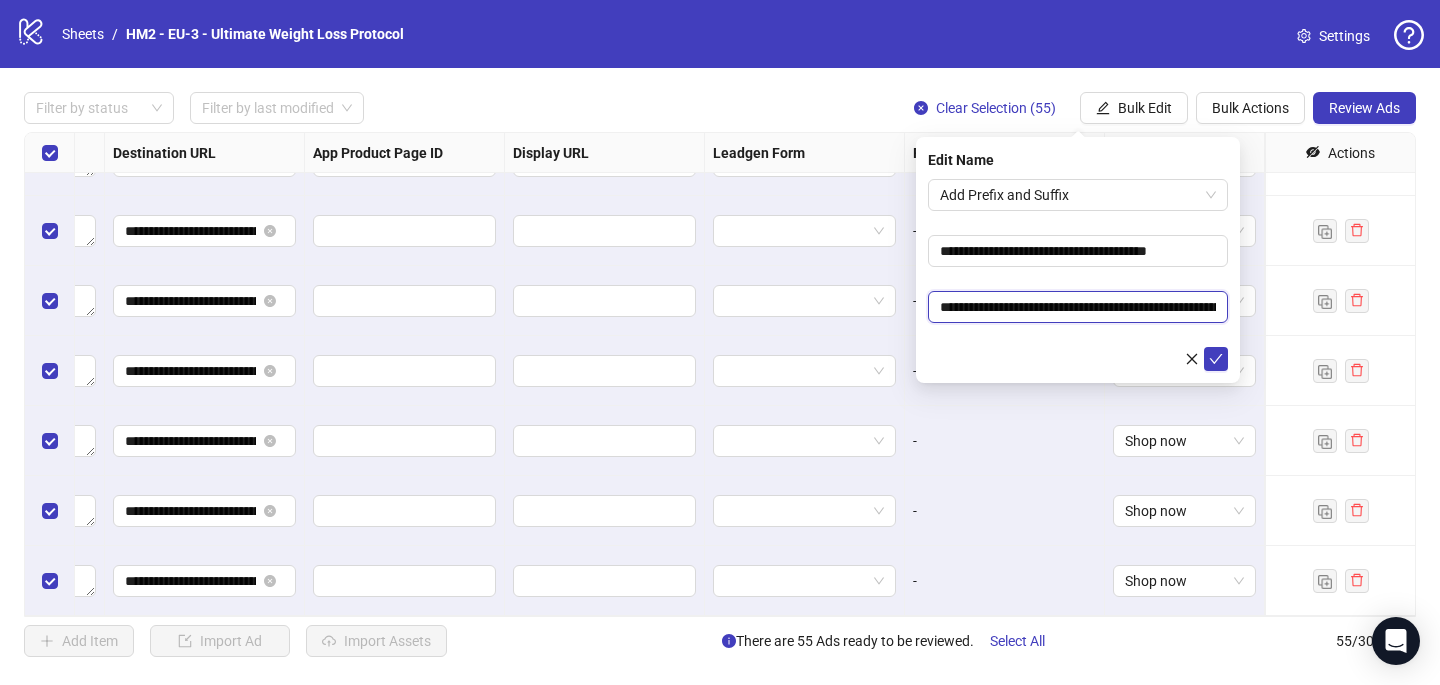 scroll, scrollTop: 0, scrollLeft: 173, axis: horizontal 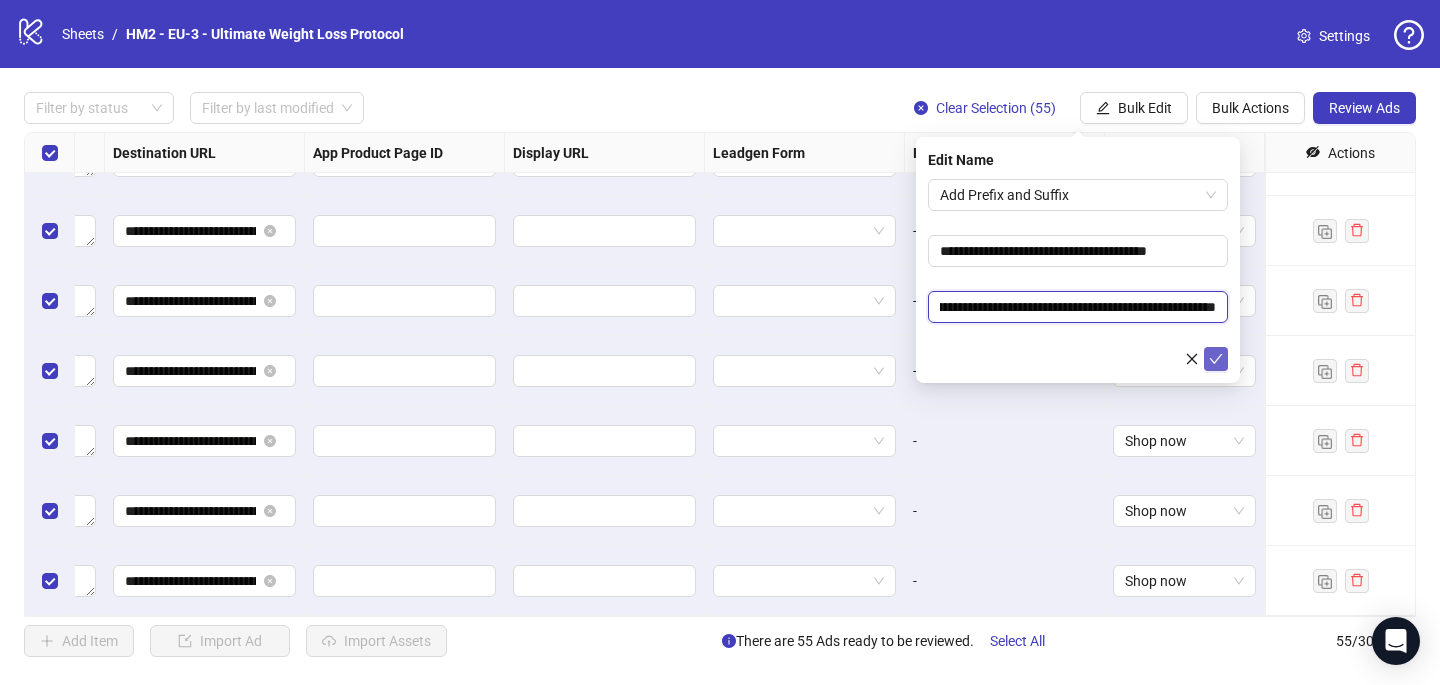 type on "**********" 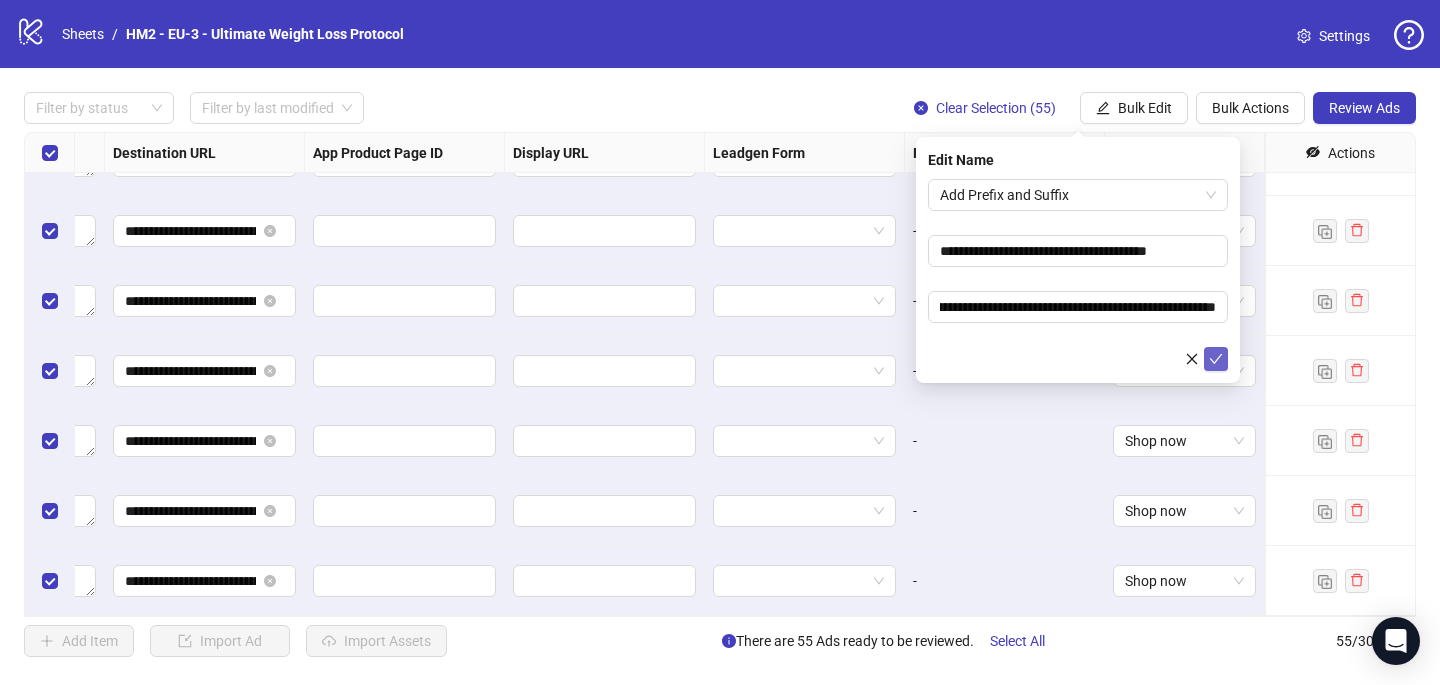 click 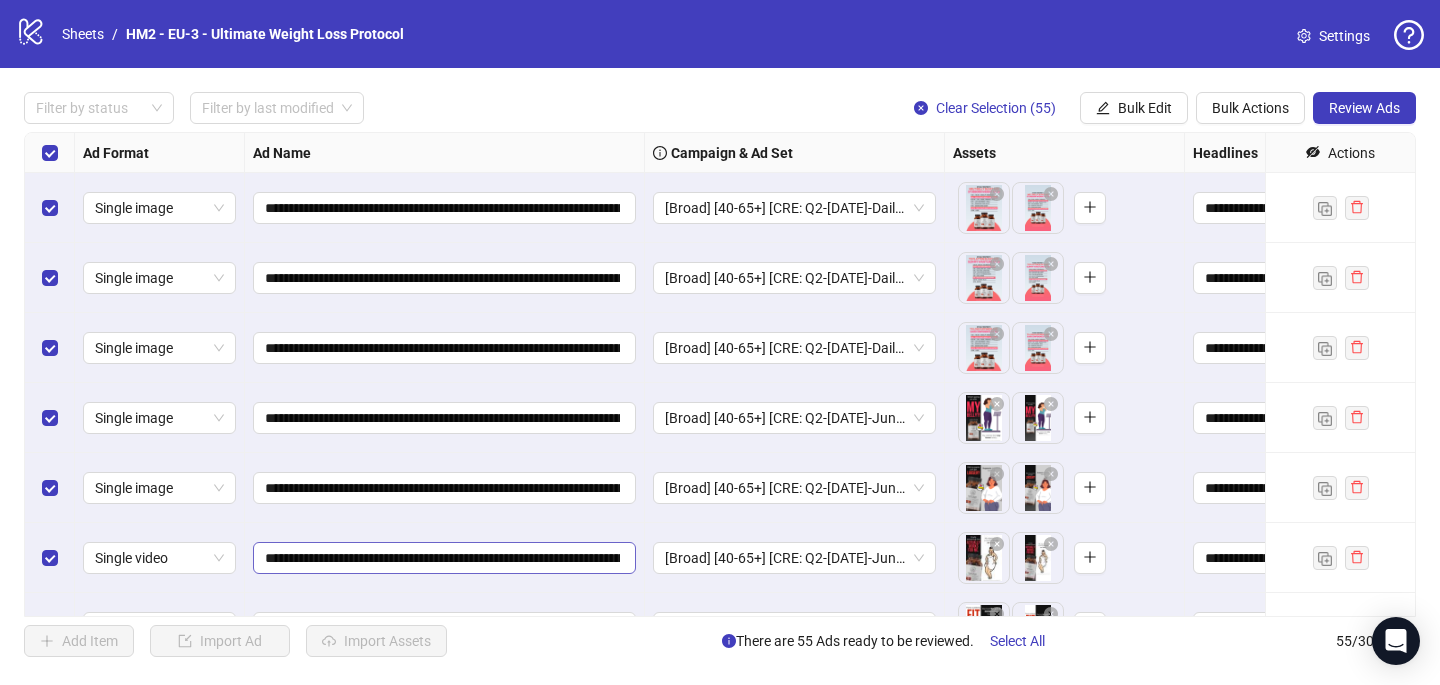 scroll, scrollTop: 87, scrollLeft: 0, axis: vertical 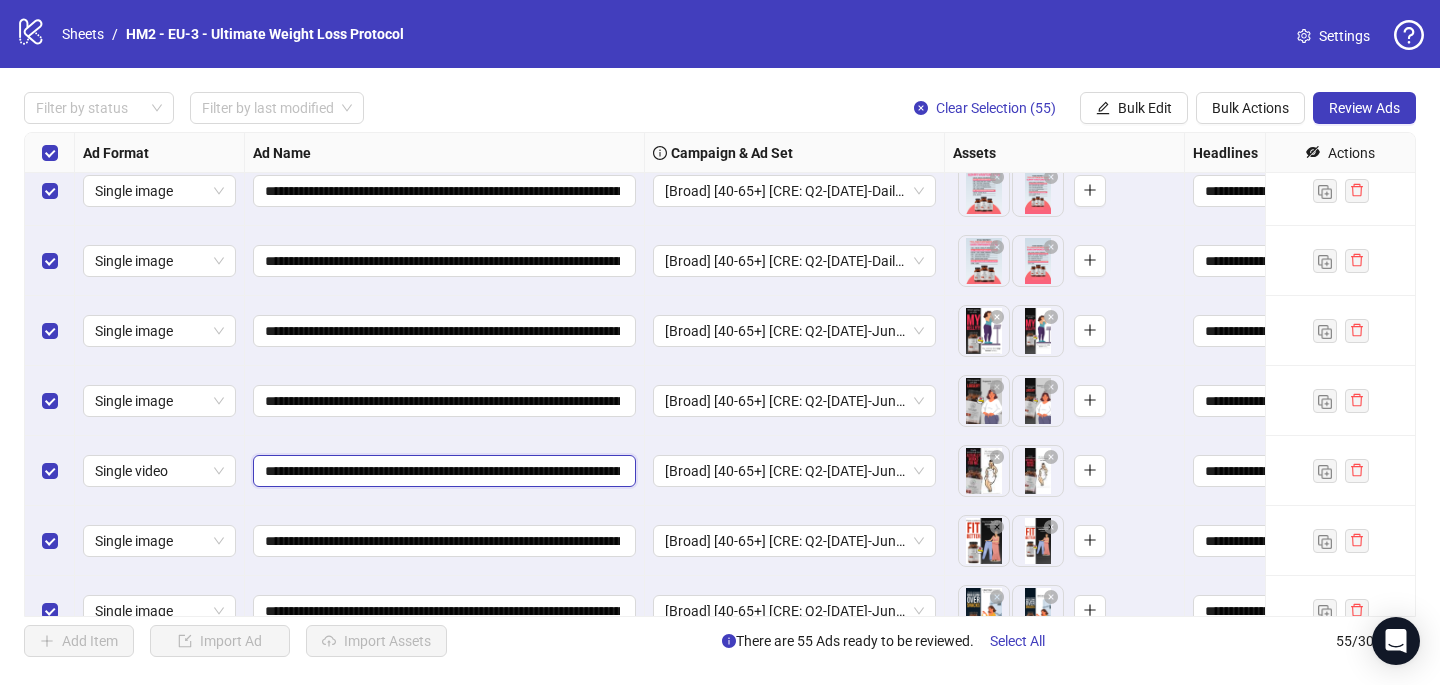click on "**********" at bounding box center [442, 471] 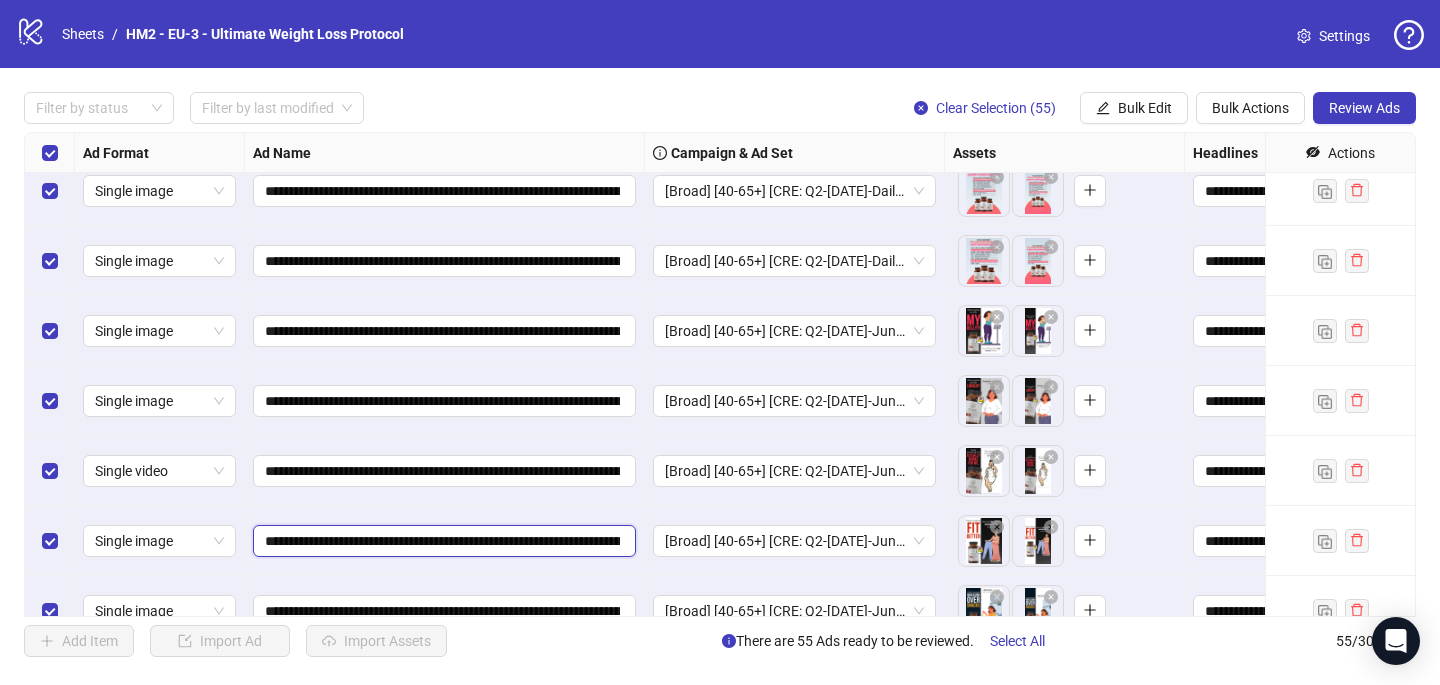 click on "**********" at bounding box center (442, 541) 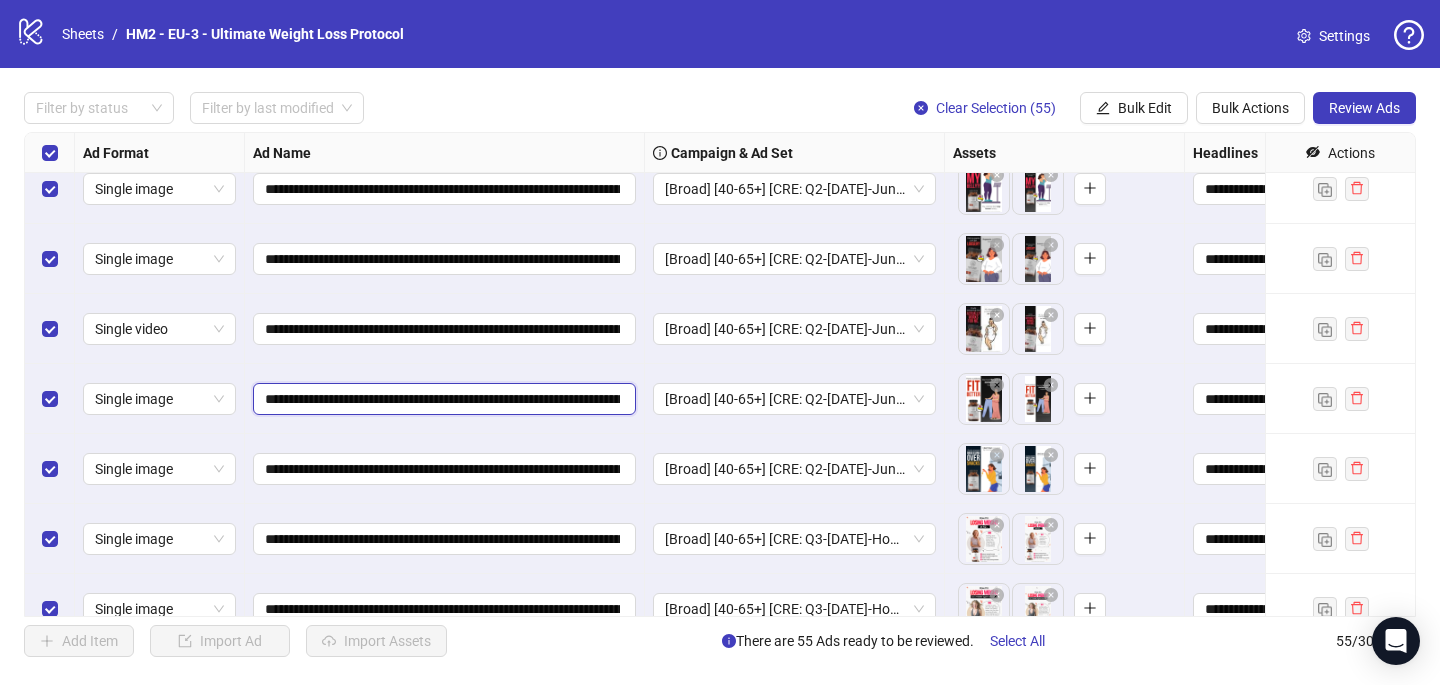scroll, scrollTop: 228, scrollLeft: 0, axis: vertical 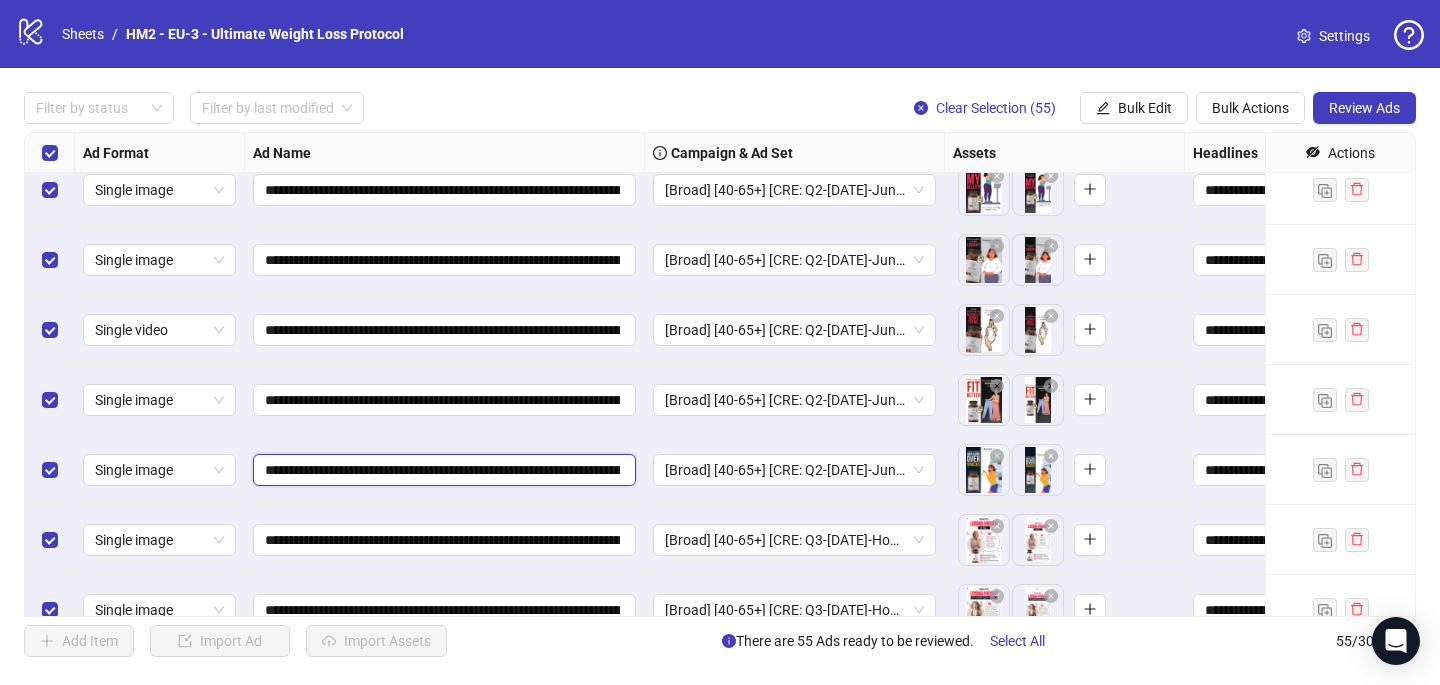 click on "**********" at bounding box center (442, 470) 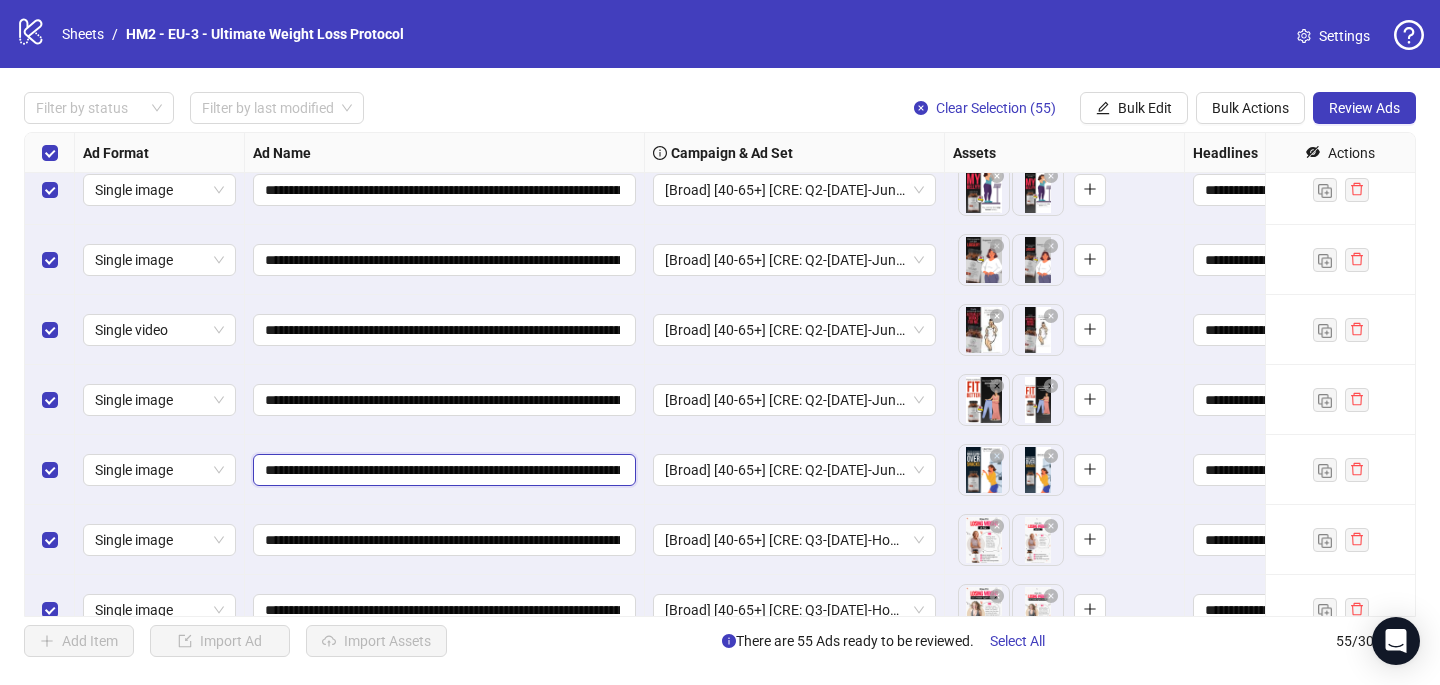 click on "**********" at bounding box center [442, 470] 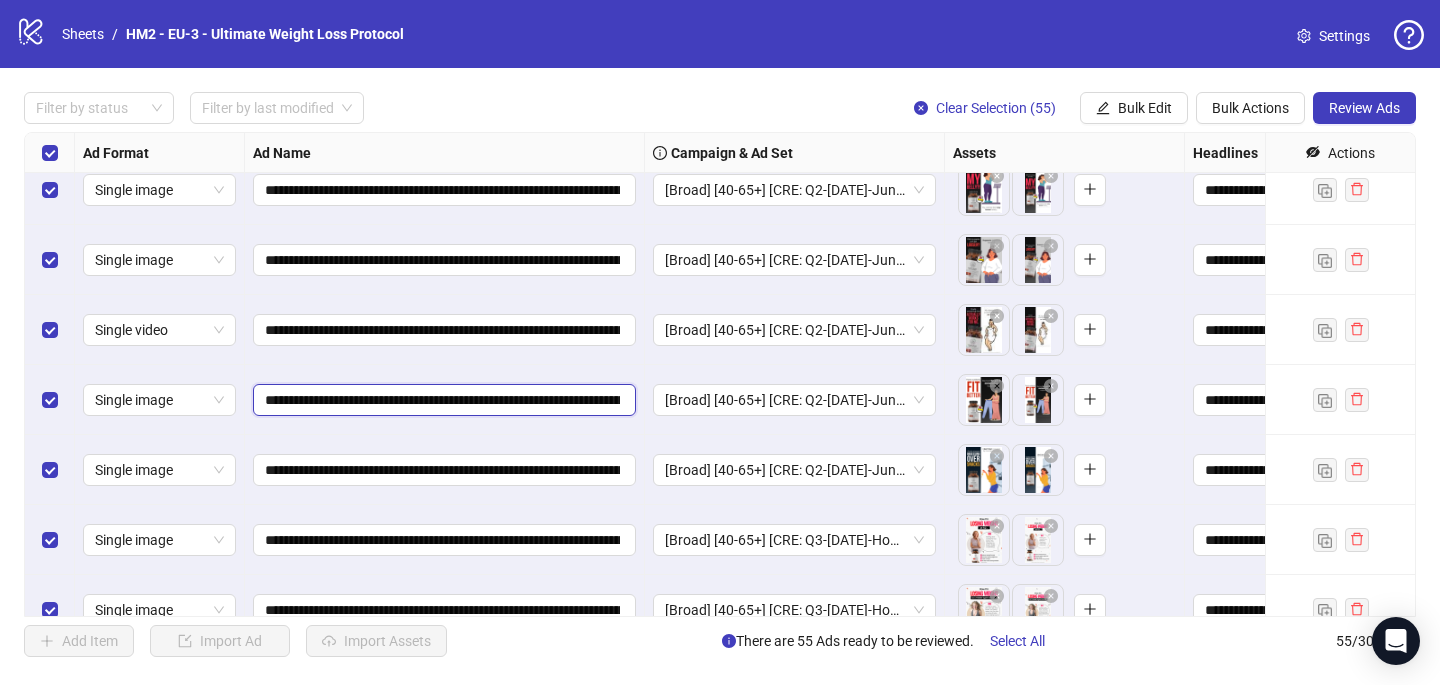 click on "**********" at bounding box center [442, 400] 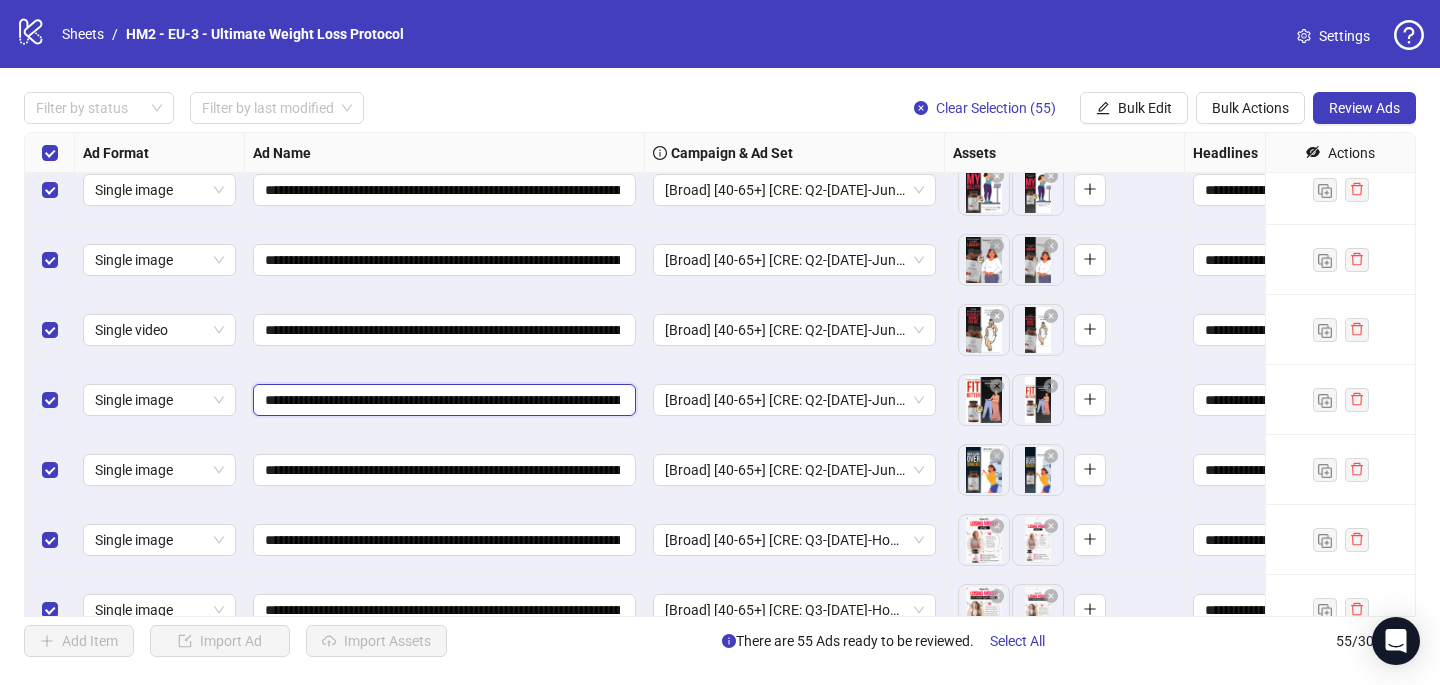 type on "**********" 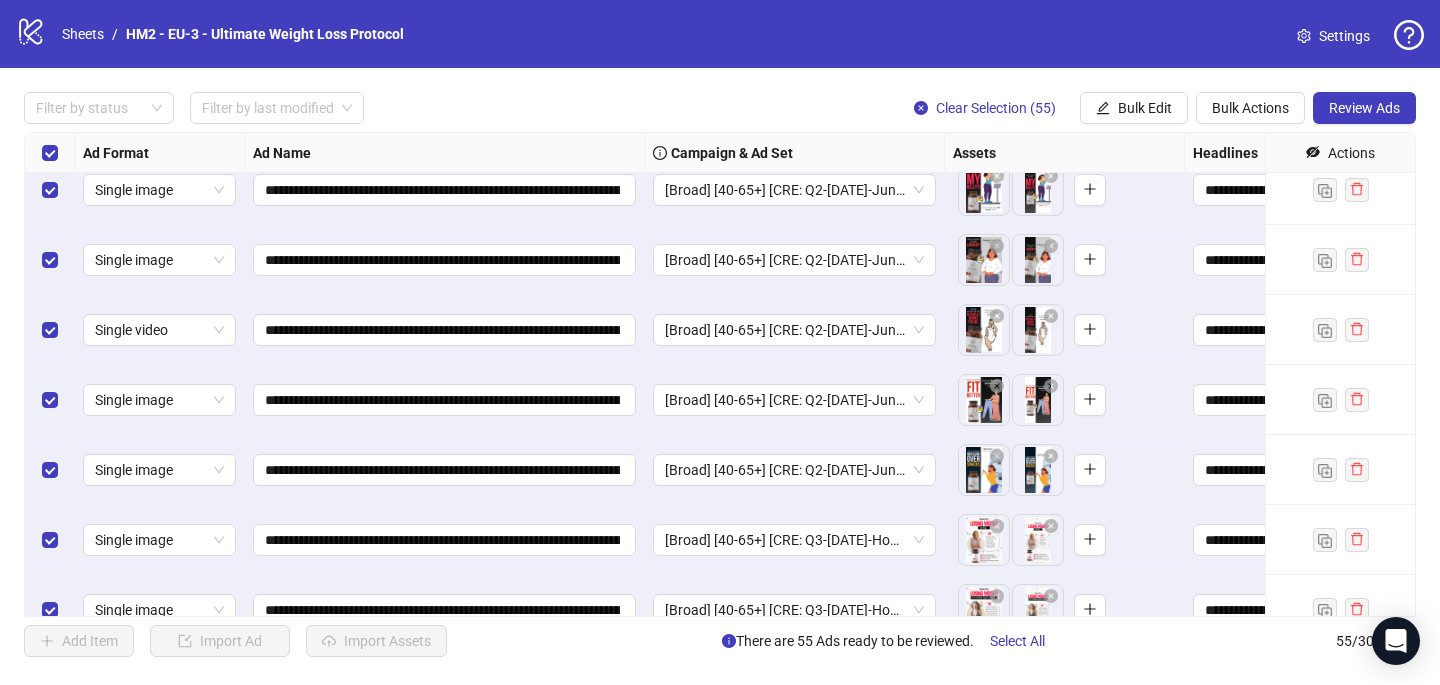 click on "**********" at bounding box center (445, 400) 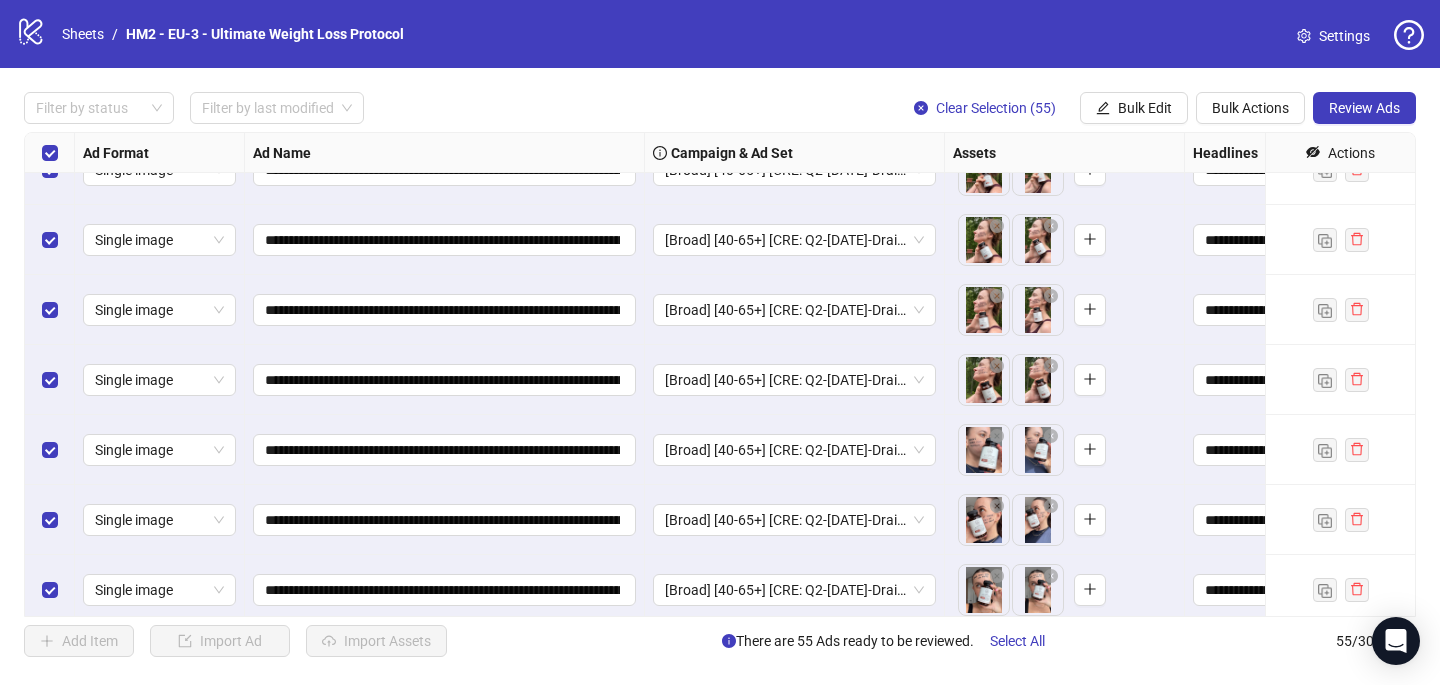scroll, scrollTop: 2785, scrollLeft: 0, axis: vertical 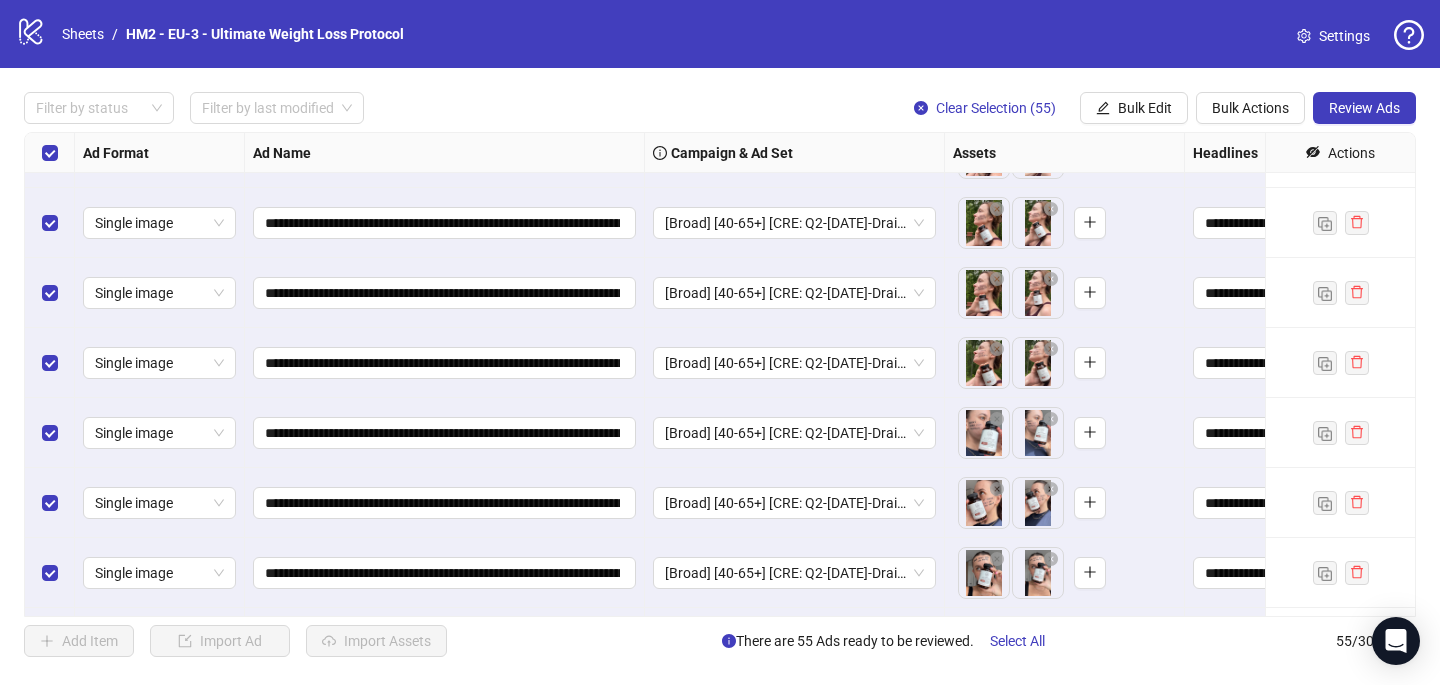 click on "**********" at bounding box center [720, 374] 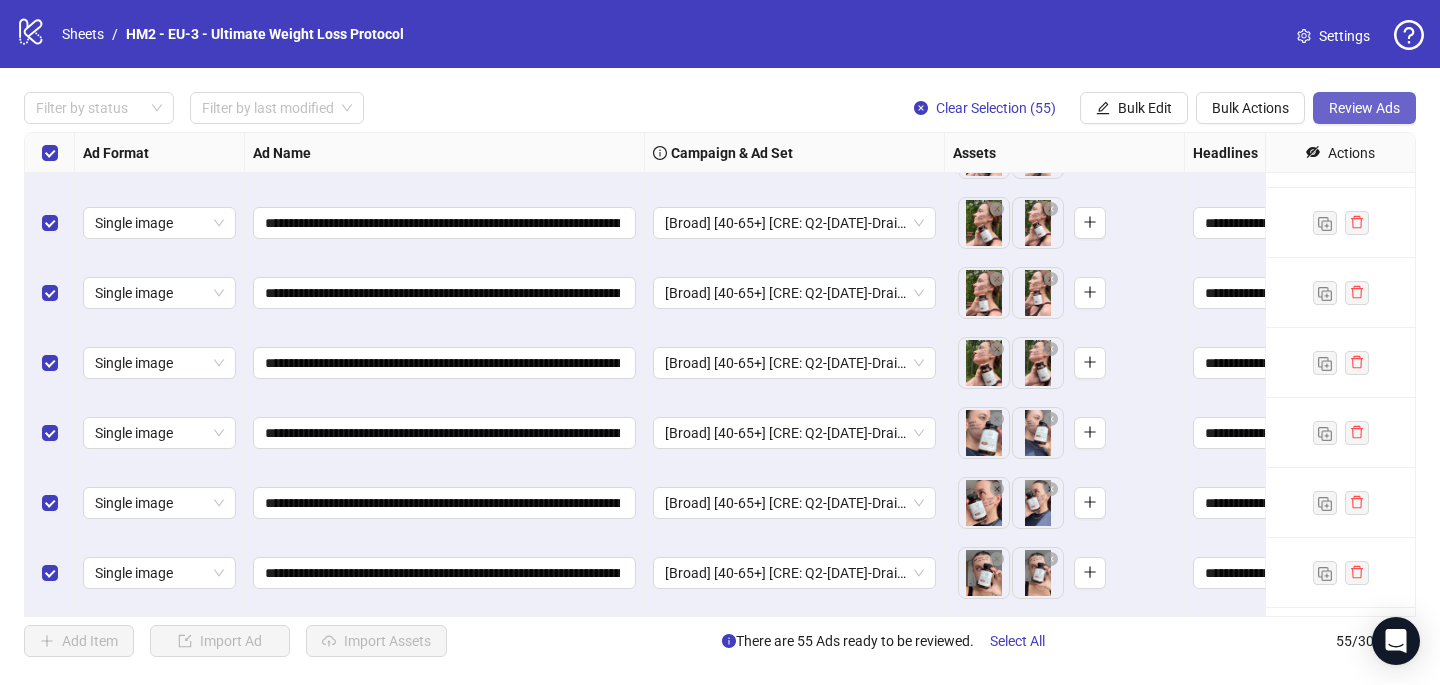 click on "Review Ads" at bounding box center (1364, 108) 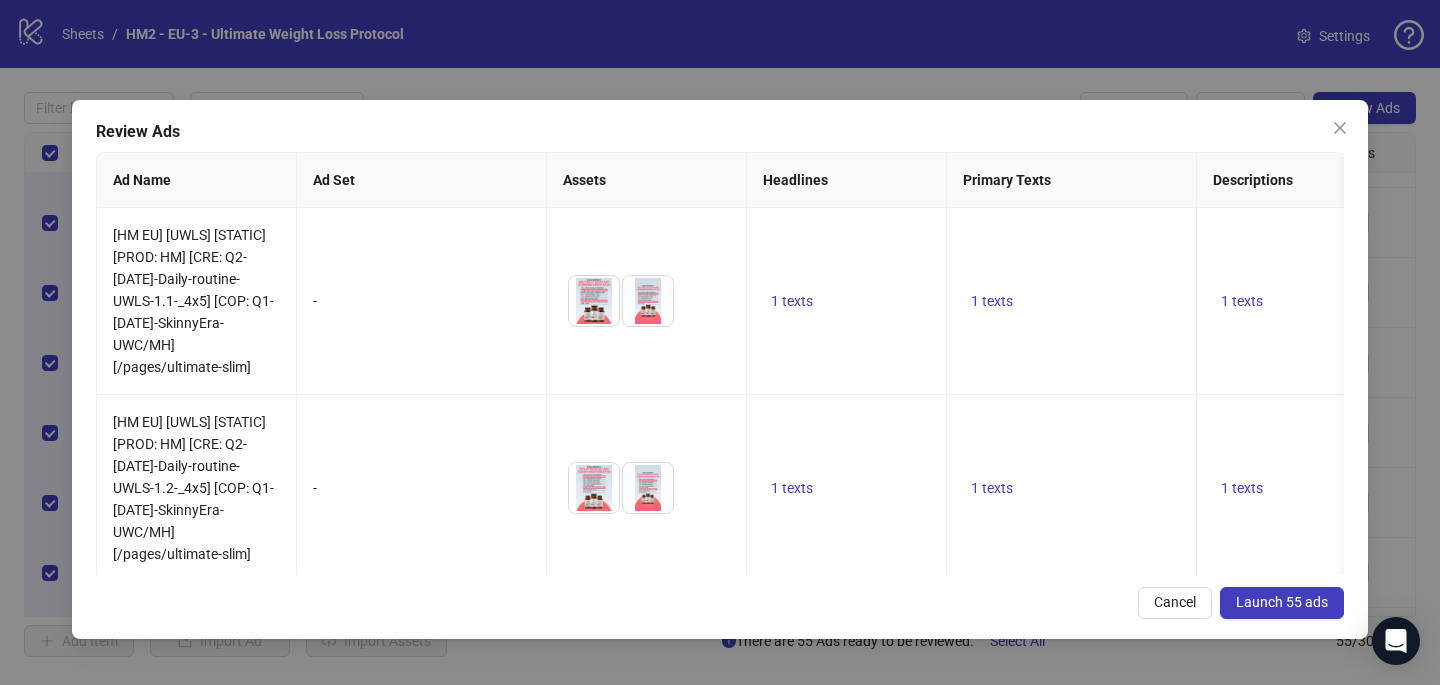 click on "Launch 55 ads" at bounding box center [1282, 603] 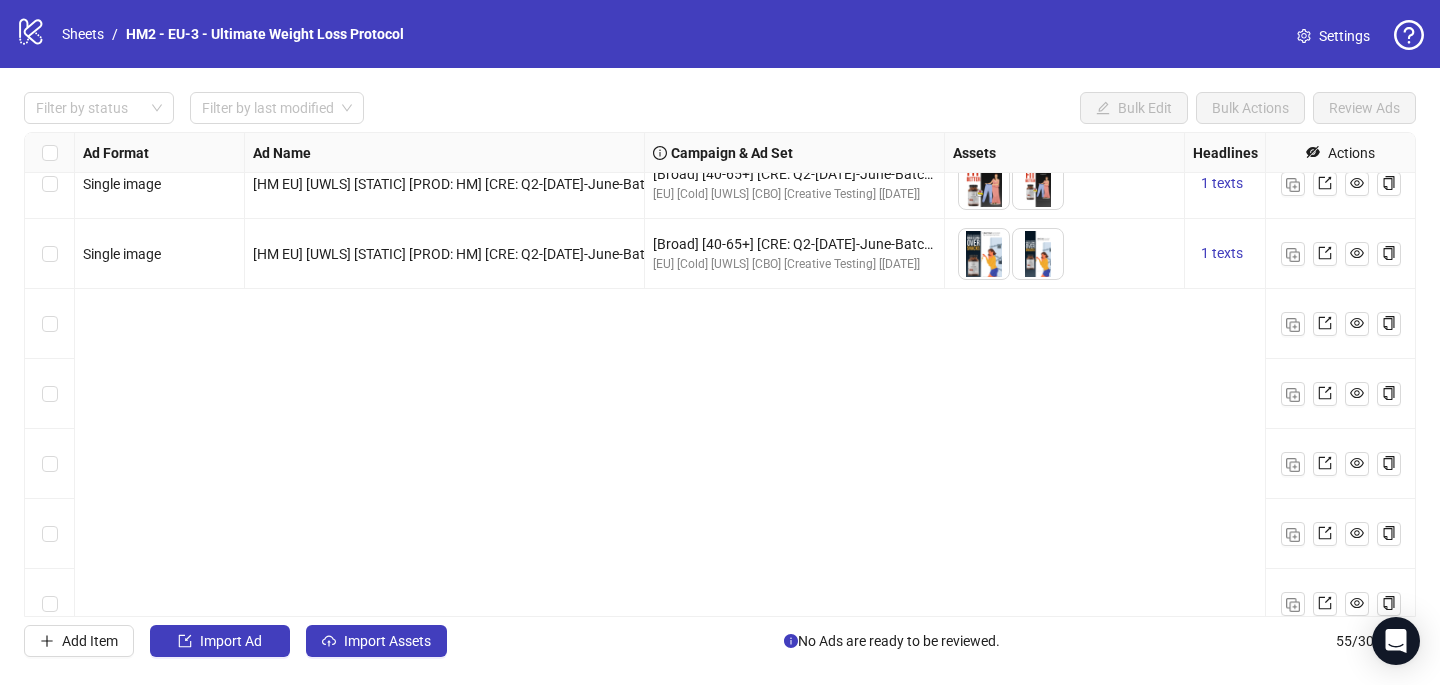 scroll, scrollTop: 0, scrollLeft: 0, axis: both 